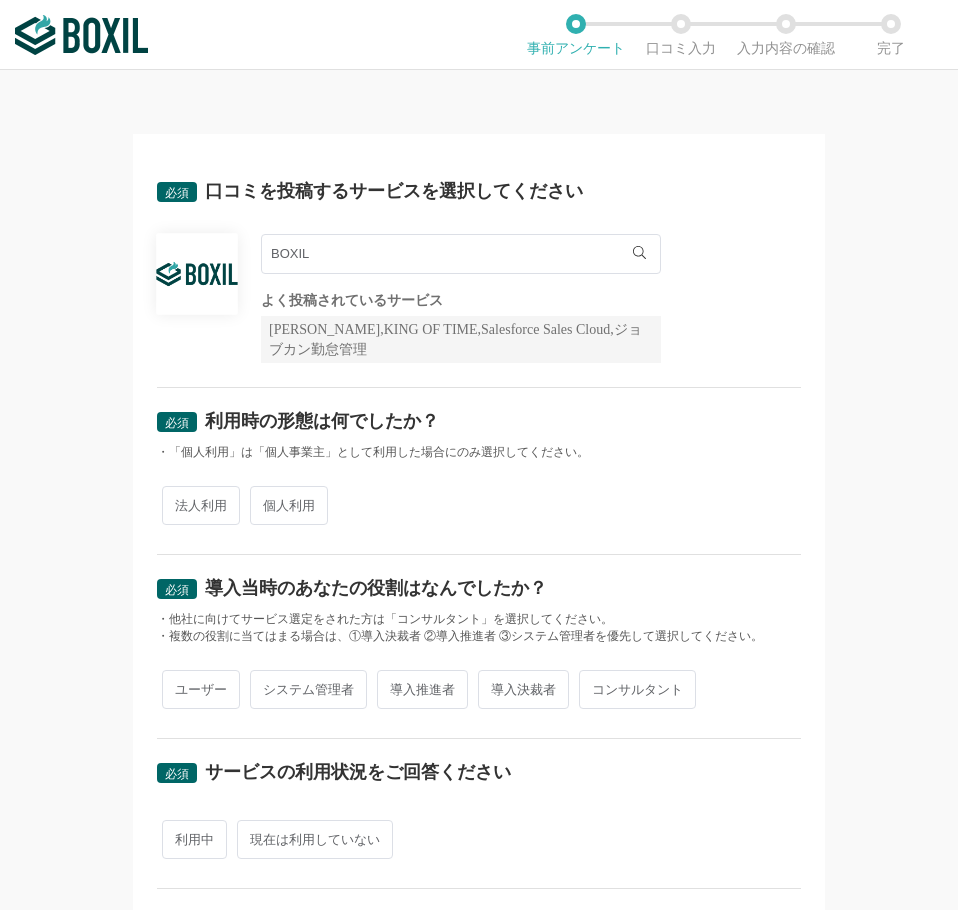 scroll, scrollTop: 0, scrollLeft: 0, axis: both 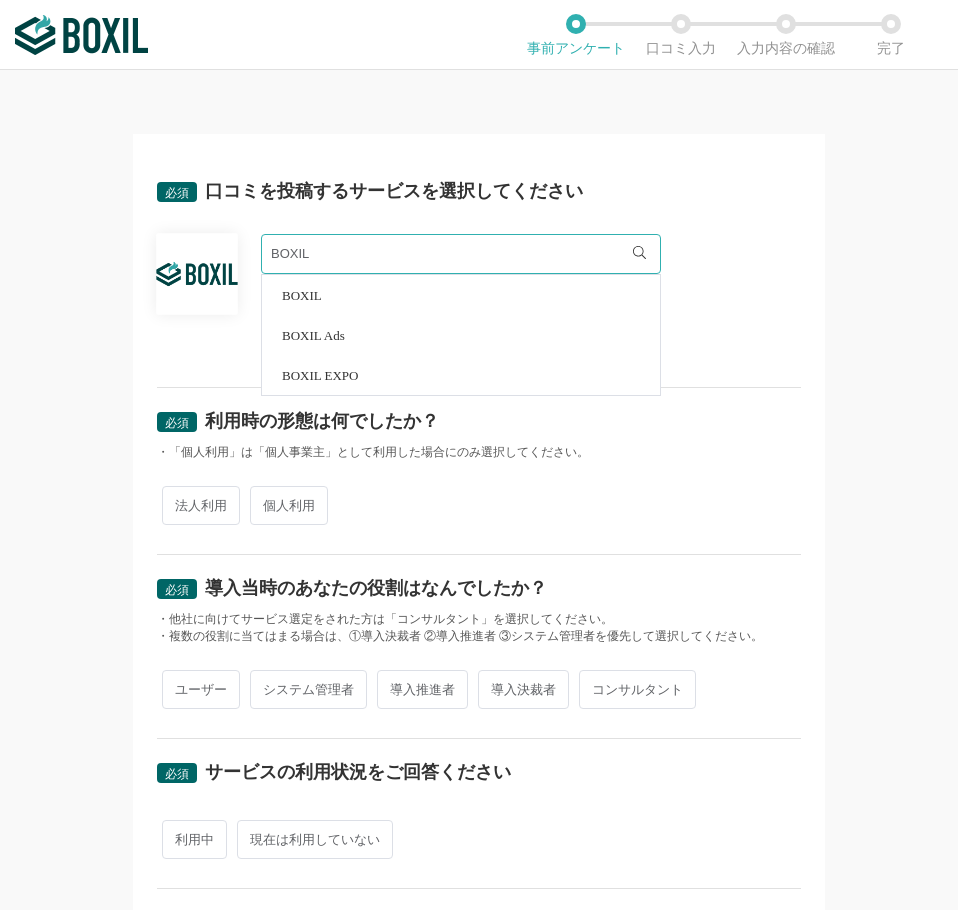 click on "法人利用" at bounding box center [201, 505] 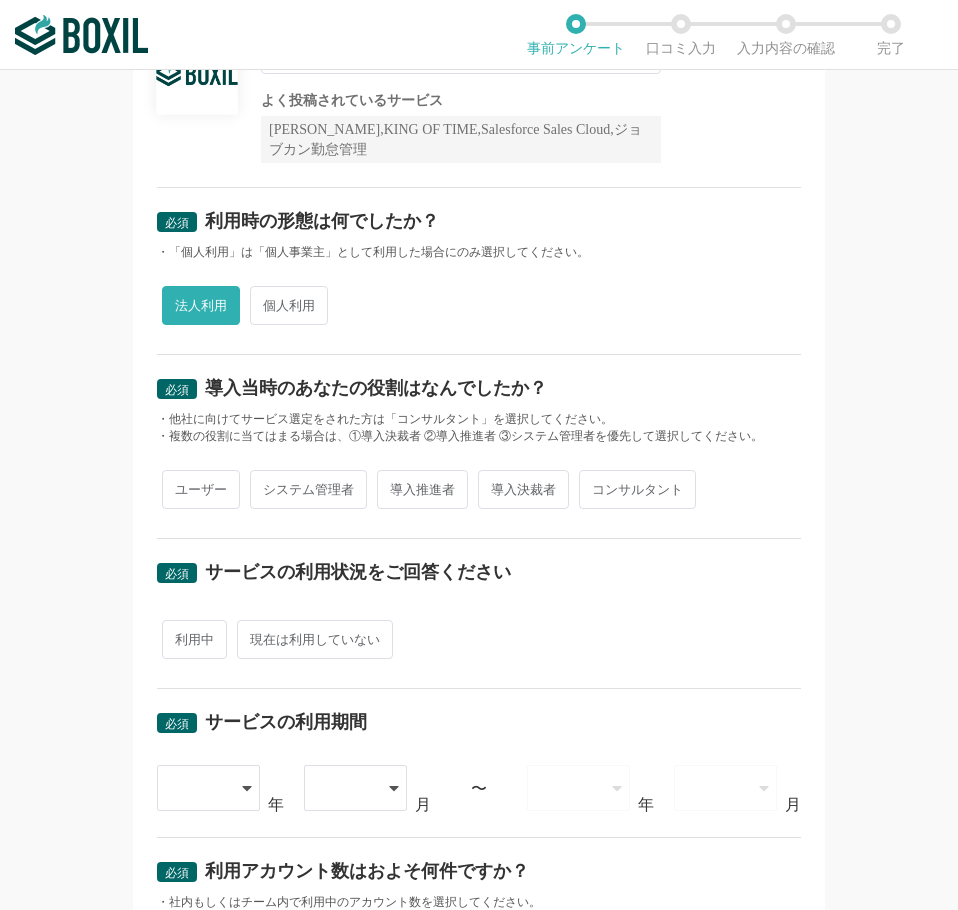click on "ユーザー" at bounding box center [201, 489] 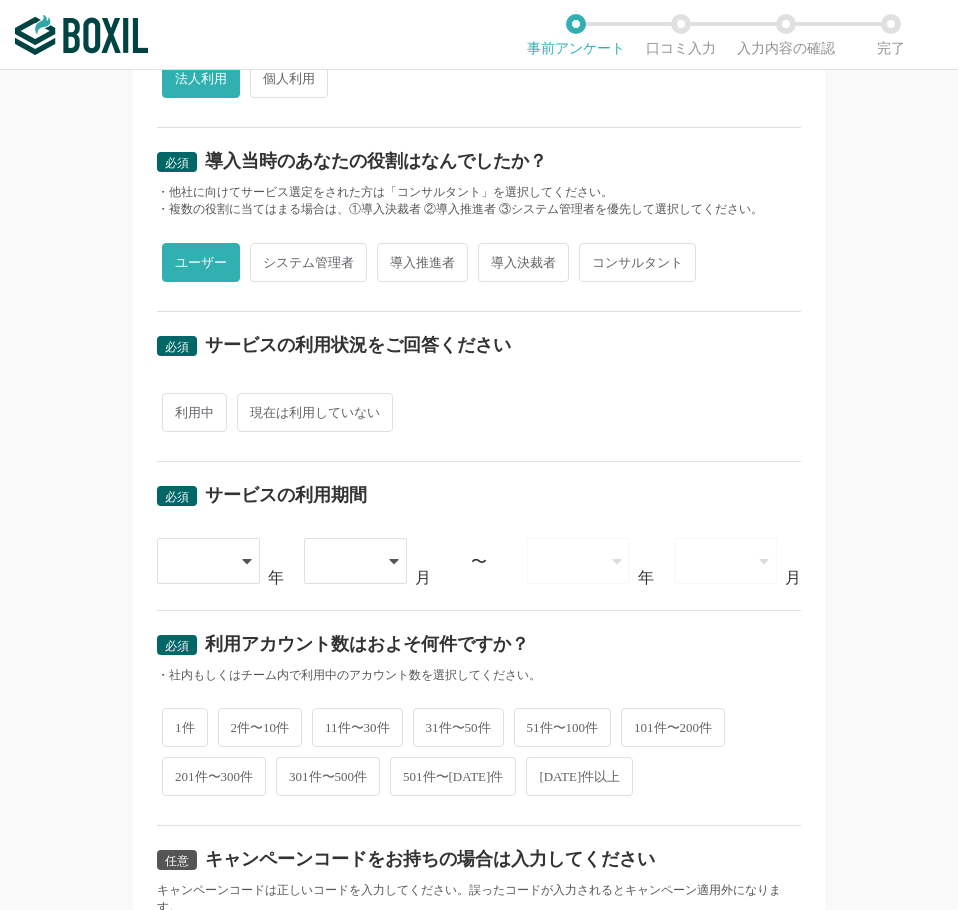 scroll, scrollTop: 500, scrollLeft: 0, axis: vertical 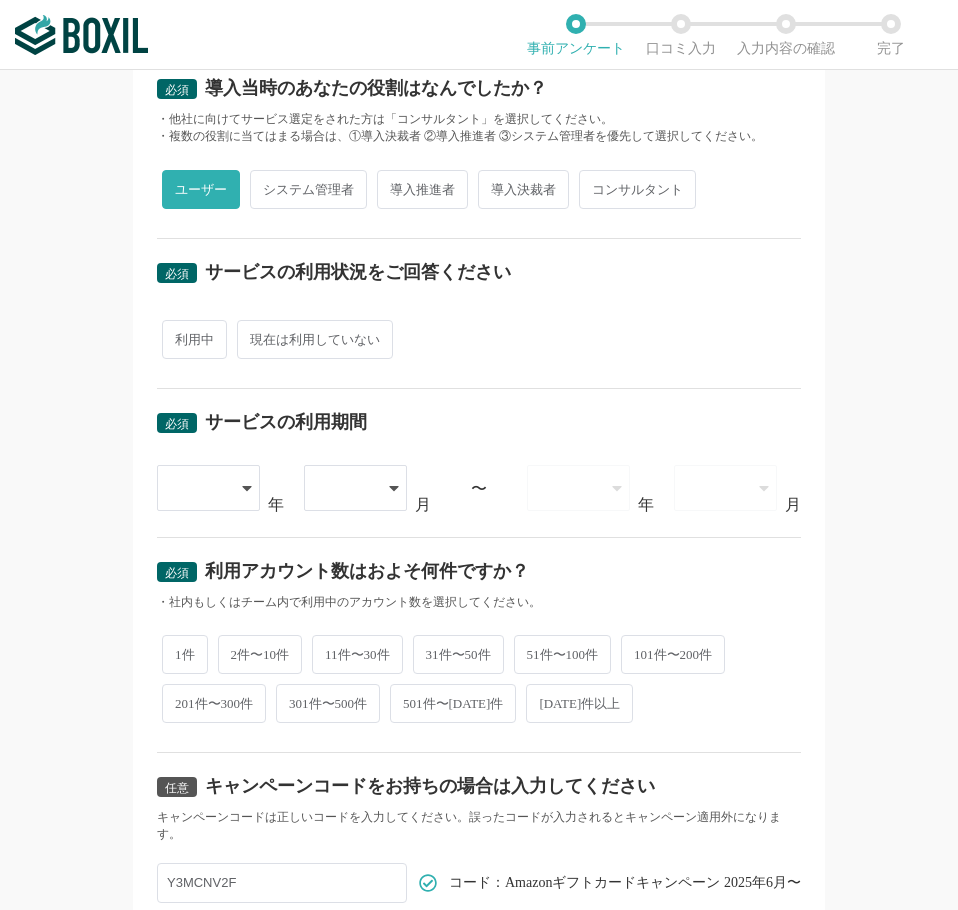 click on "利用中" at bounding box center (194, 339) 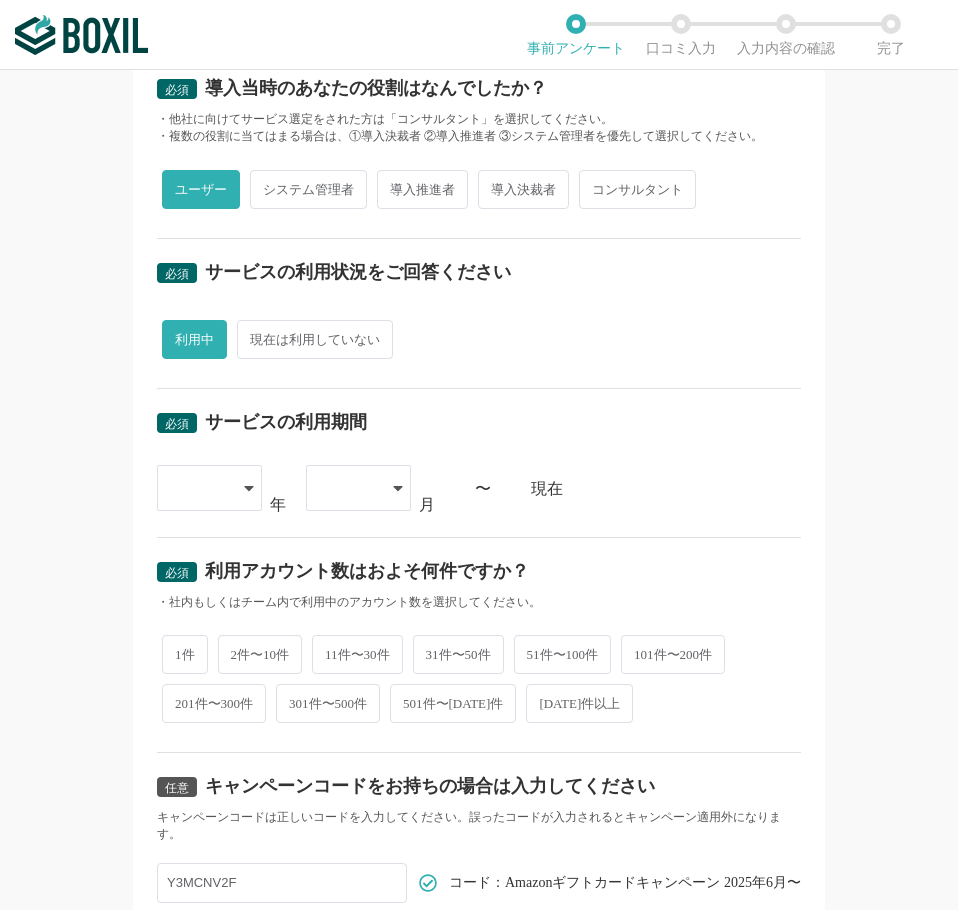 click at bounding box center [199, 488] 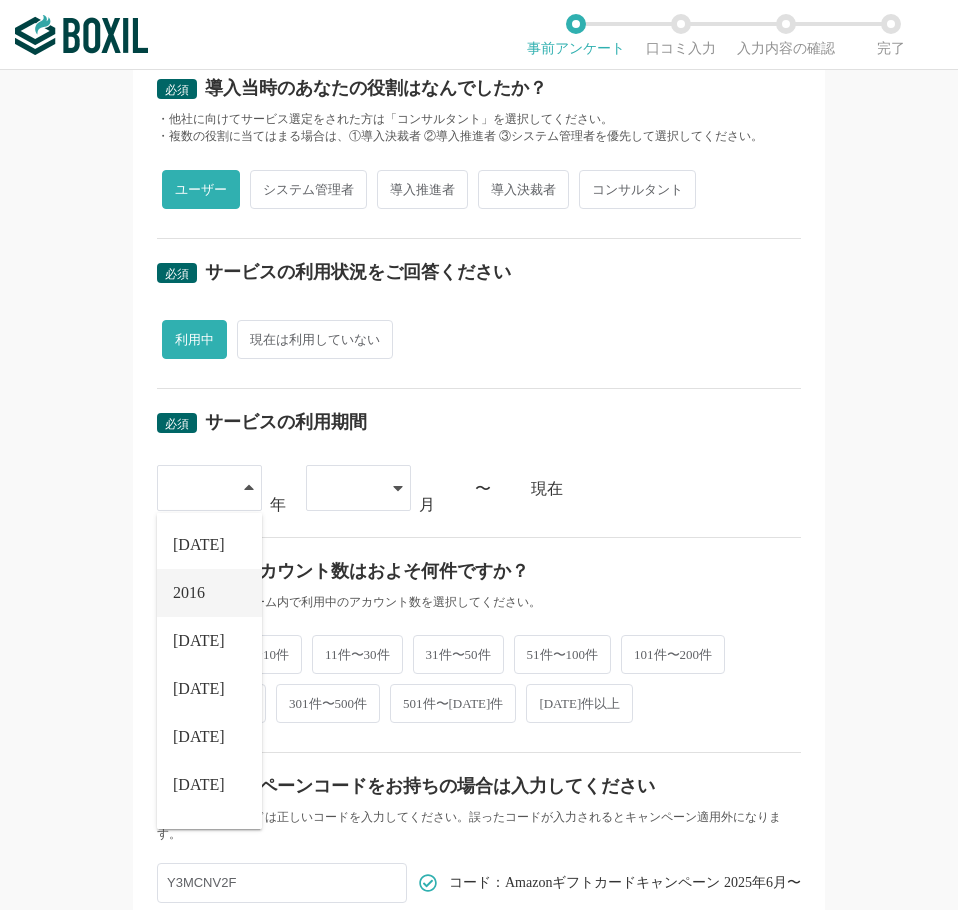 scroll, scrollTop: 228, scrollLeft: 0, axis: vertical 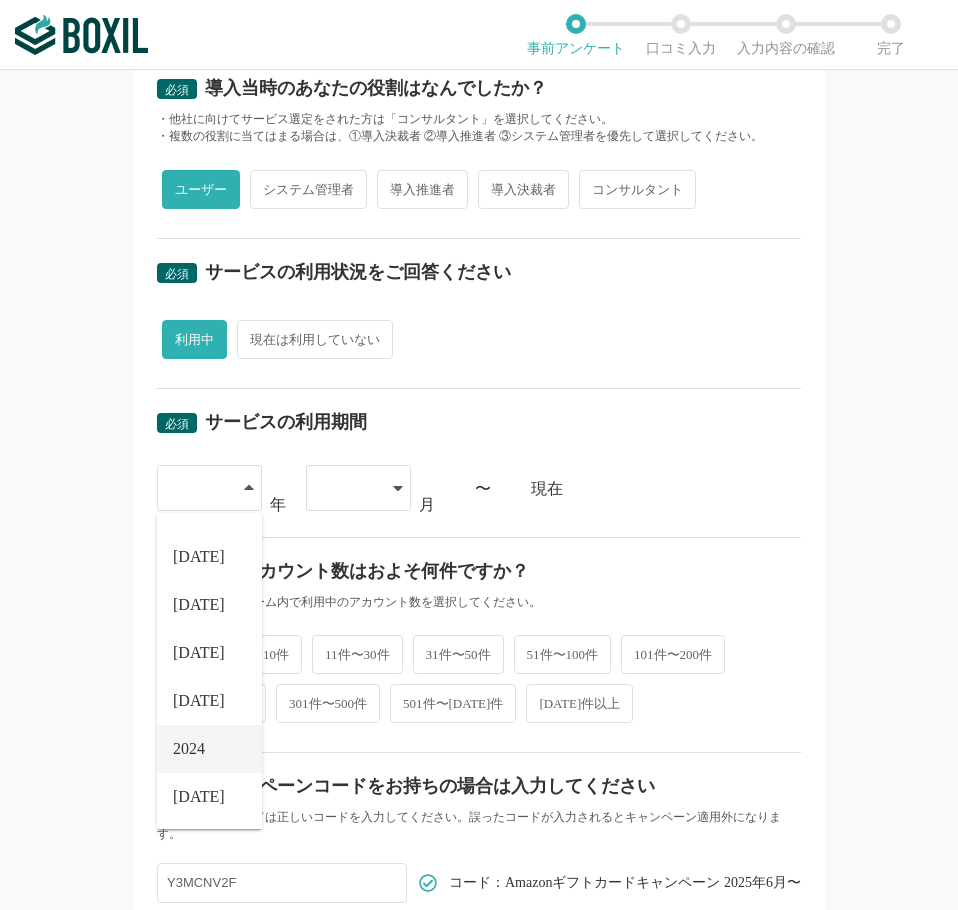 click on "2024" at bounding box center (209, 749) 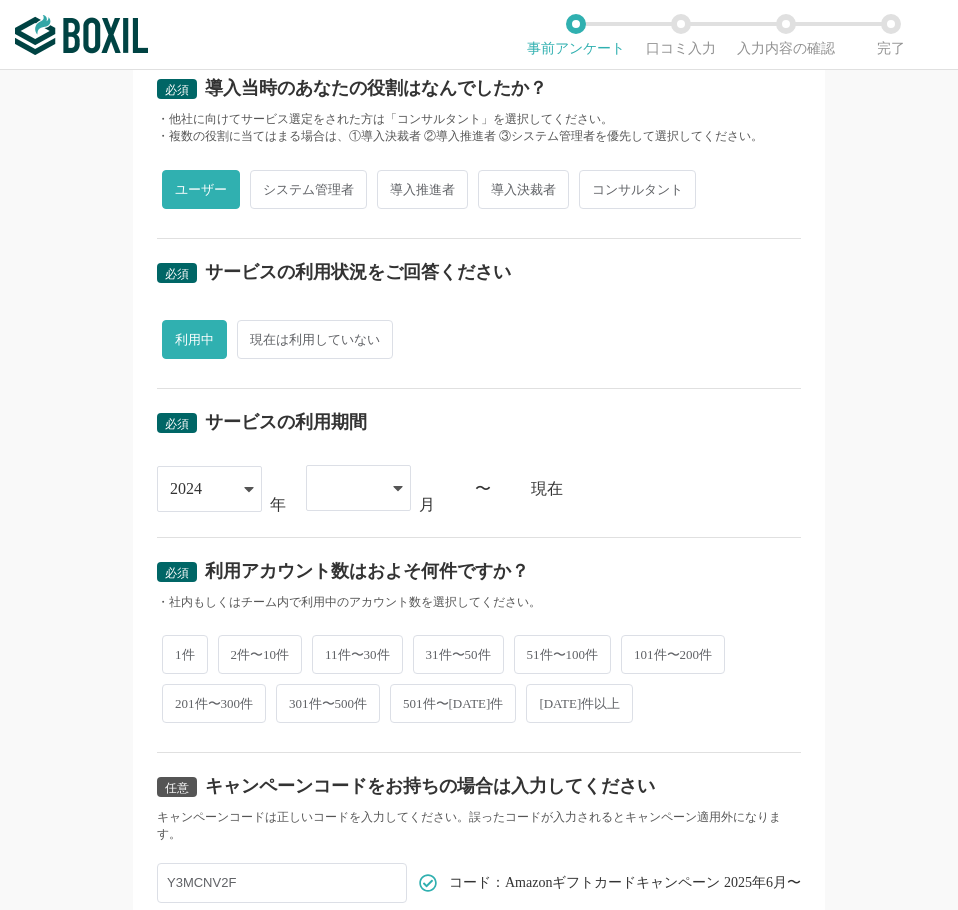 click at bounding box center (348, 488) 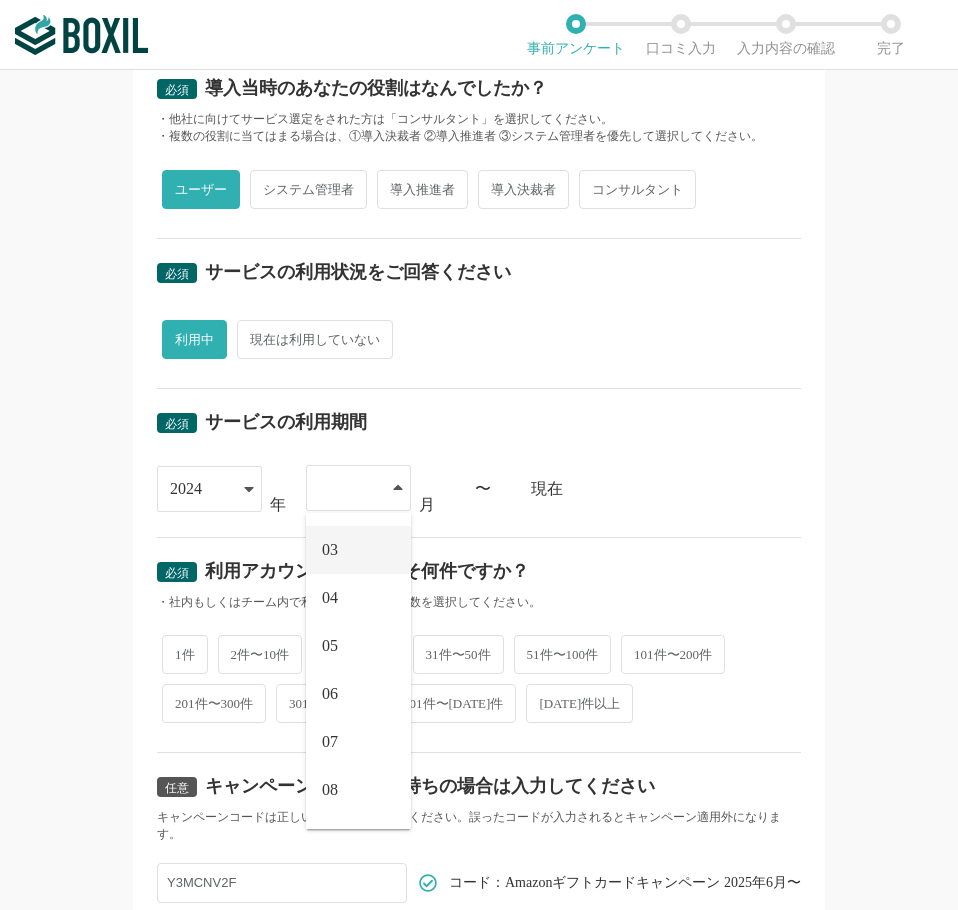 scroll, scrollTop: 276, scrollLeft: 0, axis: vertical 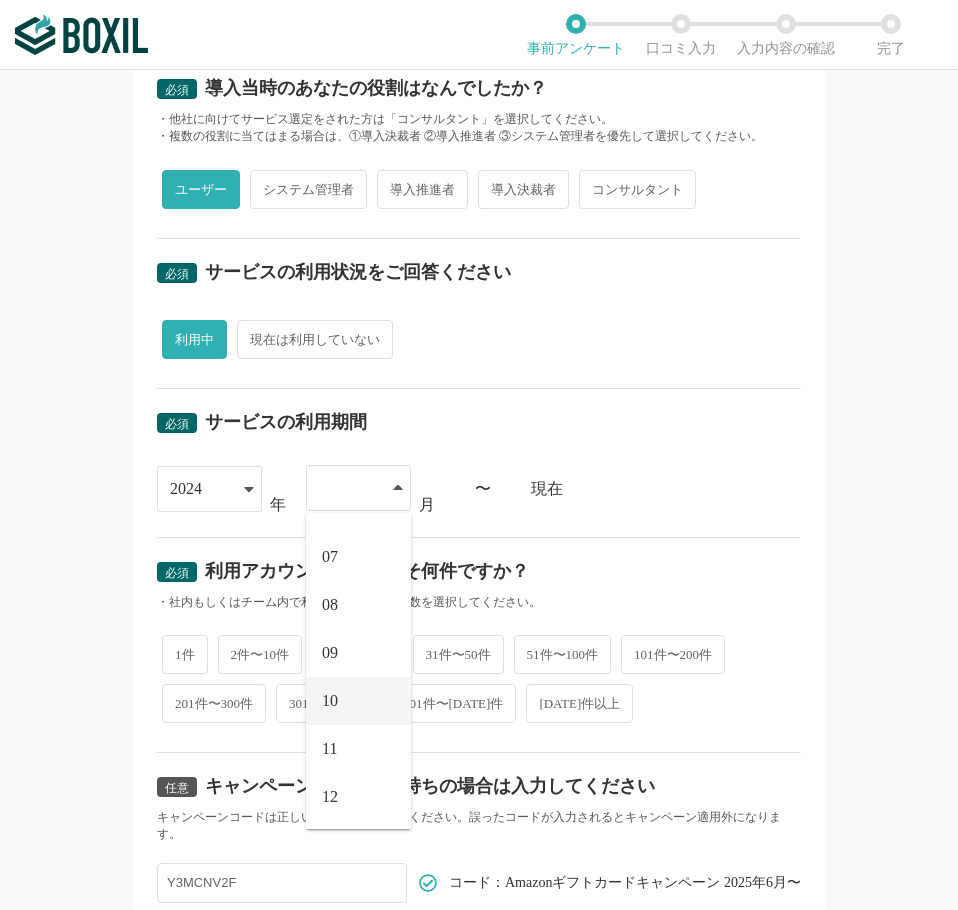 click on "10" at bounding box center (358, 701) 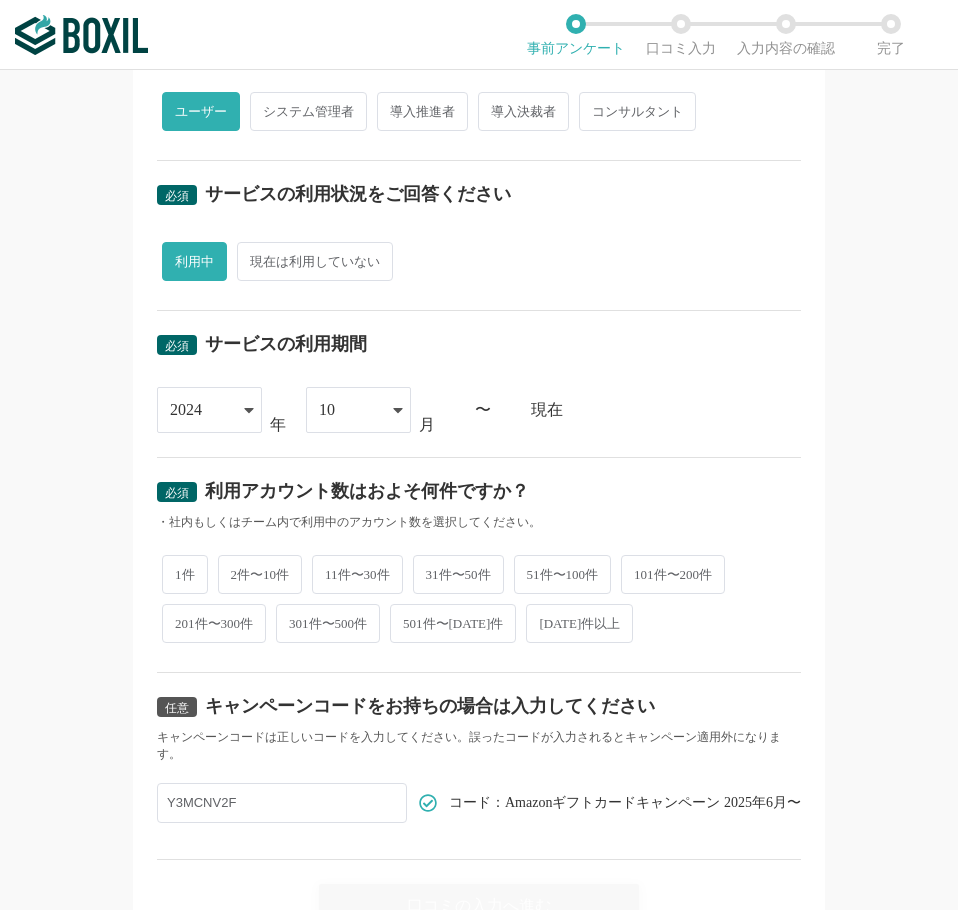 scroll, scrollTop: 684, scrollLeft: 0, axis: vertical 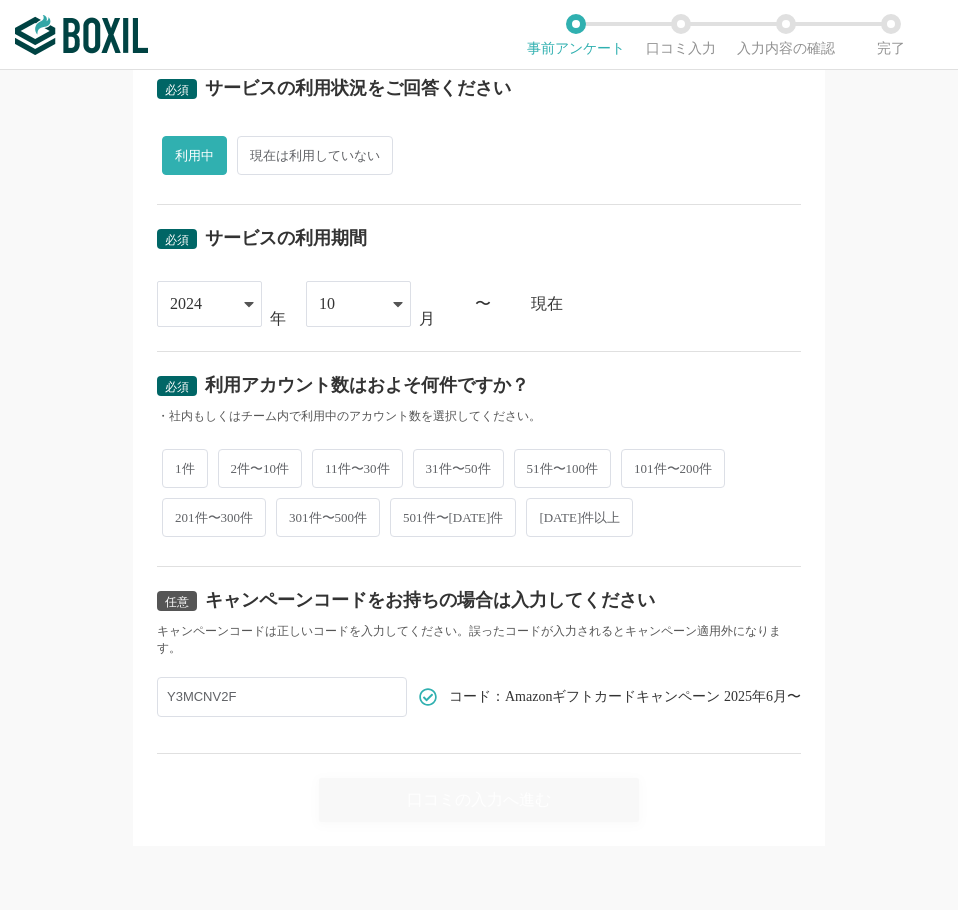 click on "1件" at bounding box center [185, 468] 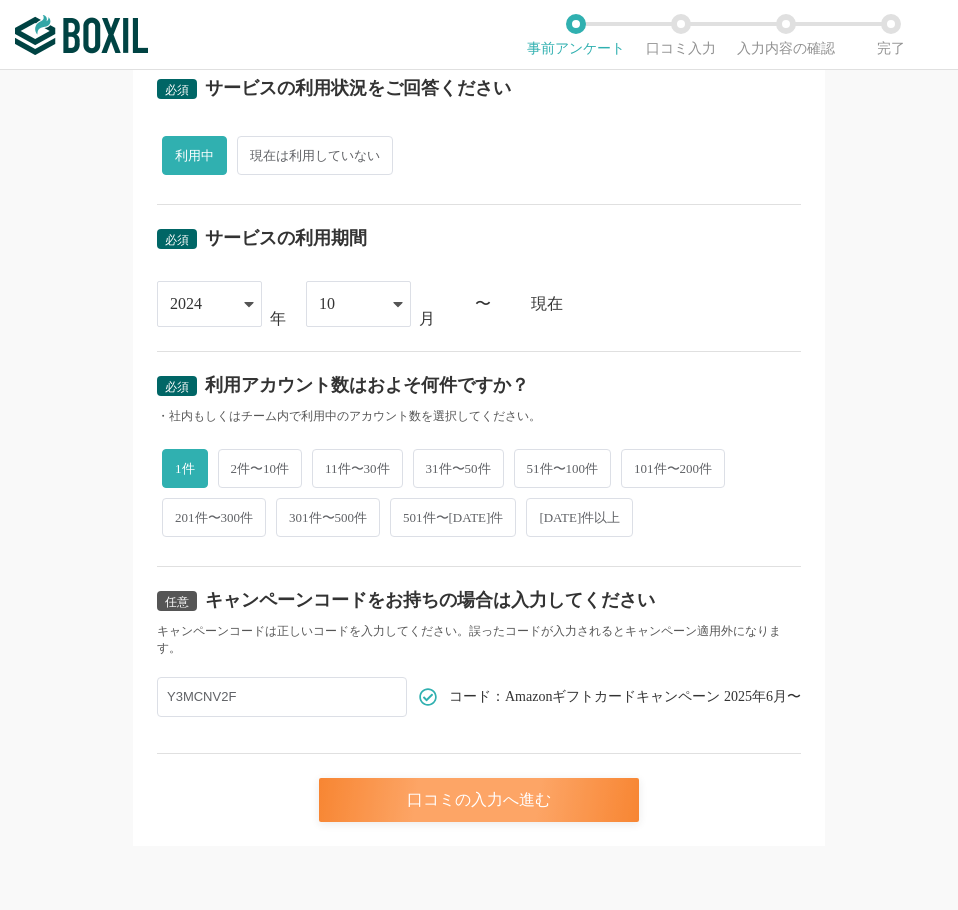 click on "口コミの入力へ進む" at bounding box center (479, 800) 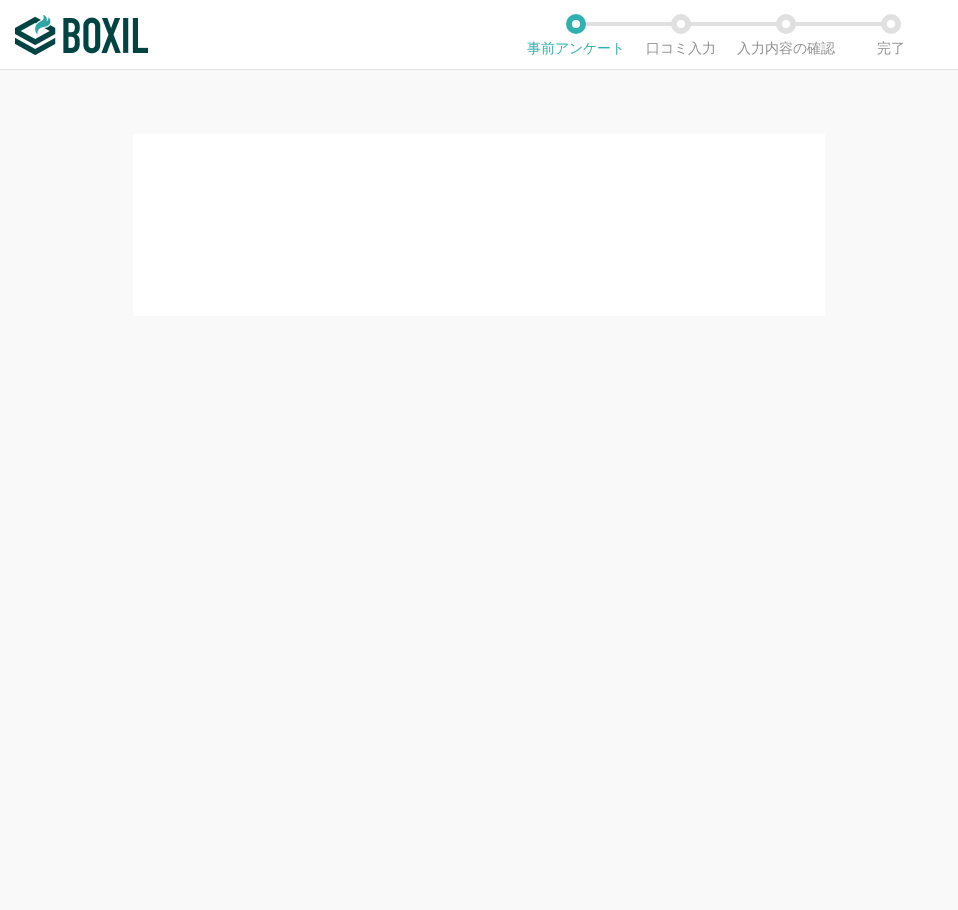 scroll, scrollTop: 0, scrollLeft: 0, axis: both 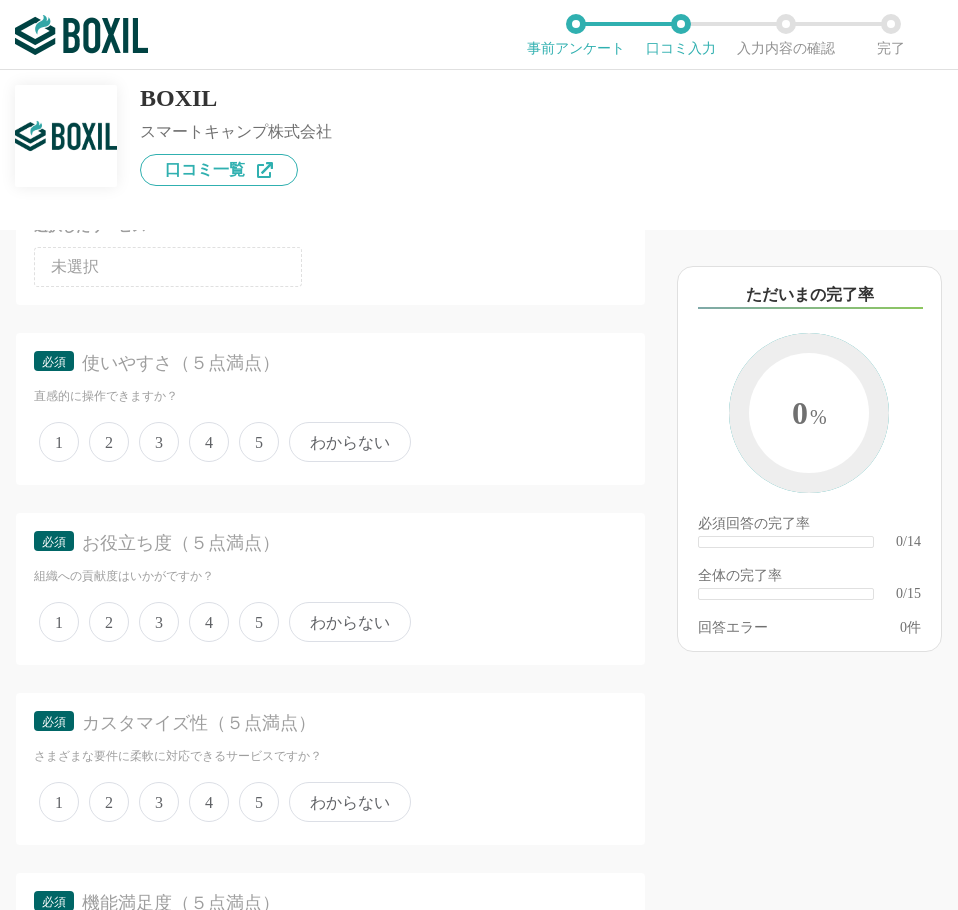 click on "5" at bounding box center (259, 442) 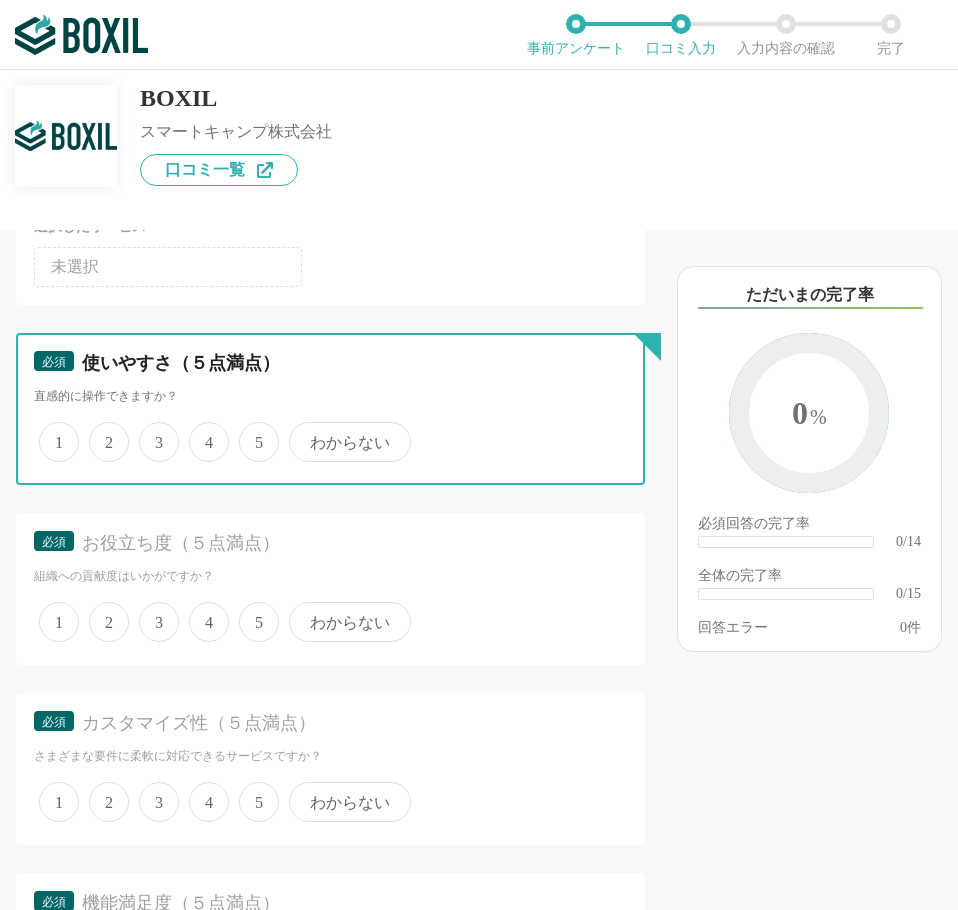 click on "5" at bounding box center (250, 431) 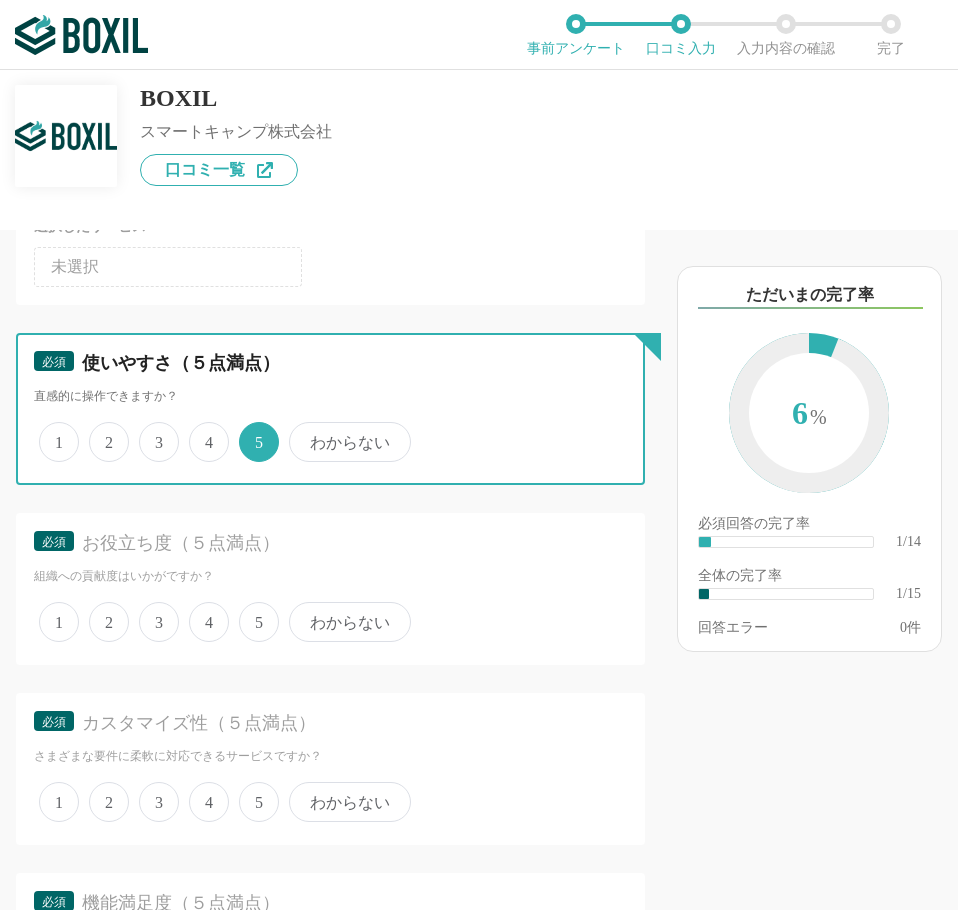 scroll, scrollTop: 500, scrollLeft: 0, axis: vertical 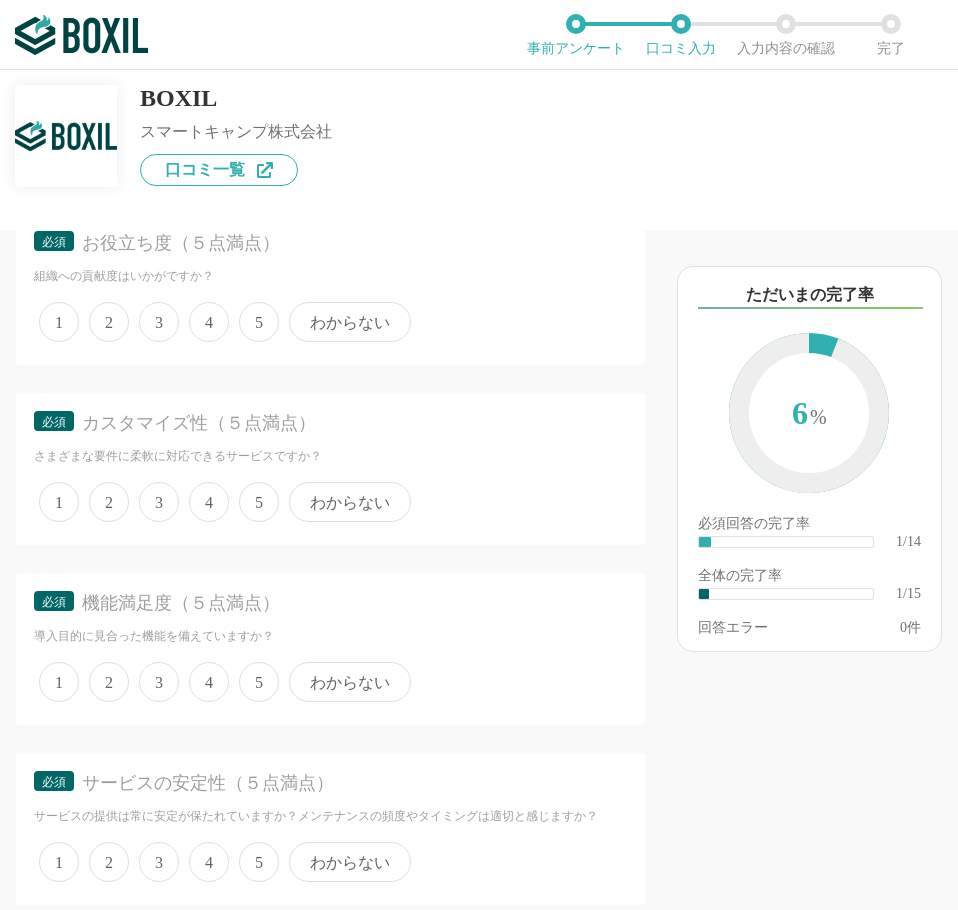 click on "5" at bounding box center [259, 322] 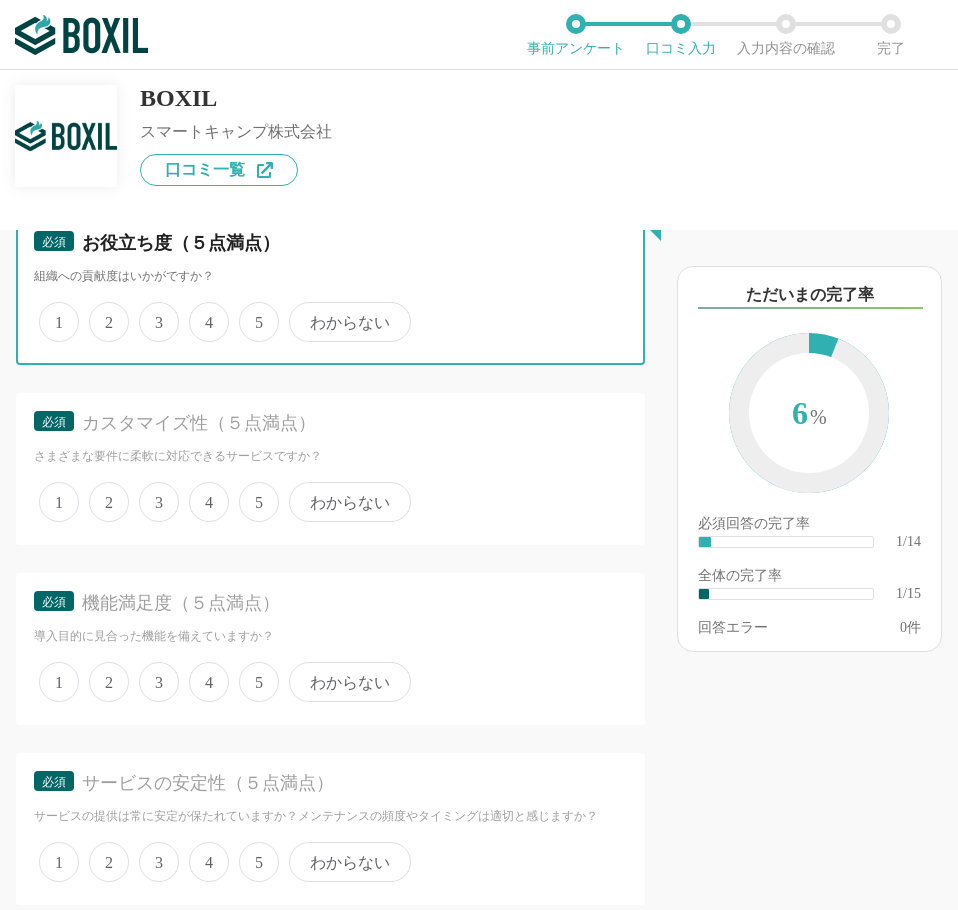 click on "5" at bounding box center [250, 311] 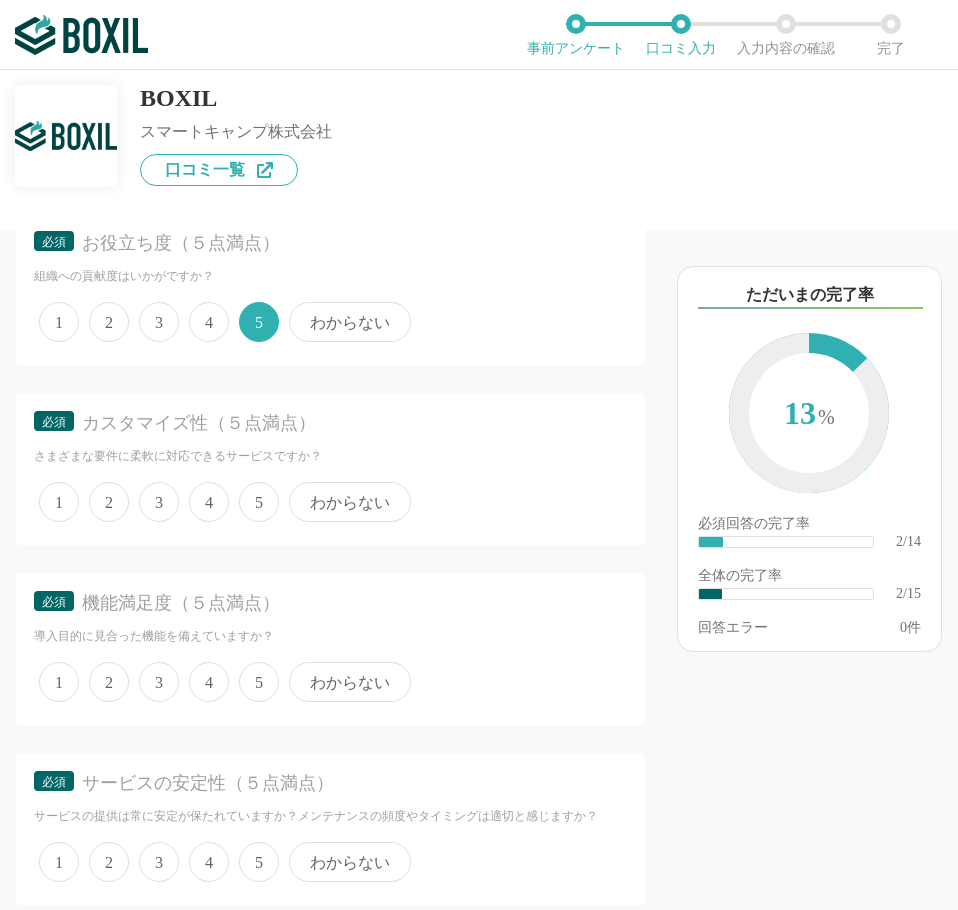 click on "4" at bounding box center (209, 502) 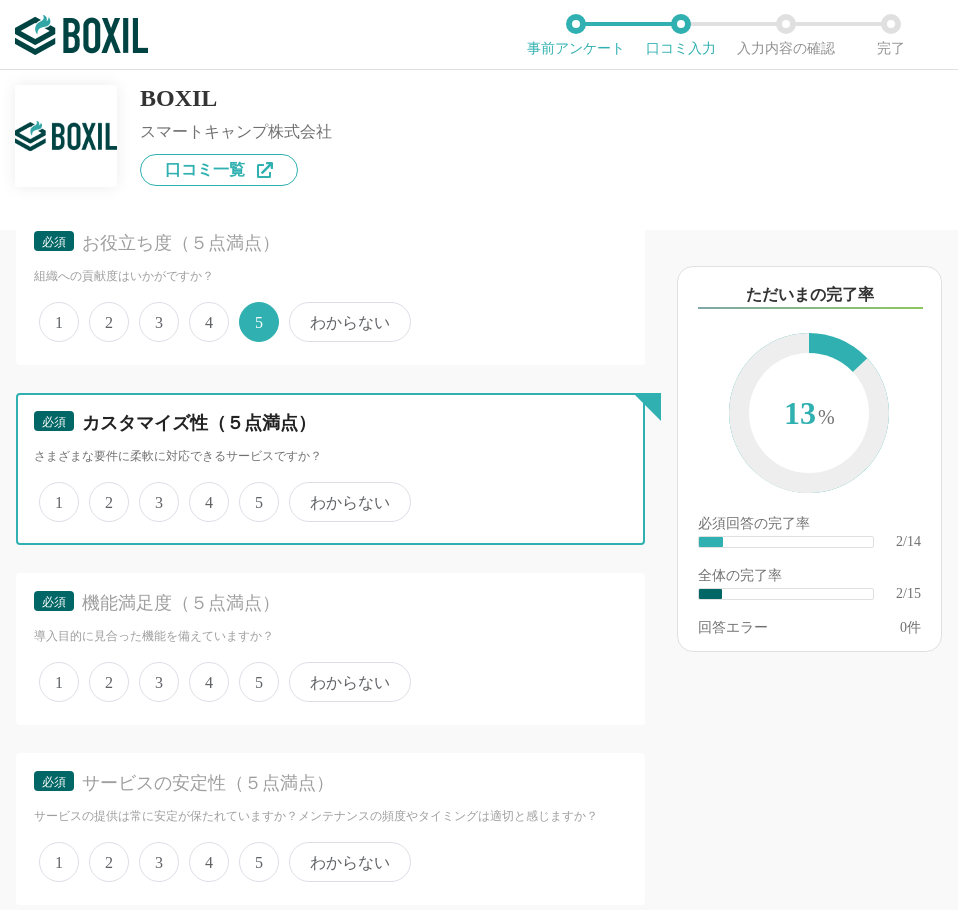 click on "4" at bounding box center (200, 491) 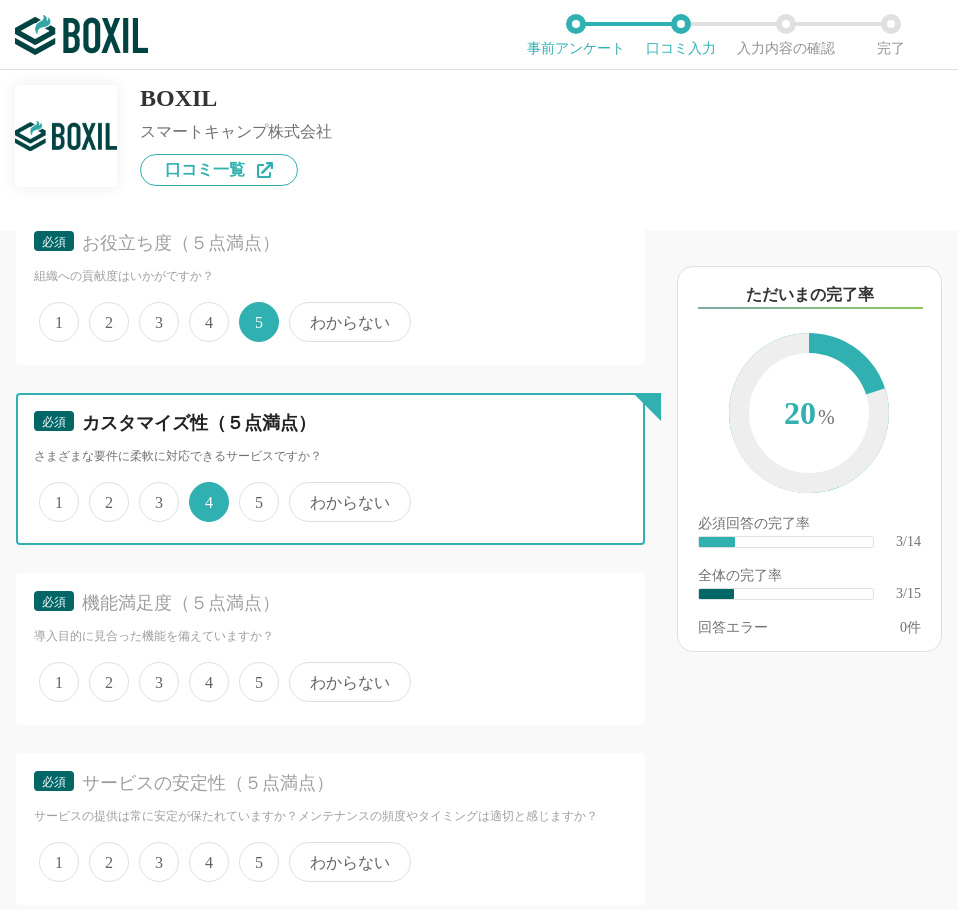 scroll, scrollTop: 800, scrollLeft: 0, axis: vertical 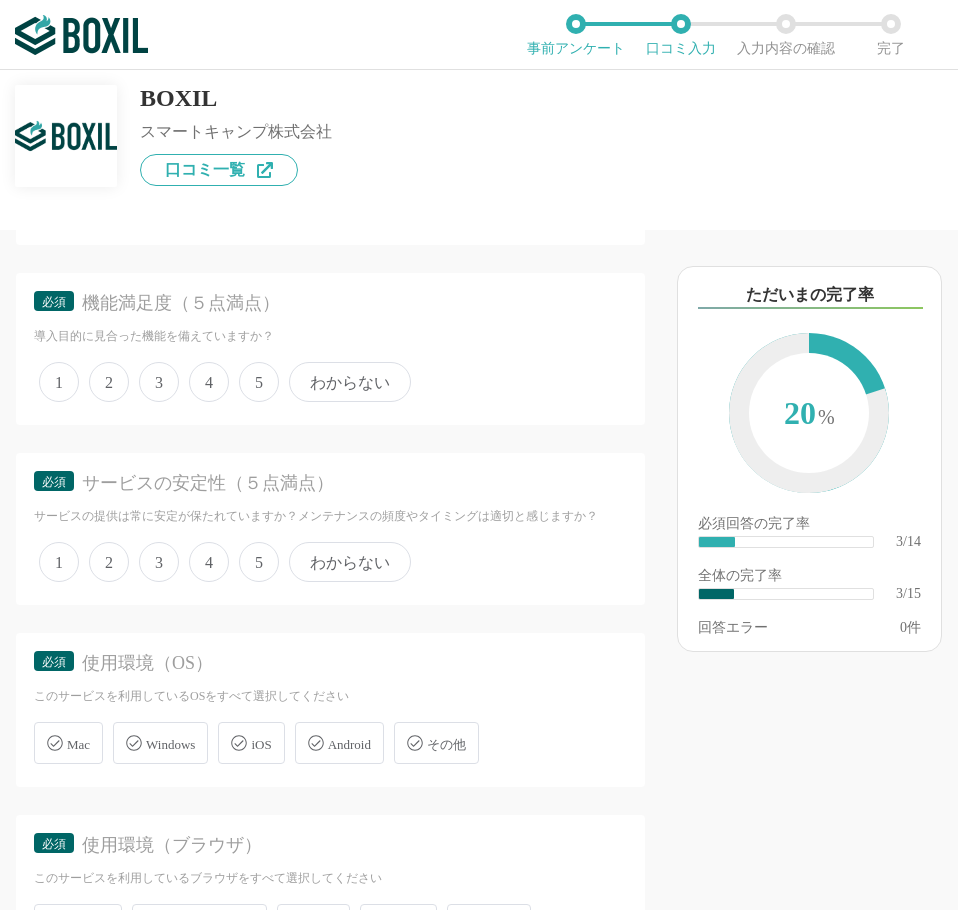 click on "5" at bounding box center [259, 382] 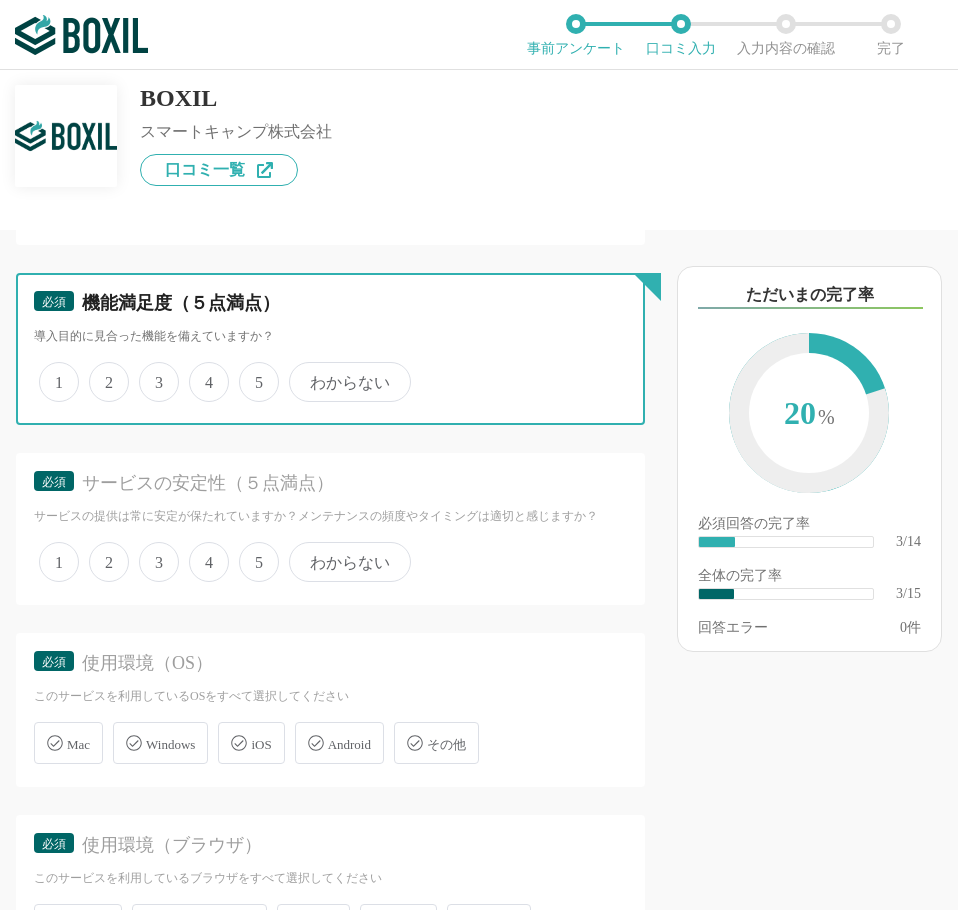 click on "5" at bounding box center (250, 371) 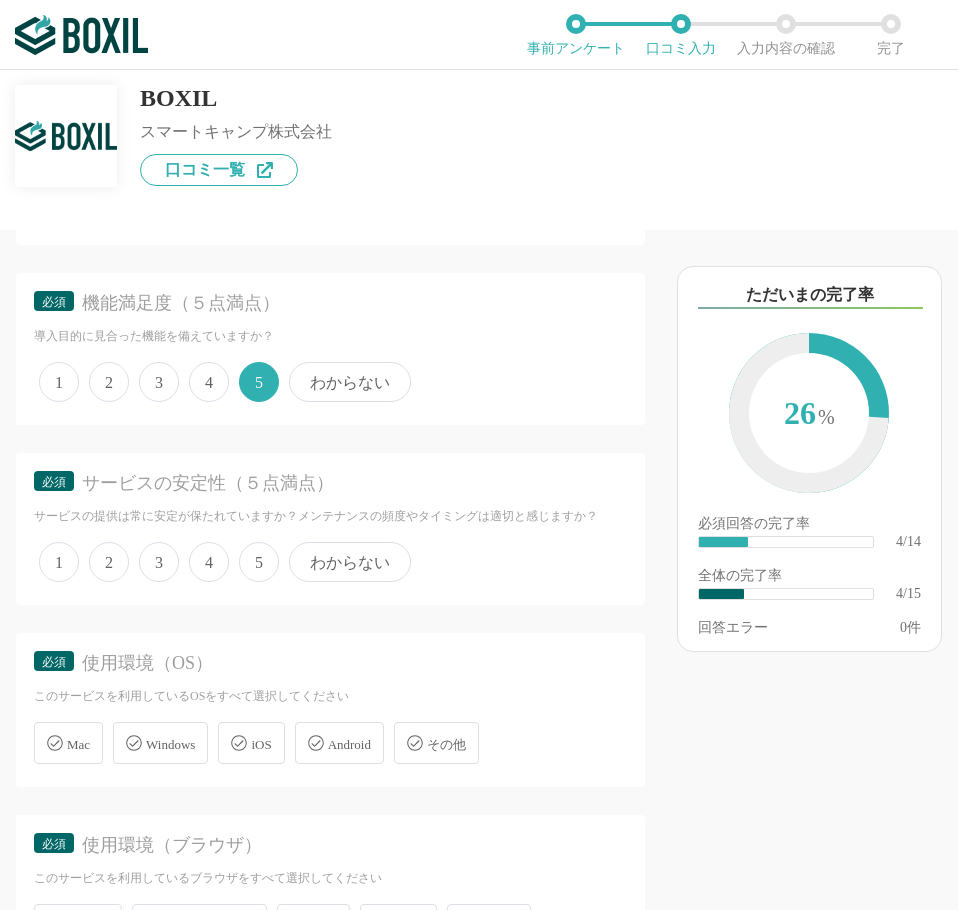 click on "4" at bounding box center [209, 562] 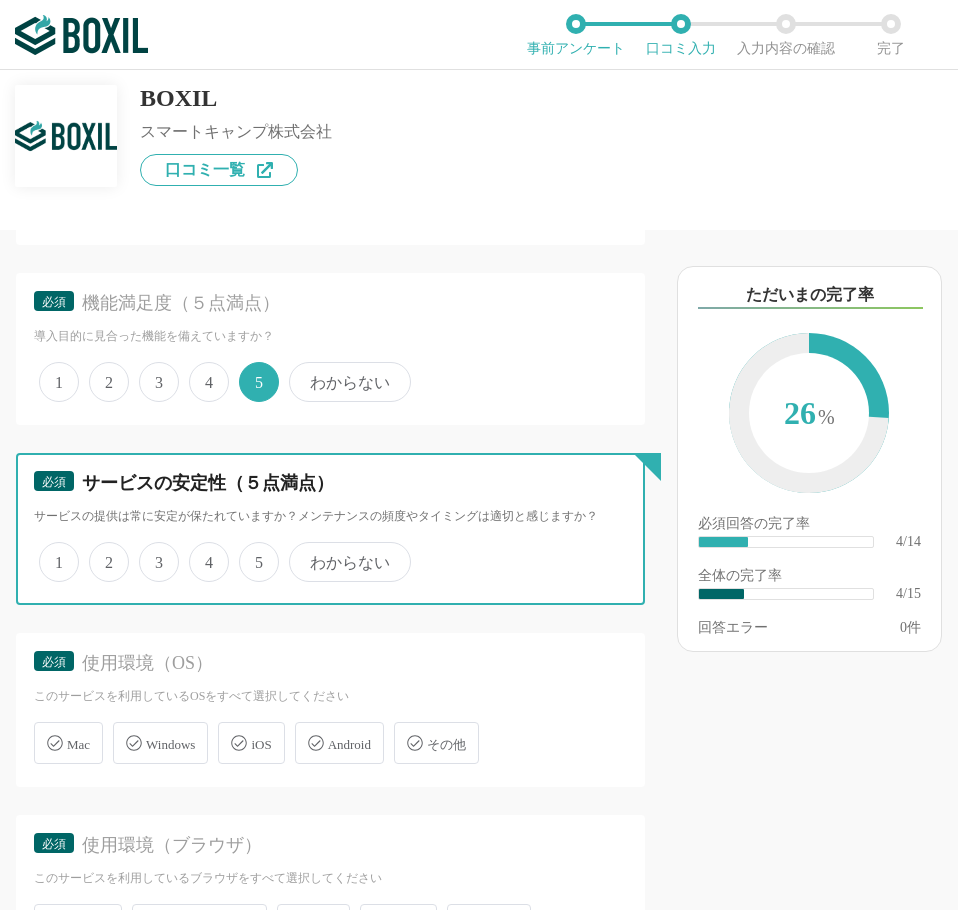 click on "4" at bounding box center (200, 551) 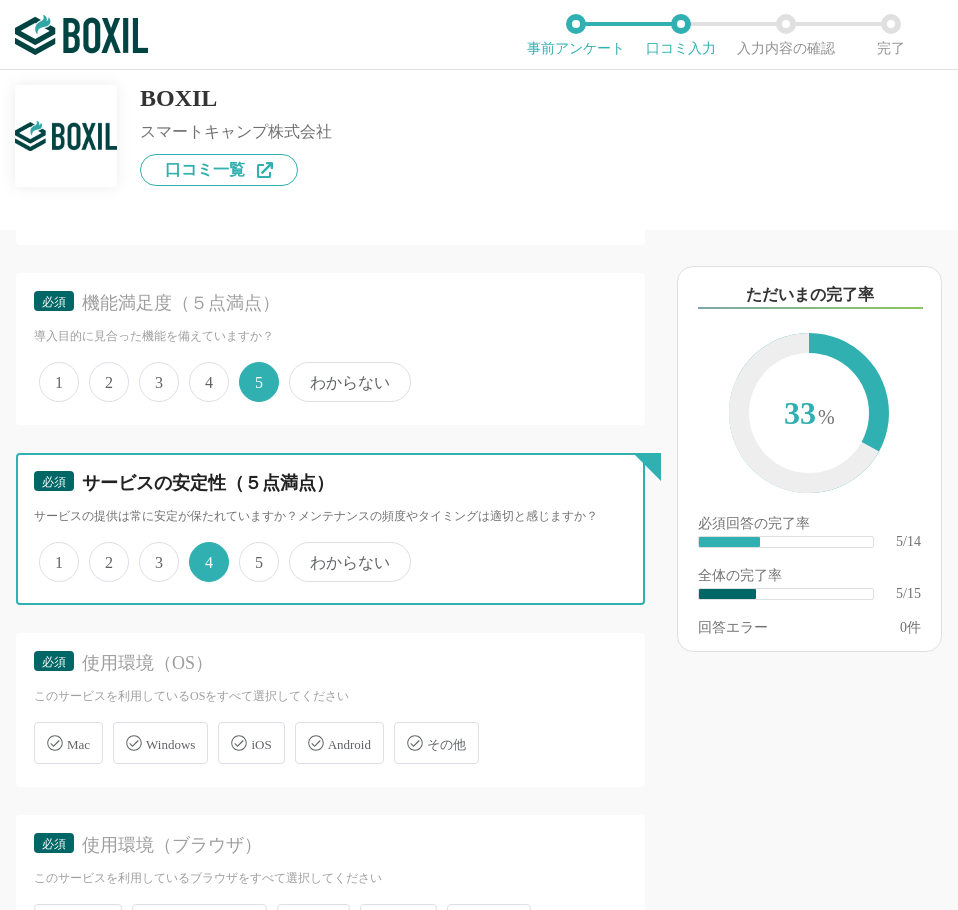 scroll, scrollTop: 1100, scrollLeft: 0, axis: vertical 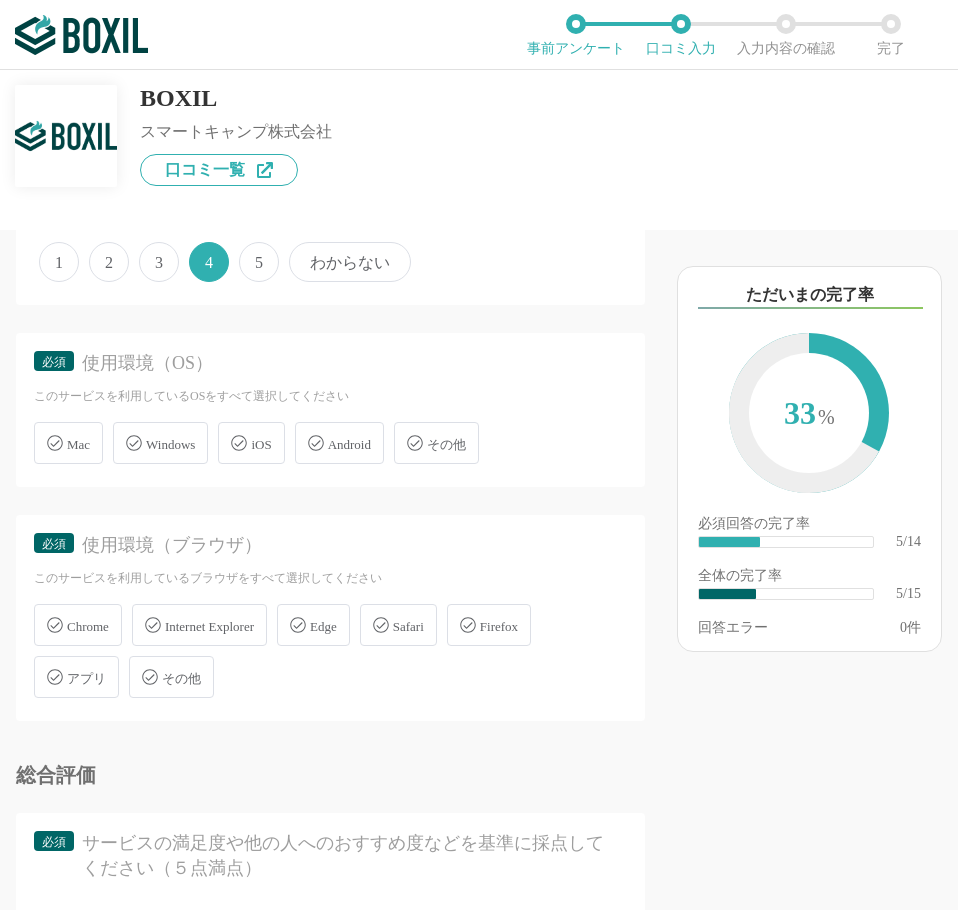 drag, startPoint x: 181, startPoint y: 410, endPoint x: 171, endPoint y: 433, distance: 25.079872 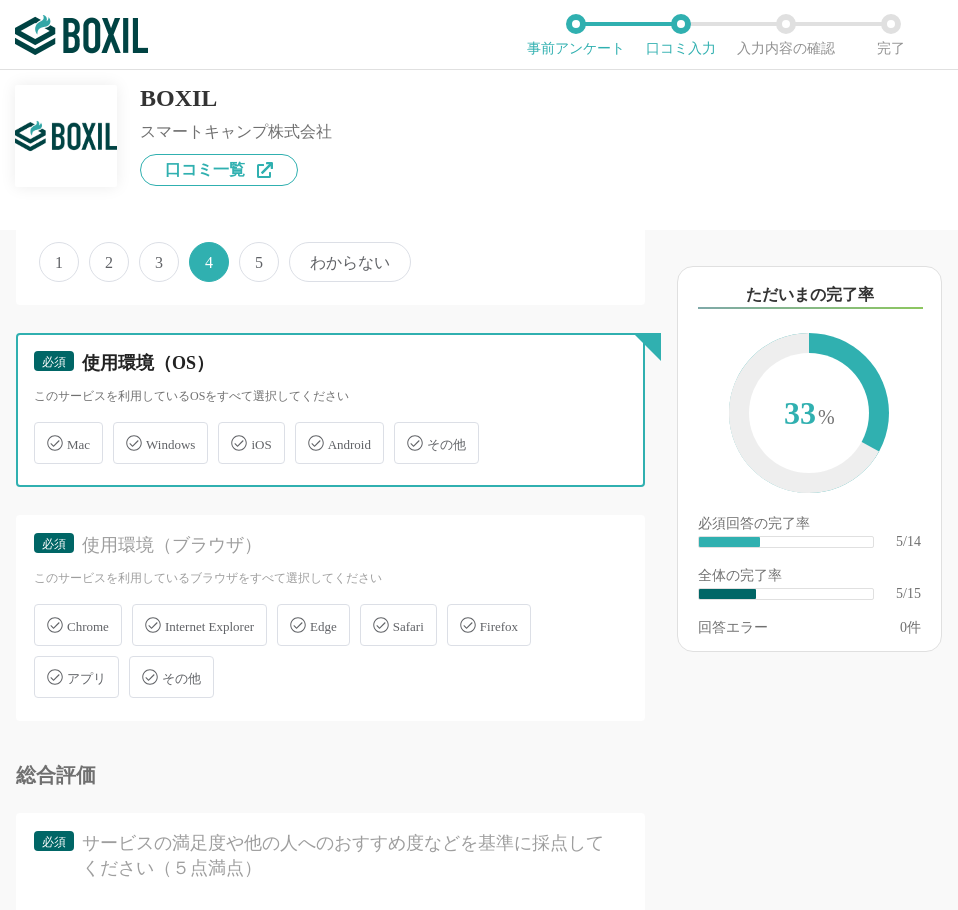 click on "Windows" at bounding box center (123, 431) 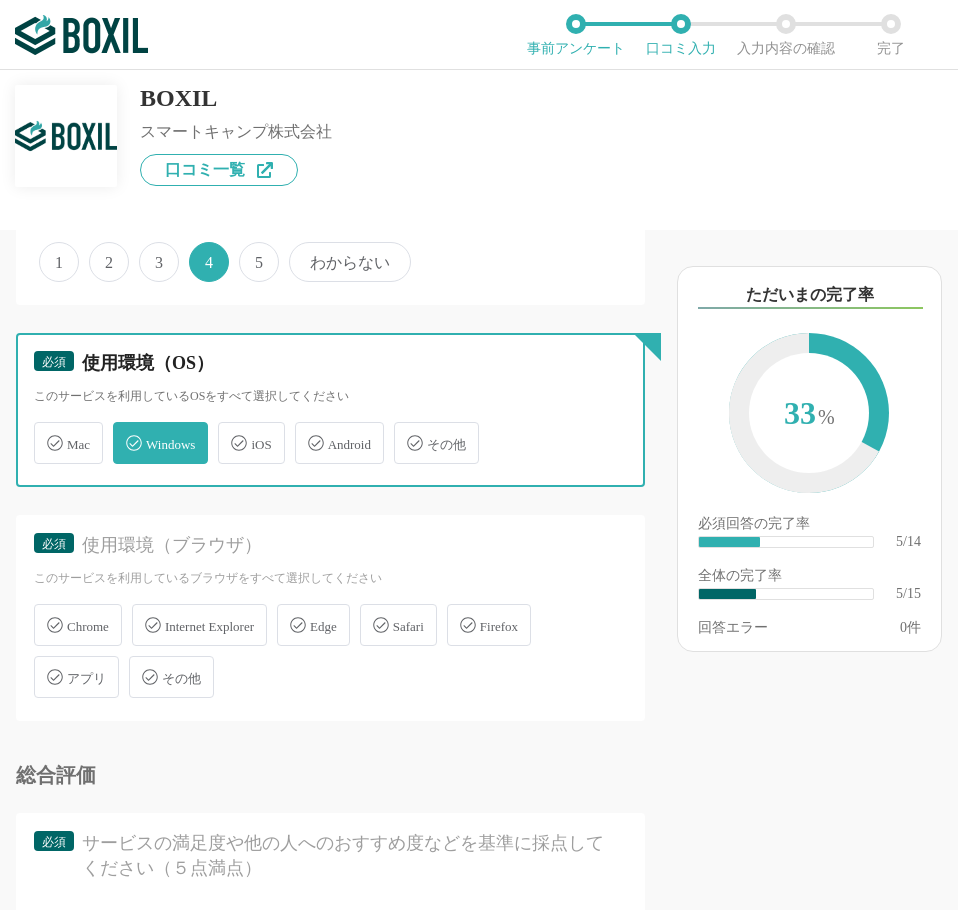 checkbox on "true" 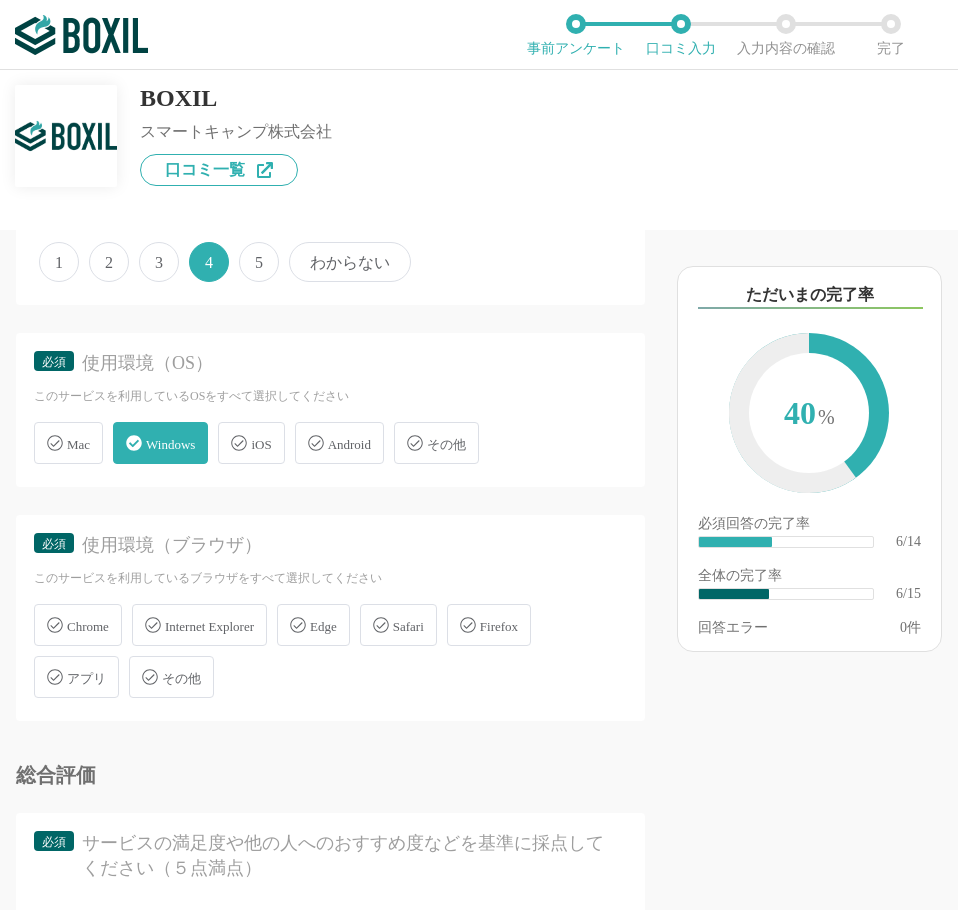 click on "Chrome Internet Explorer Edge Safari Firefox アプリ その他" at bounding box center (330, 651) 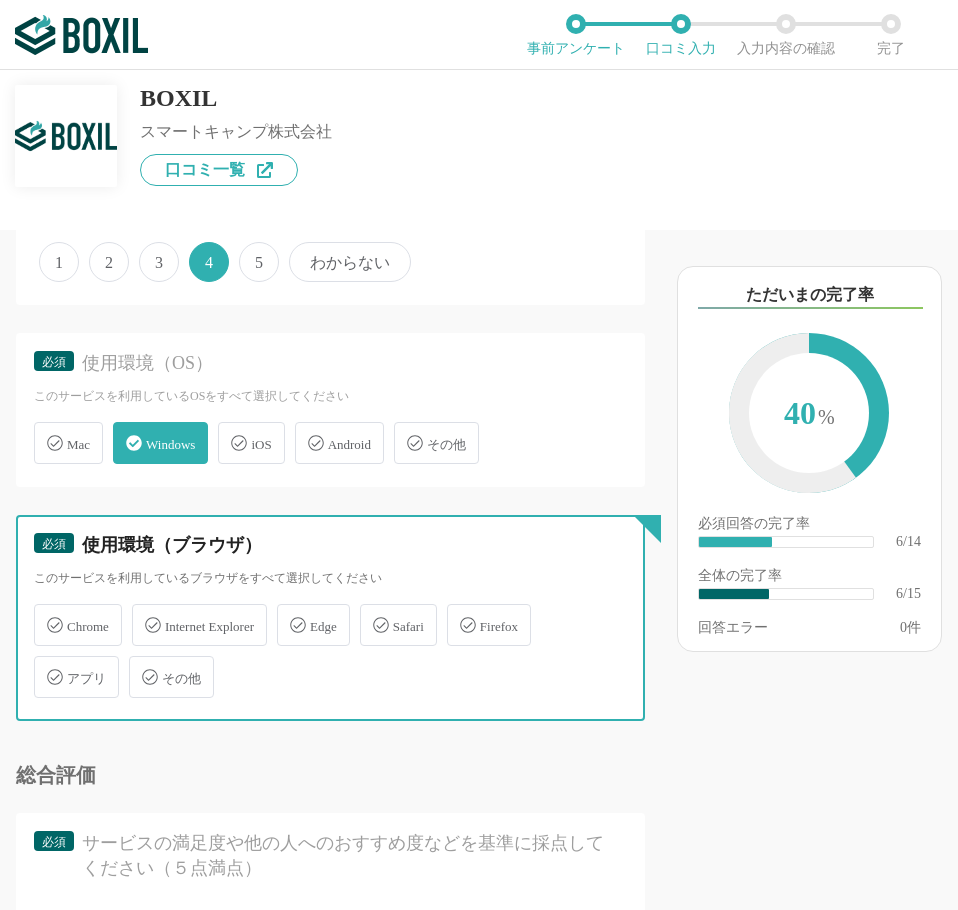 click on "Chrome" at bounding box center [44, 613] 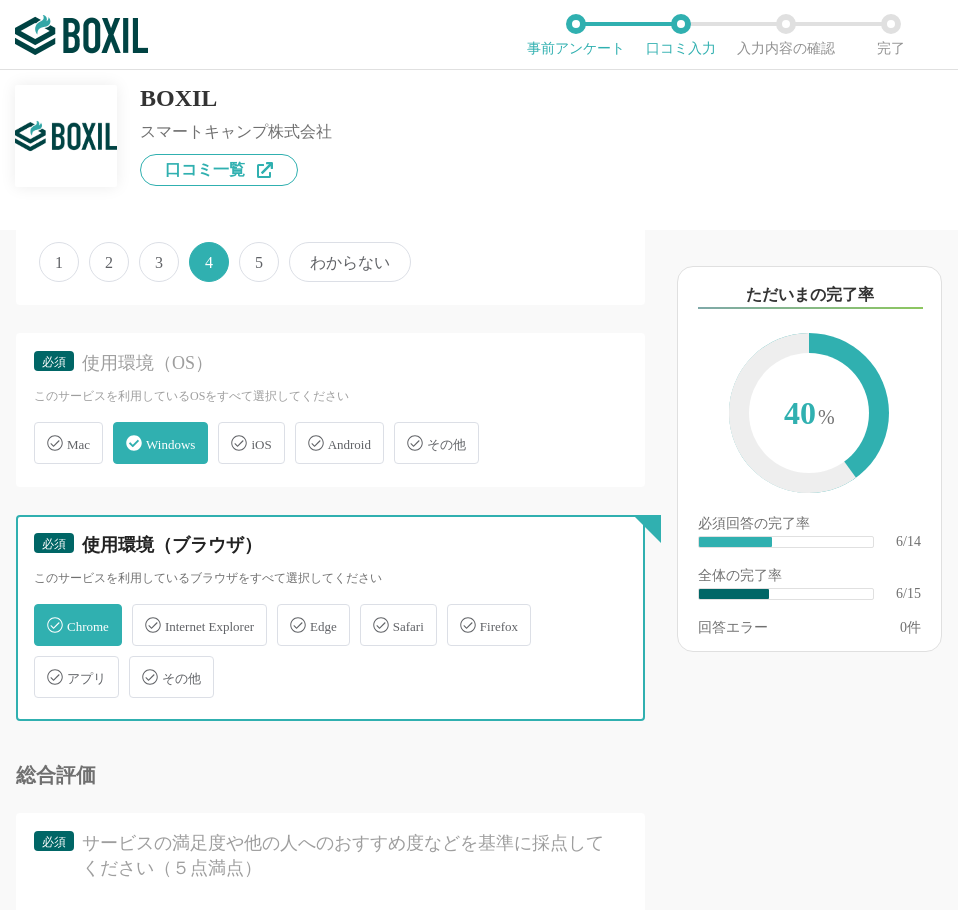 checkbox on "true" 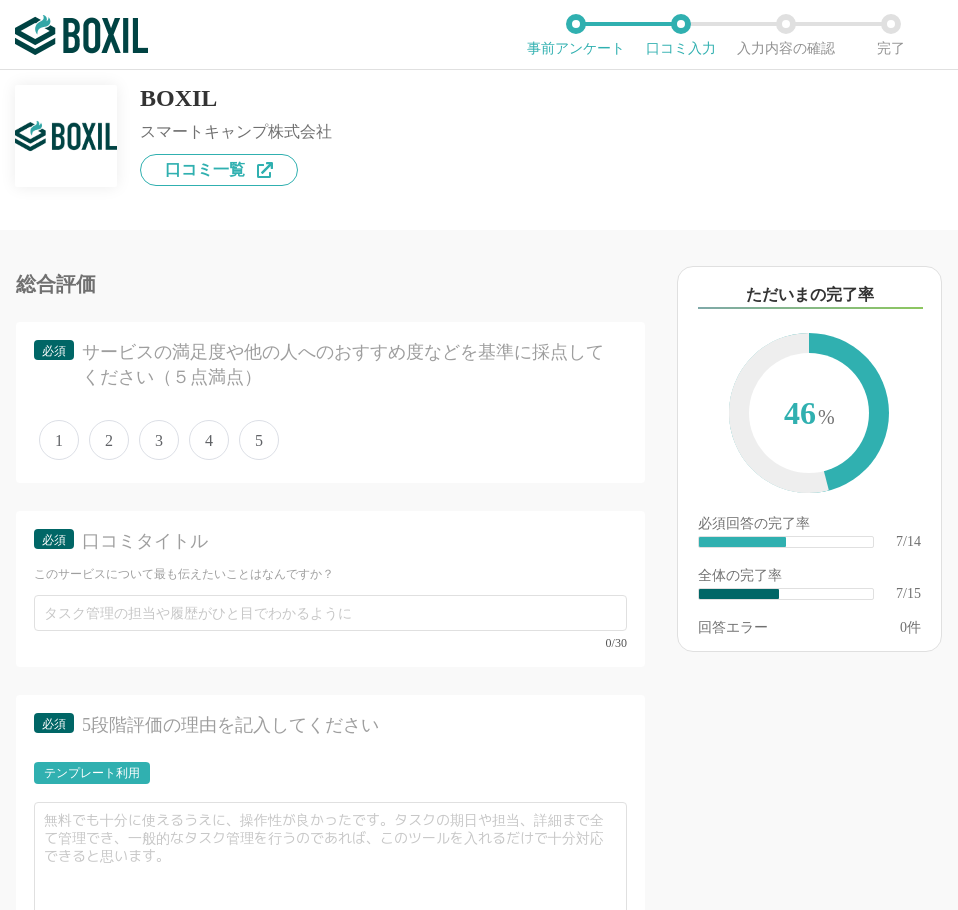 scroll, scrollTop: 1600, scrollLeft: 0, axis: vertical 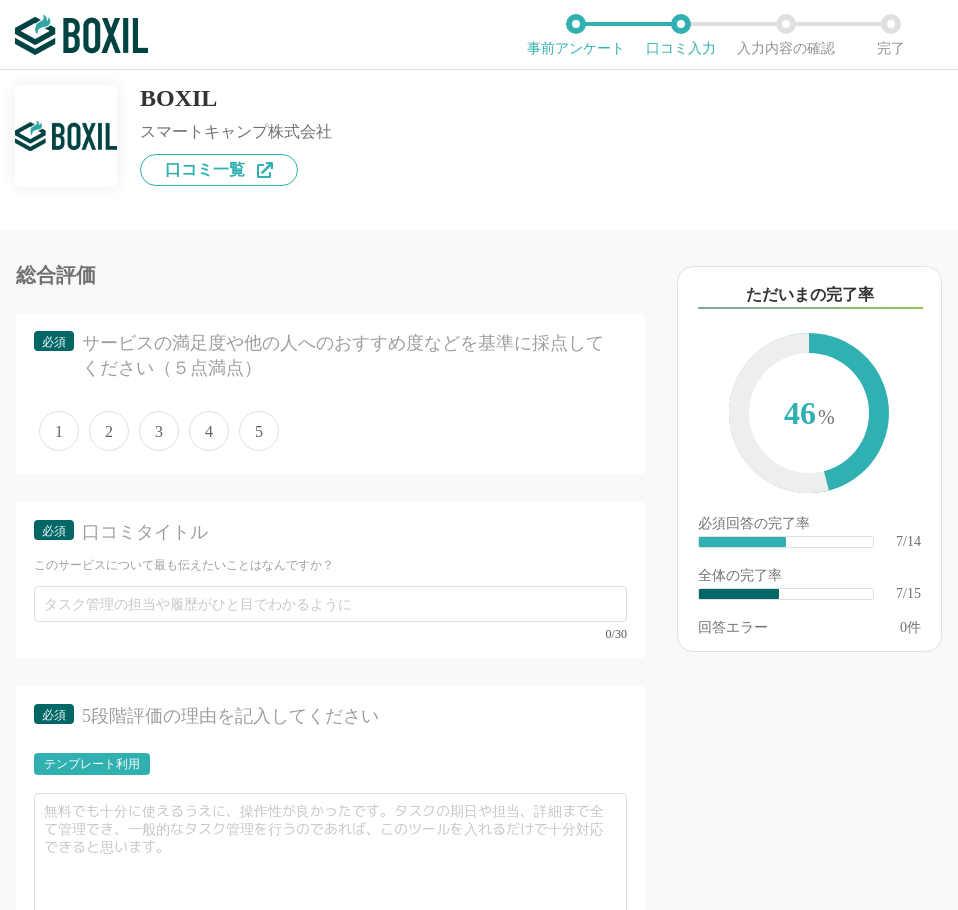 click on "5" at bounding box center (259, 431) 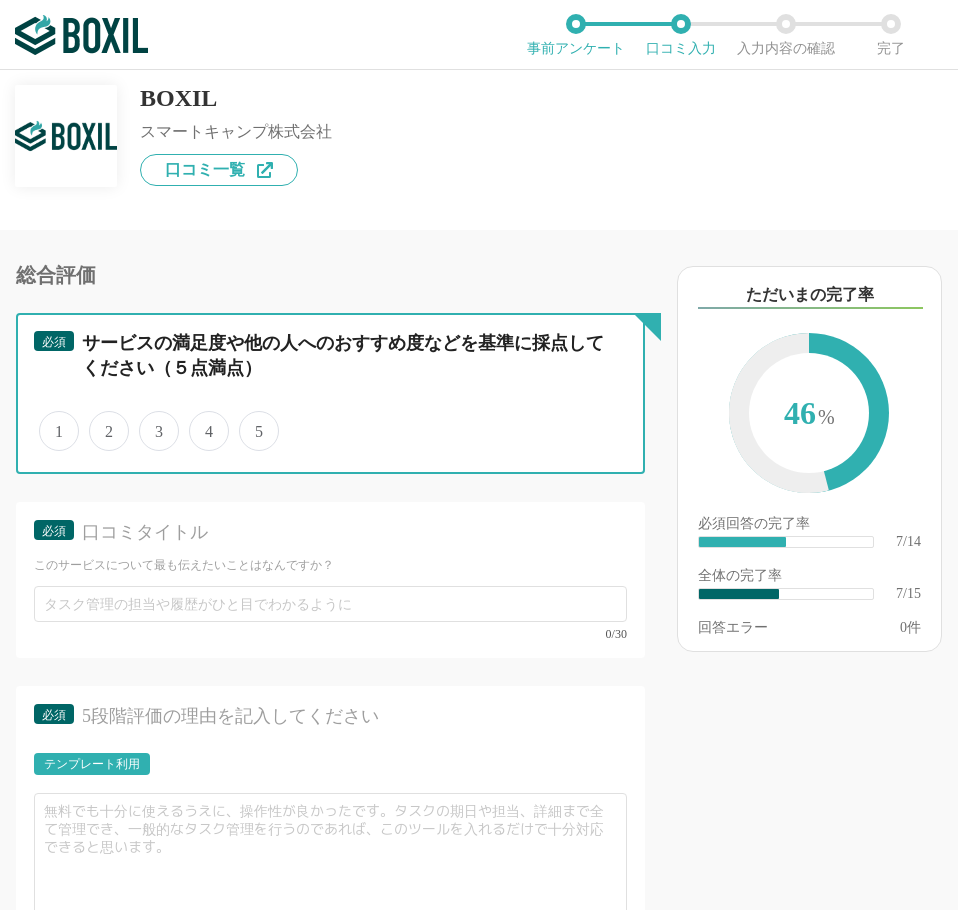 click on "5" at bounding box center (250, 420) 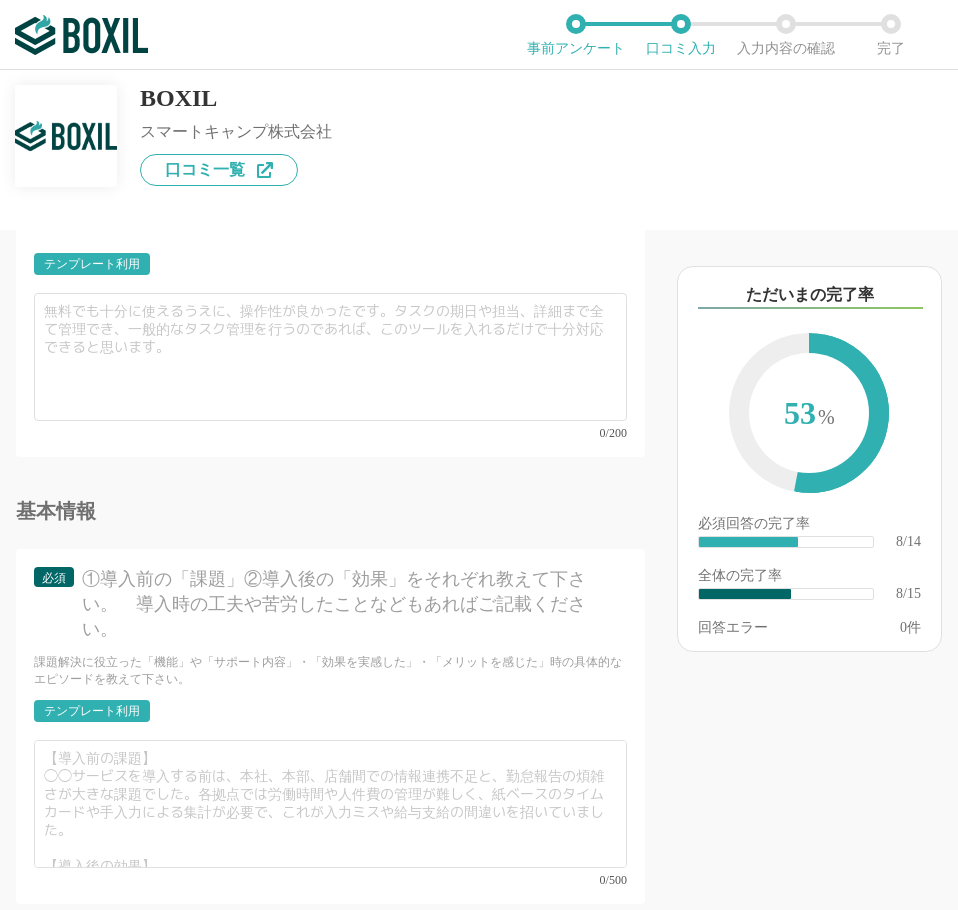 scroll, scrollTop: 1800, scrollLeft: 0, axis: vertical 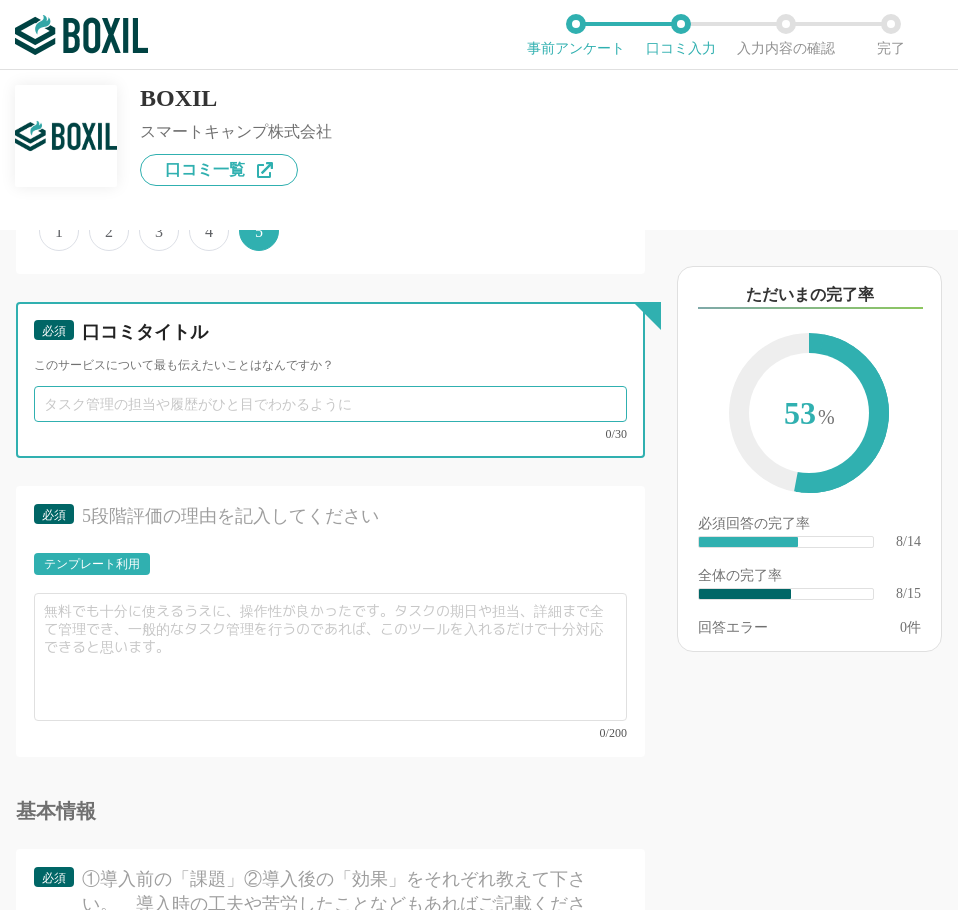 click at bounding box center [330, 404] 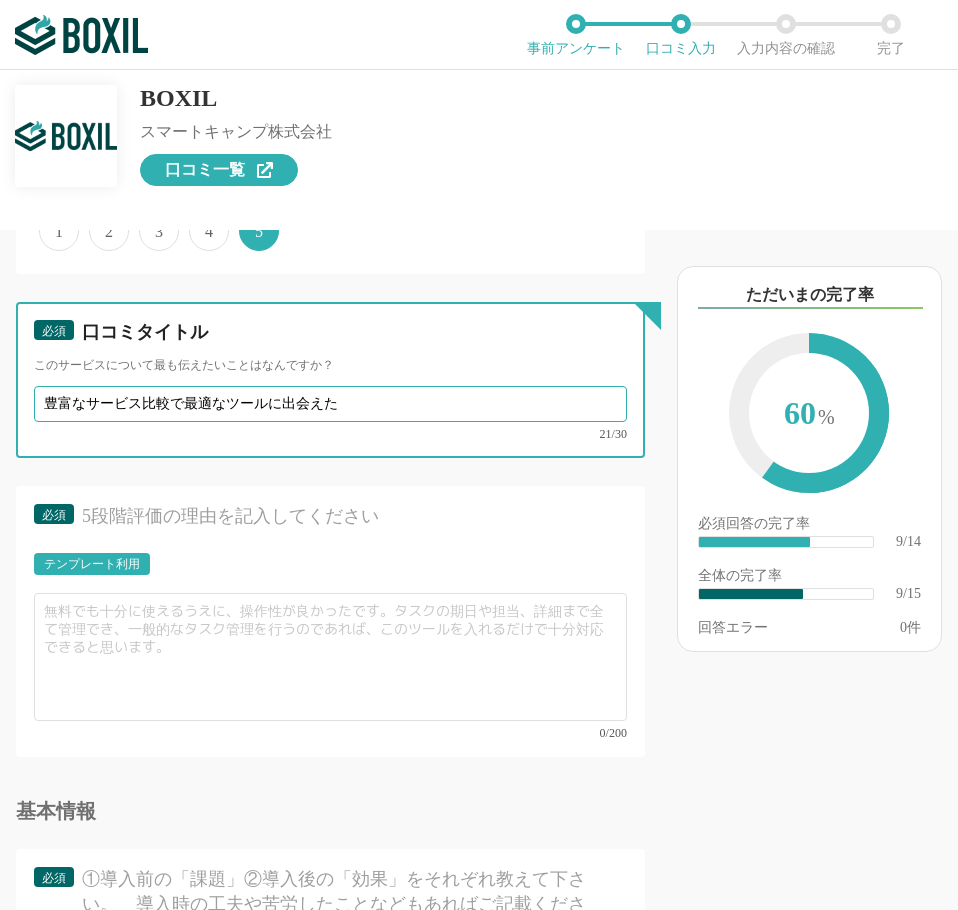 type on "豊富なサービス比較で最適なツールに出会えた" 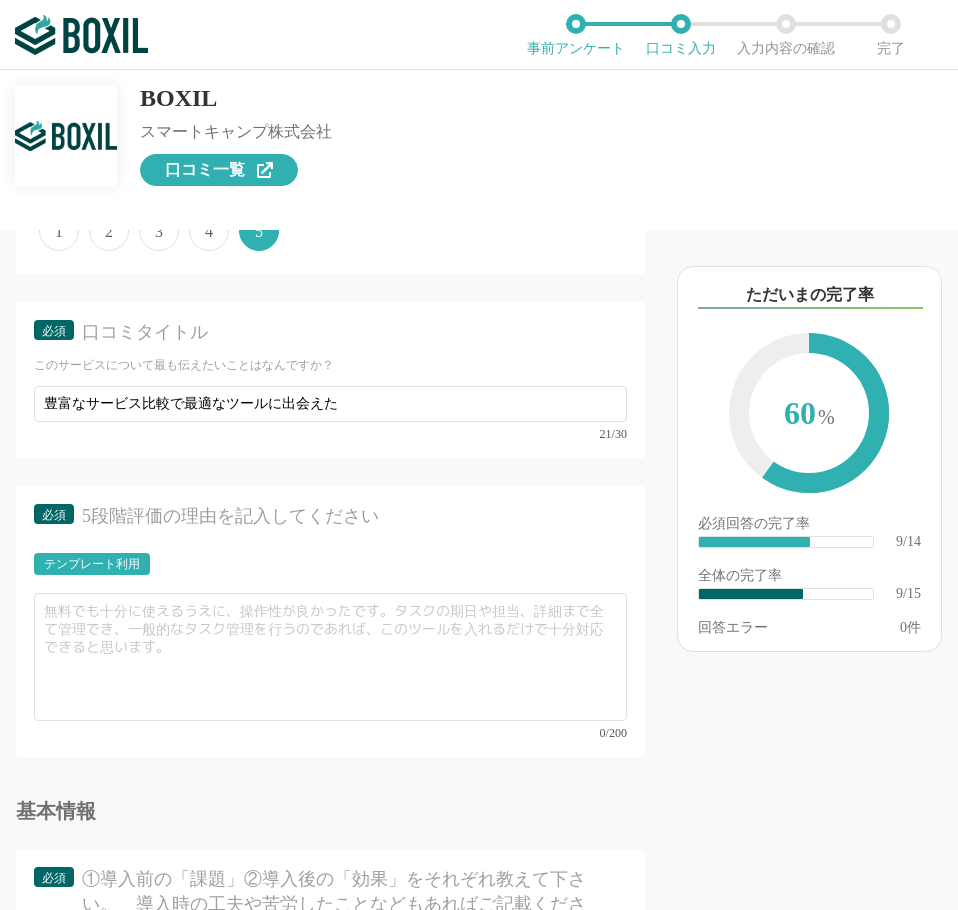 click 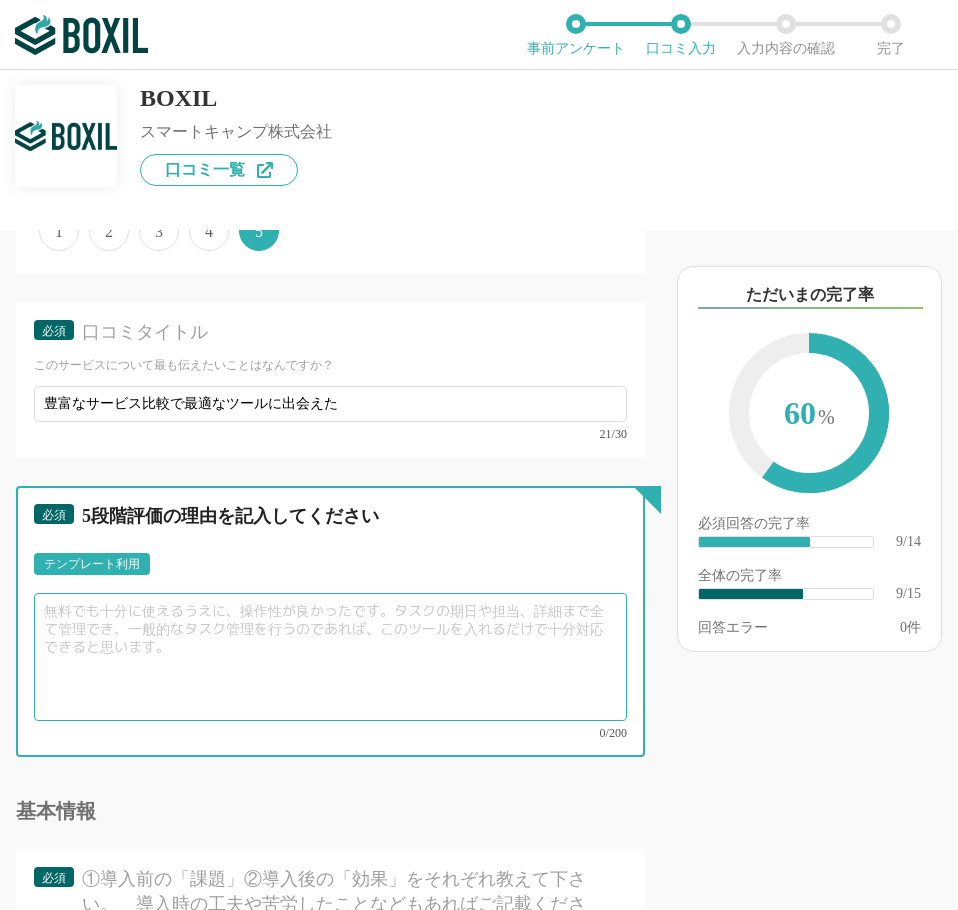click at bounding box center (330, 657) 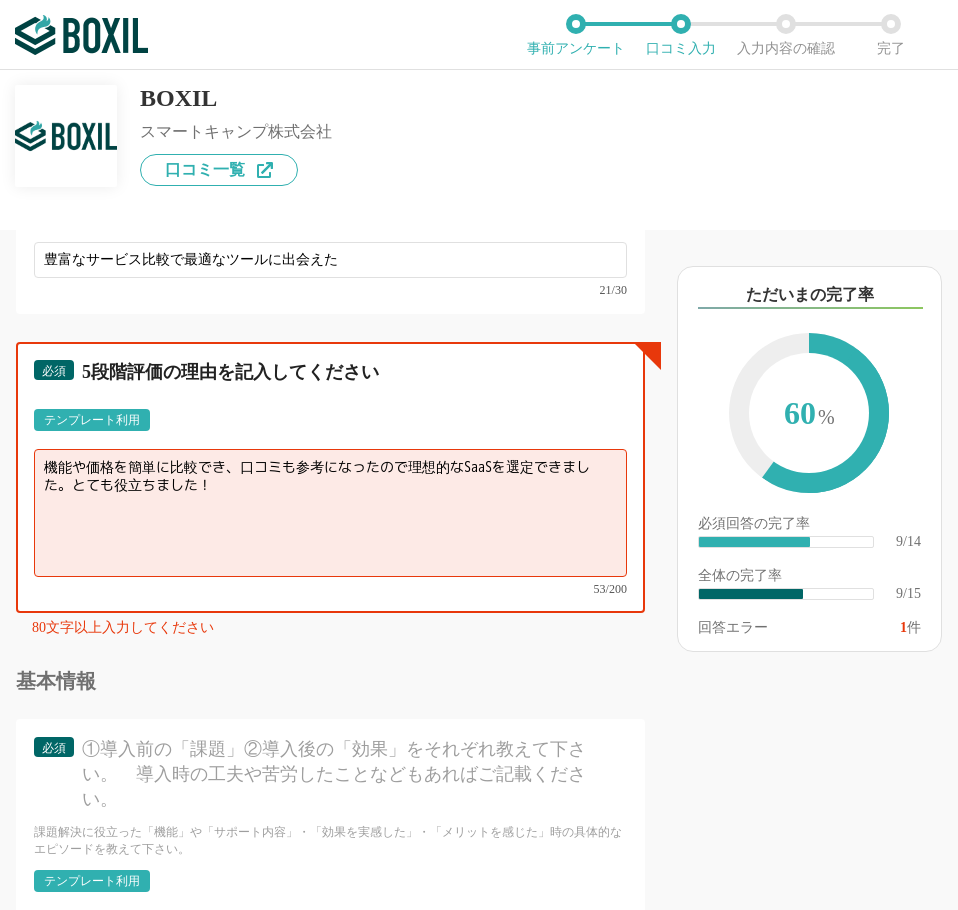 scroll, scrollTop: 1900, scrollLeft: 0, axis: vertical 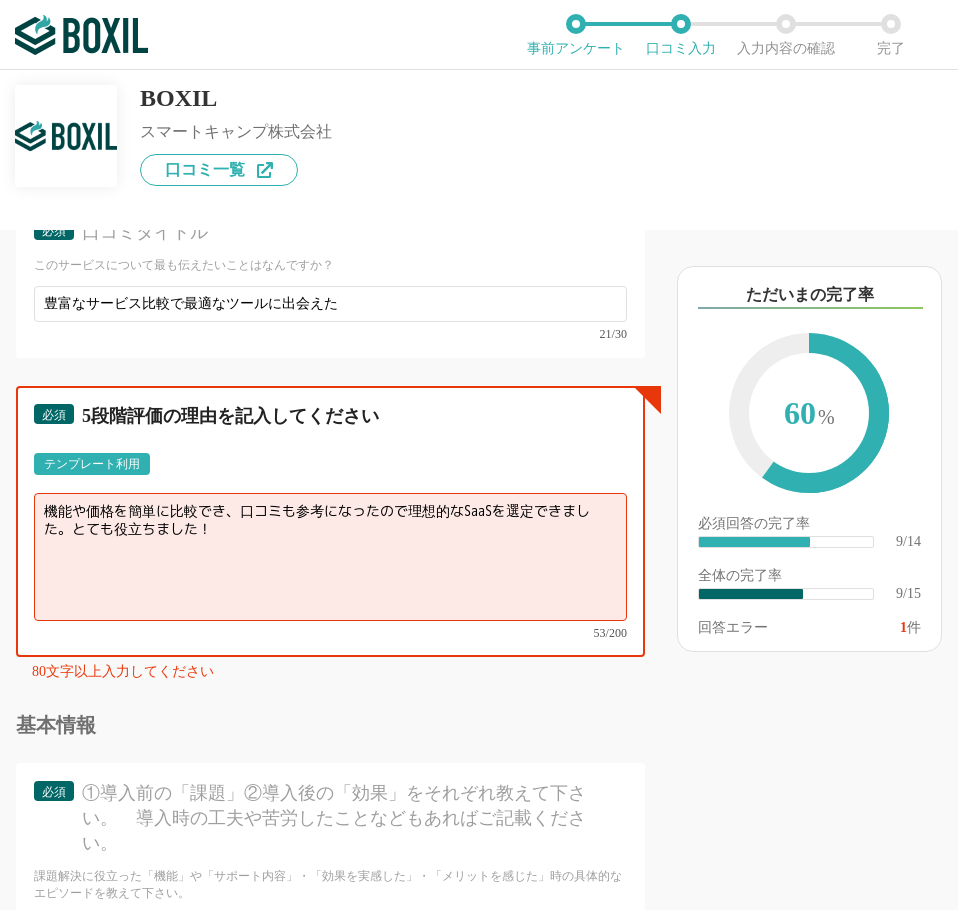 click on "機能や価格を簡単に比較でき、口コミも参考になったので理想的なSaaSを選定できました。とても役立ちました！" at bounding box center (330, 557) 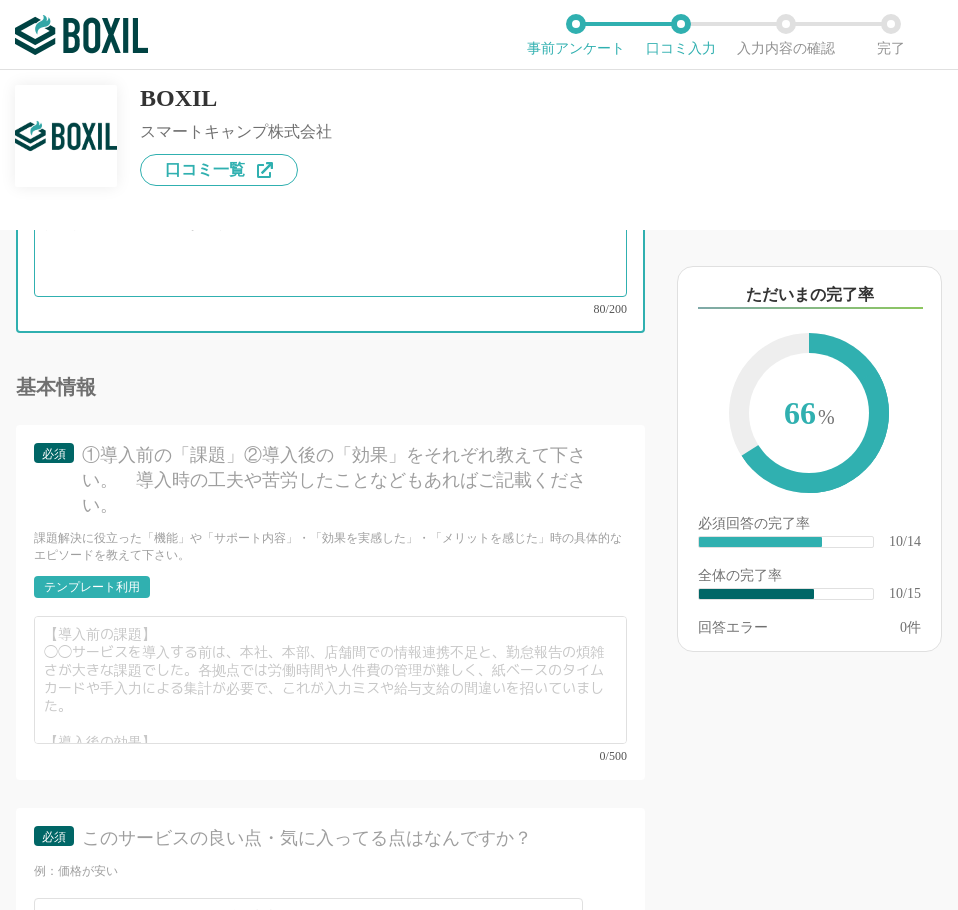 scroll, scrollTop: 2300, scrollLeft: 0, axis: vertical 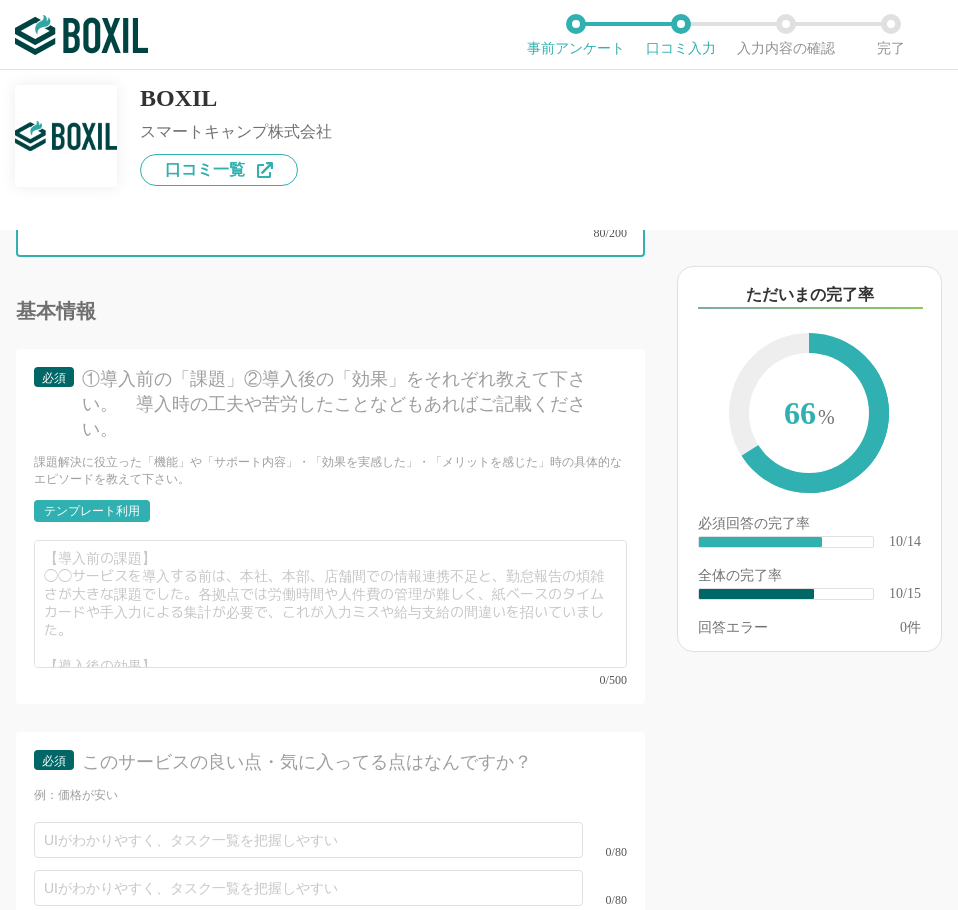 type on "機能や価格を簡単に比較でき、口コミも参考になったので理想的なSaaSを選定できました。とても役立ちました！
欲を言えば、FAQがもう少し充実していると尚良いです。" 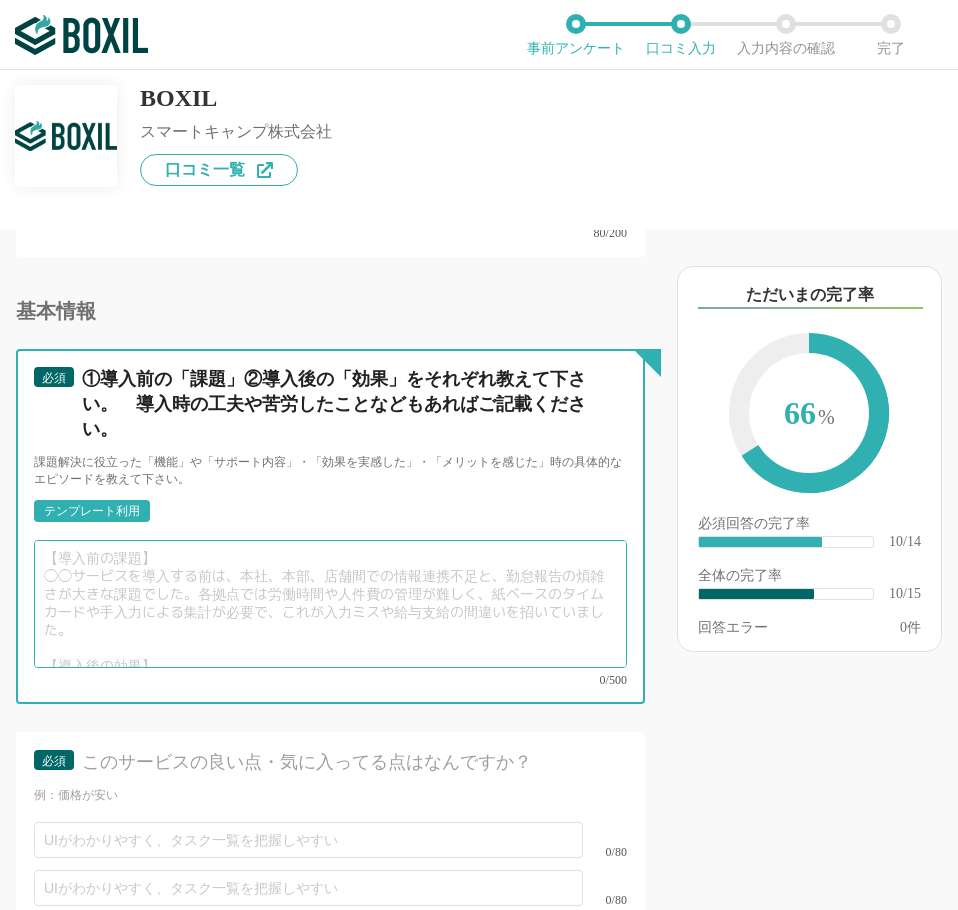 click at bounding box center (330, 604) 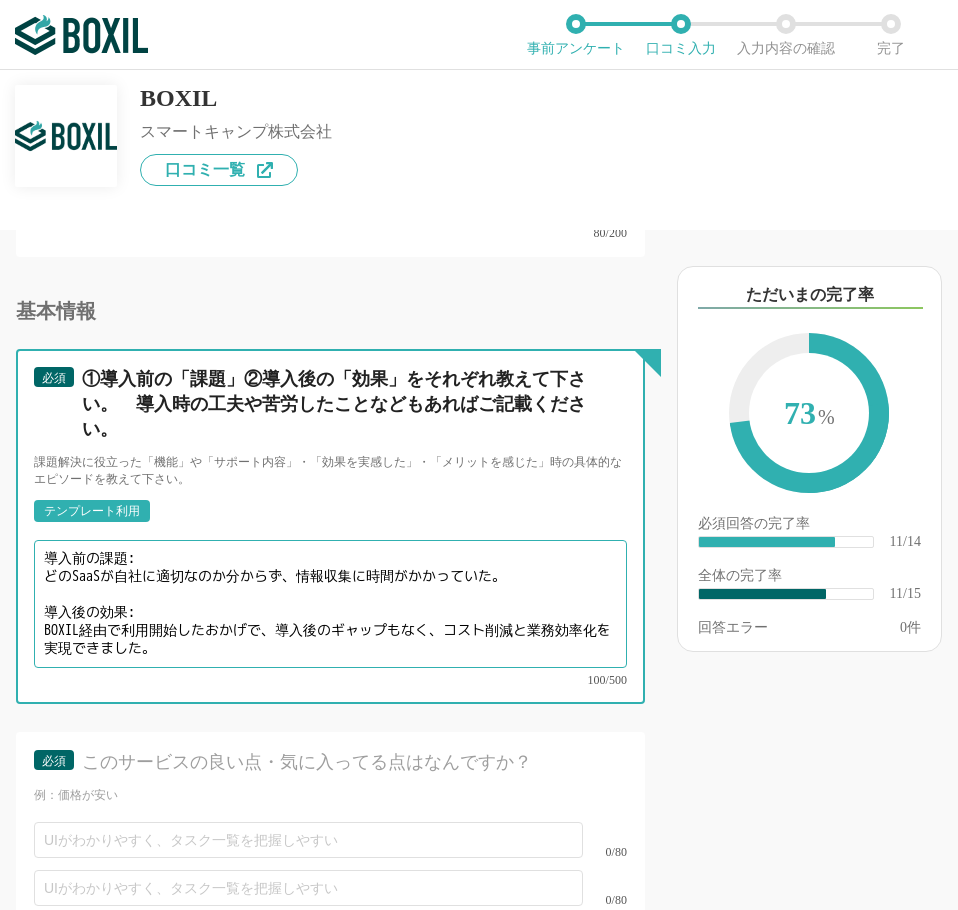 scroll, scrollTop: 2700, scrollLeft: 0, axis: vertical 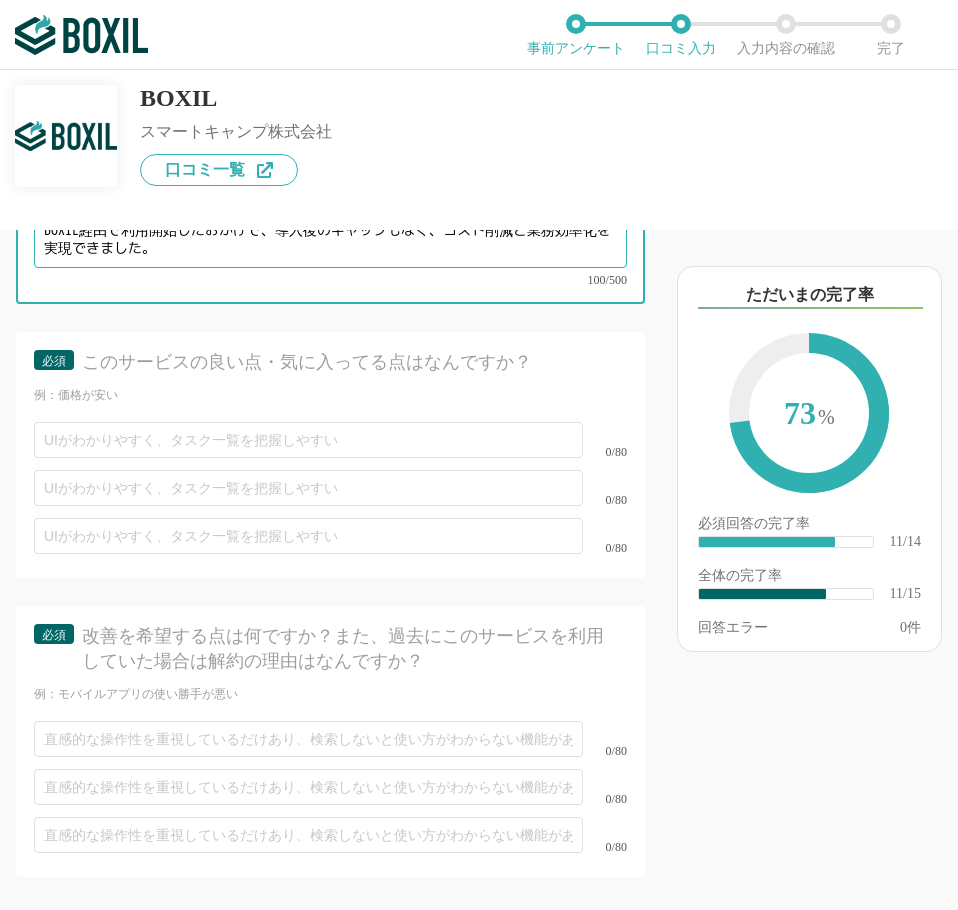type on "導入前の課題:
どのSaaSが自社に適切なのか分からず、情報収集に時間がかかっていた。
導入後の効果:
BOXIL経由で利用開始したおかげで、導入後のギャップもなく、コスト削減と業務効率化を実現できました。" 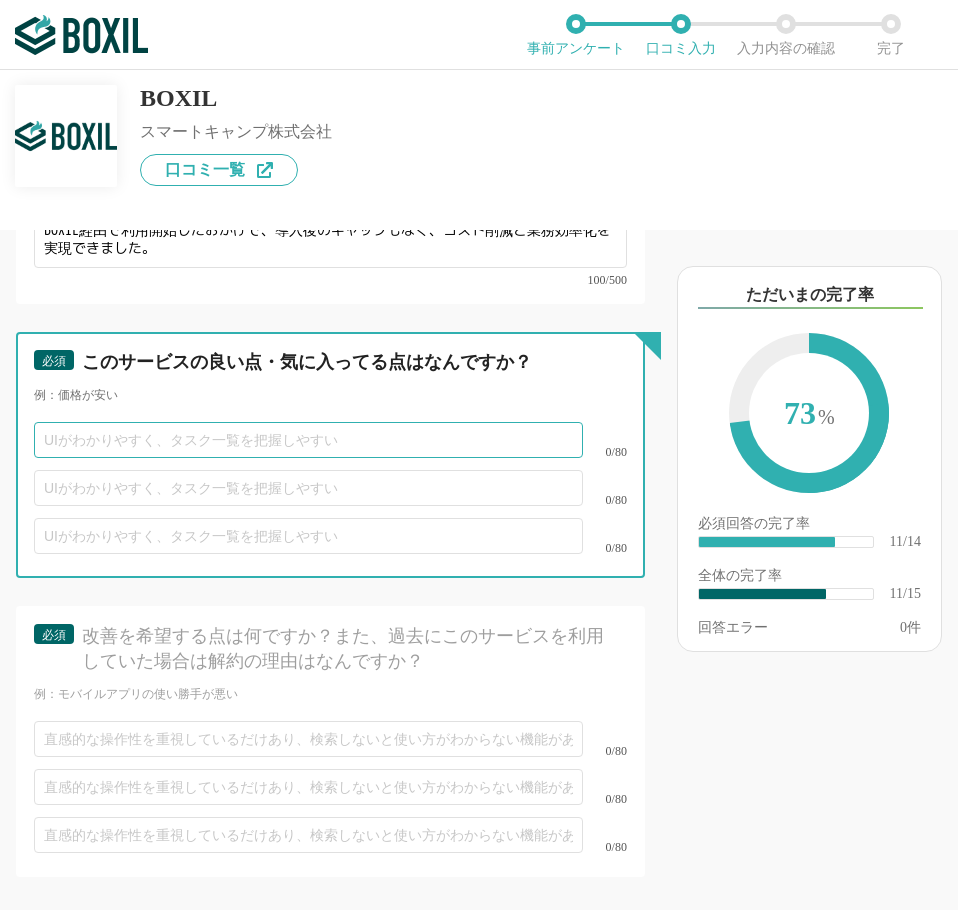 click at bounding box center [308, 440] 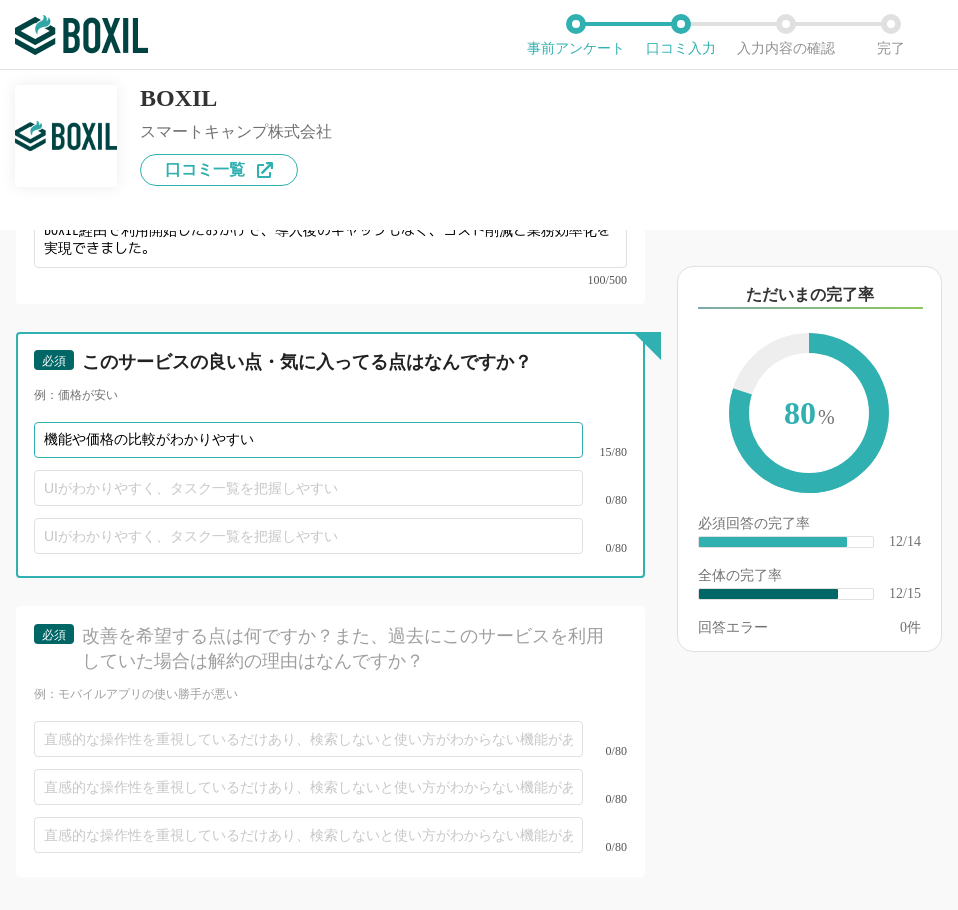type on "機能や価格の比較がわかりやすい" 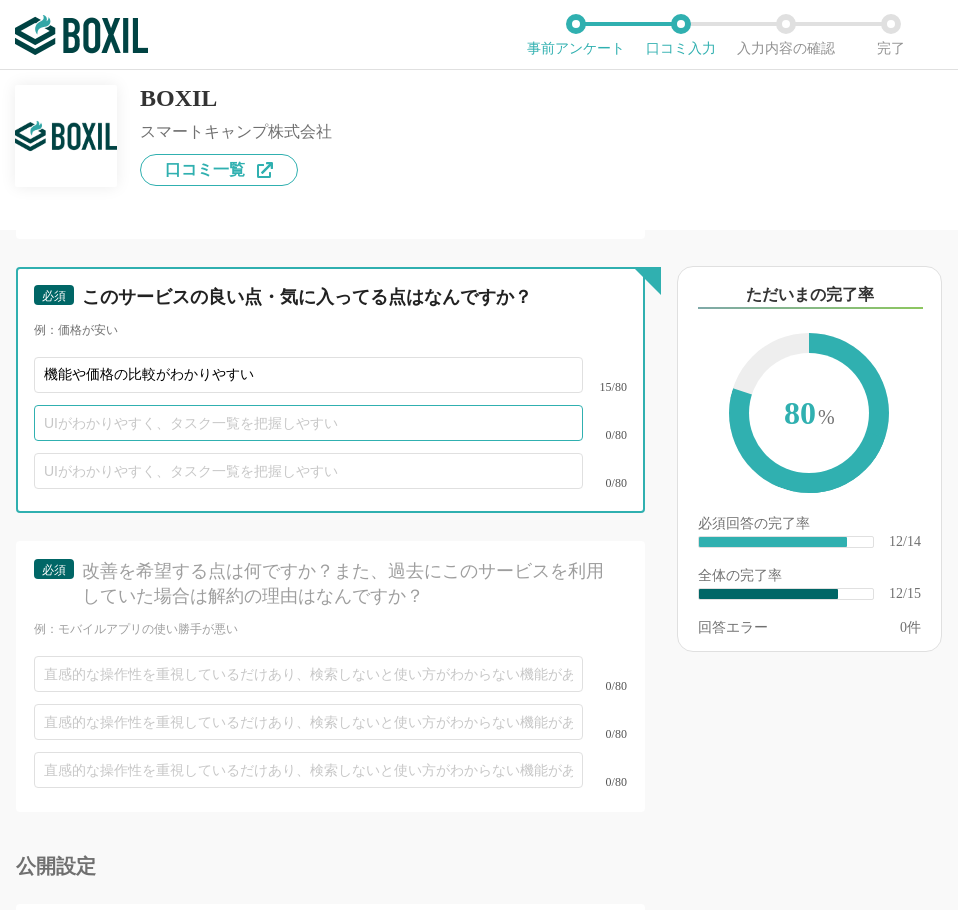 scroll, scrollTop: 2800, scrollLeft: 0, axis: vertical 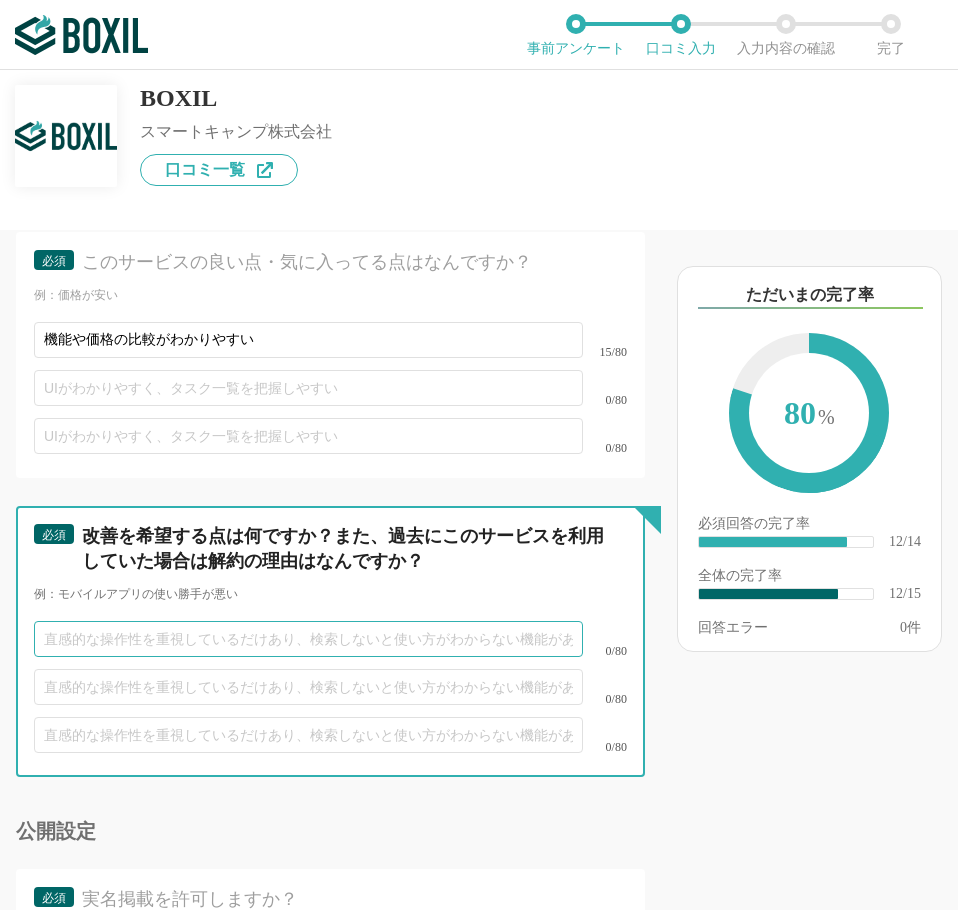click at bounding box center (308, 639) 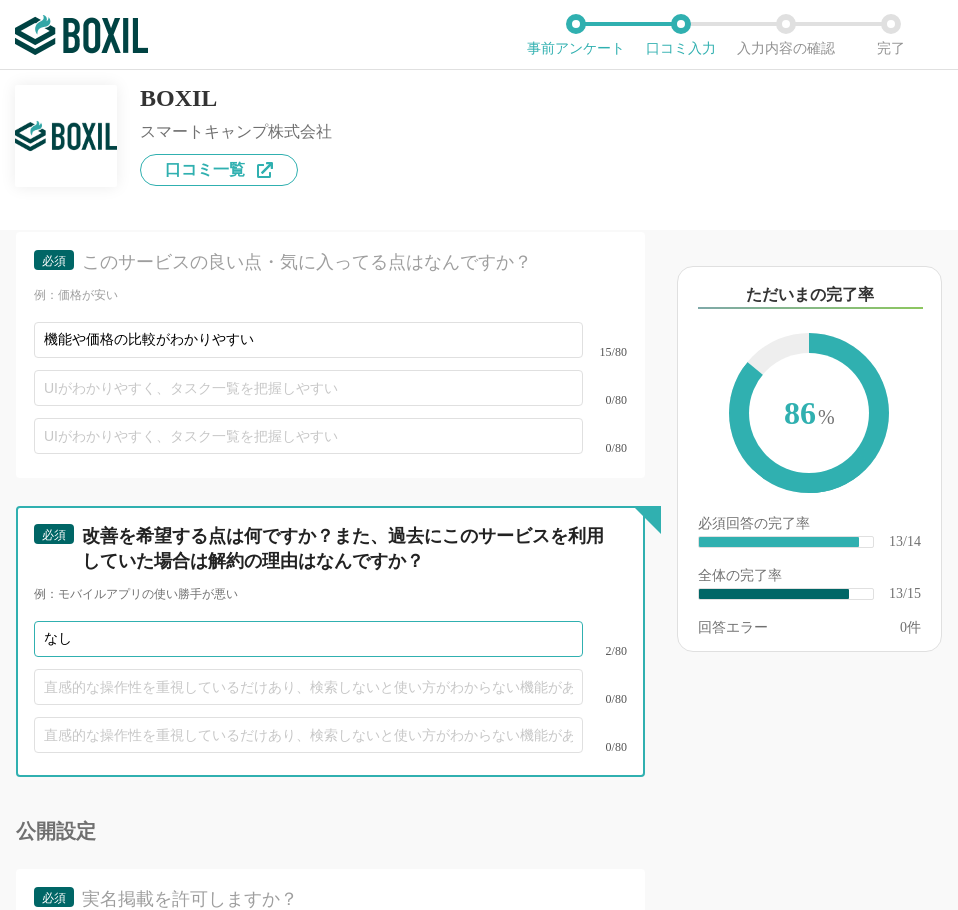 scroll, scrollTop: 2968, scrollLeft: 0, axis: vertical 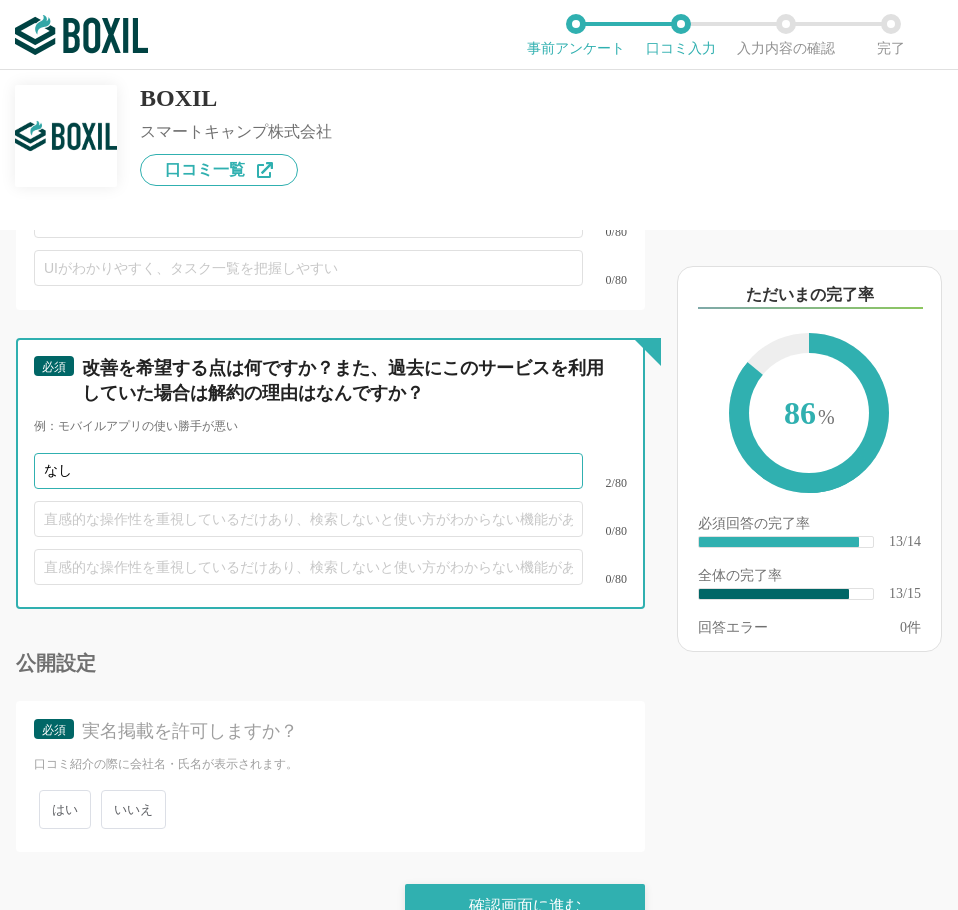 type on "なし" 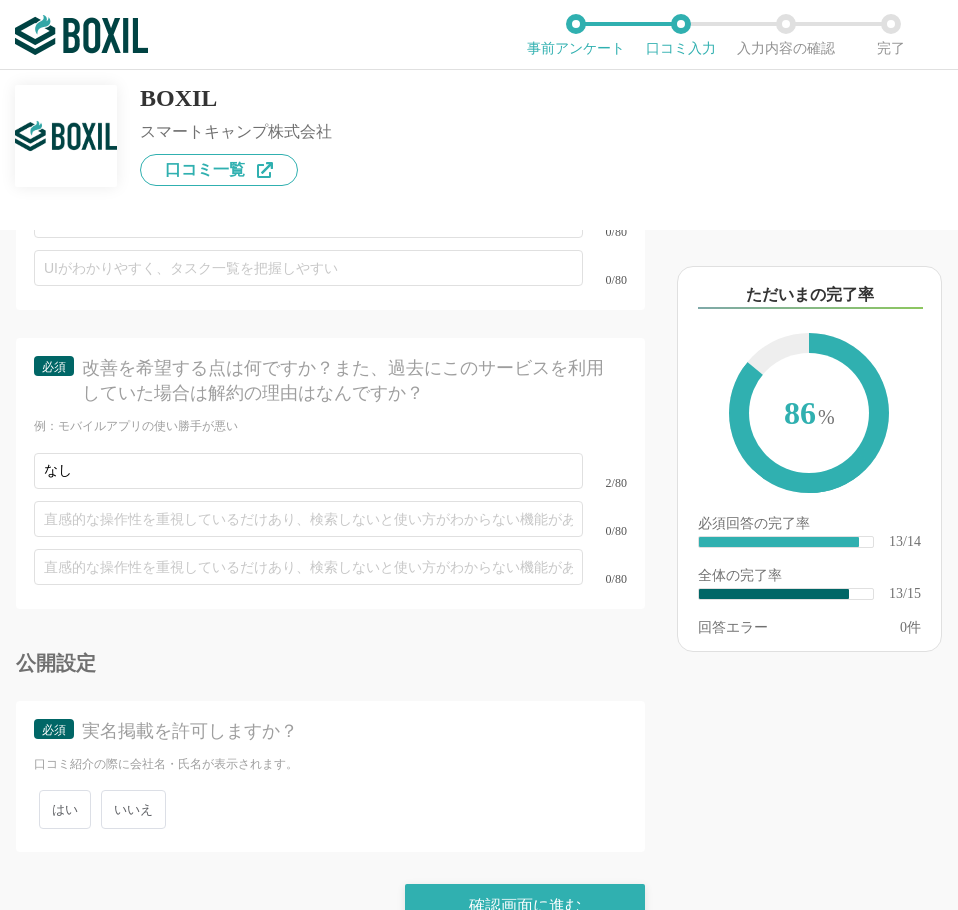 click on "いいえ" at bounding box center [133, 809] 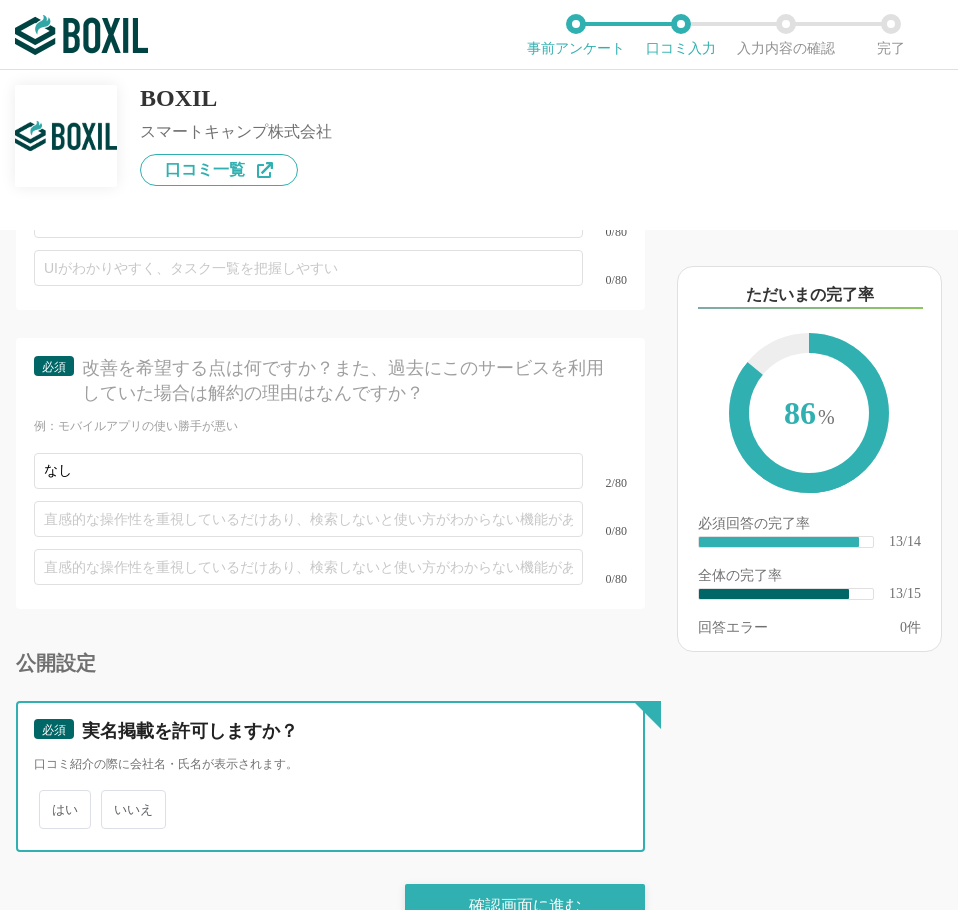click on "いいえ" at bounding box center (112, 799) 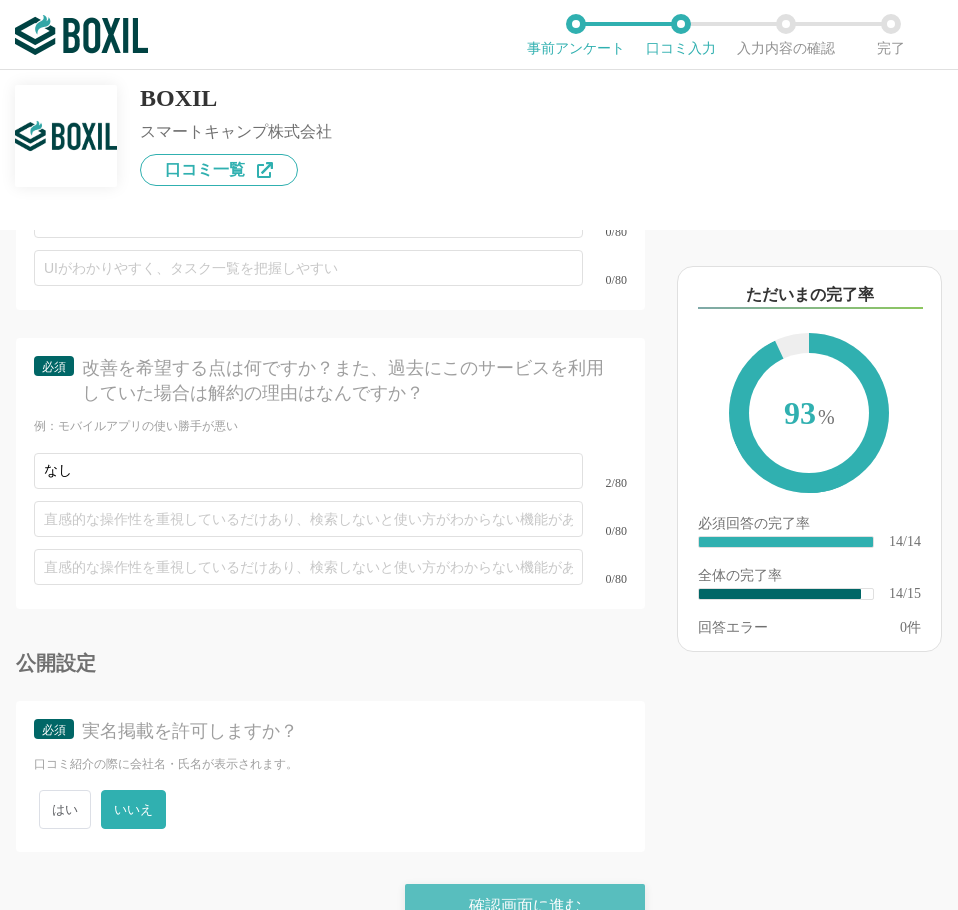 click on "確認画面に進む" at bounding box center [525, 906] 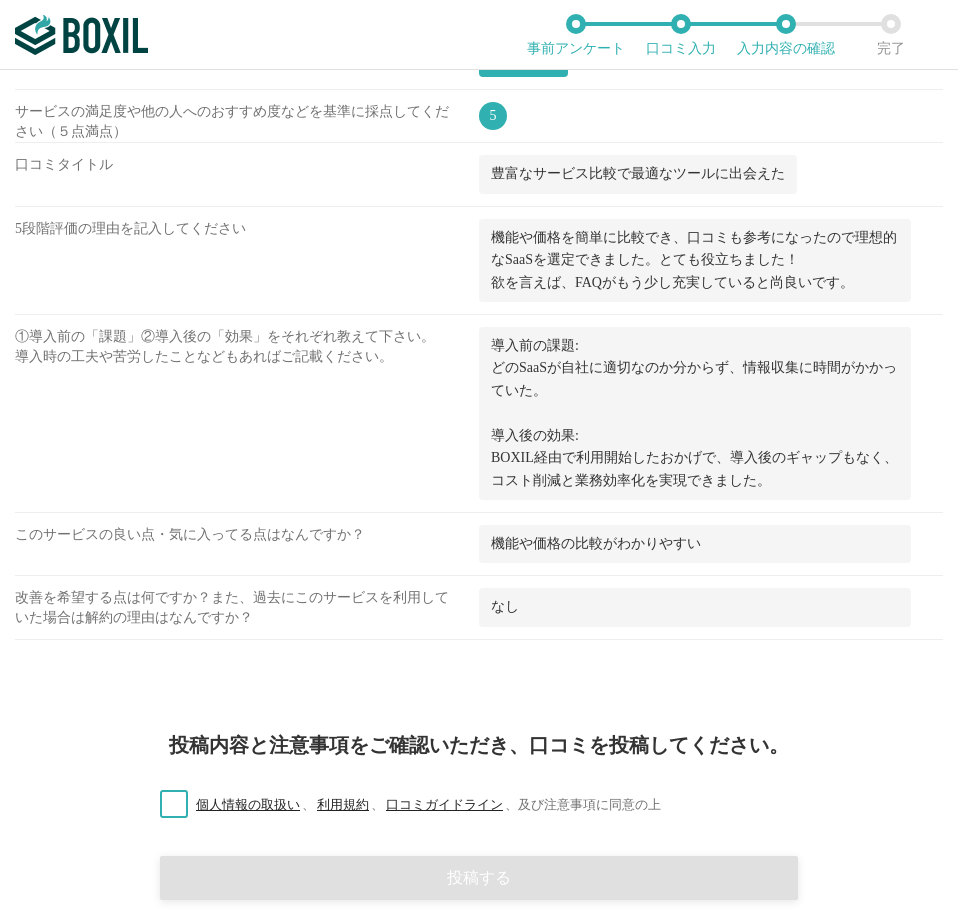 scroll, scrollTop: 1274, scrollLeft: 0, axis: vertical 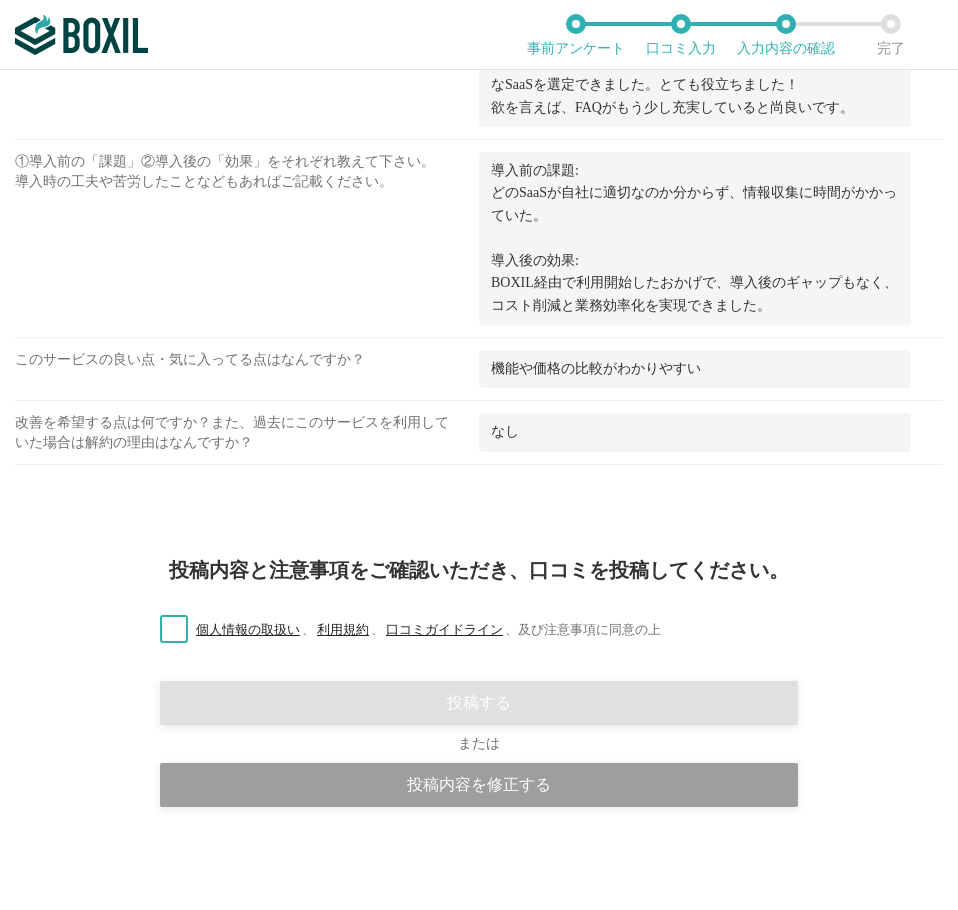 click on "個人情報の取扱い 、 利用規約 、 口コミガイドライン 、 及び注意事項に同意の上" at bounding box center [402, 630] 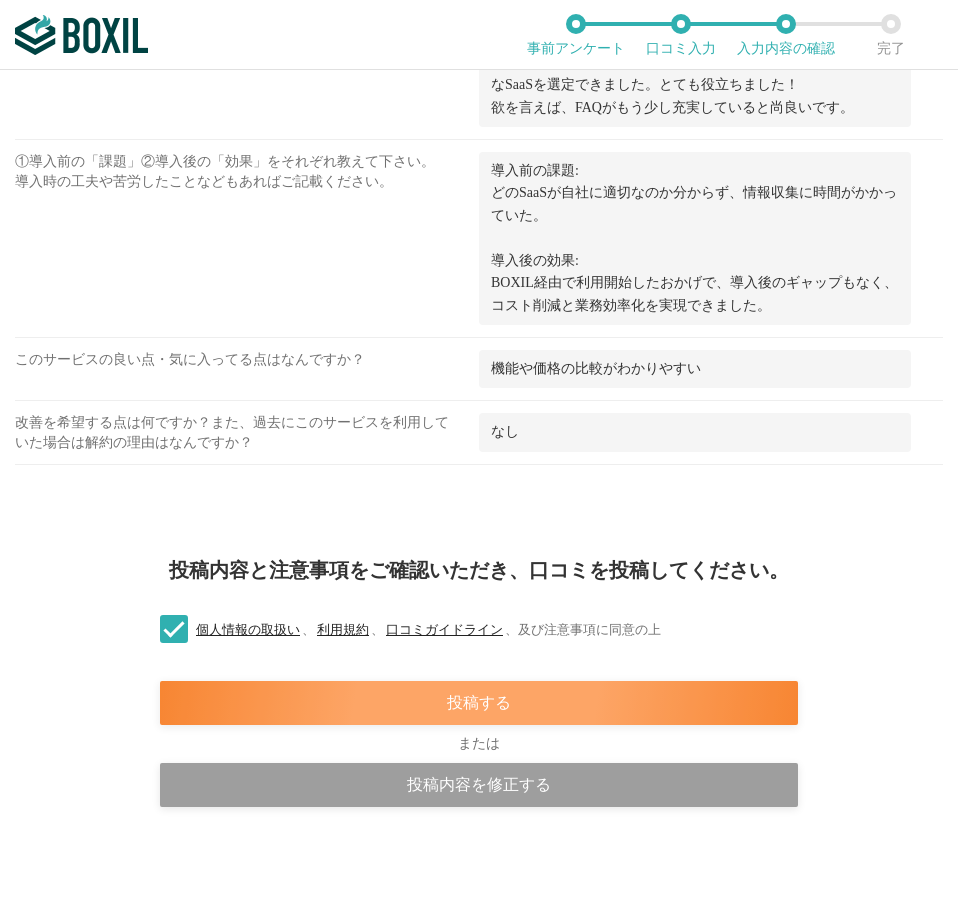 click on "投稿する" at bounding box center (479, 703) 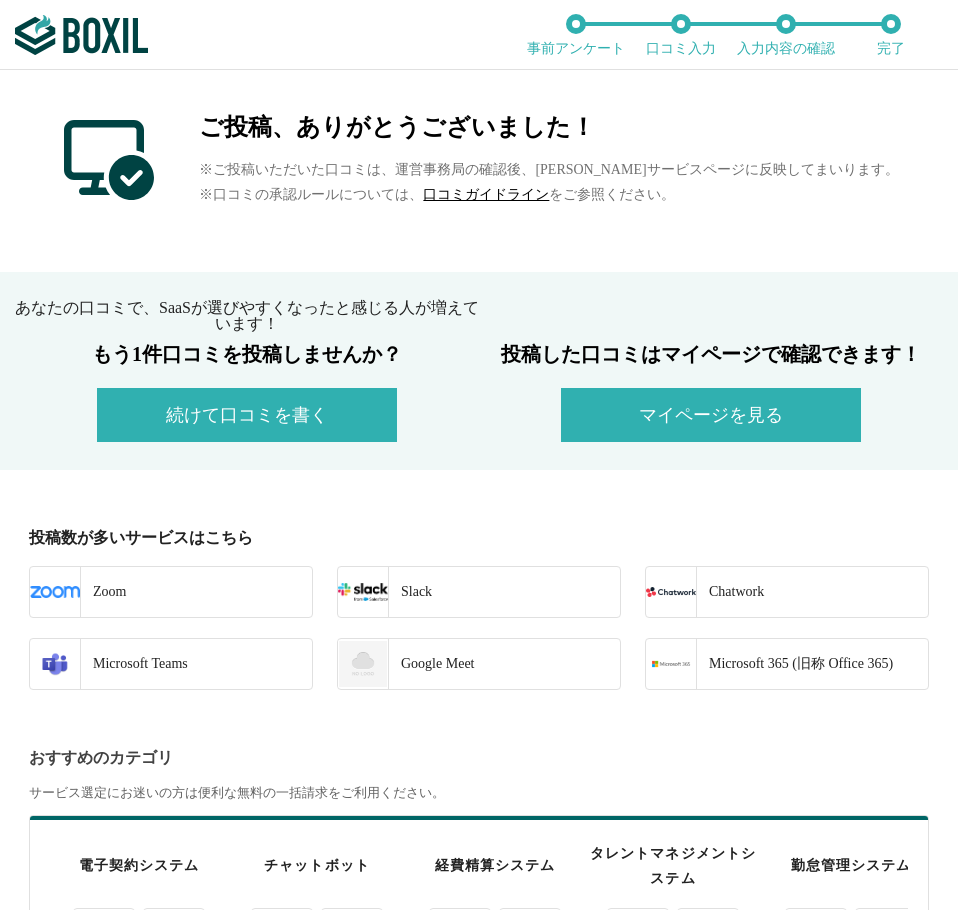 scroll, scrollTop: 600, scrollLeft: 0, axis: vertical 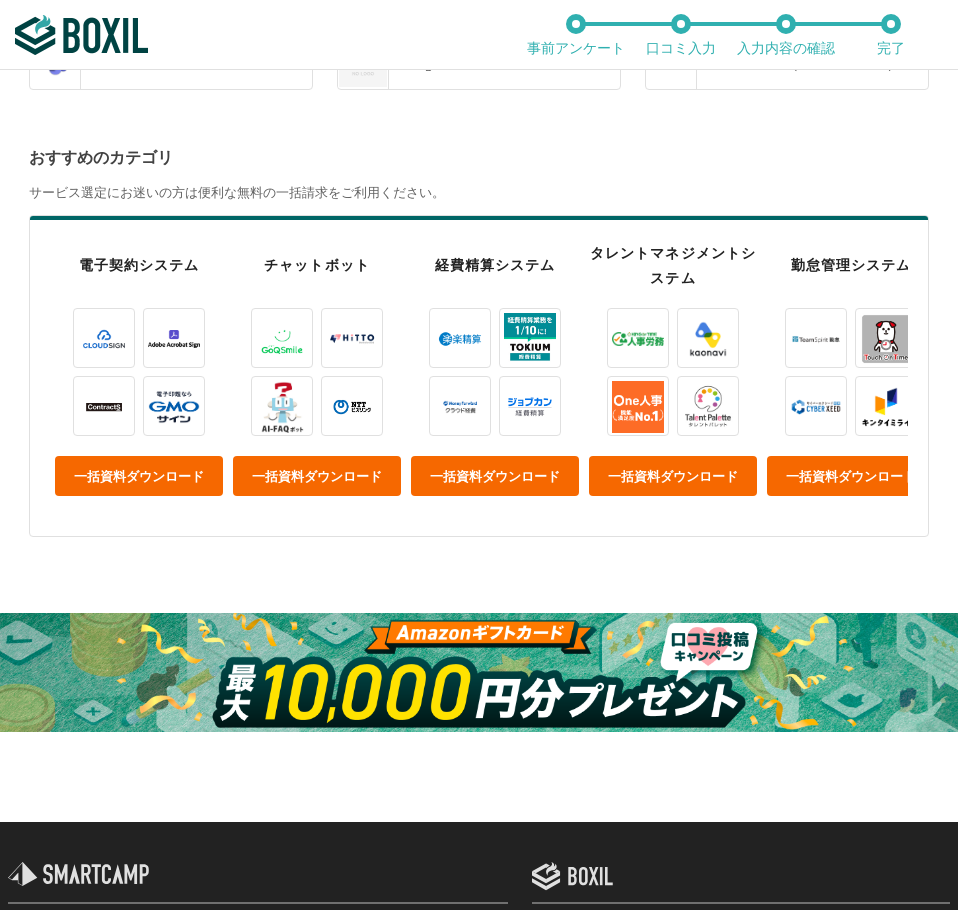 click at bounding box center (479, 672) 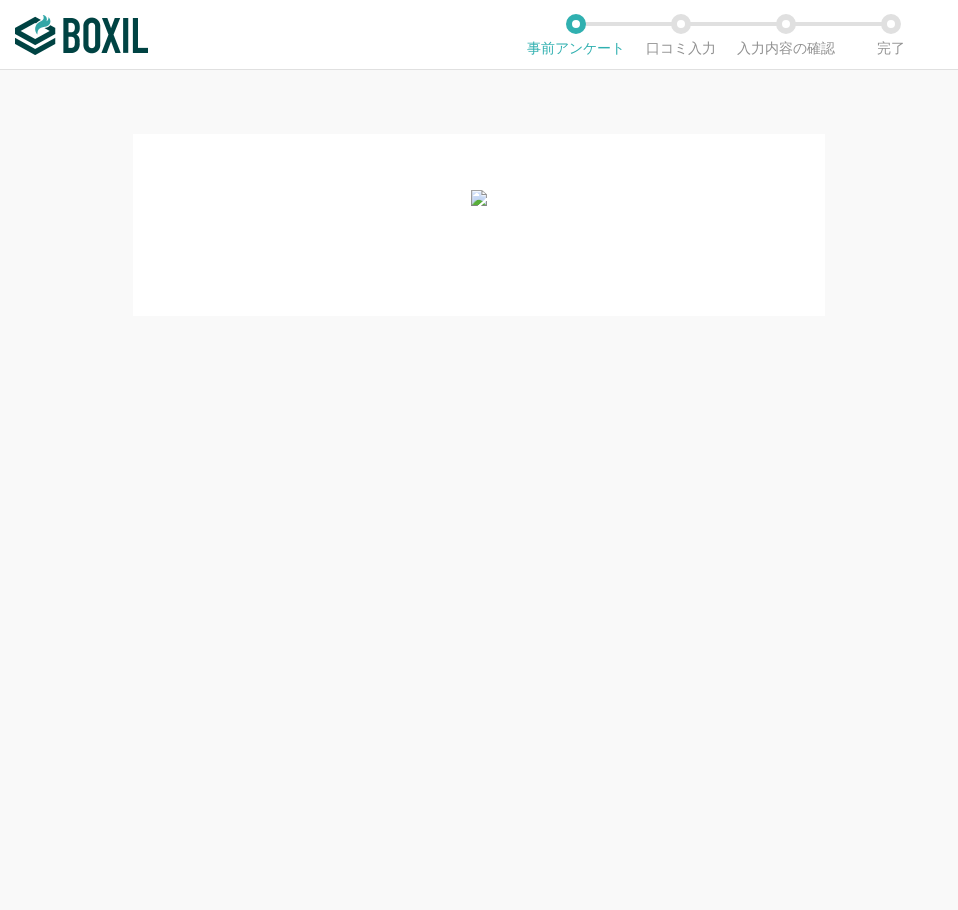 scroll, scrollTop: 0, scrollLeft: 0, axis: both 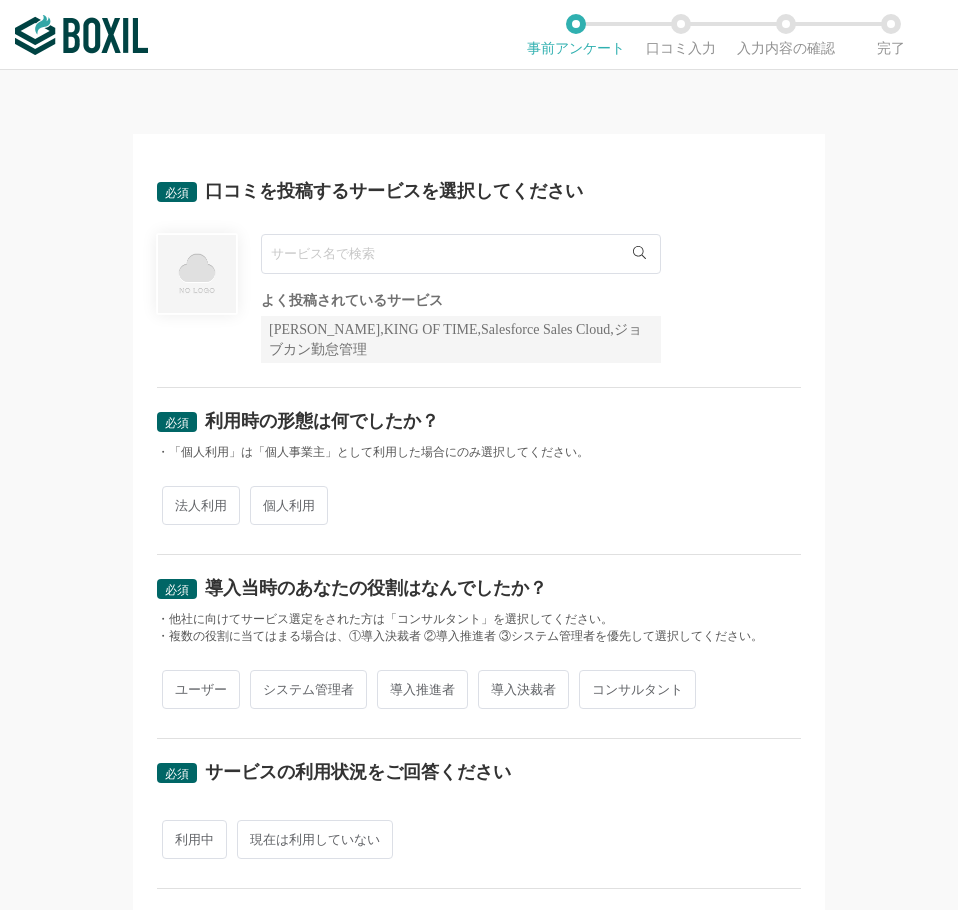 click at bounding box center [461, 254] 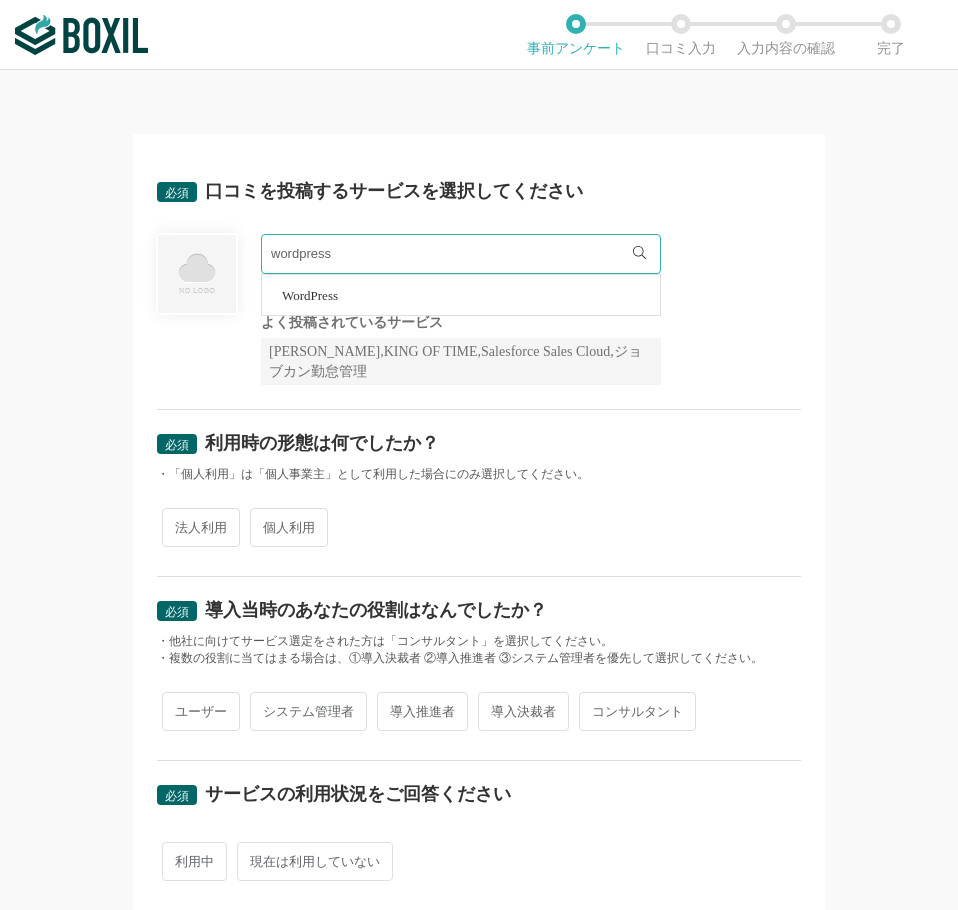 click on "WordPress" at bounding box center (310, 295) 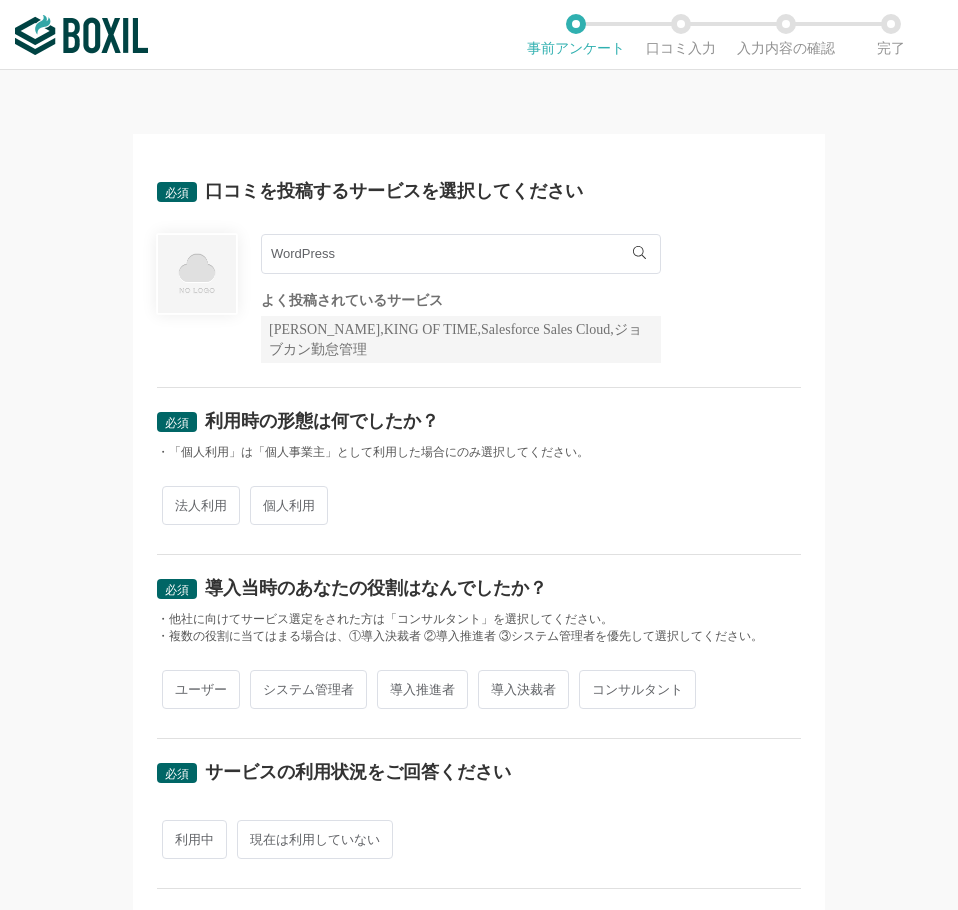 click on "法人利用" at bounding box center (201, 505) 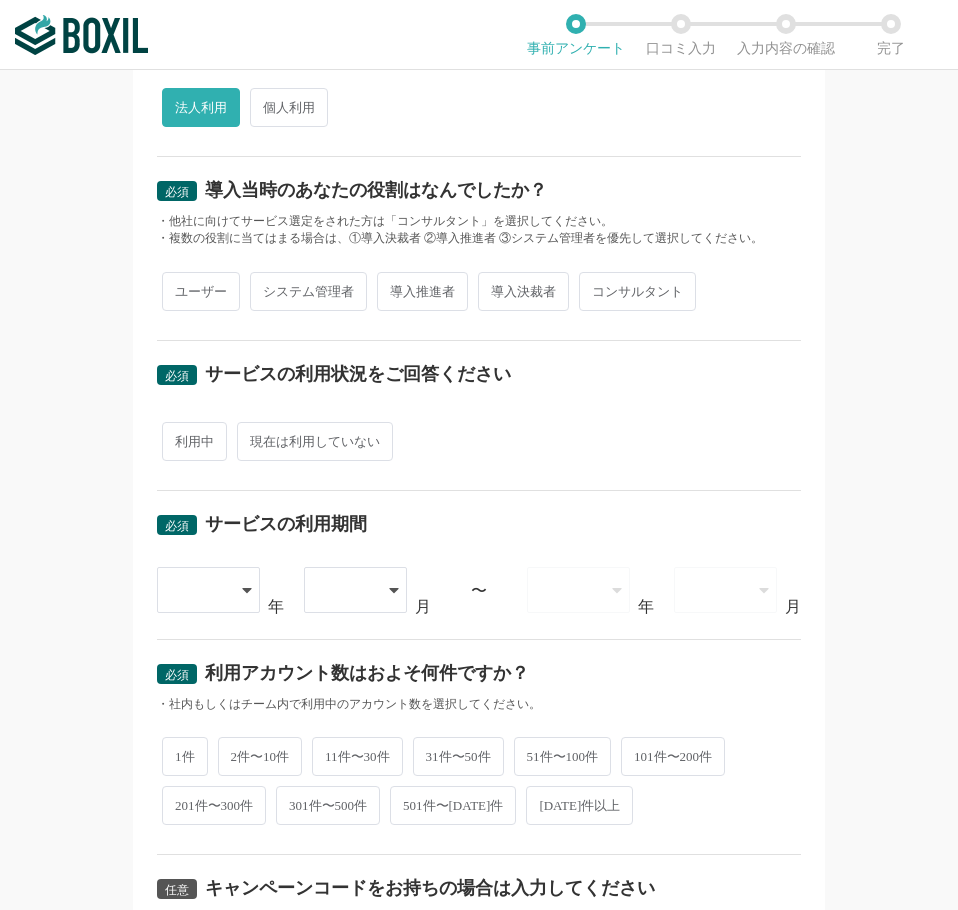 scroll, scrollTop: 400, scrollLeft: 0, axis: vertical 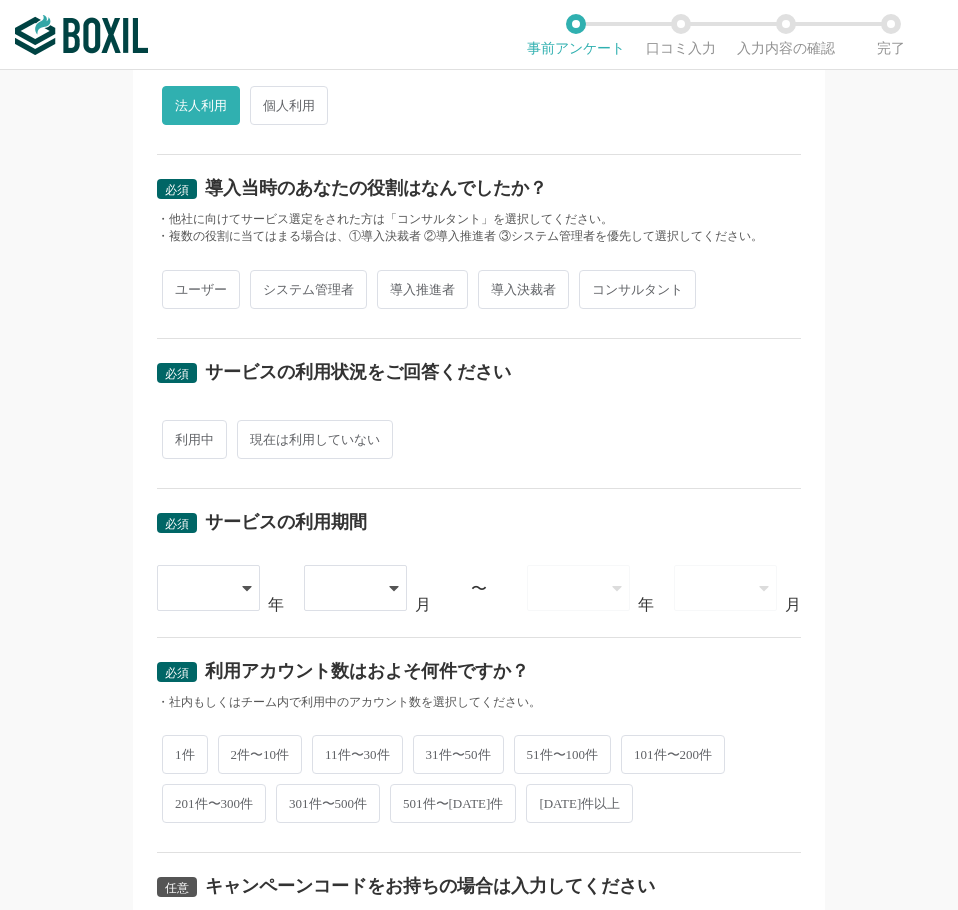 click on "ユーザー" at bounding box center [201, 289] 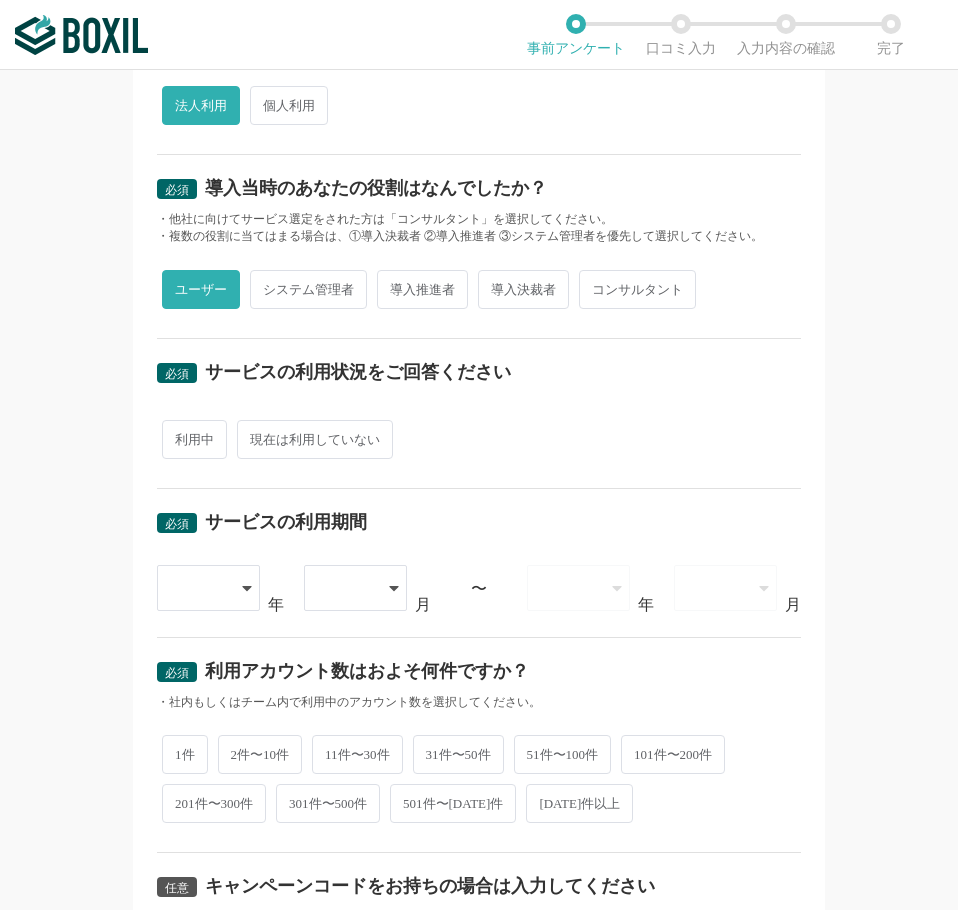 click on "必須 サービスの利用状況をご回答ください 利用中 現在は利用していない" at bounding box center (479, 414) 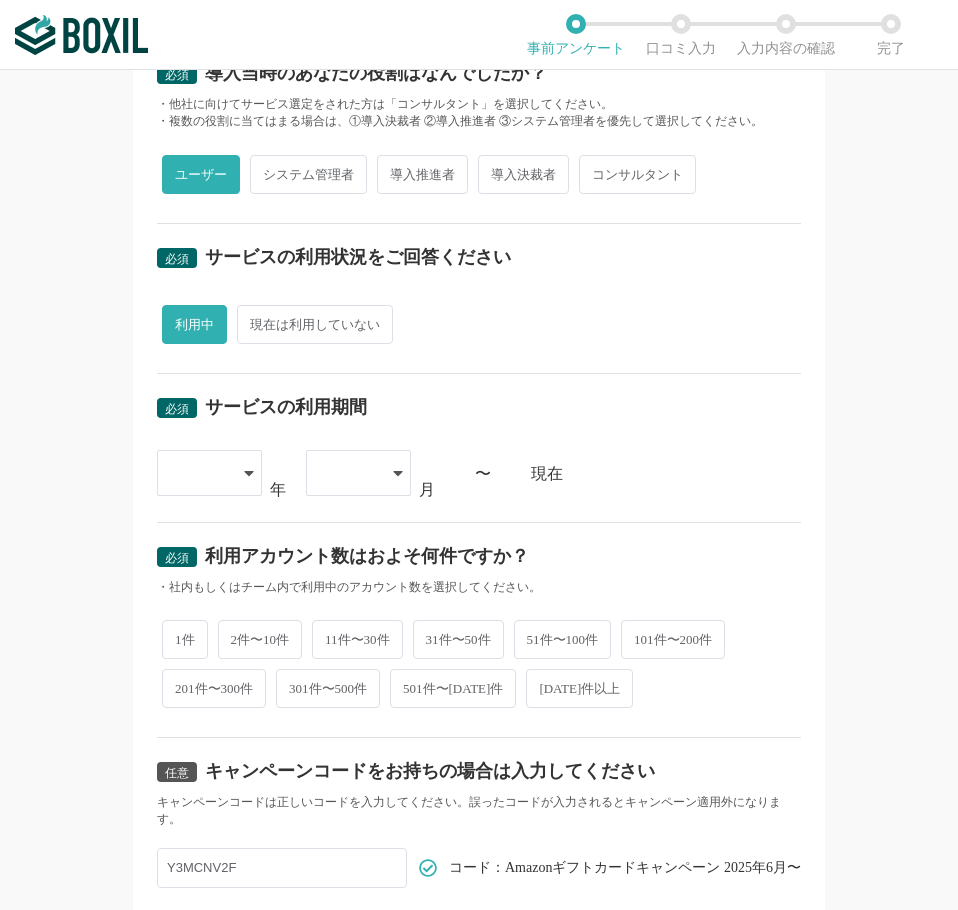 scroll, scrollTop: 684, scrollLeft: 0, axis: vertical 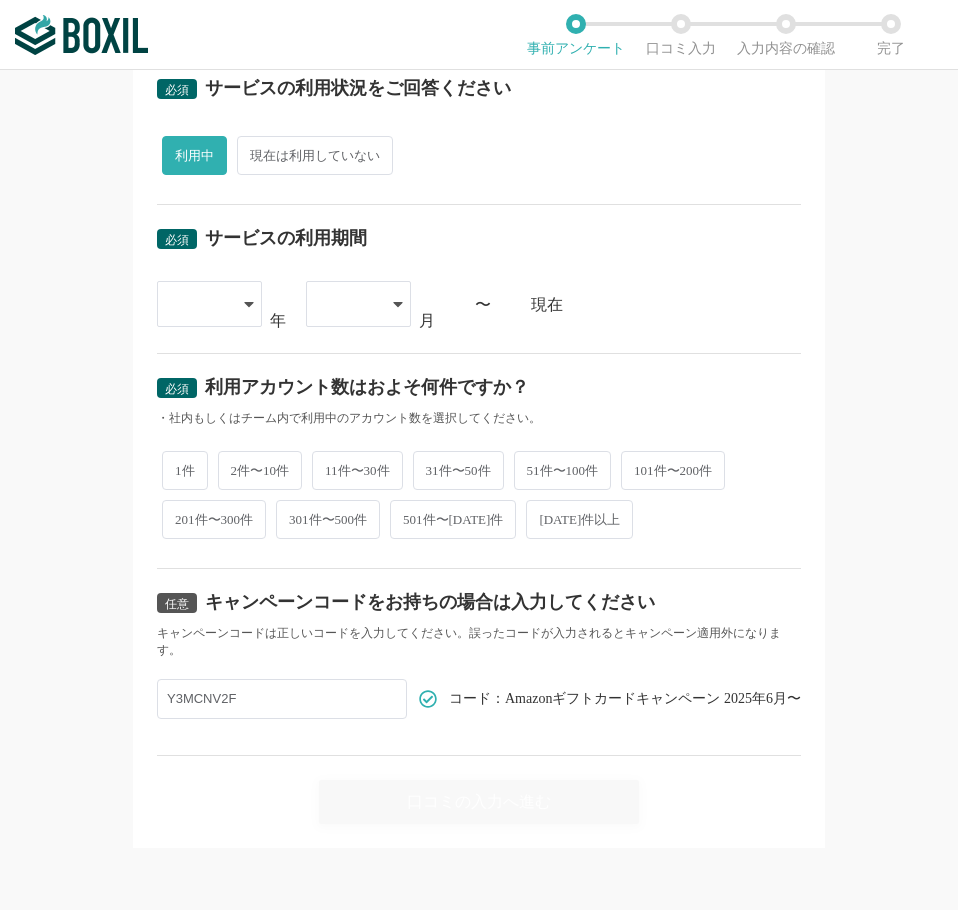 click at bounding box center (199, 304) 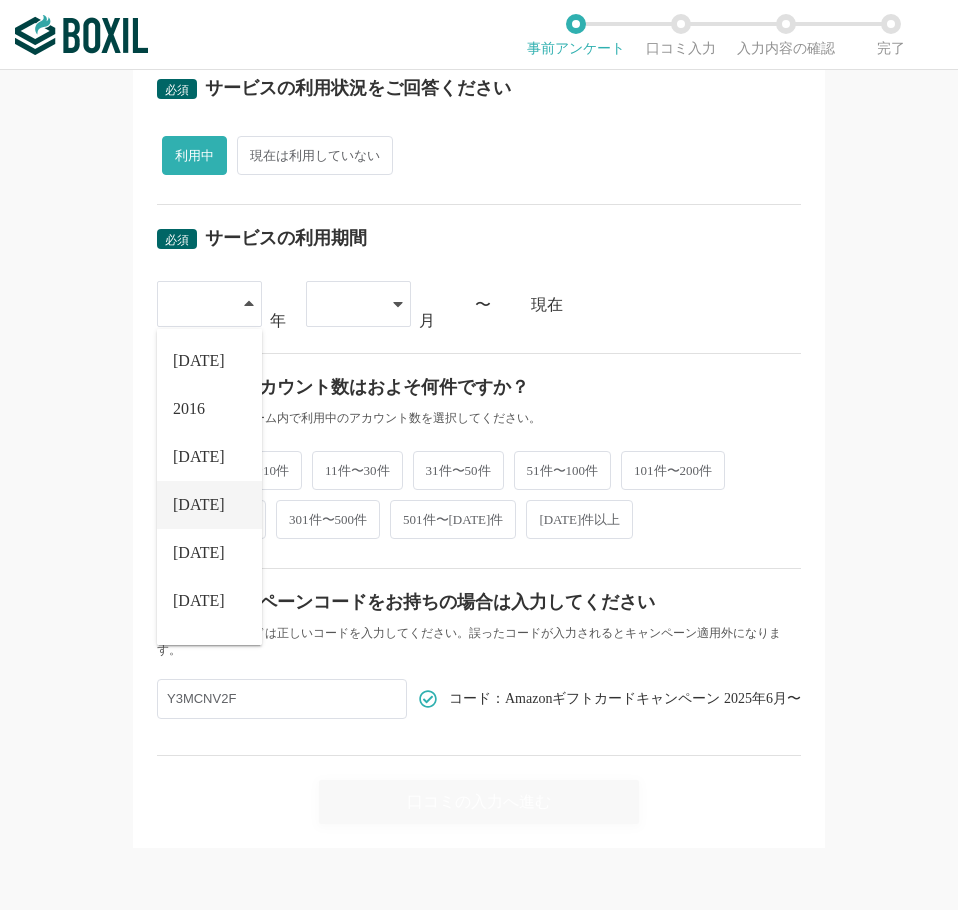 scroll, scrollTop: 228, scrollLeft: 0, axis: vertical 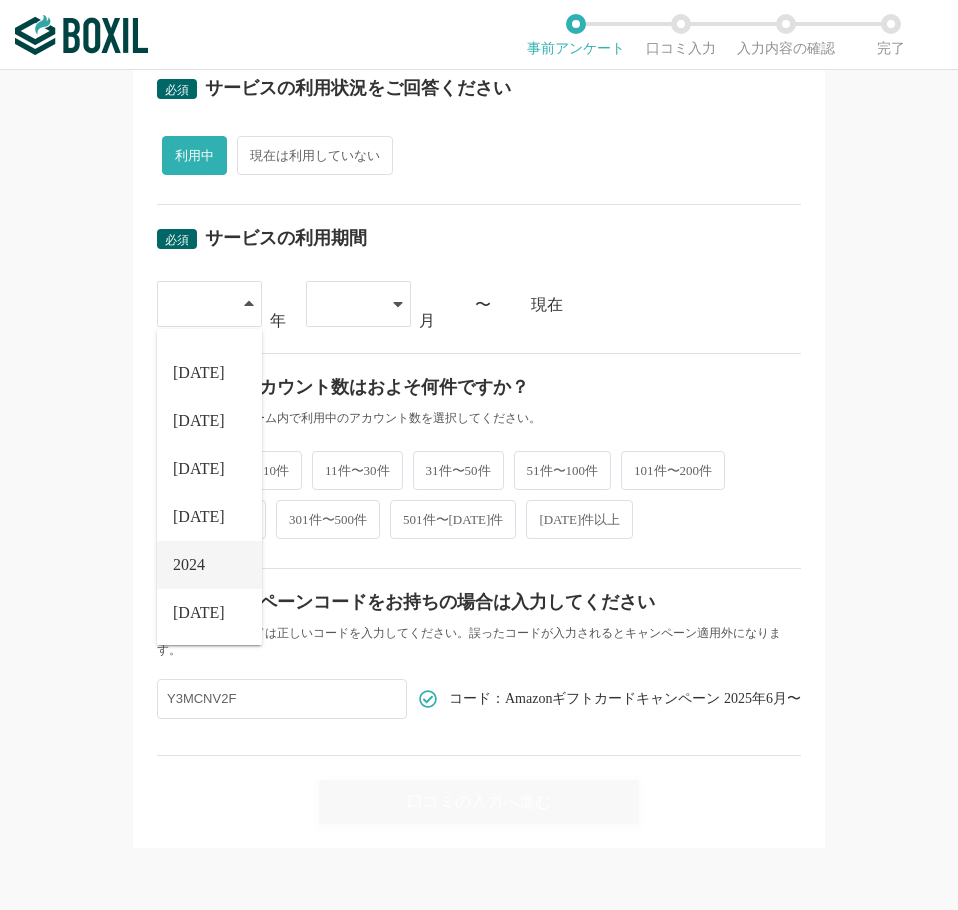 click on "2024" at bounding box center (189, 565) 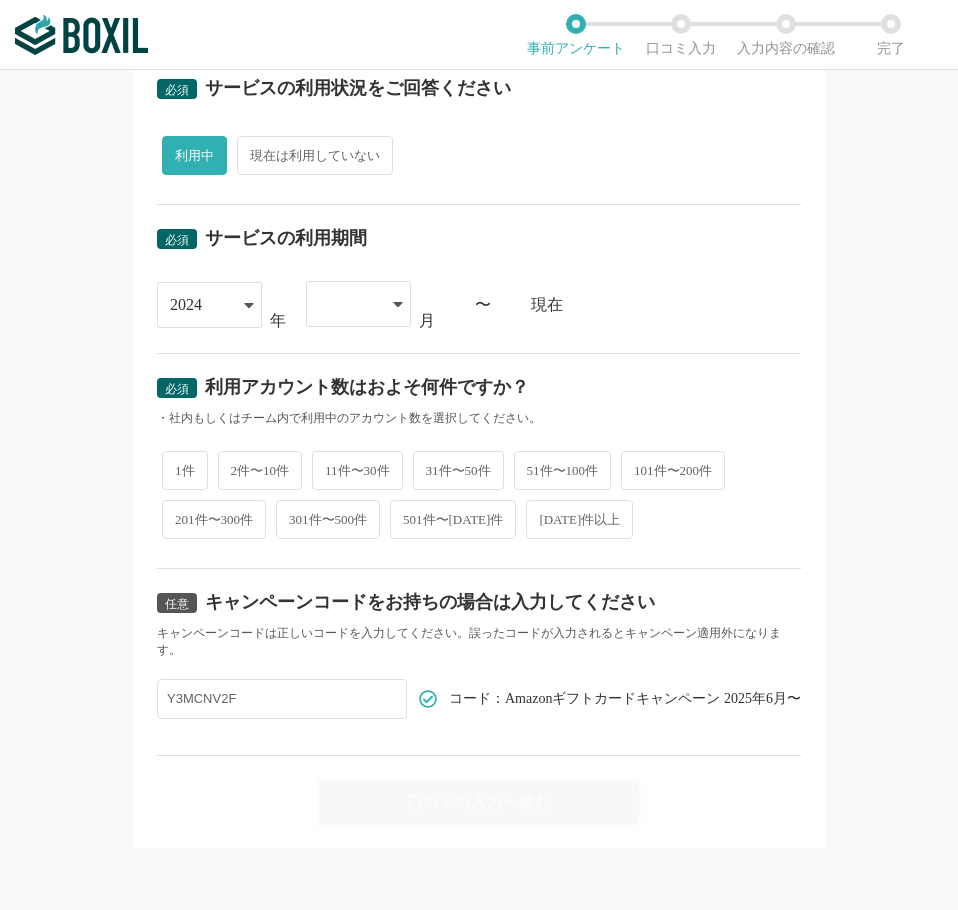 click at bounding box center (348, 304) 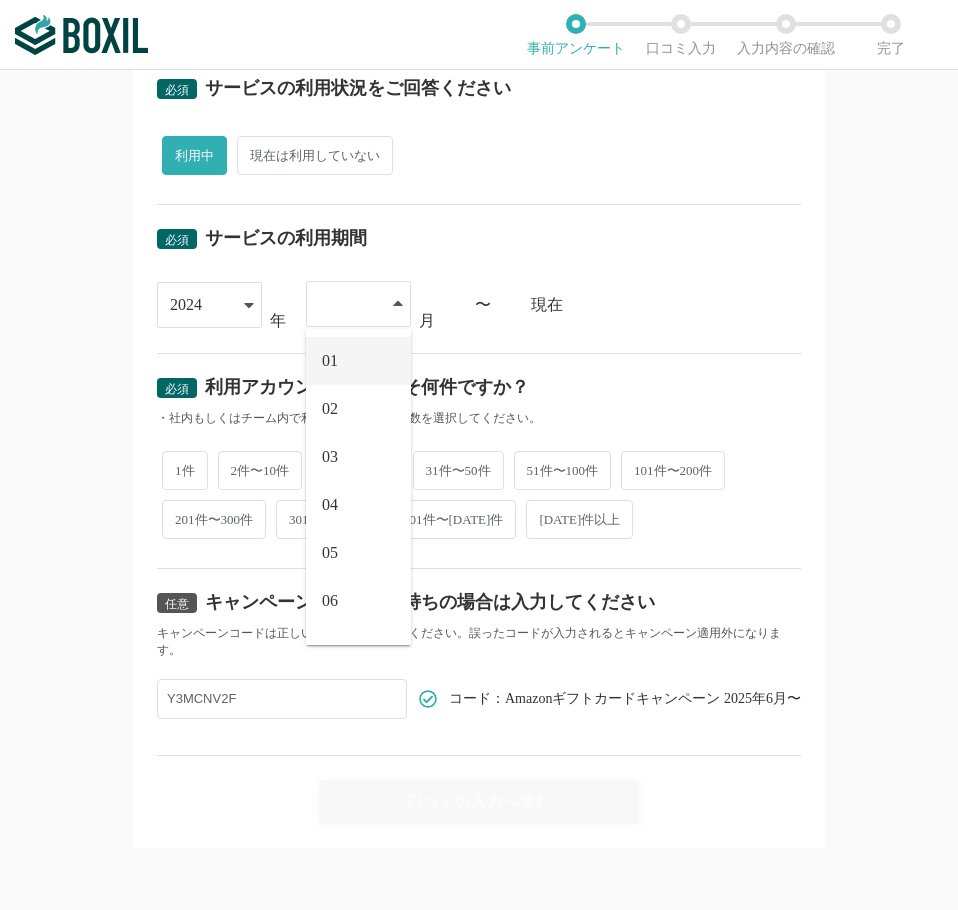 click on "01" at bounding box center [358, 361] 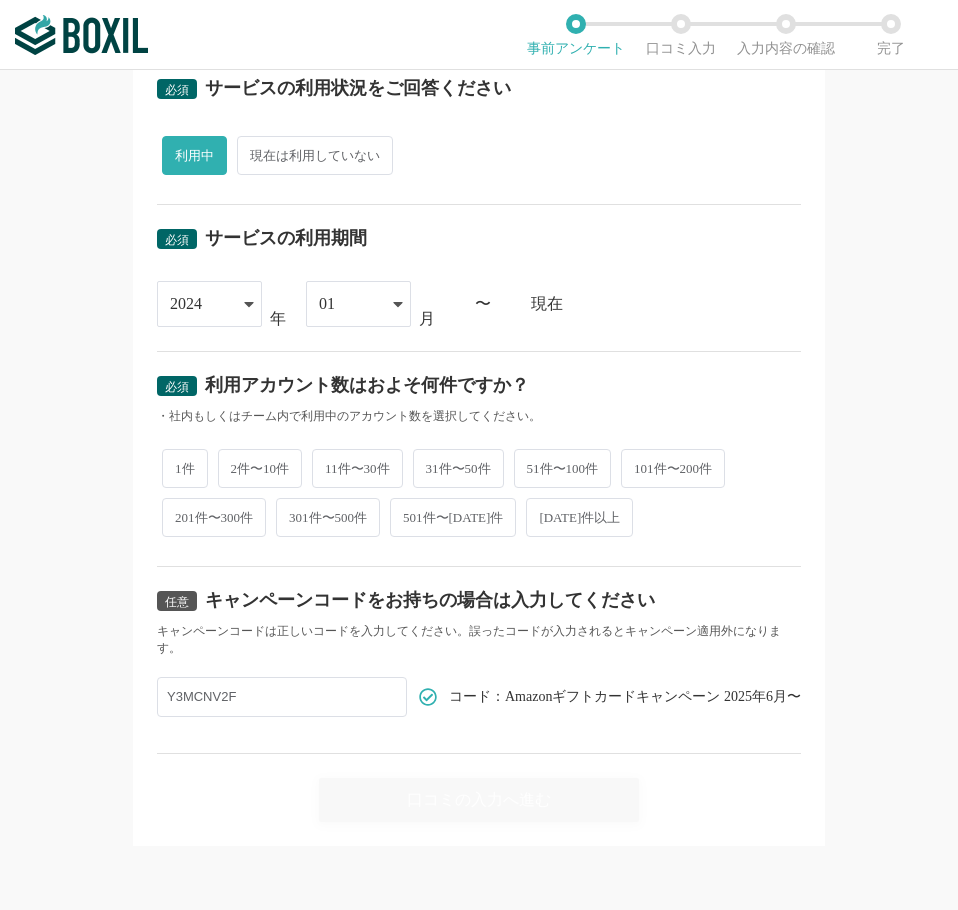 click on "2件〜10件" at bounding box center (260, 468) 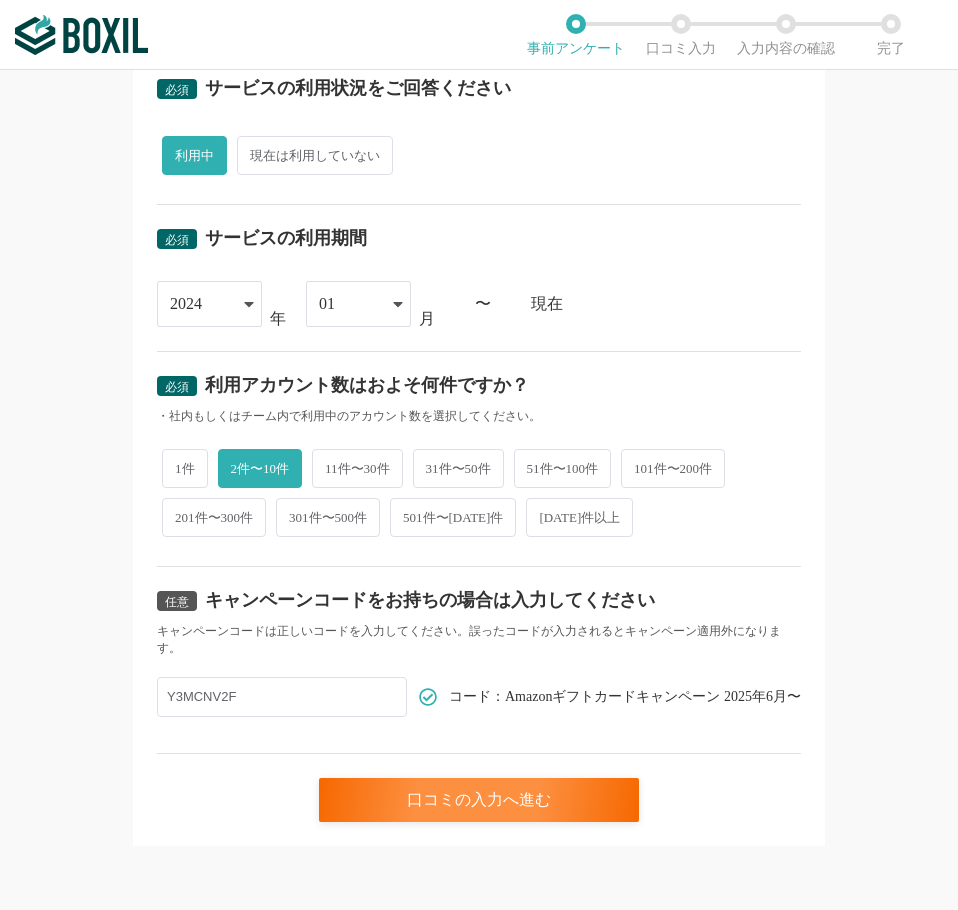 click on "1件" at bounding box center (185, 468) 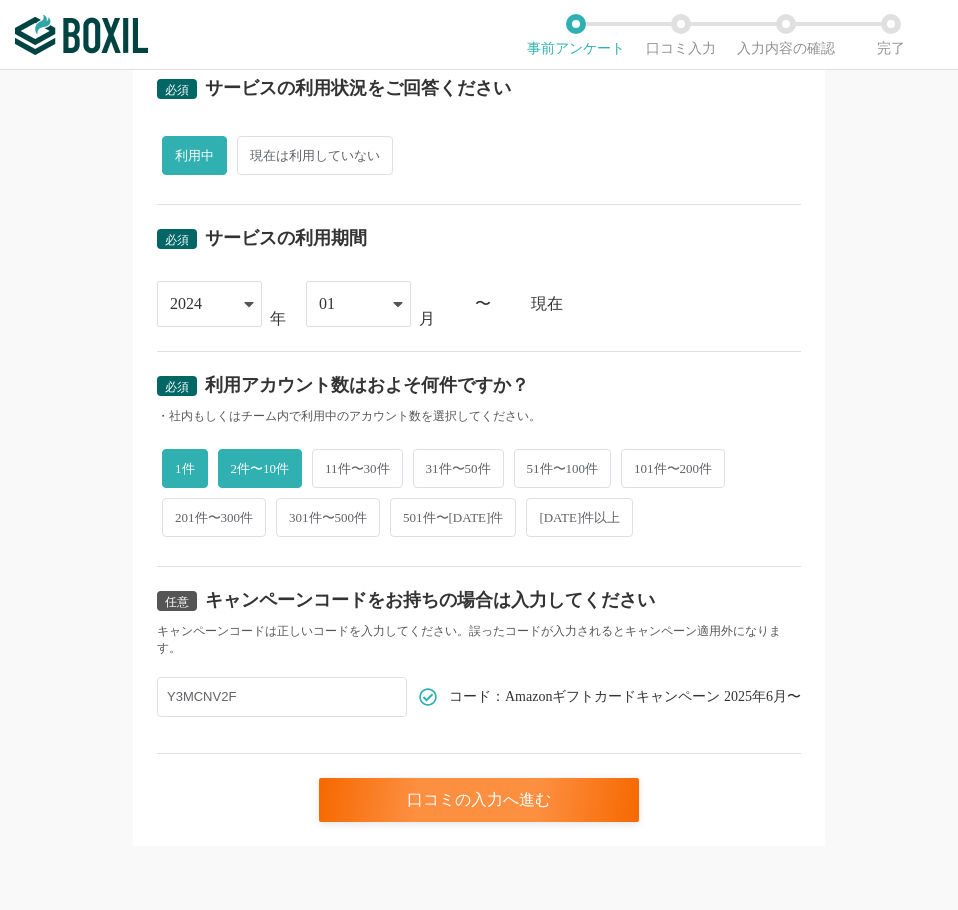 radio on "false" 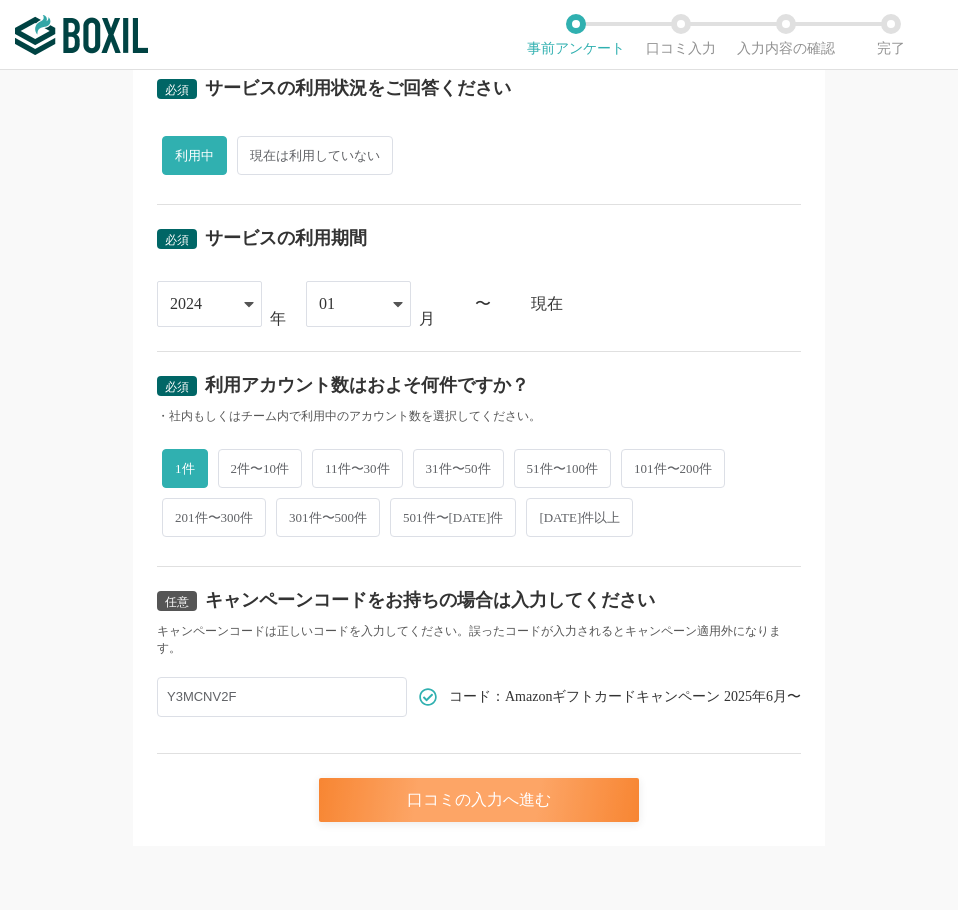 click on "口コミの入力へ進む" at bounding box center [479, 800] 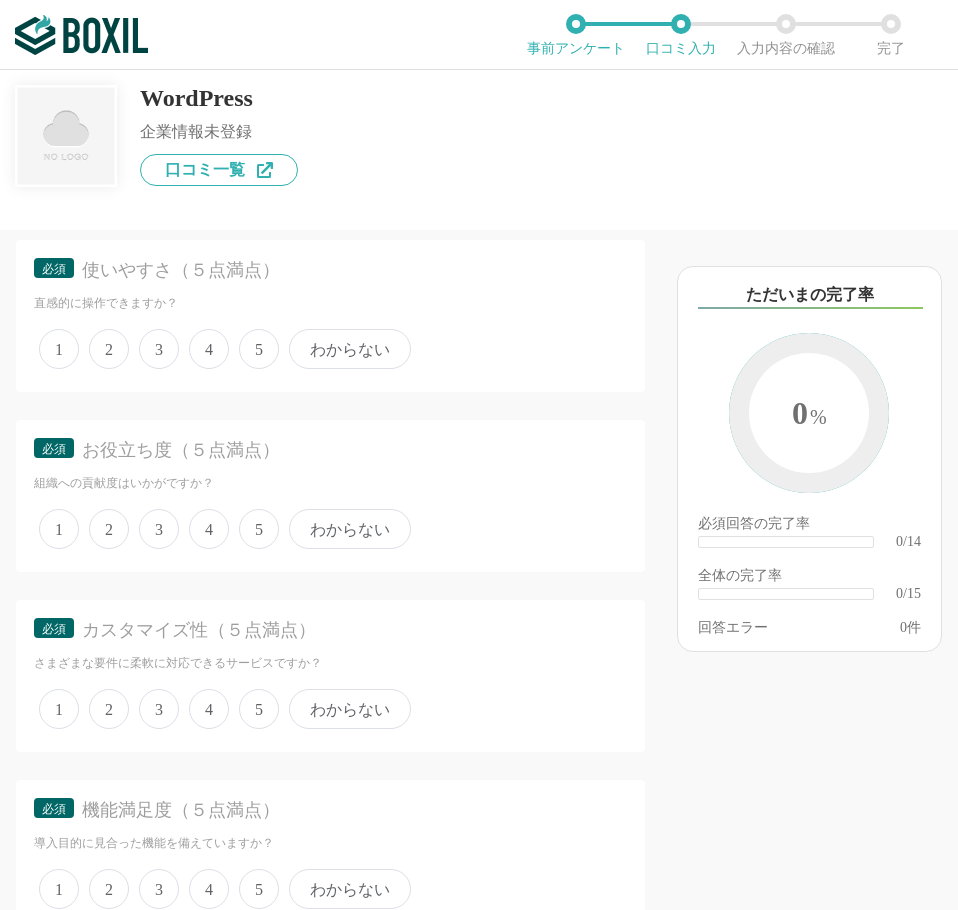 scroll, scrollTop: 300, scrollLeft: 0, axis: vertical 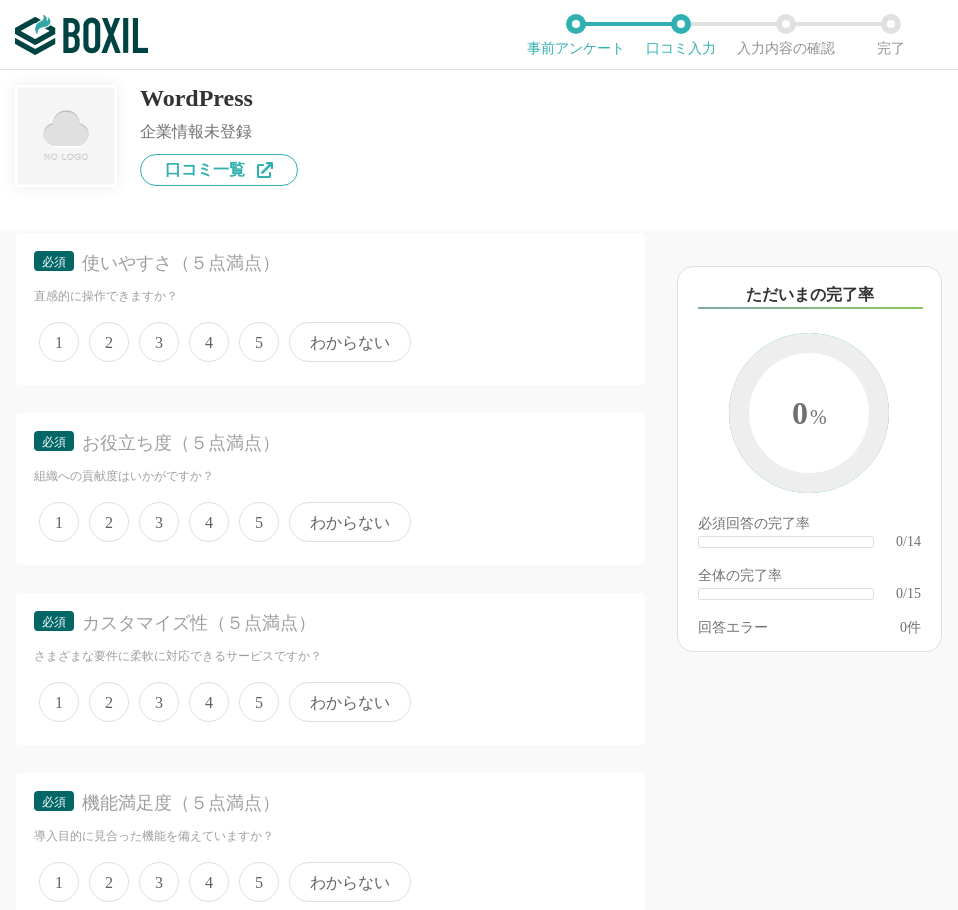 click on "4" at bounding box center [209, 342] 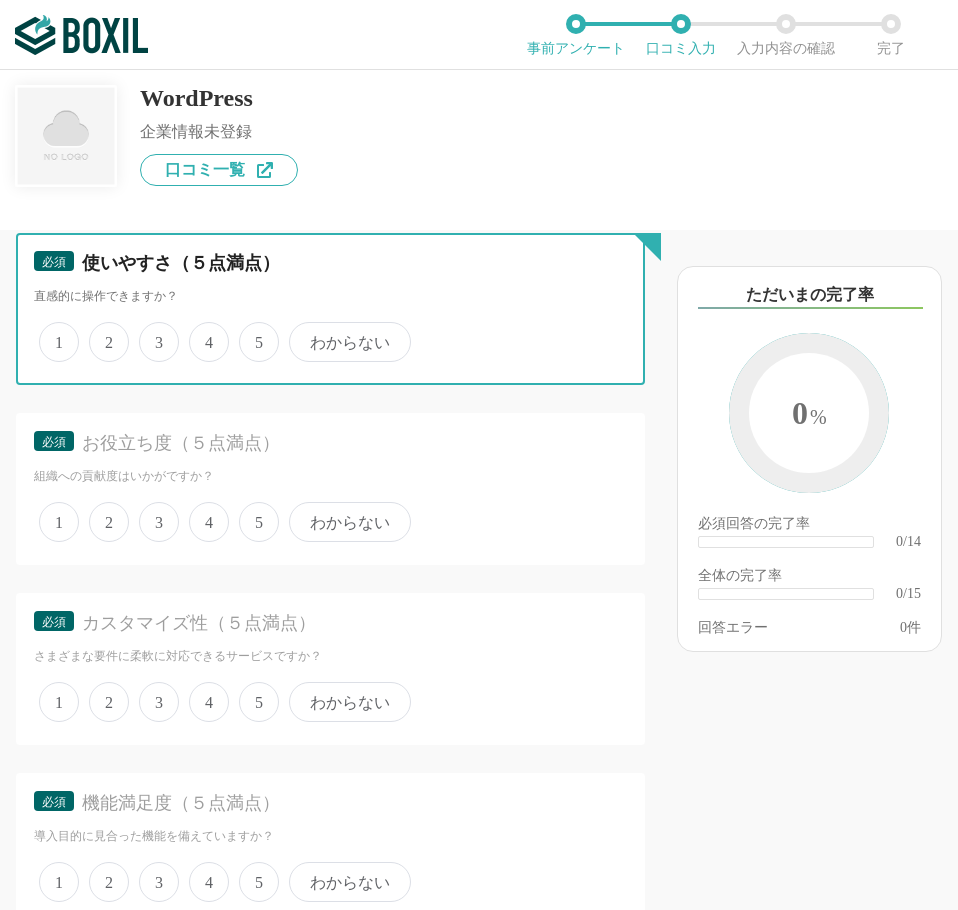 click on "4" at bounding box center (200, 331) 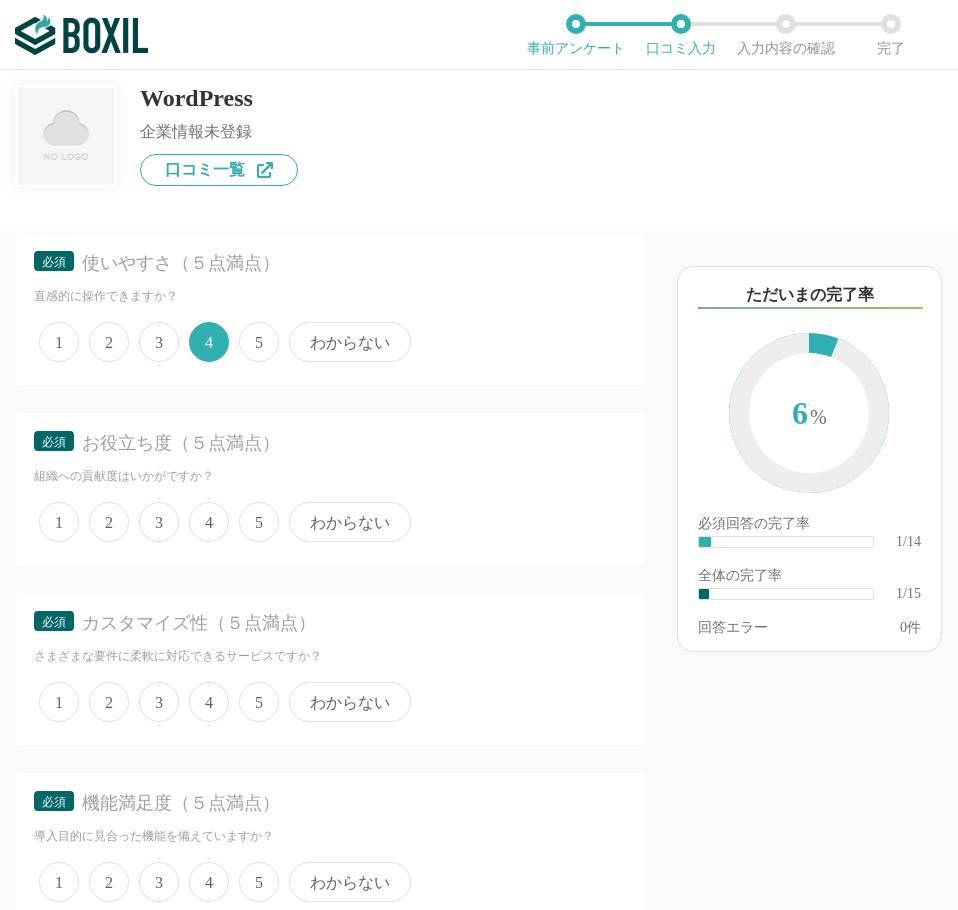 click on "5" at bounding box center (259, 522) 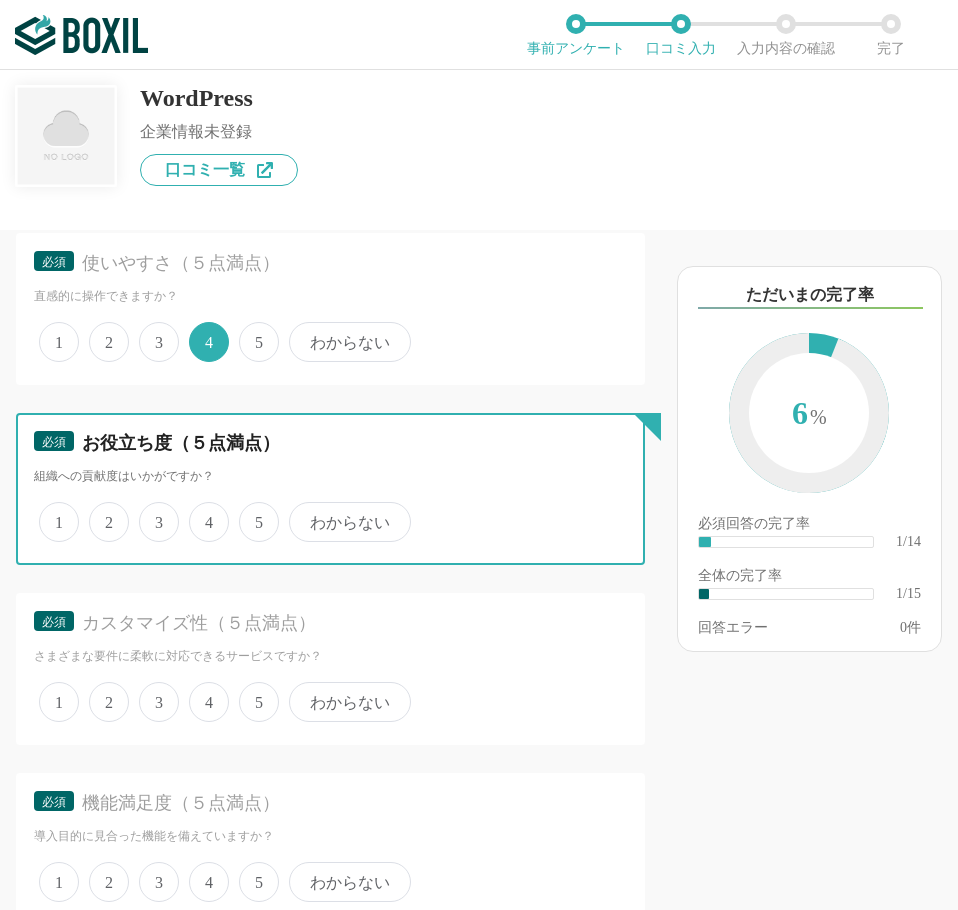click on "5" at bounding box center (250, 511) 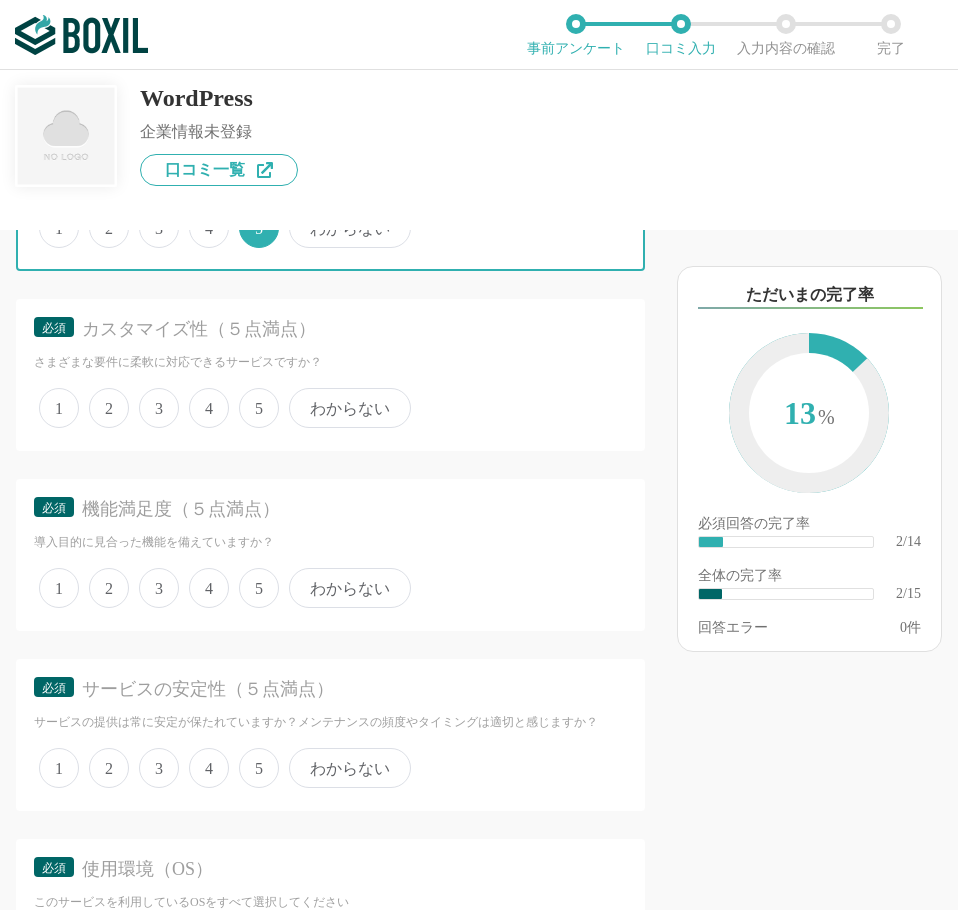 scroll, scrollTop: 600, scrollLeft: 0, axis: vertical 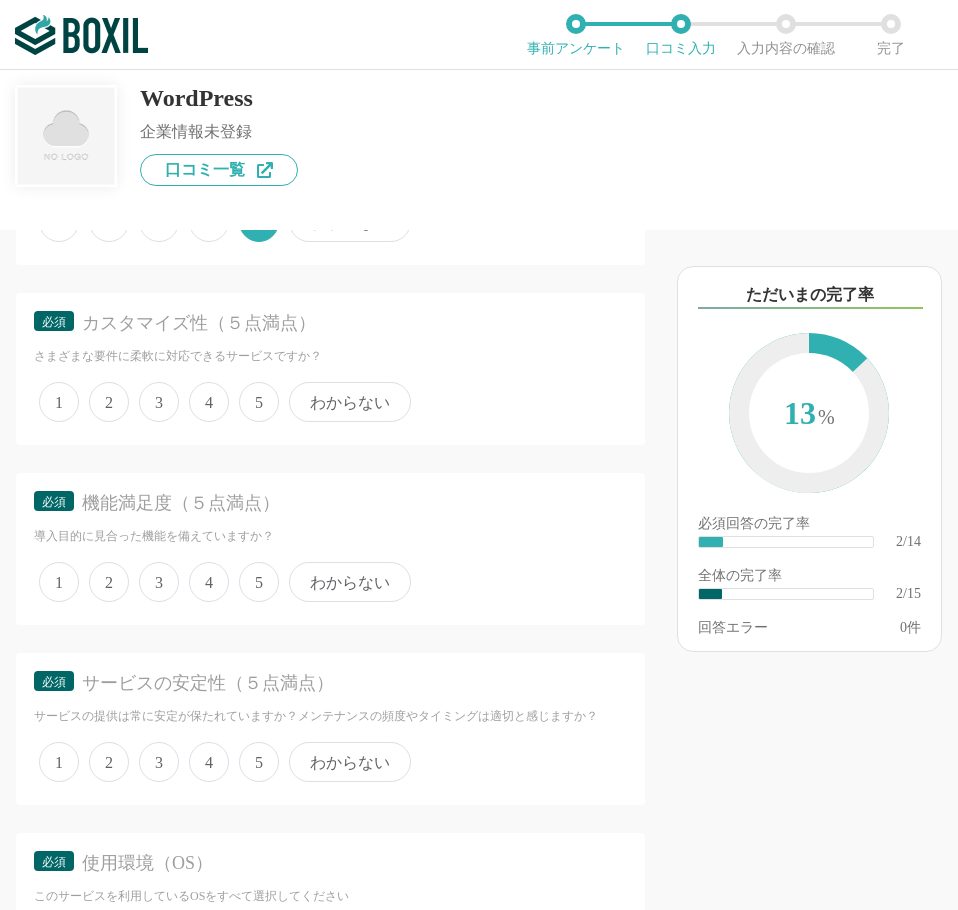 click on "4" at bounding box center [209, 402] 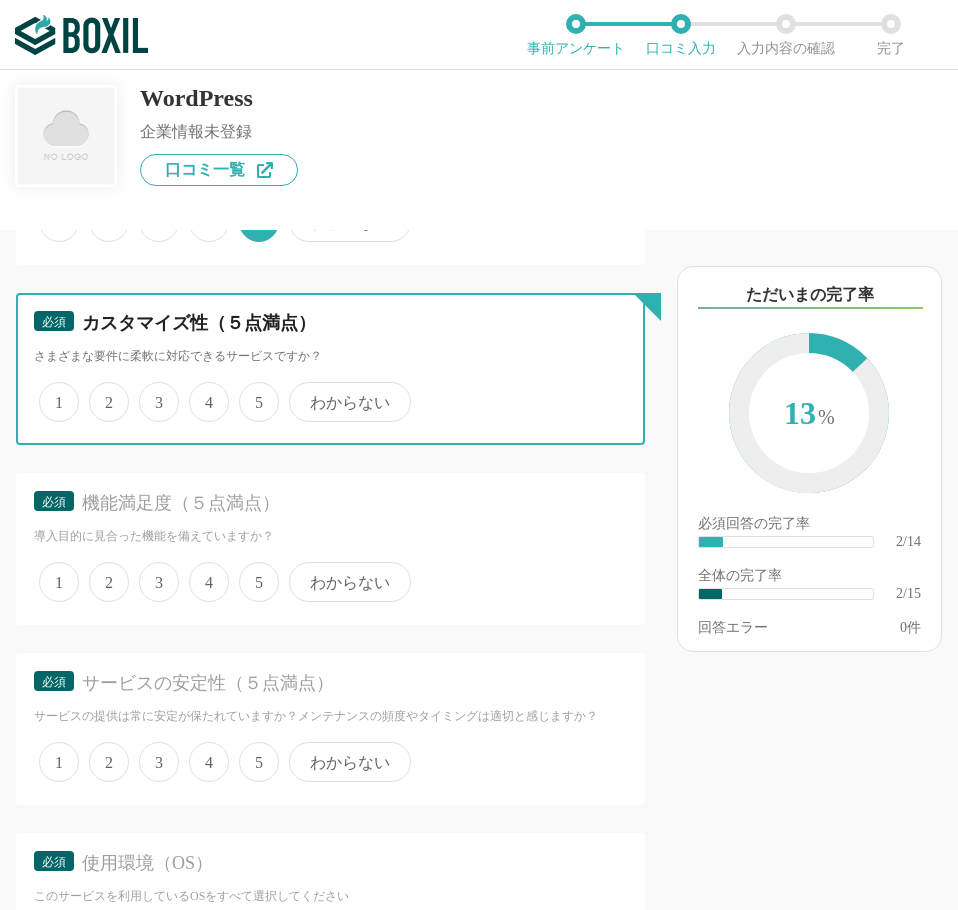 click on "4" at bounding box center [200, 391] 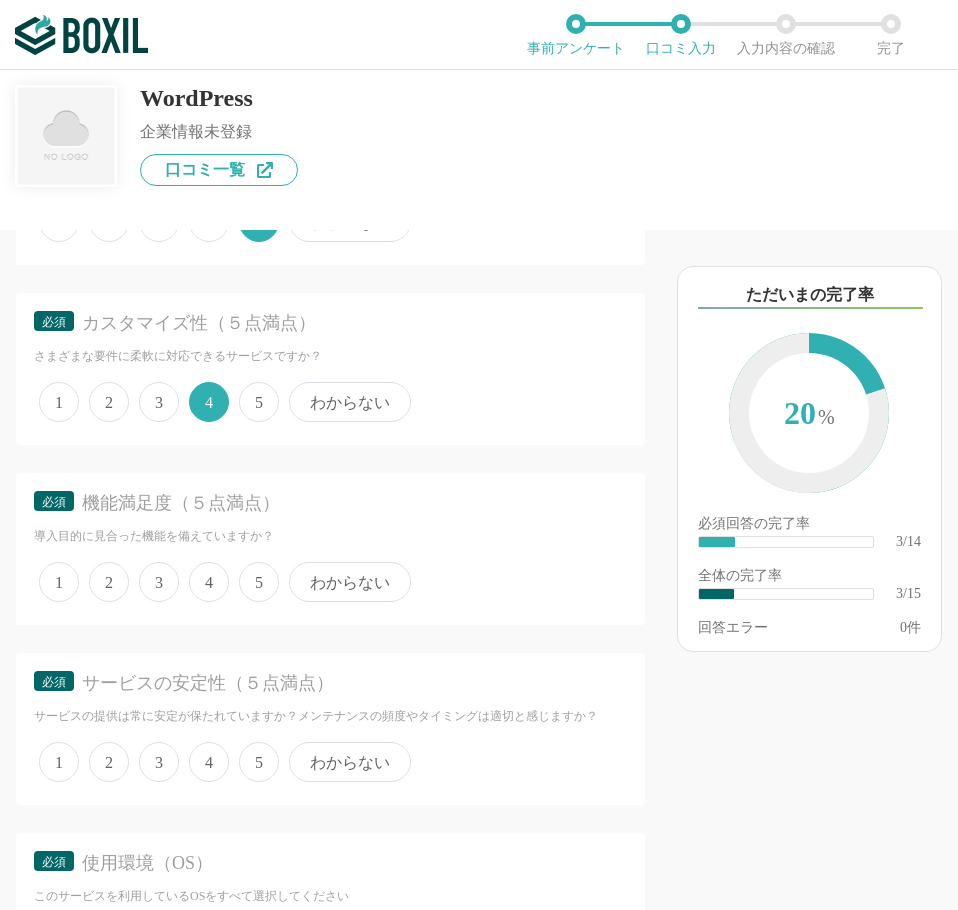 click on "5" at bounding box center (259, 582) 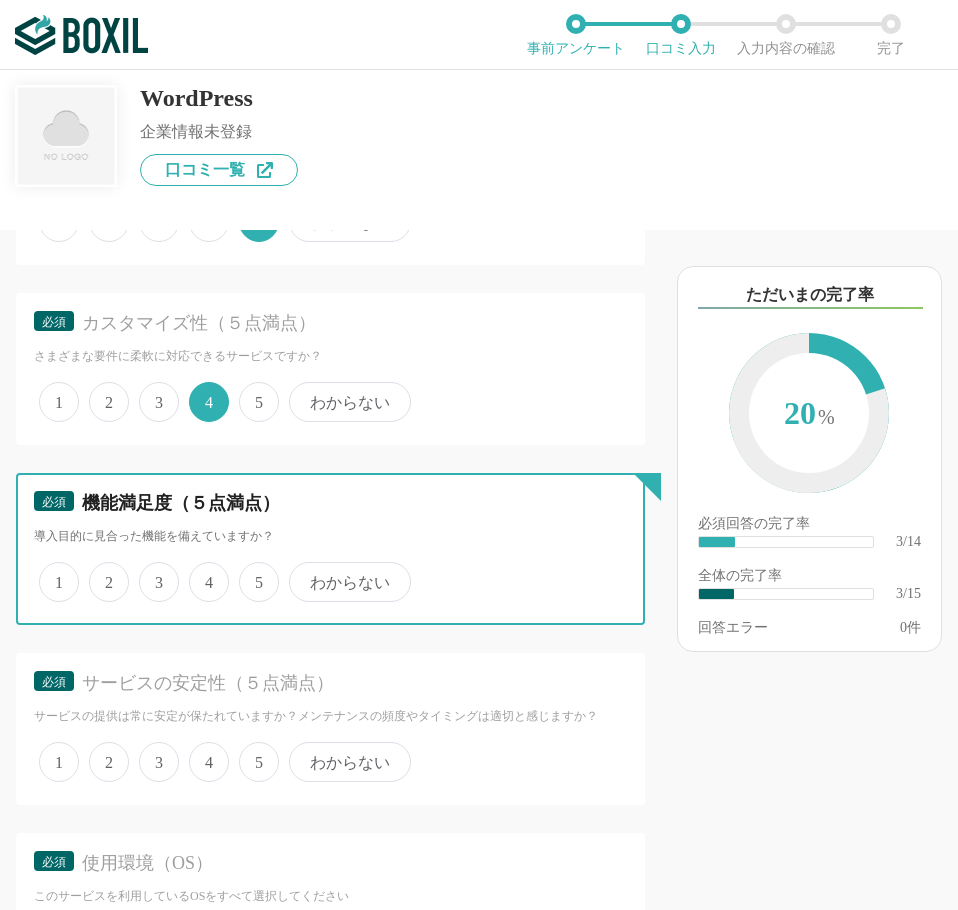 click on "5" at bounding box center (250, 571) 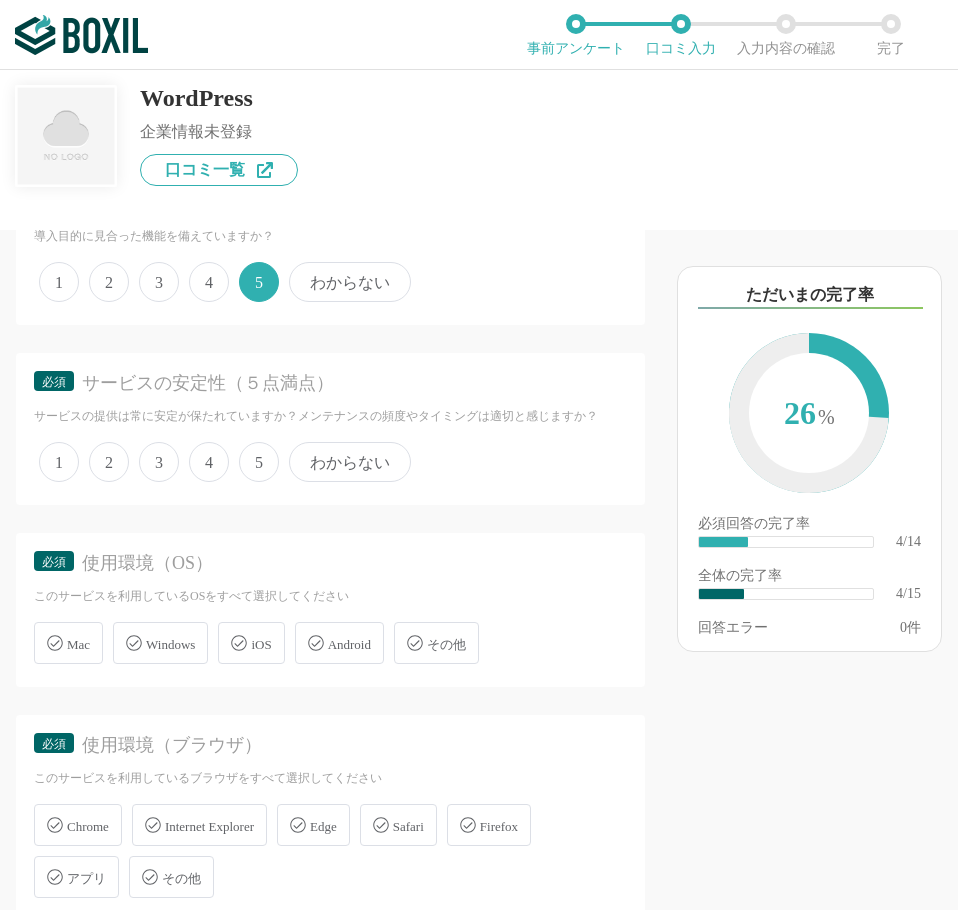 click on "5" at bounding box center (259, 462) 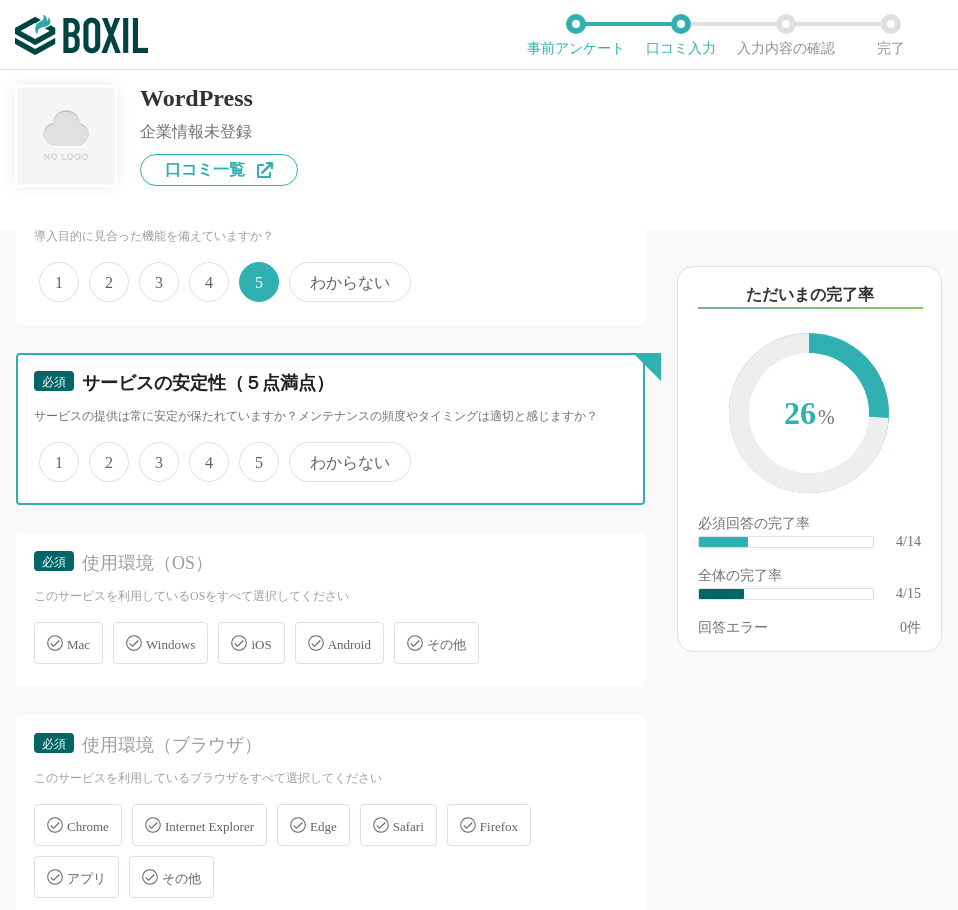 click on "5" at bounding box center [250, 451] 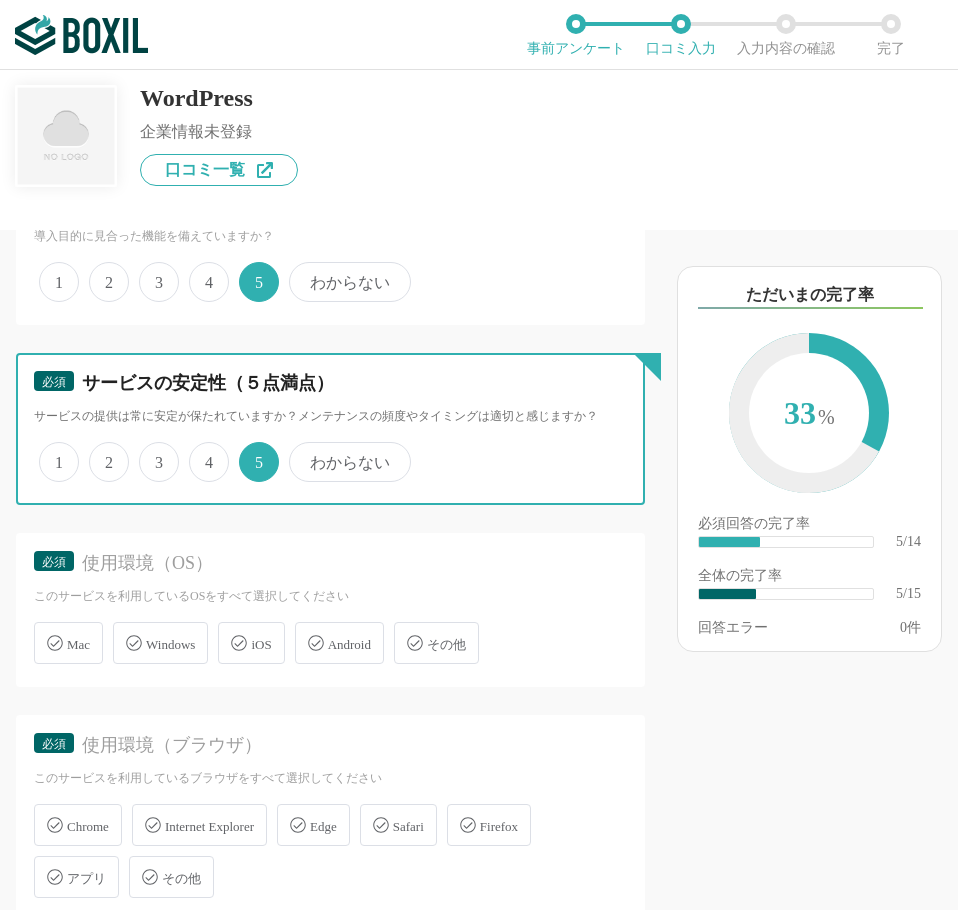 scroll, scrollTop: 1200, scrollLeft: 0, axis: vertical 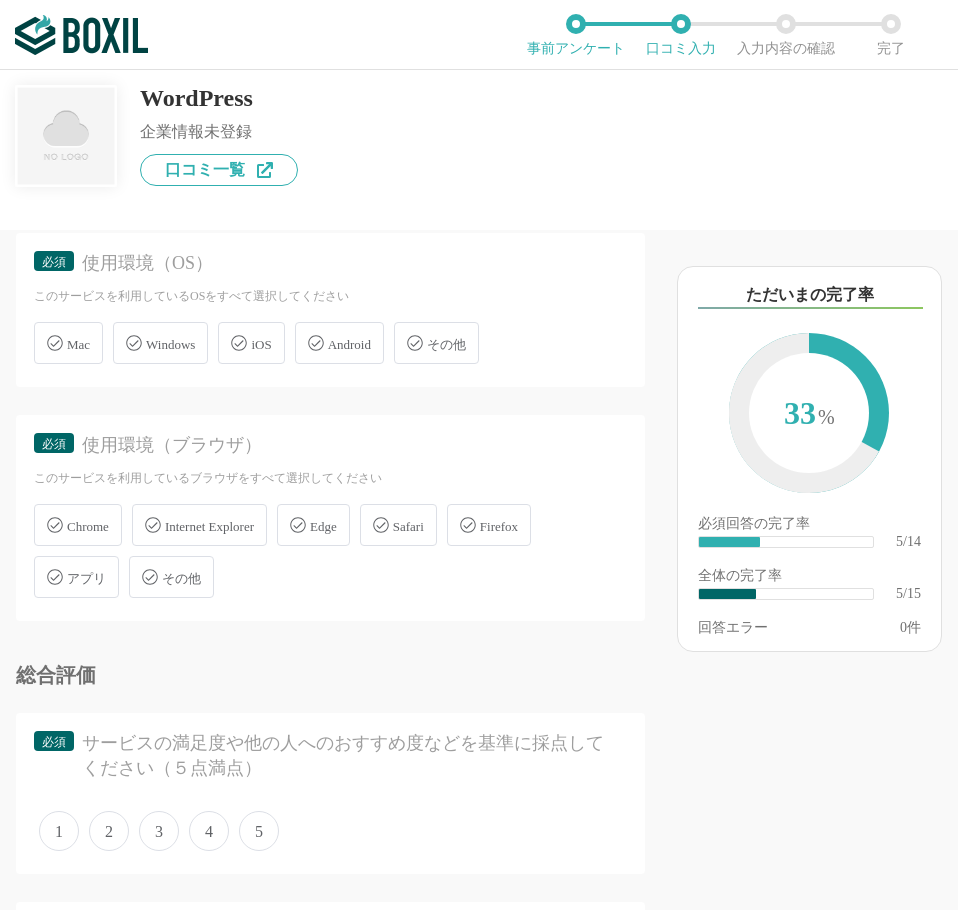 click on "Windows" at bounding box center [160, 343] 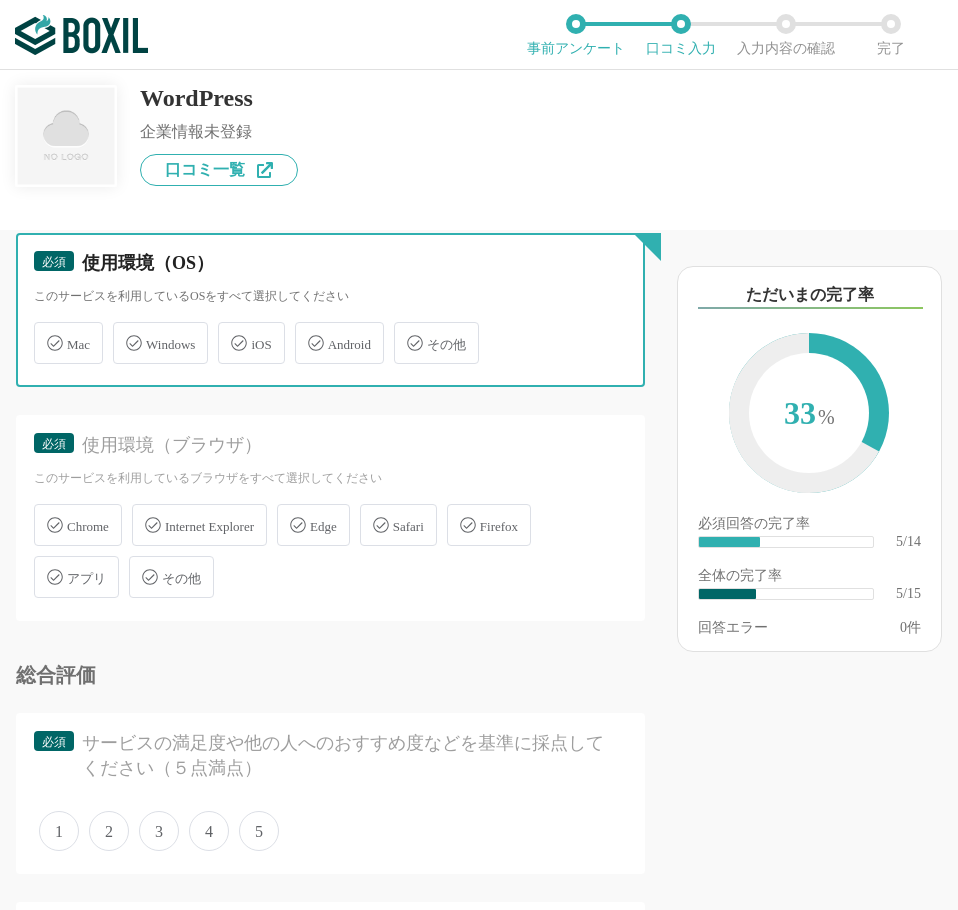 click on "Windows" at bounding box center (123, 331) 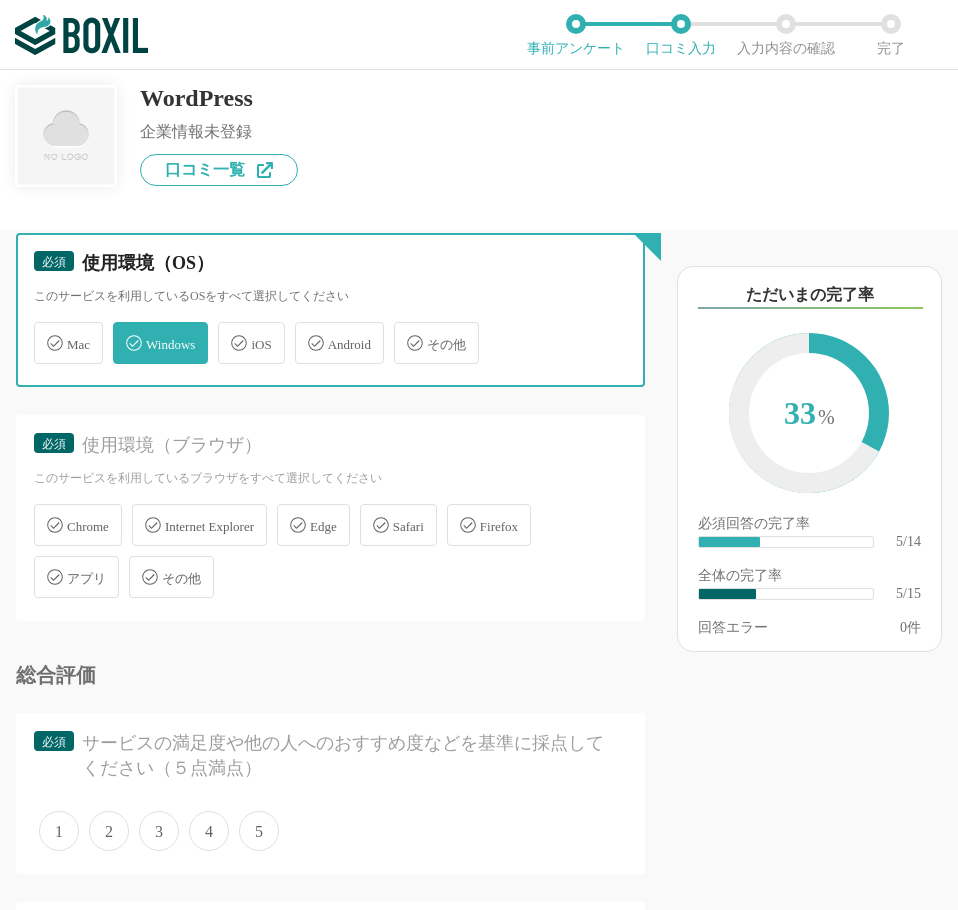 checkbox on "true" 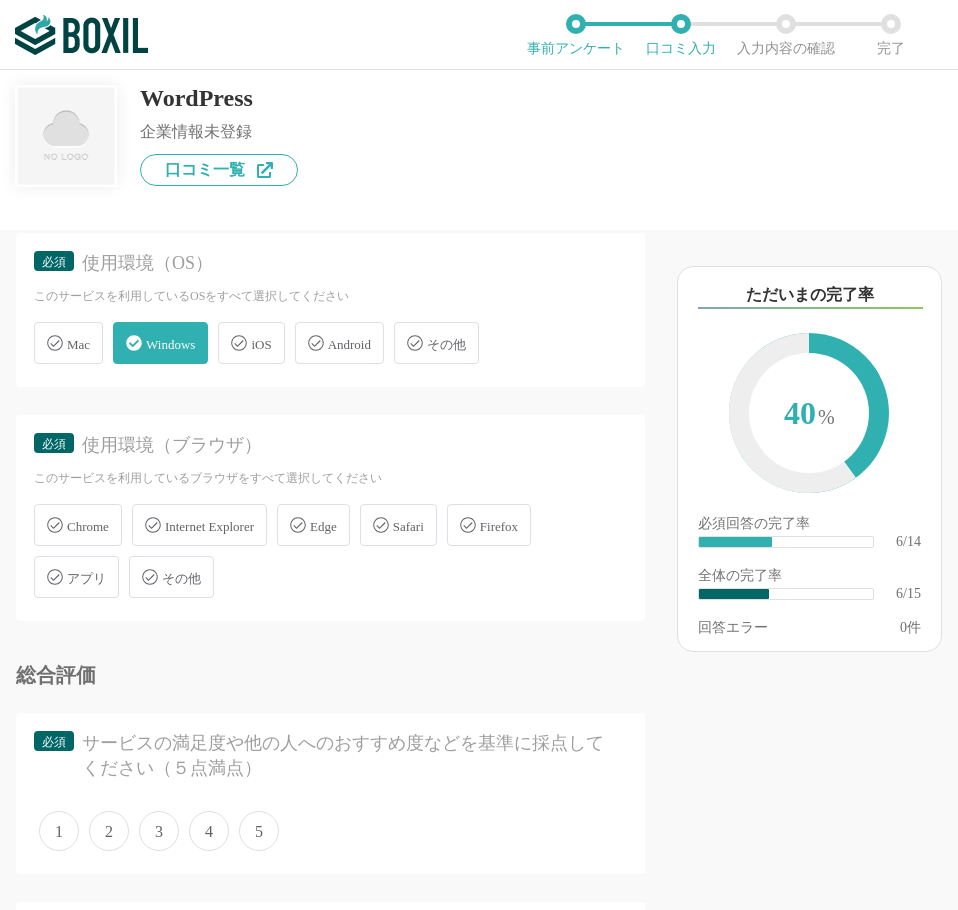 click on "Chrome" at bounding box center [88, 526] 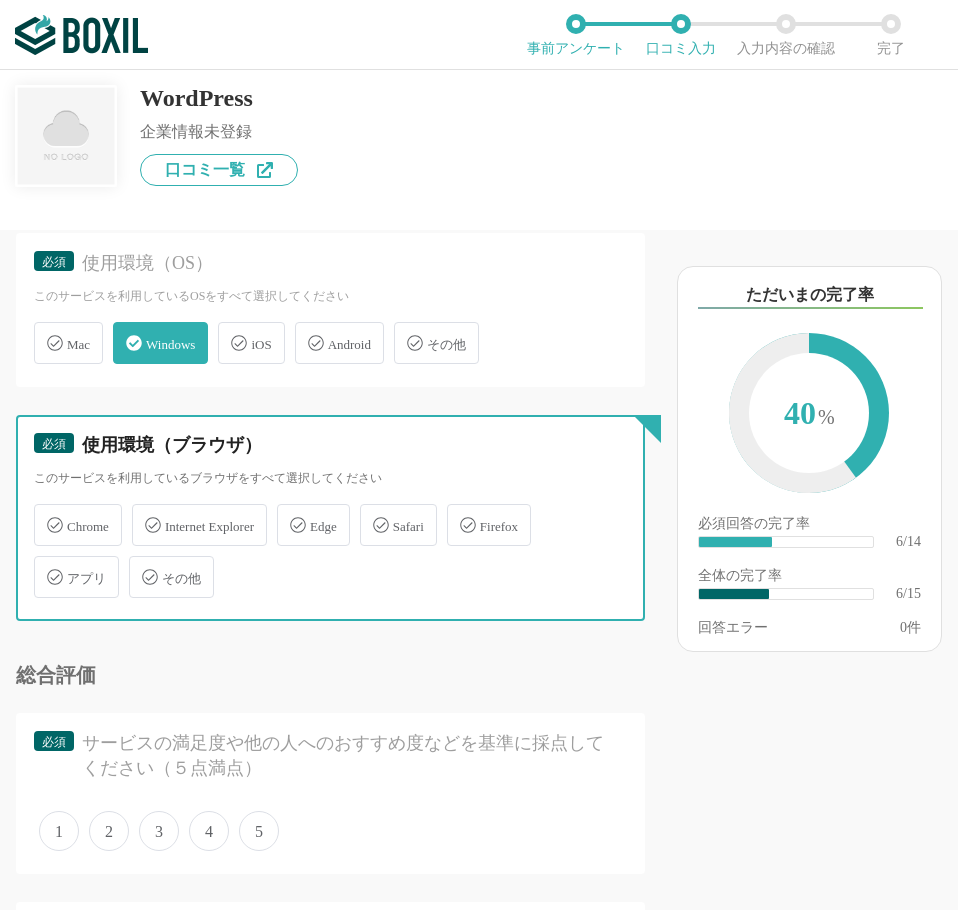 click on "Chrome" at bounding box center [44, 513] 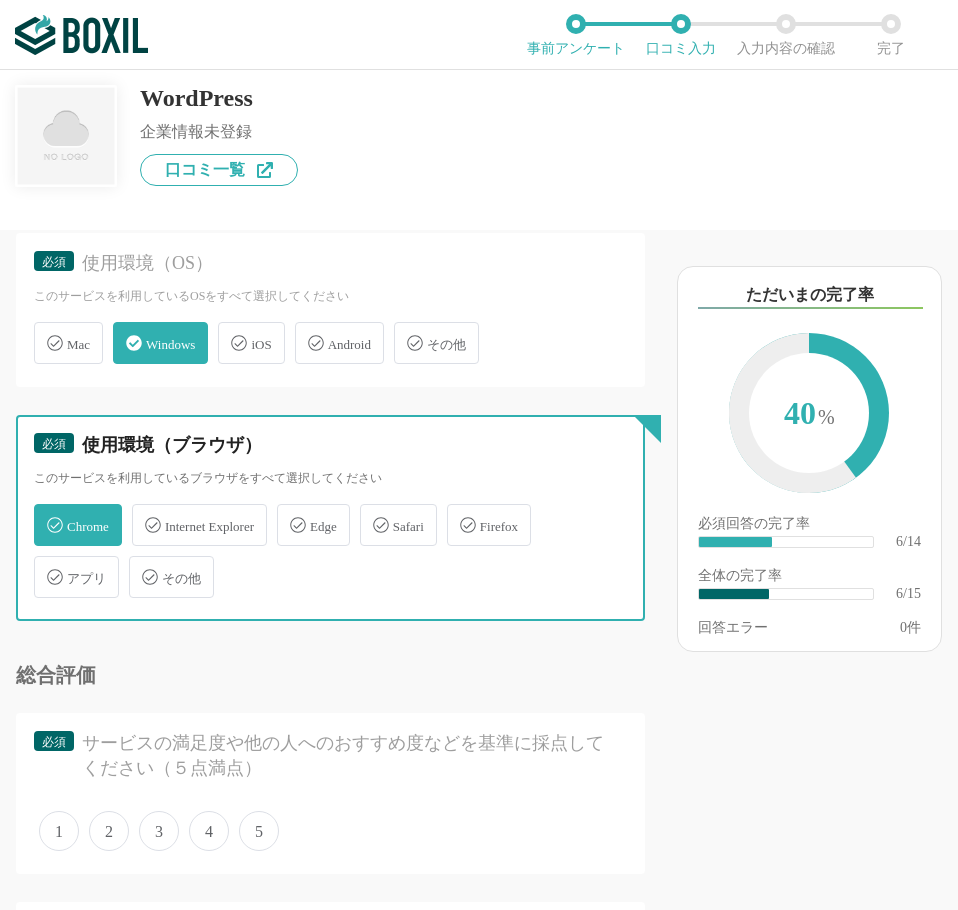 checkbox on "true" 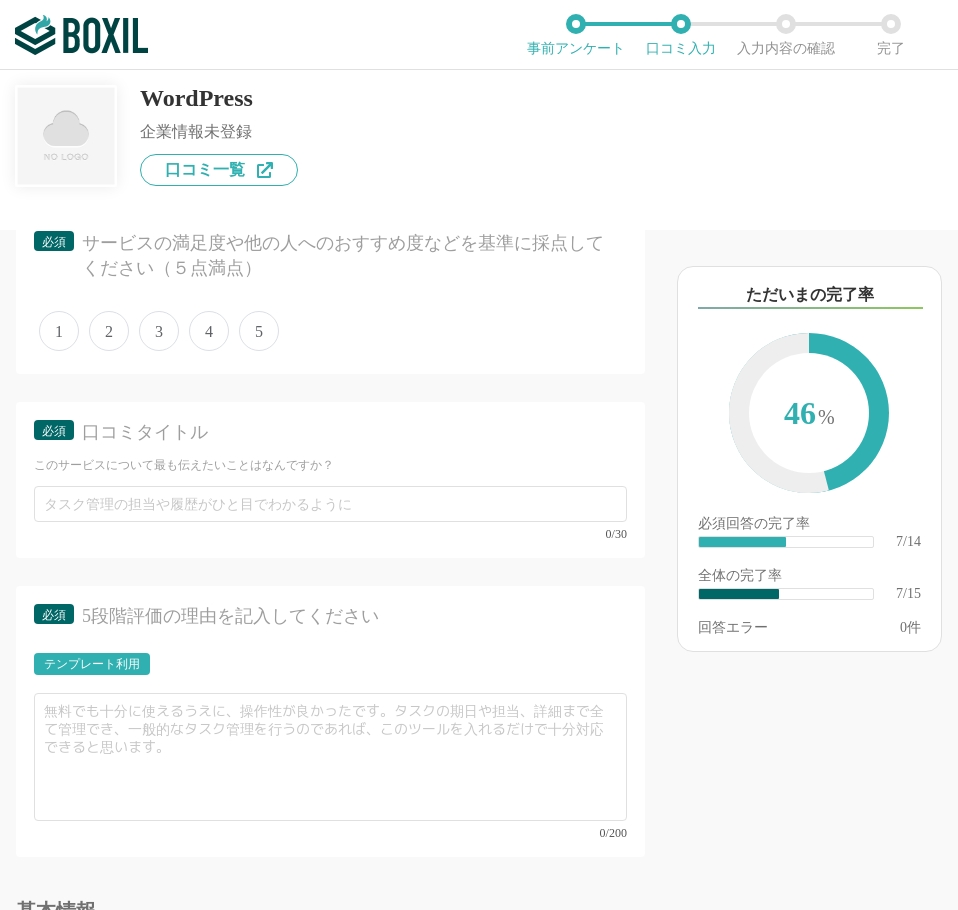 click on "5" at bounding box center (259, 331) 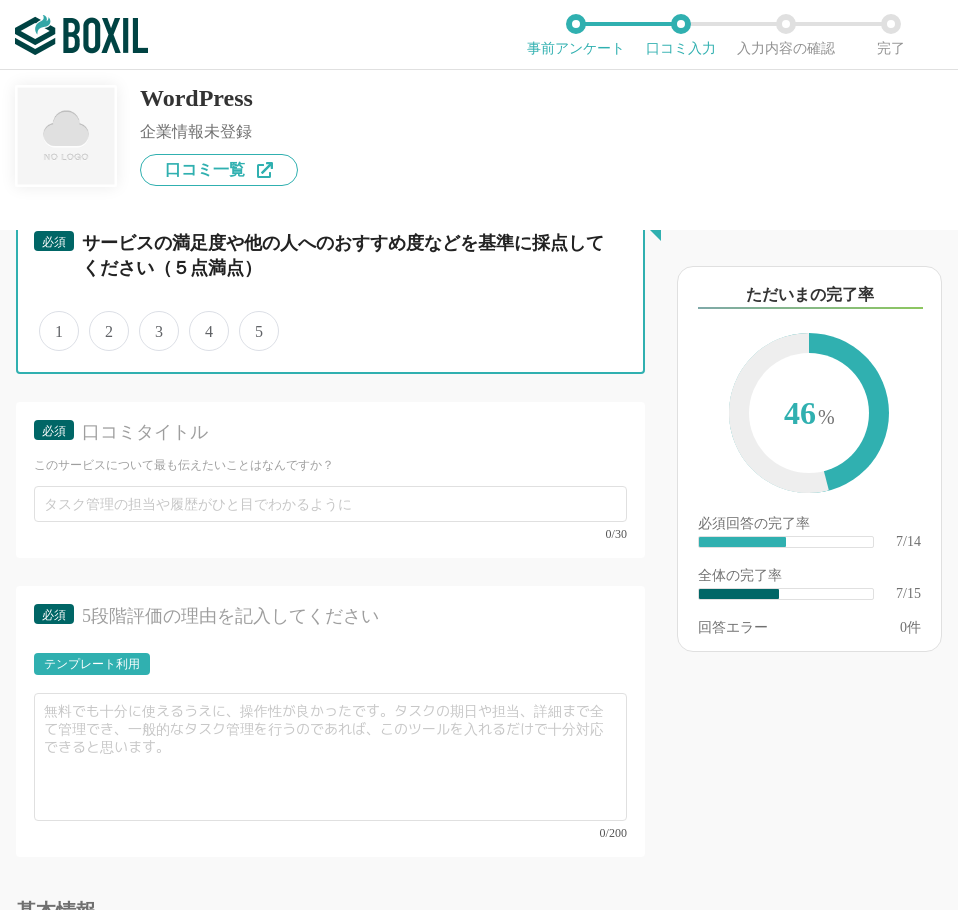 click on "5" at bounding box center [250, 320] 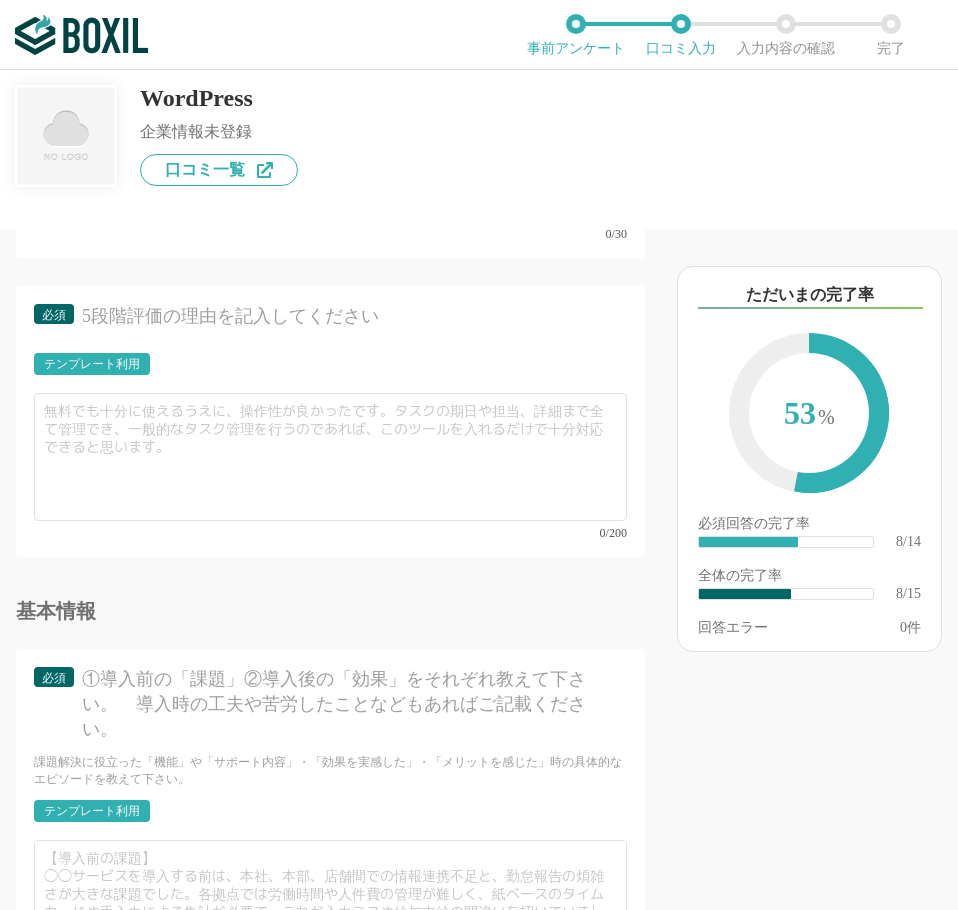 scroll, scrollTop: 1900, scrollLeft: 0, axis: vertical 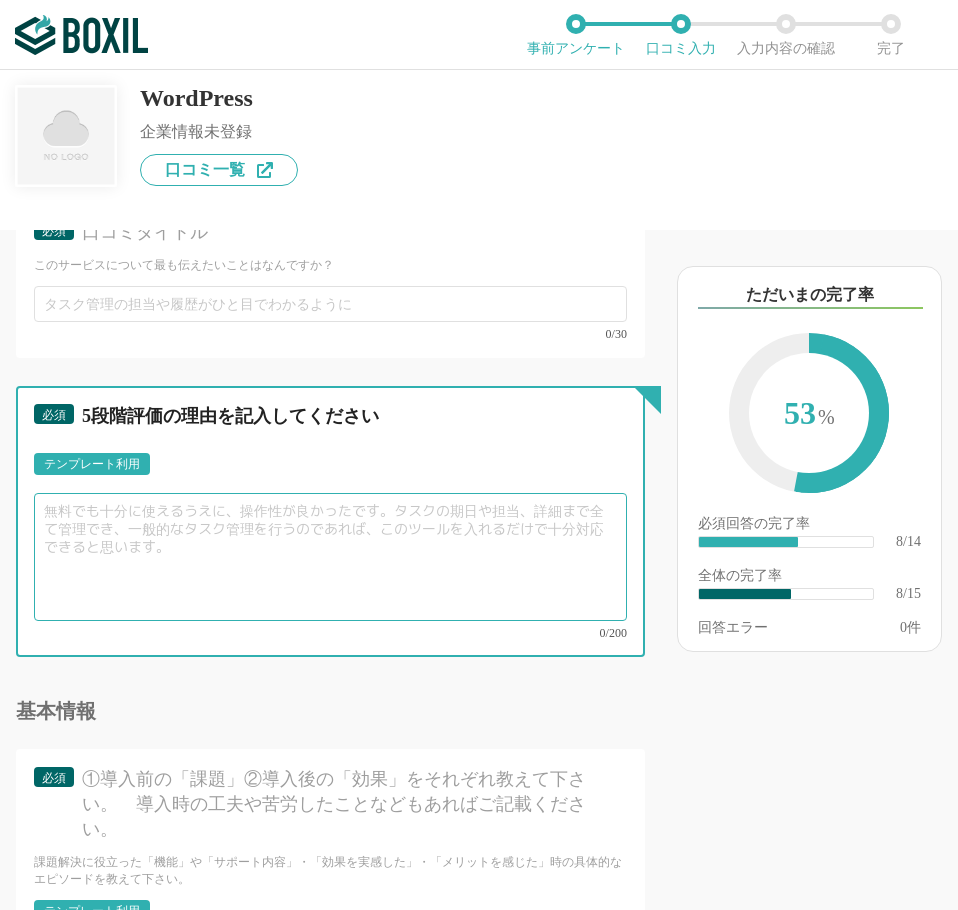 click at bounding box center [330, 557] 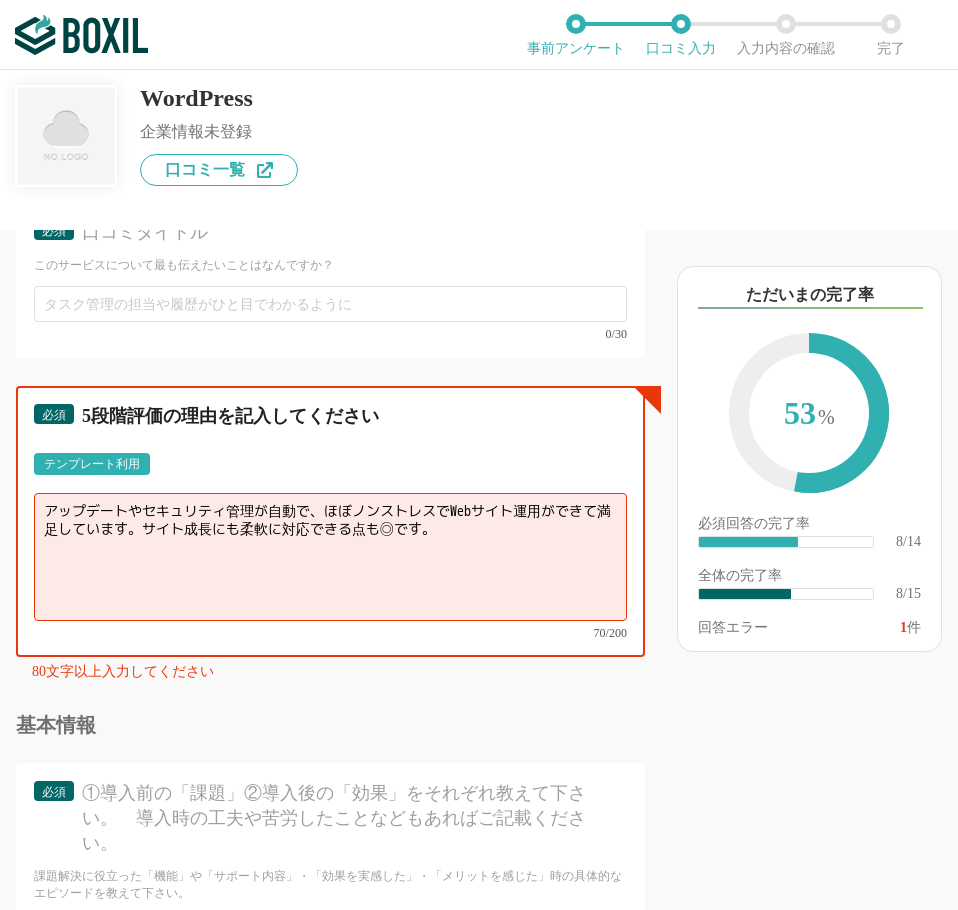 click on "アップデートやセキュリティ管理が自動で、ほぼノンストレスでWebサイト運用ができて満足しています。サイト成長にも柔軟に対応できる点も◎です。" at bounding box center [330, 557] 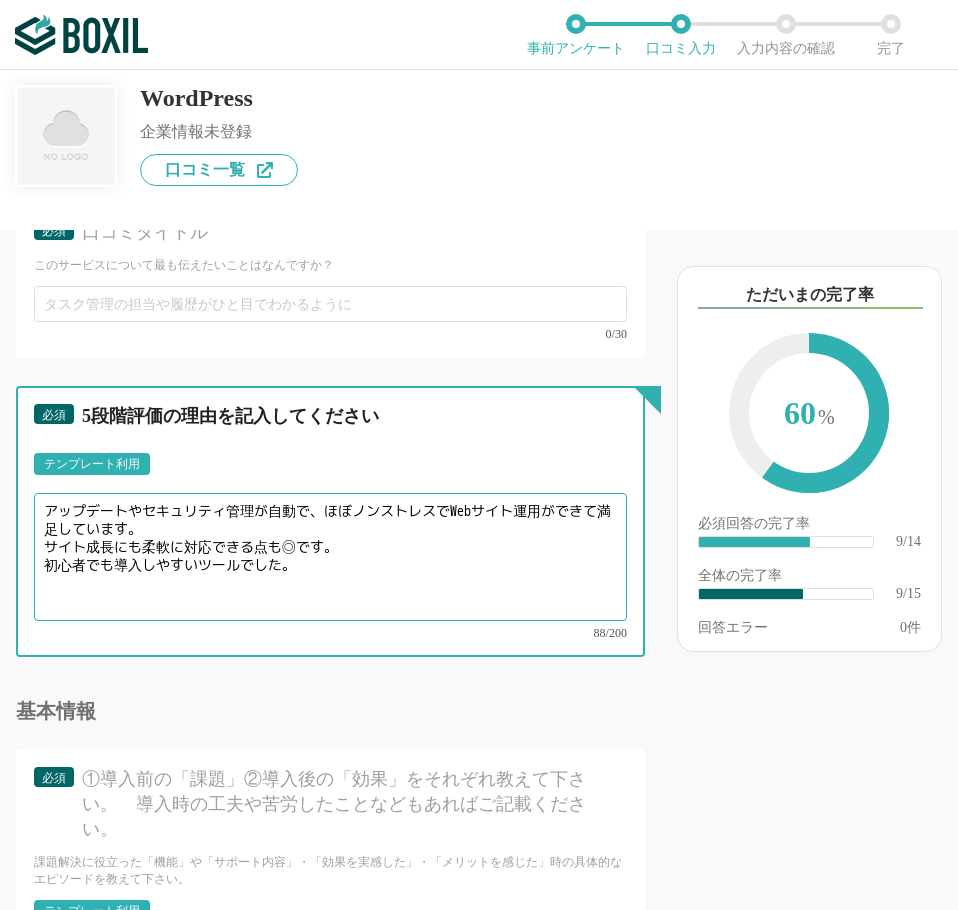 type on "アップデートやセキュリティ管理が自動で、ほぼノンストレスでWebサイト運用ができて満足しています。
サイト成長にも柔軟に対応できる点も◎です。
初心者でも導入しやすいツールでした。" 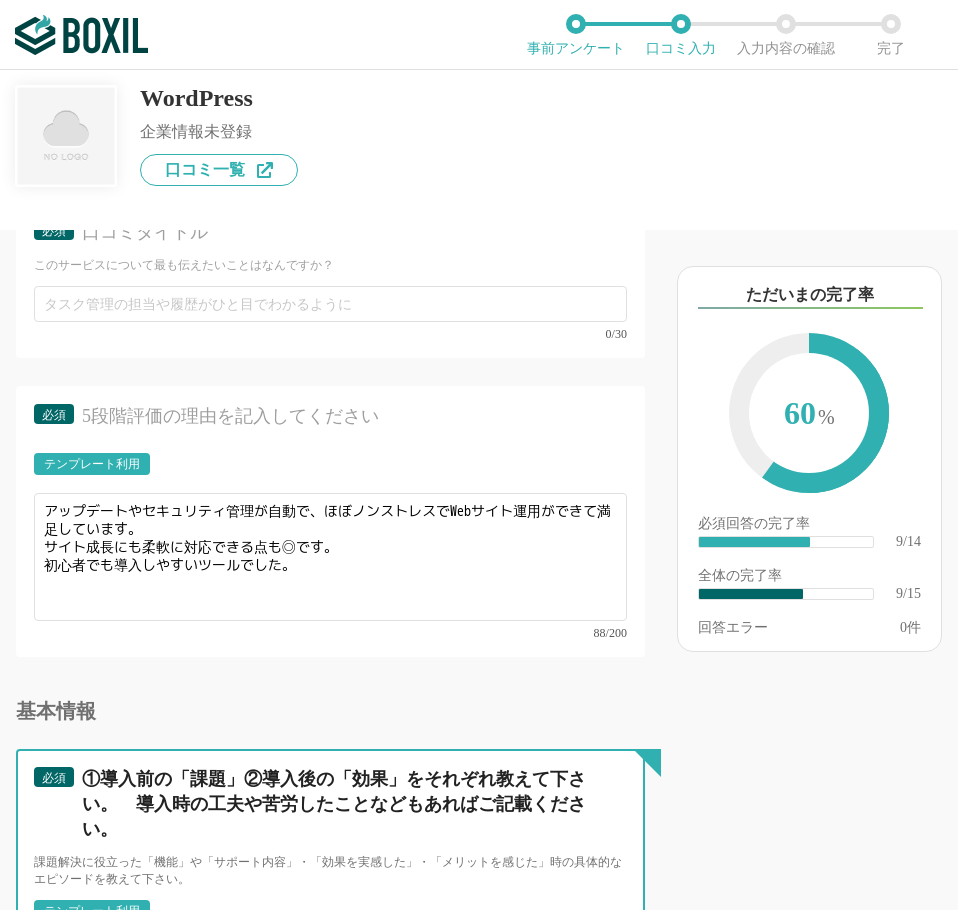 scroll, scrollTop: 2264, scrollLeft: 0, axis: vertical 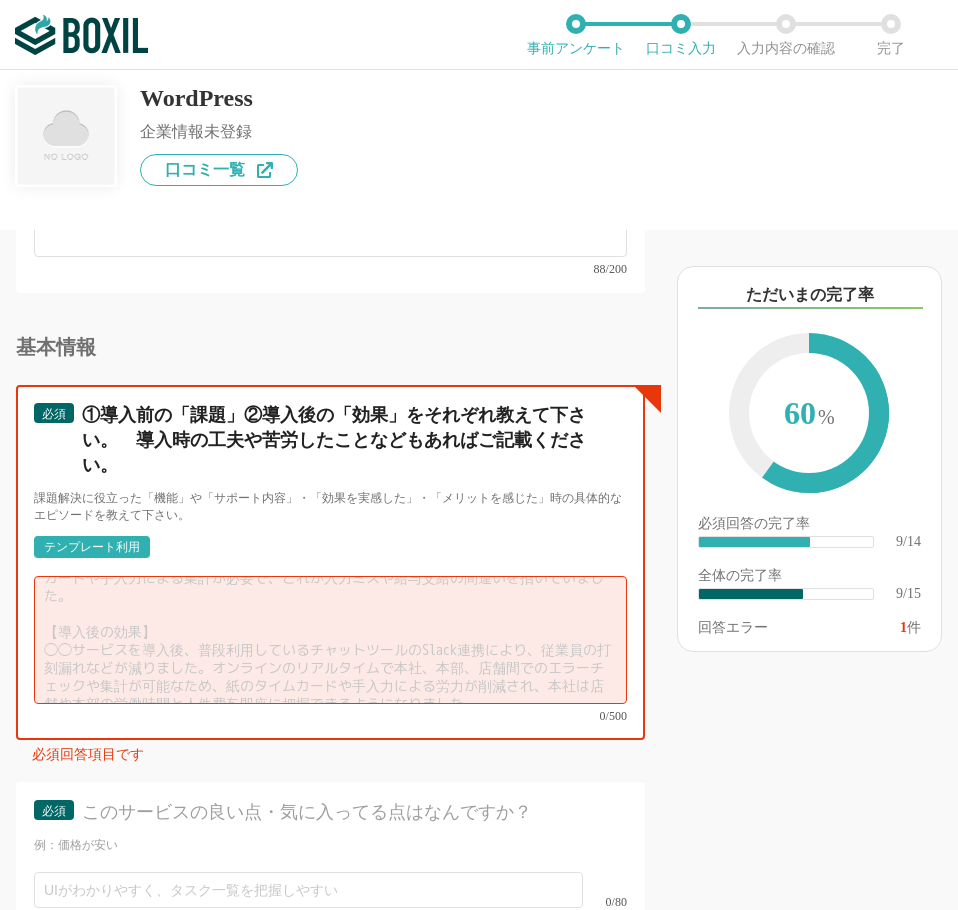 click at bounding box center (330, 640) 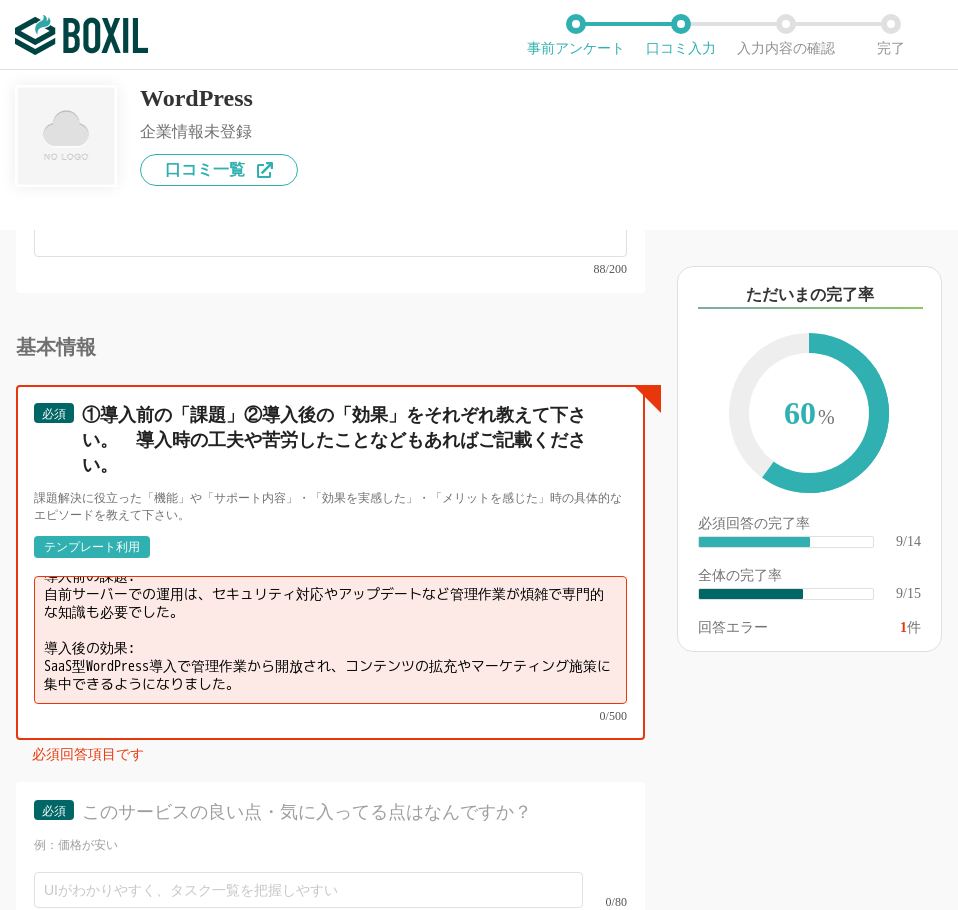 scroll, scrollTop: 14, scrollLeft: 0, axis: vertical 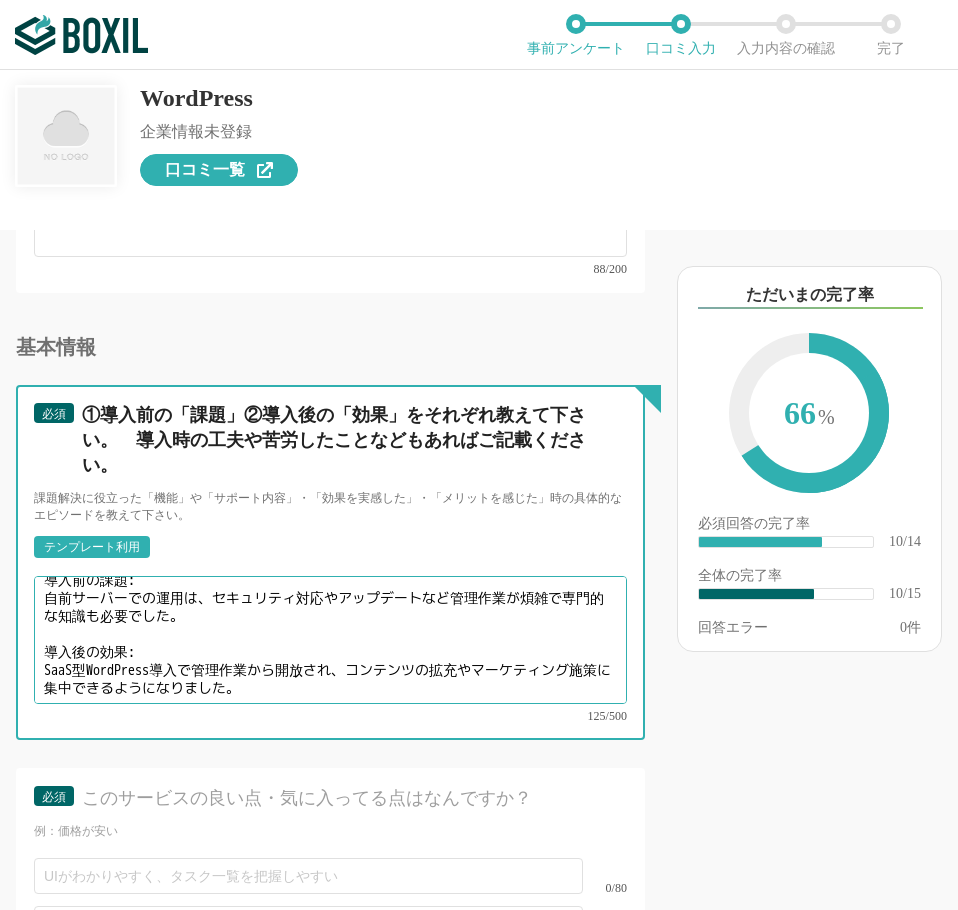 type on "導入前の課題:
自前サーバーでの運用は、セキュリティ対応やアップデートなど管理作業が煩雑で専門的な知識も必要でした。
導入後の効果:
SaaS型WordPress導入で管理作業から開放され、コンテンツの拡充やマーケティング施策に集中できるようになりました。" 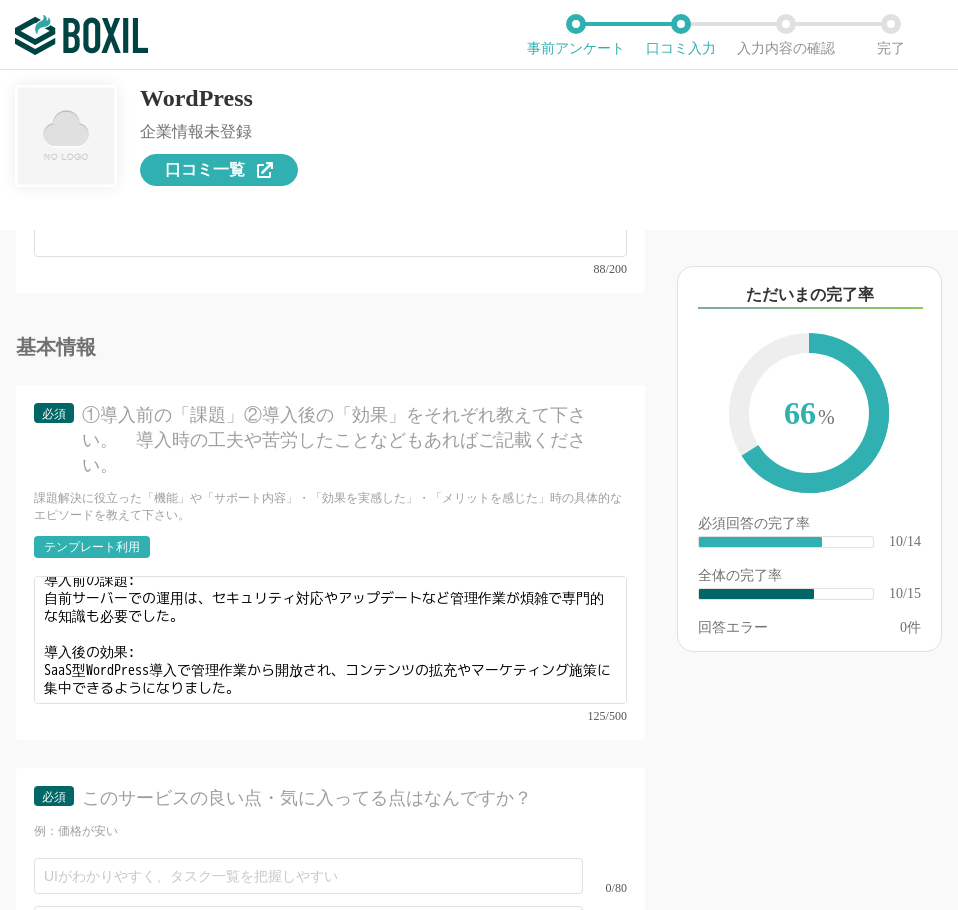 click on "口コミ一覧" at bounding box center (205, 170) 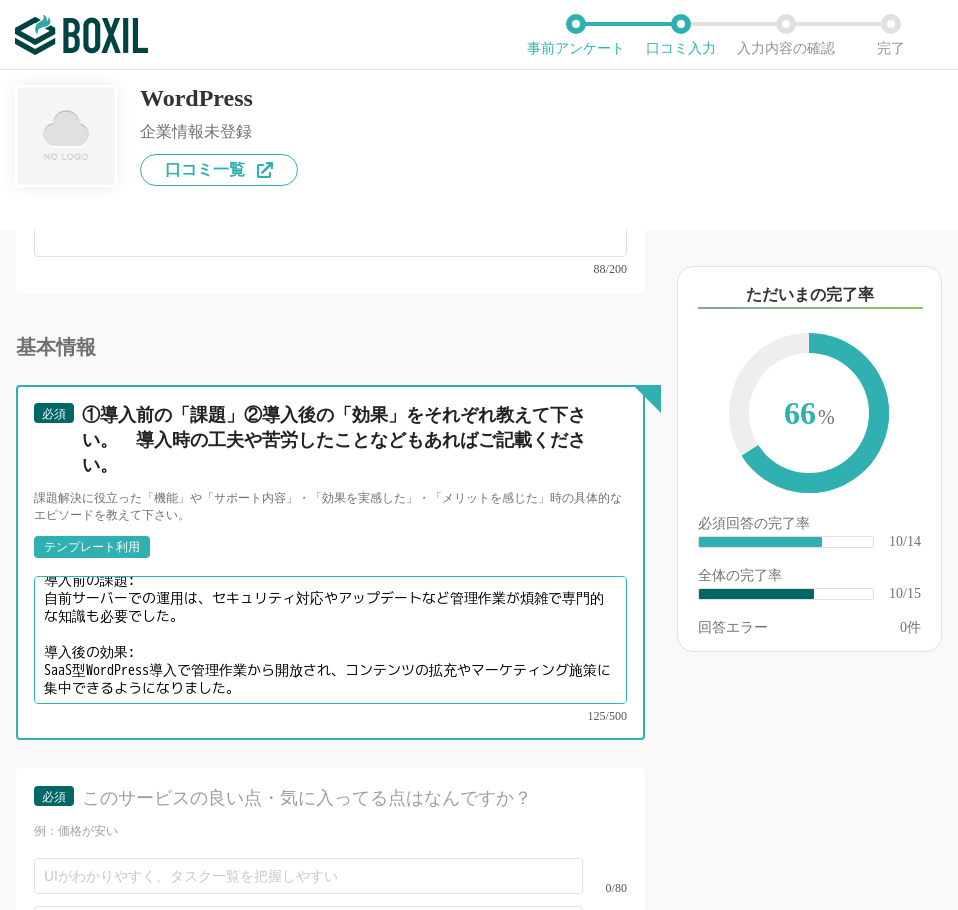 scroll, scrollTop: 0, scrollLeft: 0, axis: both 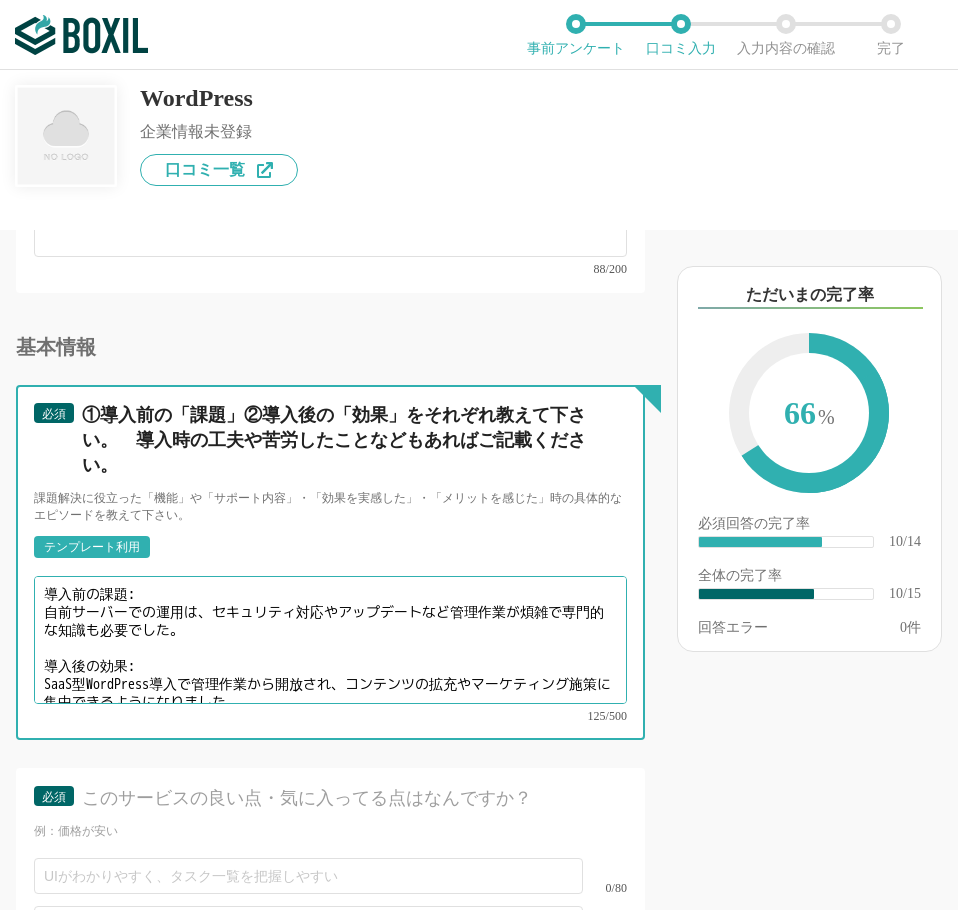 drag, startPoint x: 210, startPoint y: 569, endPoint x: 327, endPoint y: 580, distance: 117.51595 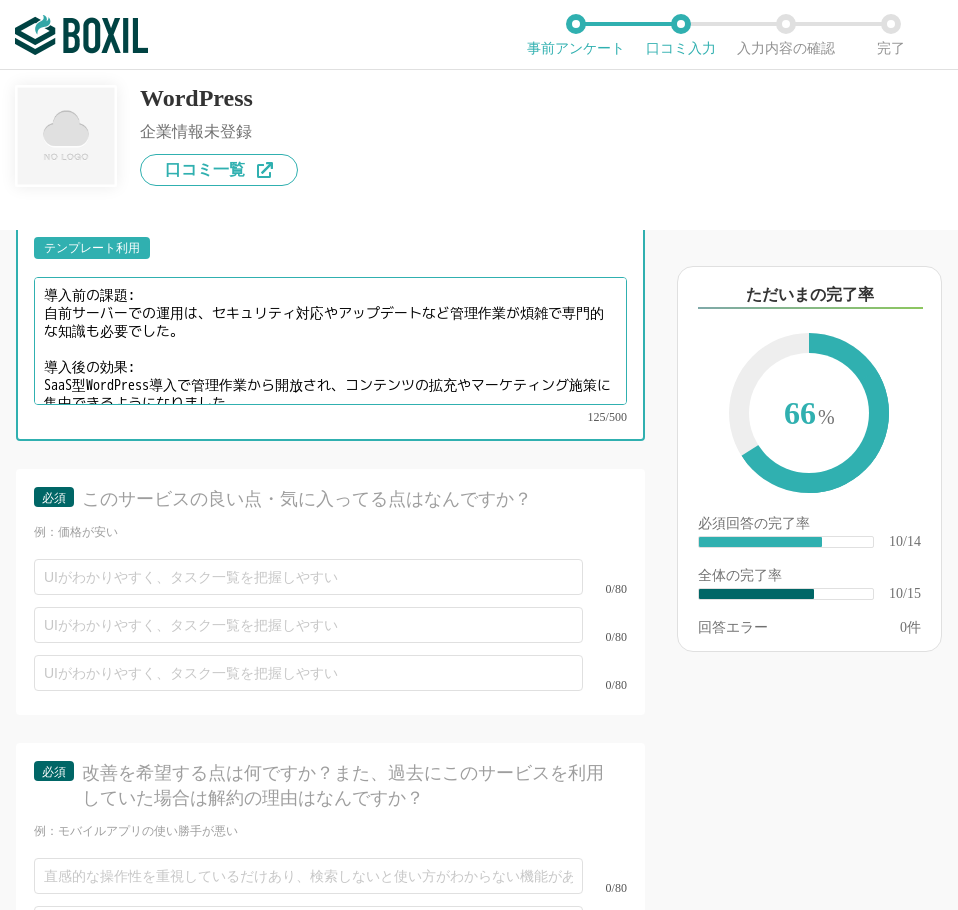 scroll, scrollTop: 2564, scrollLeft: 0, axis: vertical 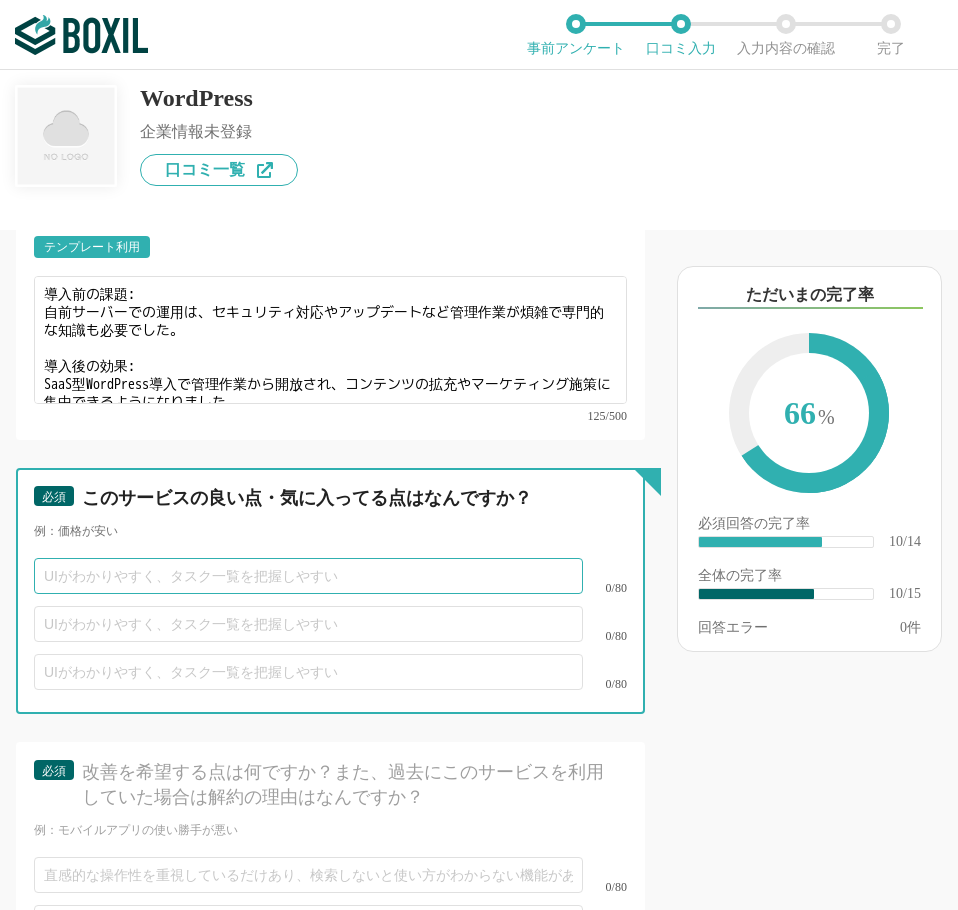click at bounding box center (308, 576) 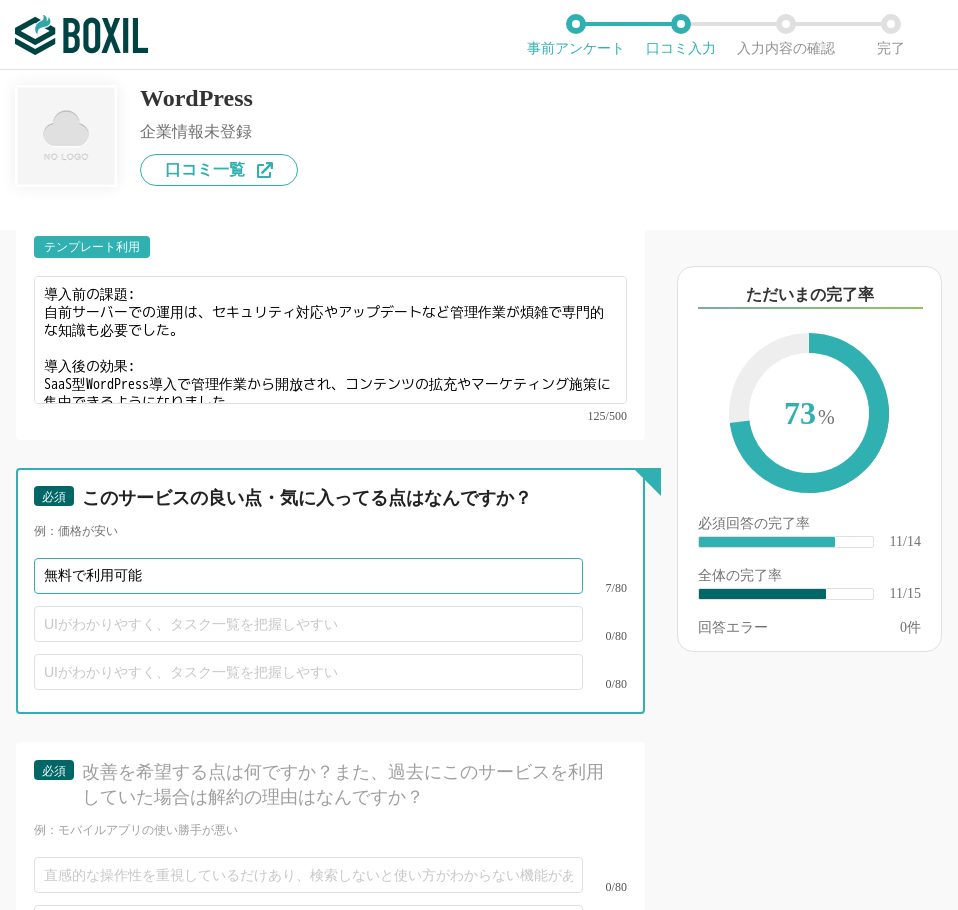 type on "無料で利用可能" 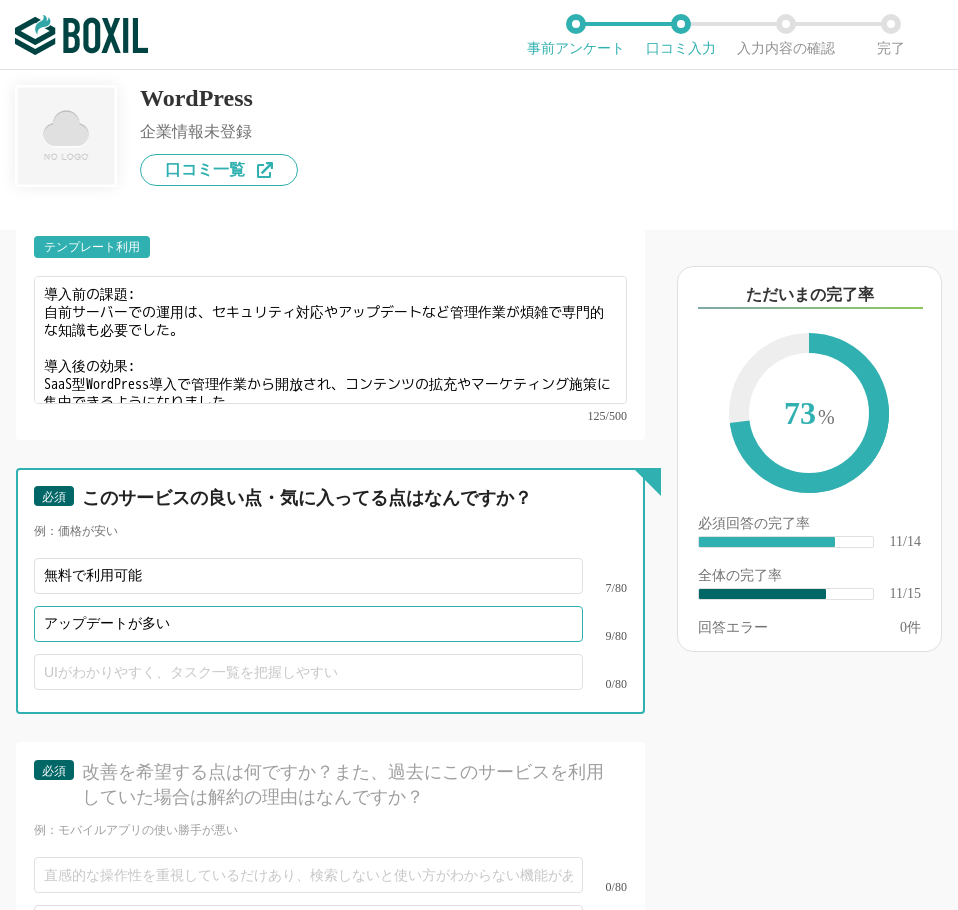 type on "アップデートが多い" 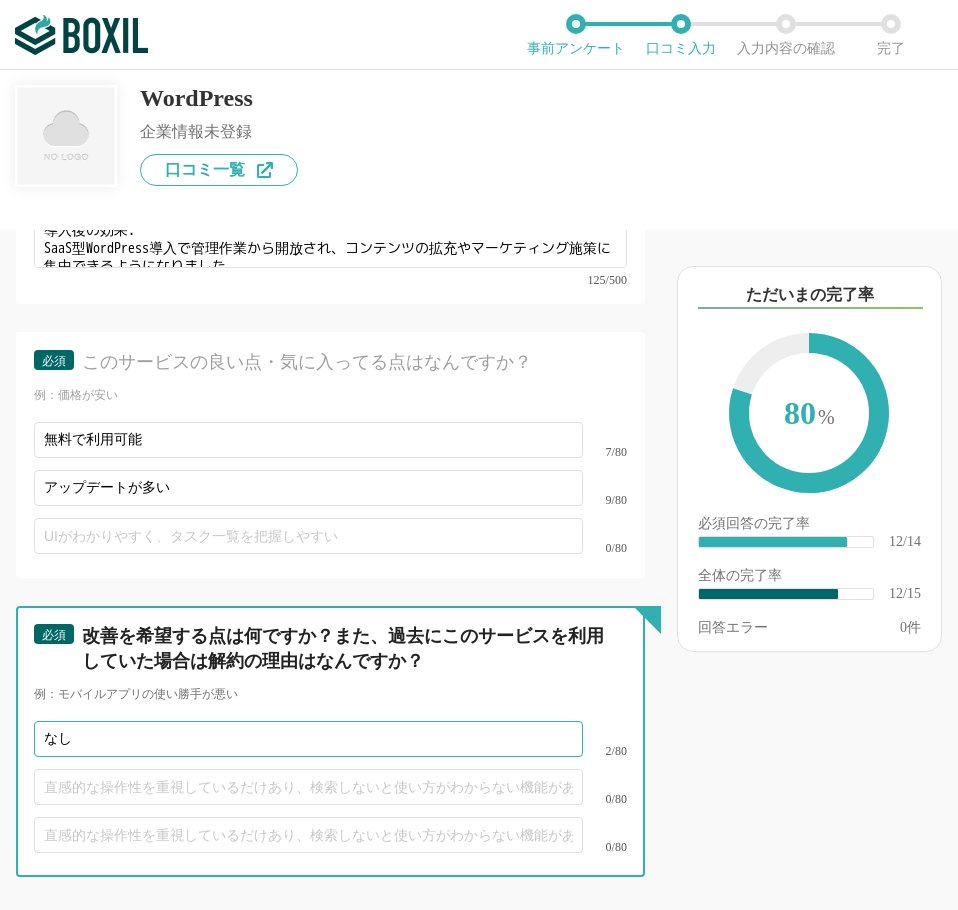 scroll, scrollTop: 2968, scrollLeft: 0, axis: vertical 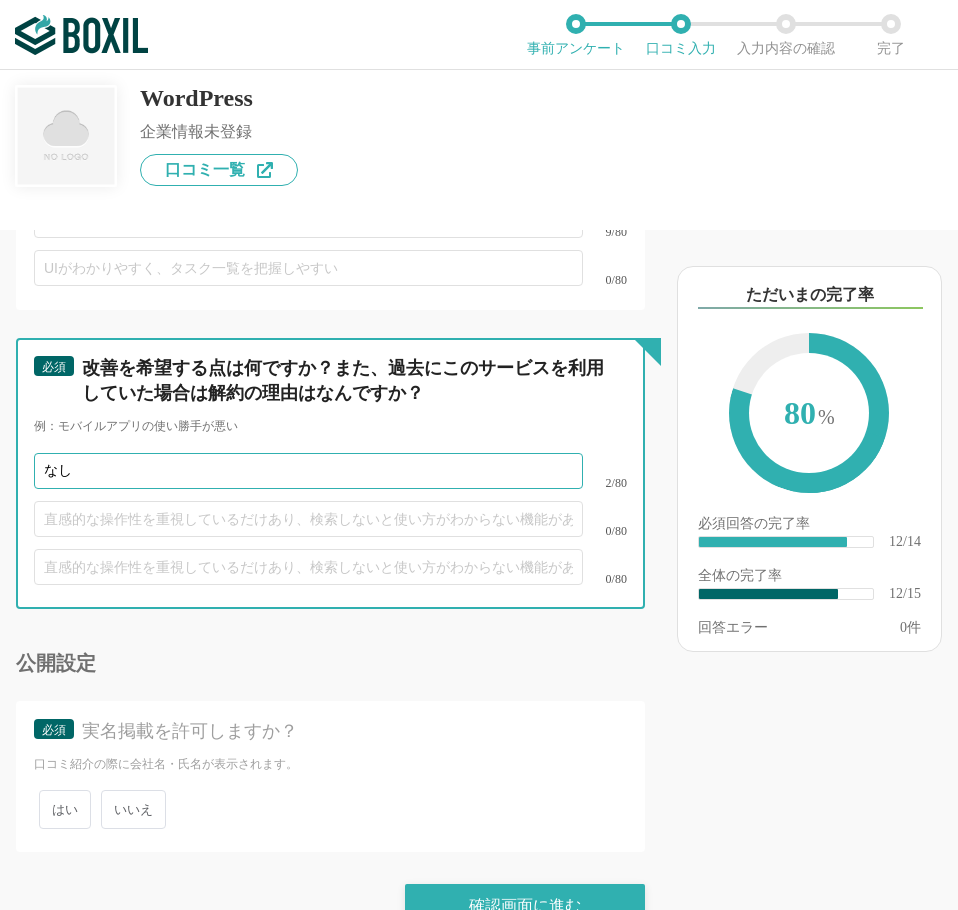 type on "なし" 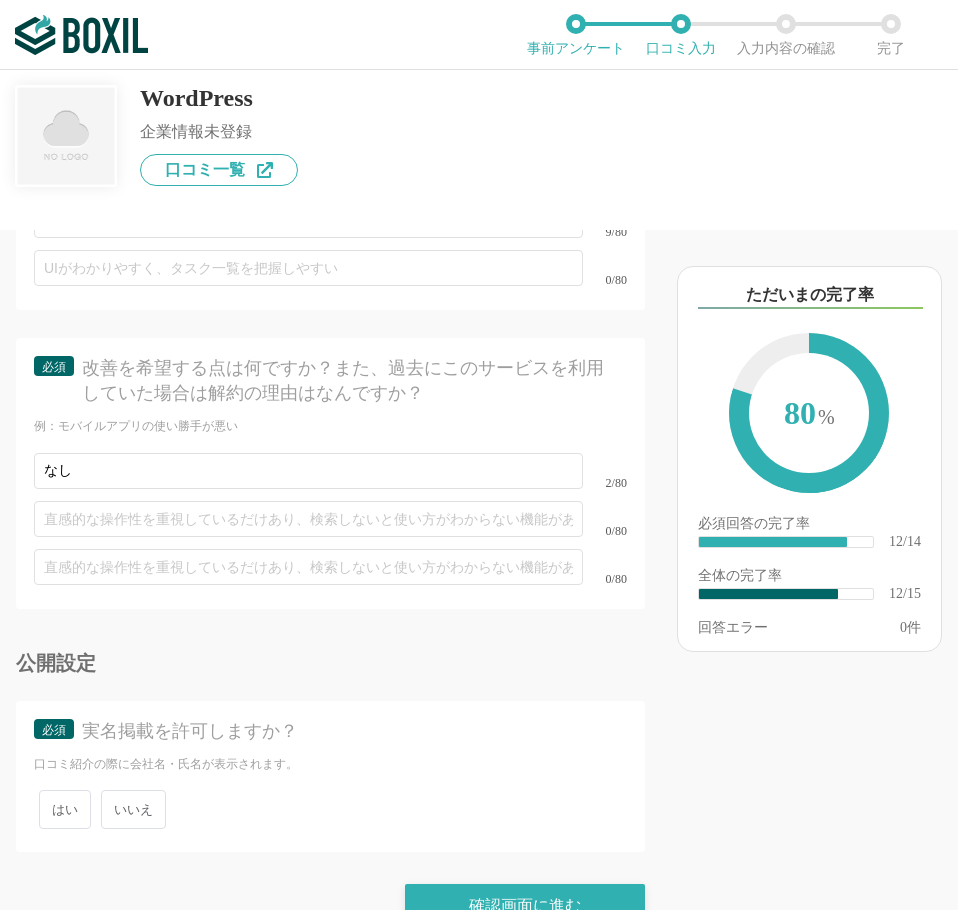 click on "いいえ" at bounding box center [133, 809] 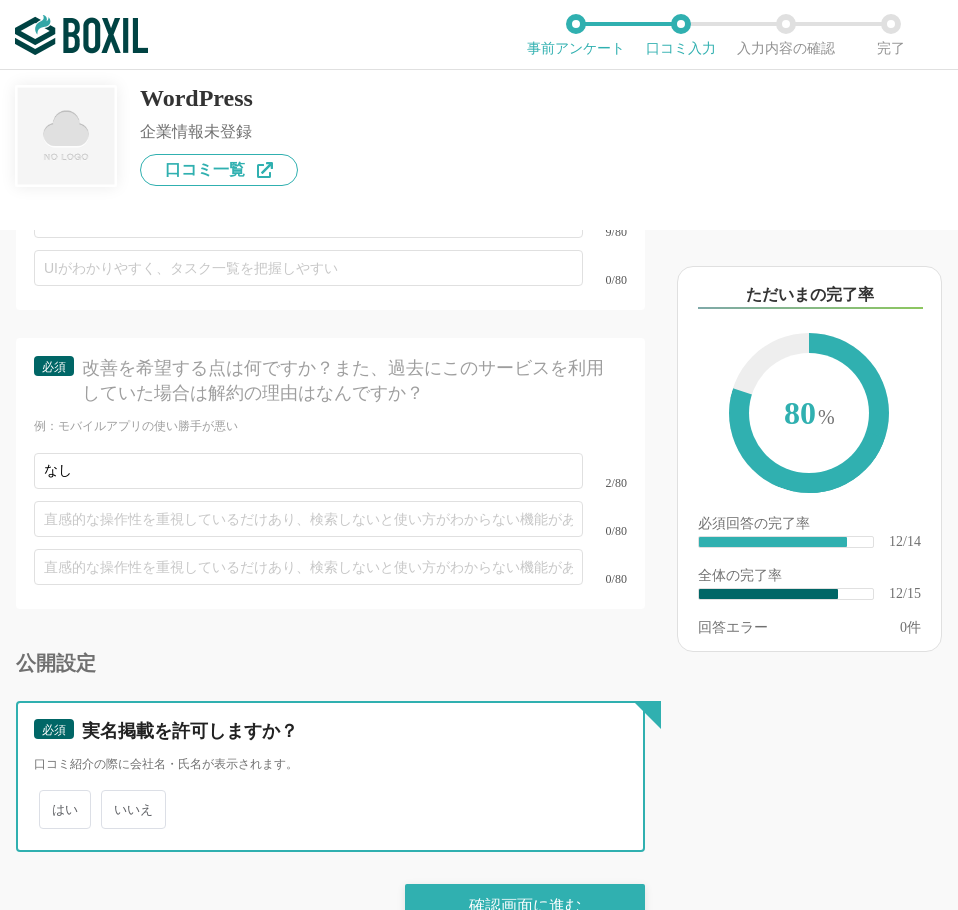 click on "いいえ" at bounding box center [112, 799] 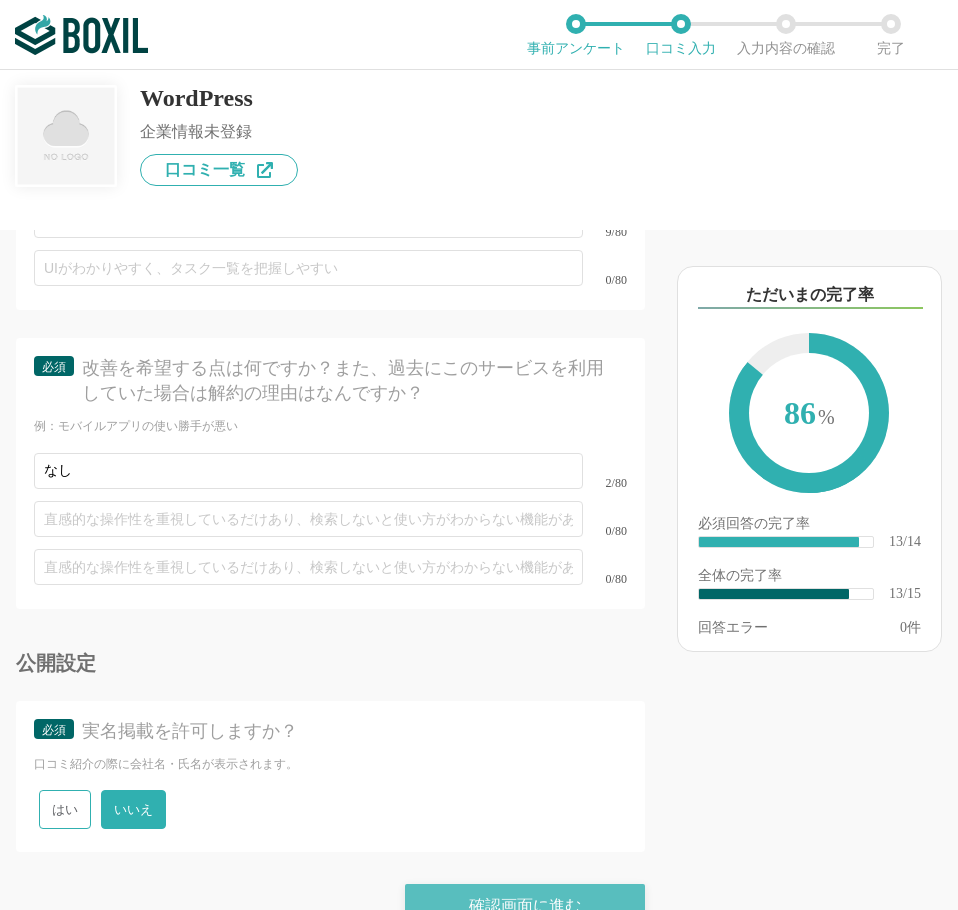 click on "確認画面に進む" at bounding box center (525, 906) 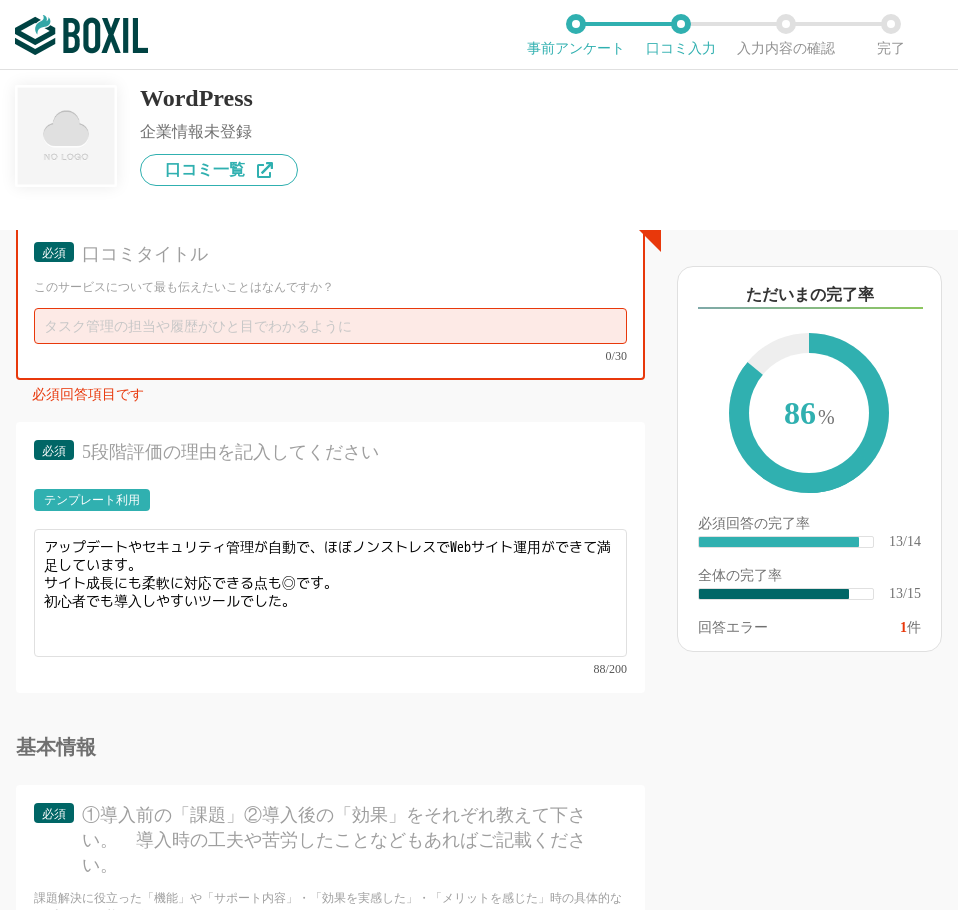 scroll, scrollTop: 1872, scrollLeft: 0, axis: vertical 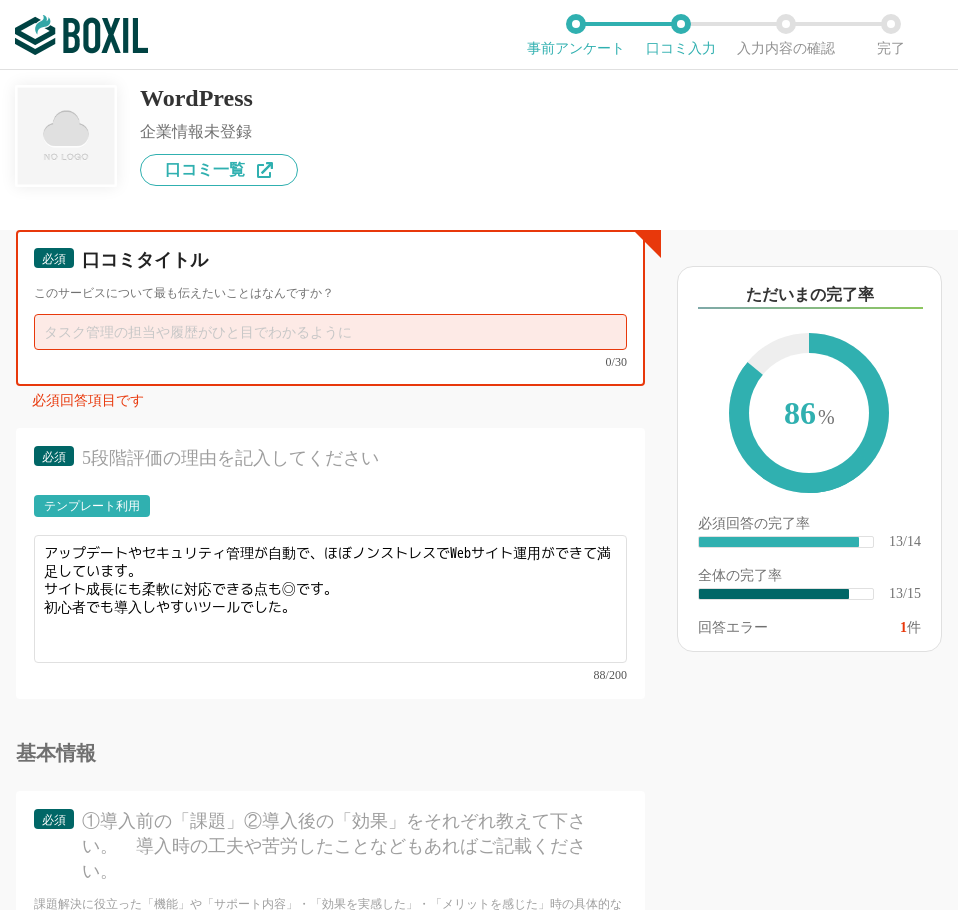 click at bounding box center [330, 332] 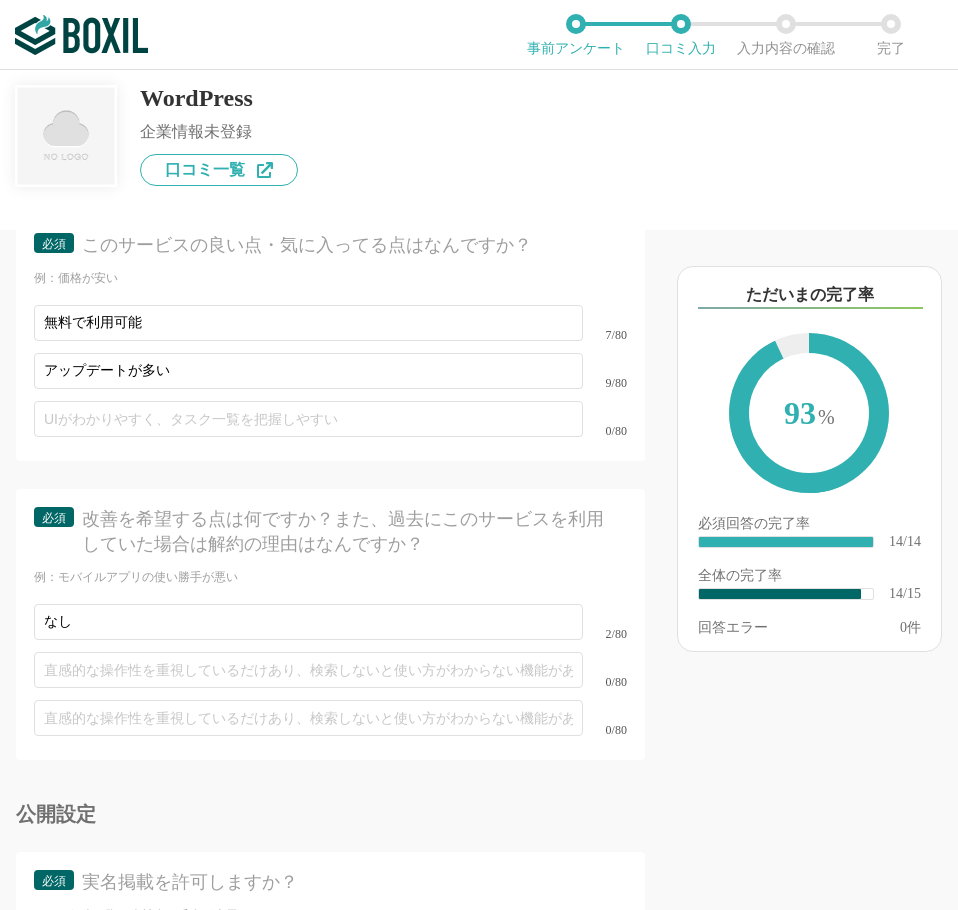 scroll, scrollTop: 2968, scrollLeft: 0, axis: vertical 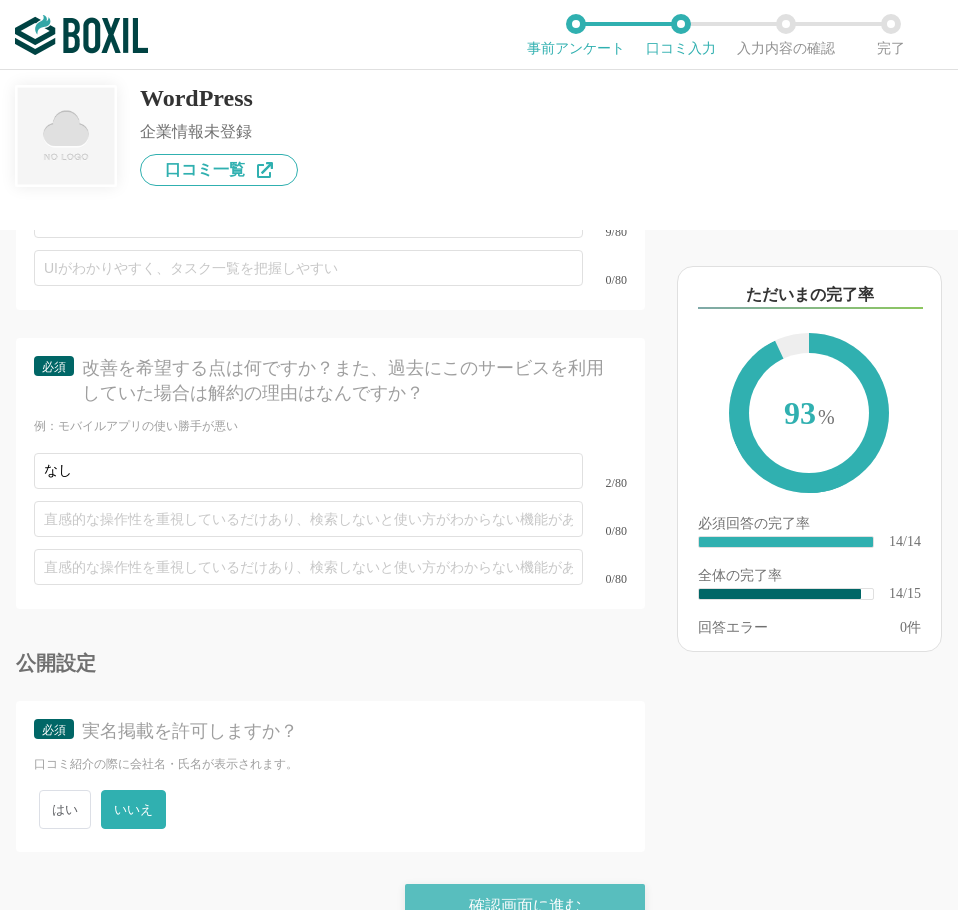 type on "サイトの手間が減りました" 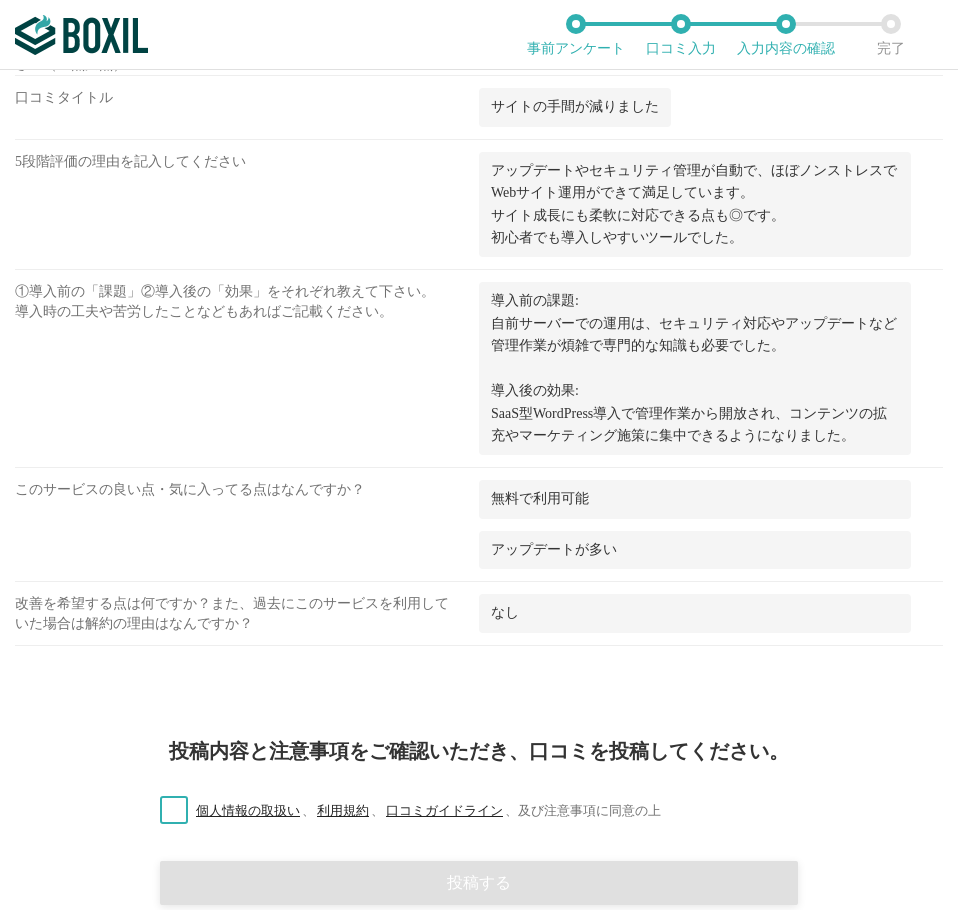 scroll, scrollTop: 1347, scrollLeft: 0, axis: vertical 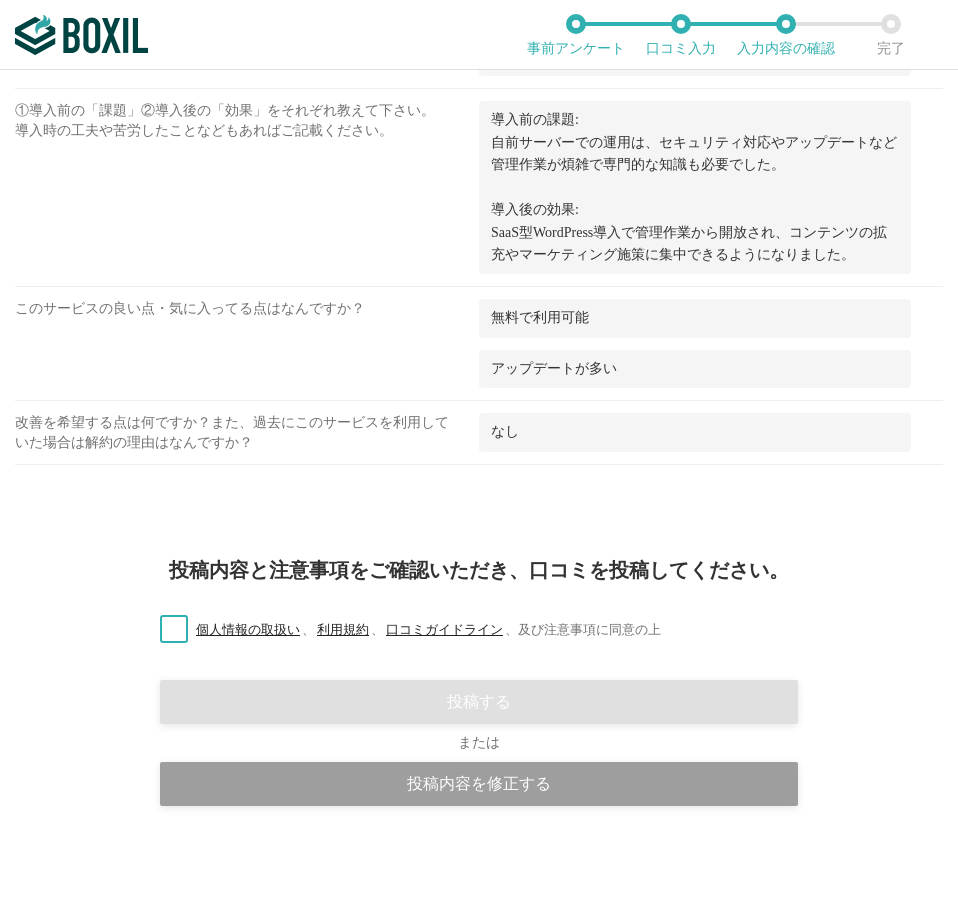 click on "個人情報の取扱い 、 利用規約 、 口コミガイドライン 、 及び注意事項に同意の上" at bounding box center [402, 630] 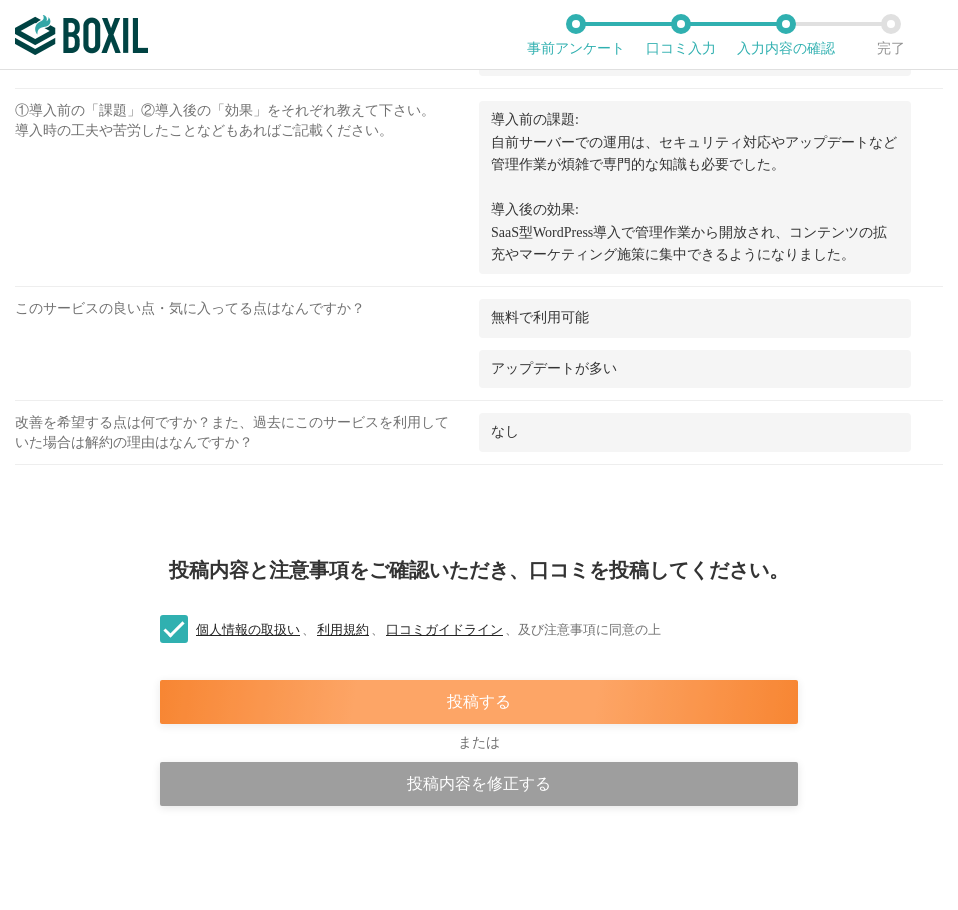 click on "投稿する" at bounding box center [479, 702] 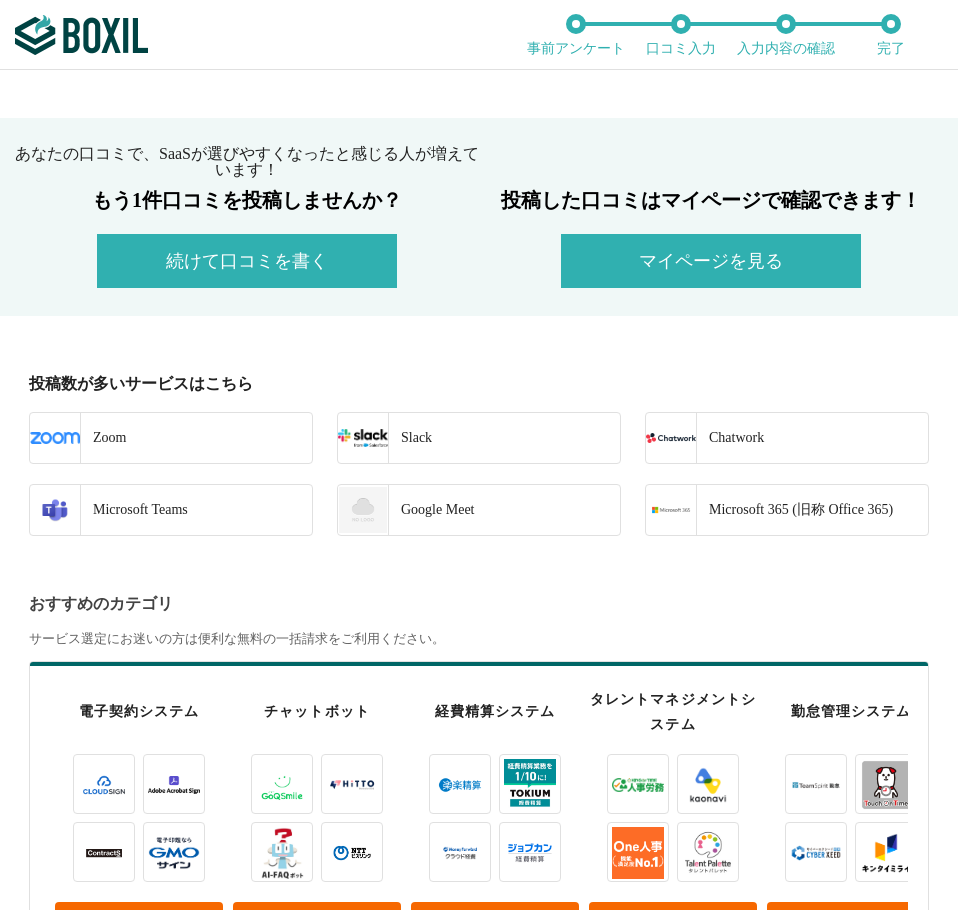 scroll, scrollTop: 500, scrollLeft: 0, axis: vertical 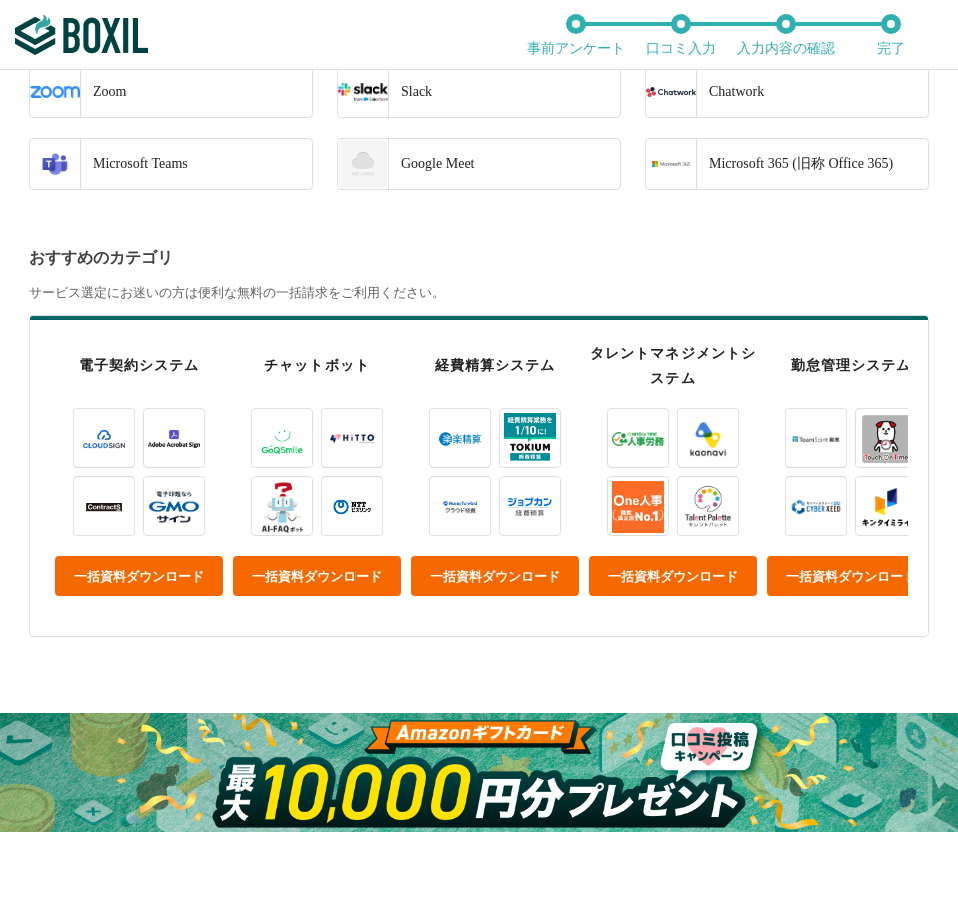 click at bounding box center (479, 772) 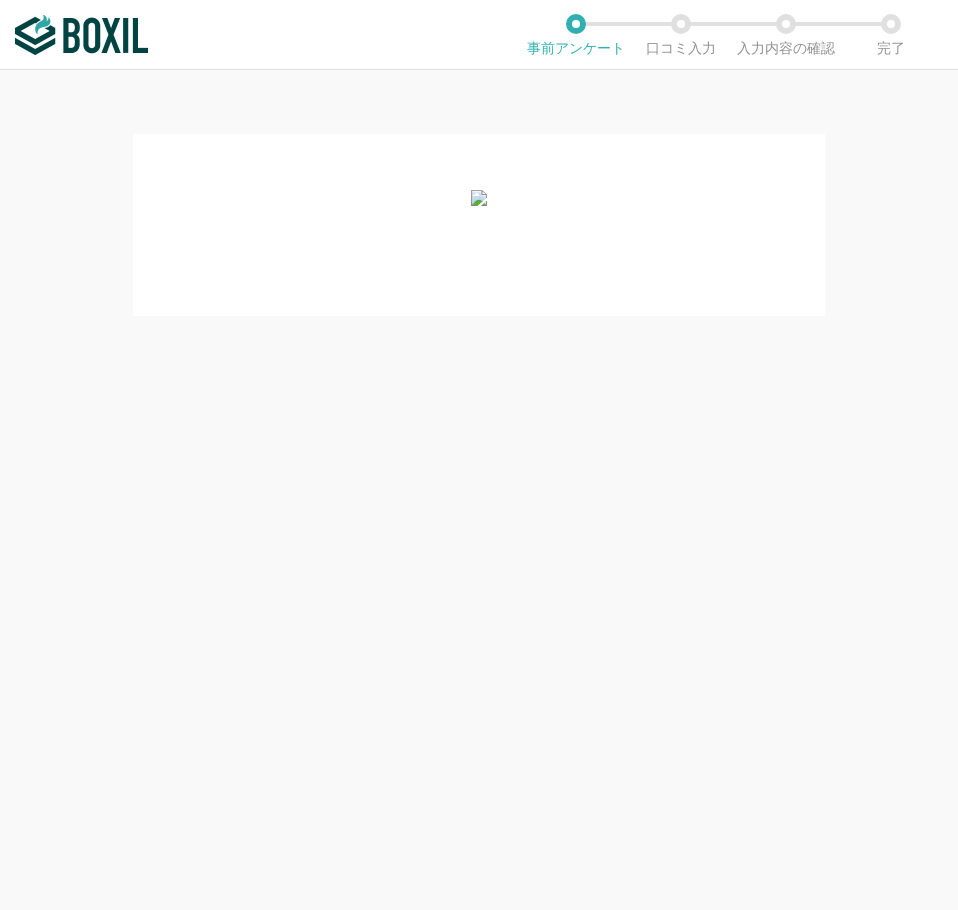 scroll, scrollTop: 0, scrollLeft: 0, axis: both 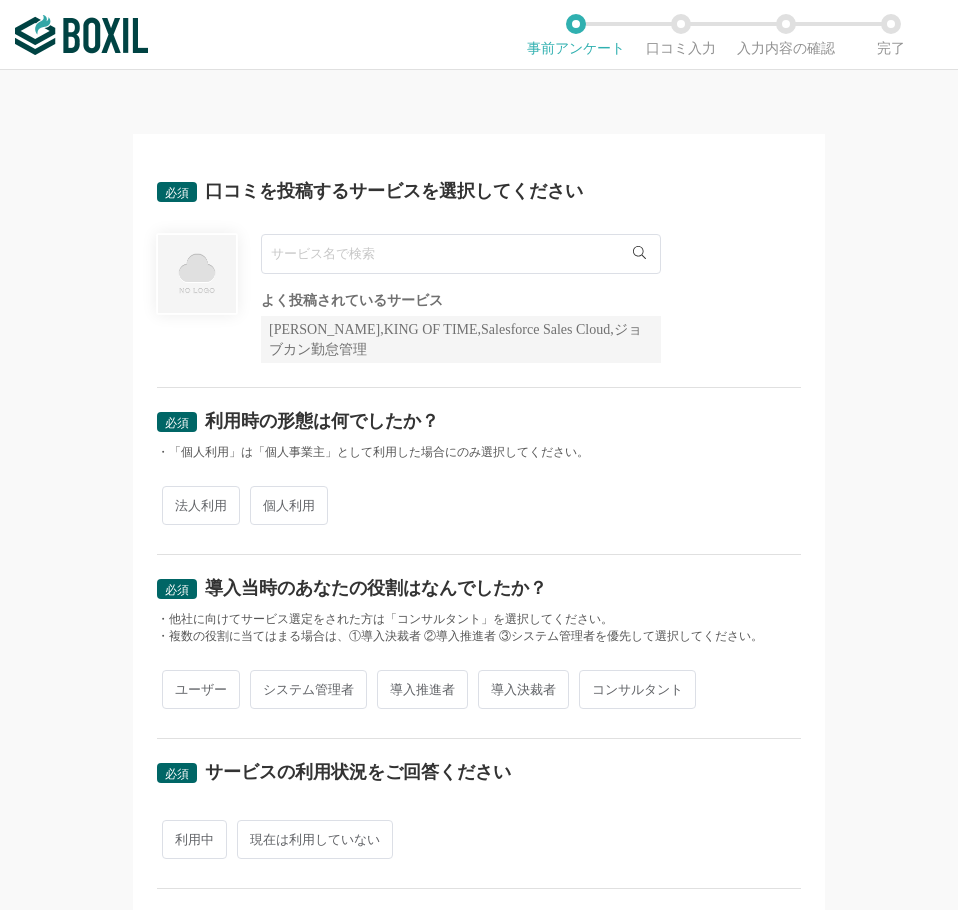 click at bounding box center [461, 254] 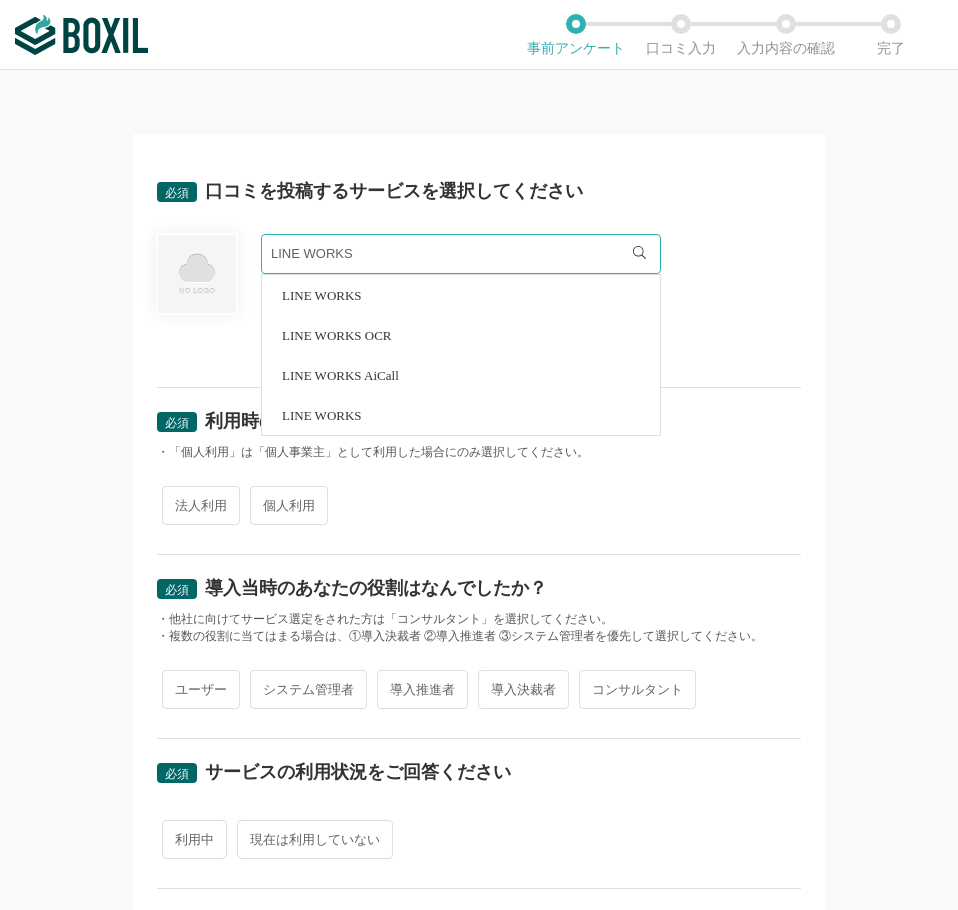 type on "LINE WORKS" 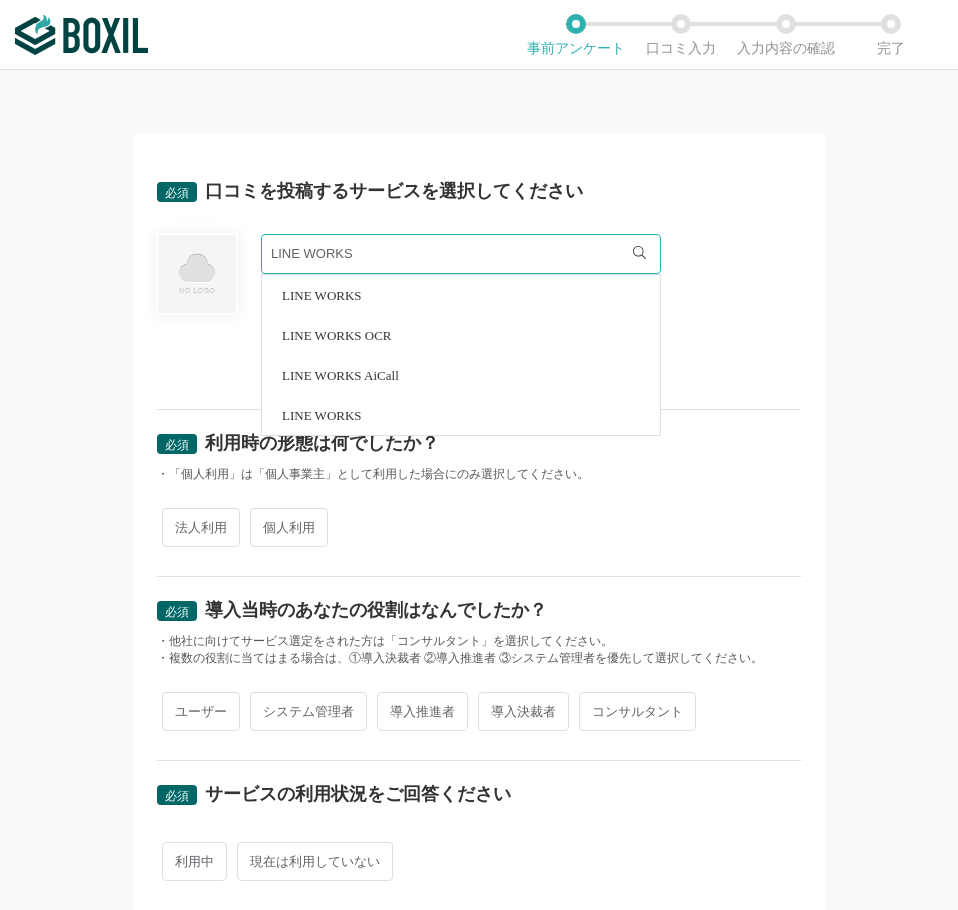 click on "LINE WORKS" at bounding box center [322, 295] 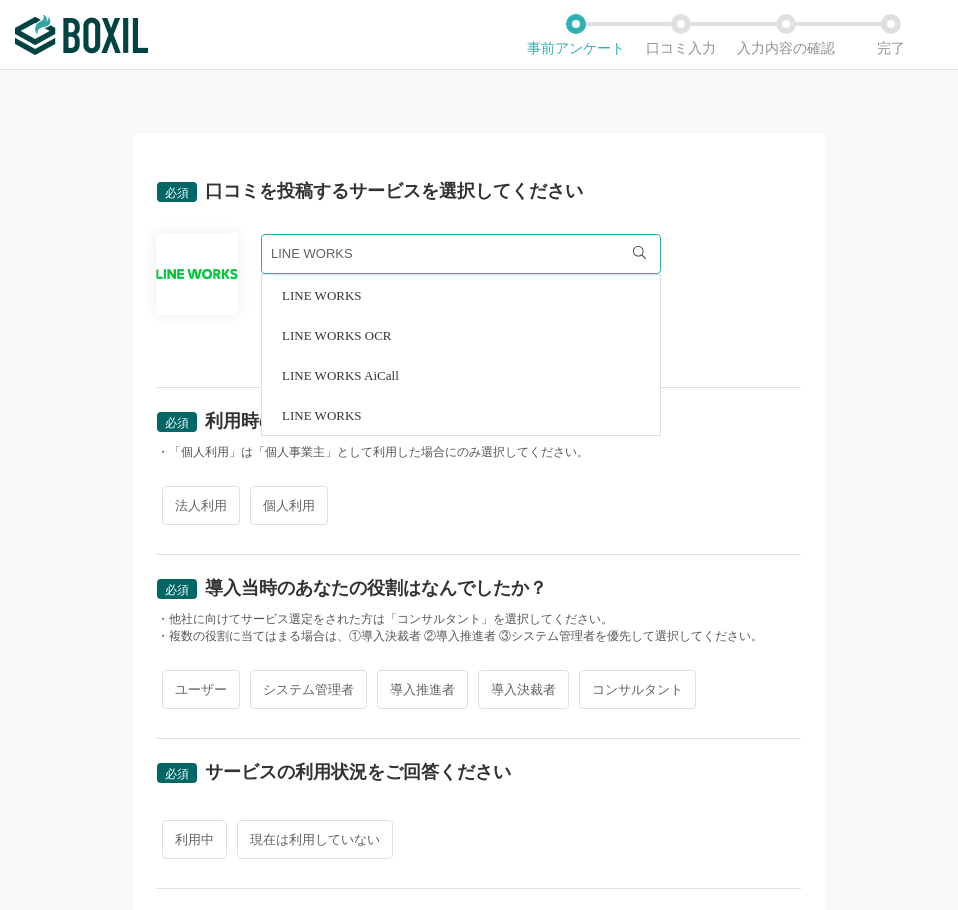 click on "法人利用" at bounding box center (201, 505) 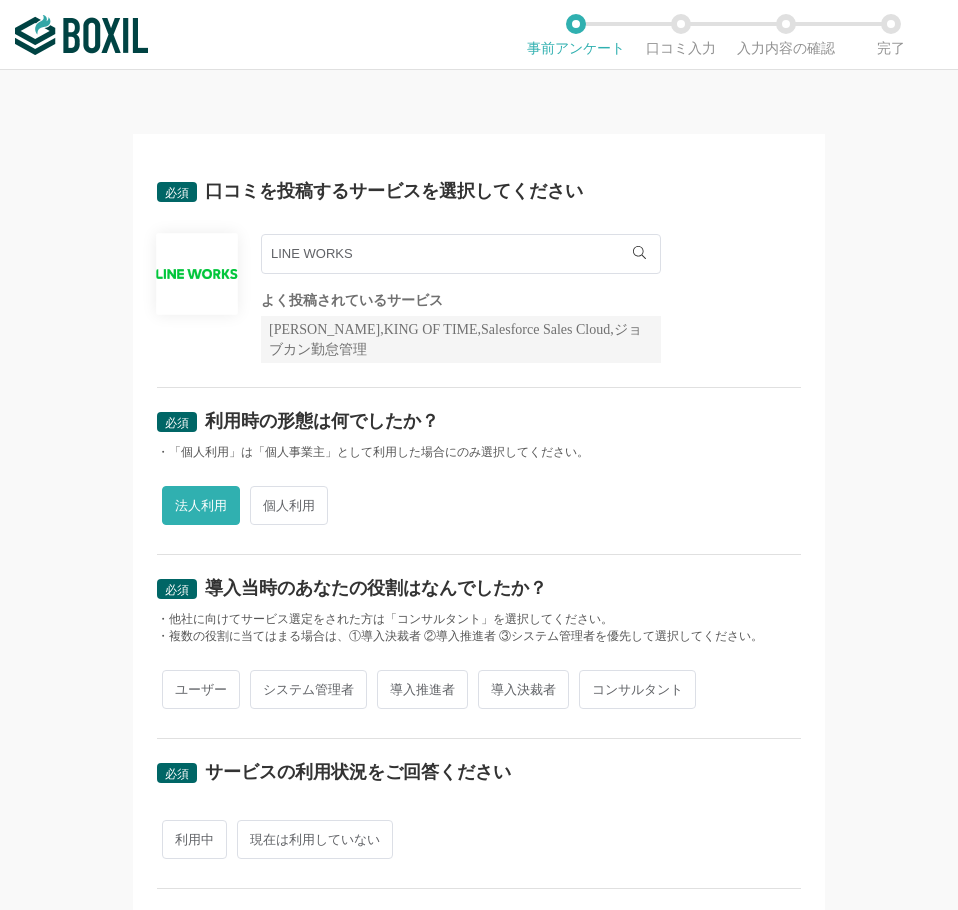 click on "ユーザー" at bounding box center (201, 689) 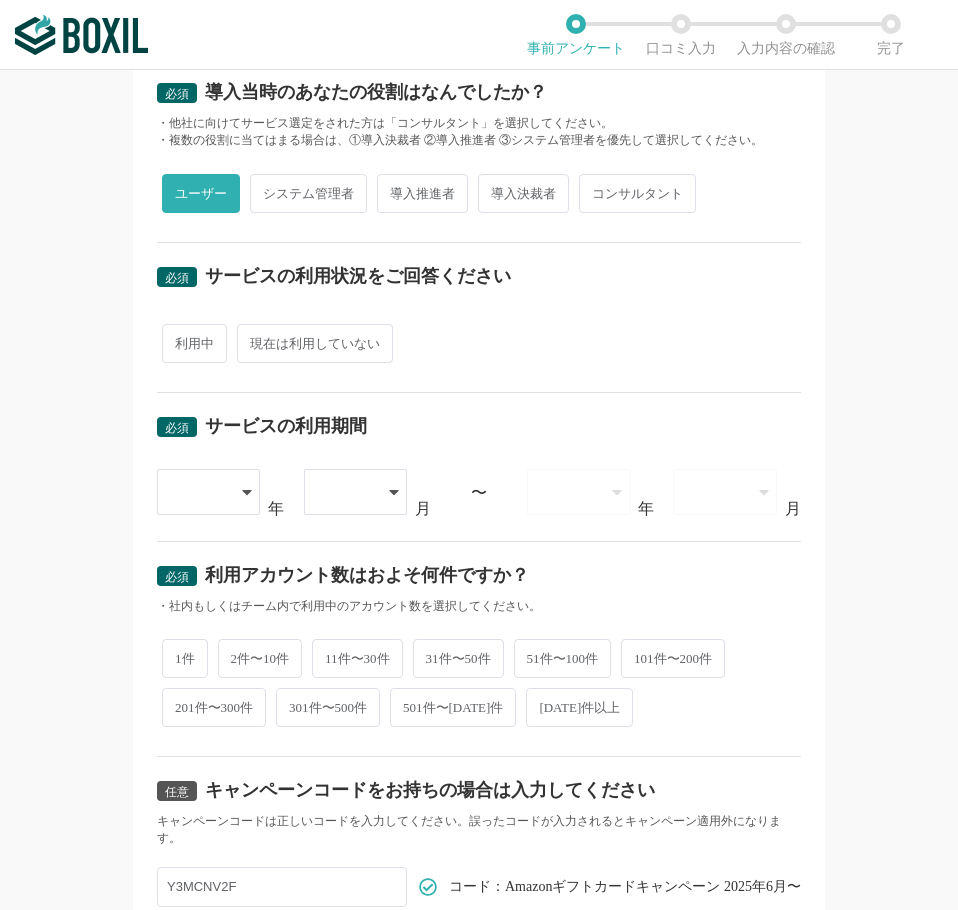 scroll, scrollTop: 500, scrollLeft: 0, axis: vertical 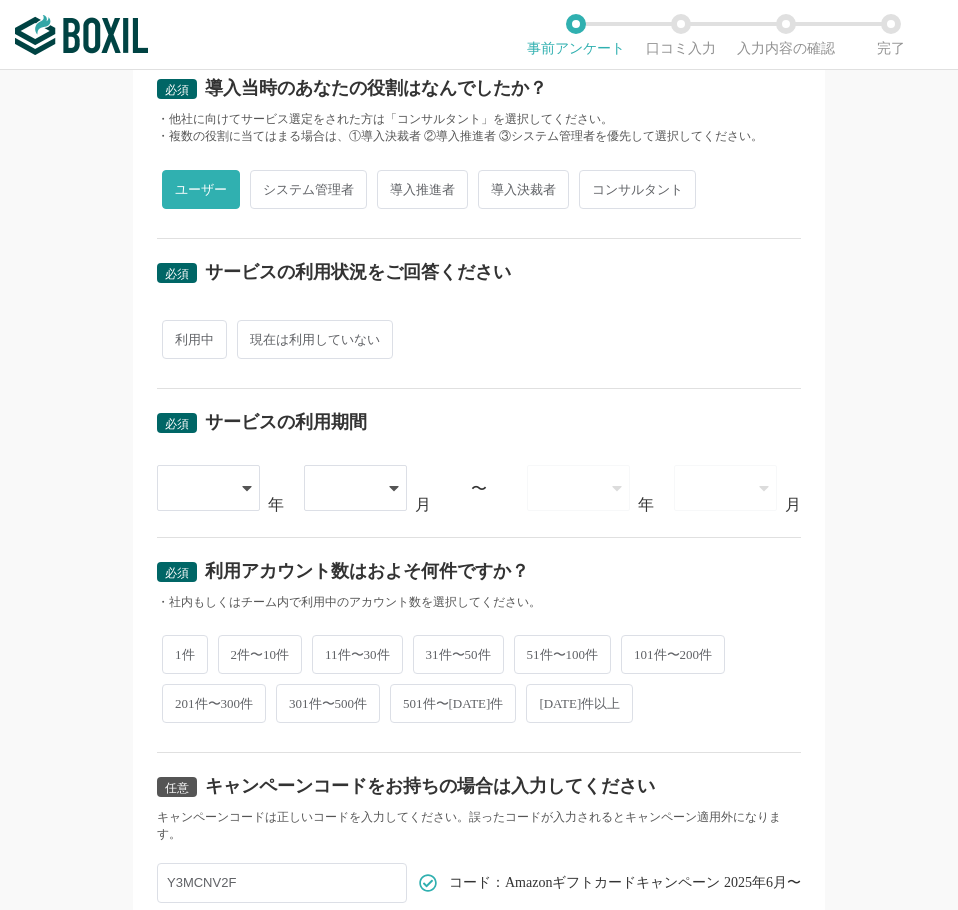 click on "利用中" at bounding box center (194, 339) 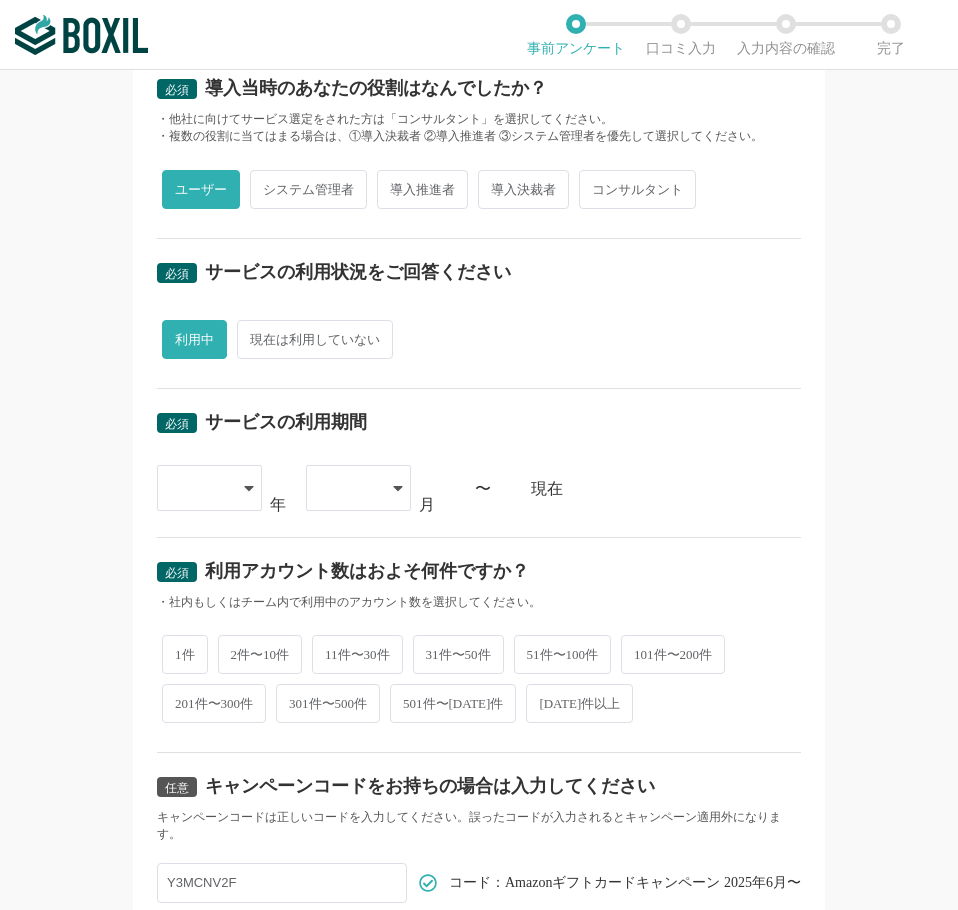 click on "必須 サービスの利用期間 2015 2016 2017 2018 2019 2020 2021 2022 2023 2024 2025 年 01 02 03 04 05 06 07 08 09 10 11 12 月 〜 現在" at bounding box center (479, 463) 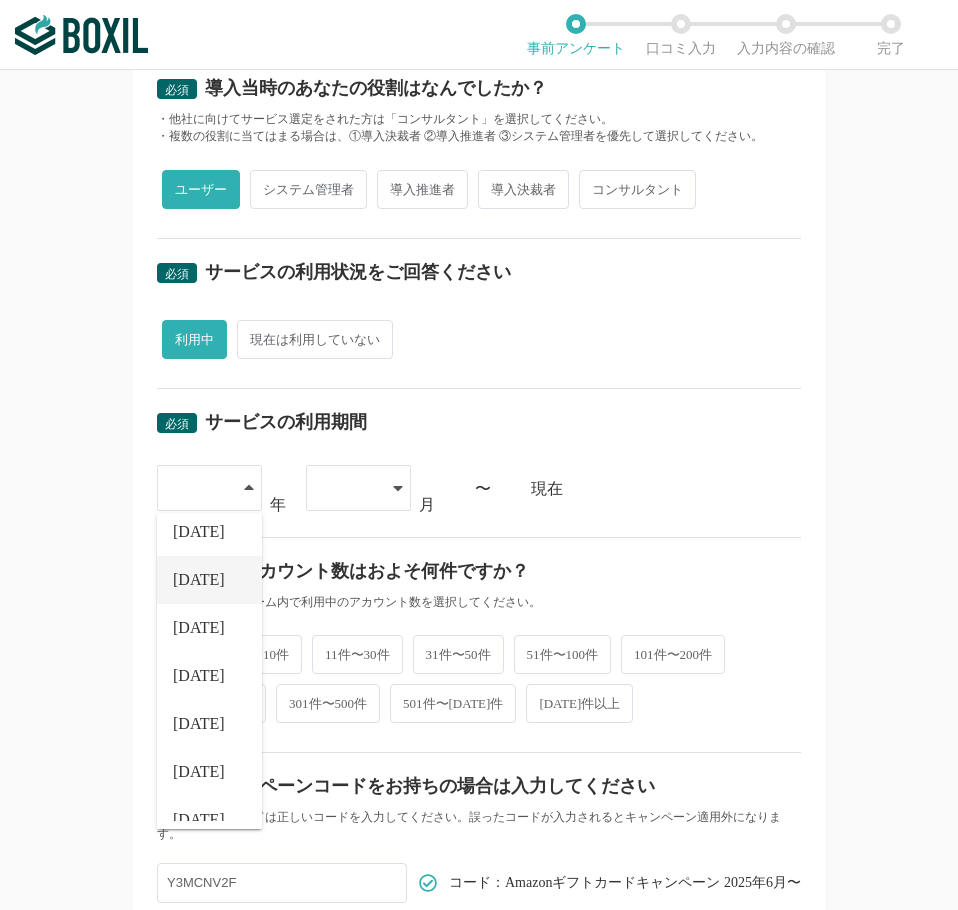 scroll, scrollTop: 228, scrollLeft: 0, axis: vertical 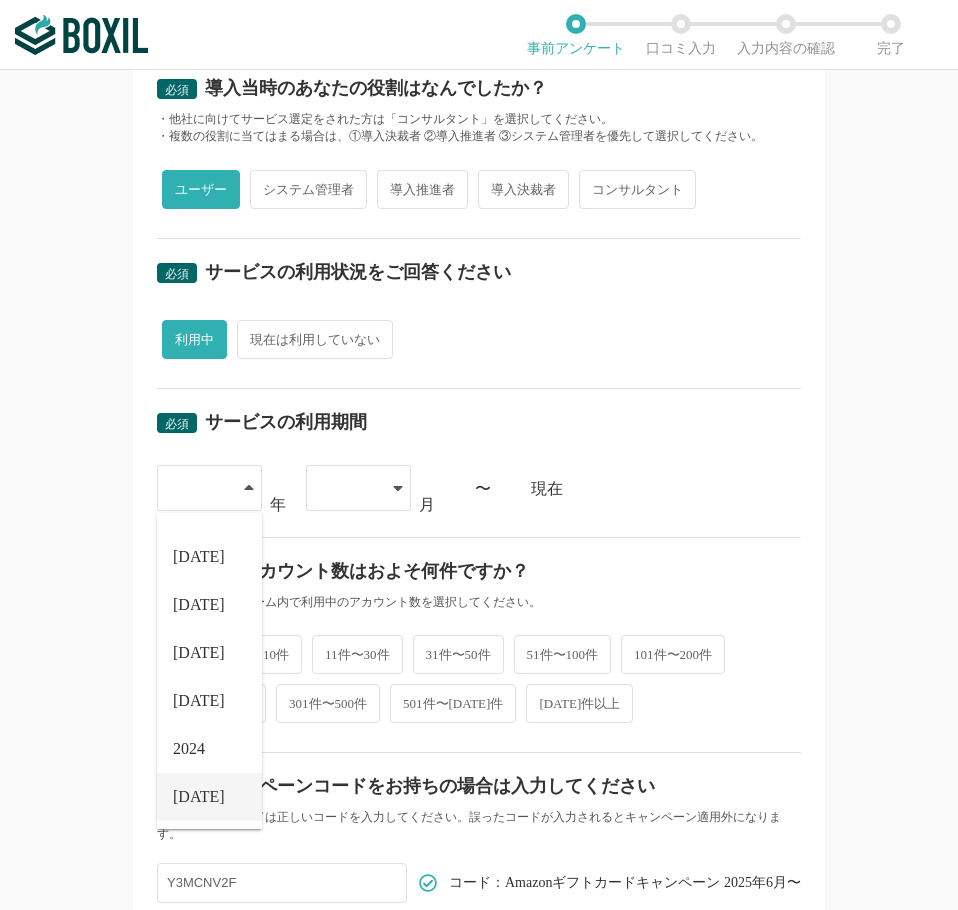 click on "[DATE]" at bounding box center [199, 797] 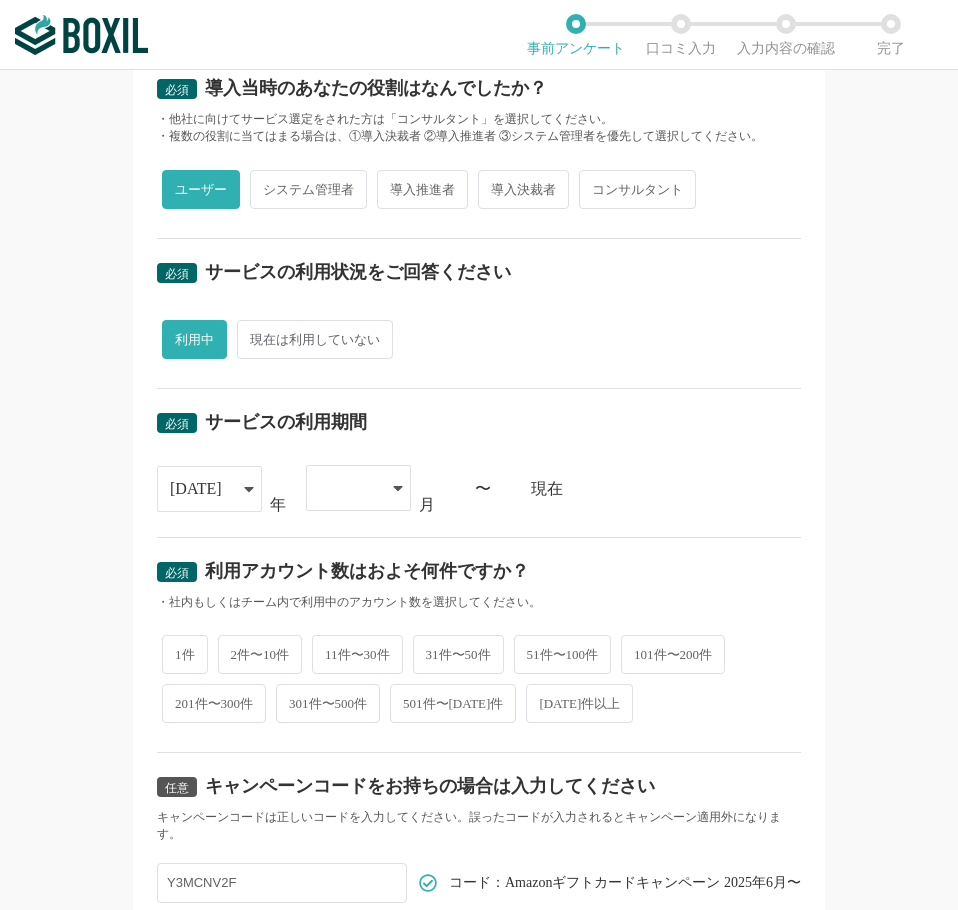 click at bounding box center (348, 488) 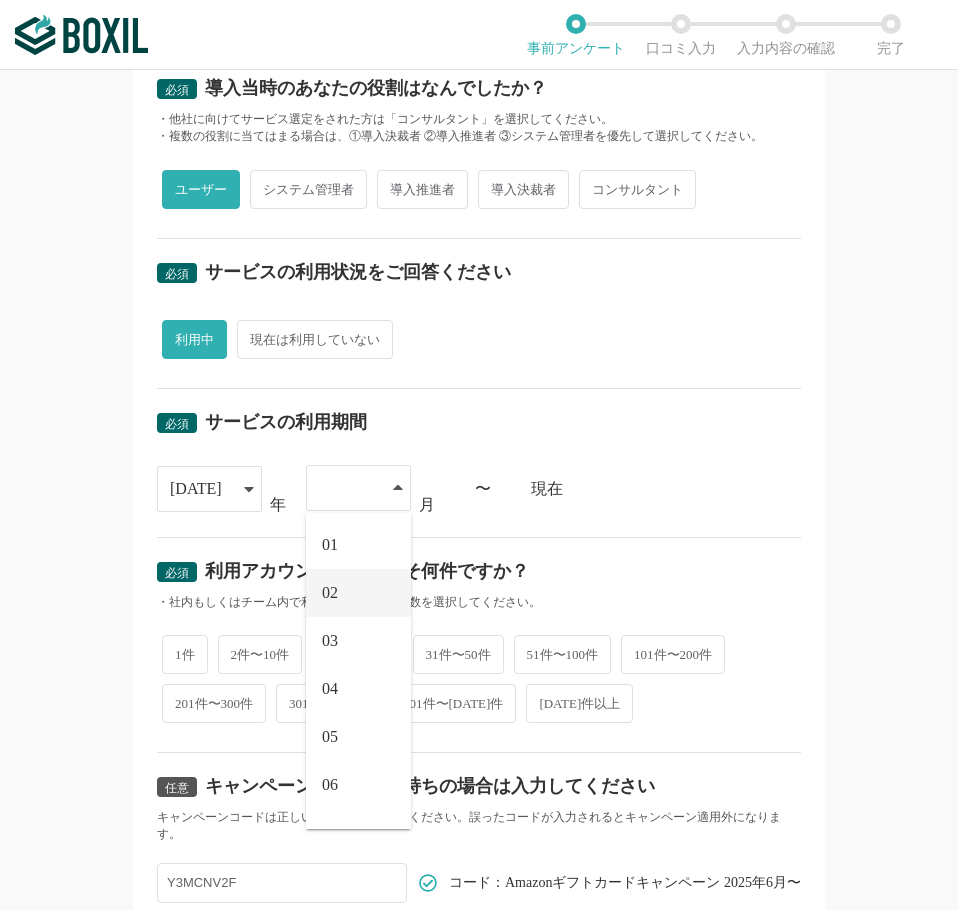 click on "02" at bounding box center [358, 593] 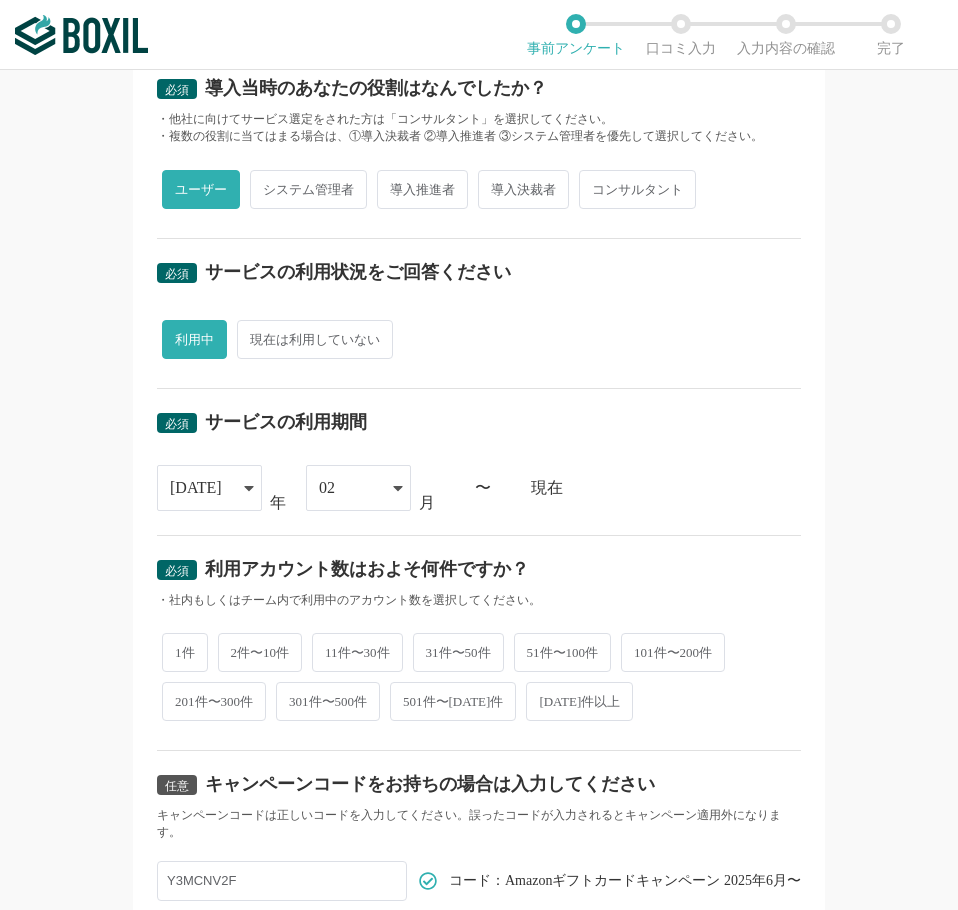 click on "11件〜30件" at bounding box center [357, 652] 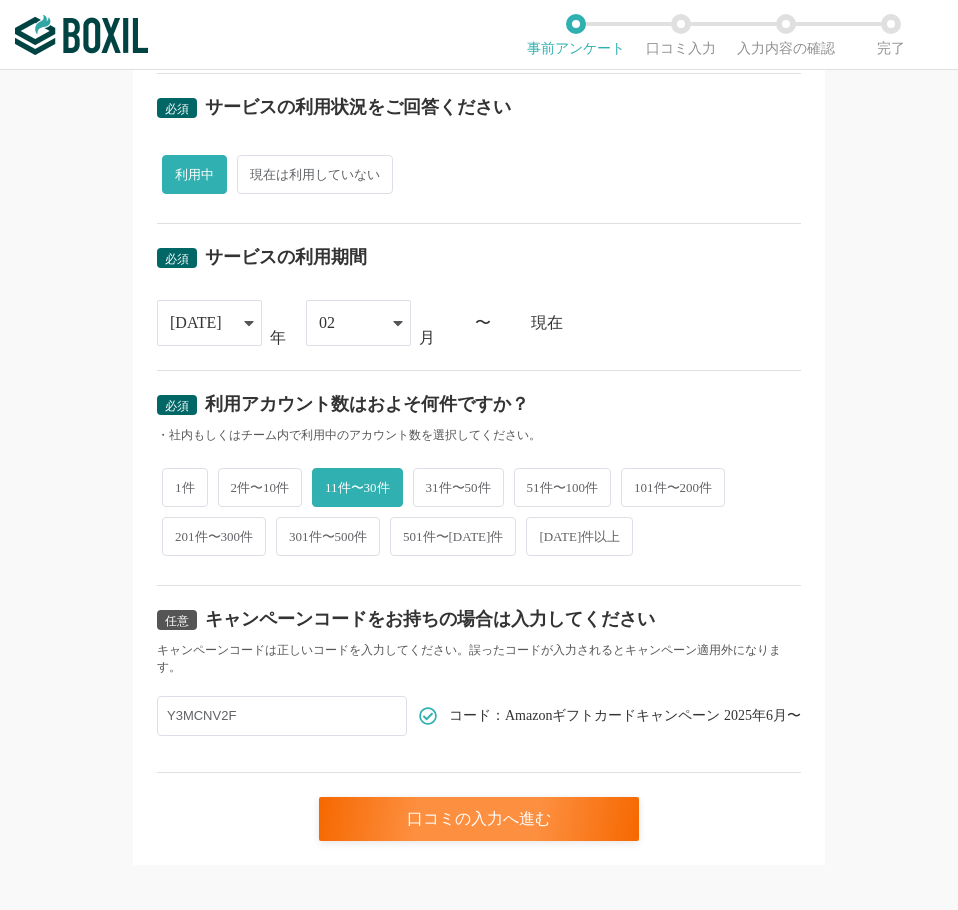 scroll, scrollTop: 684, scrollLeft: 0, axis: vertical 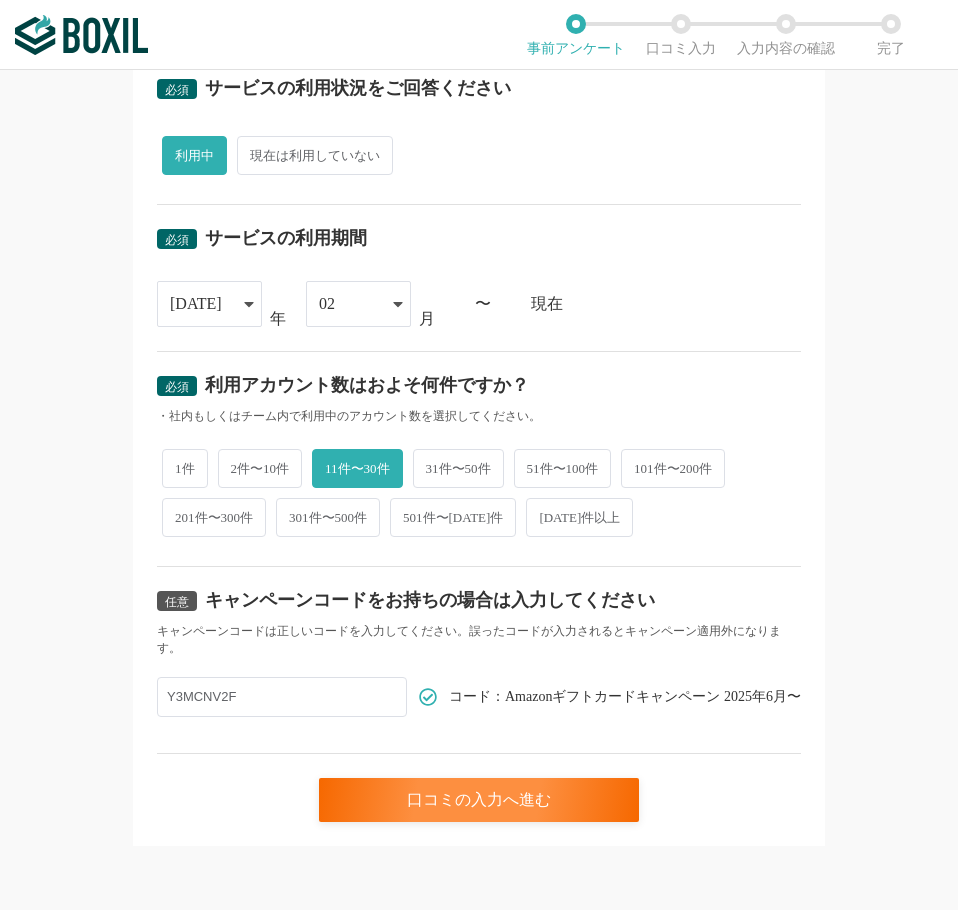 click on "口コミの入力へ進む" at bounding box center [479, 788] 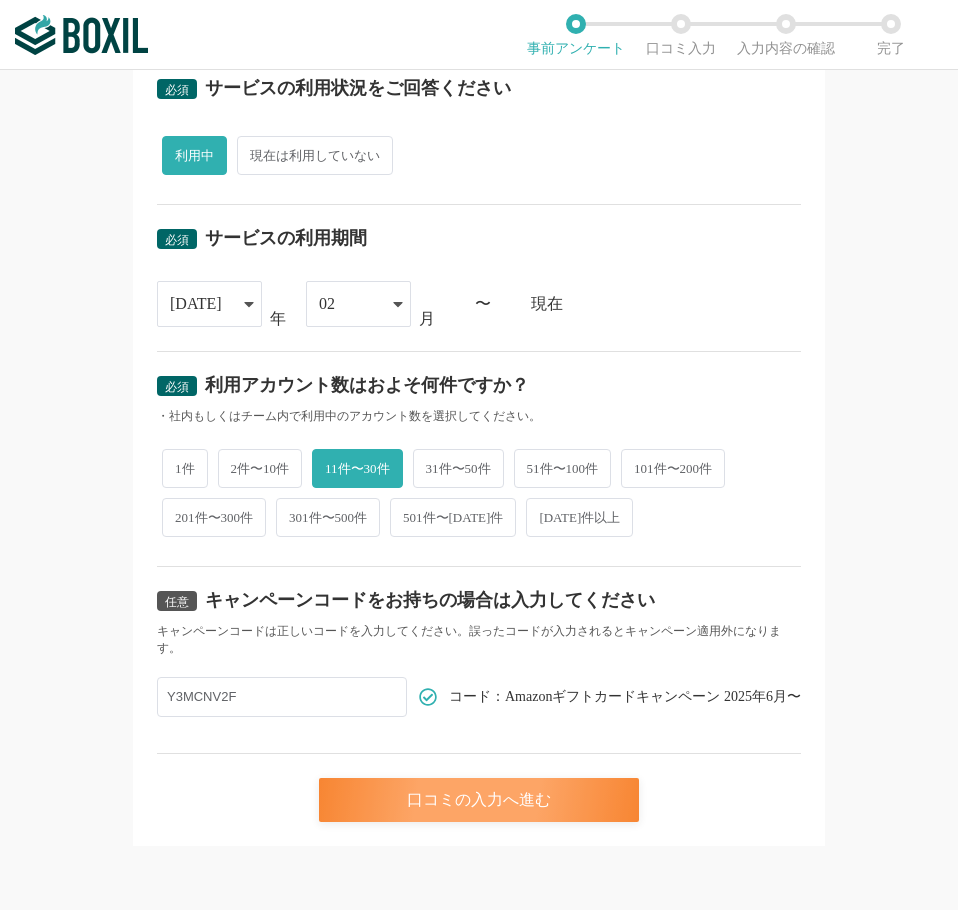 click on "口コミの入力へ進む" at bounding box center (479, 800) 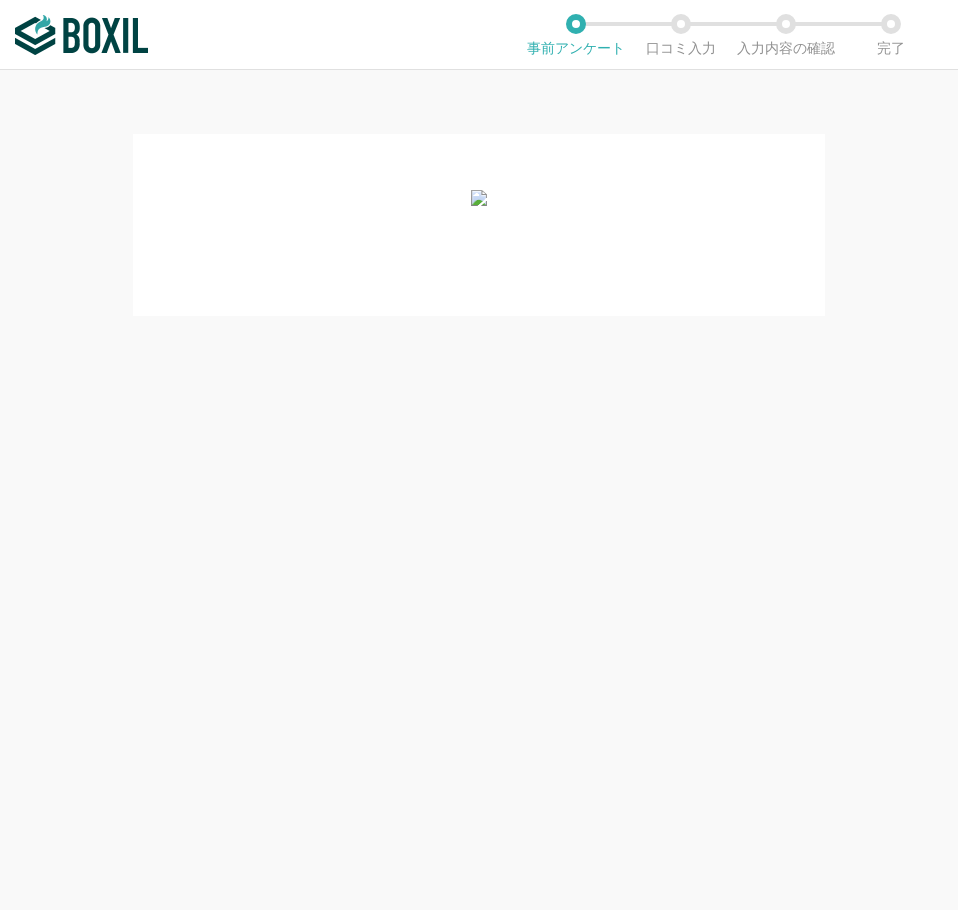 scroll, scrollTop: 0, scrollLeft: 0, axis: both 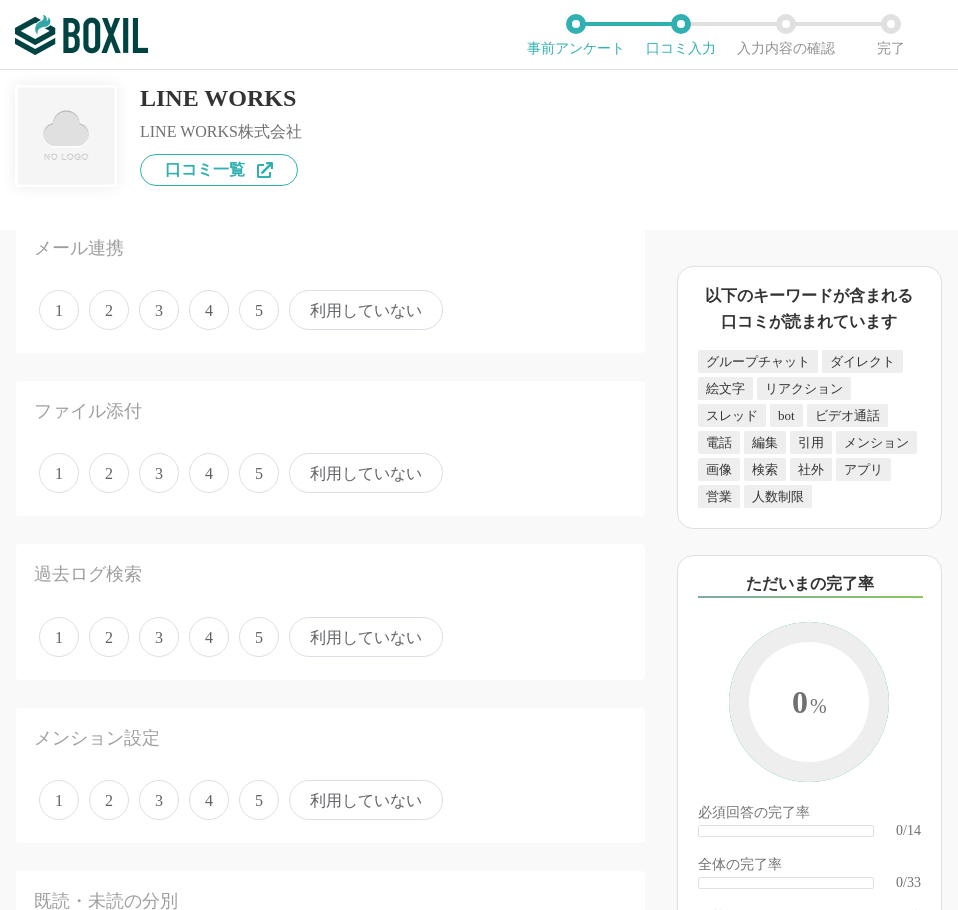 click on "5" at bounding box center (259, 310) 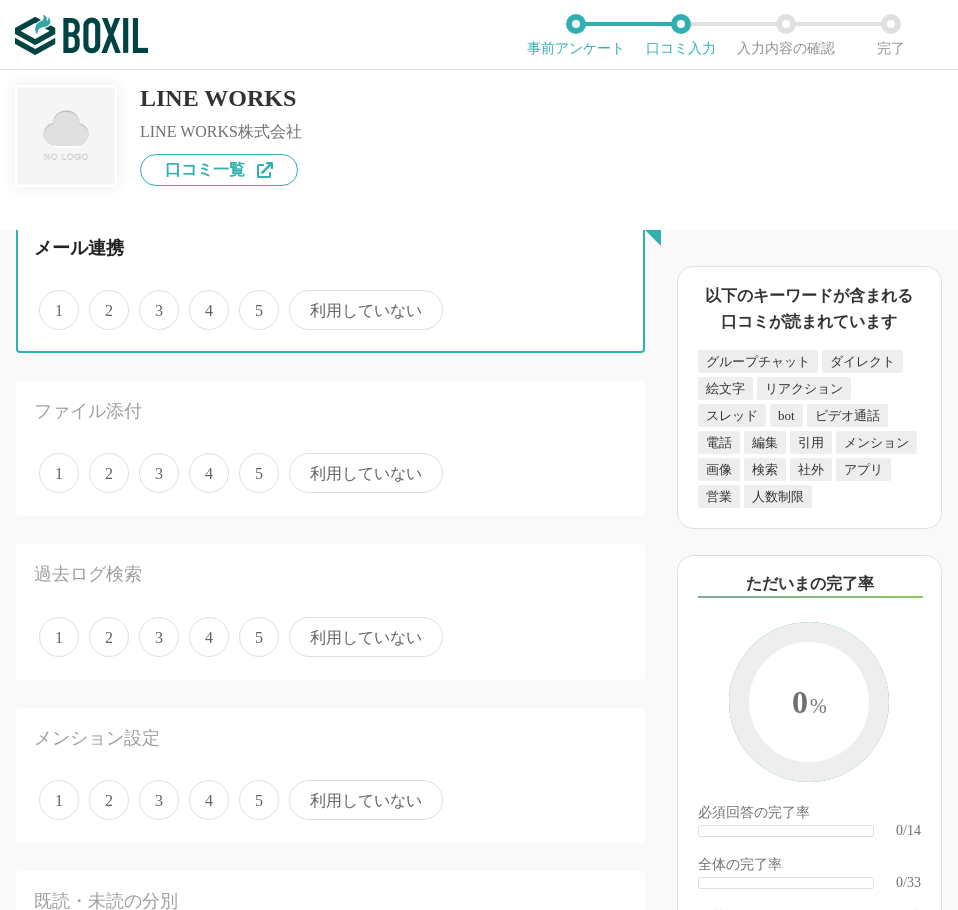 click on "5" at bounding box center [250, 299] 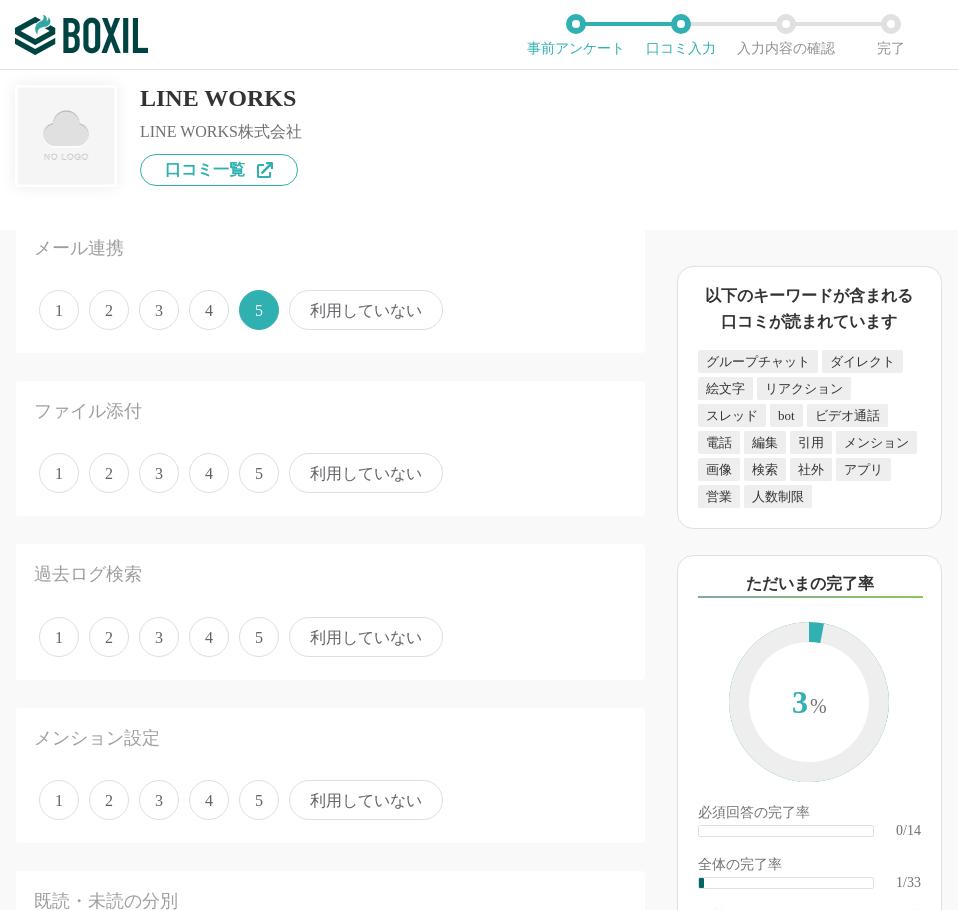 click on "4" at bounding box center [209, 473] 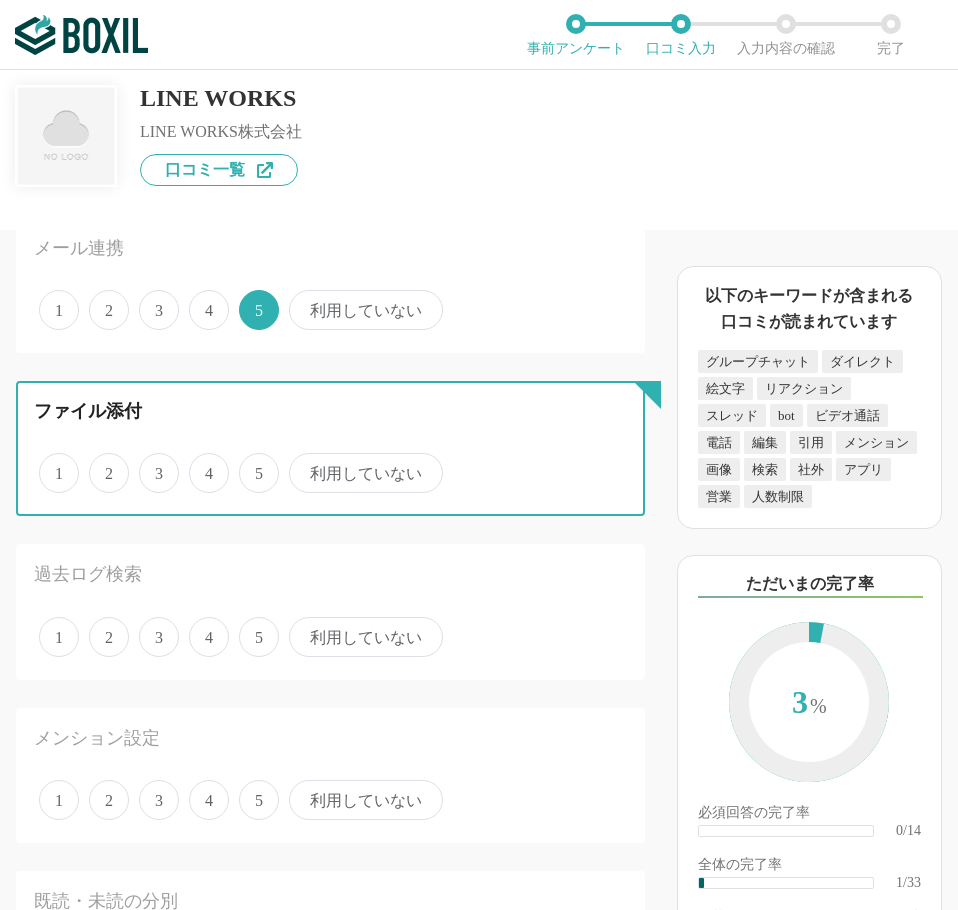 click on "4" at bounding box center (200, 462) 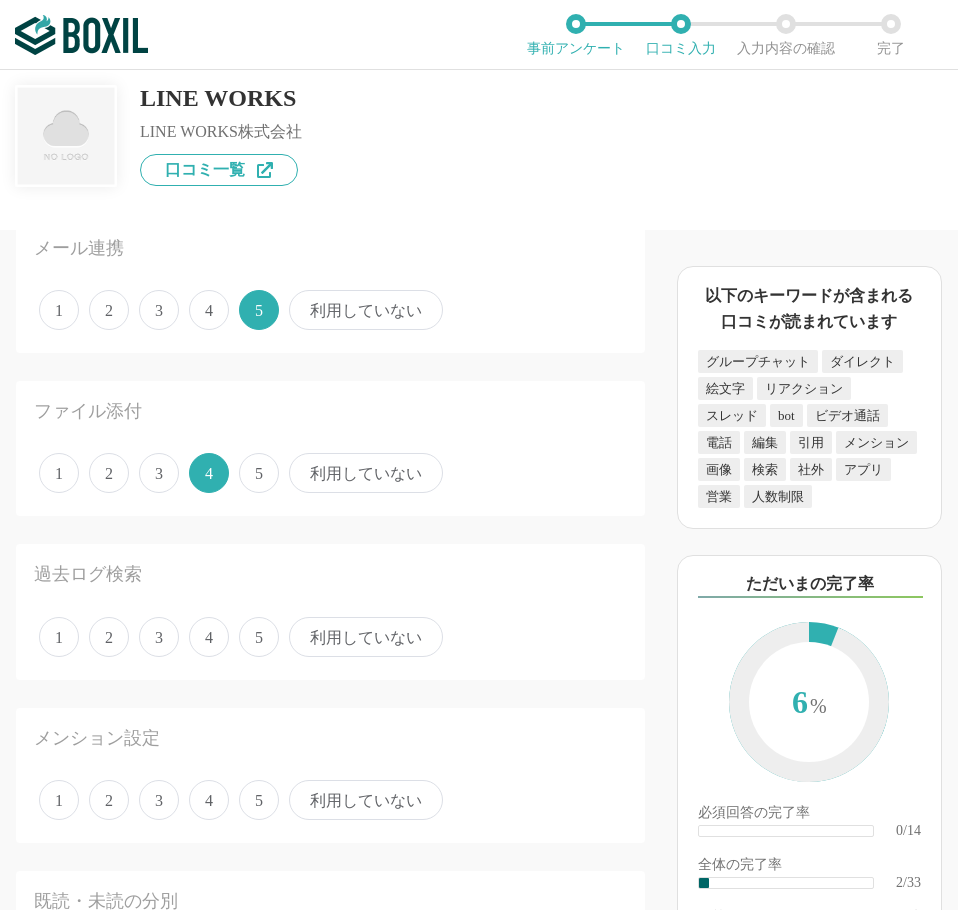 click on "5" at bounding box center (259, 637) 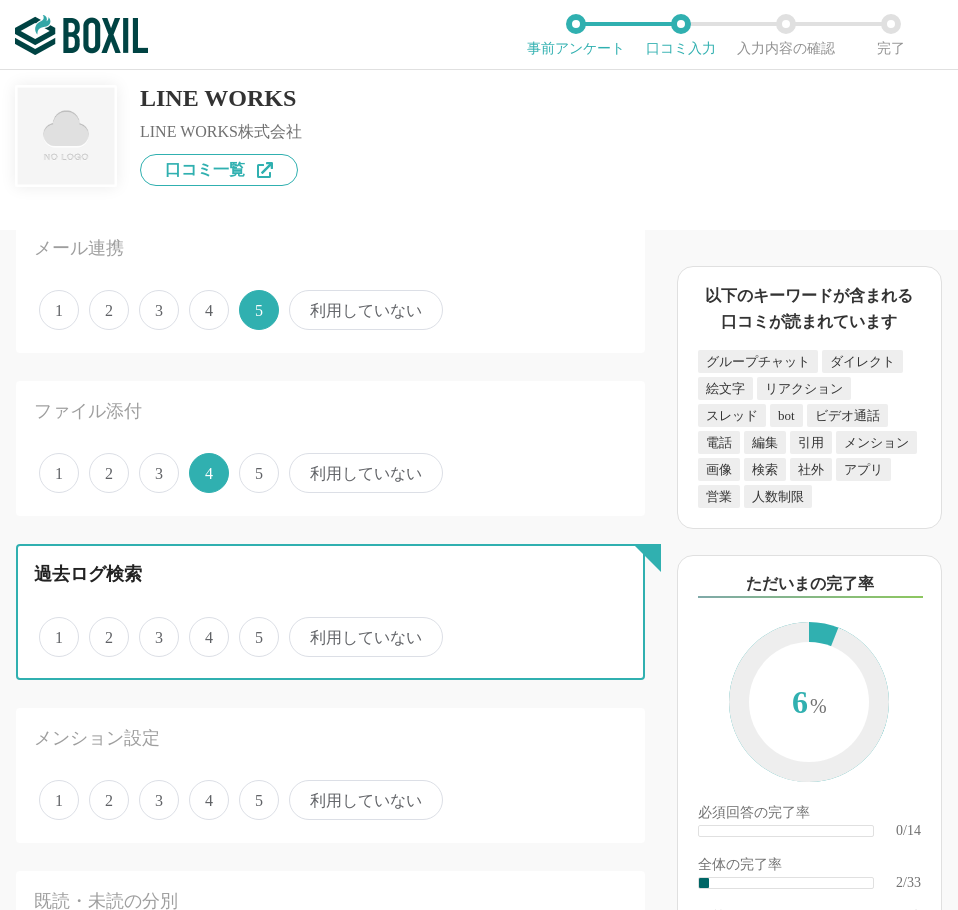 click on "5" at bounding box center [250, 626] 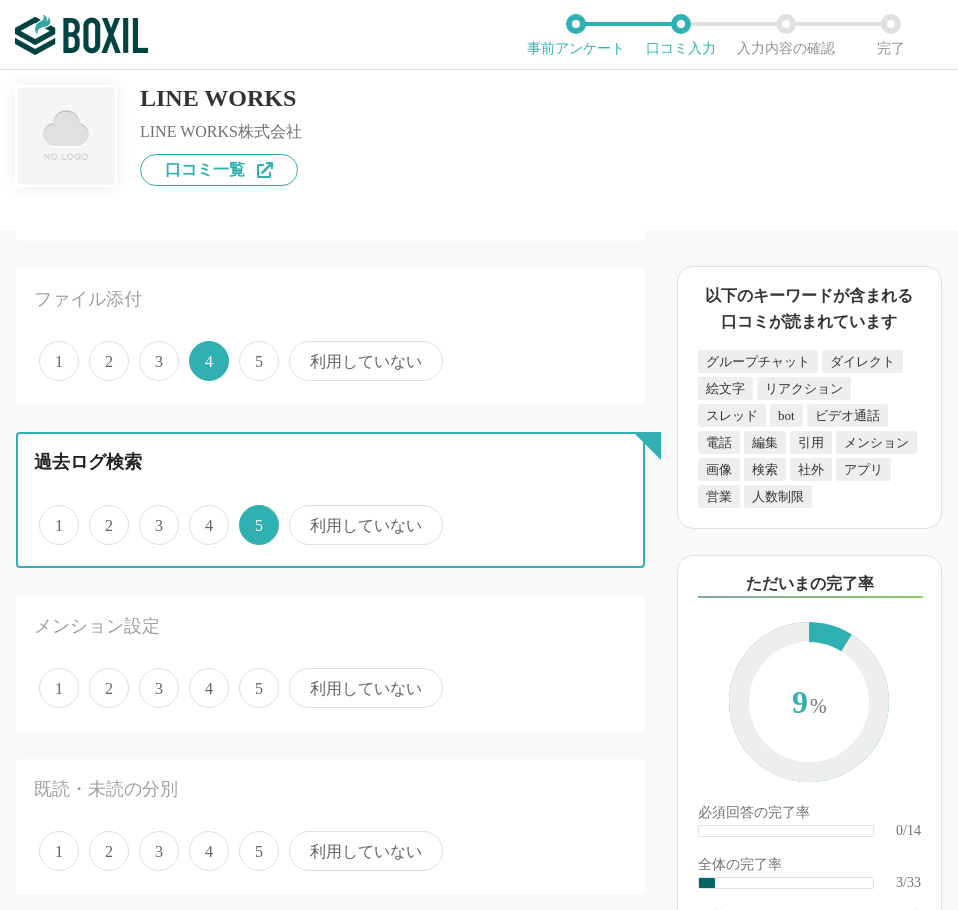 scroll, scrollTop: 400, scrollLeft: 0, axis: vertical 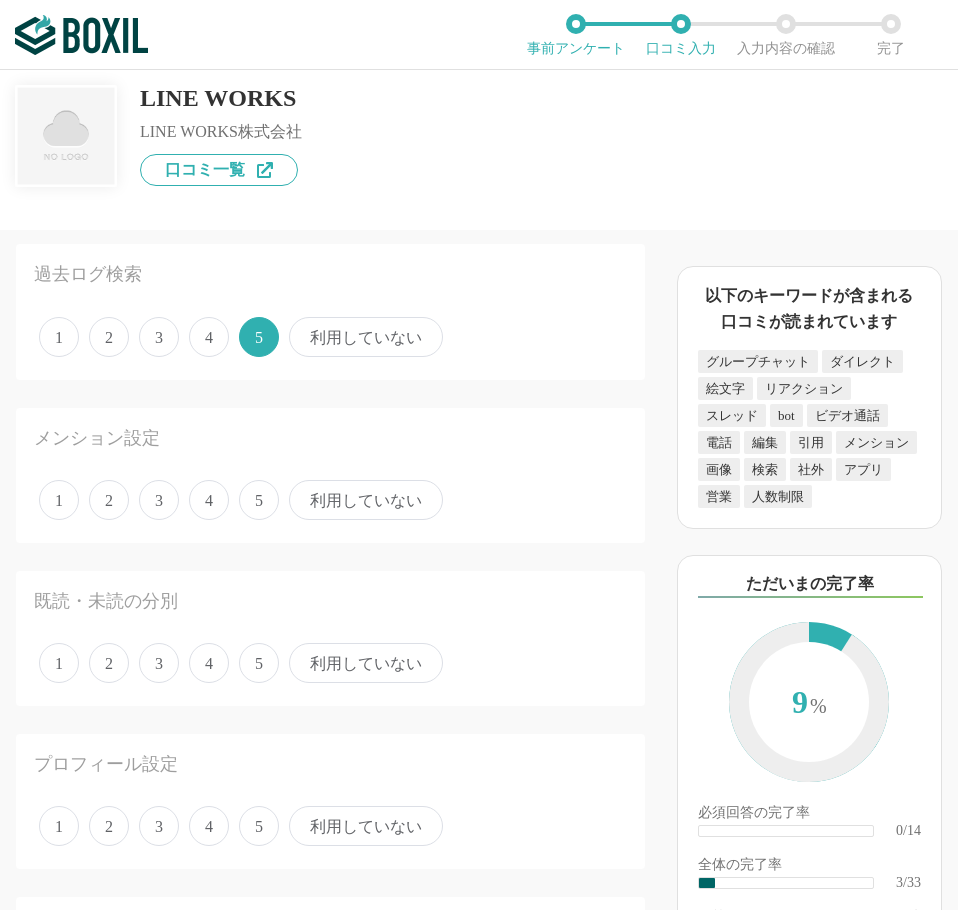 click on "5" at bounding box center (259, 500) 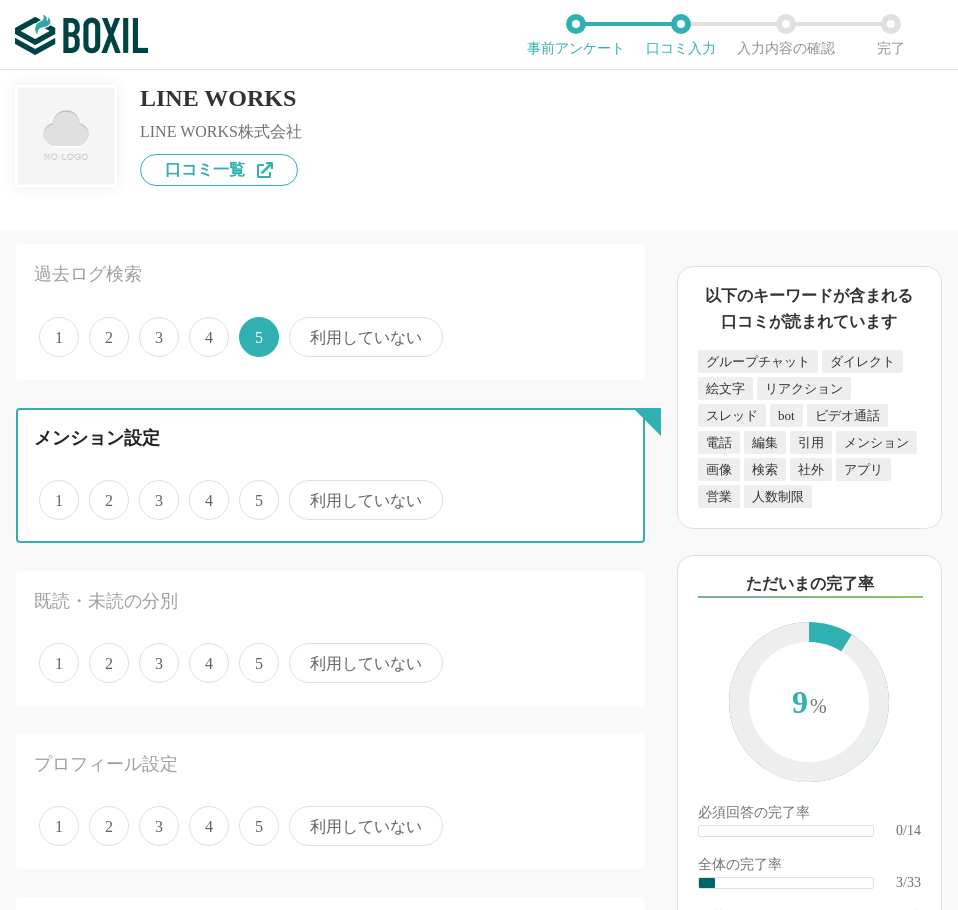 click on "5" at bounding box center (250, 489) 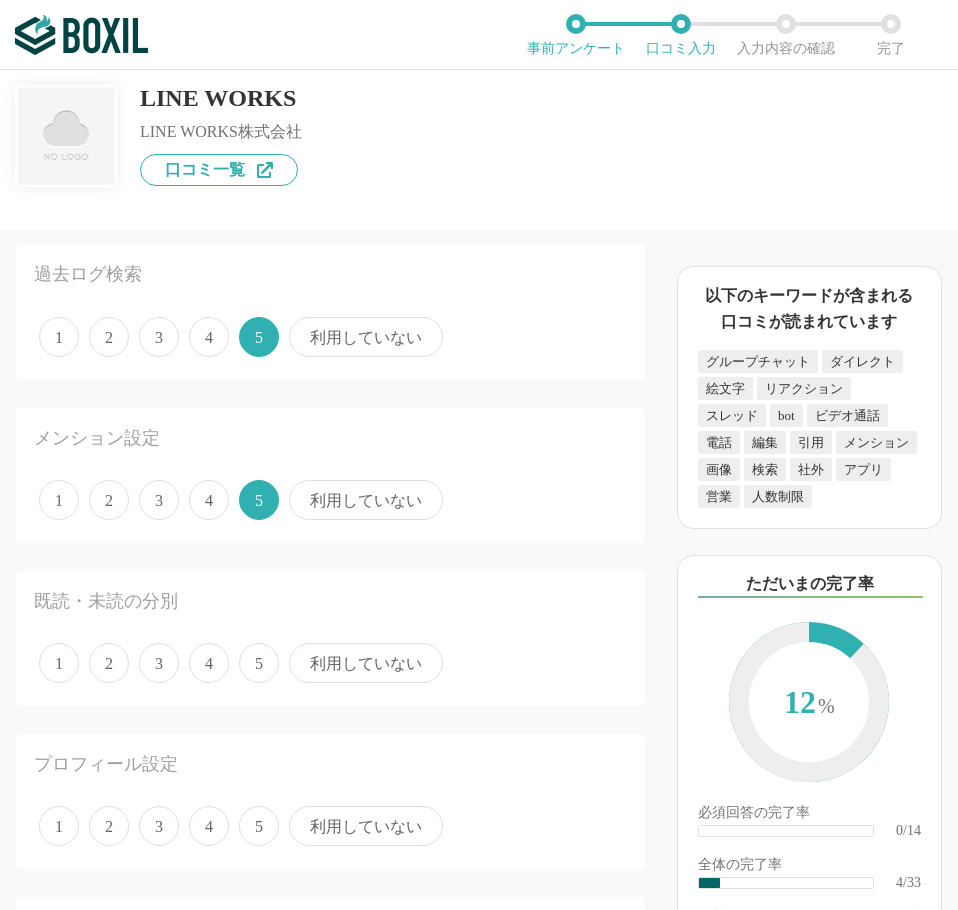 click on "1 2 3 4 5 利用していない" at bounding box center (330, 663) 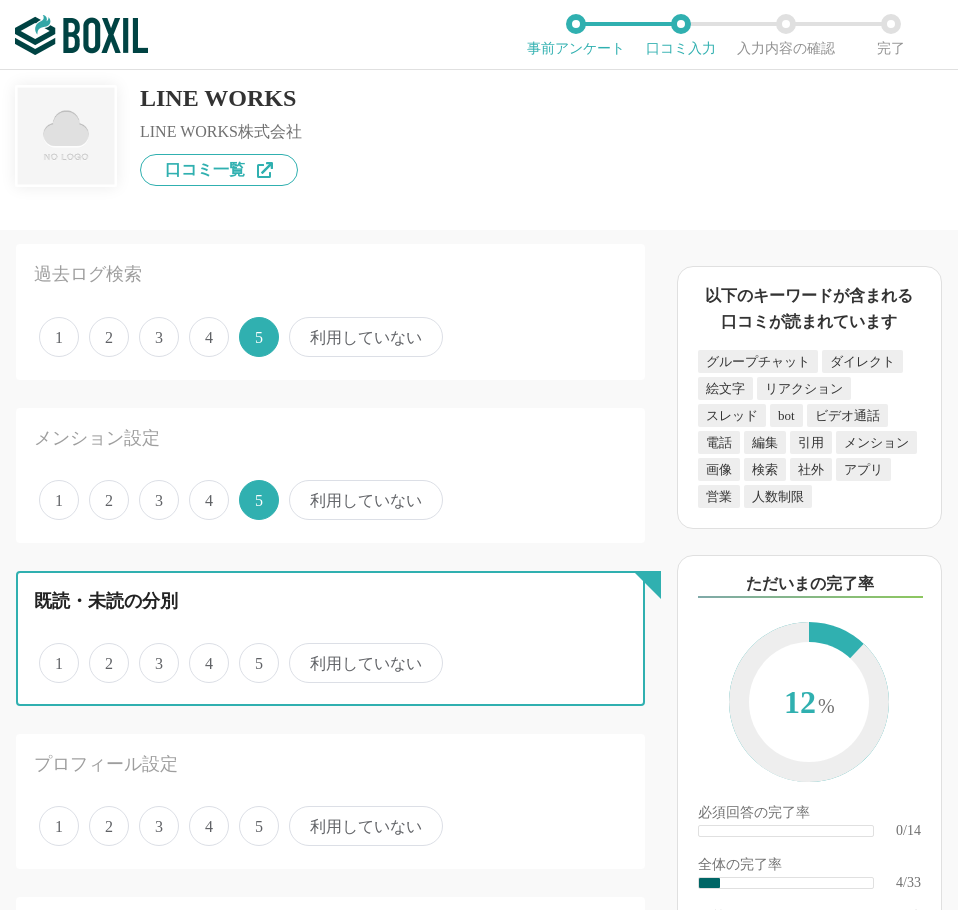 click on "4" at bounding box center [200, 652] 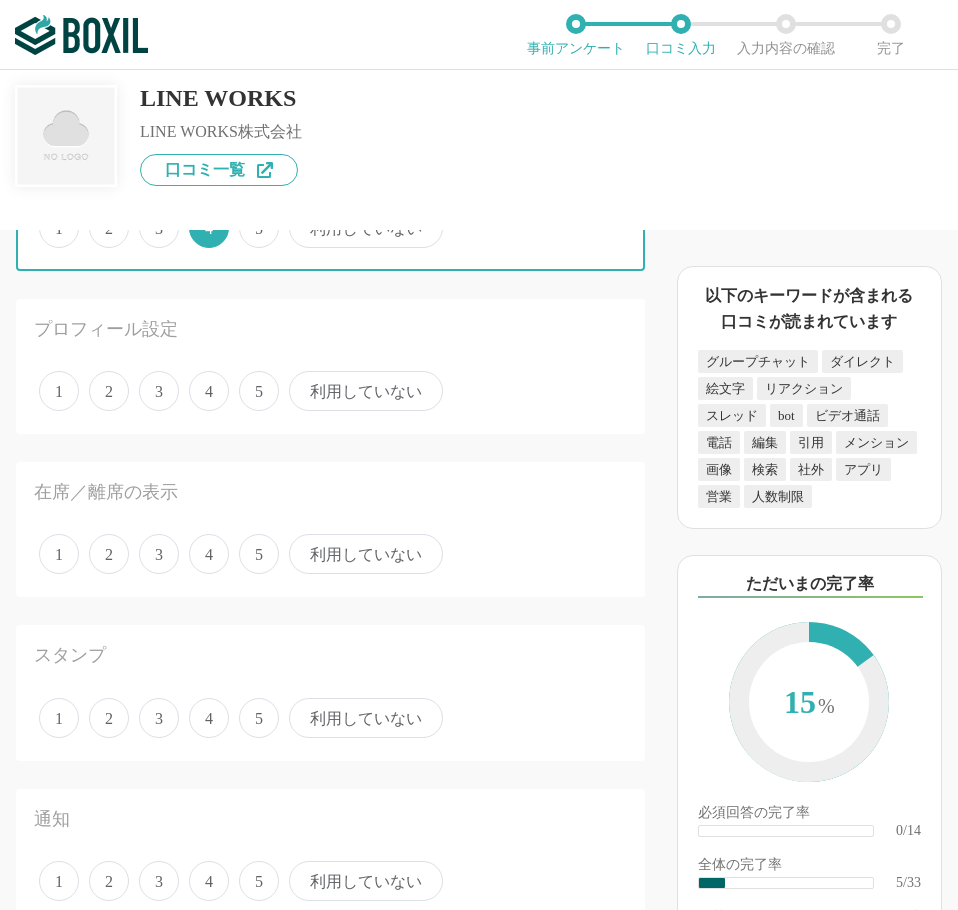 scroll, scrollTop: 800, scrollLeft: 0, axis: vertical 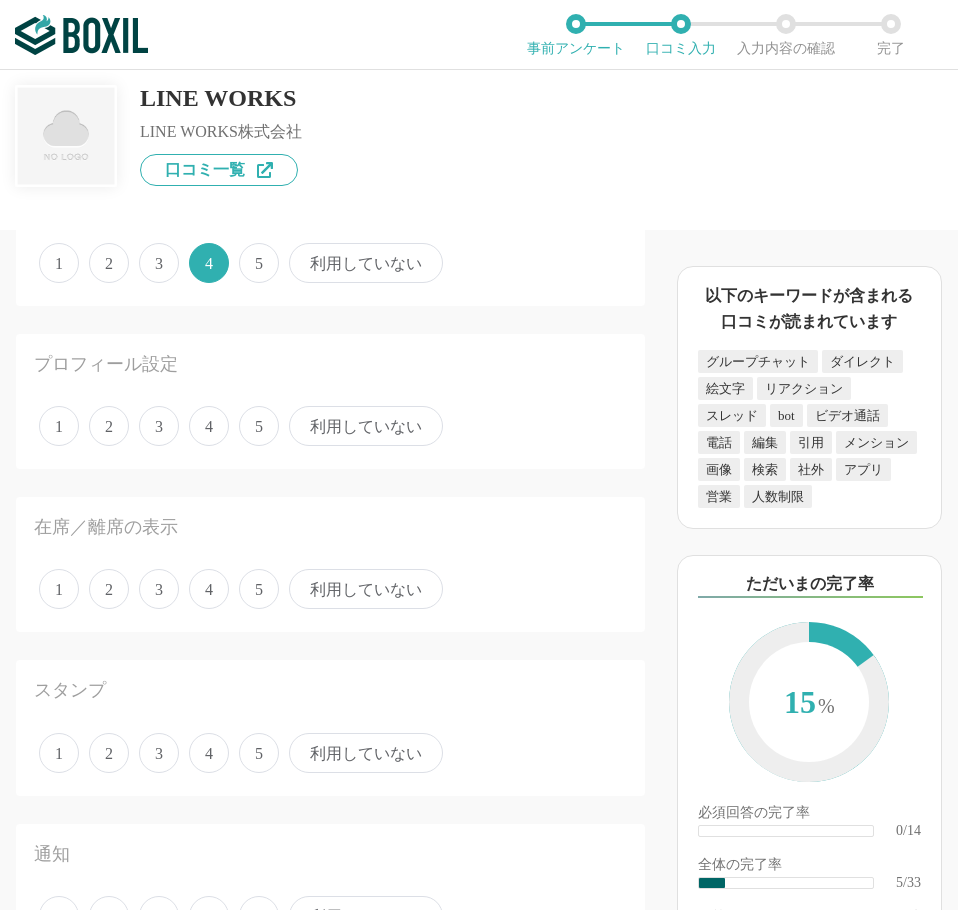 click on "4" at bounding box center (209, 426) 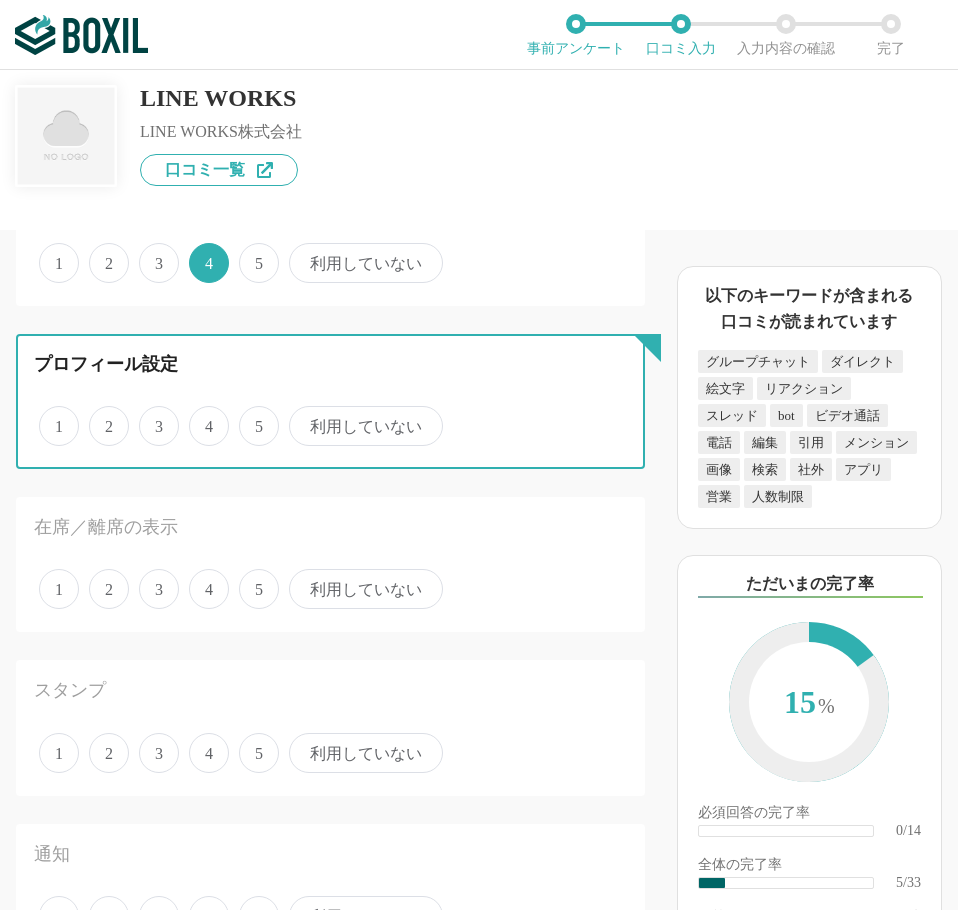 click on "4" at bounding box center (200, 415) 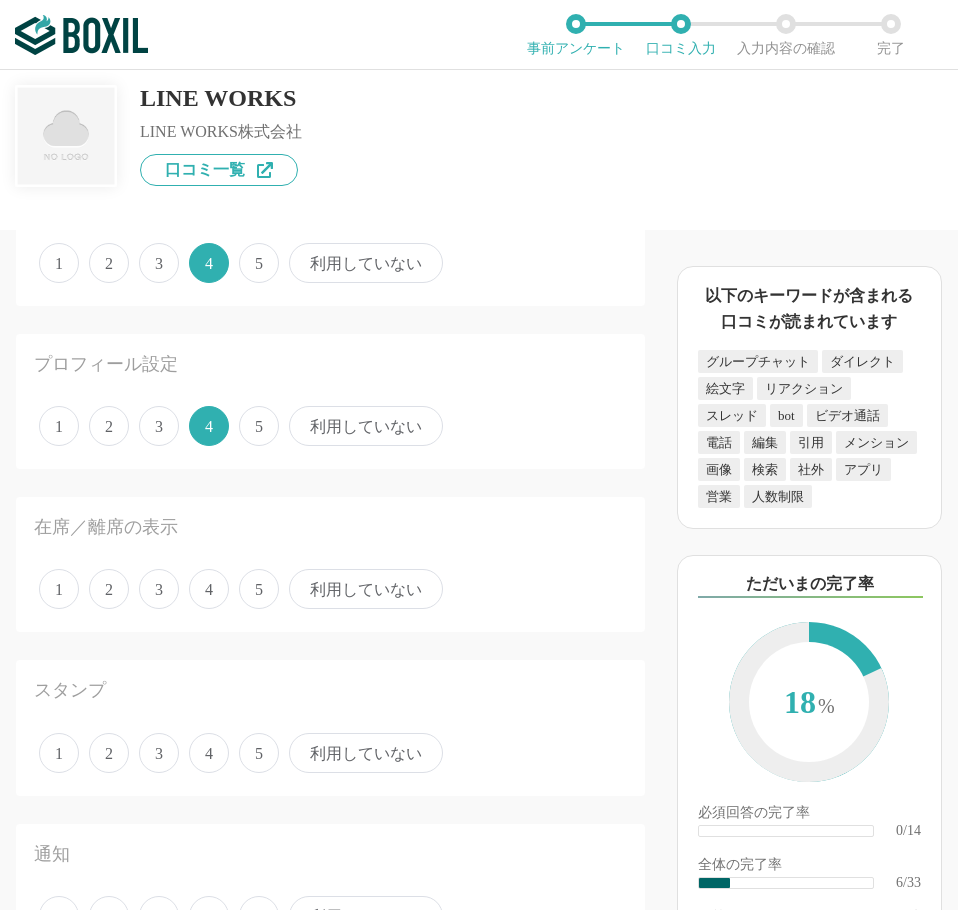 click on "5" at bounding box center [259, 589] 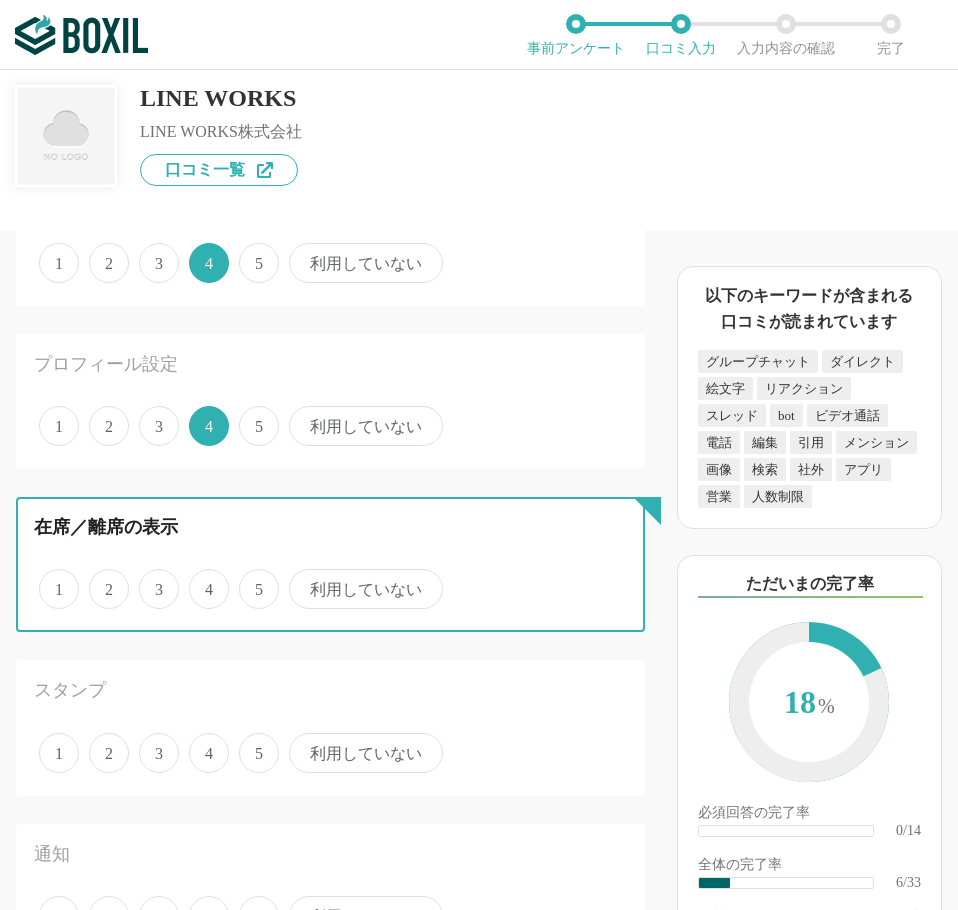 click on "5" at bounding box center (250, 578) 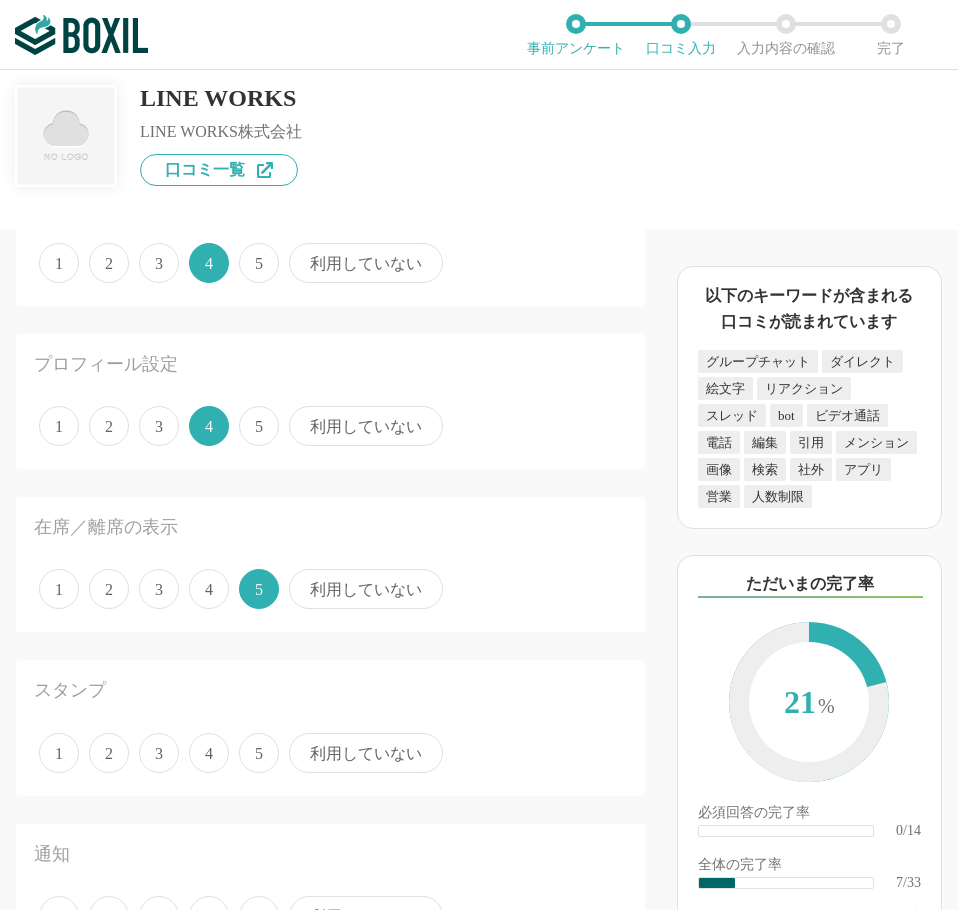 click on "5" at bounding box center (259, 753) 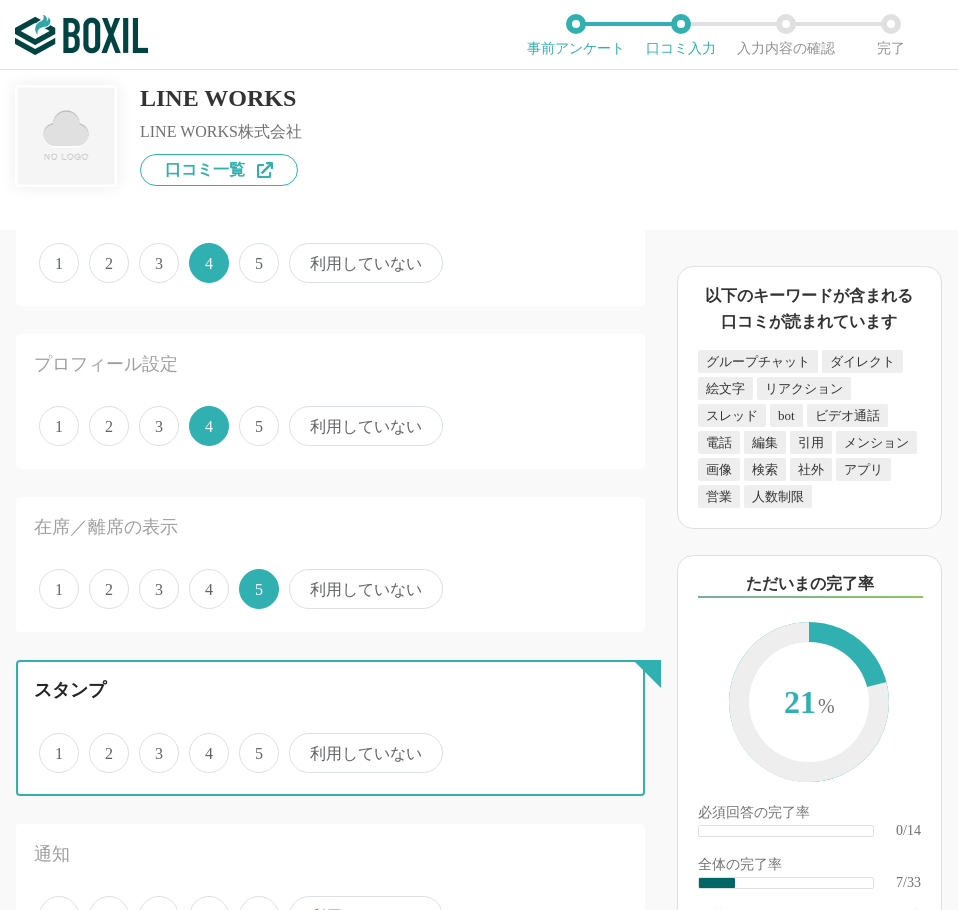 click on "5" at bounding box center (250, 742) 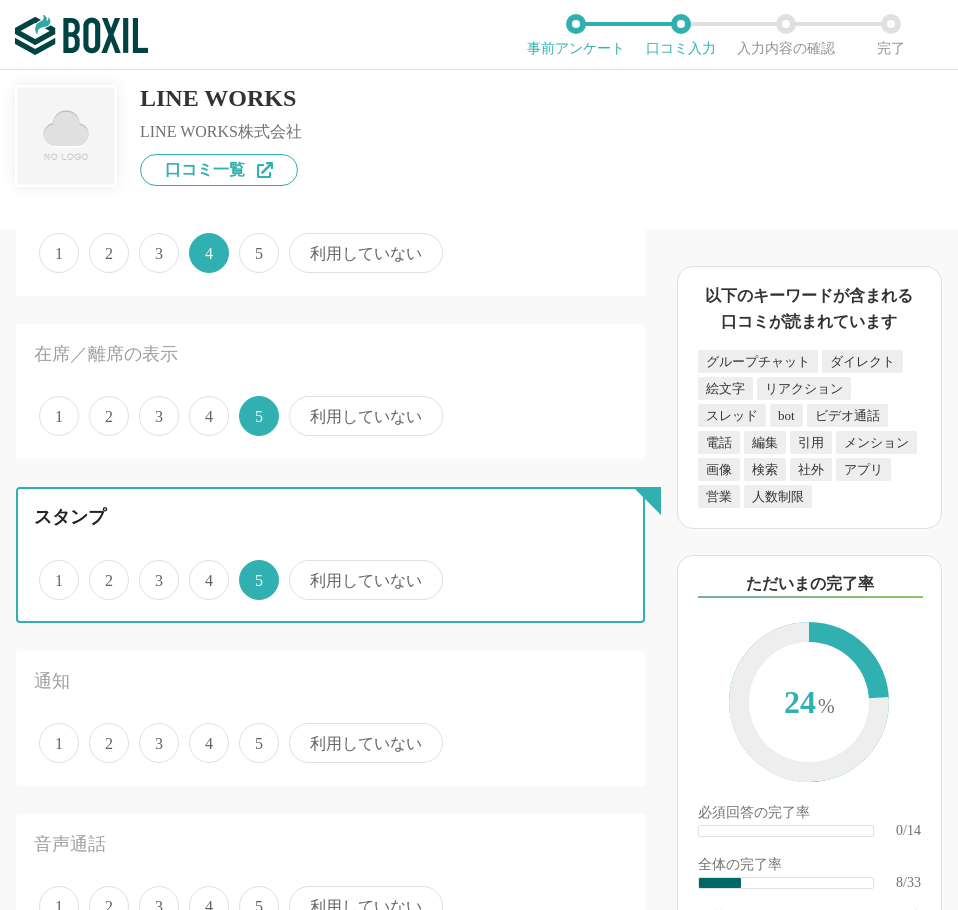 scroll, scrollTop: 1300, scrollLeft: 0, axis: vertical 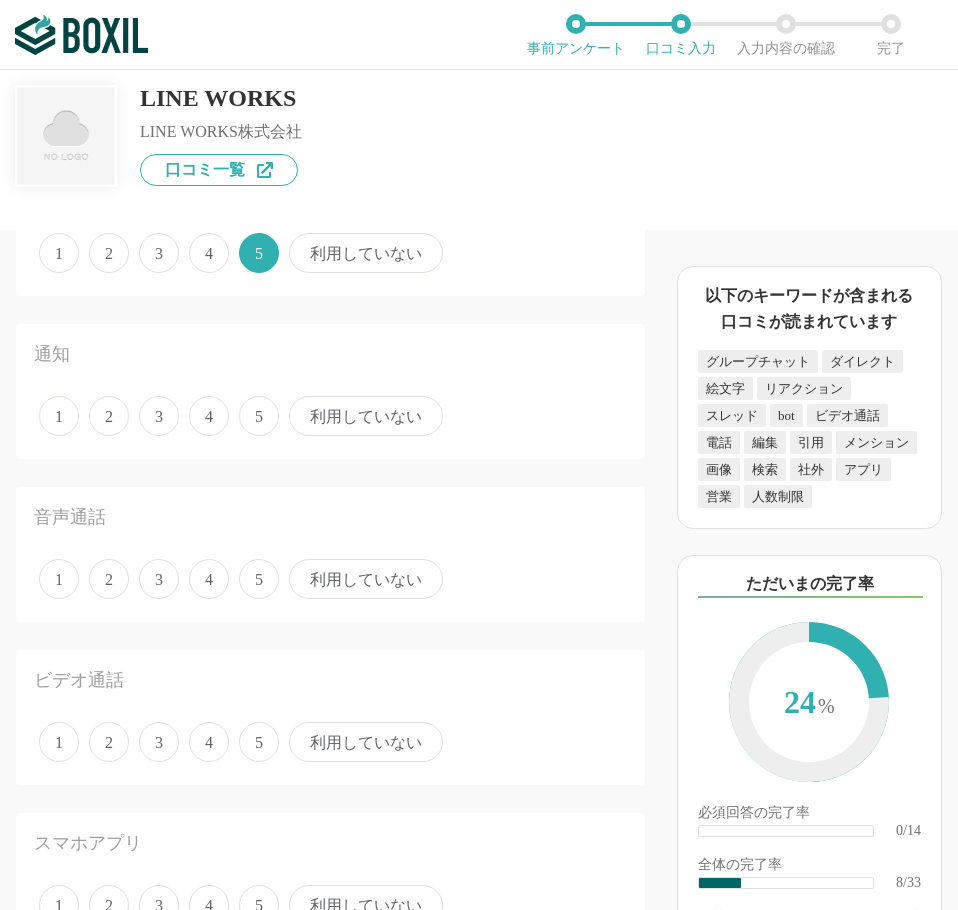 click on "4" at bounding box center (209, 416) 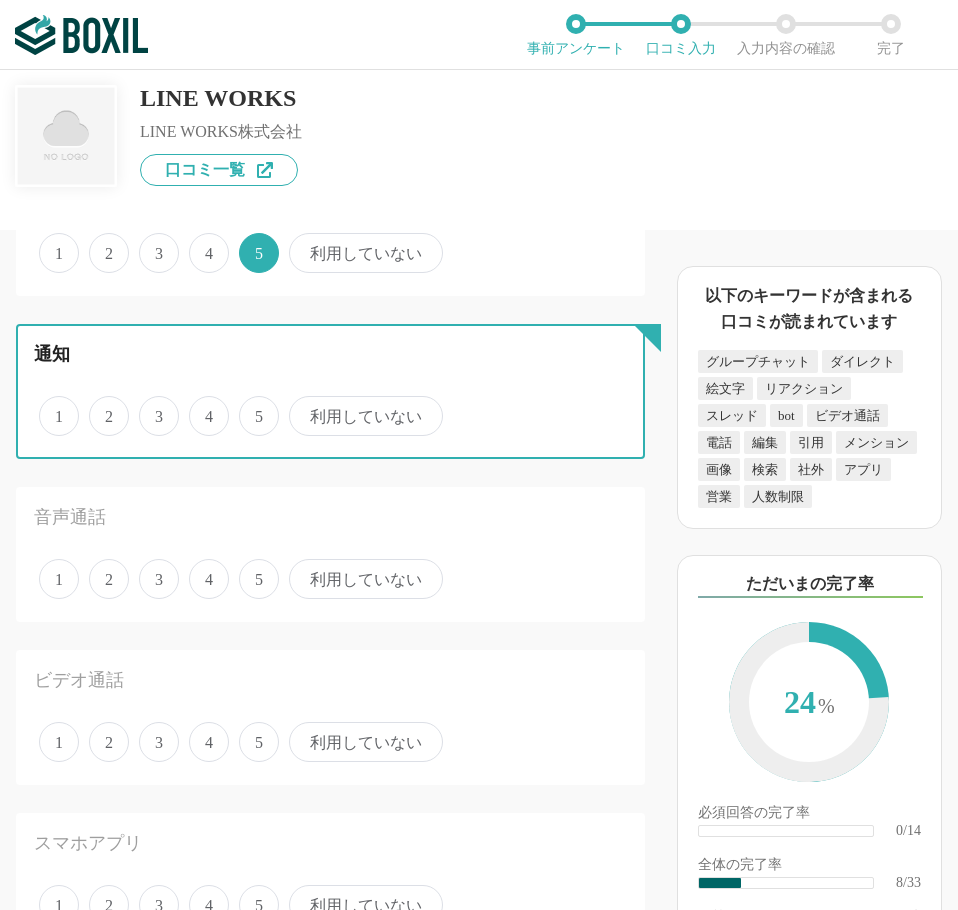 click on "4" at bounding box center (200, 405) 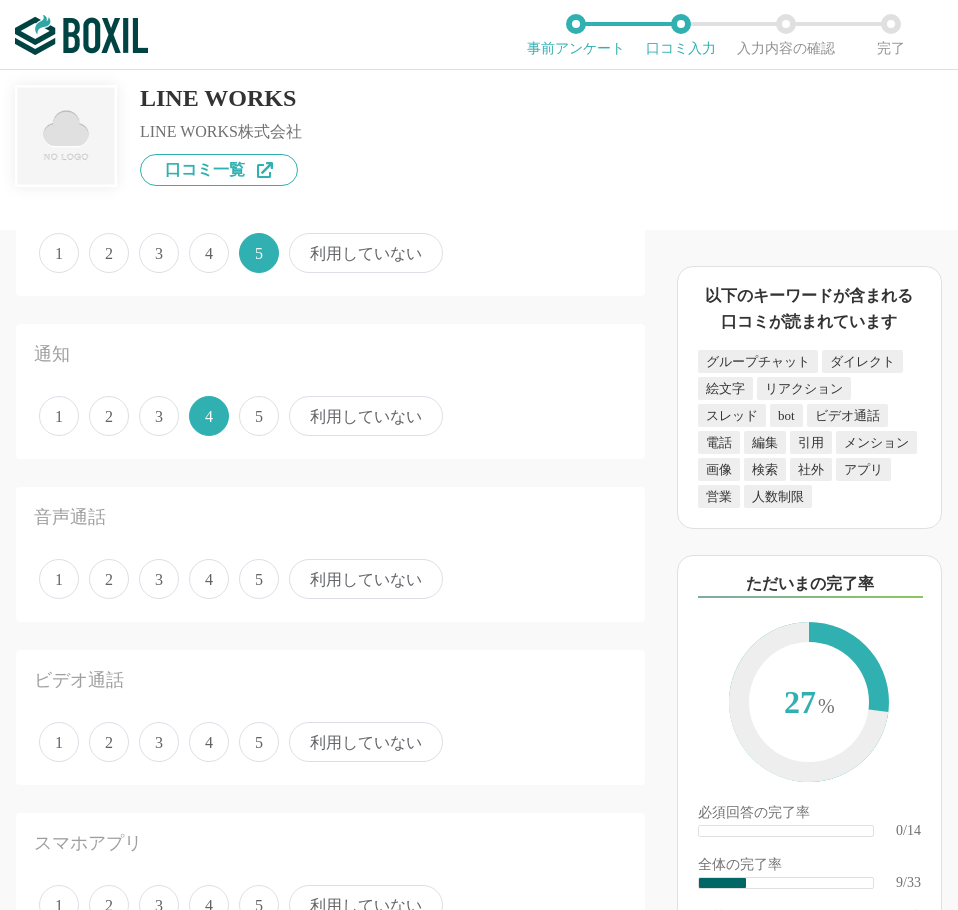 click on "1 2 3 4 5 利用していない" at bounding box center (330, 579) 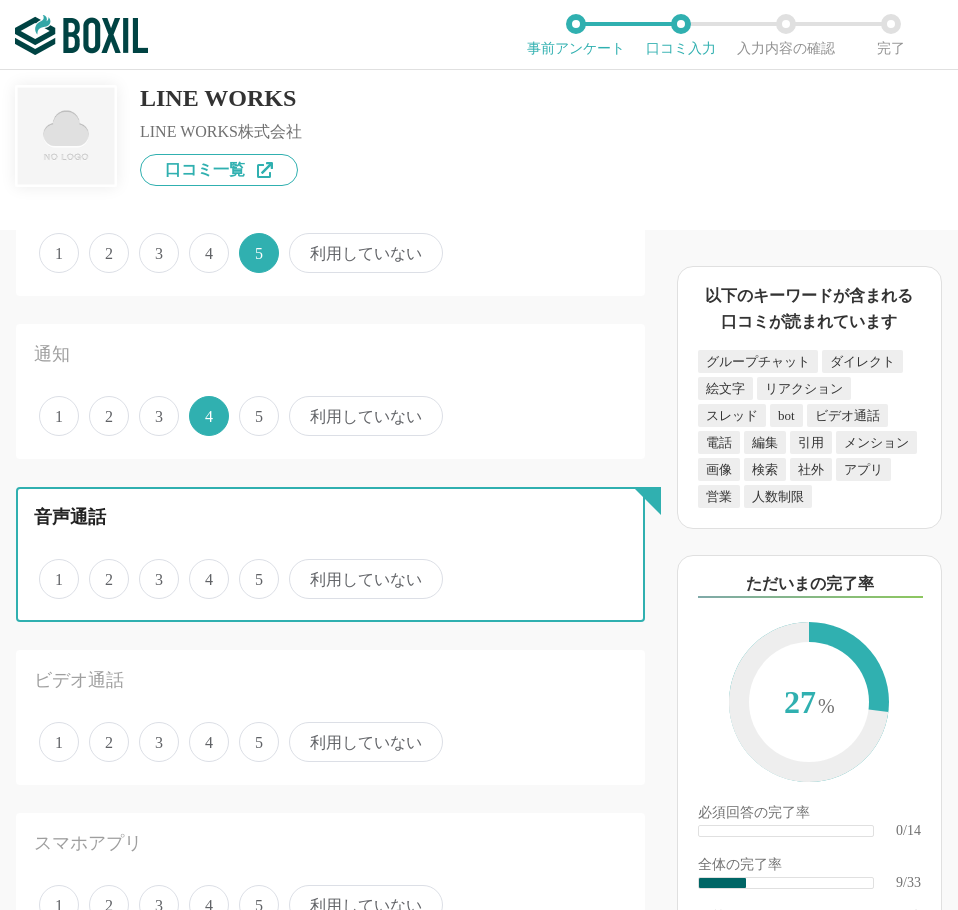 click on "5" at bounding box center (250, 568) 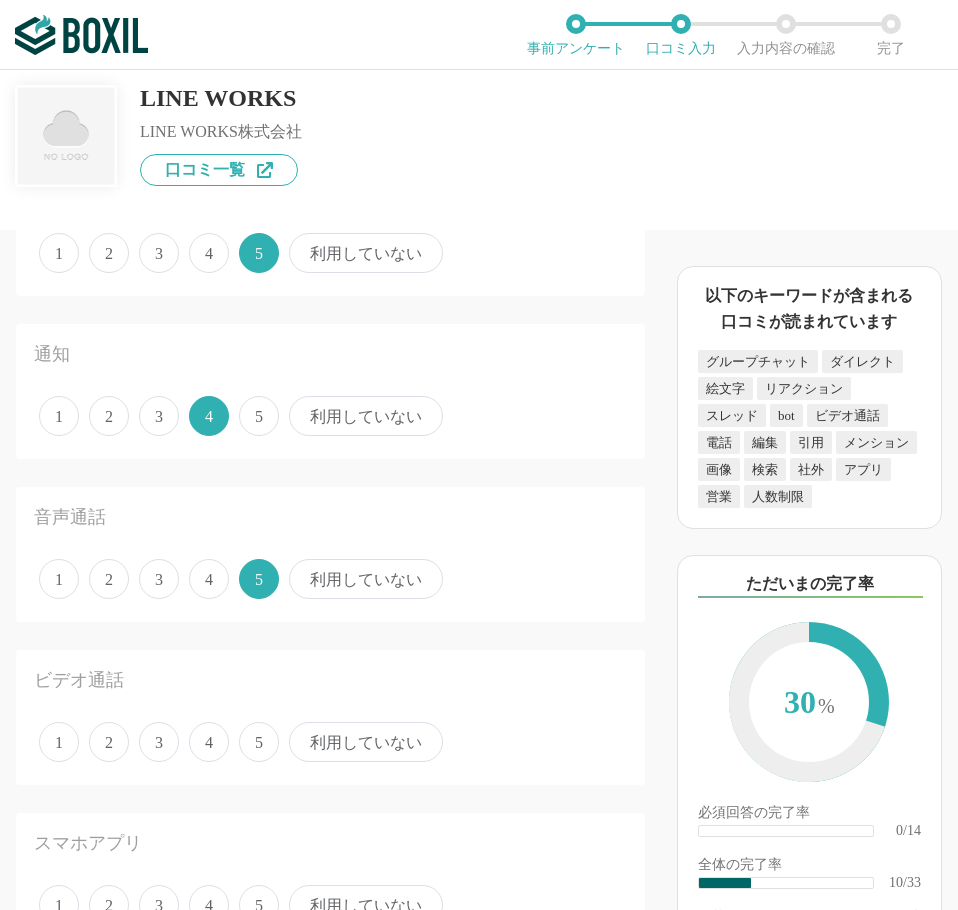 click on "4" at bounding box center [209, 742] 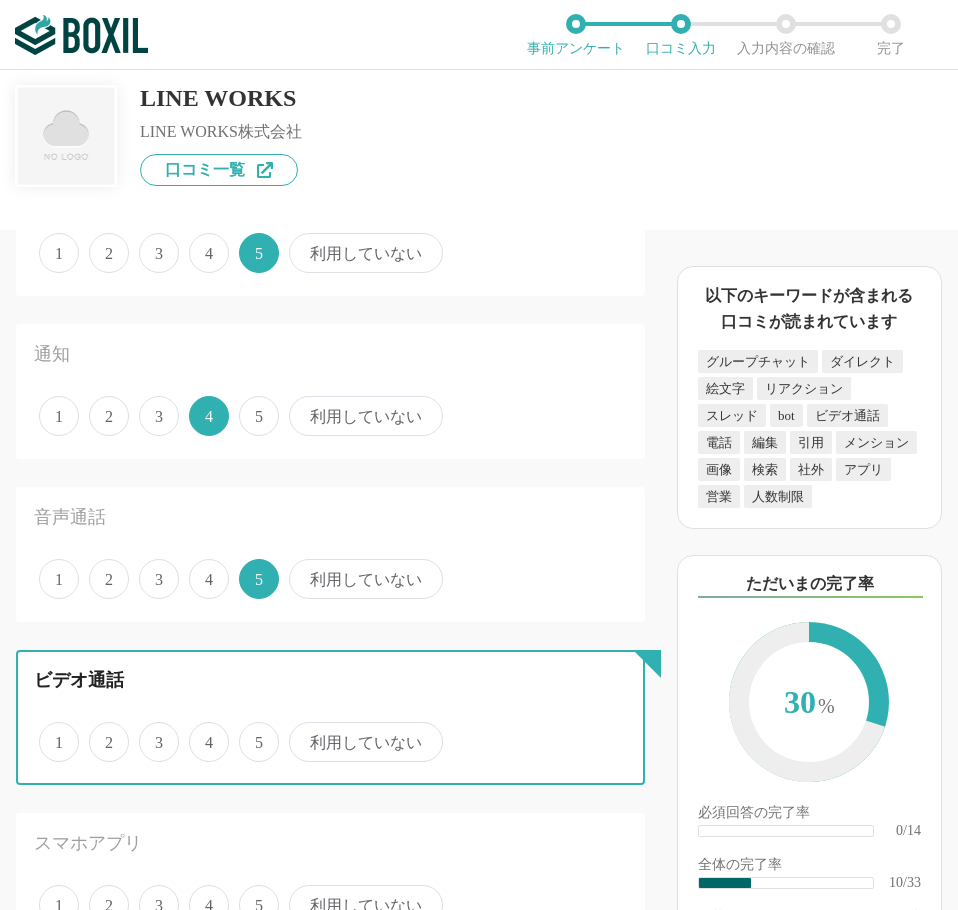 click on "4" at bounding box center [200, 731] 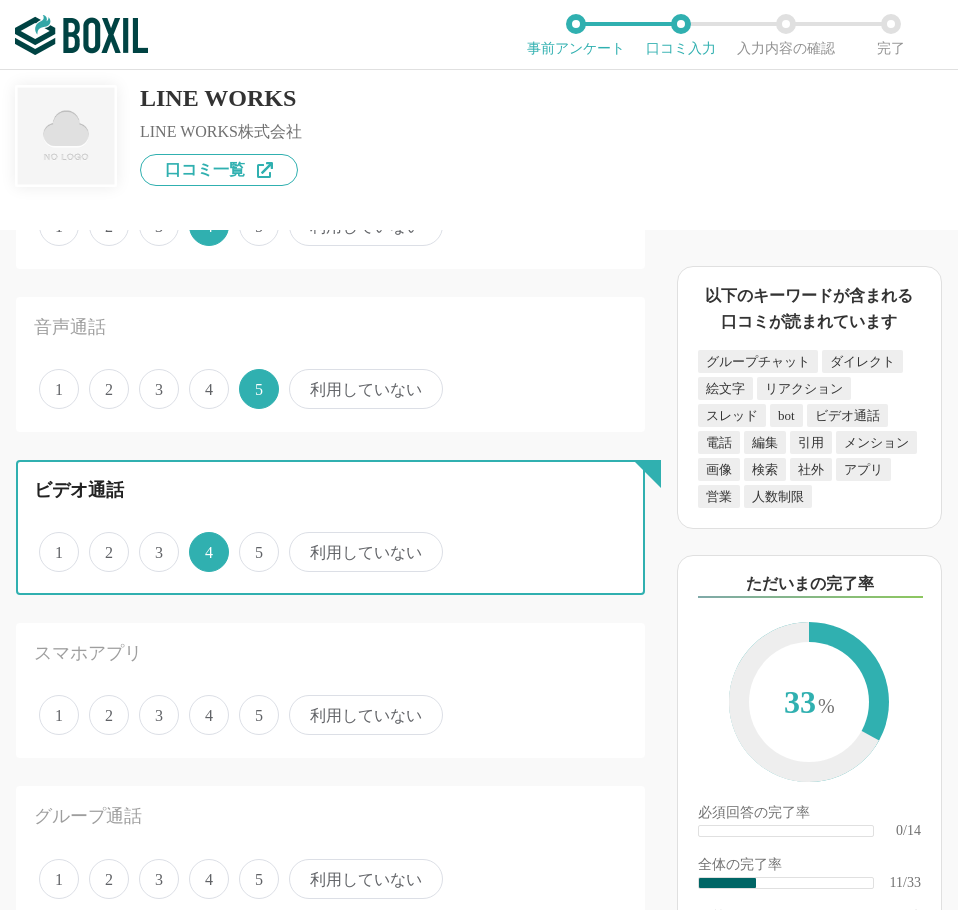 scroll, scrollTop: 1700, scrollLeft: 0, axis: vertical 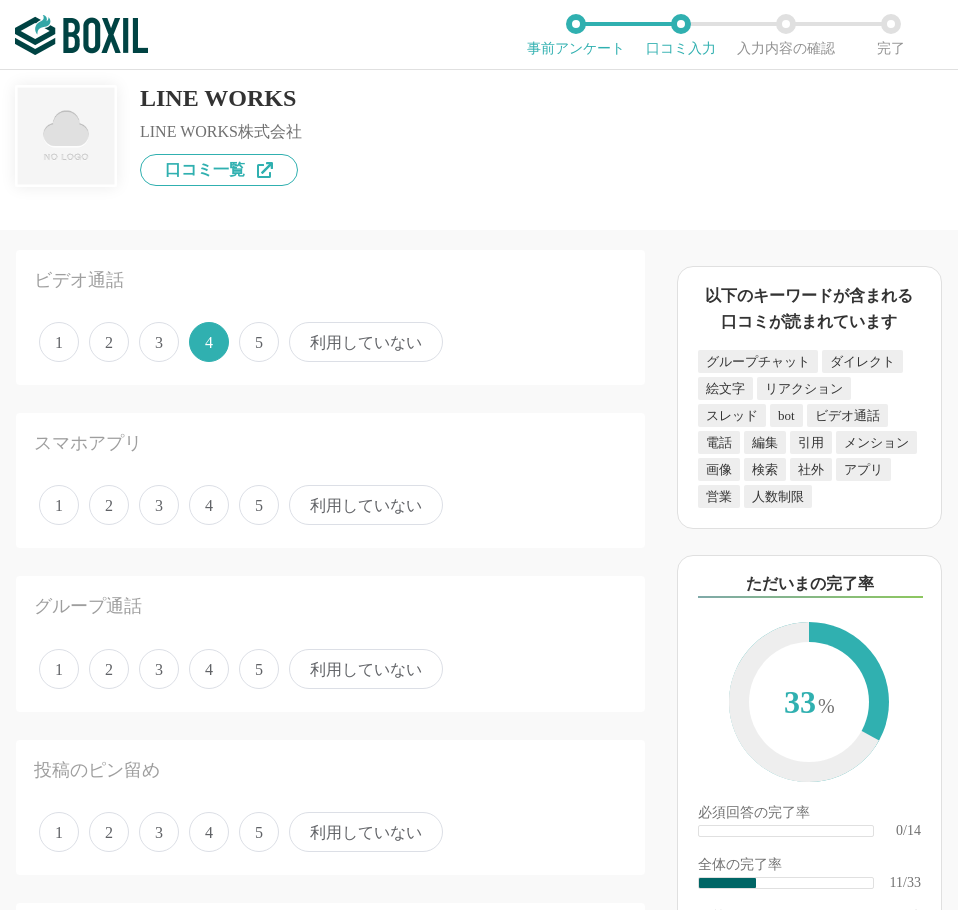 click on "4" at bounding box center [209, 505] 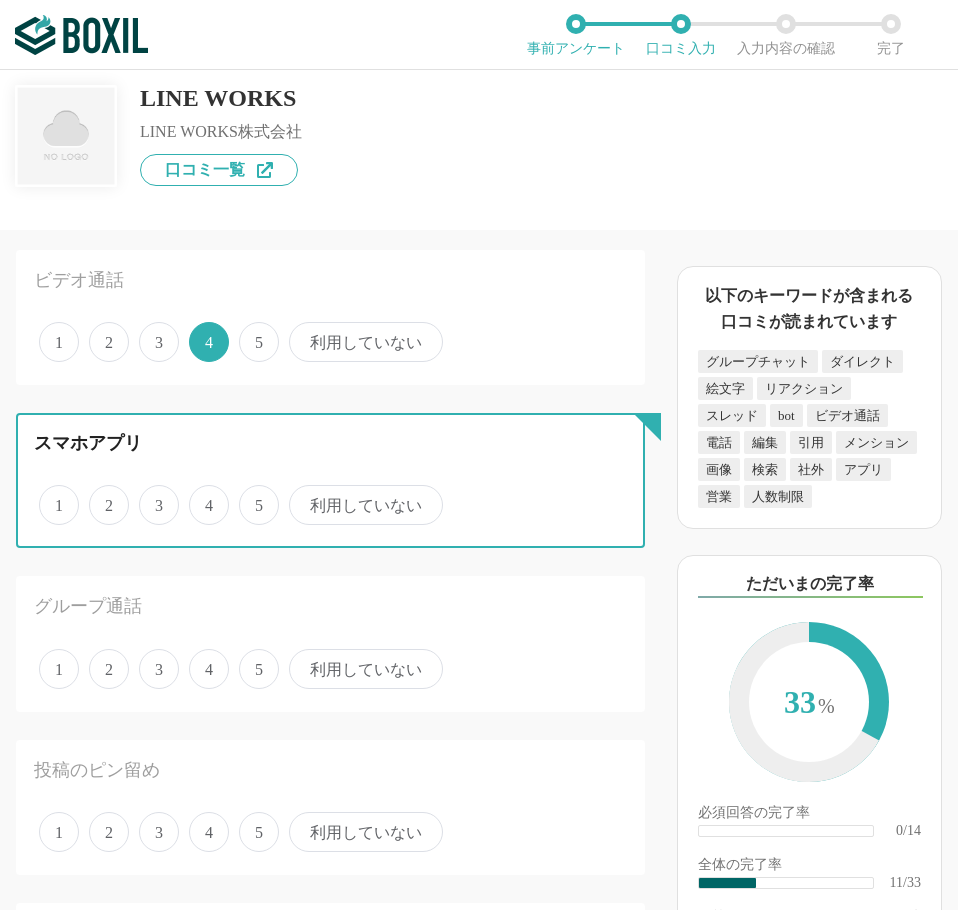 click on "4" at bounding box center [200, 494] 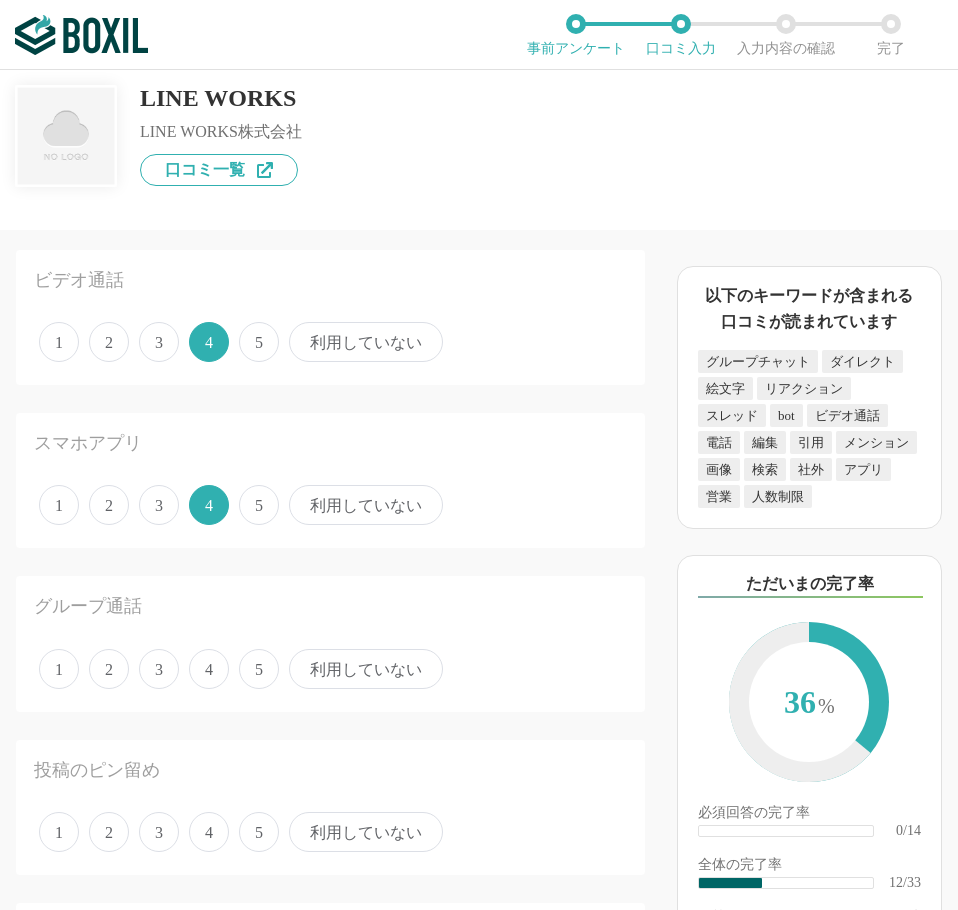click on "4" at bounding box center (209, 669) 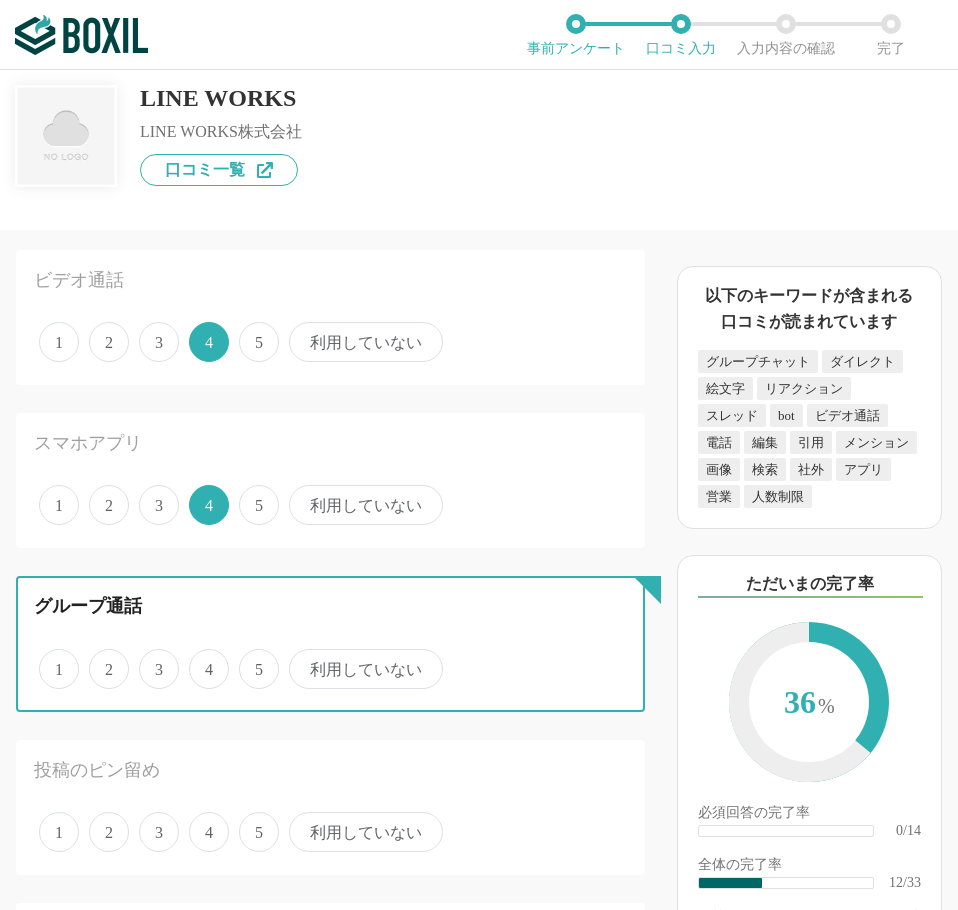 click on "4" at bounding box center [200, 658] 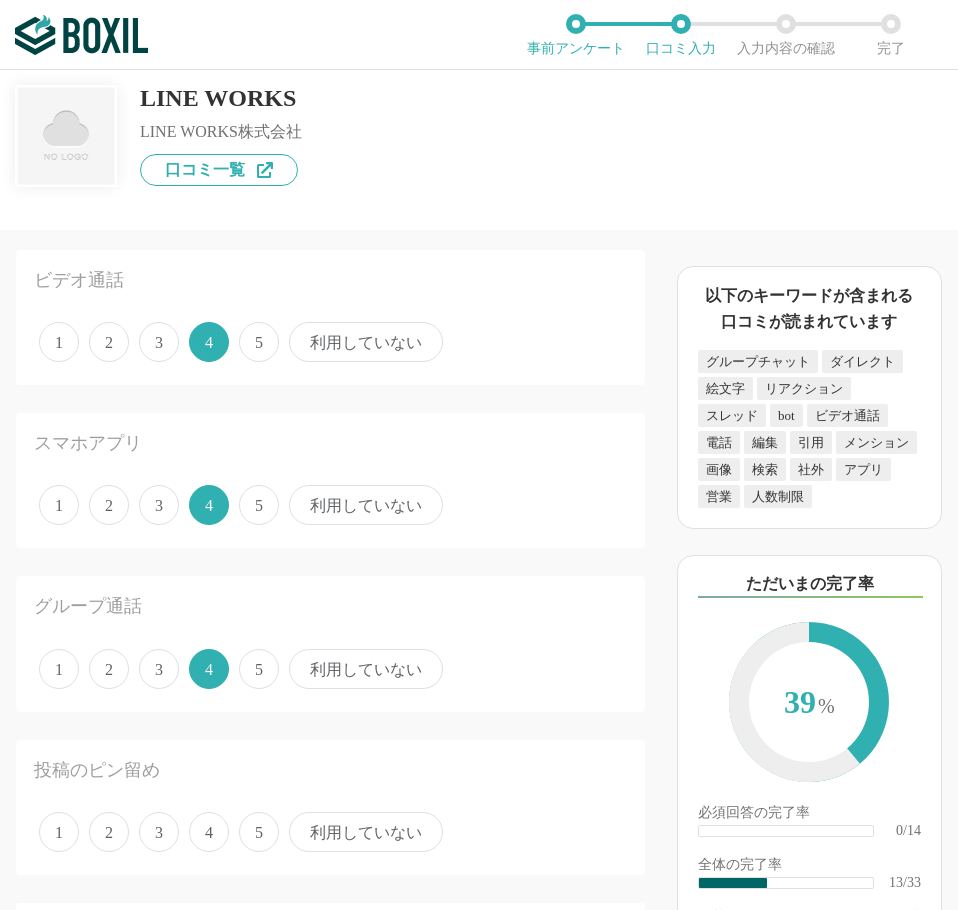 click on "5" at bounding box center (259, 832) 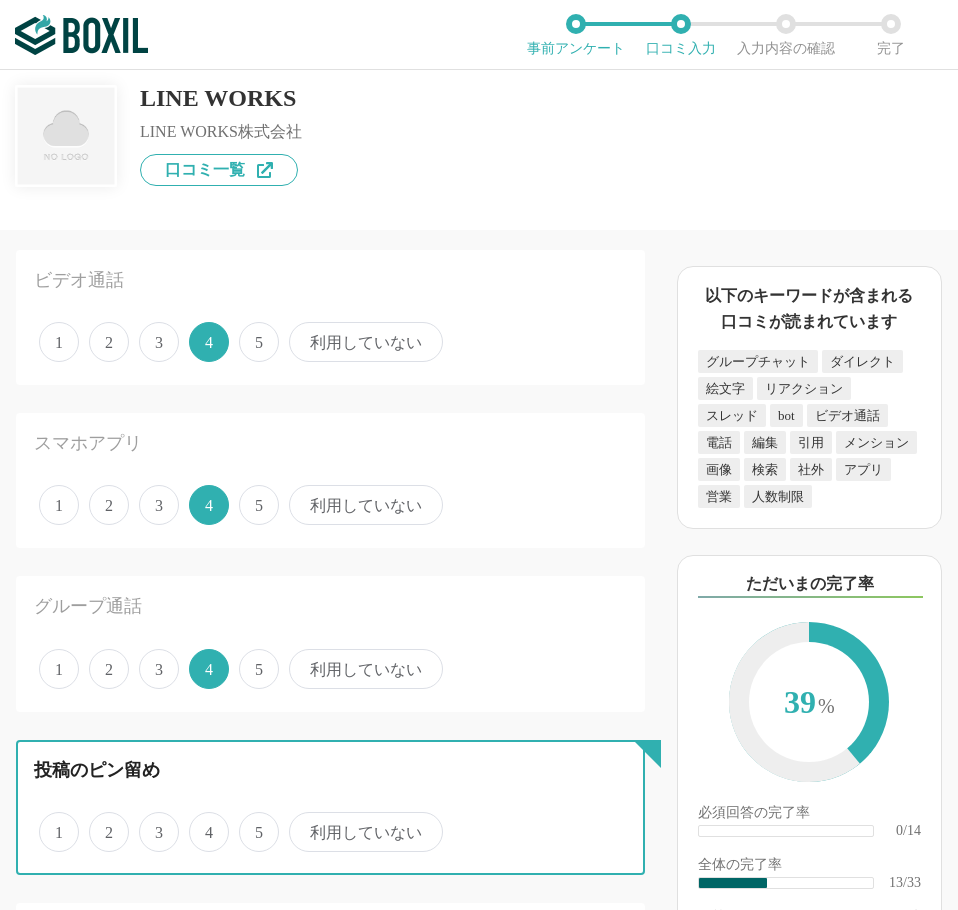 click on "5" at bounding box center (250, 821) 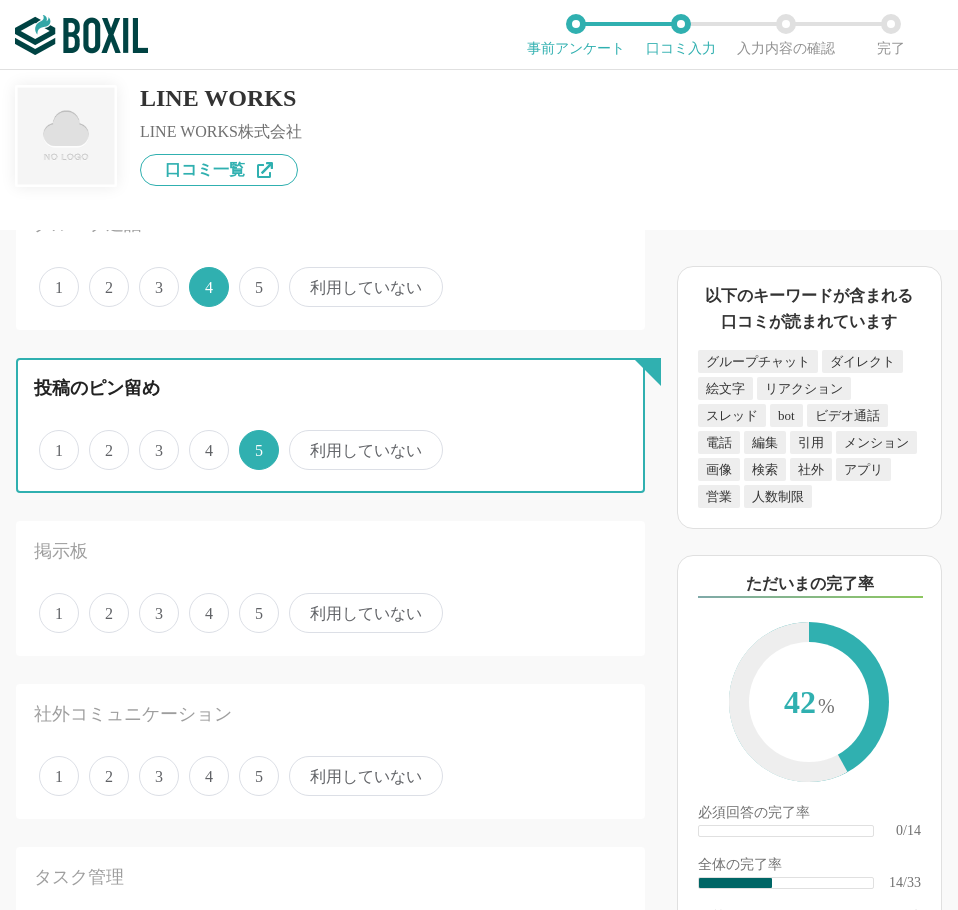 scroll, scrollTop: 2100, scrollLeft: 0, axis: vertical 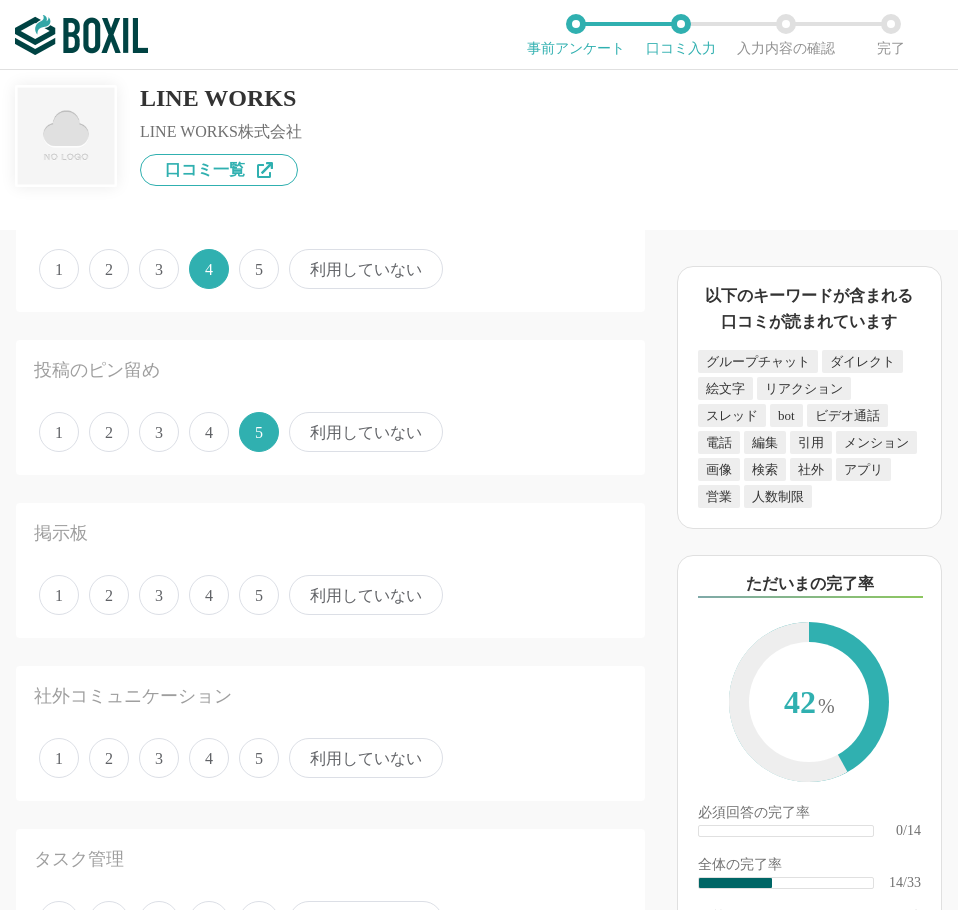 click on "5" at bounding box center (259, 595) 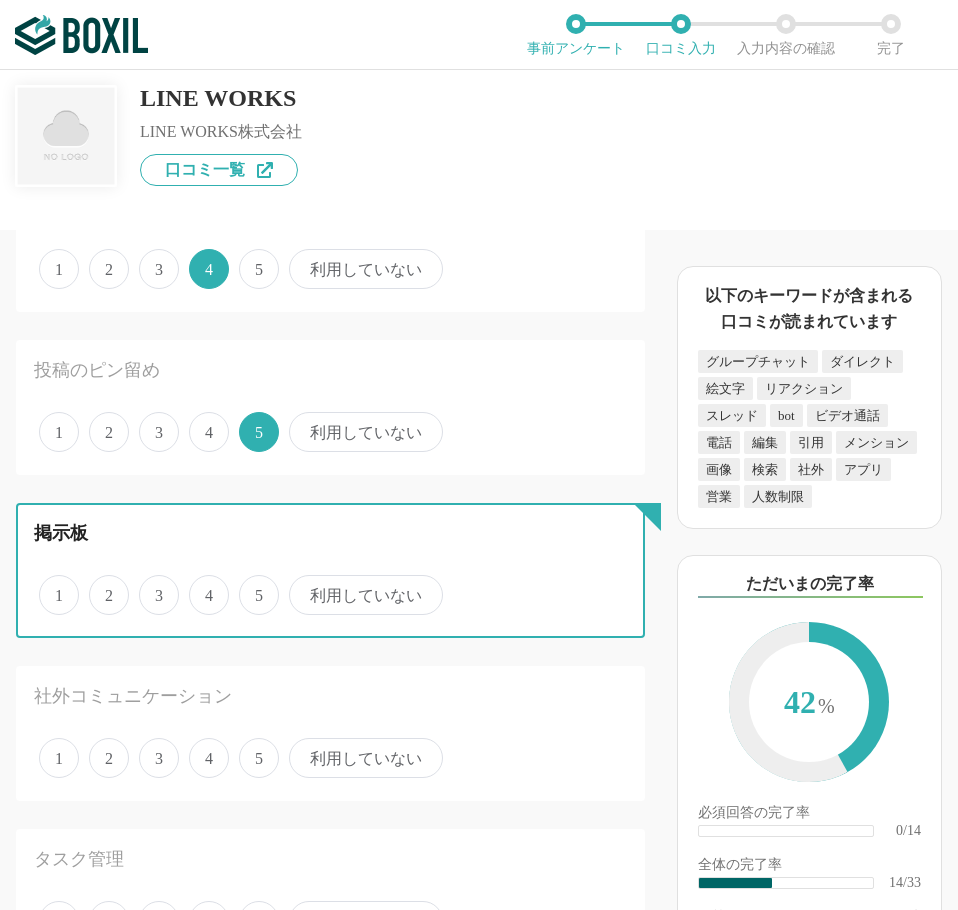 click on "5" at bounding box center (250, 584) 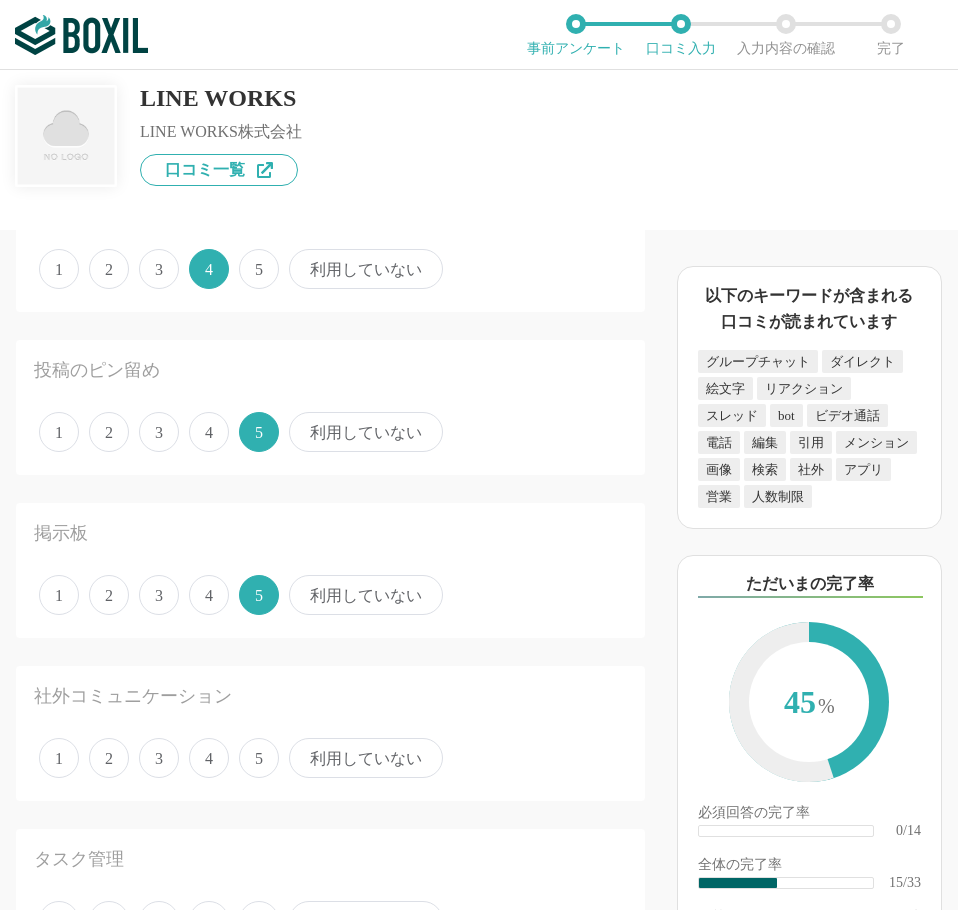click on "4" at bounding box center (209, 758) 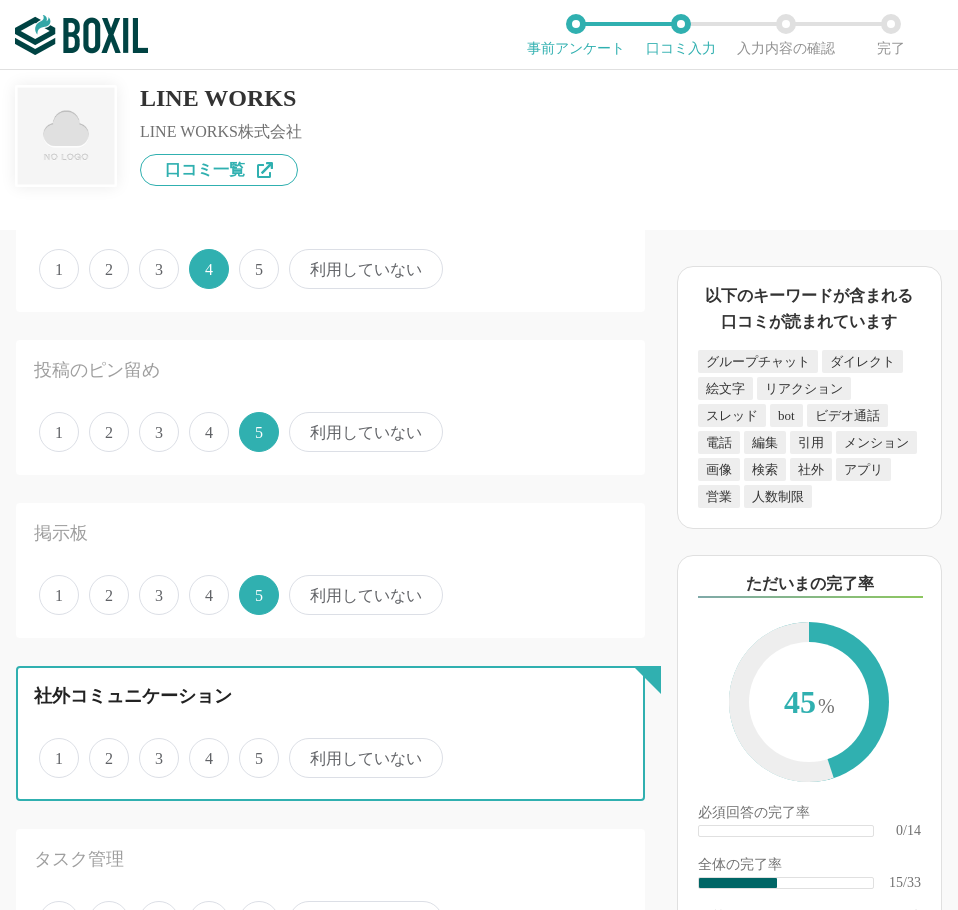 click on "4" at bounding box center [200, 747] 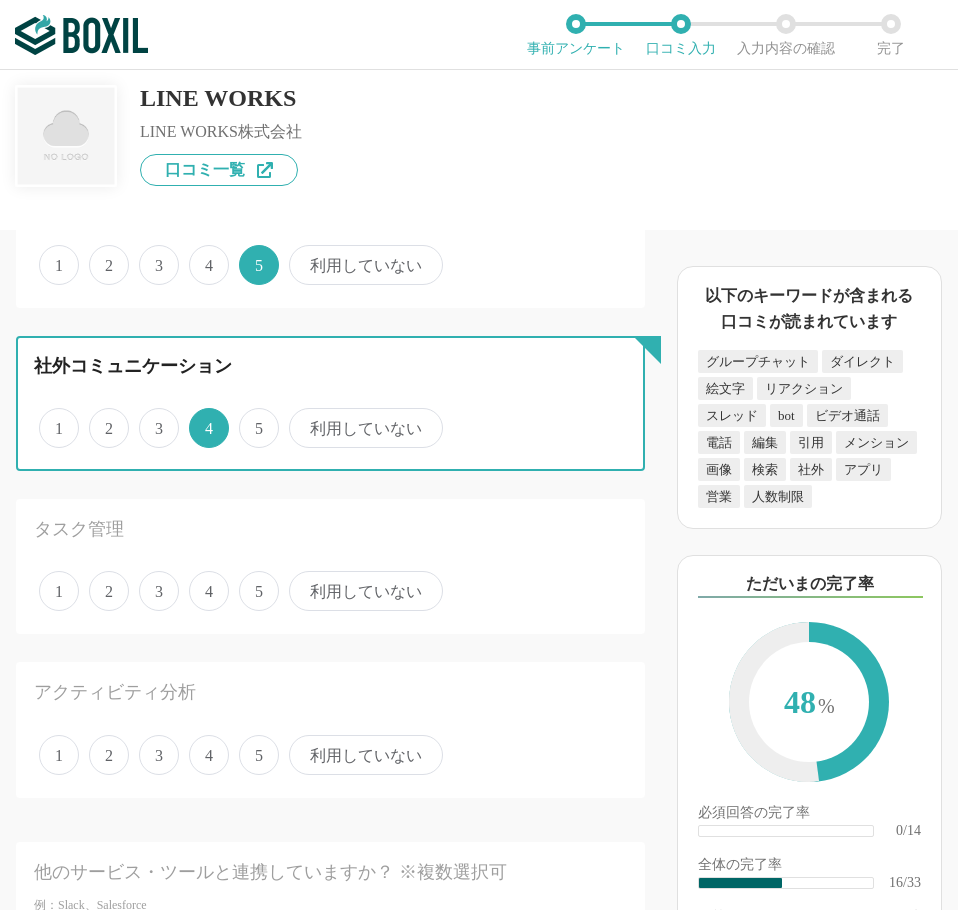 scroll, scrollTop: 2500, scrollLeft: 0, axis: vertical 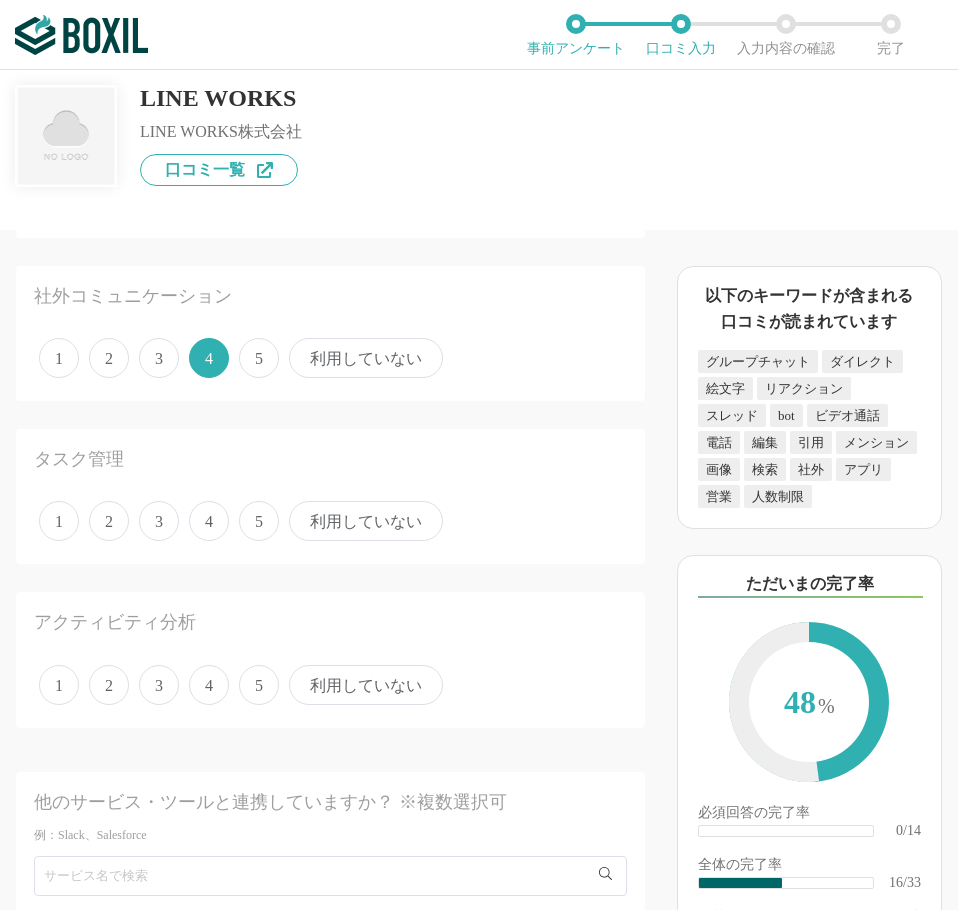 click on "4" at bounding box center [209, 685] 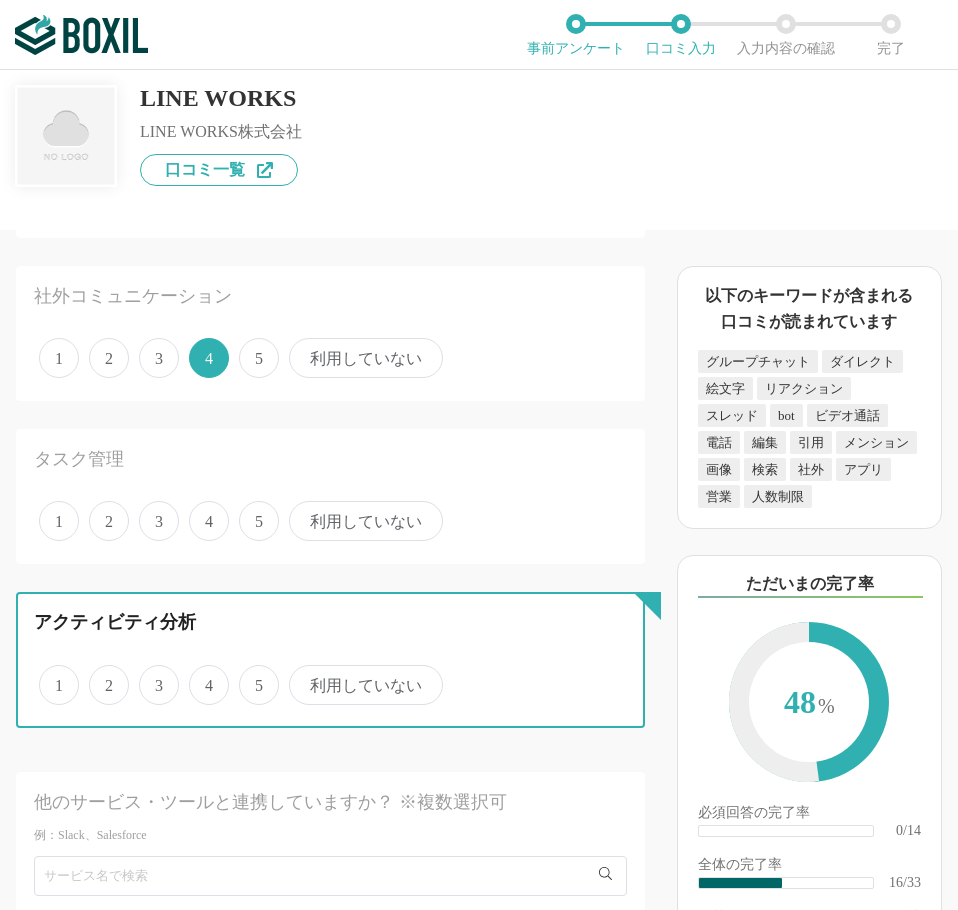 click on "4" at bounding box center [200, 674] 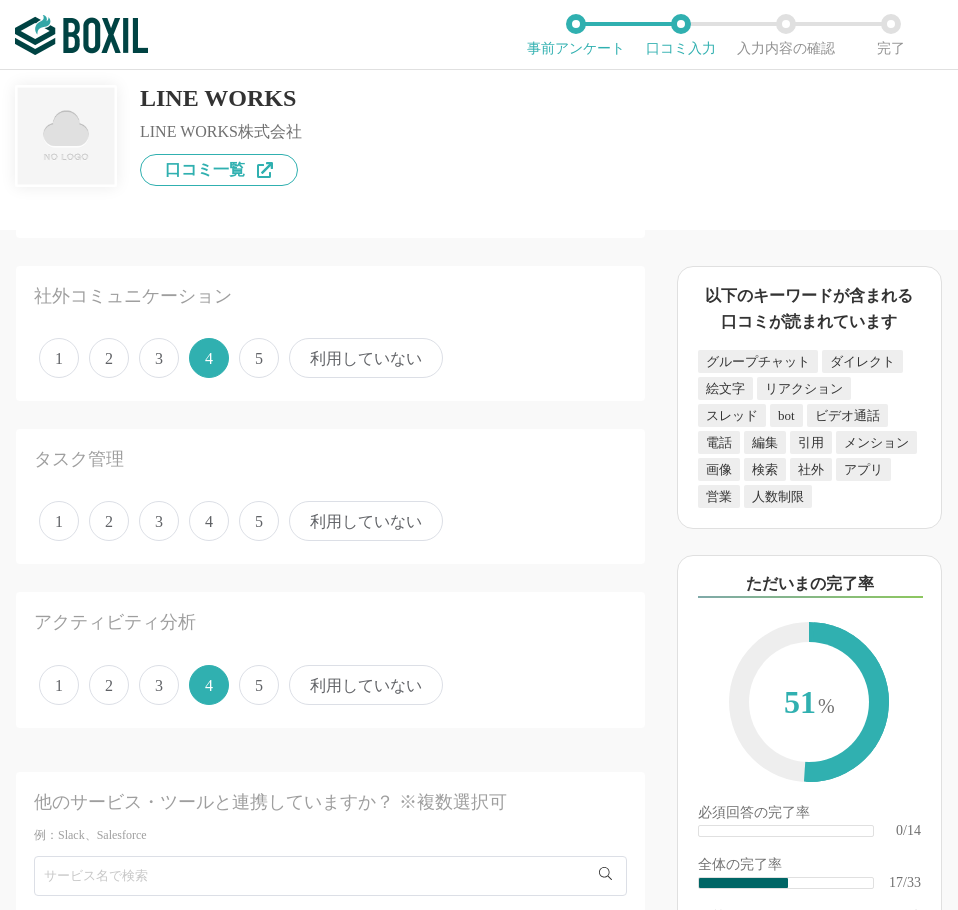 click on "4" at bounding box center (209, 521) 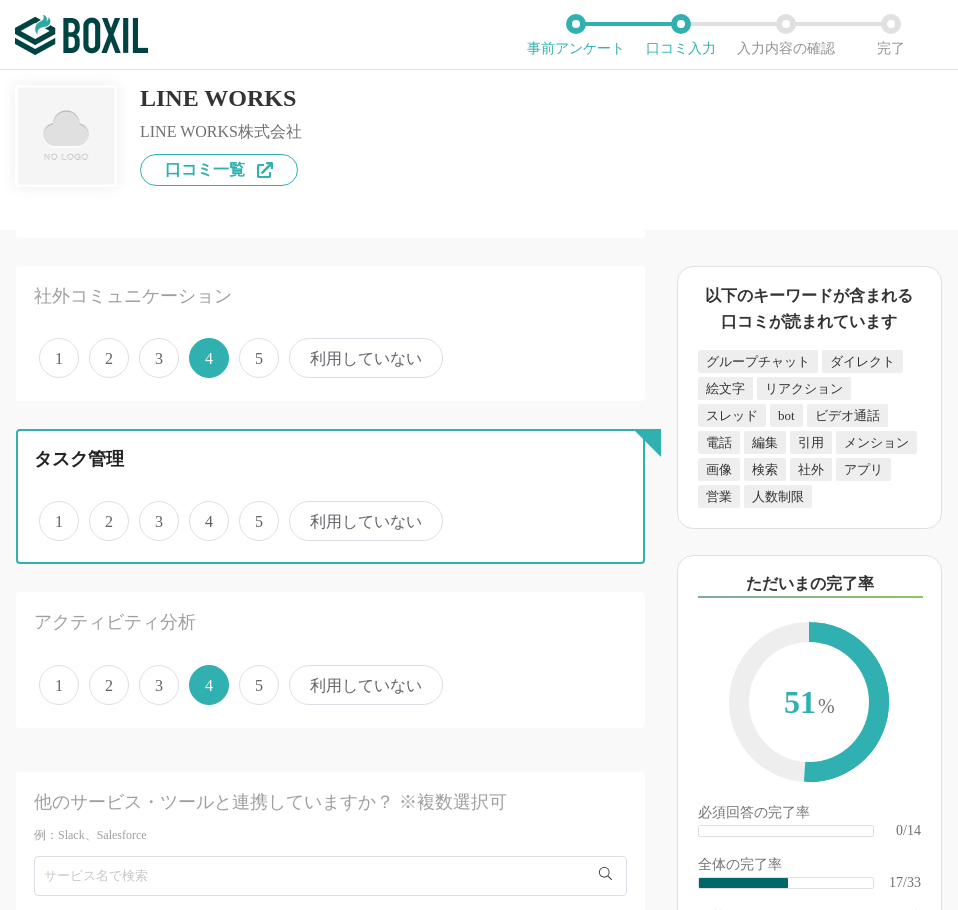 click on "4" at bounding box center [200, 510] 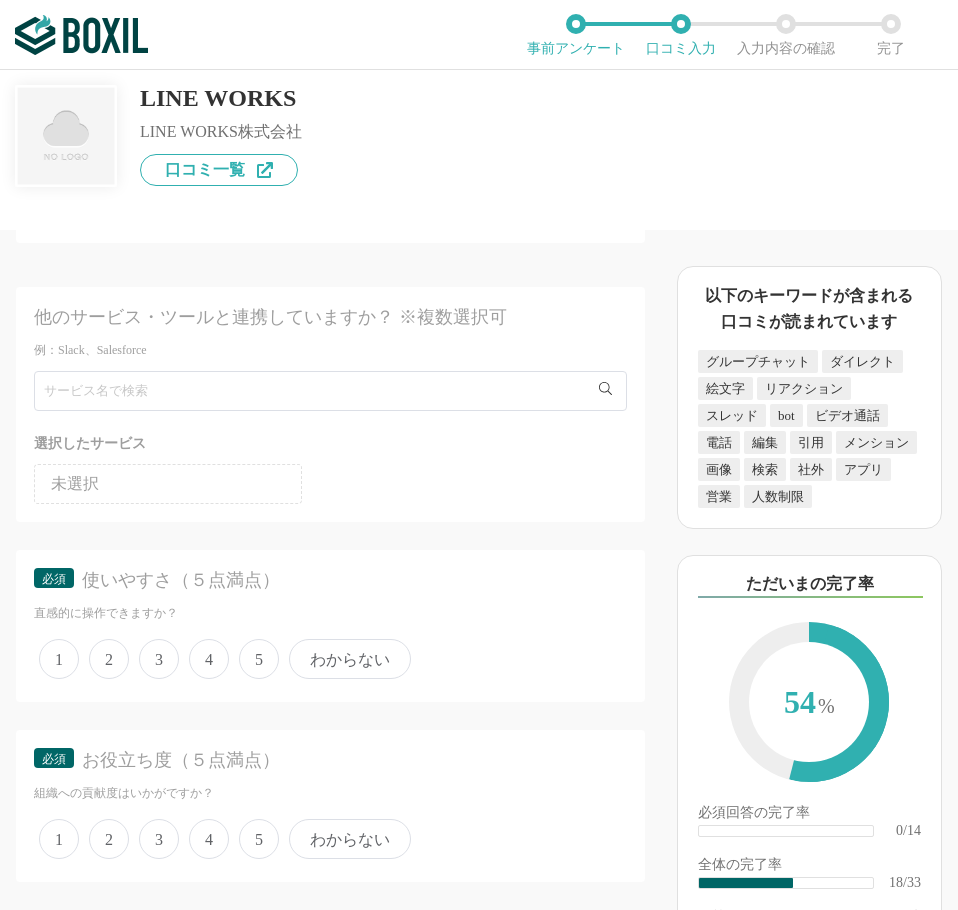 scroll, scrollTop: 3100, scrollLeft: 0, axis: vertical 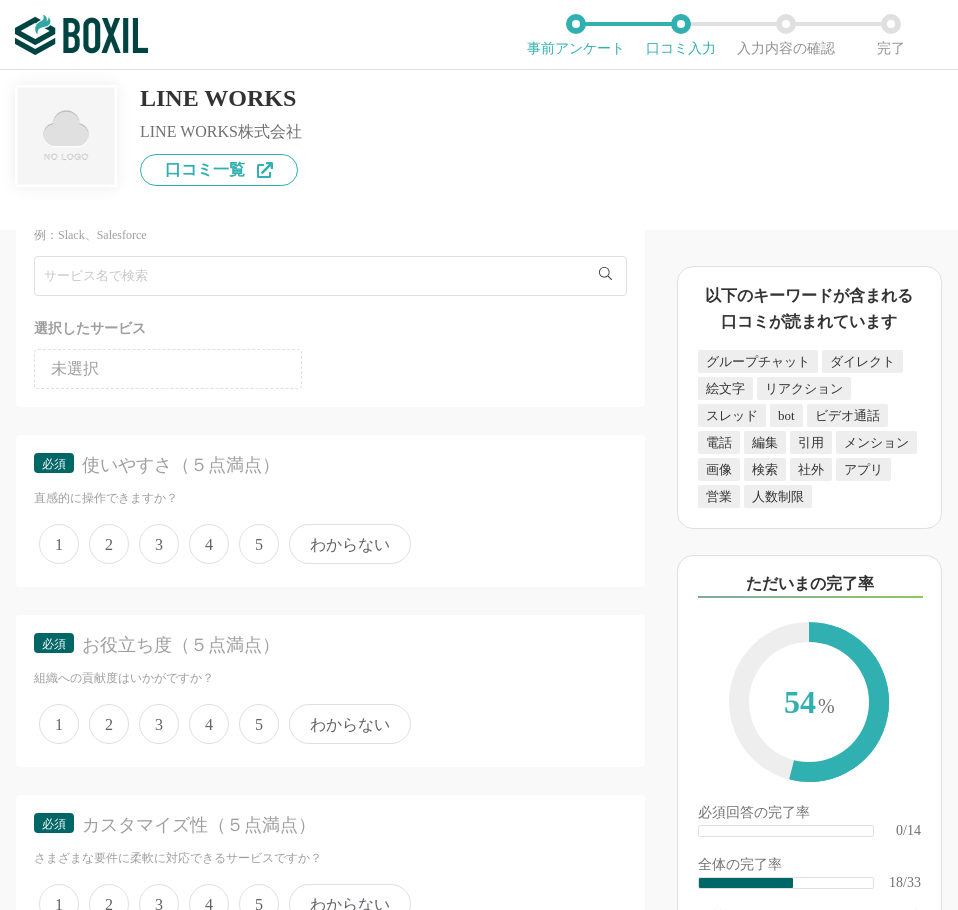 click on "5" at bounding box center (259, 544) 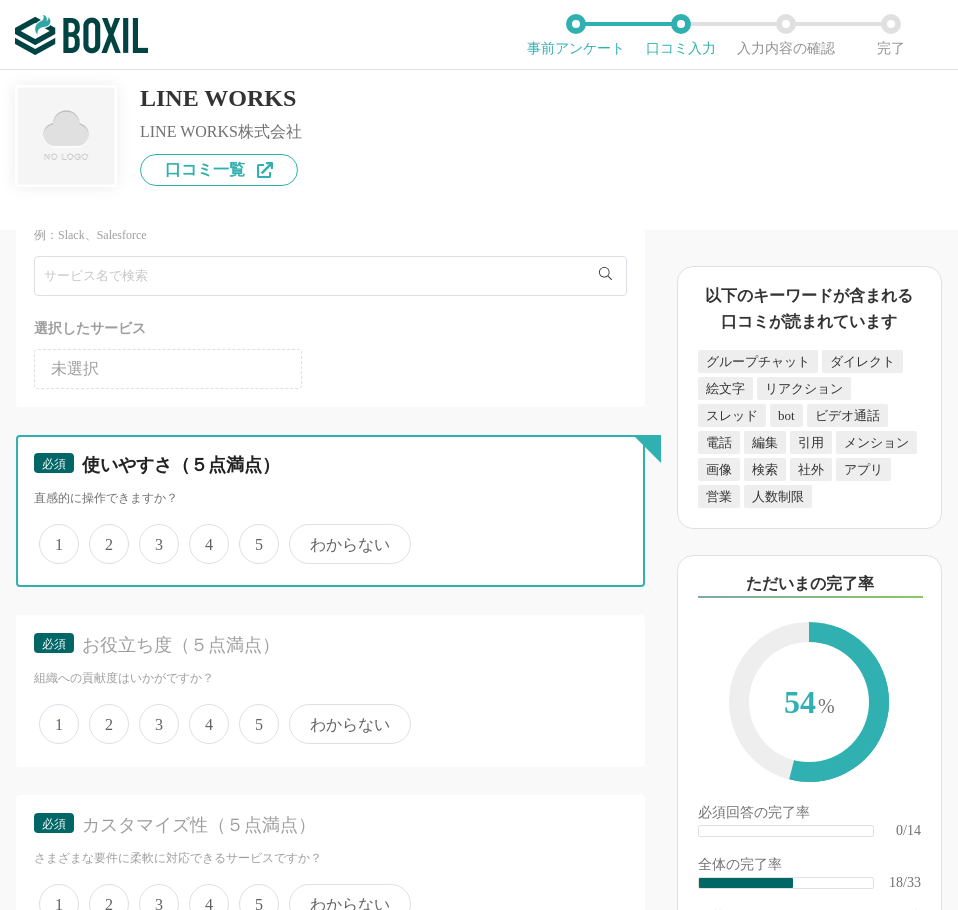 click on "5" at bounding box center (250, 533) 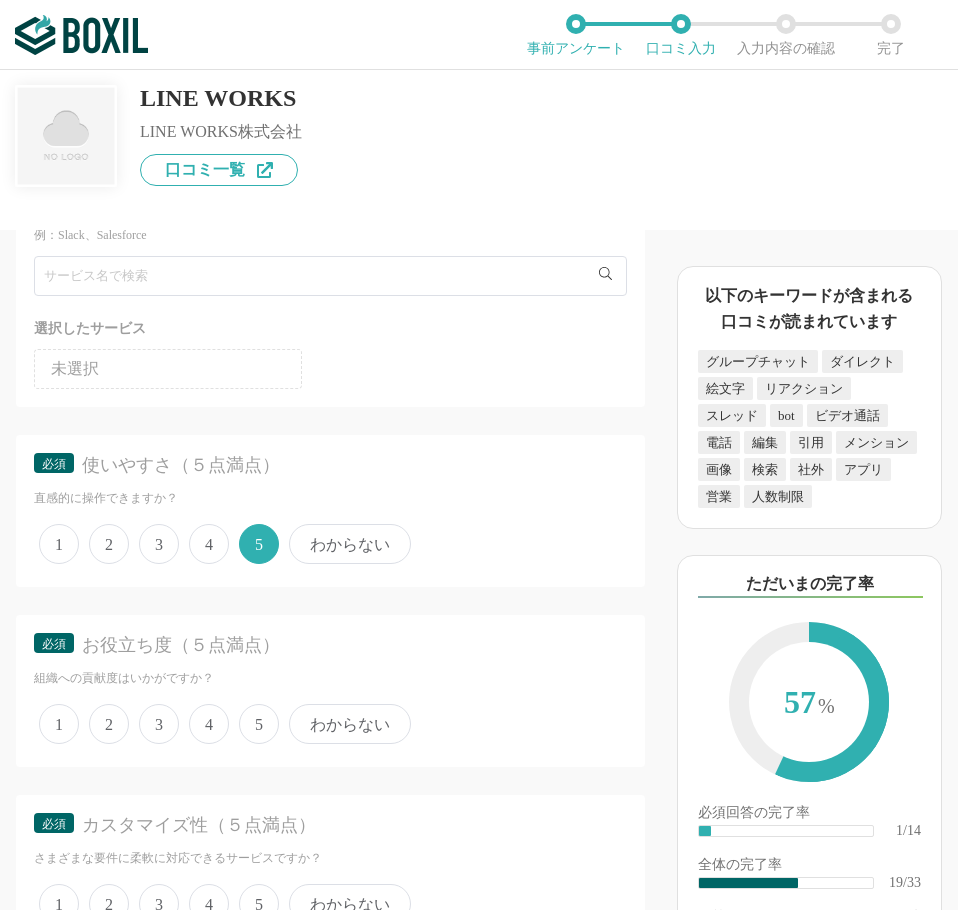 click on "4" at bounding box center (209, 724) 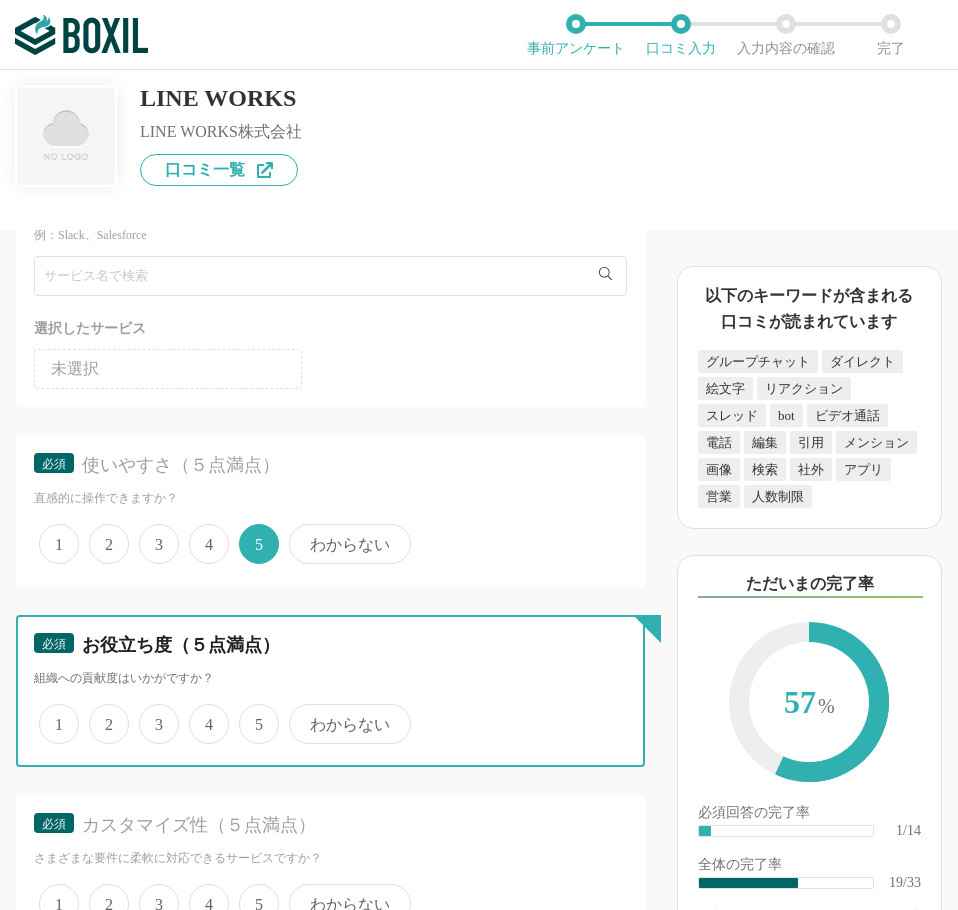click on "4" at bounding box center [200, 713] 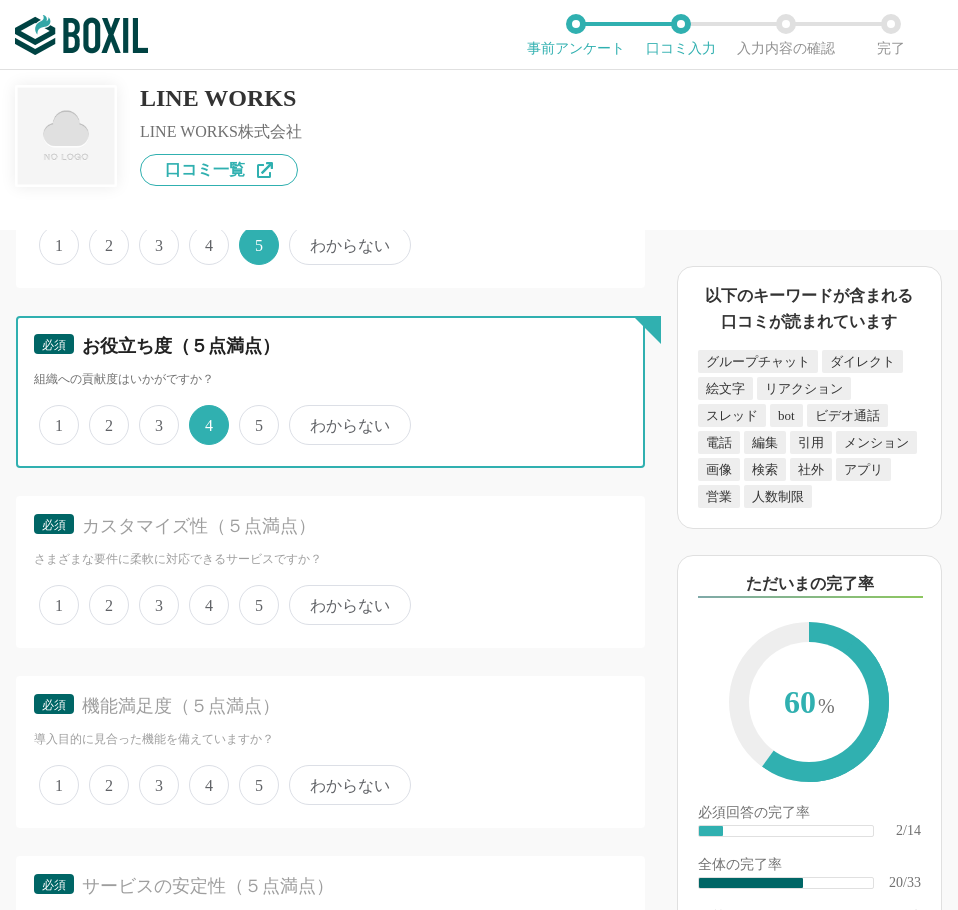 scroll, scrollTop: 3400, scrollLeft: 0, axis: vertical 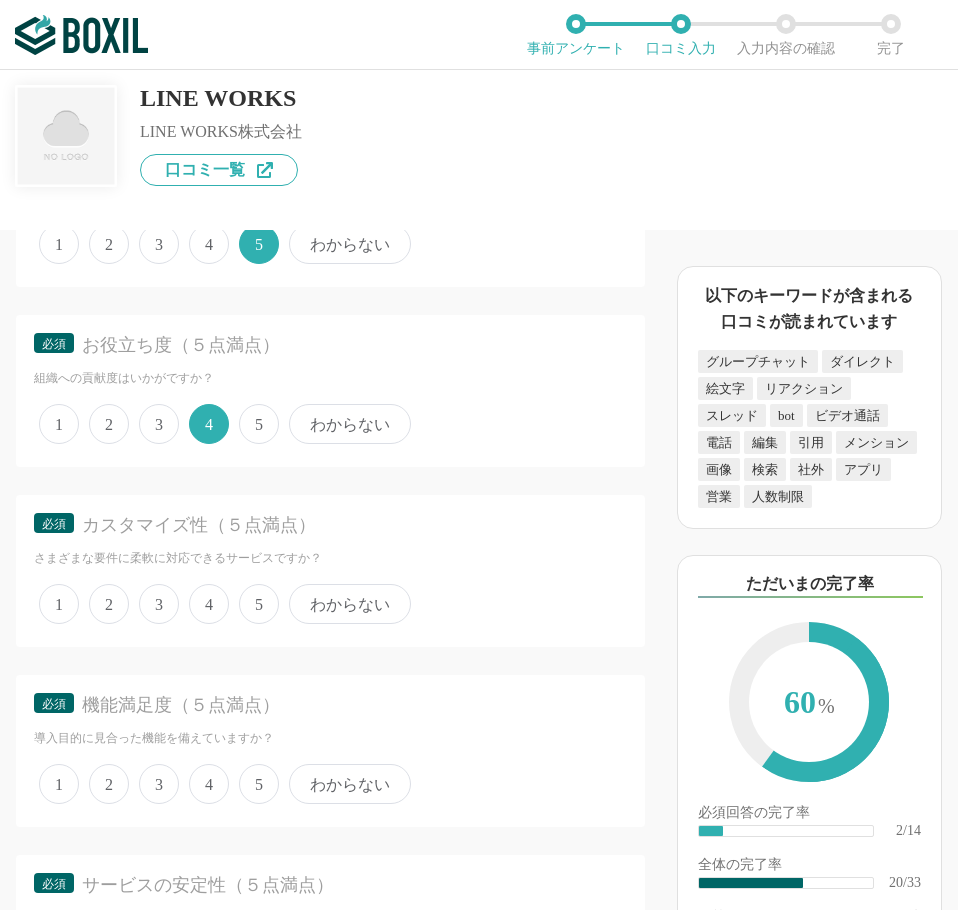 click on "4" at bounding box center (209, 604) 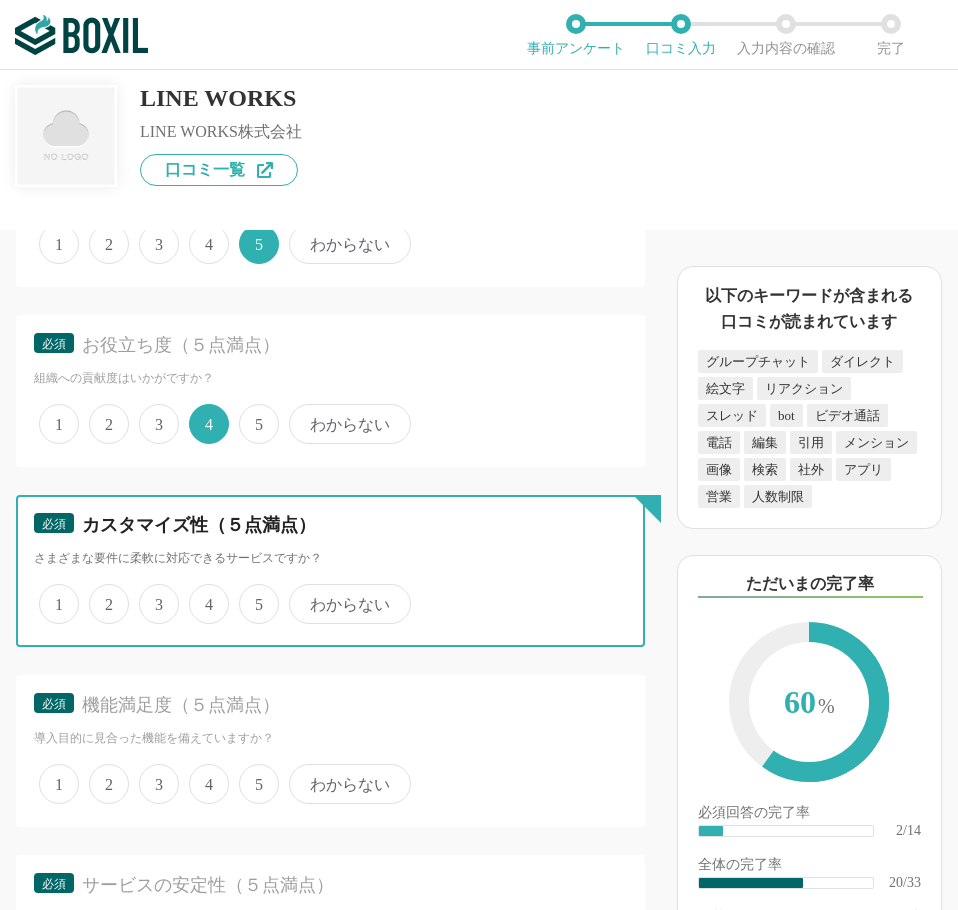 click on "4" at bounding box center [200, 593] 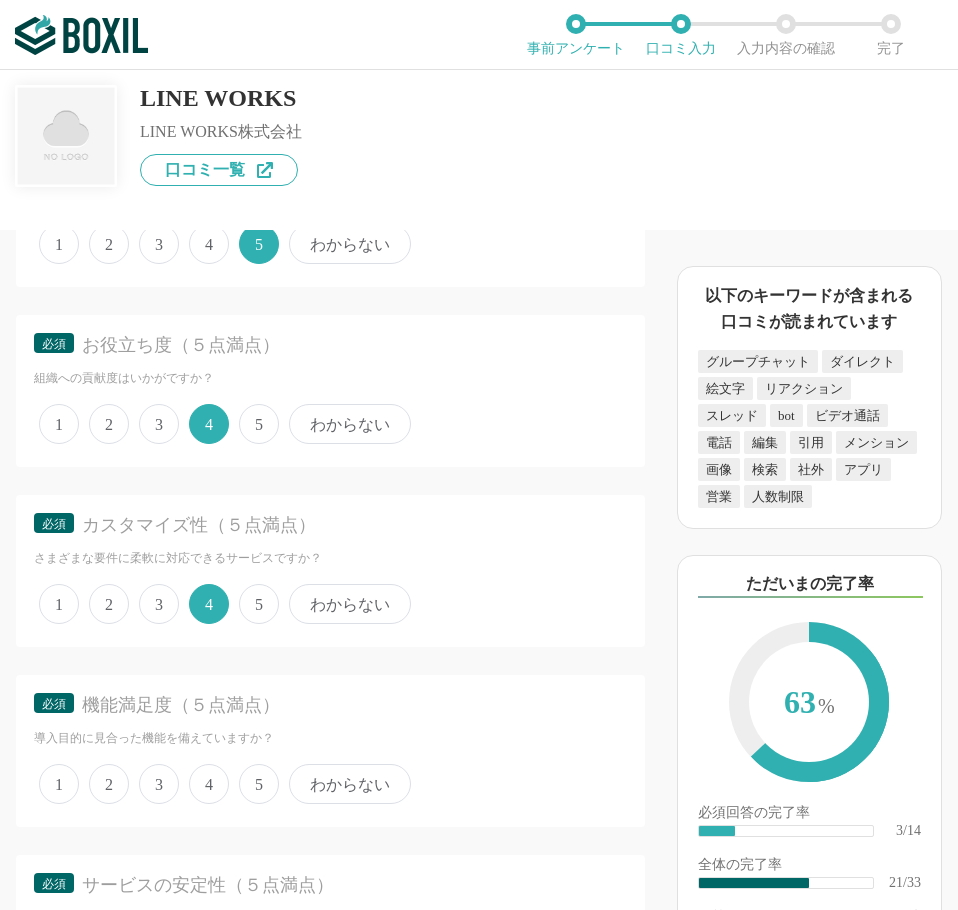 click on "5" at bounding box center [259, 784] 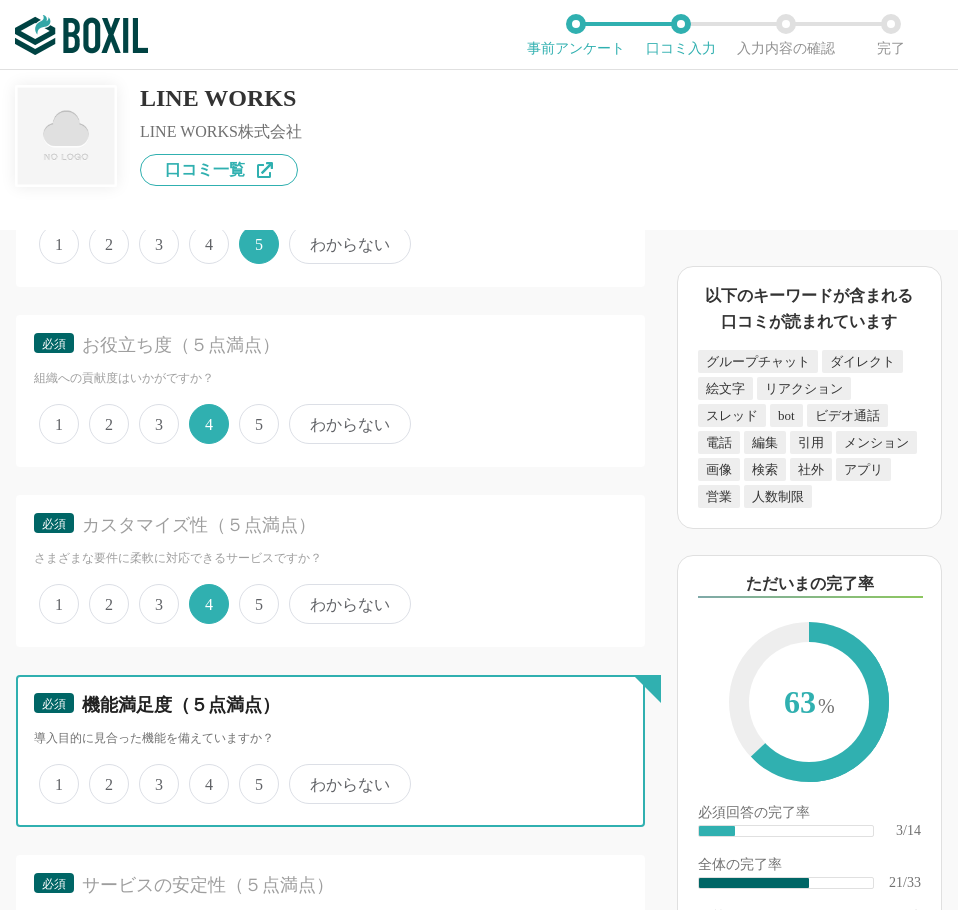 click on "5" at bounding box center [250, 773] 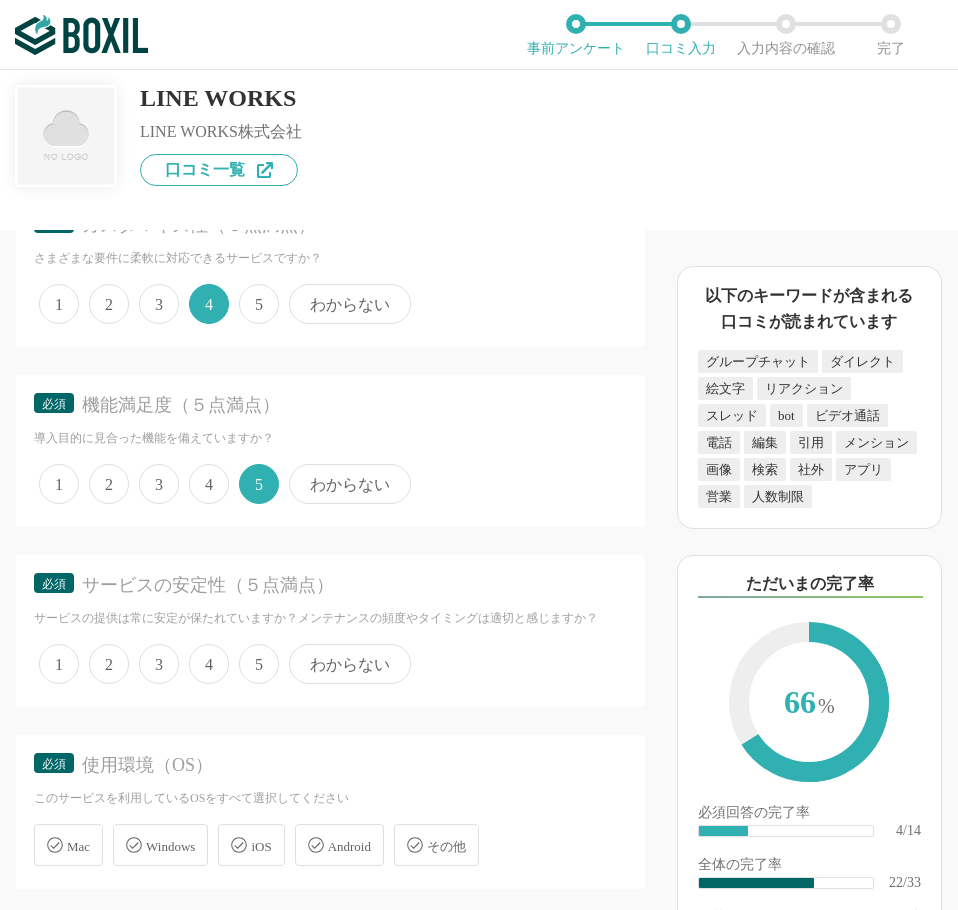 click on "4" at bounding box center [209, 664] 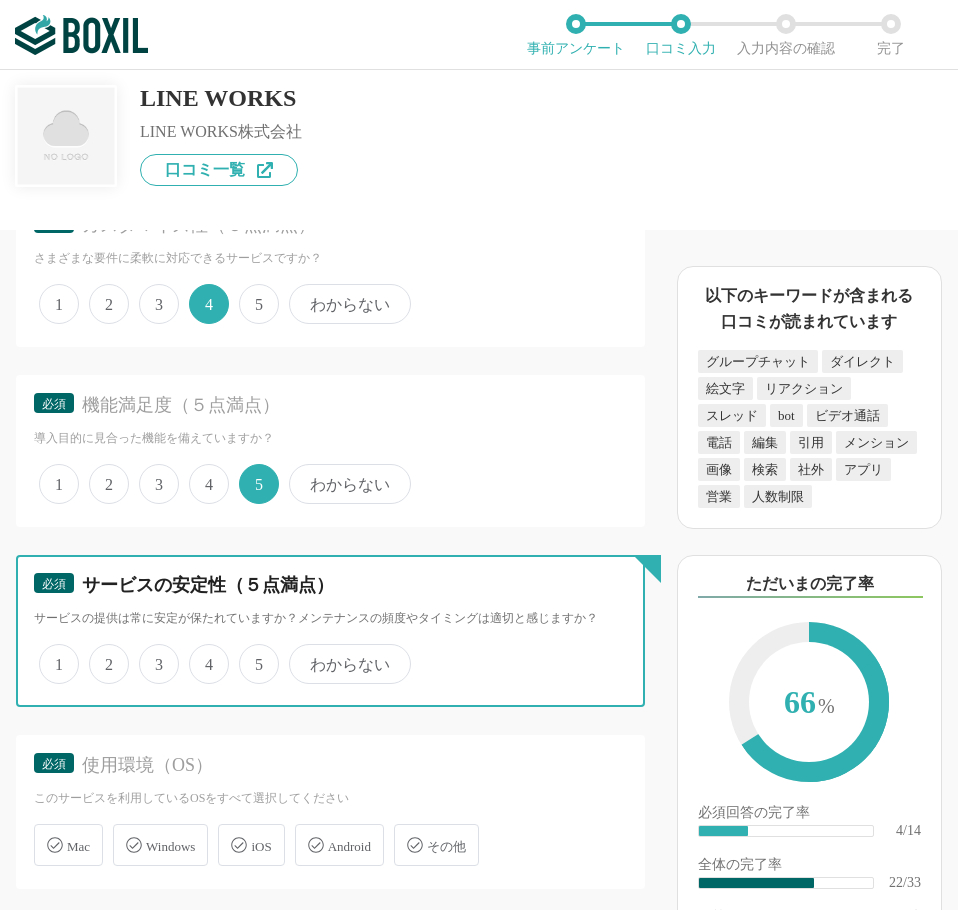 click on "4" at bounding box center (200, 653) 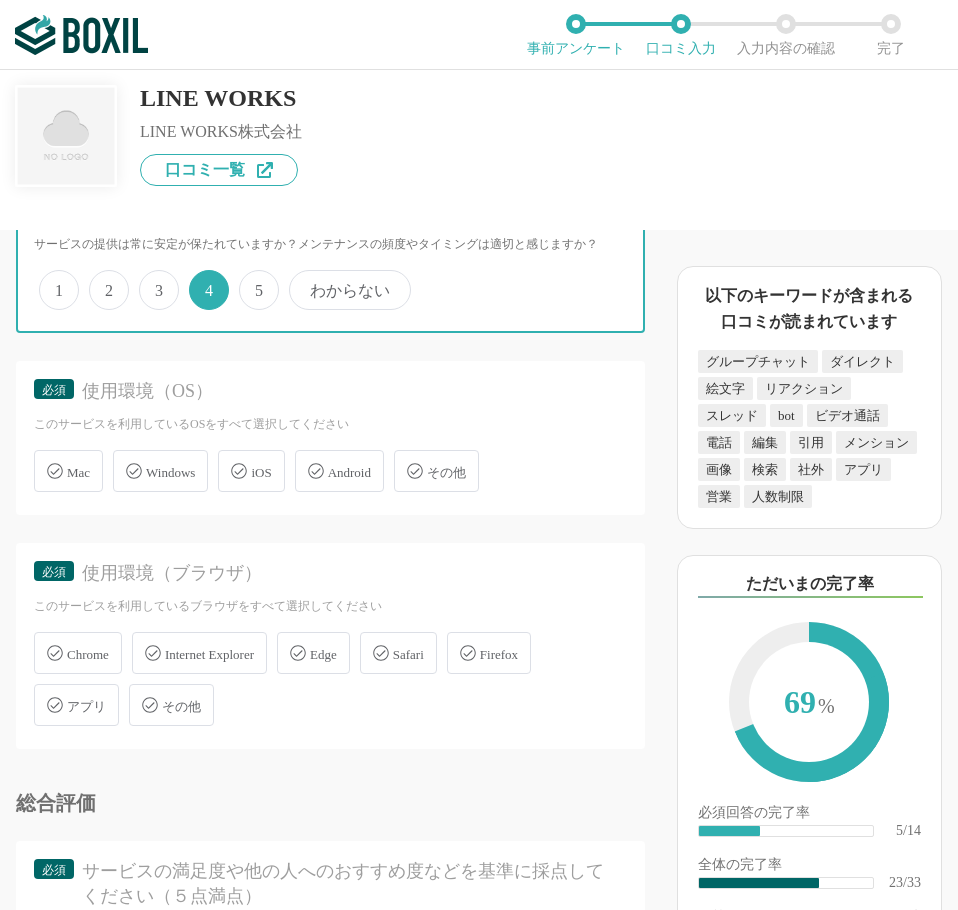 scroll, scrollTop: 4100, scrollLeft: 0, axis: vertical 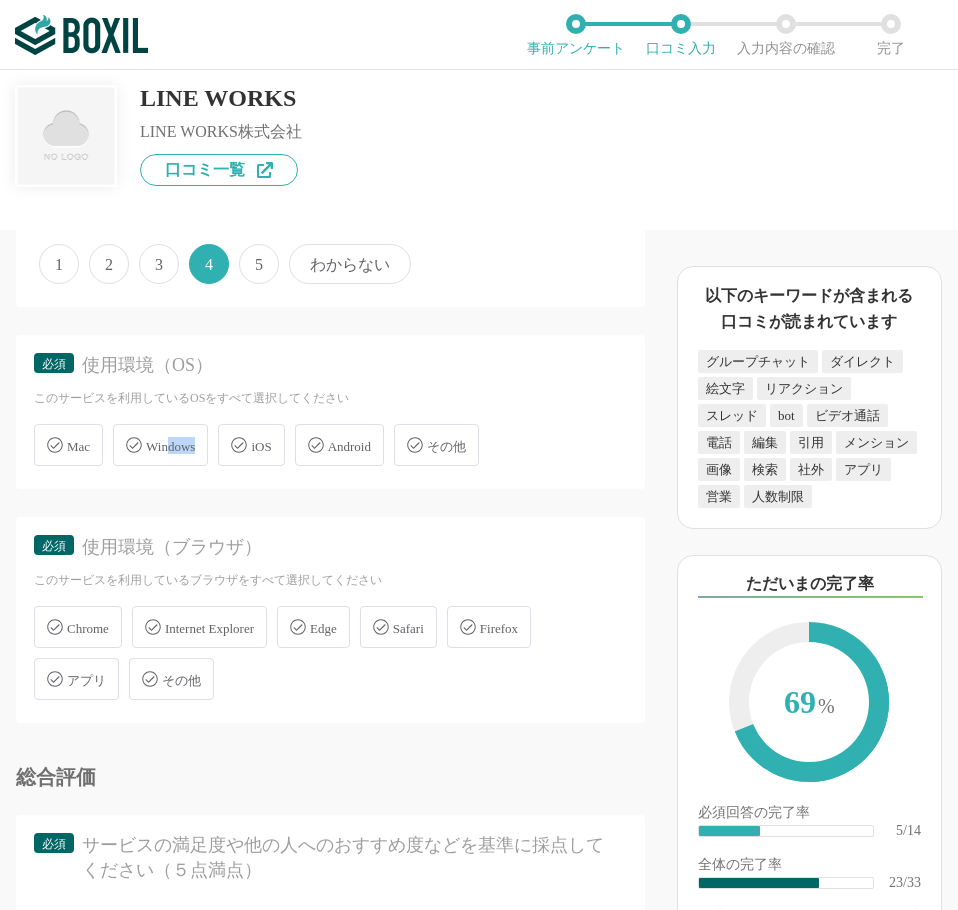 click on "Mac Windows iOS Android その他" at bounding box center [330, 445] 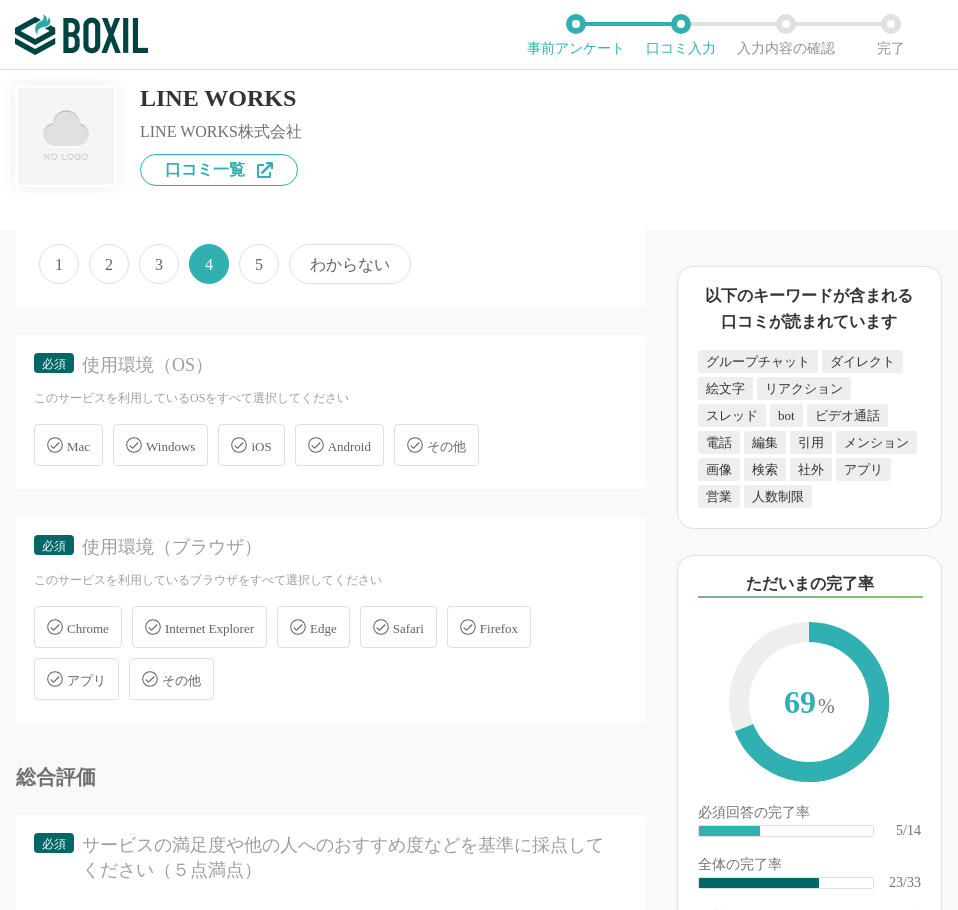 click on "Chrome" at bounding box center [88, 628] 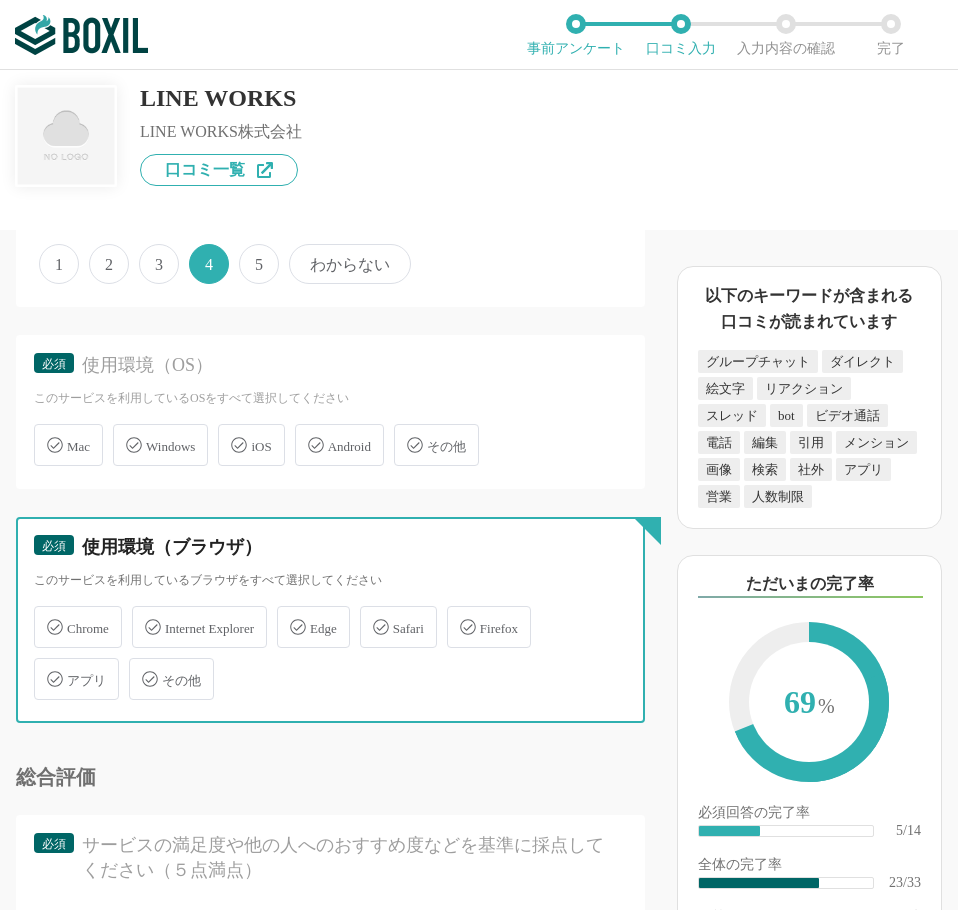 click on "Chrome" at bounding box center [44, 615] 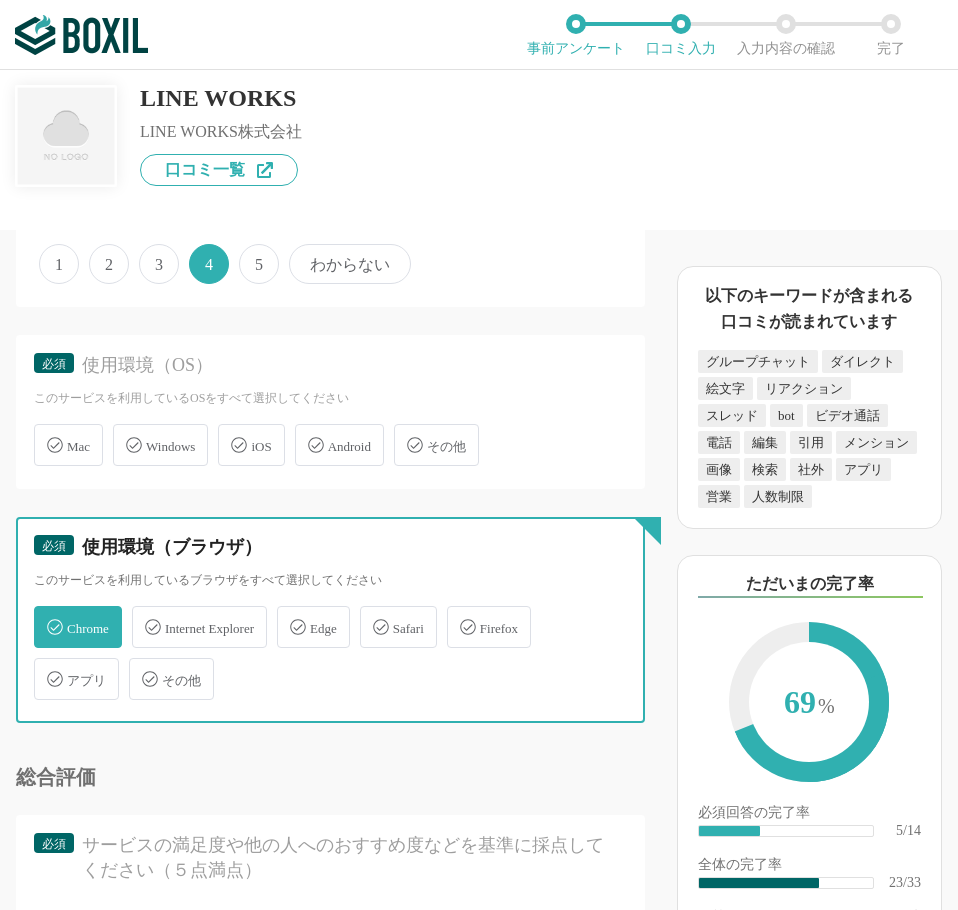 checkbox on "true" 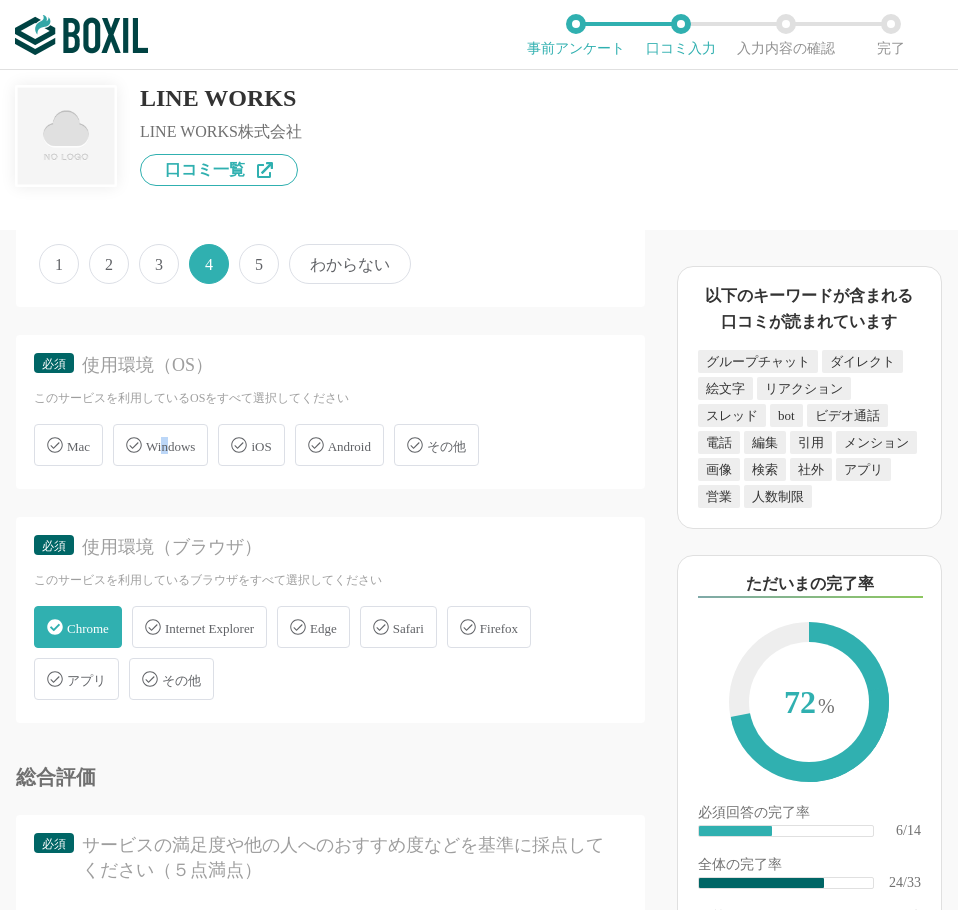 click on "Windows" at bounding box center (170, 446) 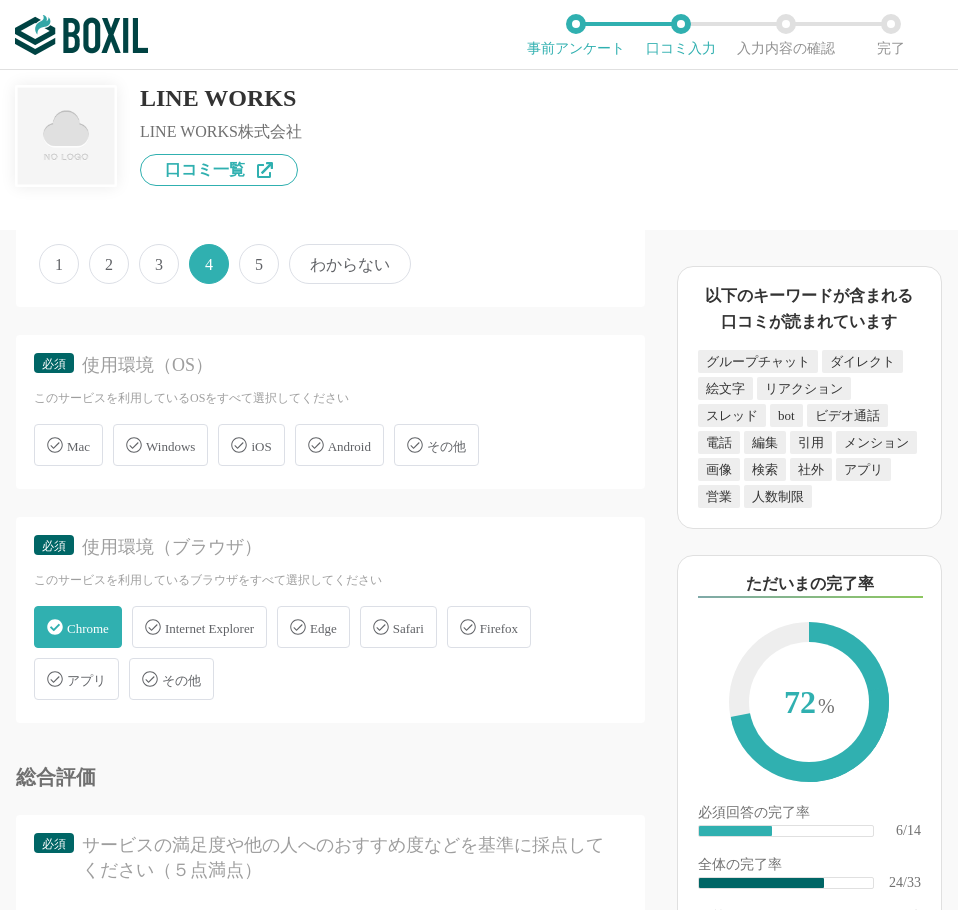 click on "アプリ" at bounding box center (86, 680) 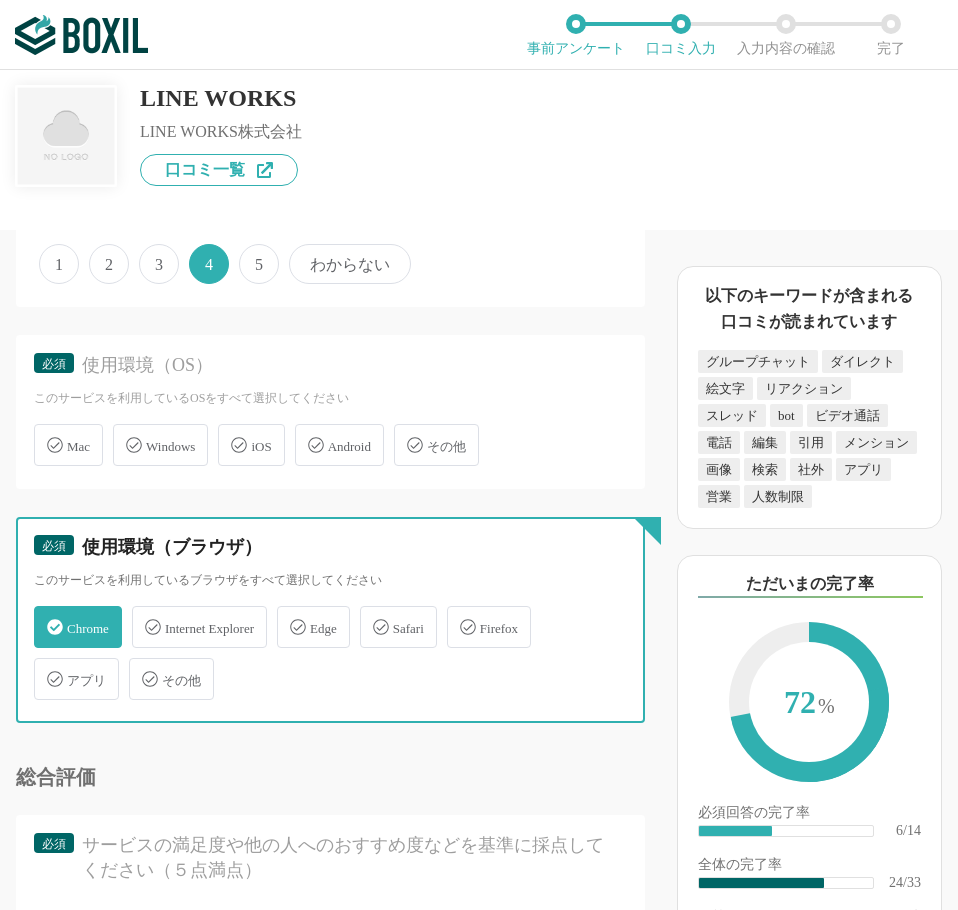 click on "アプリ" at bounding box center (44, 667) 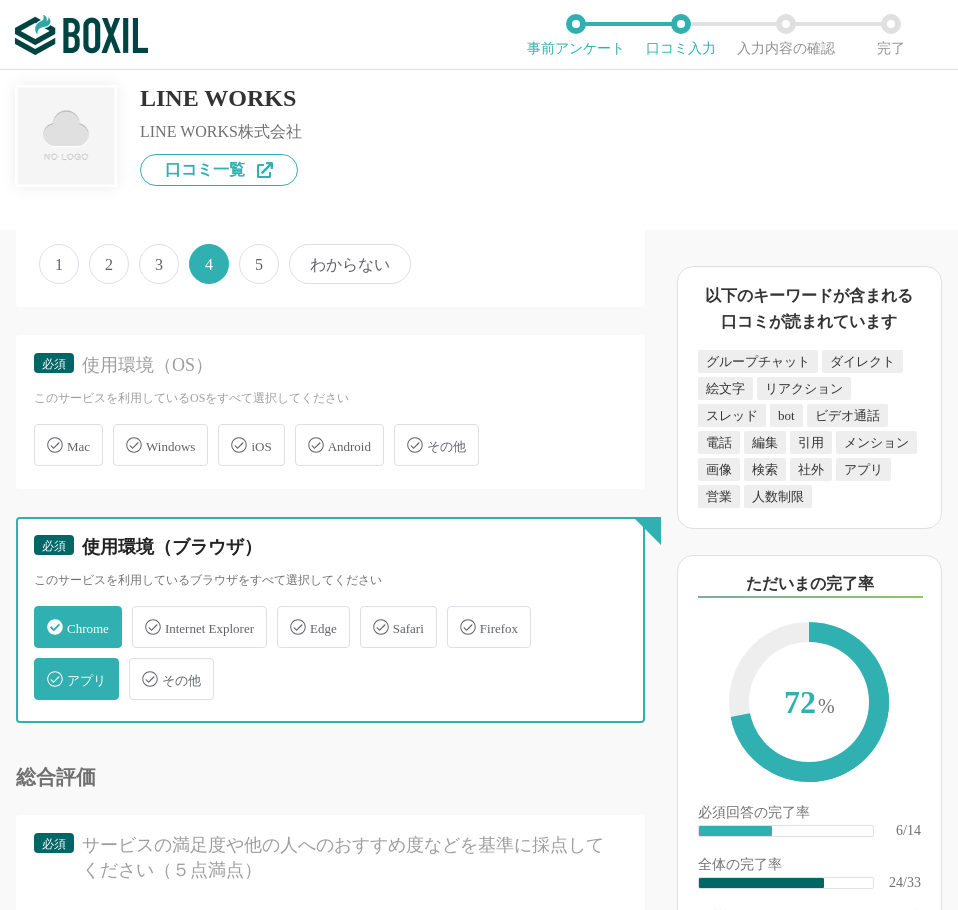 checkbox on "true" 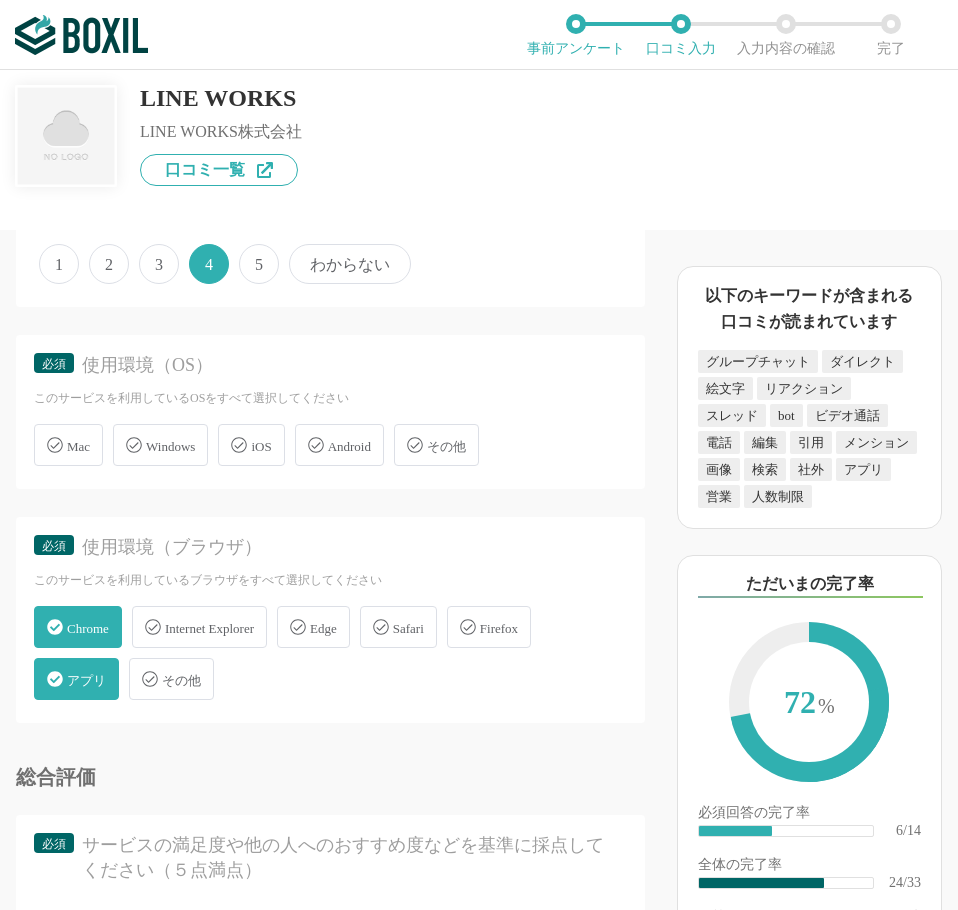 click on "Windows" at bounding box center (160, 445) 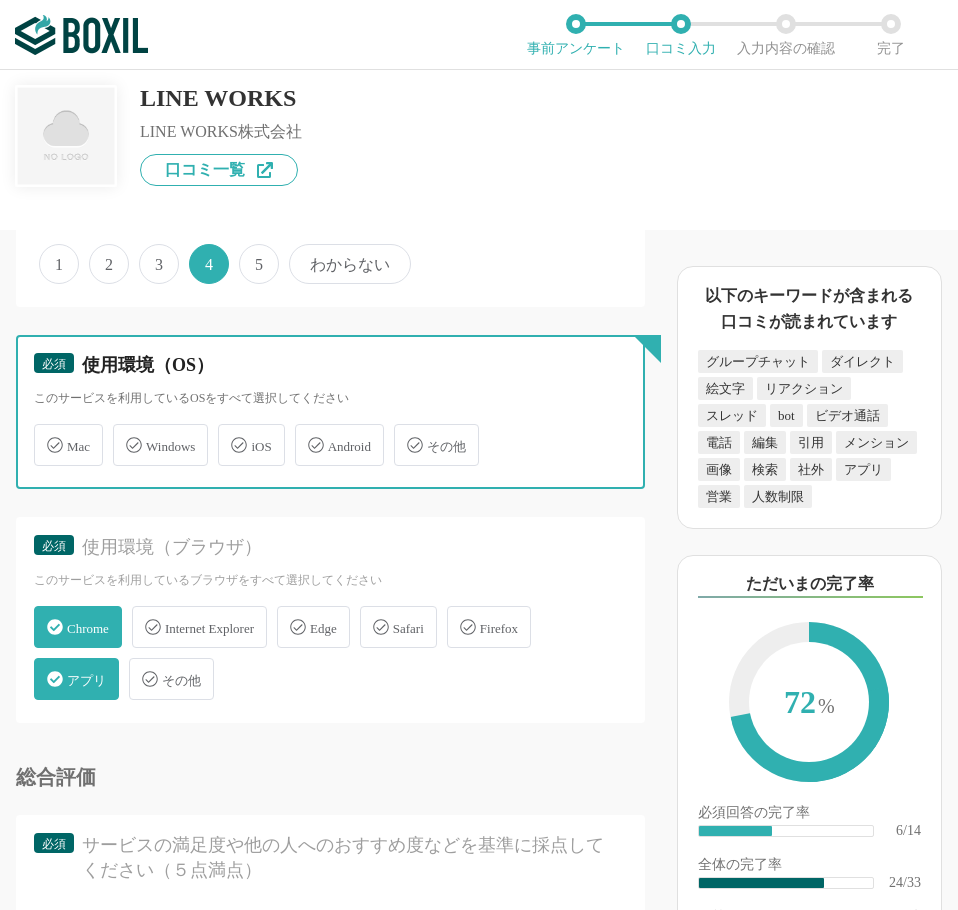 click on "Windows" at bounding box center (123, 433) 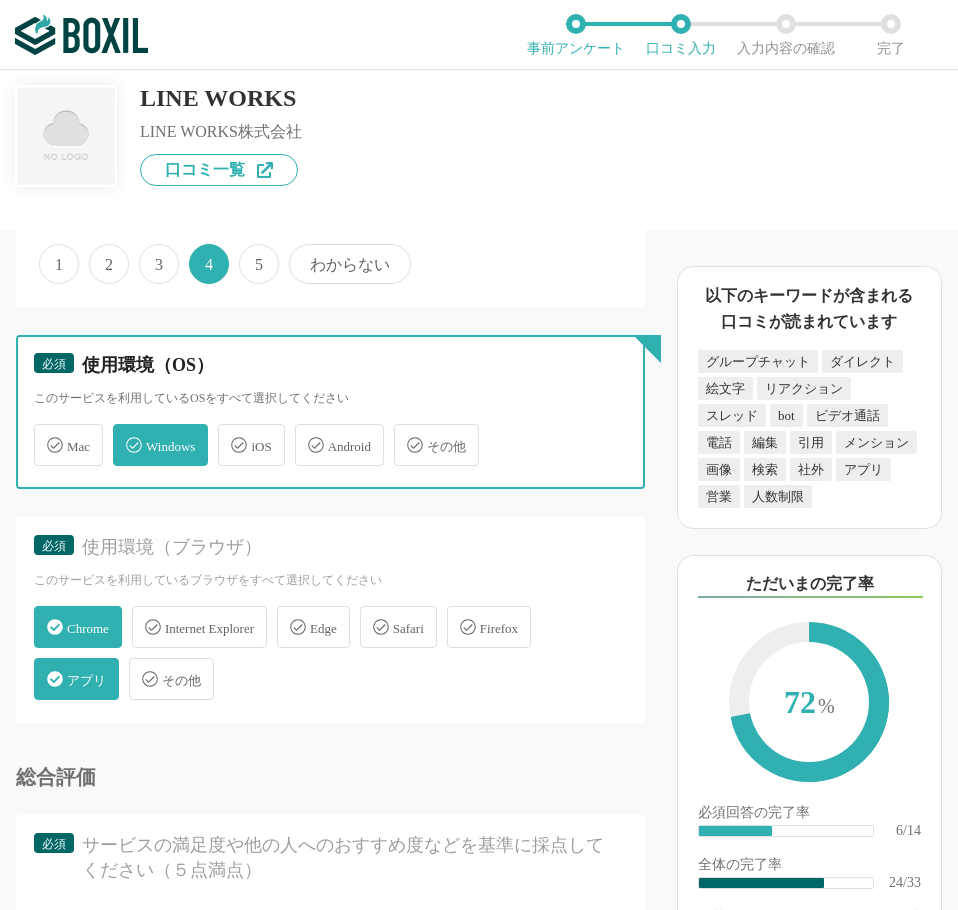 checkbox on "true" 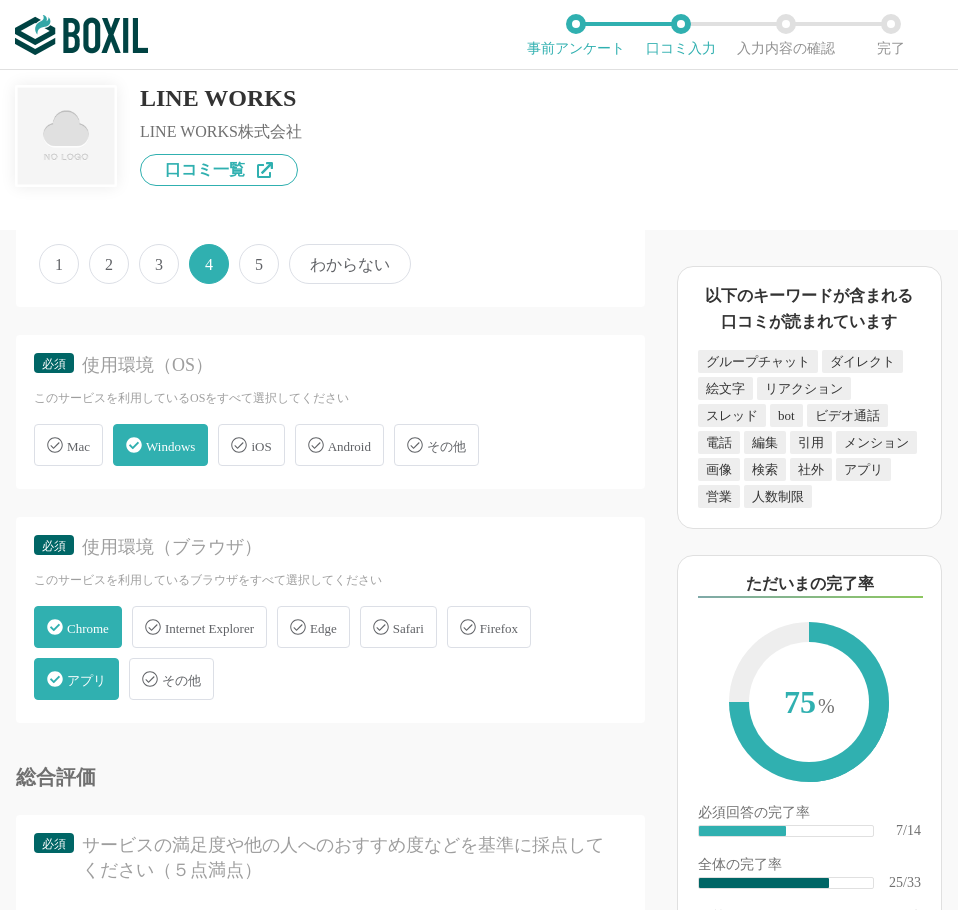 click on "Chrome" at bounding box center (88, 628) 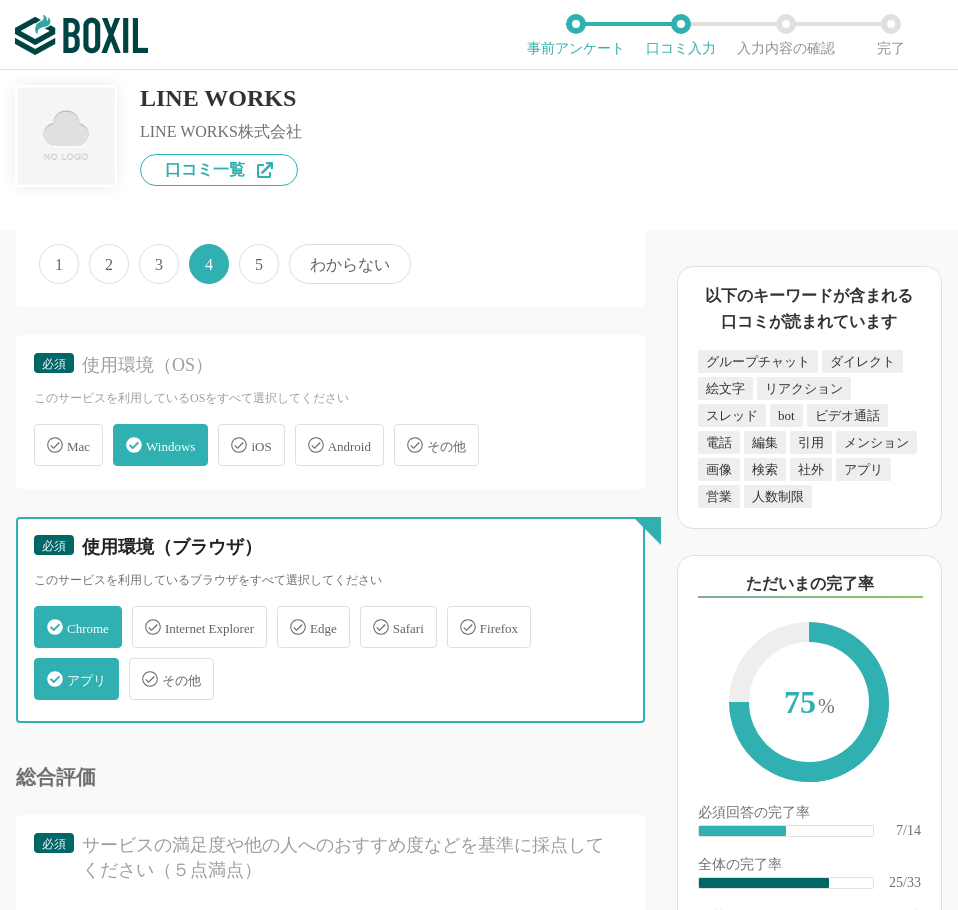 click on "Chrome" at bounding box center [44, 615] 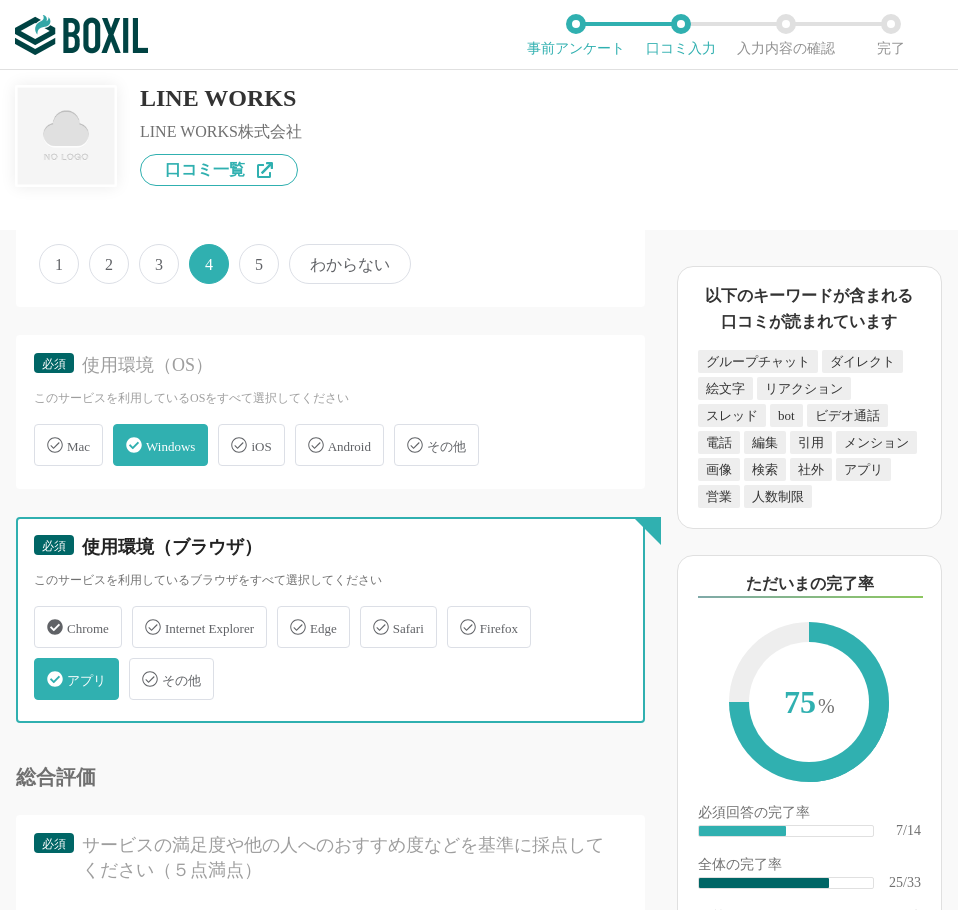 checkbox on "false" 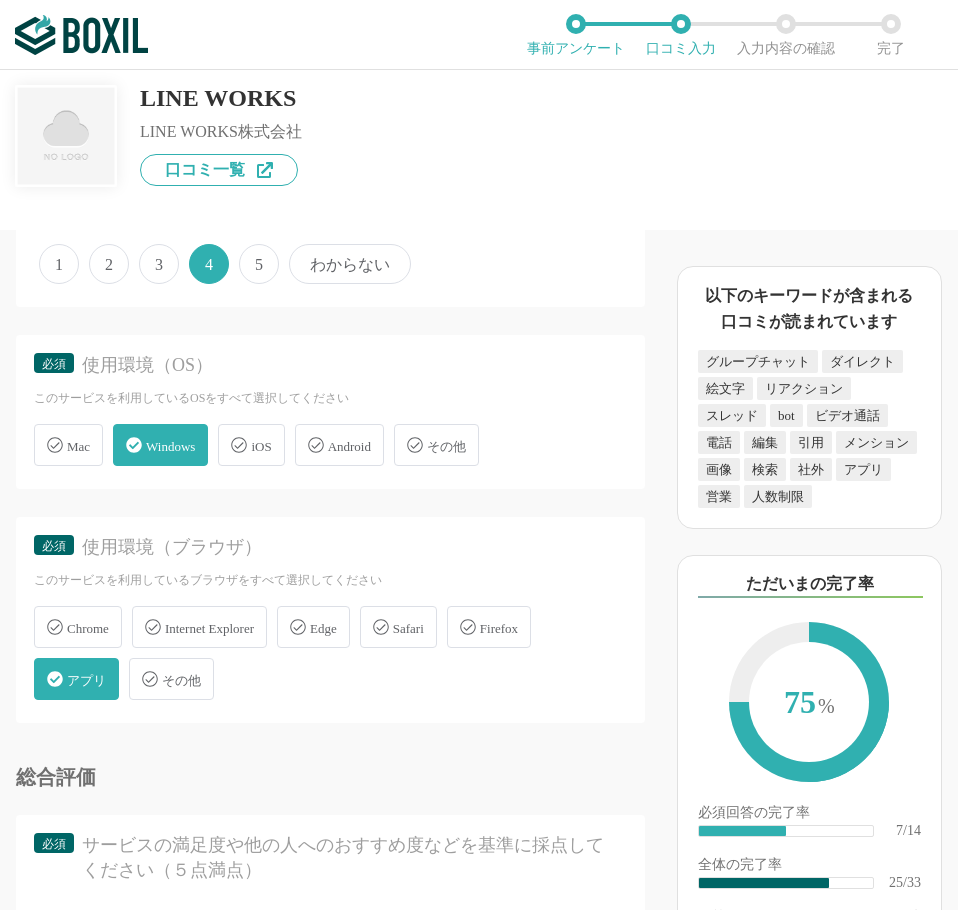 click on "Windows" at bounding box center [170, 446] 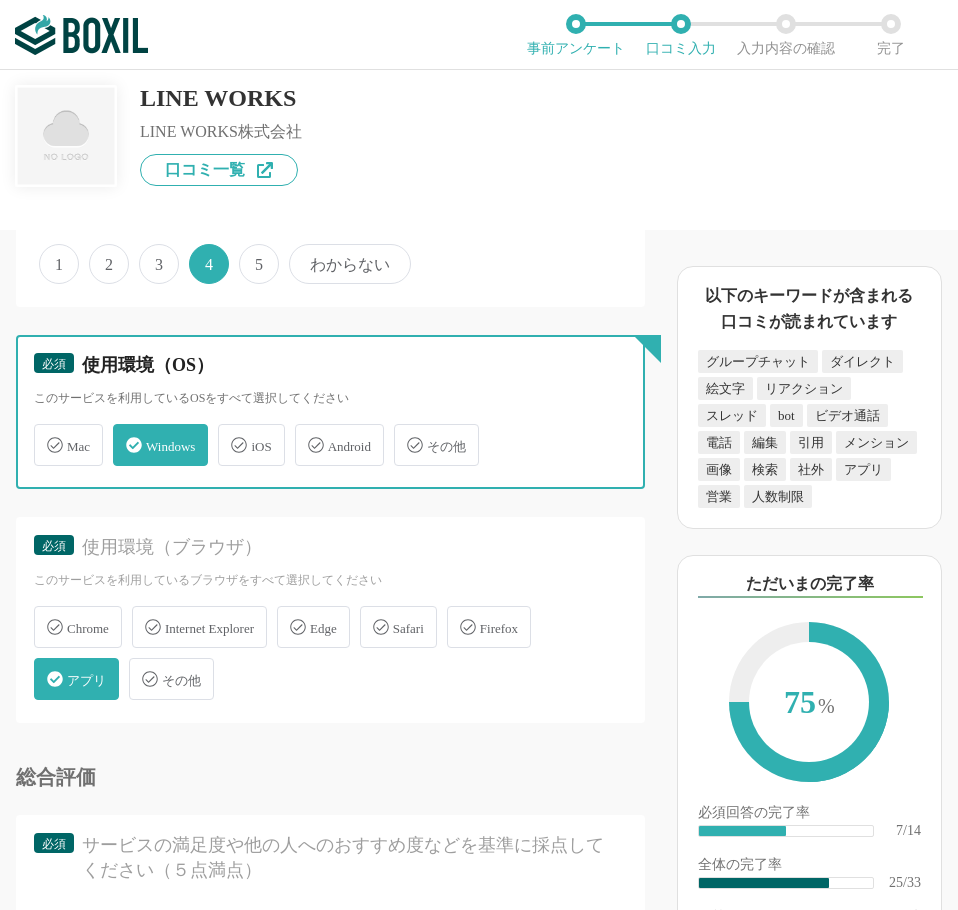 click on "Windows" at bounding box center (123, 433) 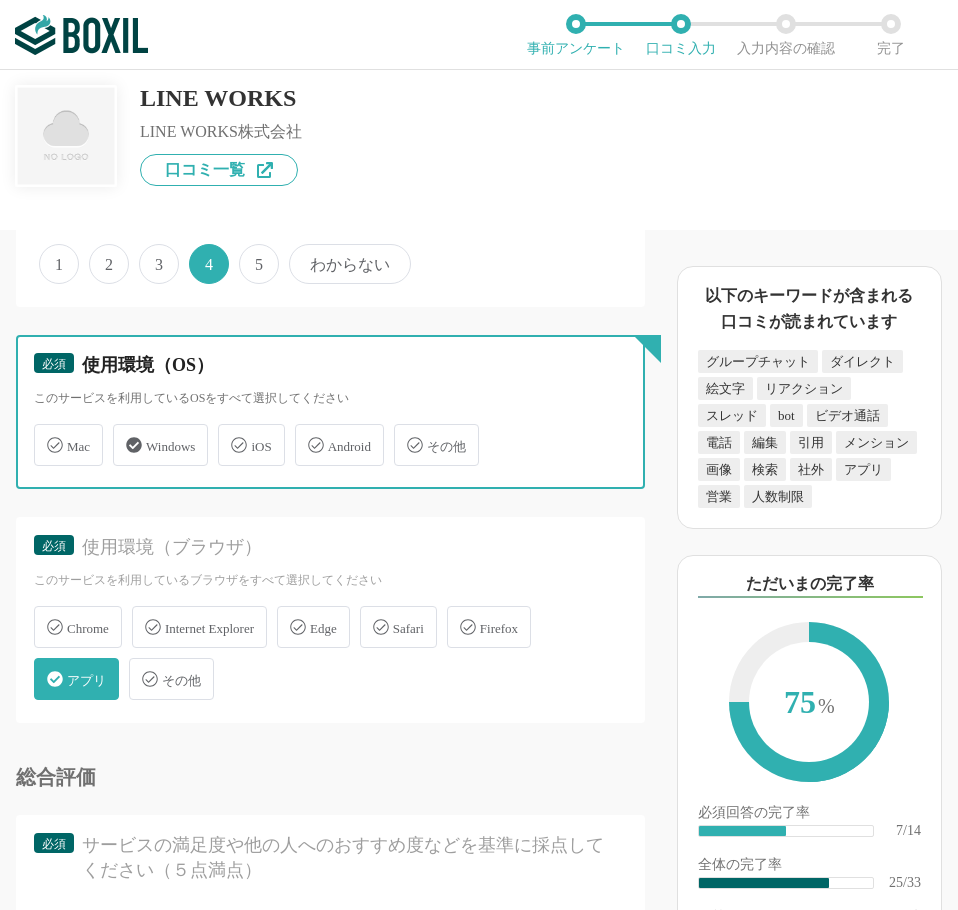 checkbox on "false" 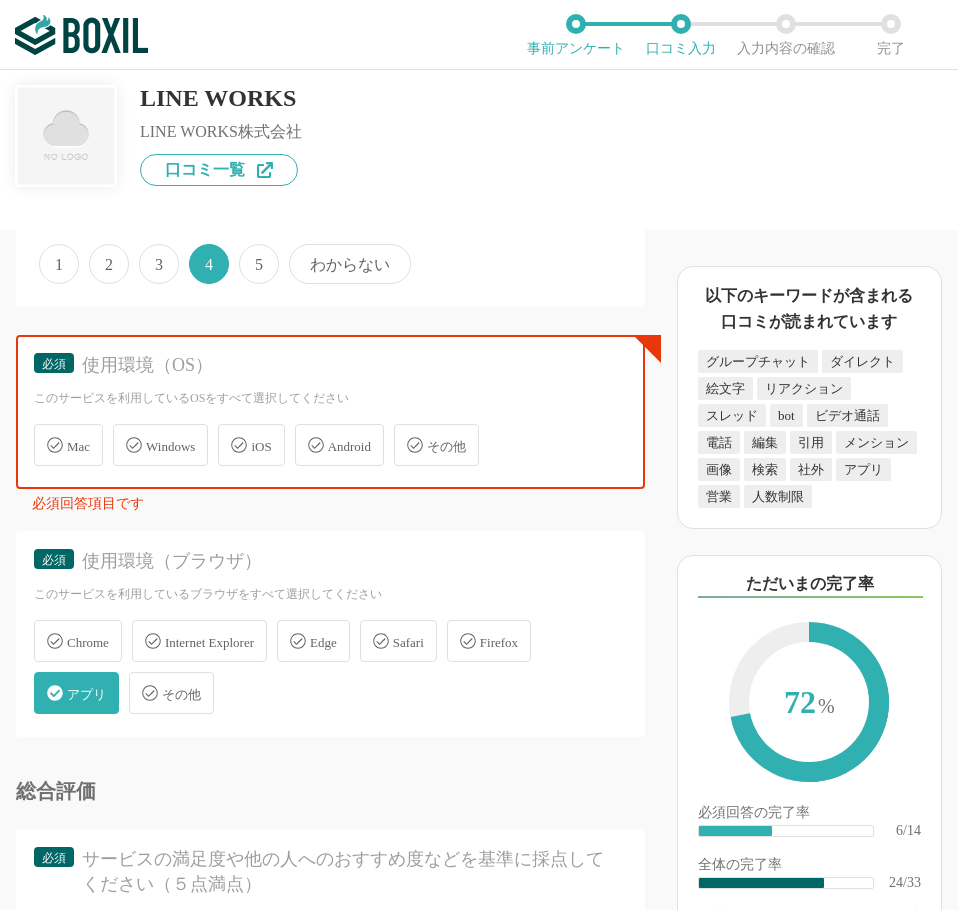 click on "iOS" at bounding box center [261, 446] 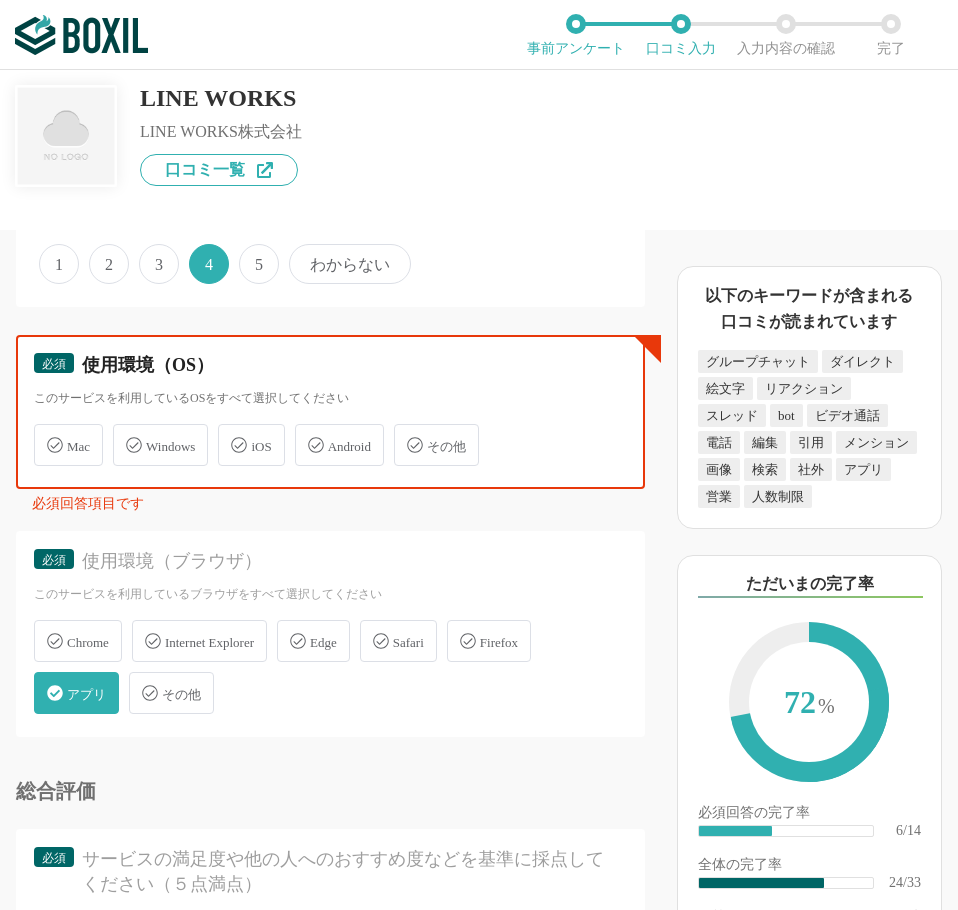 click on "iOS" at bounding box center [228, 433] 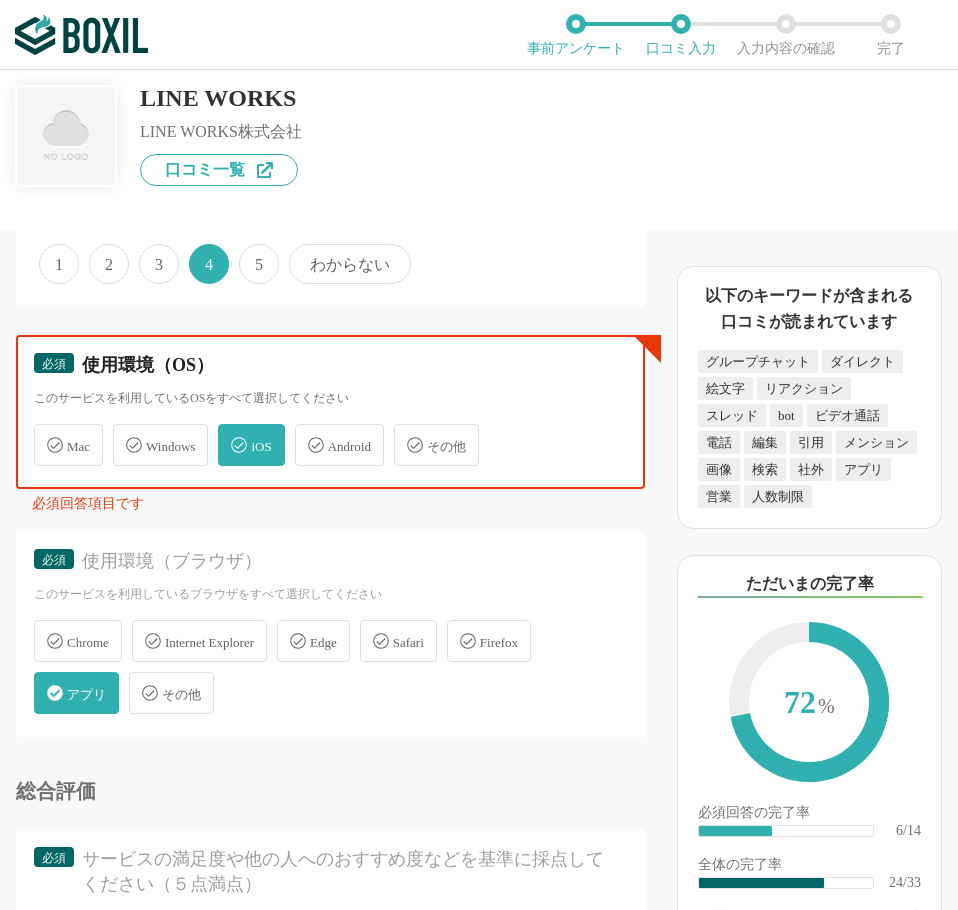 checkbox on "true" 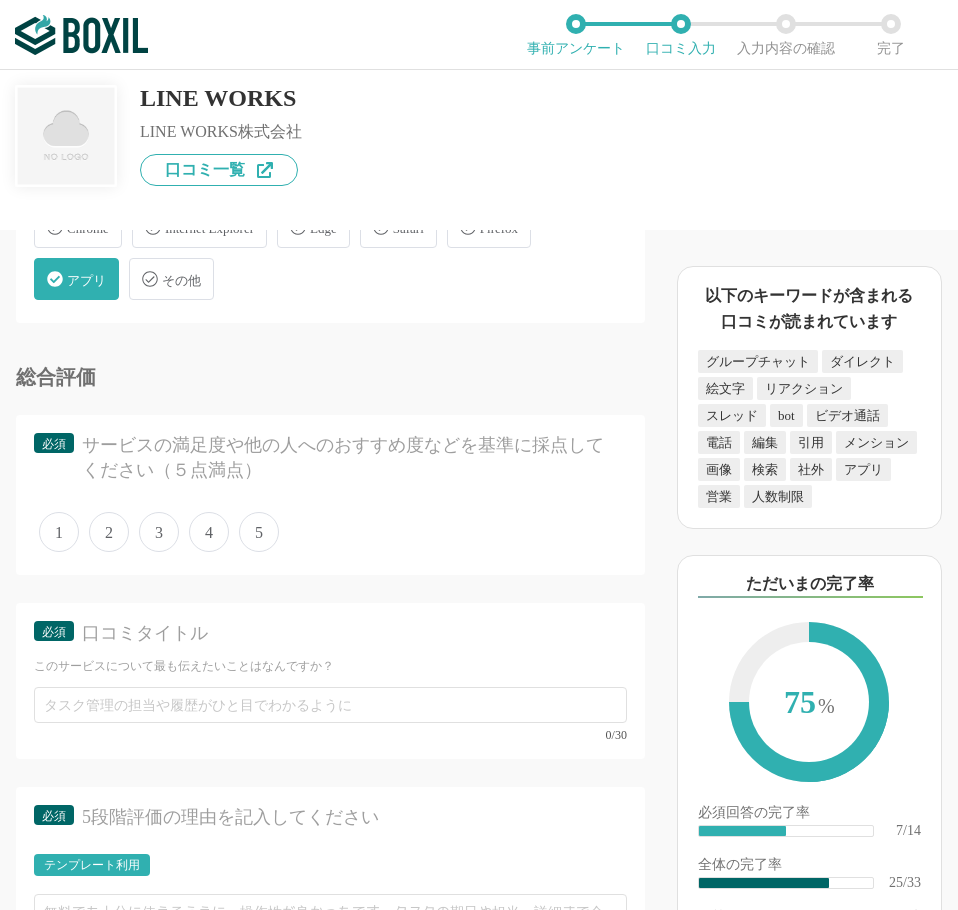 scroll, scrollTop: 4600, scrollLeft: 0, axis: vertical 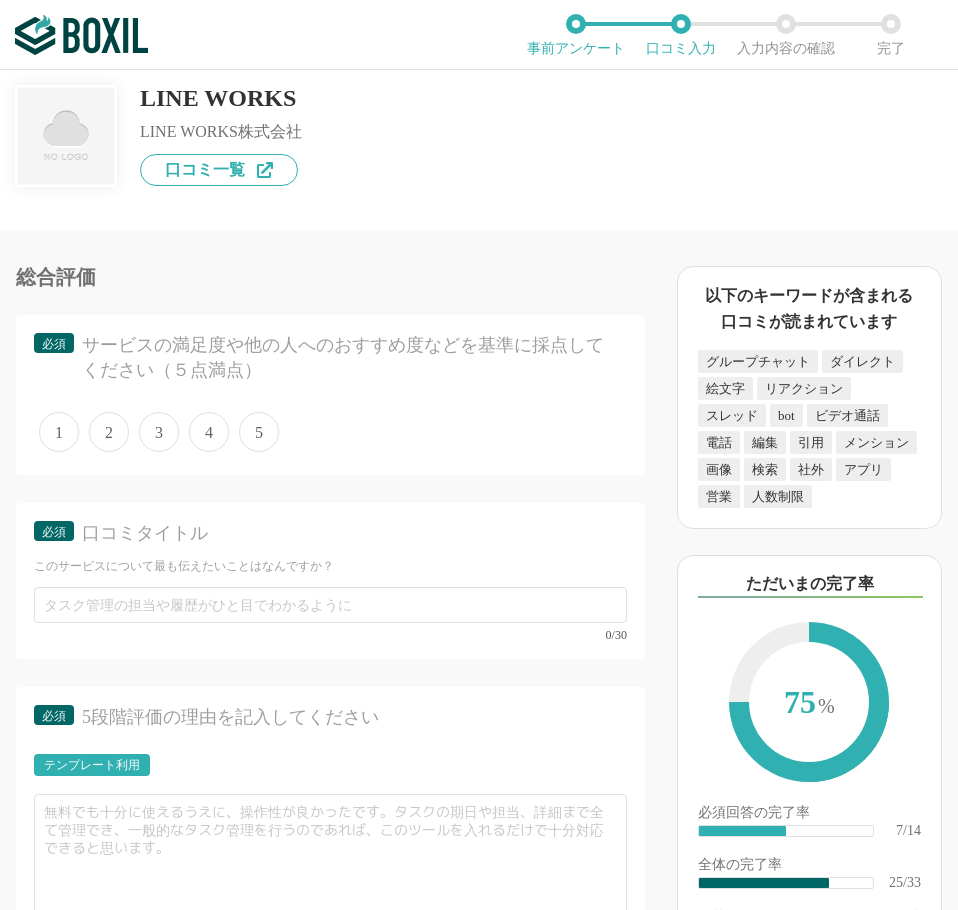 click on "4" at bounding box center (209, 432) 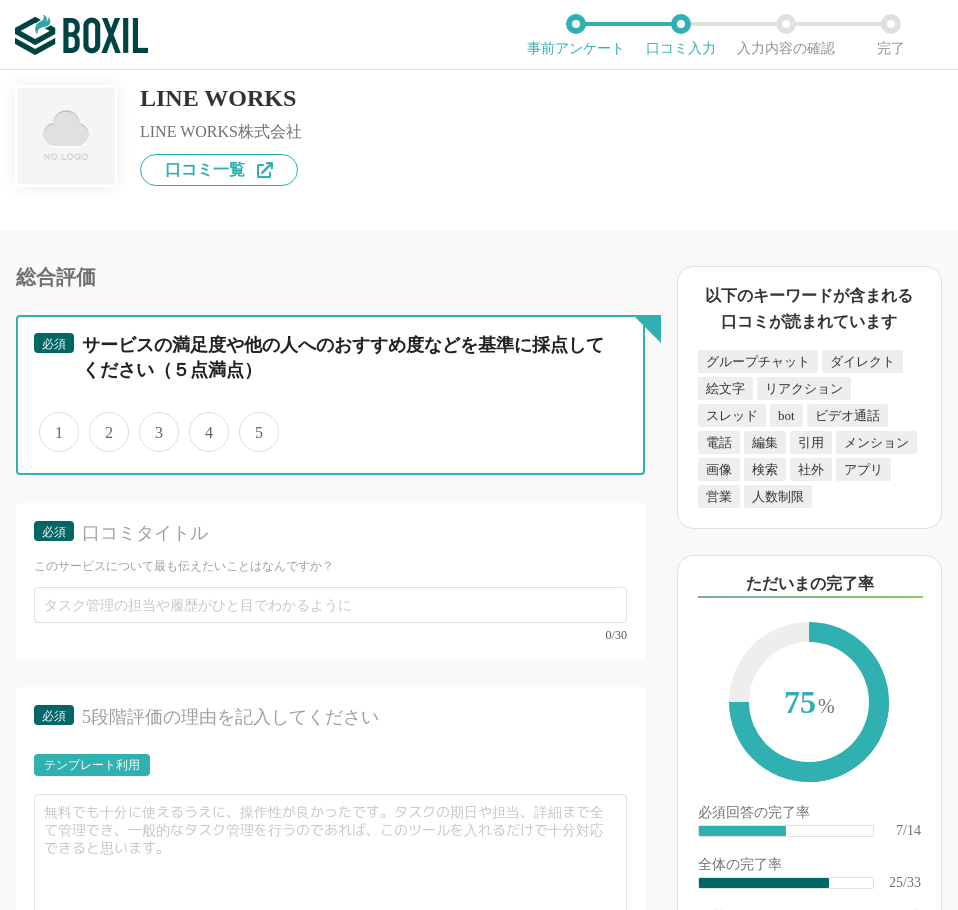 click on "4" at bounding box center [200, 421] 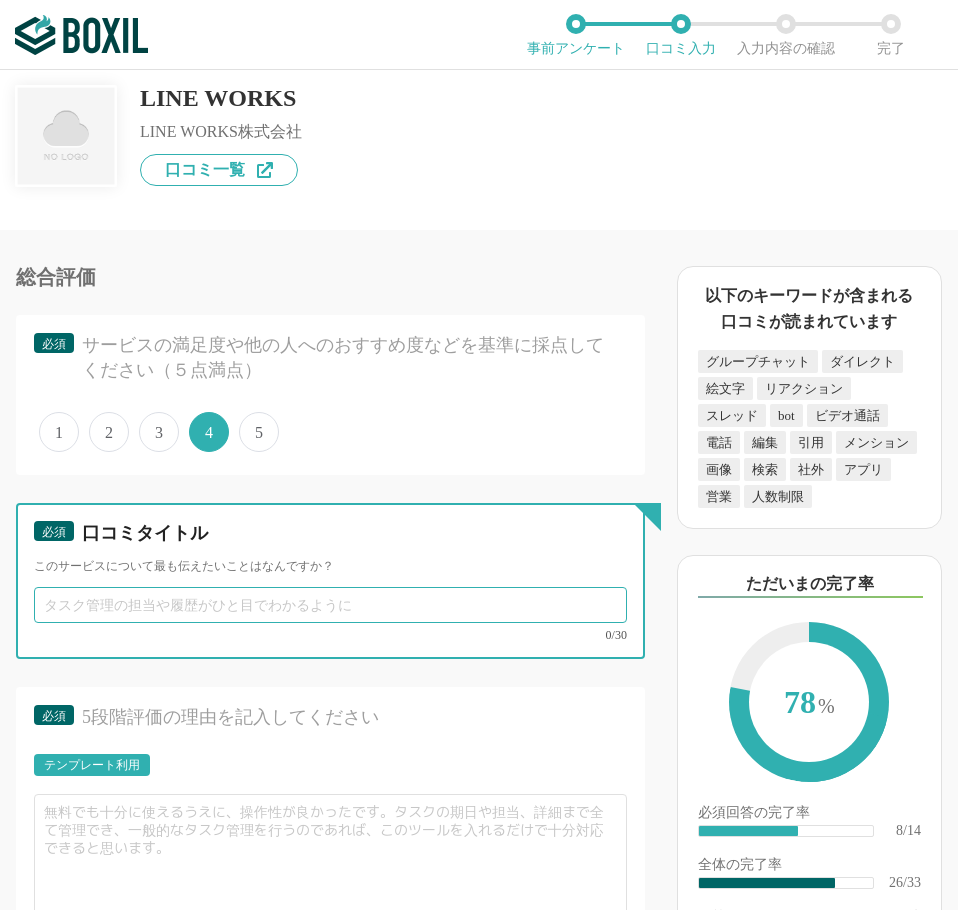 click at bounding box center [330, 605] 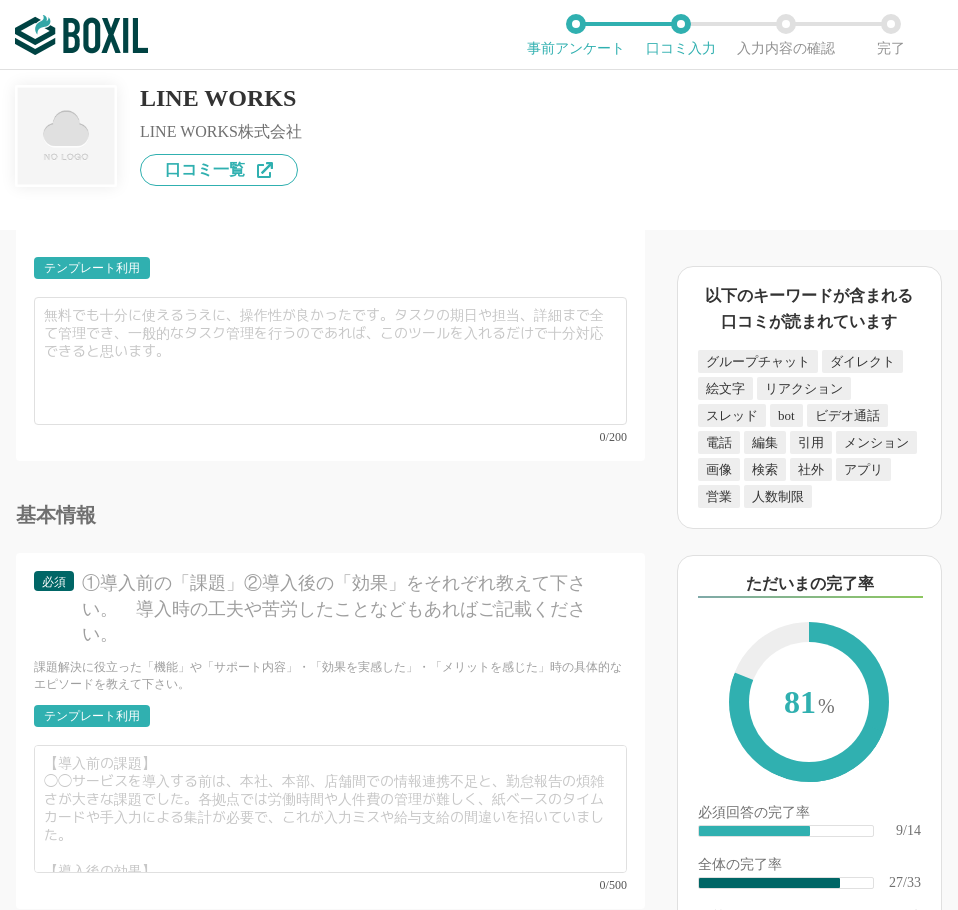 scroll, scrollTop: 5100, scrollLeft: 0, axis: vertical 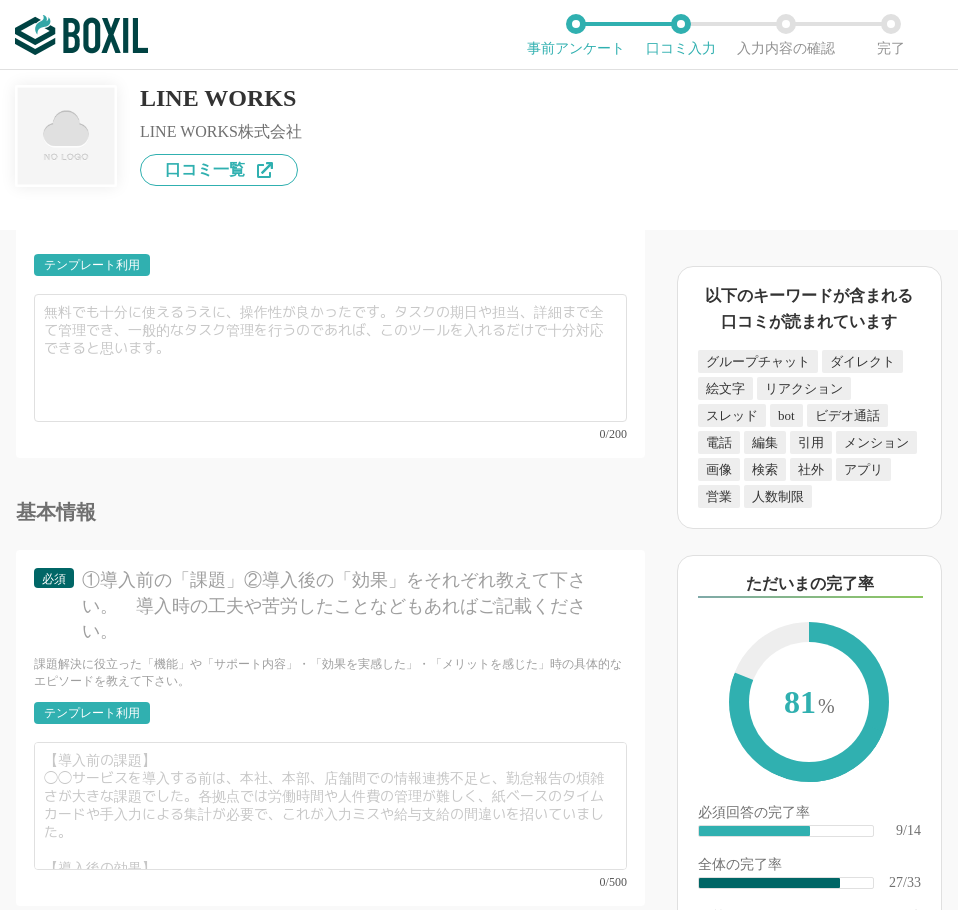 type on "管理者機能も充実して安心のビジネスチャット" 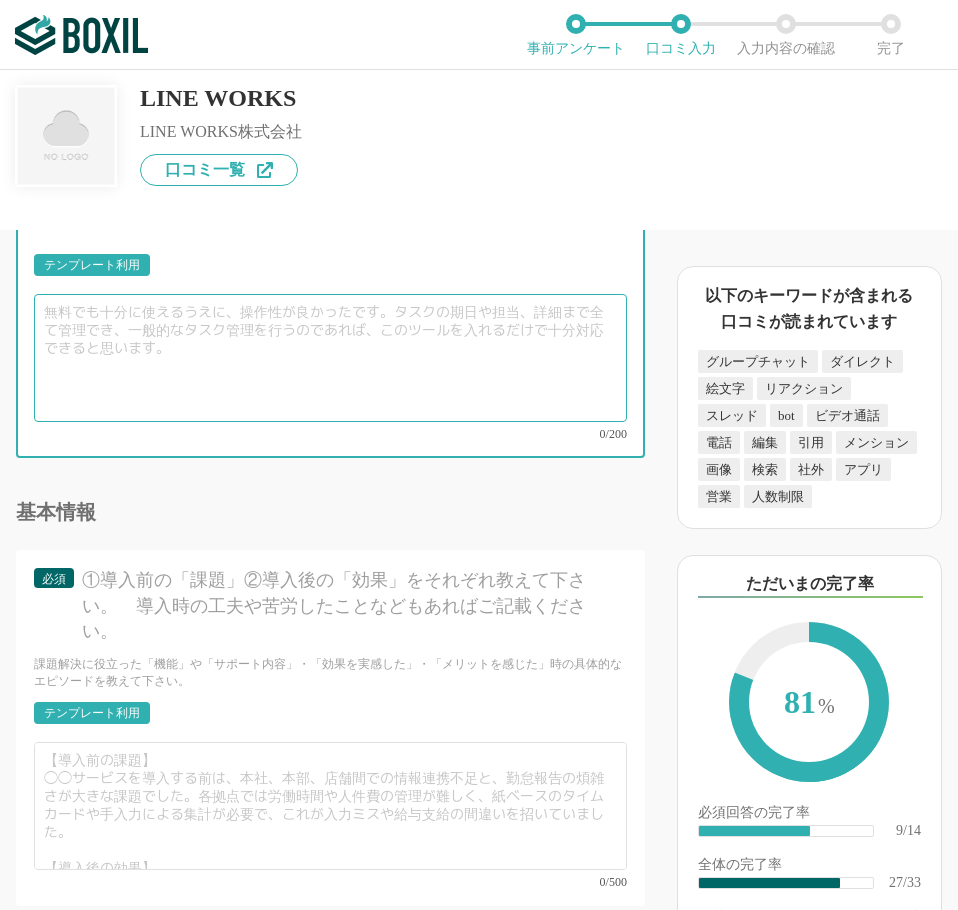 click at bounding box center [330, 358] 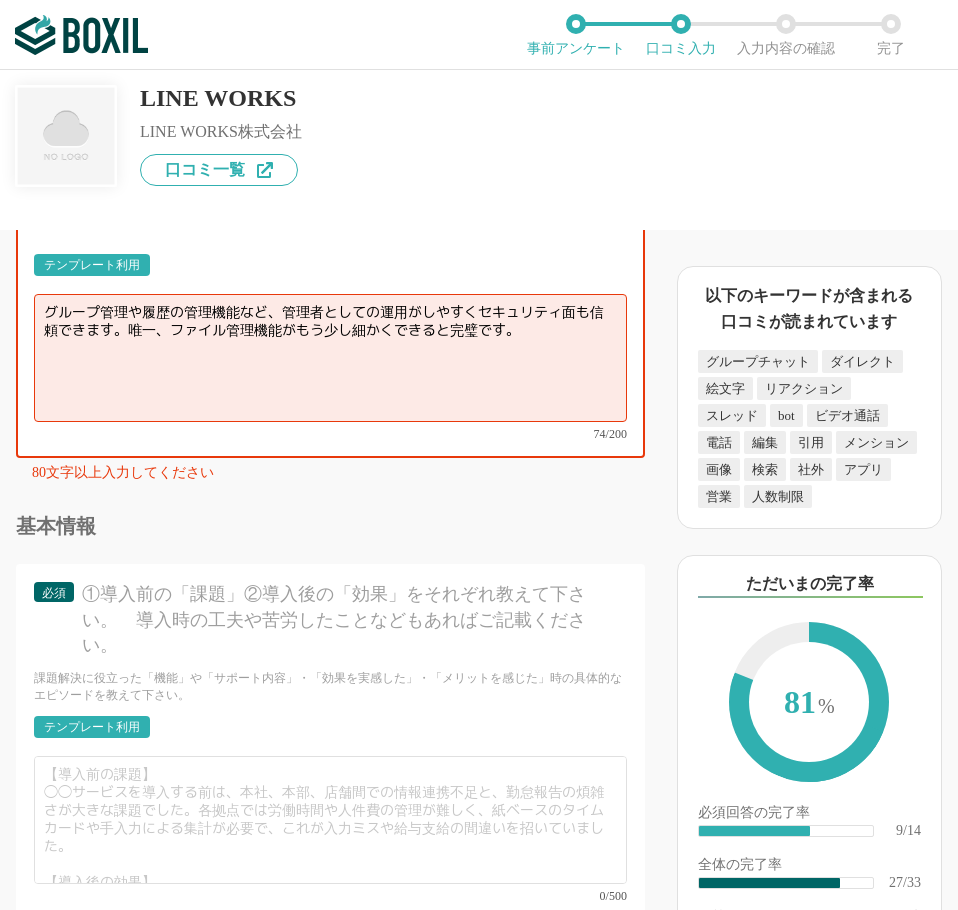 click on "グループ管理や履歴の管理機能など、管理者としての運用がしやすくセキュリティ面も信頼できます。唯一、ファイル管理機能がもう少し細かくできると完璧です。" at bounding box center [330, 358] 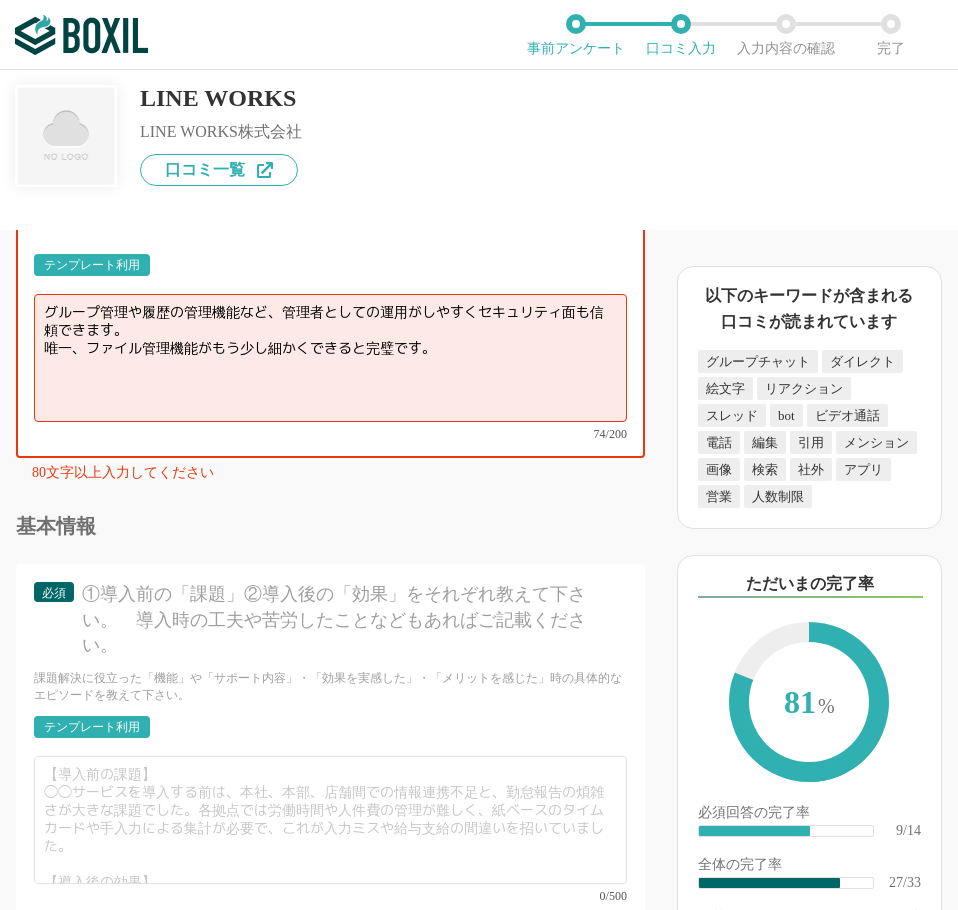click on "グループ管理や履歴の管理機能など、管理者としての運用がしやすくセキュリティ面も信頼できます。
唯一、ファイル管理機能がもう少し細かくできると完璧です。" at bounding box center (330, 358) 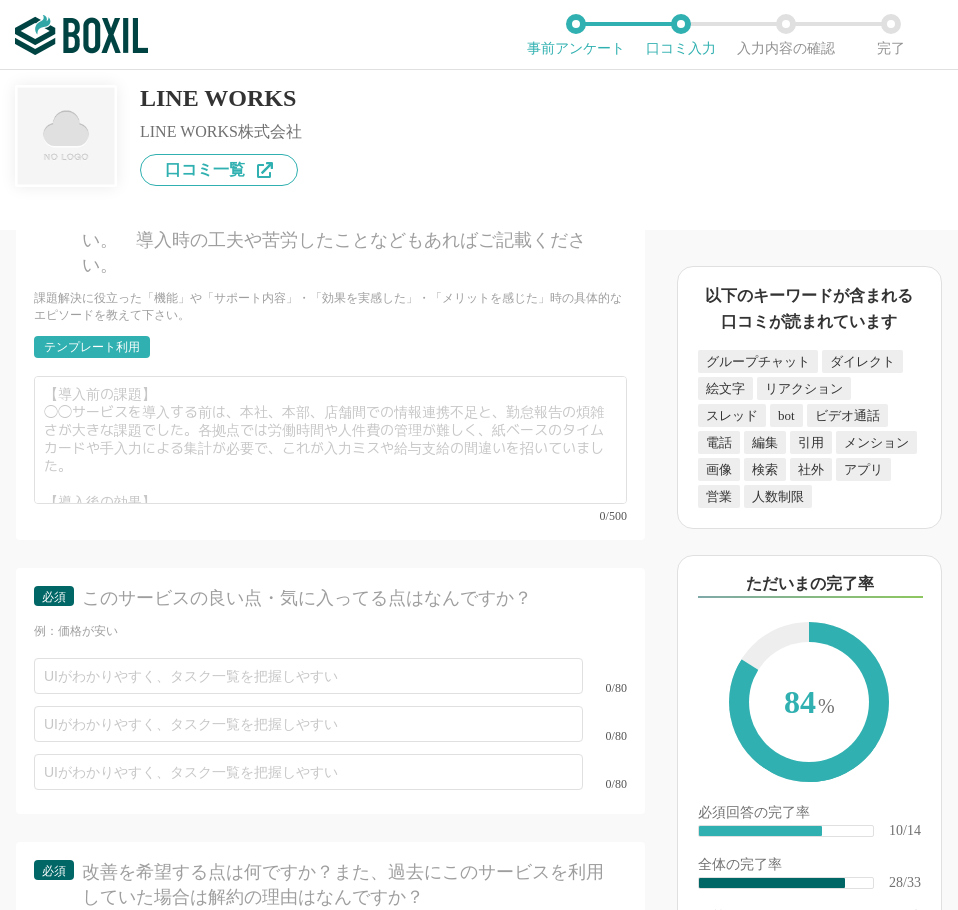 scroll, scrollTop: 5500, scrollLeft: 0, axis: vertical 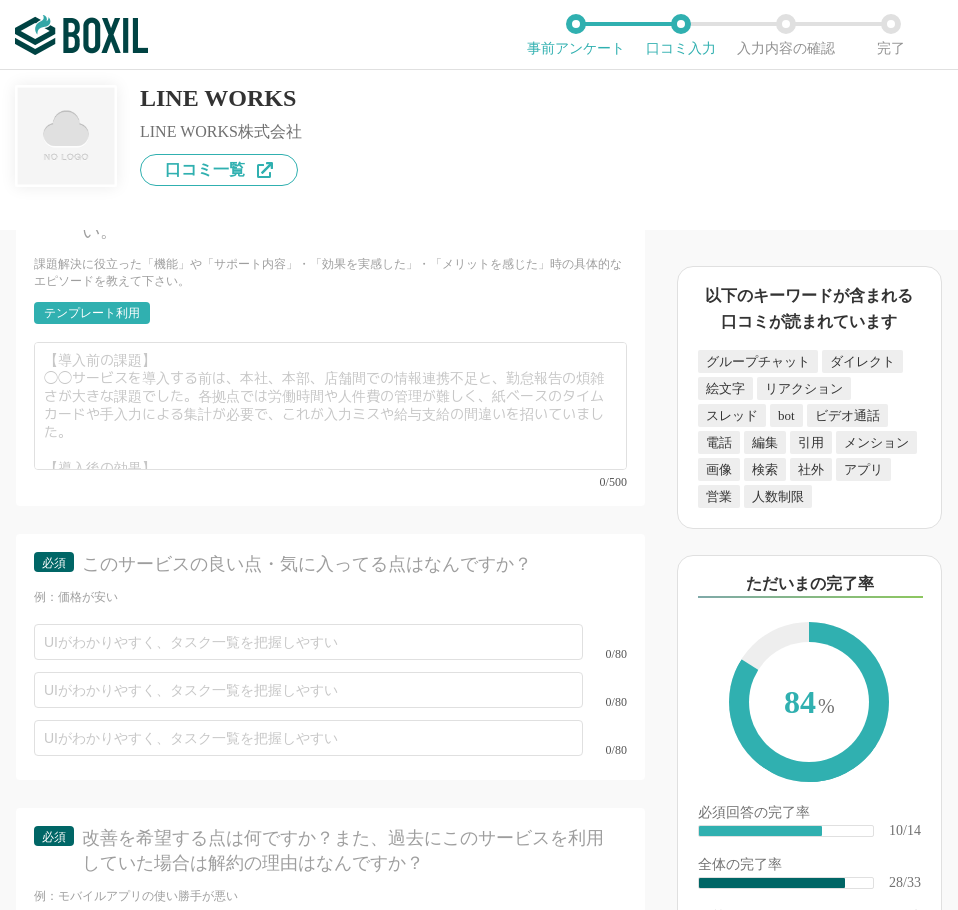 type on "普段使い慣れているLINEの操作感で誰でもすぐに使いこなせ、全社員のITリテラシーを問わず情報共有の質が格段に上がりました。
グループ管理や履歴の管理機能など、管理者としての運用がしやすくセキュリティ面も信頼できます。
唯一、ファイル管理機能がもう少し細かくできると完璧です。" 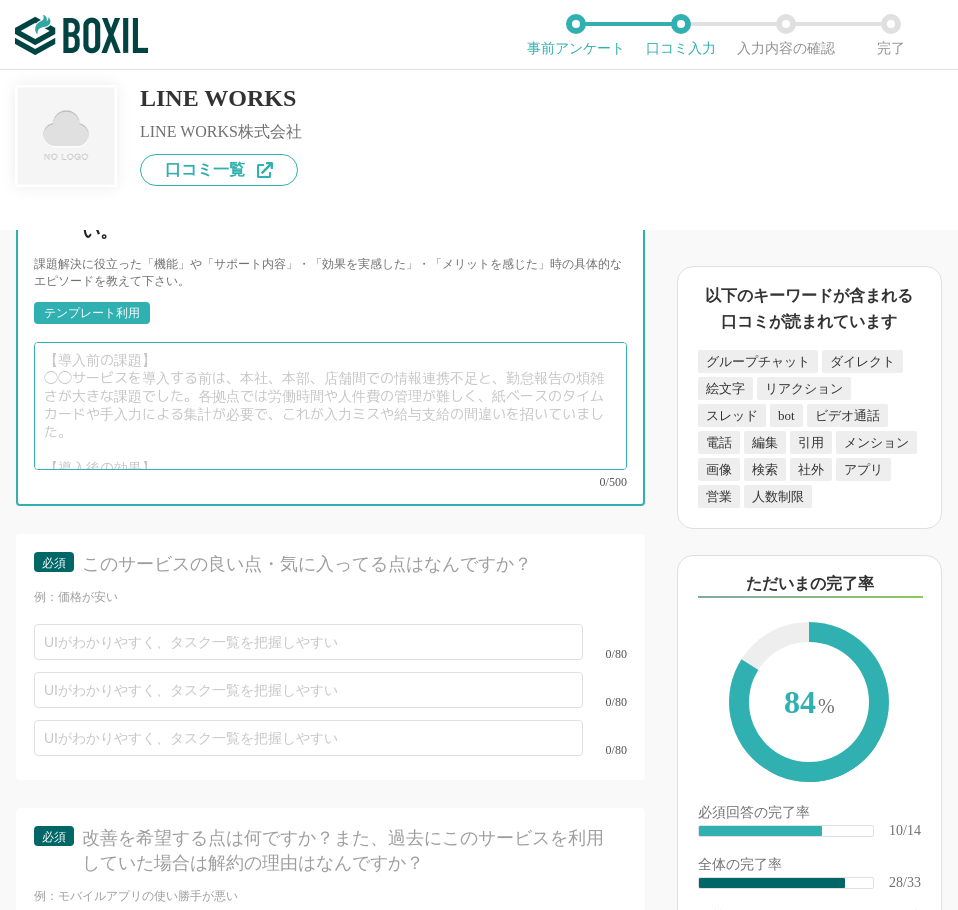 click at bounding box center (330, 406) 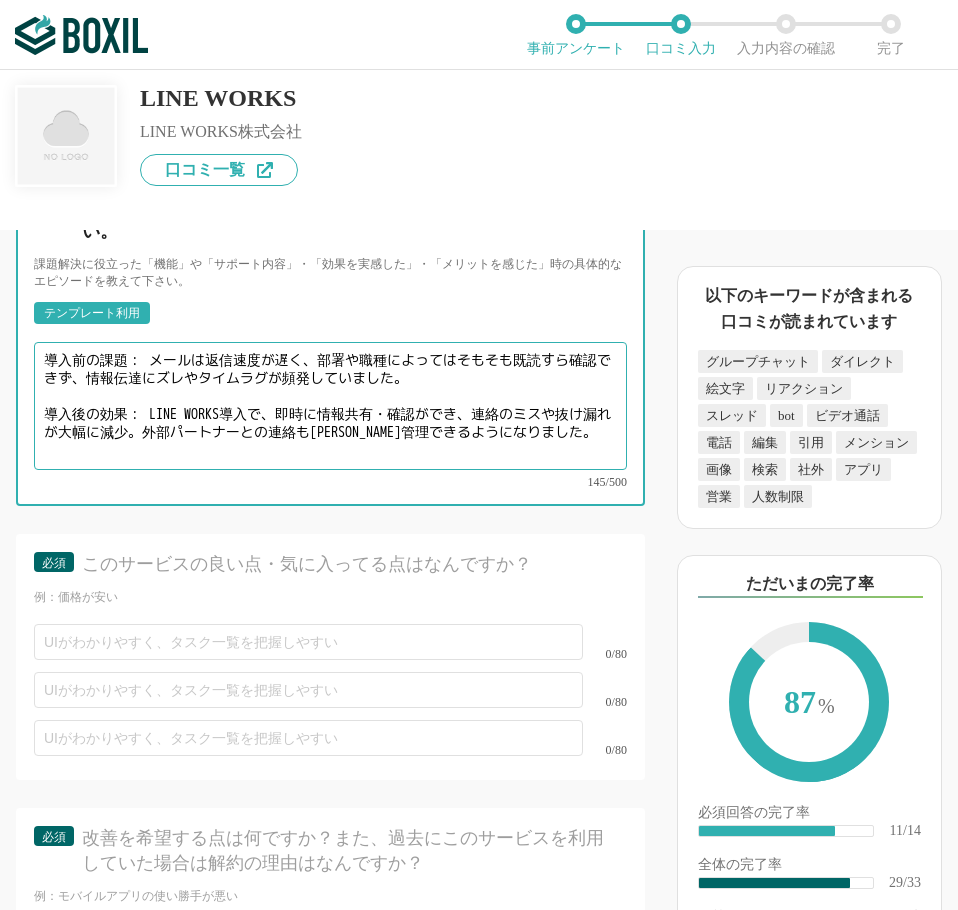 click on "導入前の課題： メールは返信速度が遅く、部署や職種によってはそもそも既読すら確認できず、情報伝達にズレやタイムラグが頻発していました。
導入後の効果： LINE WORKS導入で、即時に情報共有・確認ができ、連絡のミスや抜け漏れが大幅に減少。外部パートナーとの連絡も一元管理できるようになりました。" at bounding box center [330, 406] 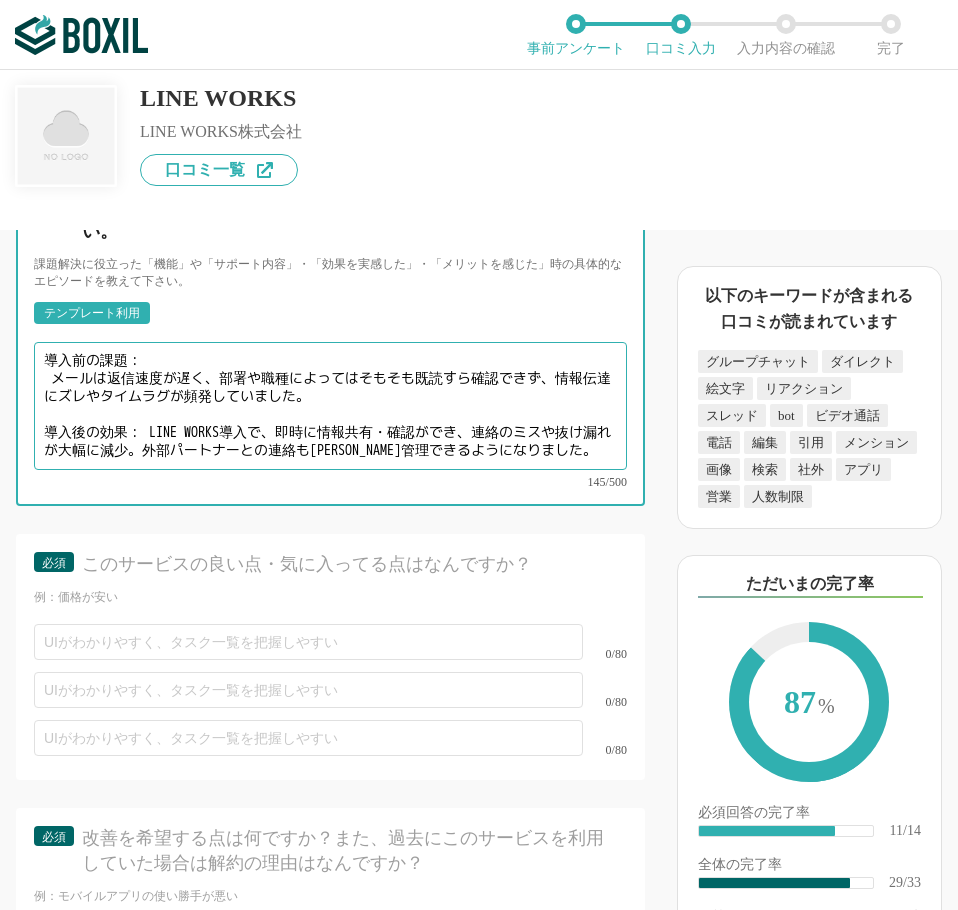 click on "導入前の課題：
メールは返信速度が遅く、部署や職種によってはそもそも既読すら確認できず、情報伝達にズレやタイムラグが頻発していました。
導入後の効果： LINE WORKS導入で、即時に情報共有・確認ができ、連絡のミスや抜け漏れが大幅に減少。外部パートナーとの連絡も一元管理できるようになりました。" at bounding box center (330, 406) 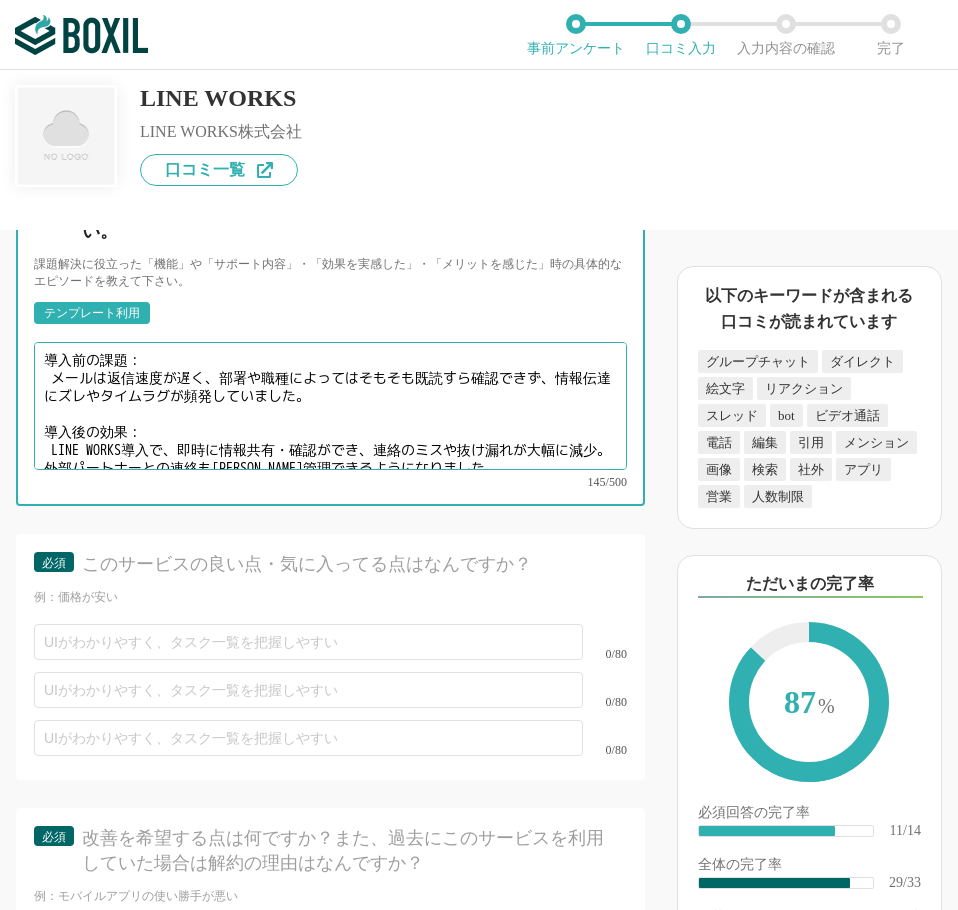 scroll, scrollTop: 5600, scrollLeft: 0, axis: vertical 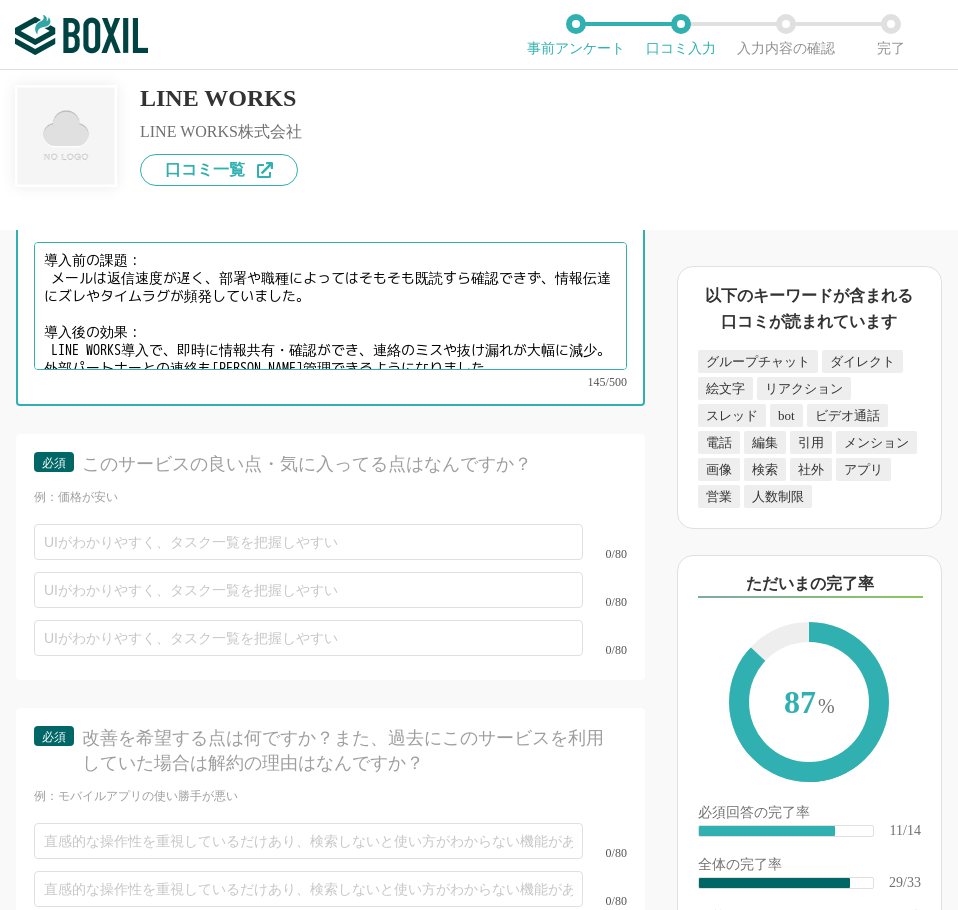 type on "導入前の課題：
メールは返信速度が遅く、部署や職種によってはそもそも既読すら確認できず、情報伝達にズレやタイムラグが頻発していました。
導入後の効果：
LINE WORKS導入で、即時に情報共有・確認ができ、連絡のミスや抜け漏れが大幅に減少。外部パートナーとの連絡も一元管理できるようになりました。" 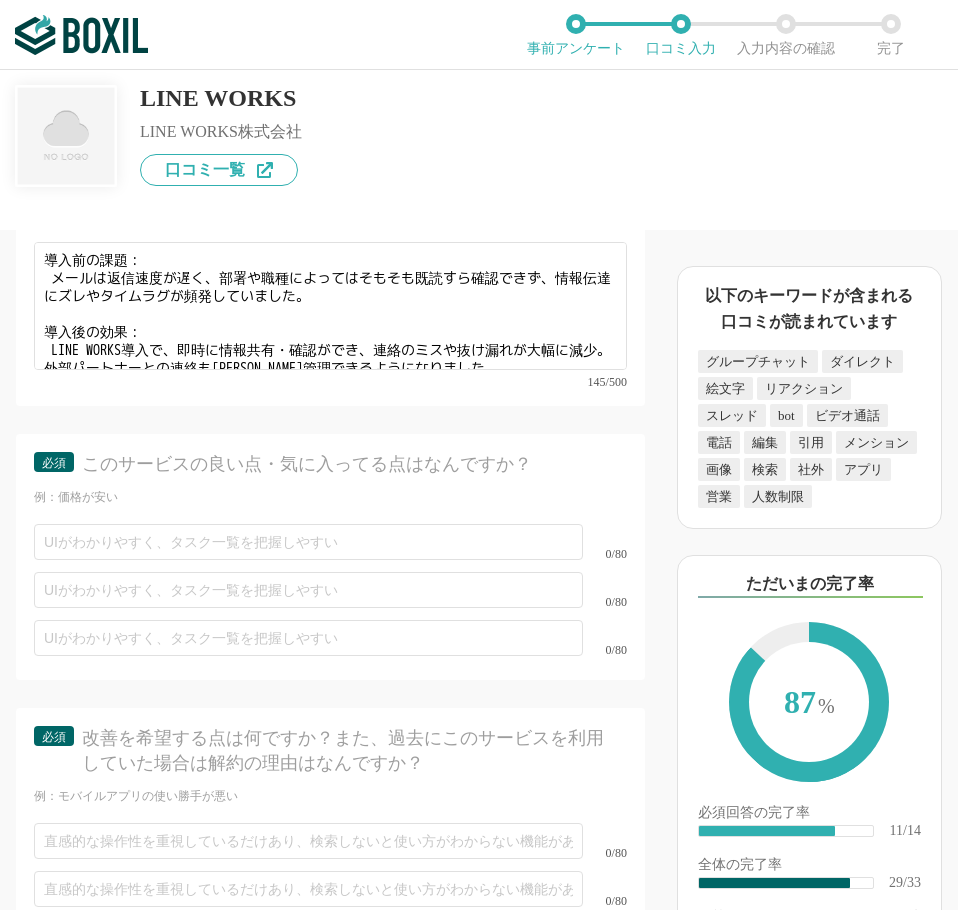 click on "必須 このサービスの良い点・気に入ってる点はなんですか？ 例：価格が安い 0/80 0/80 0/80" at bounding box center (330, -1989) 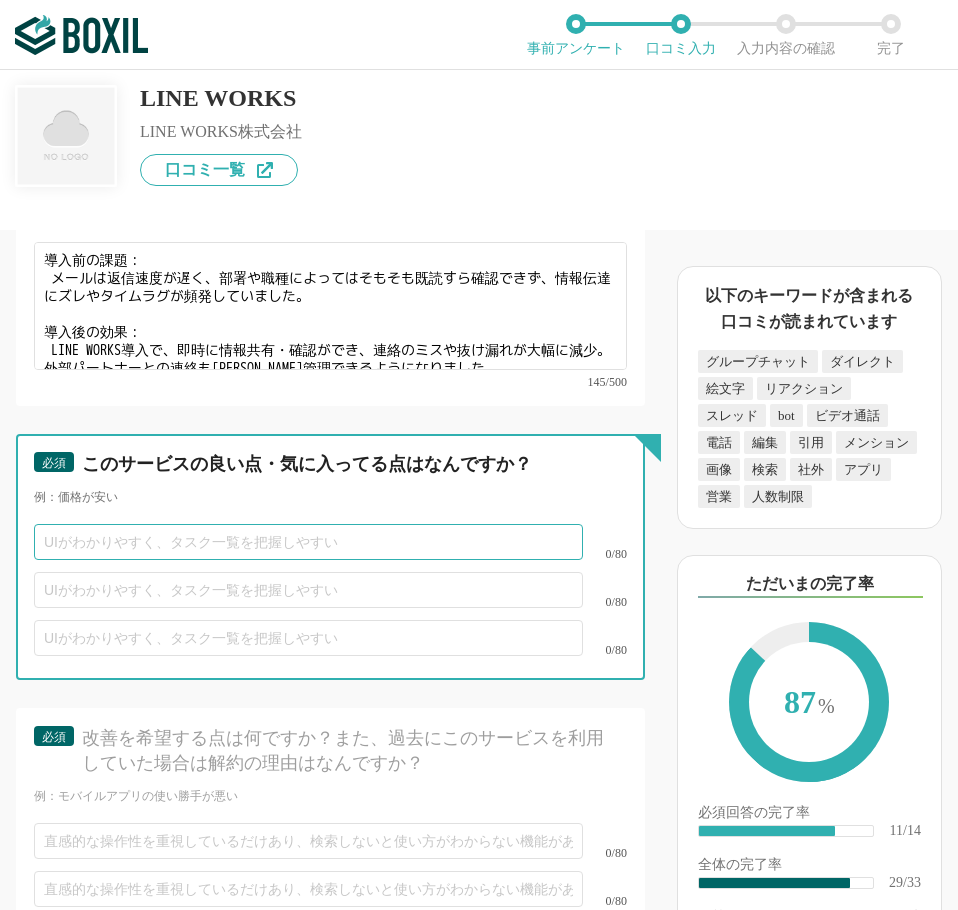 click at bounding box center (308, 542) 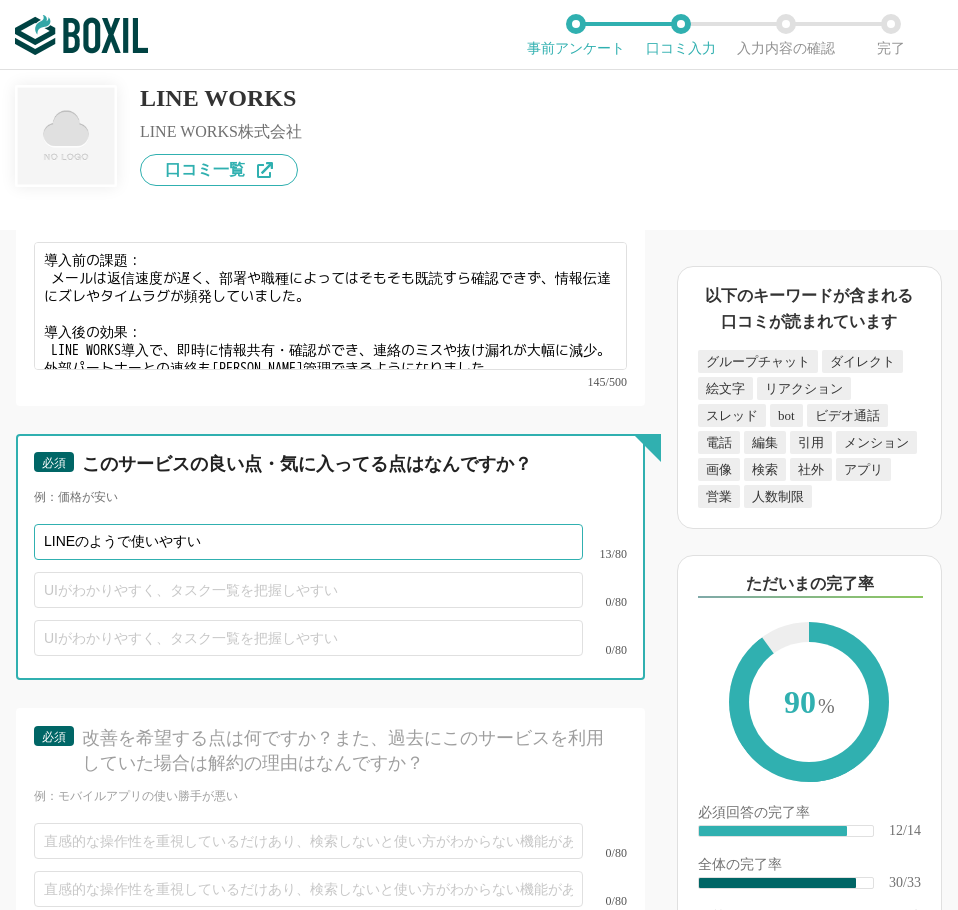type on "LINEのようで使いやすい" 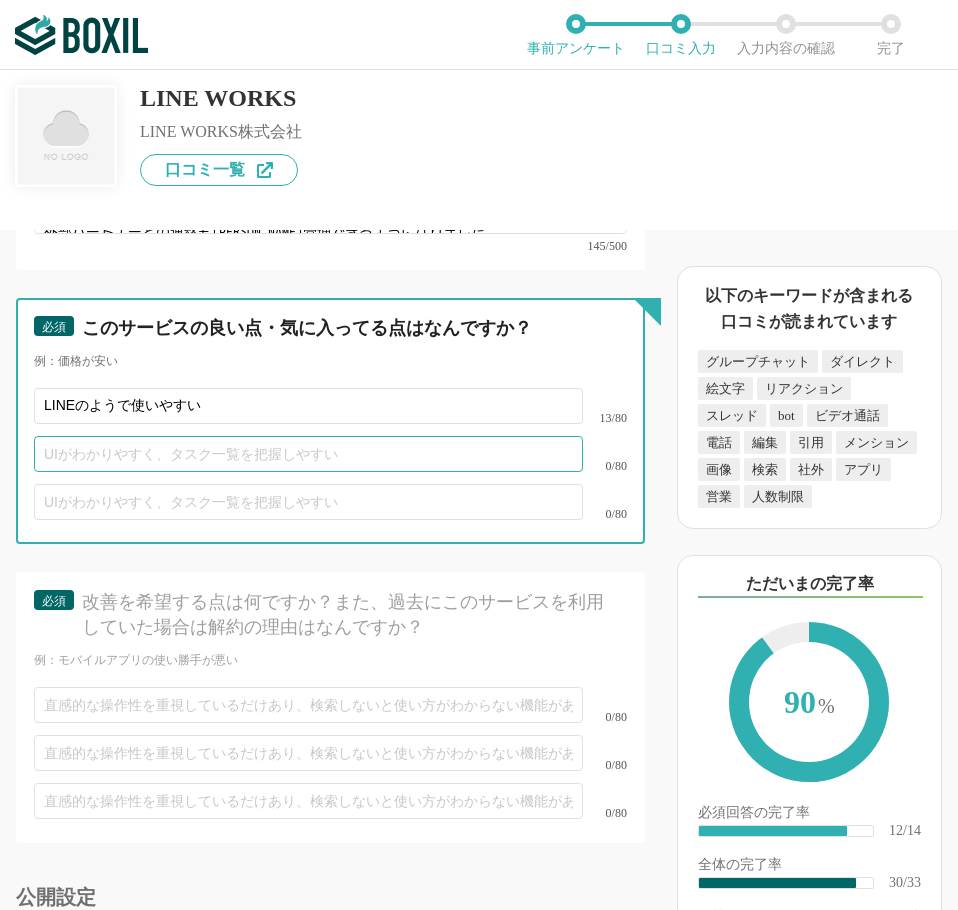 scroll, scrollTop: 5900, scrollLeft: 0, axis: vertical 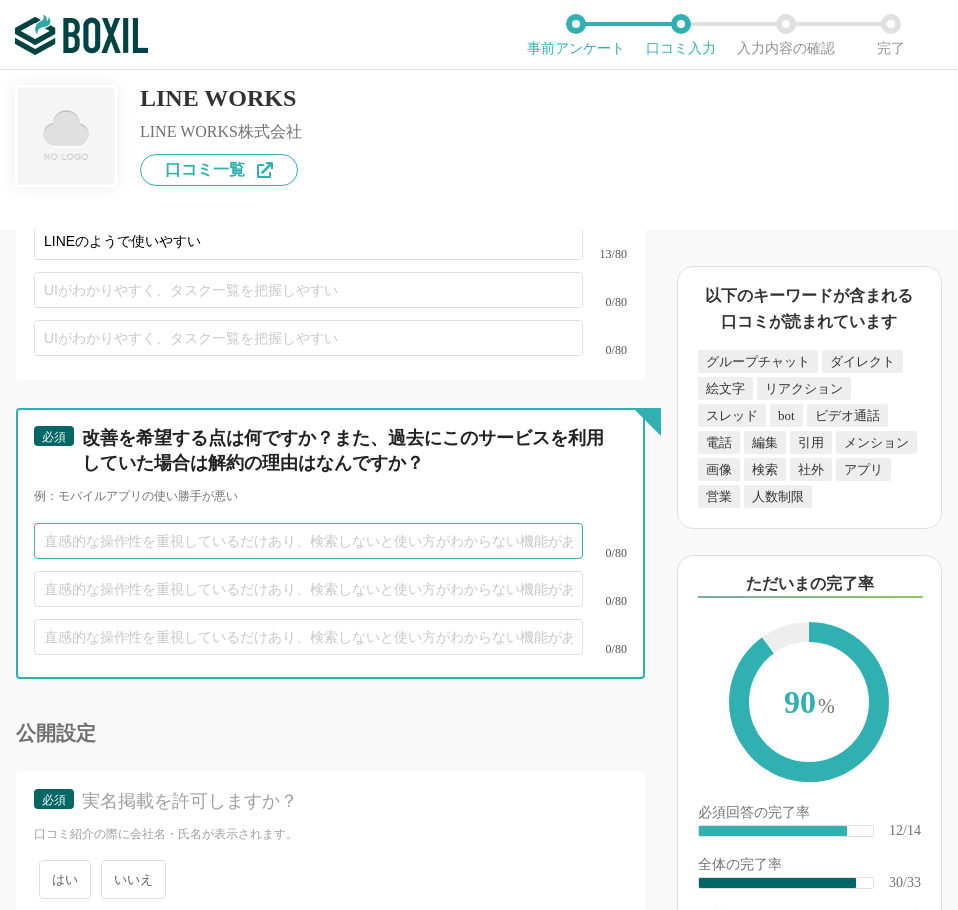 click at bounding box center [308, 541] 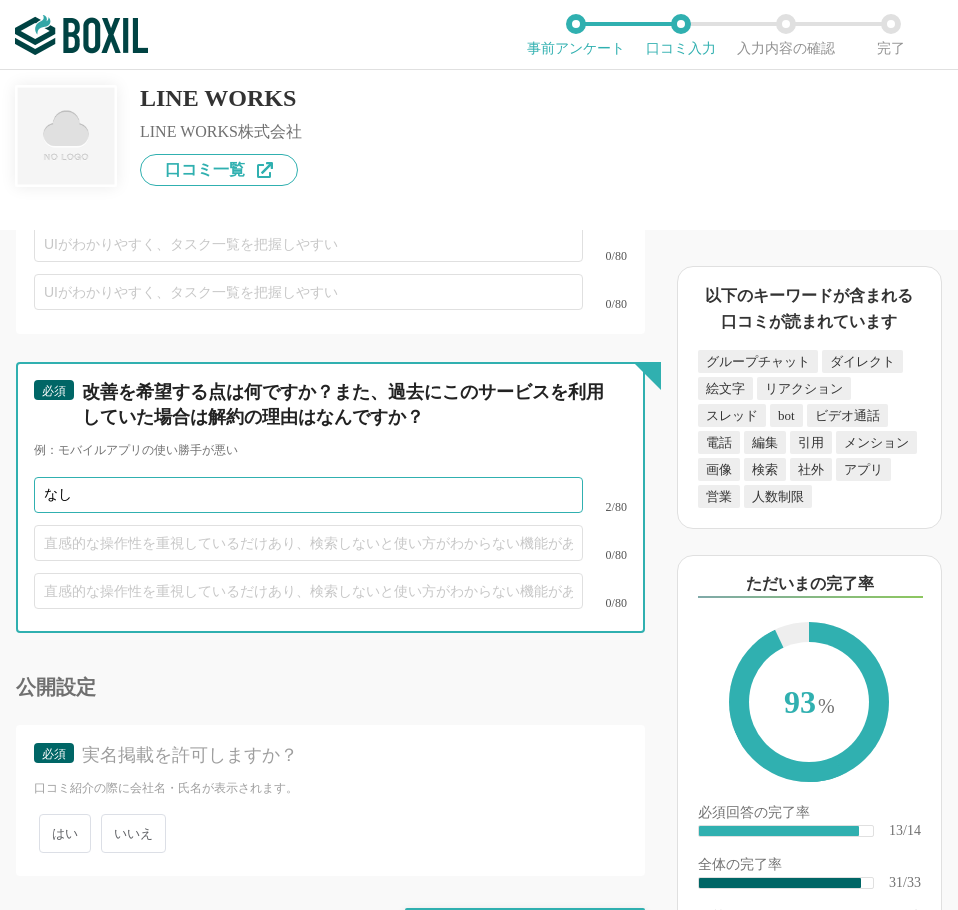 scroll, scrollTop: 5970, scrollLeft: 0, axis: vertical 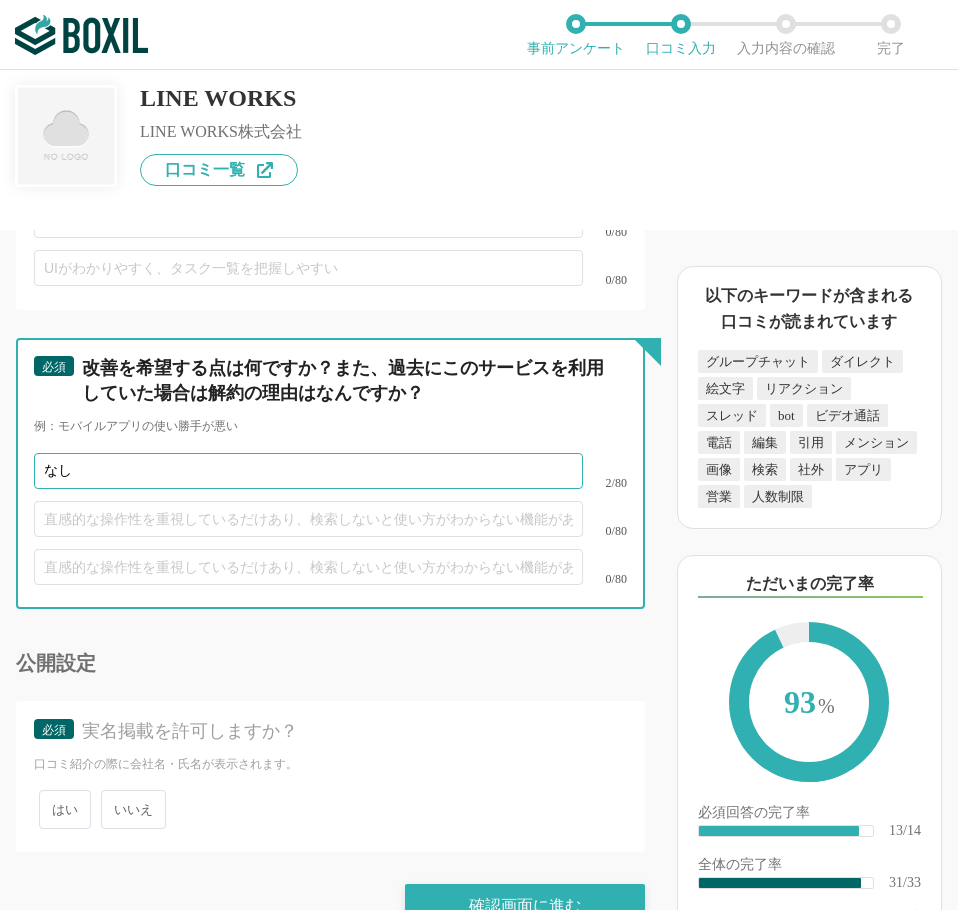 type on "なし" 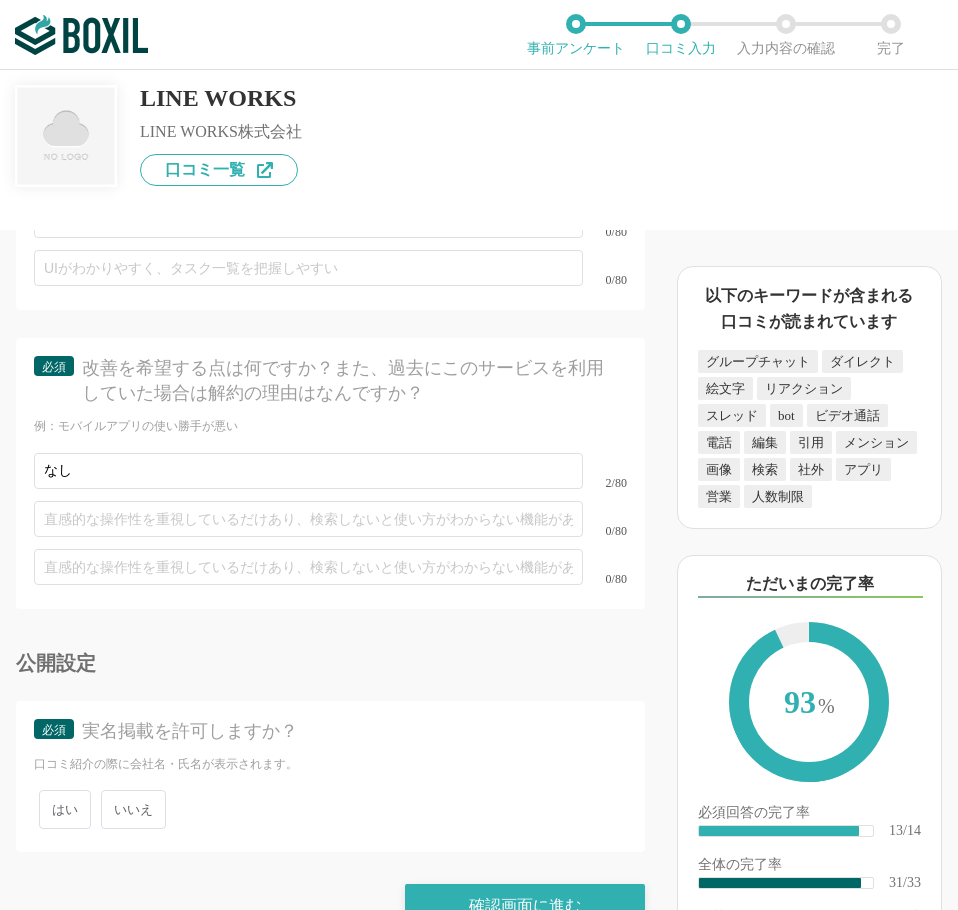 click on "いいえ" at bounding box center (133, 809) 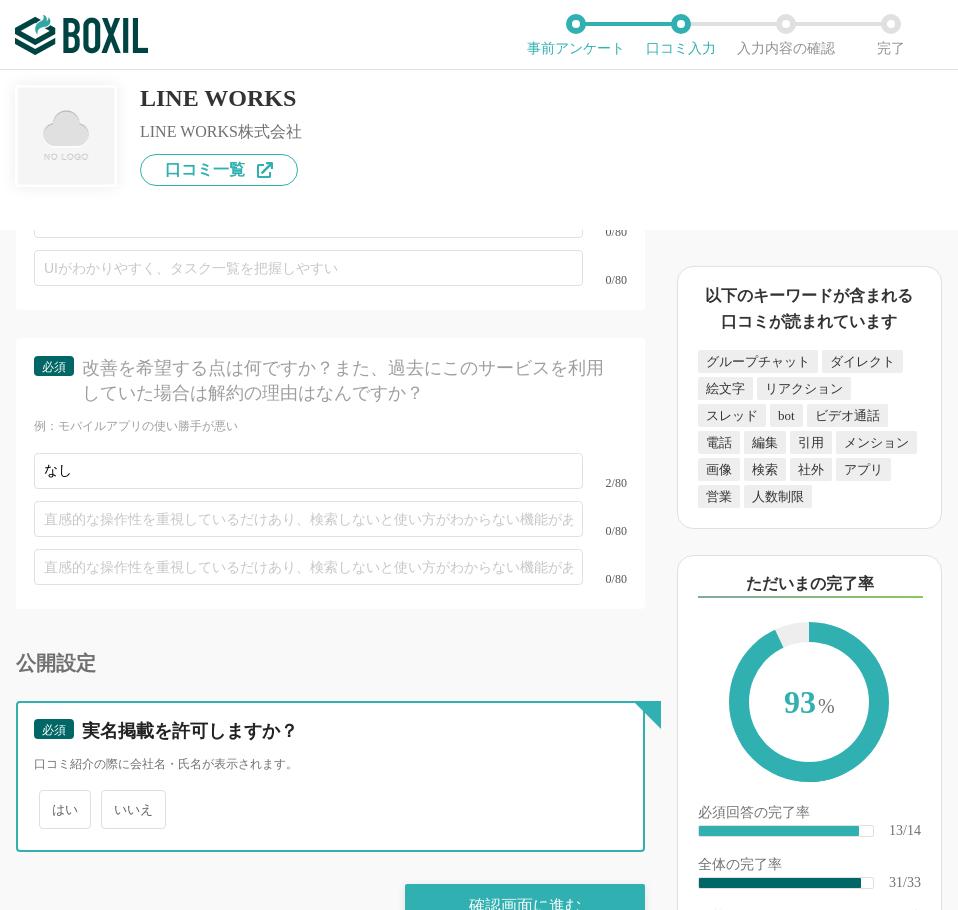 click on "いいえ" at bounding box center (112, 799) 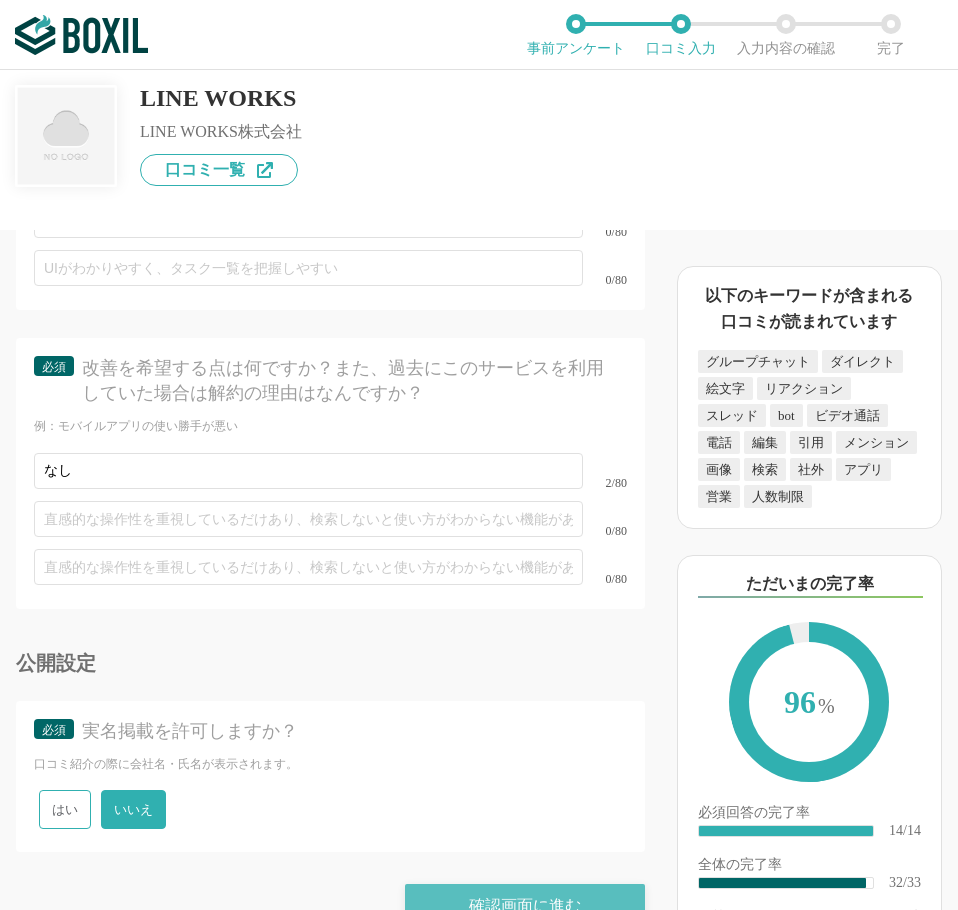 click on "確認画面に進む" at bounding box center [525, 906] 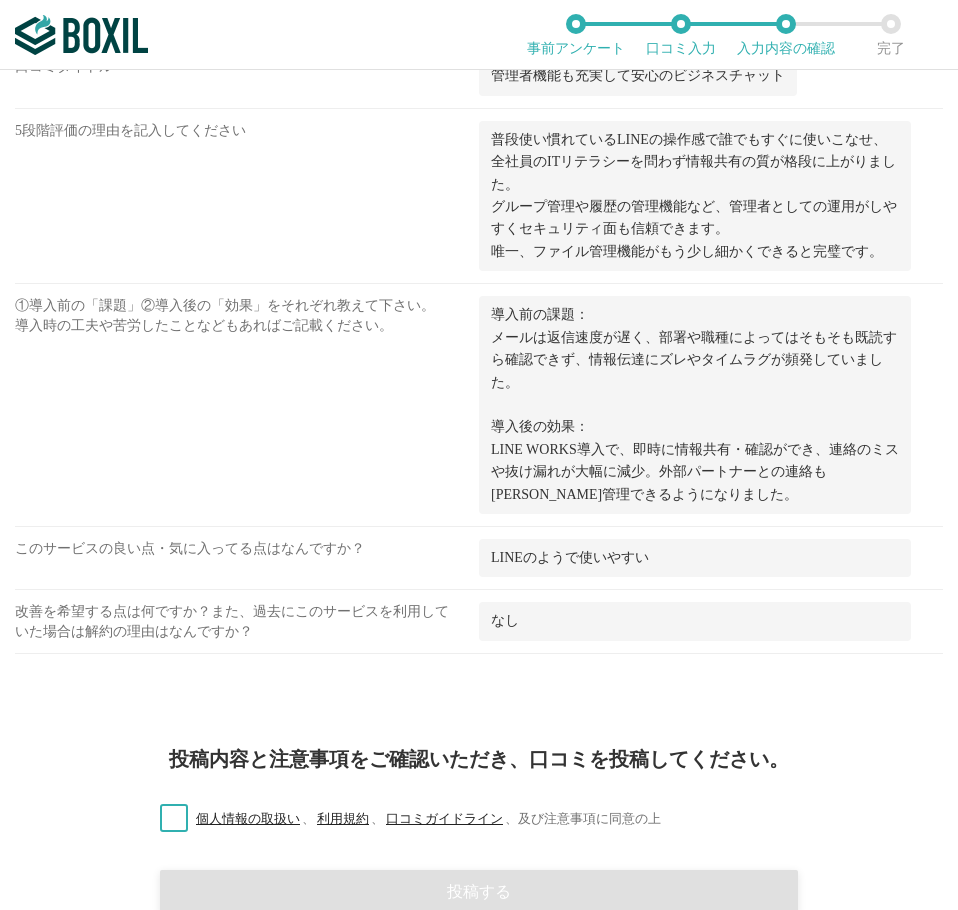 scroll, scrollTop: 2200, scrollLeft: 0, axis: vertical 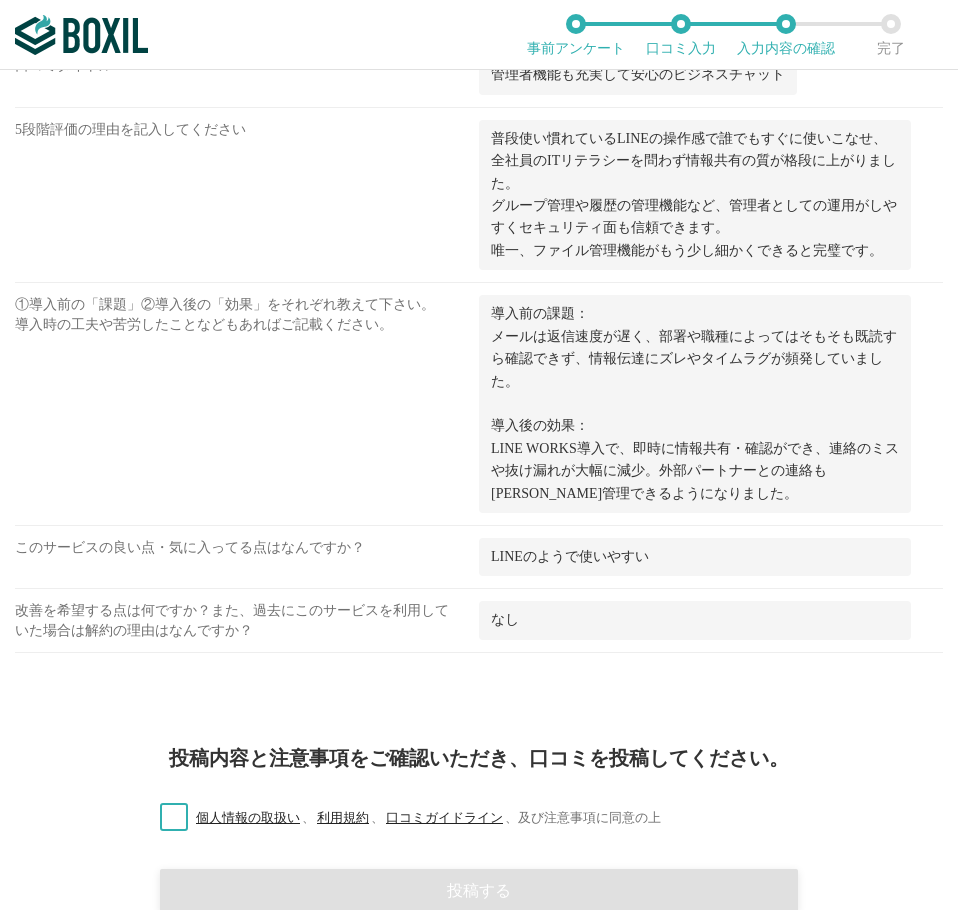 click on "個人情報の取扱い 、 利用規約 、 口コミガイドライン 、 及び注意事項に同意の上" at bounding box center [402, 818] 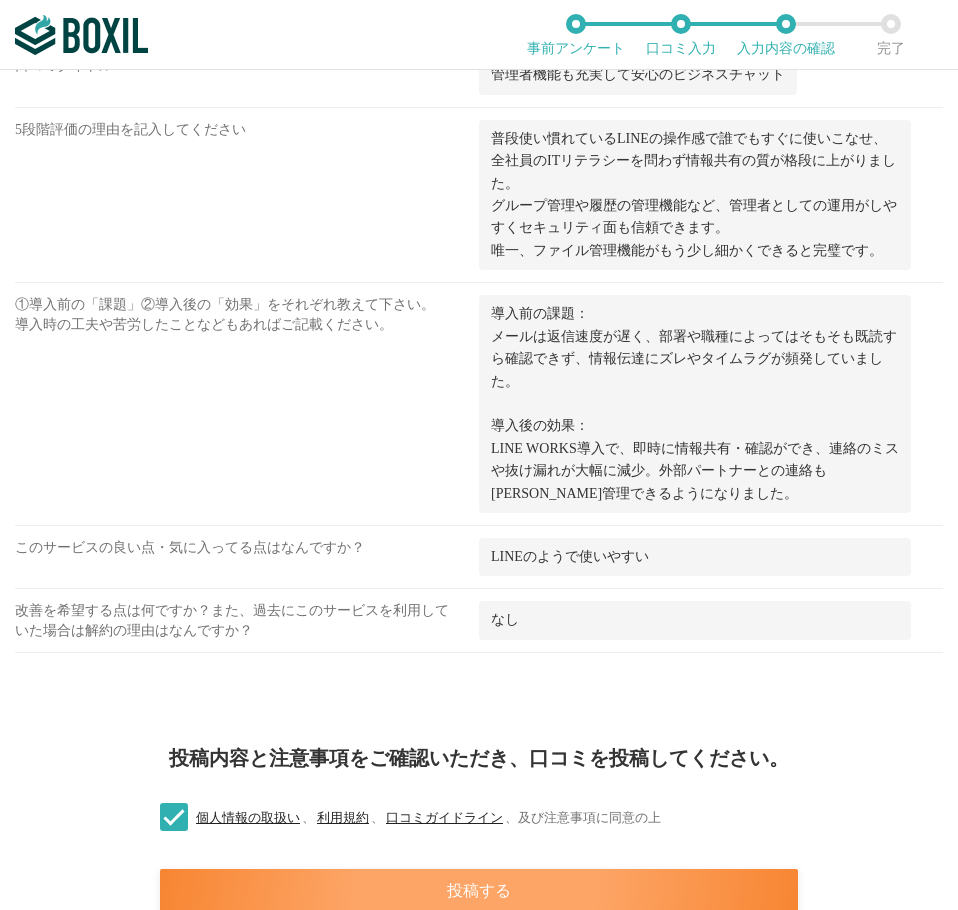 click on "投稿する" at bounding box center [479, 891] 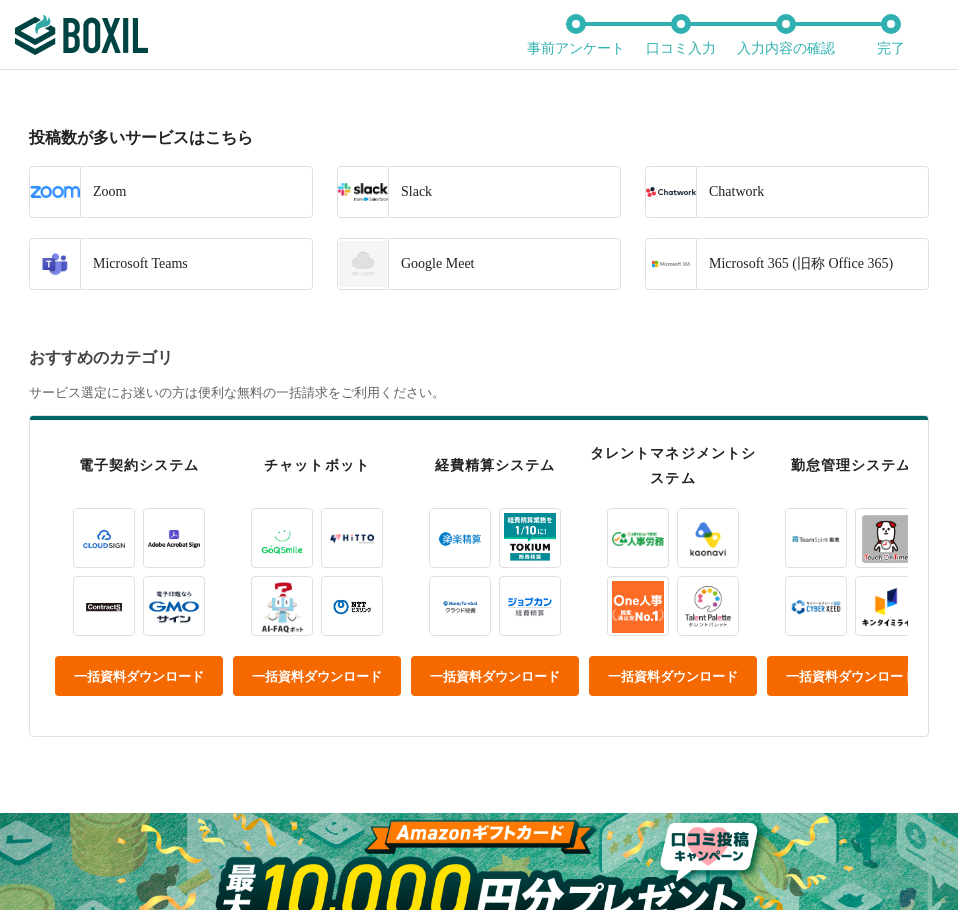 scroll, scrollTop: 900, scrollLeft: 0, axis: vertical 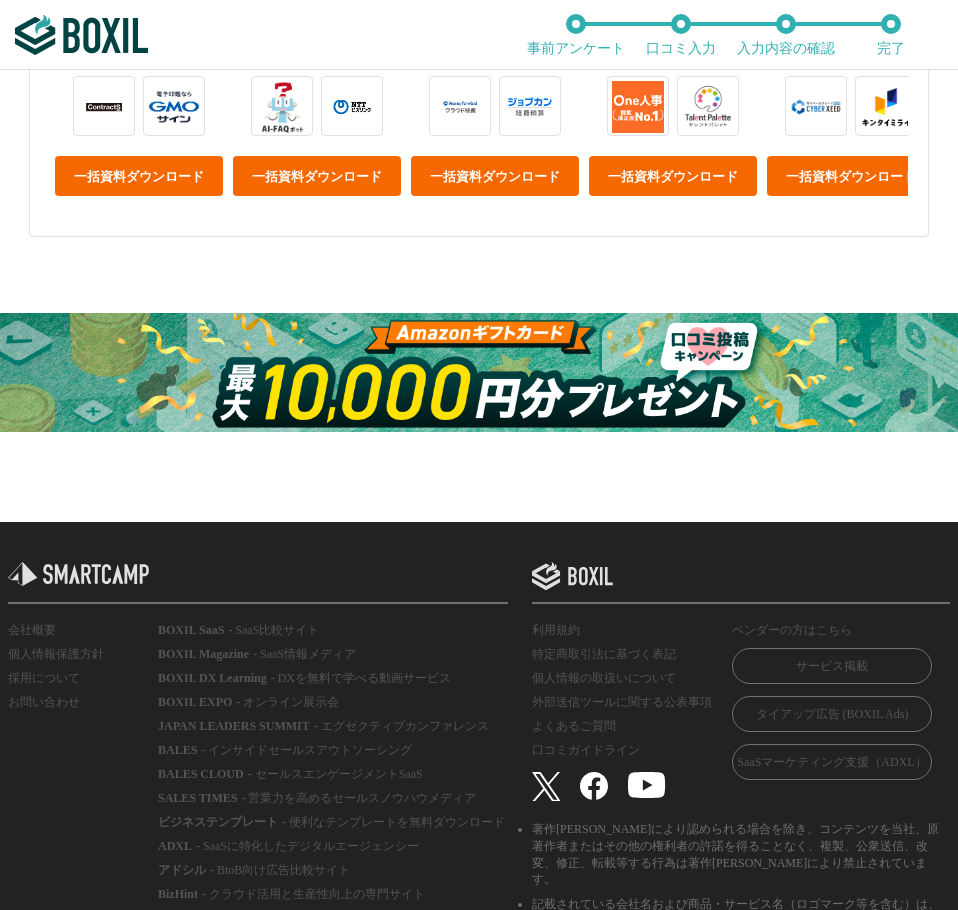 click at bounding box center (479, 372) 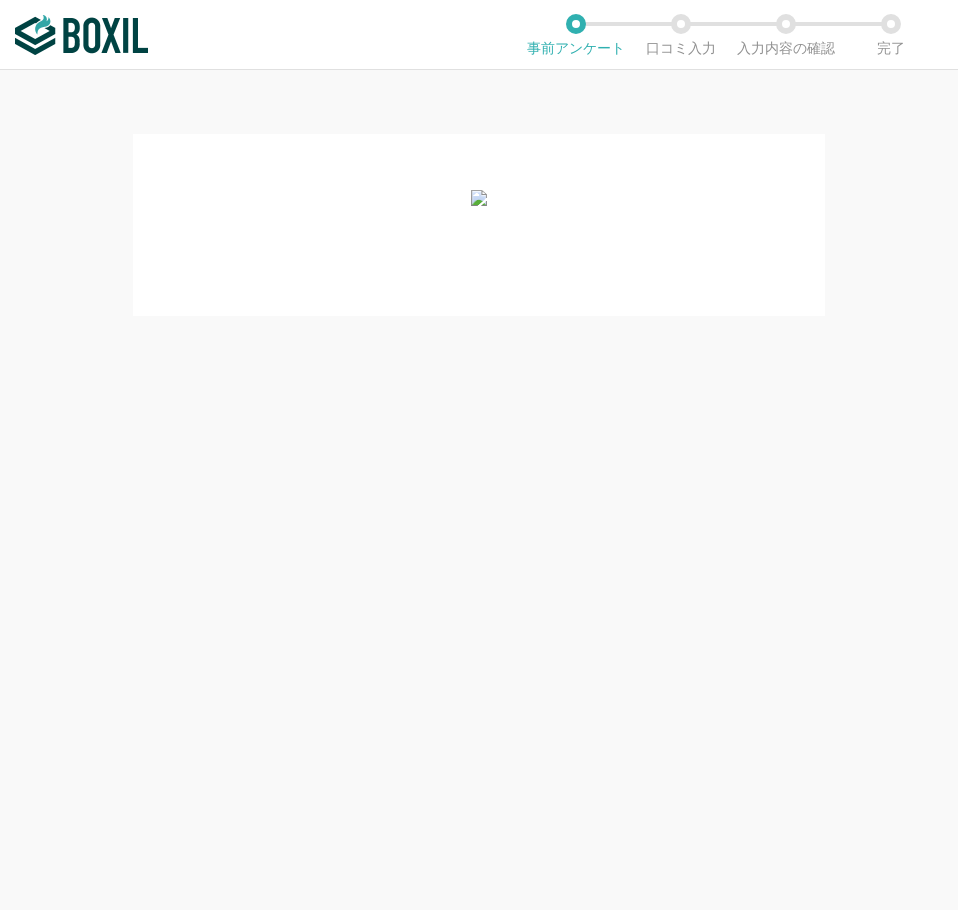 scroll, scrollTop: 0, scrollLeft: 0, axis: both 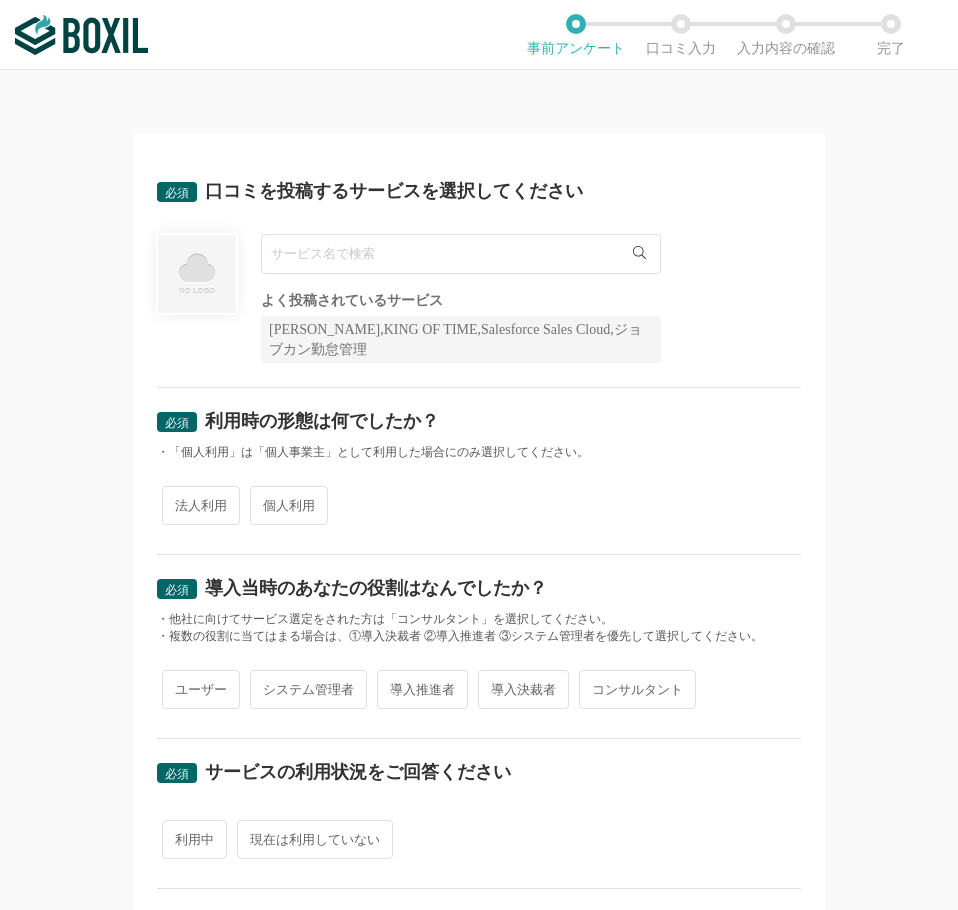 click at bounding box center (461, 254) 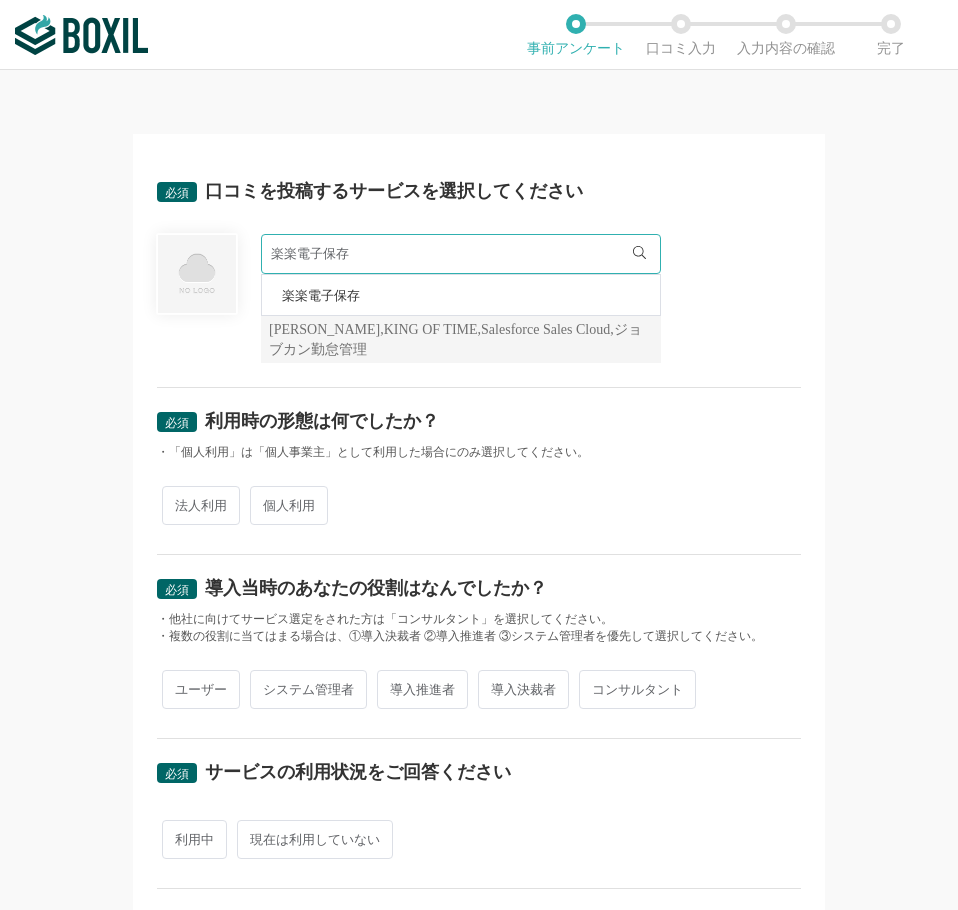 type on "楽楽電子保存" 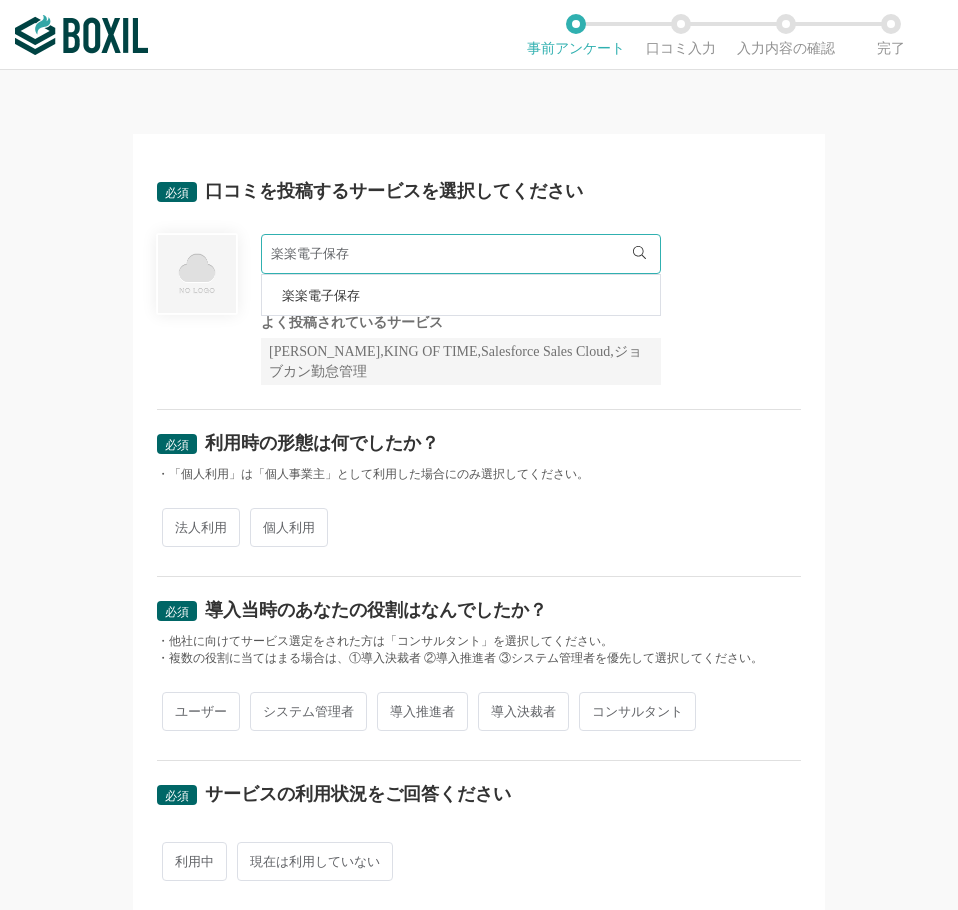 click on "楽楽電子保存" at bounding box center (321, 295) 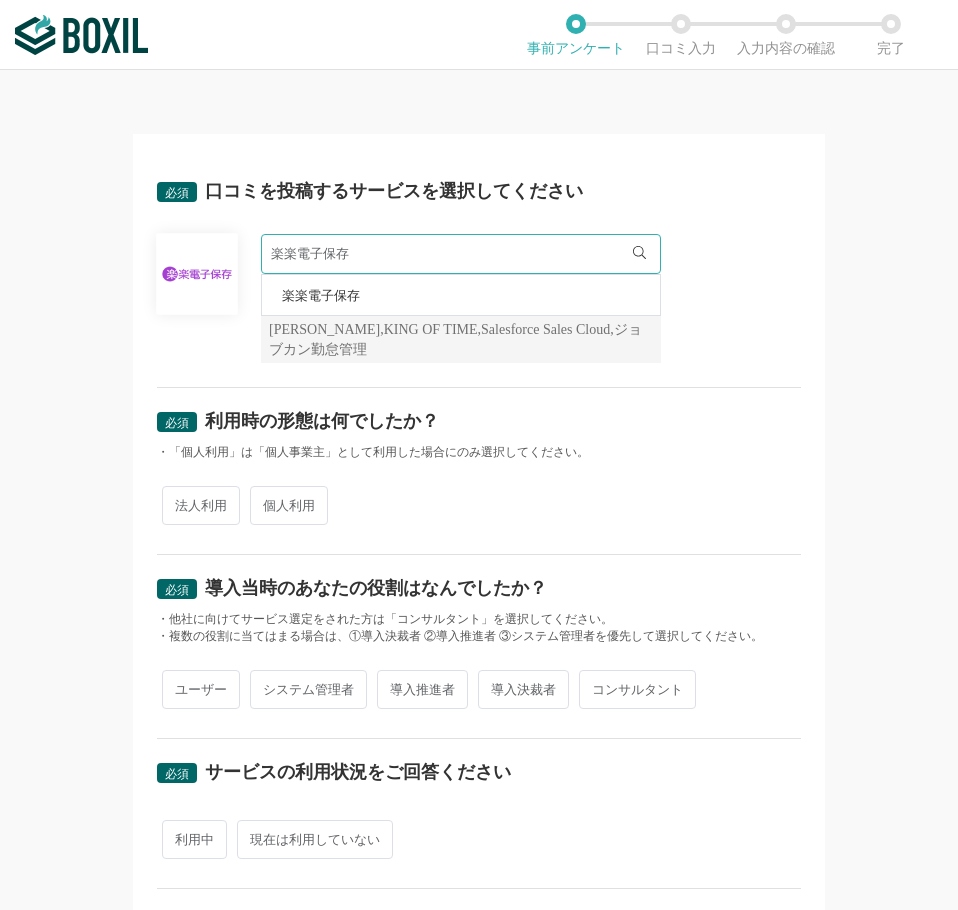 click on "法人利用" at bounding box center [201, 505] 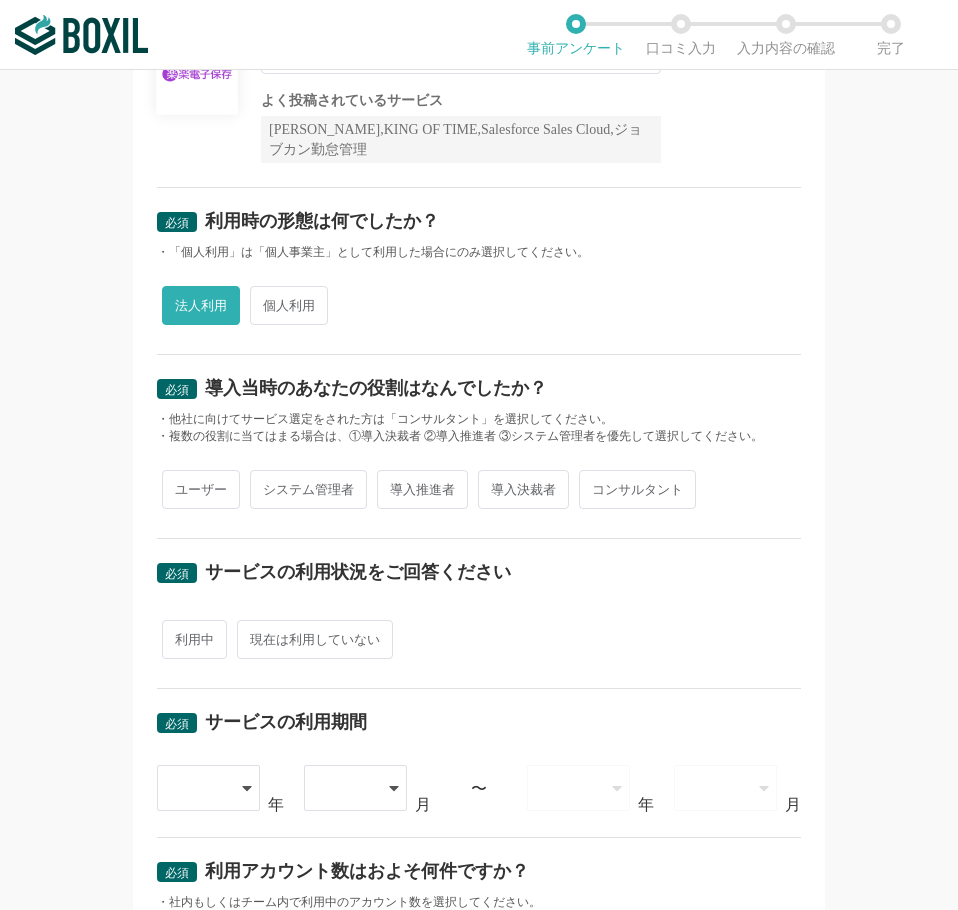 click on "ユーザー" at bounding box center [201, 489] 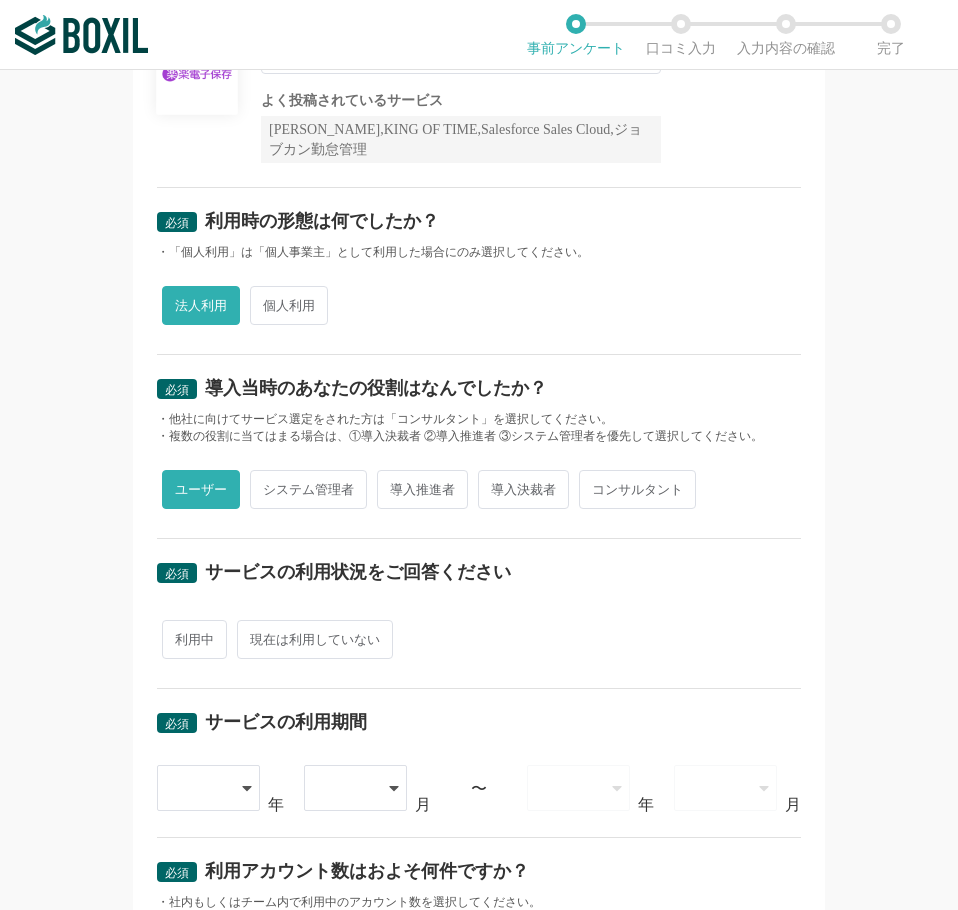 scroll, scrollTop: 500, scrollLeft: 0, axis: vertical 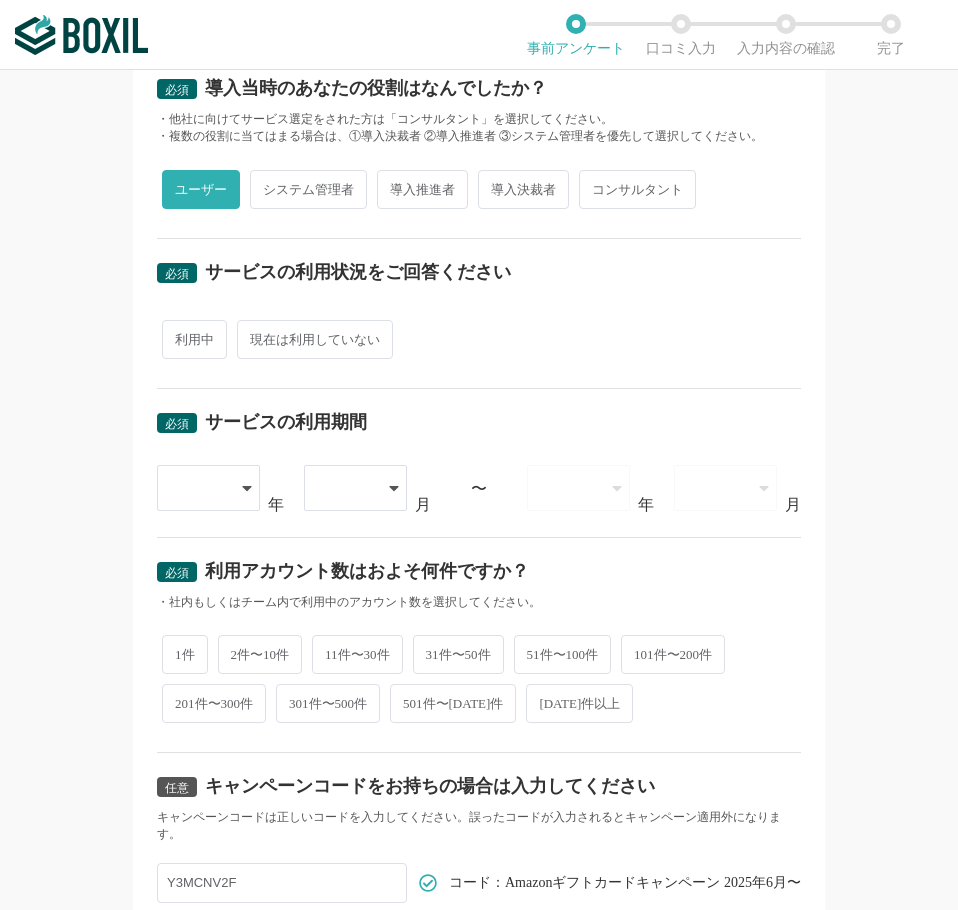 drag, startPoint x: 186, startPoint y: 333, endPoint x: 189, endPoint y: 372, distance: 39.115215 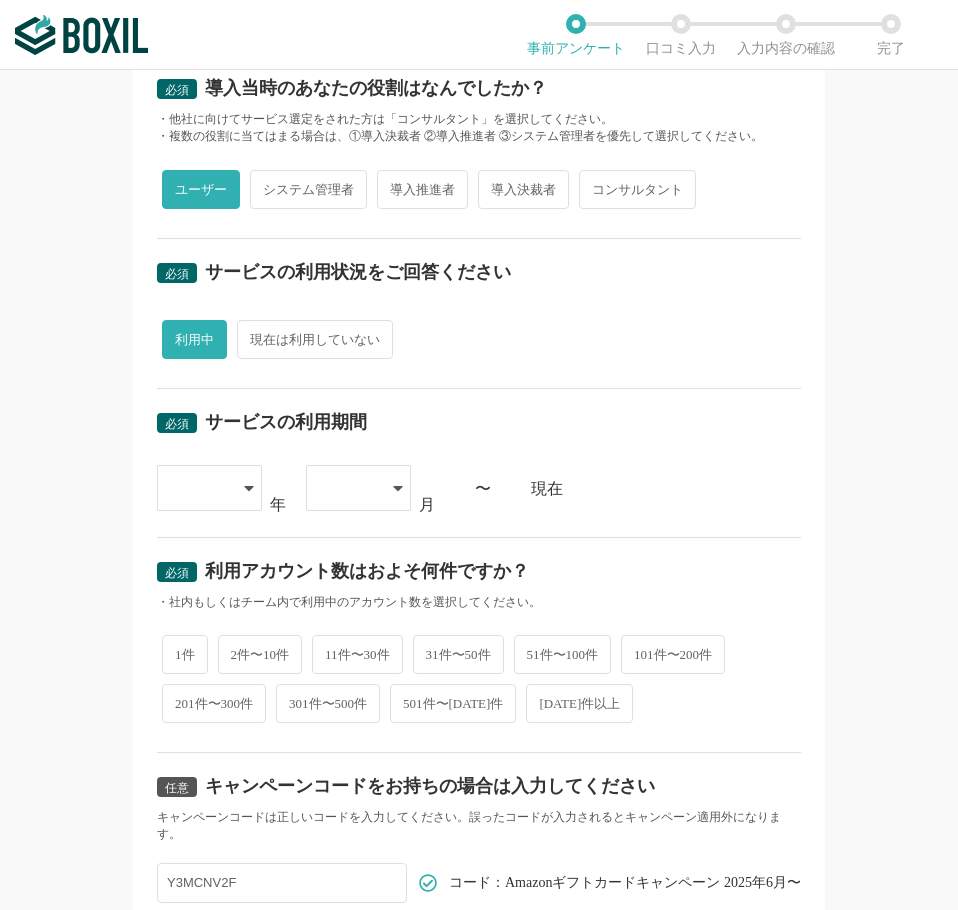 click at bounding box center [199, 488] 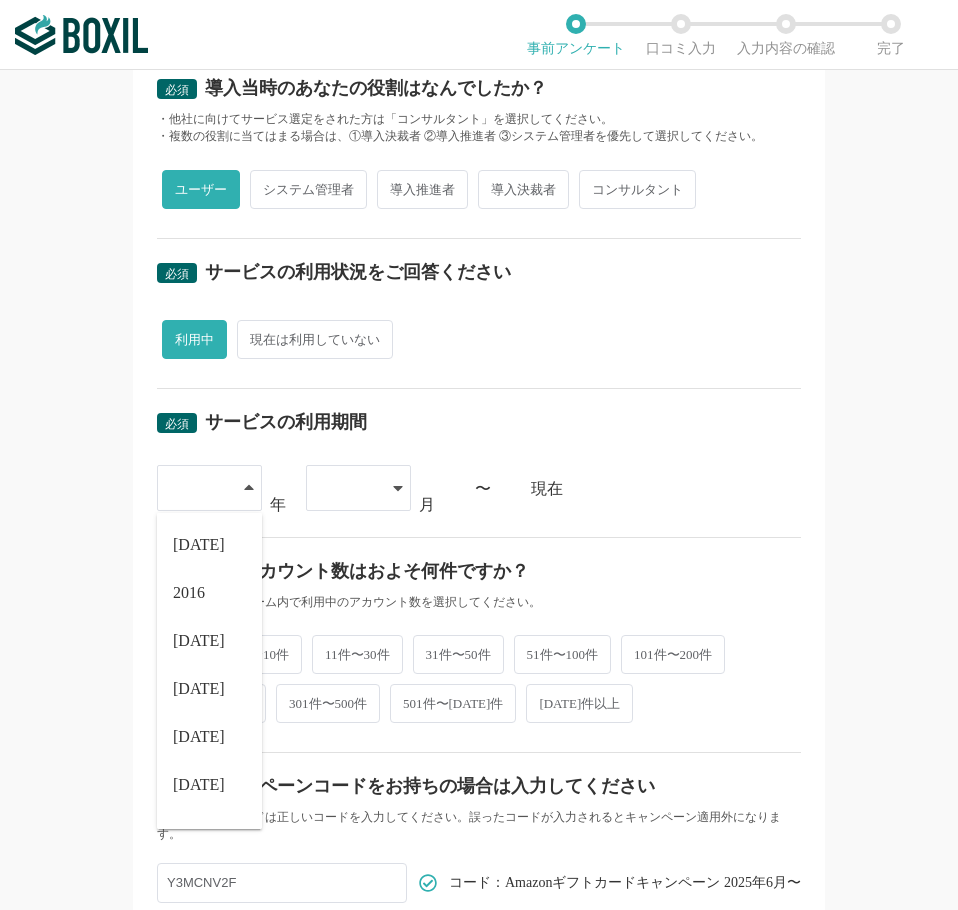 scroll, scrollTop: 684, scrollLeft: 0, axis: vertical 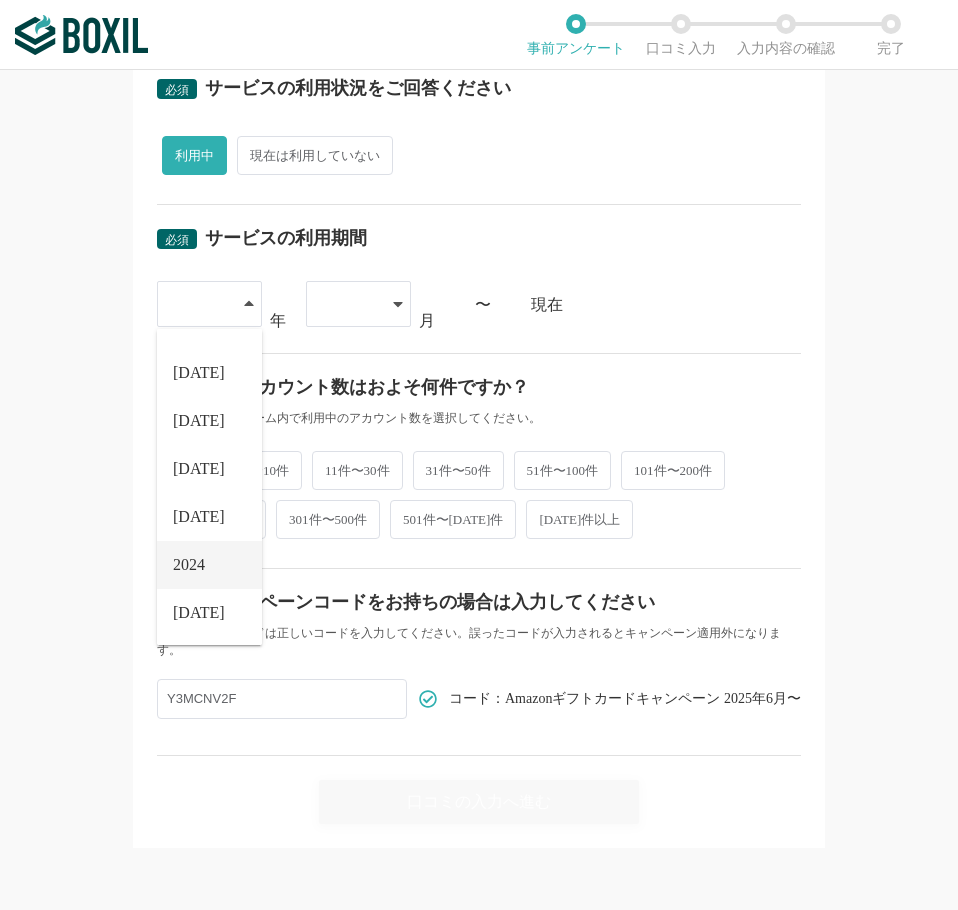 click on "2024" at bounding box center (189, 565) 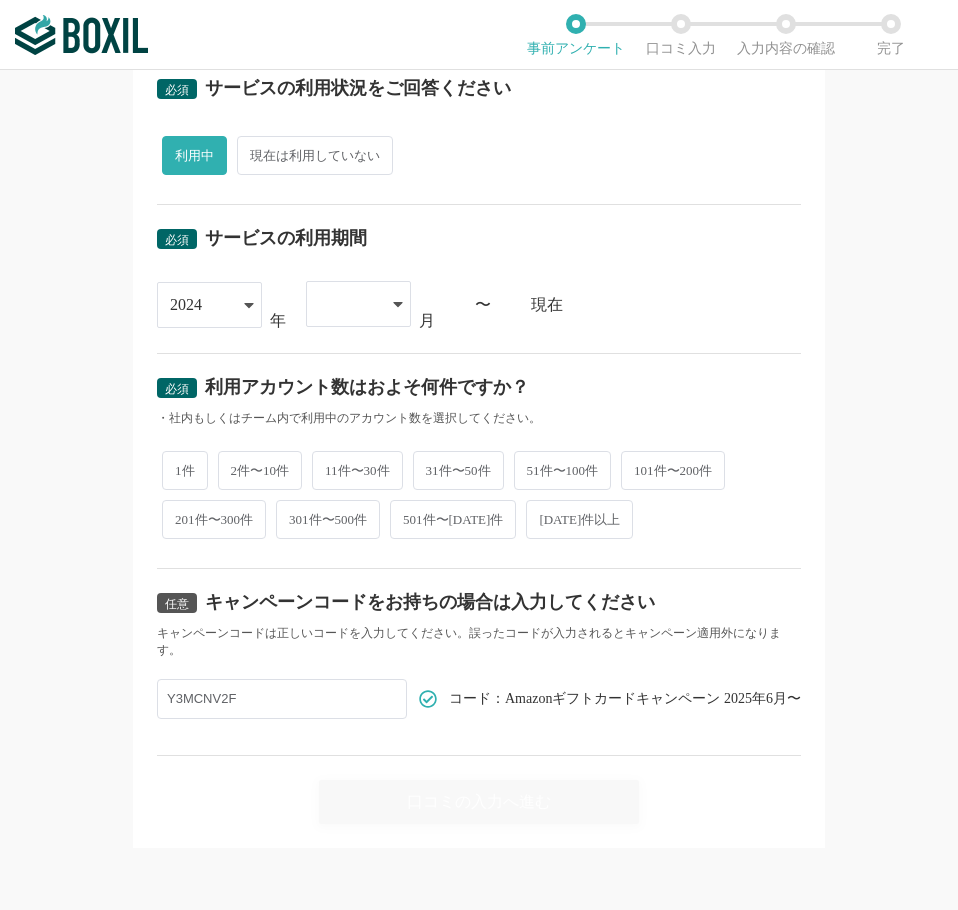 click at bounding box center [348, 304] 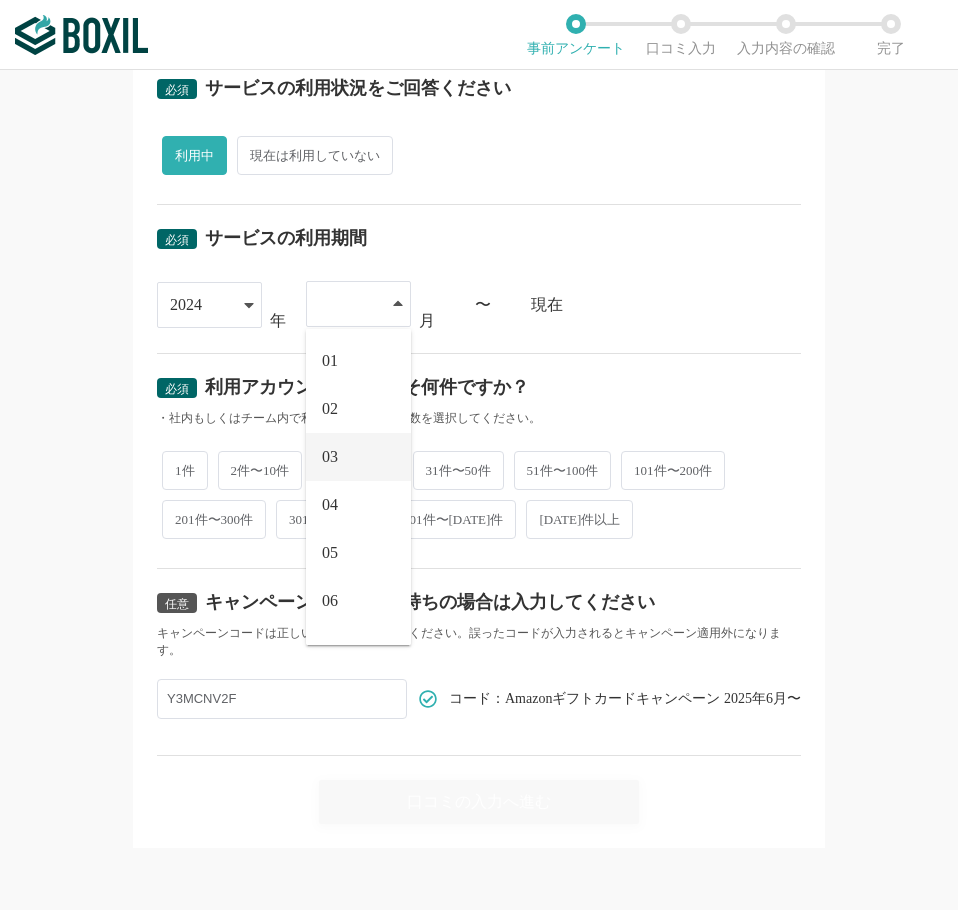 click on "03" at bounding box center (358, 457) 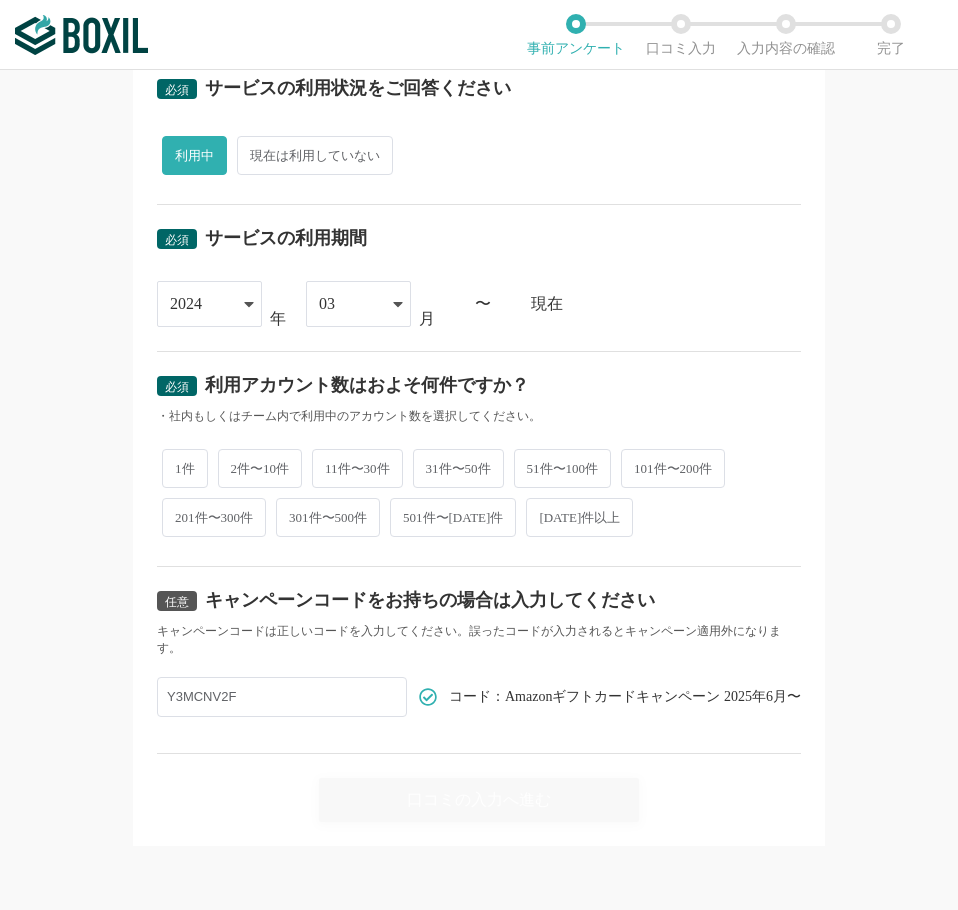 click on "11件〜30件" at bounding box center (357, 468) 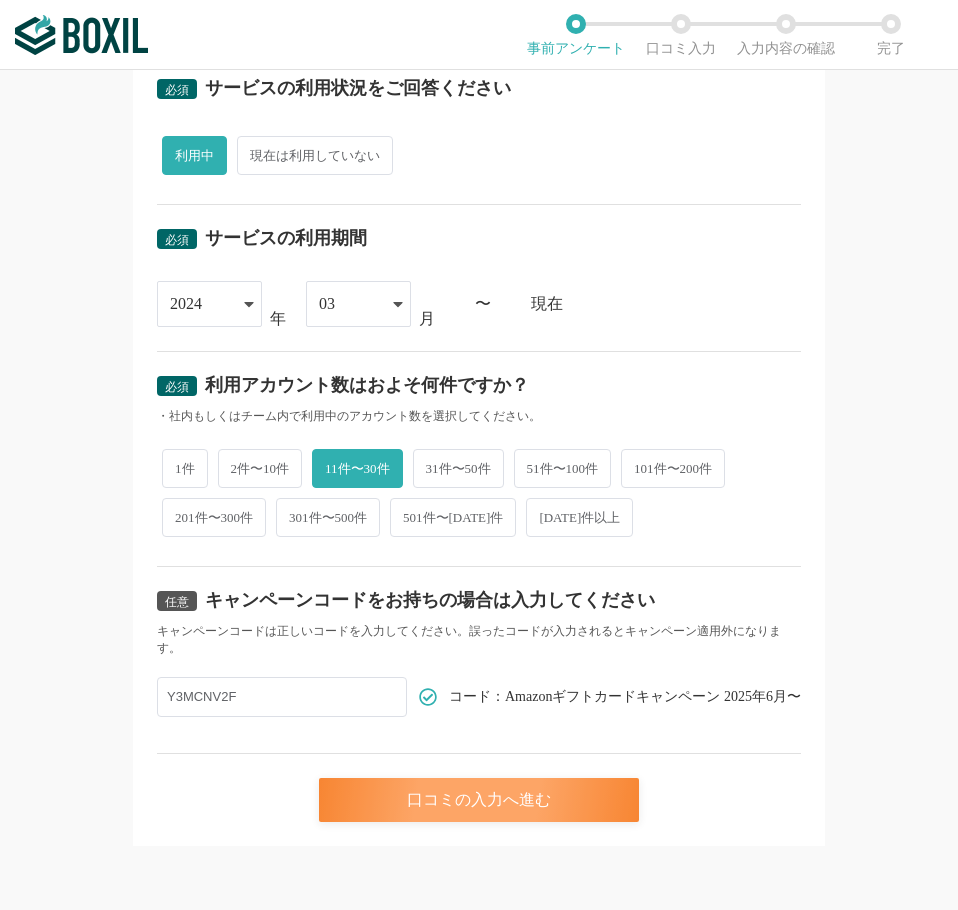 click on "口コミの入力へ進む" at bounding box center [479, 800] 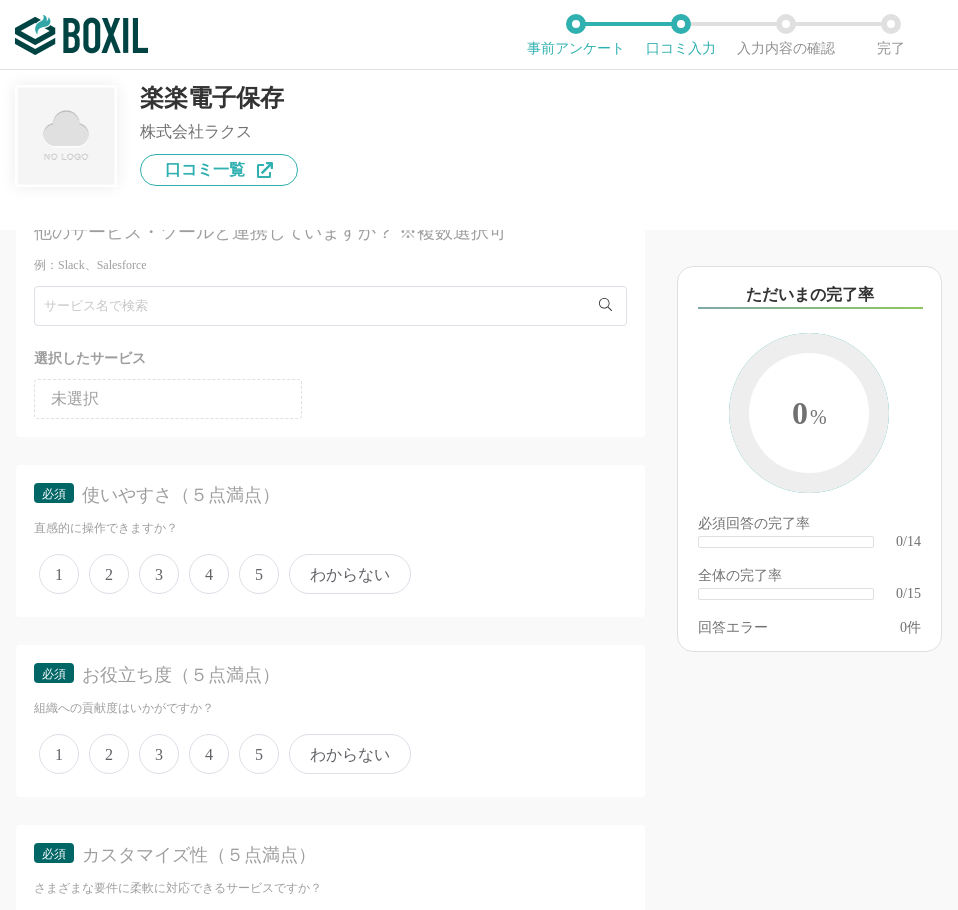 scroll, scrollTop: 100, scrollLeft: 0, axis: vertical 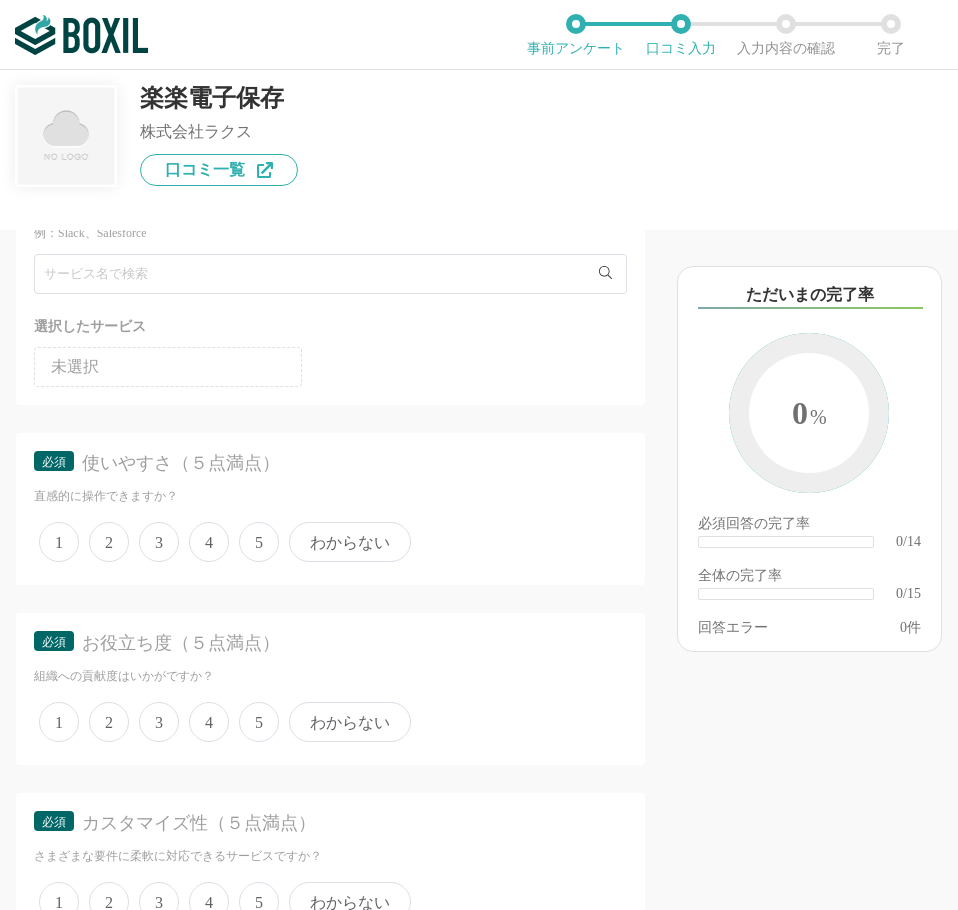 click on "5" at bounding box center (259, 542) 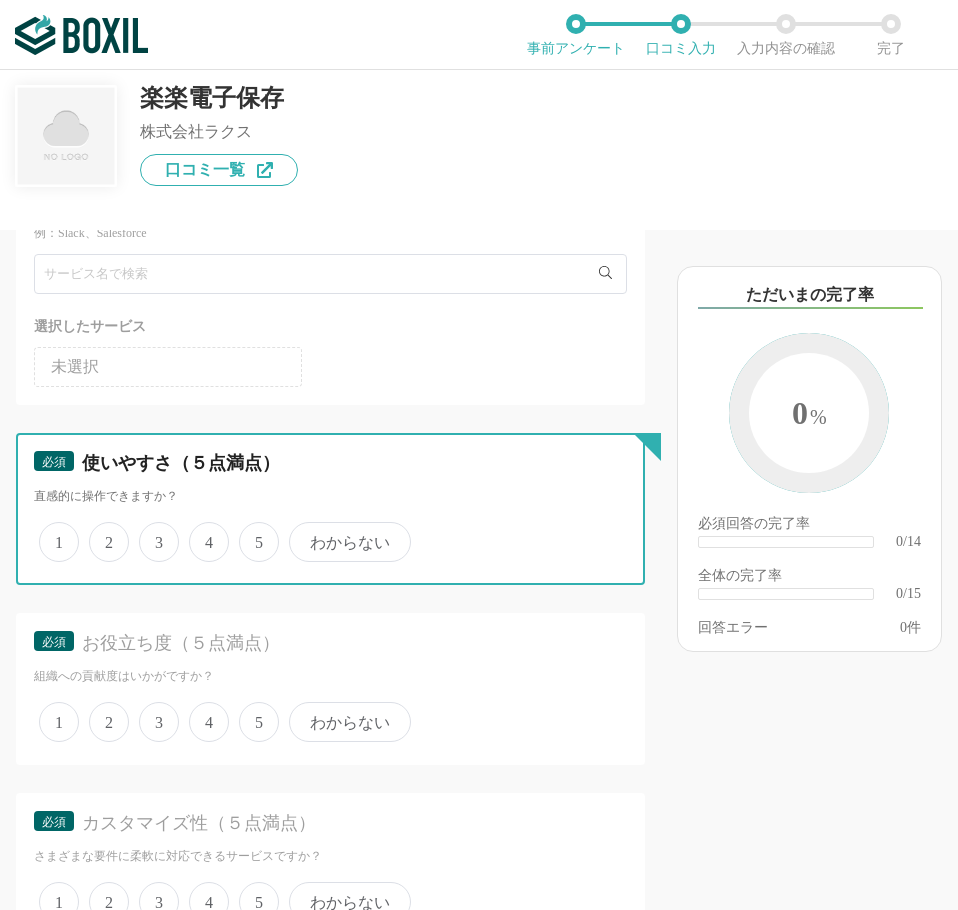 click on "5" at bounding box center (250, 531) 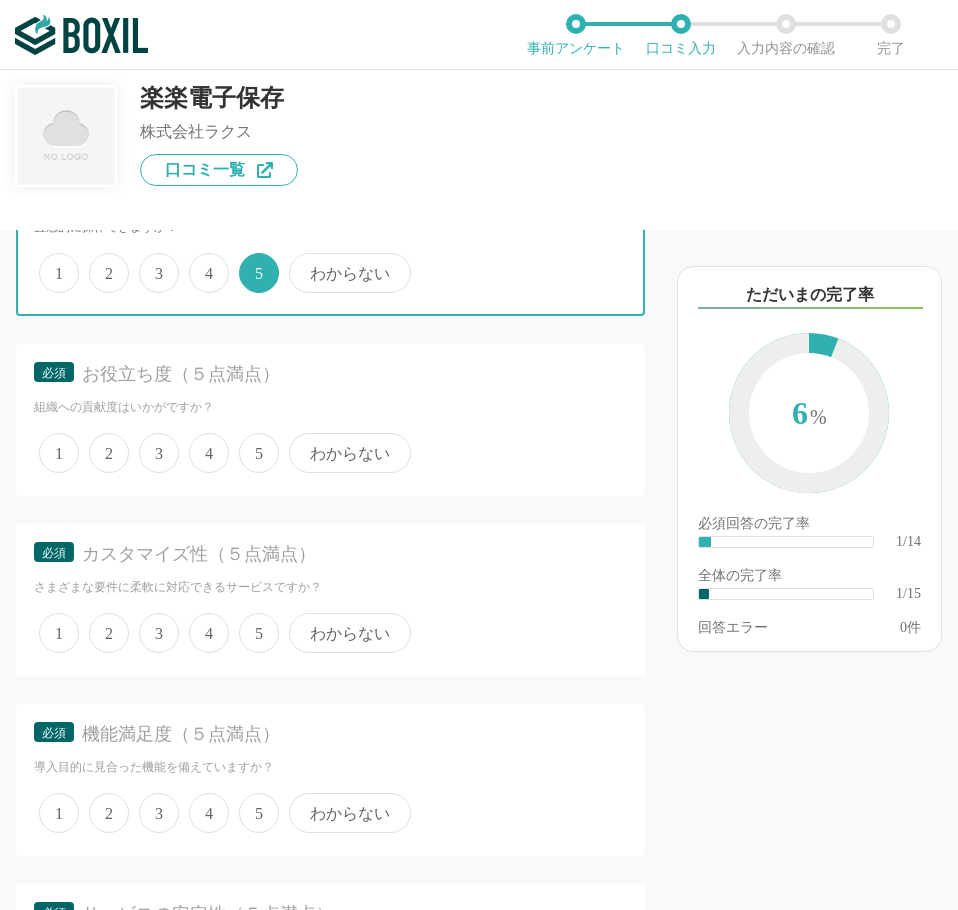 scroll, scrollTop: 400, scrollLeft: 0, axis: vertical 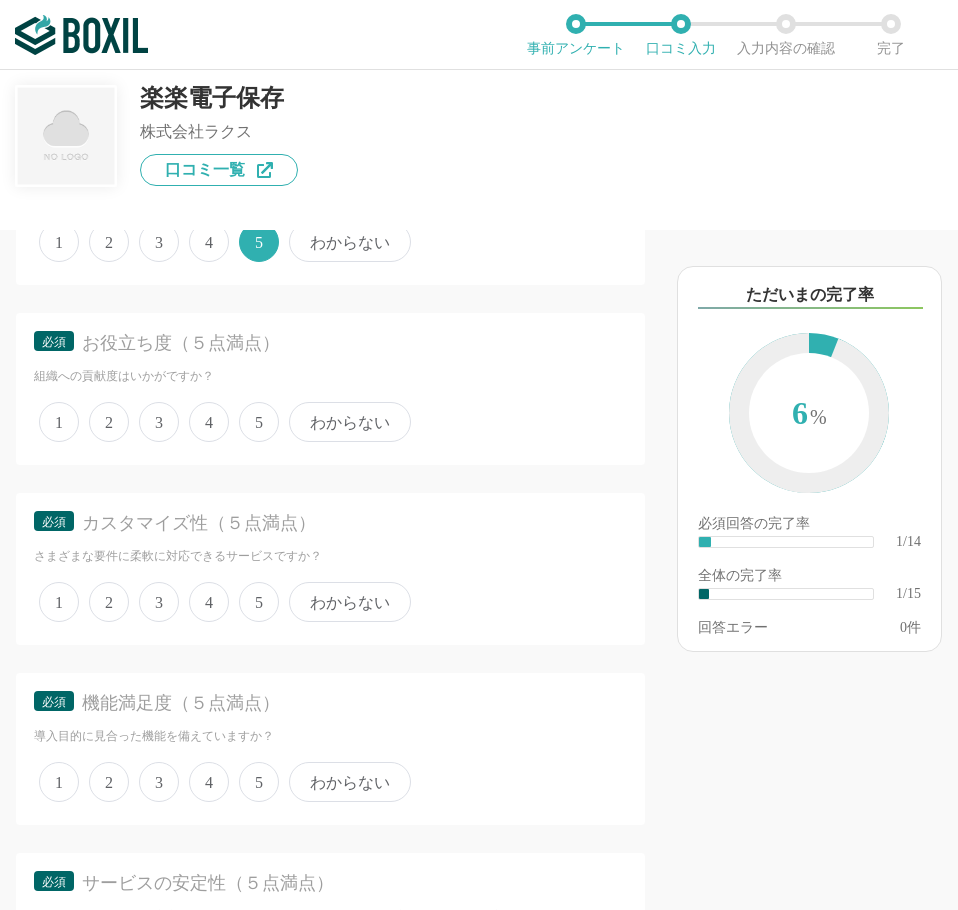 click on "1 2 3 4 5 わからない" at bounding box center [330, 422] 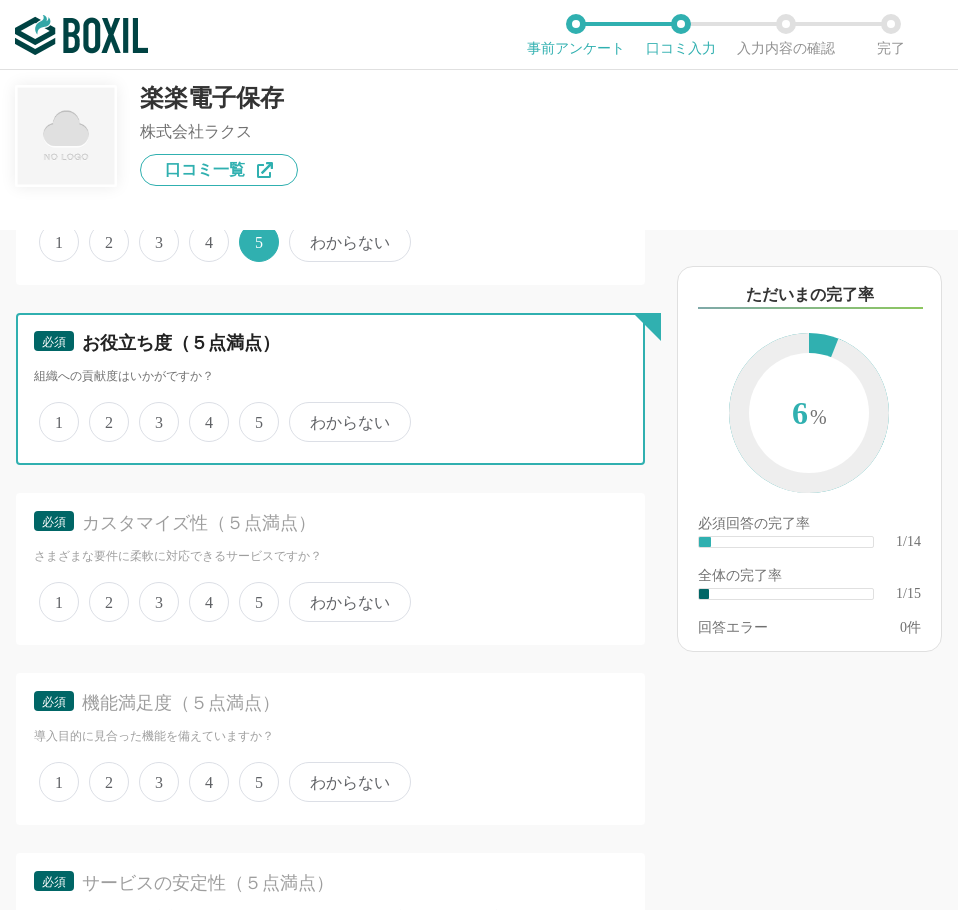 click on "5" at bounding box center (250, 411) 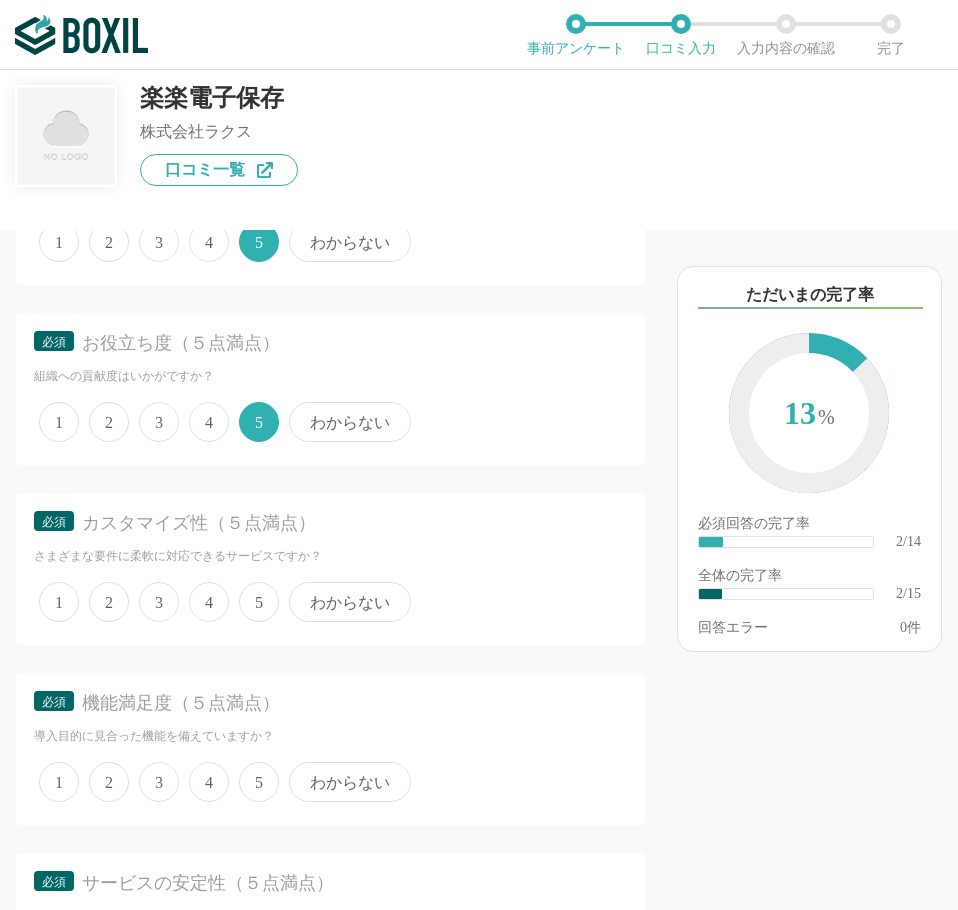click on "3" at bounding box center [159, 602] 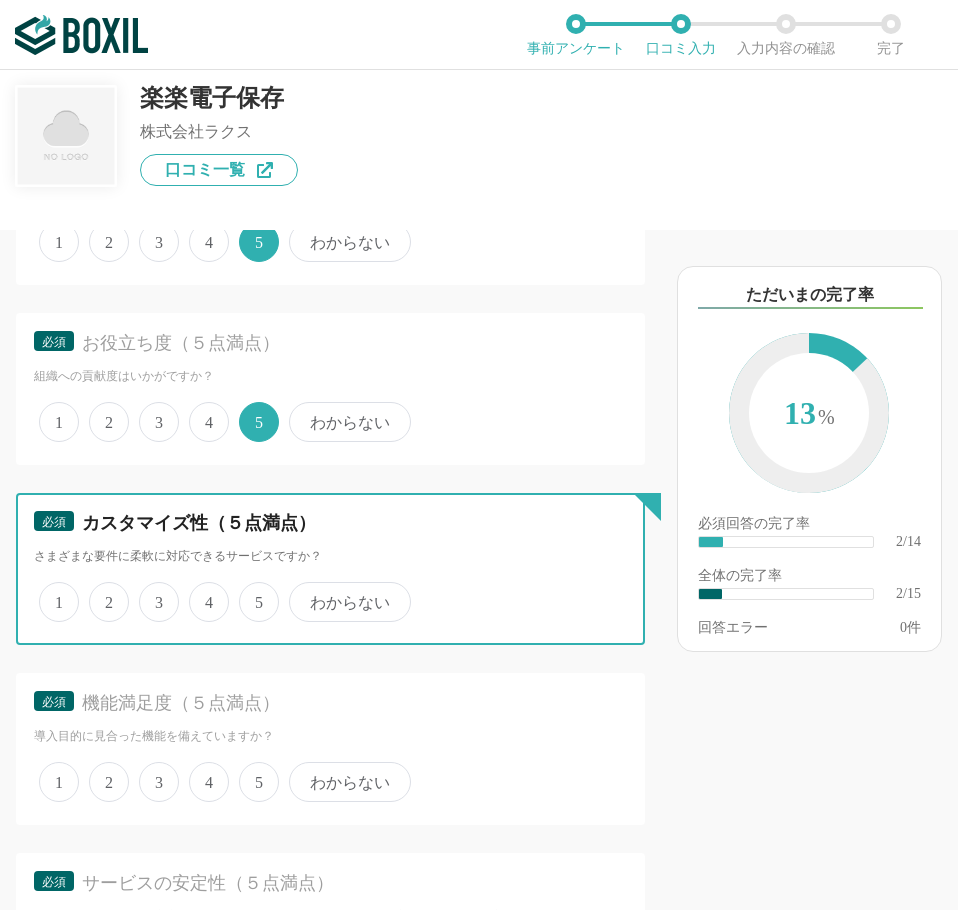 click on "3" at bounding box center (150, 591) 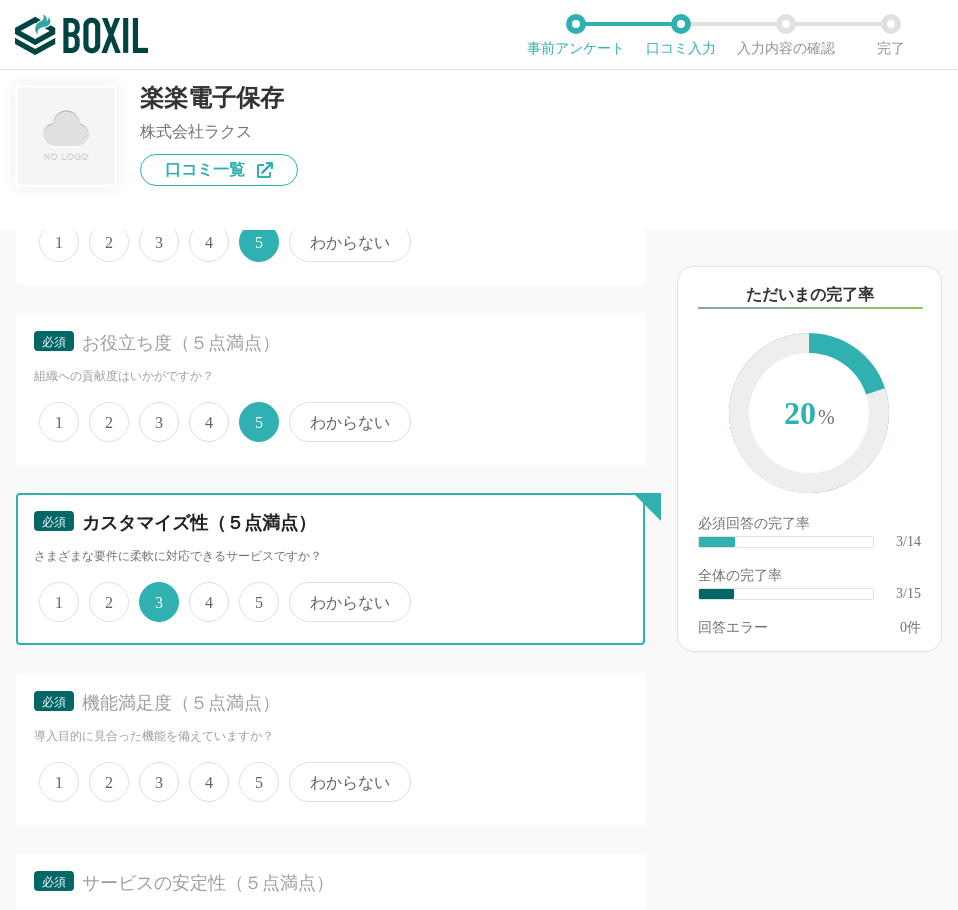 scroll, scrollTop: 700, scrollLeft: 0, axis: vertical 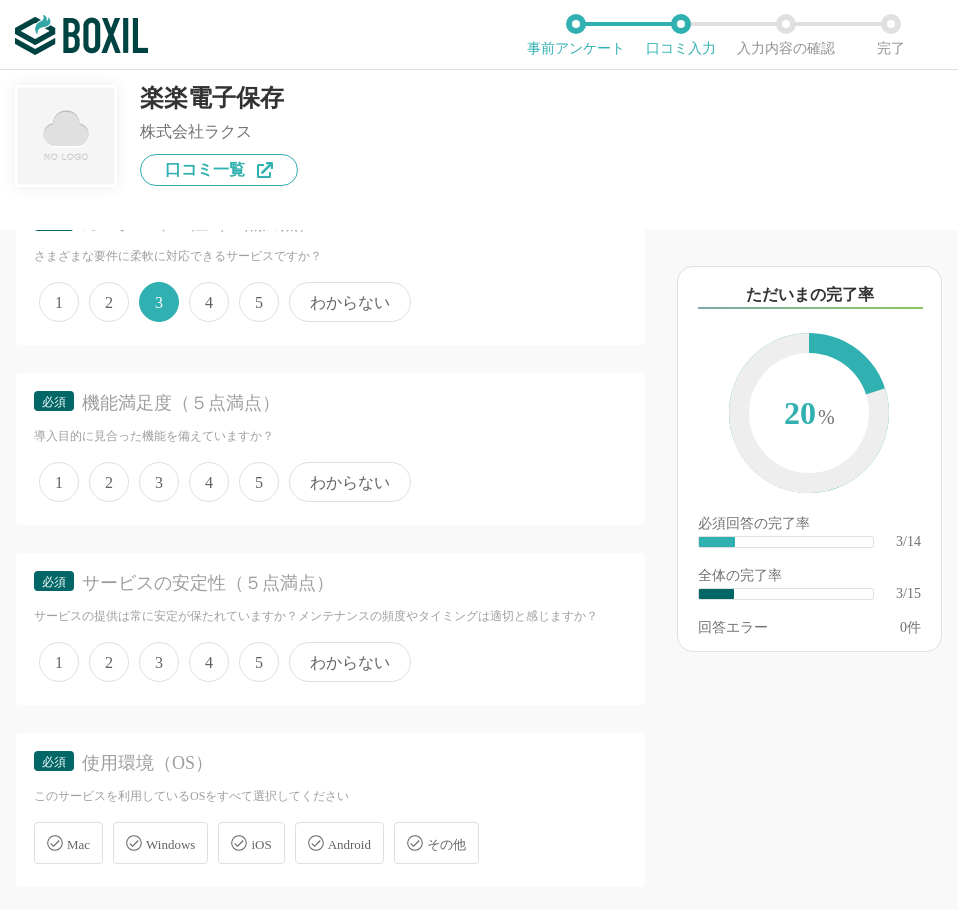 click on "5" at bounding box center (259, 482) 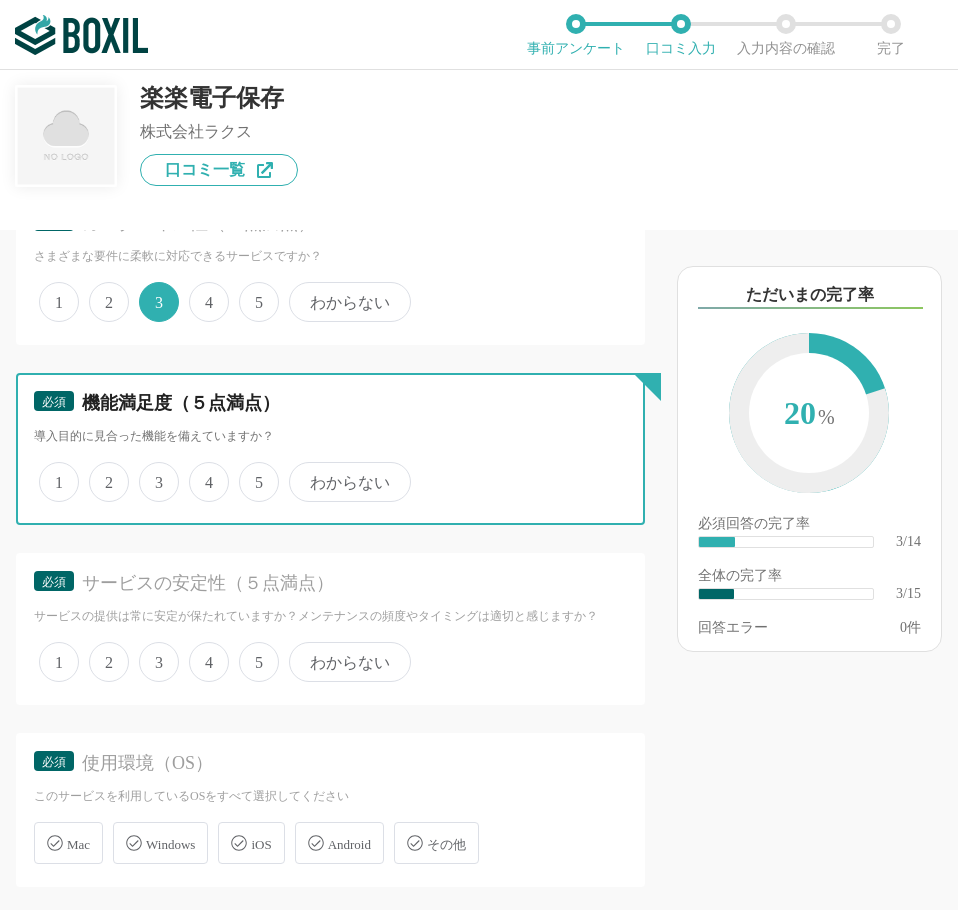 click on "5" at bounding box center (250, 471) 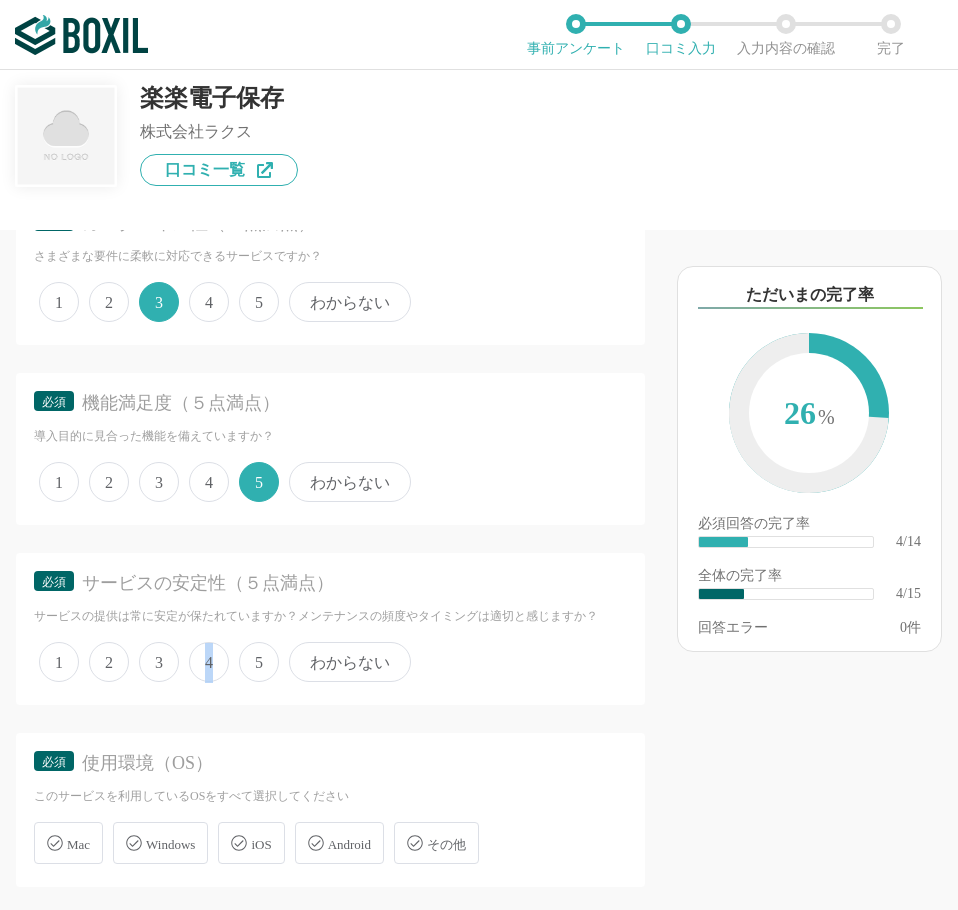 click on "4" at bounding box center [209, 662] 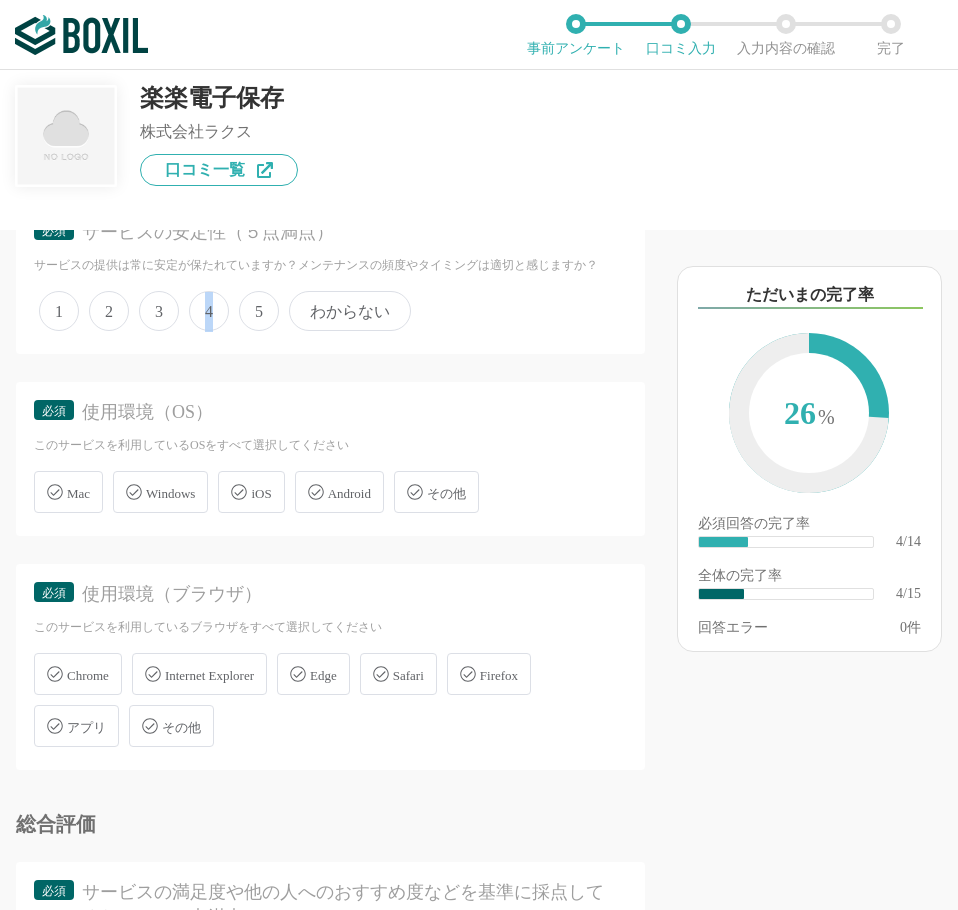 scroll, scrollTop: 1100, scrollLeft: 0, axis: vertical 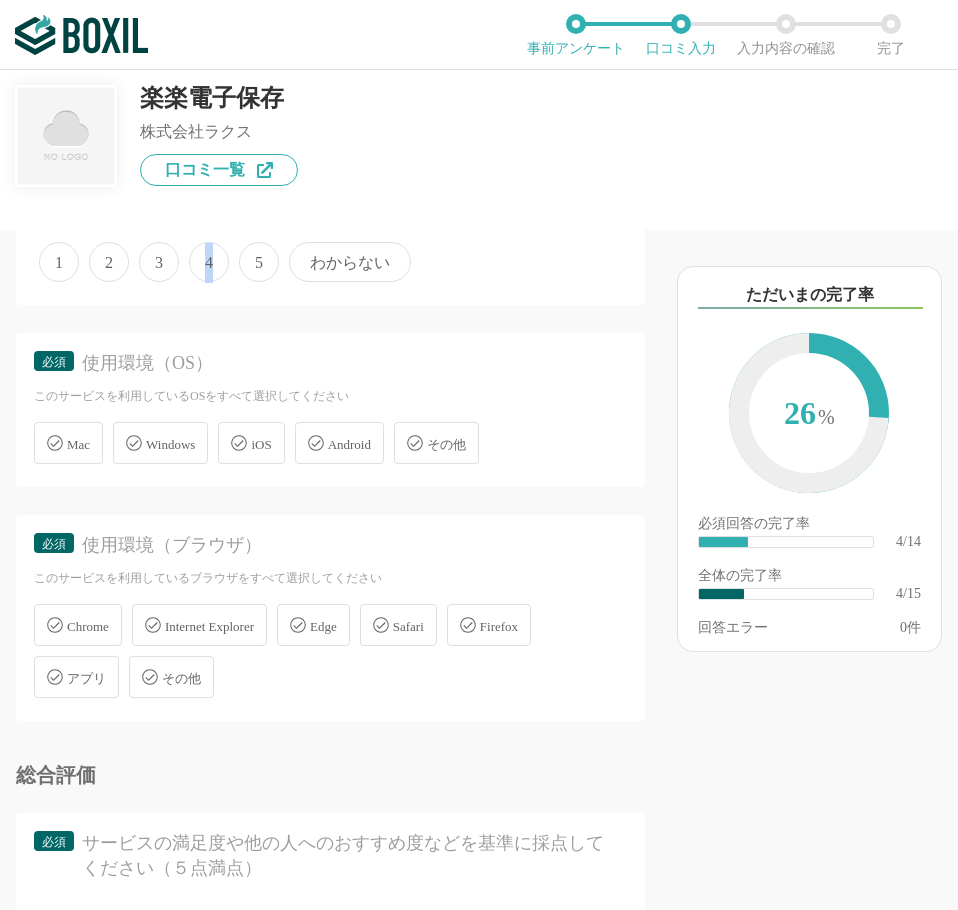 click on "4" at bounding box center [209, 262] 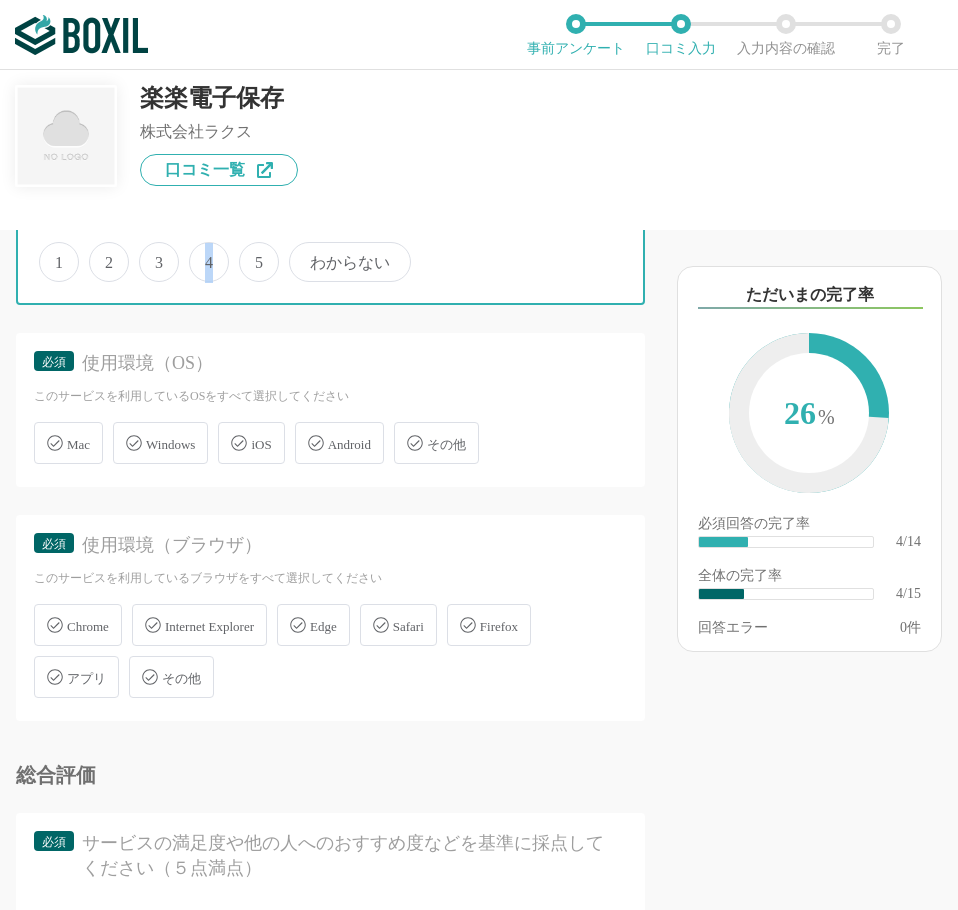 click on "4" at bounding box center [200, 251] 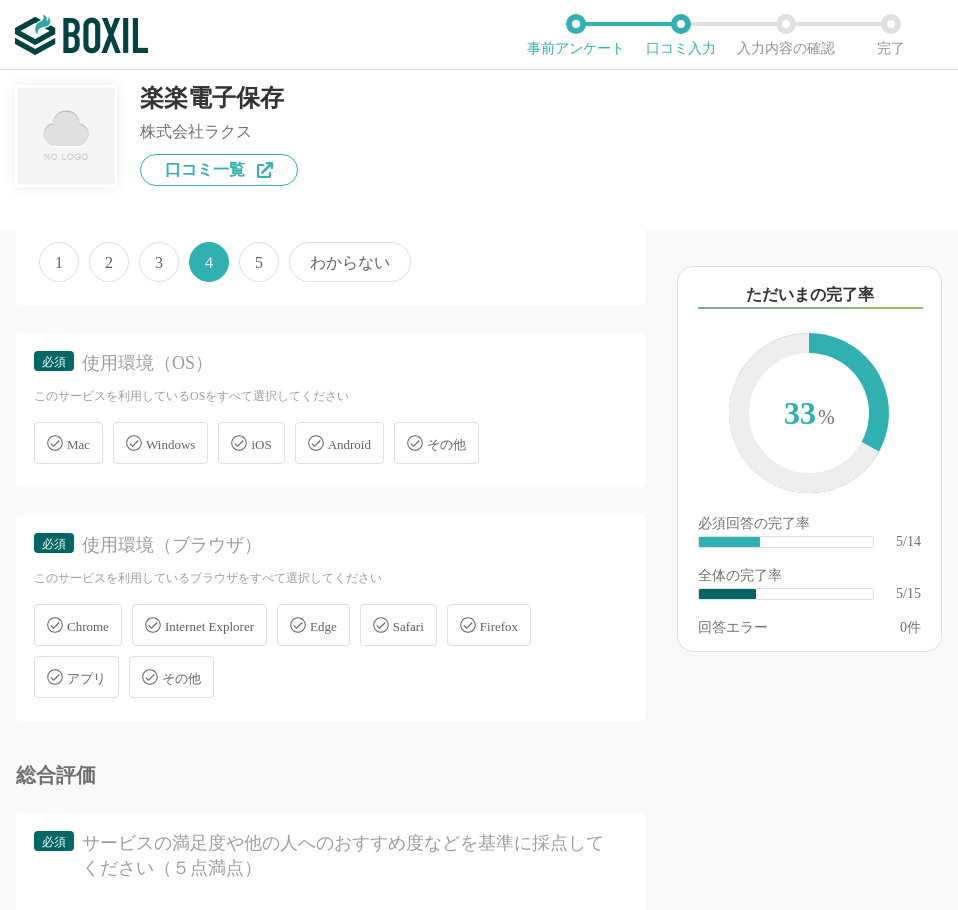 click on "必須 使用環境（OS） このサービスを利用しているOSをすべて選択してください Mac Windows iOS Android その他" at bounding box center (330, 410) 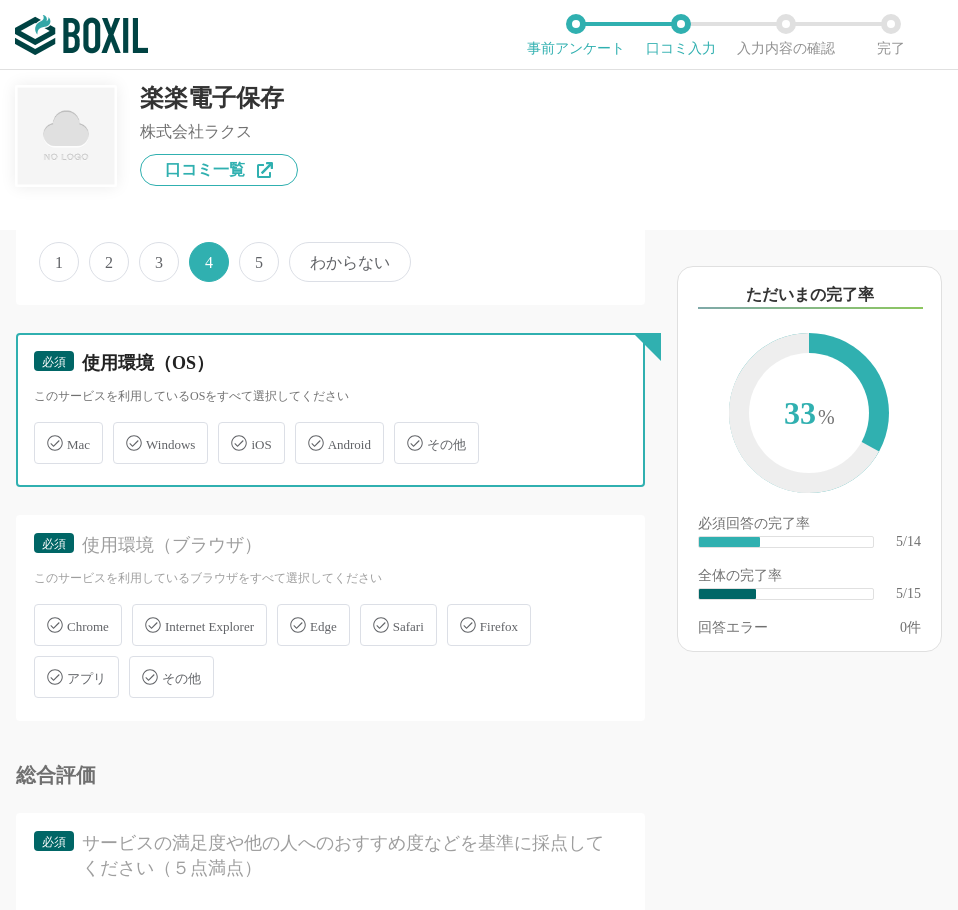 click on "Windows" at bounding box center (123, 431) 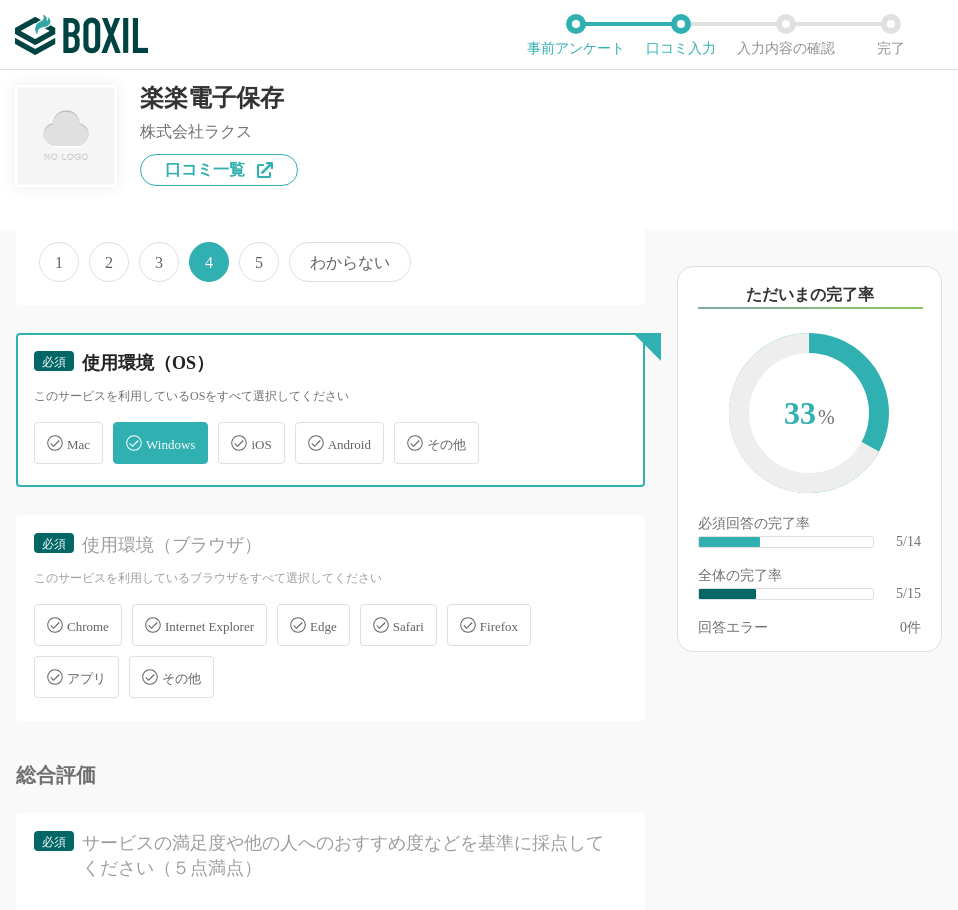 checkbox on "true" 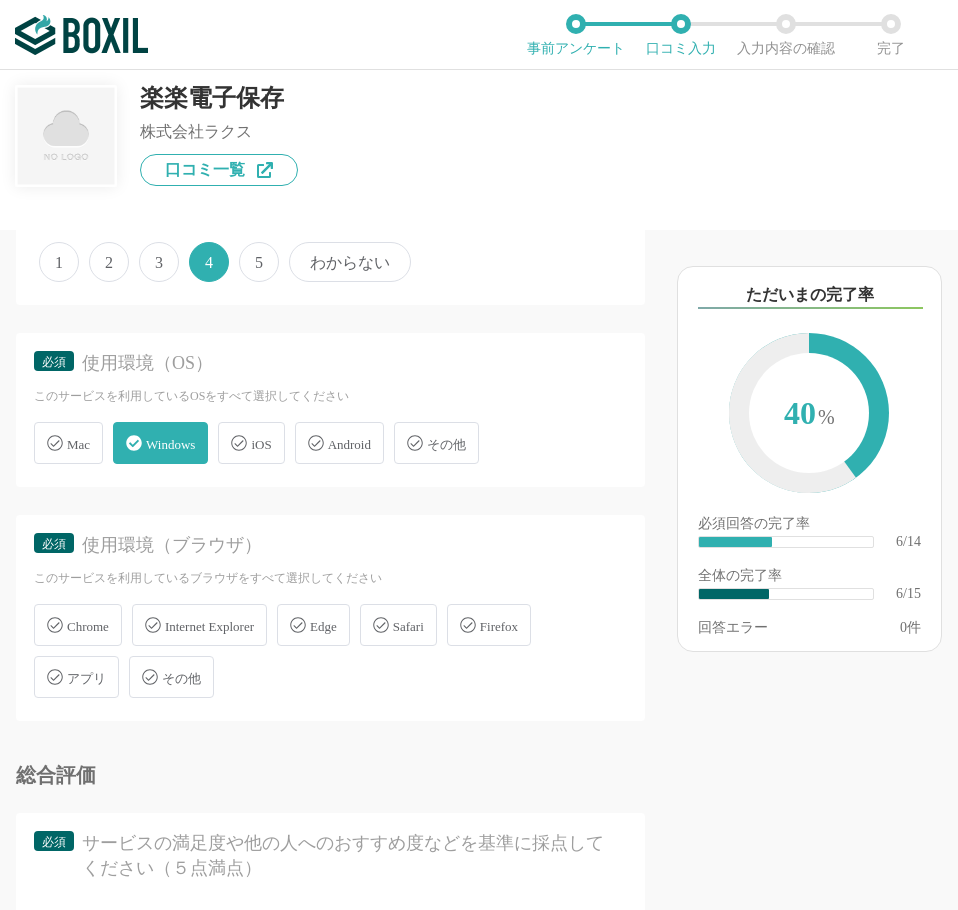 click on "Chrome" at bounding box center [88, 626] 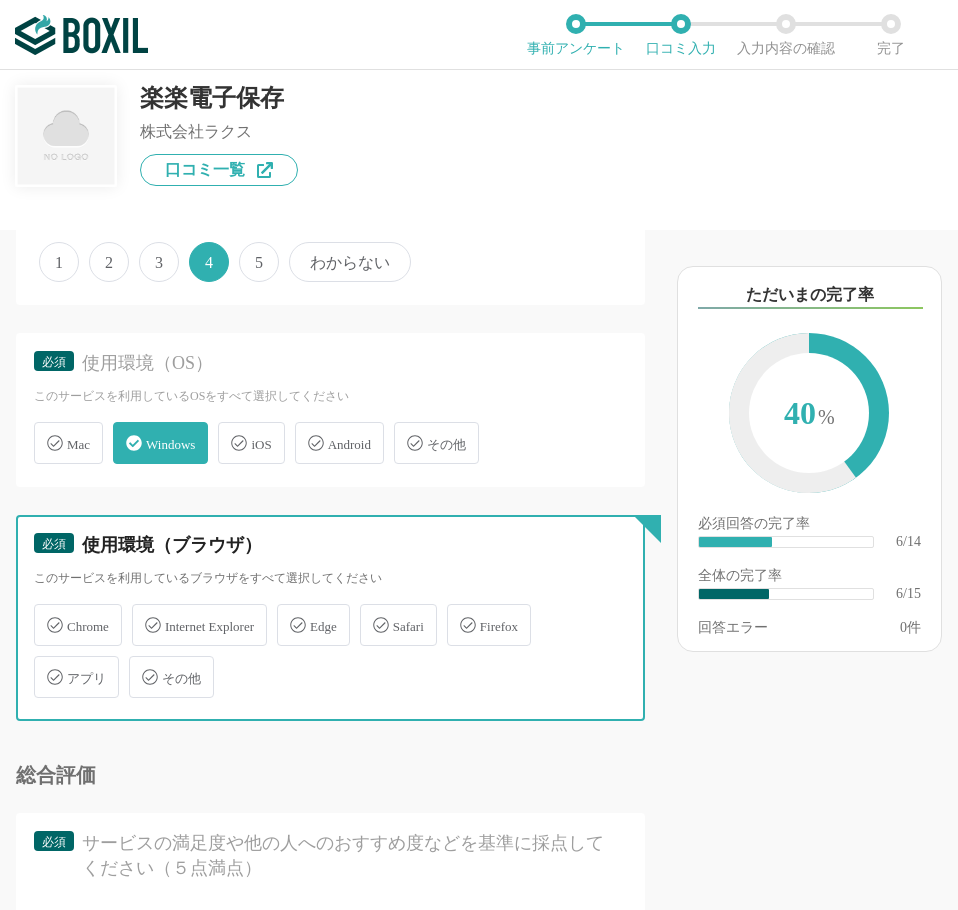 click on "Chrome" at bounding box center [44, 613] 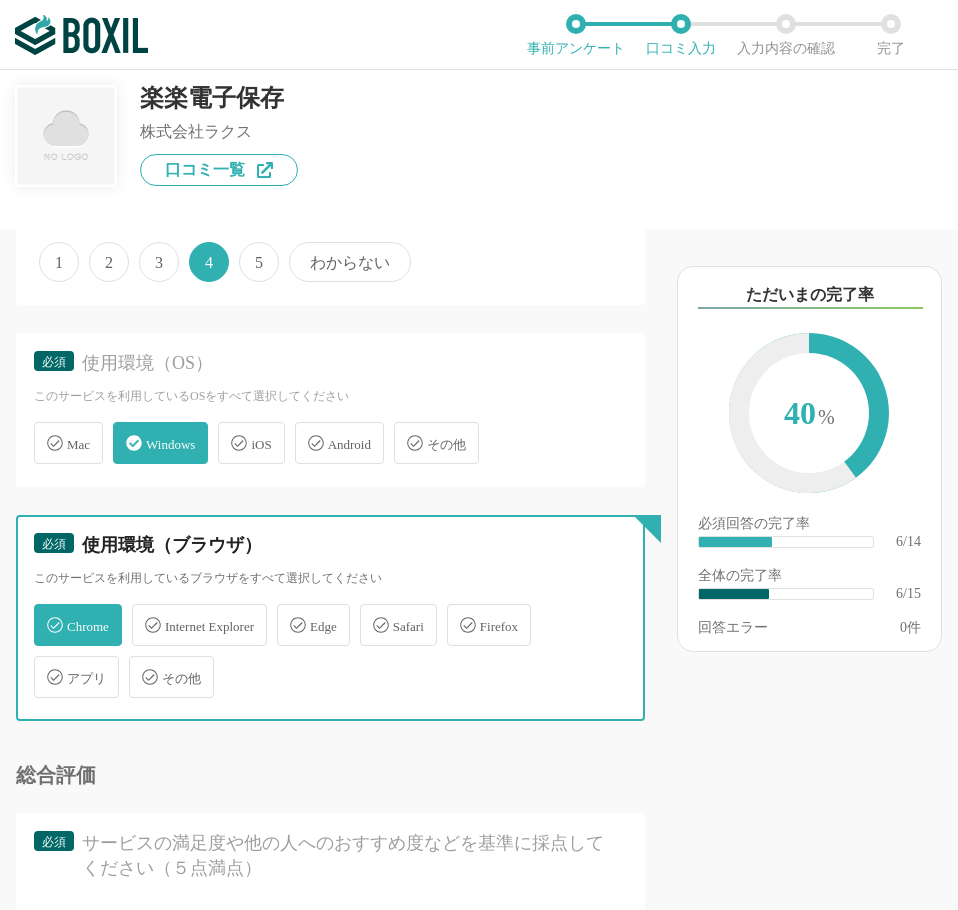checkbox on "true" 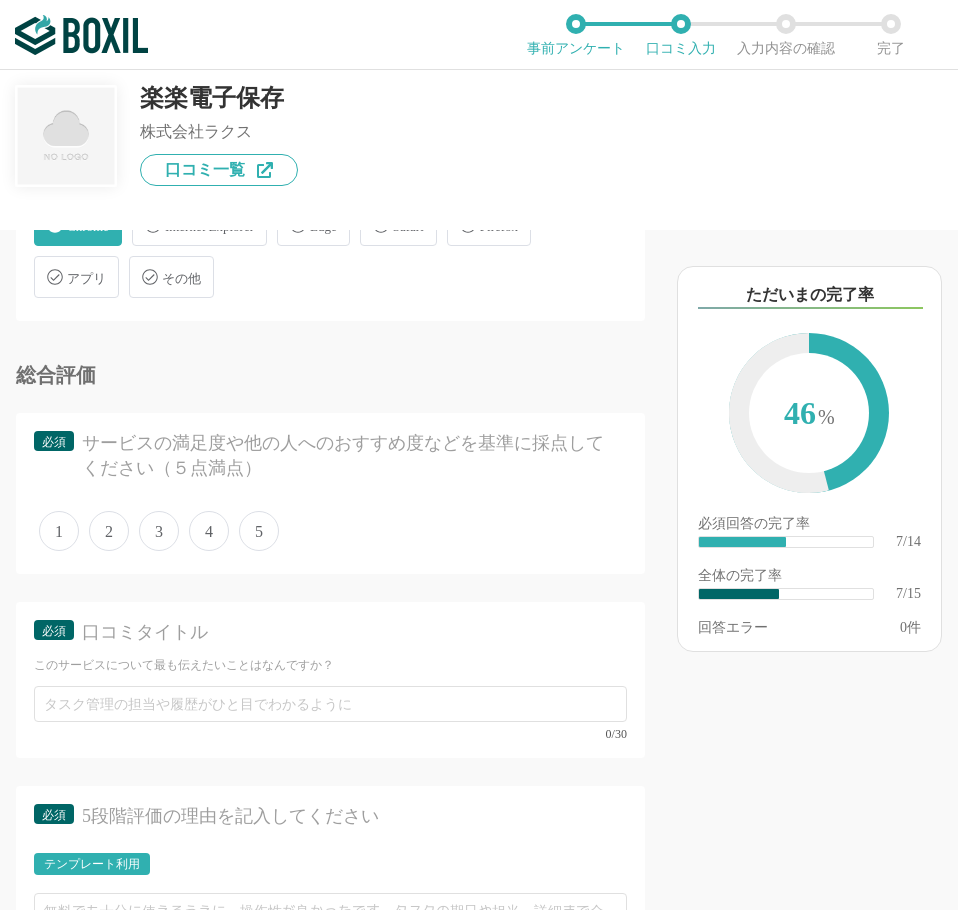 click on "4" at bounding box center (209, 531) 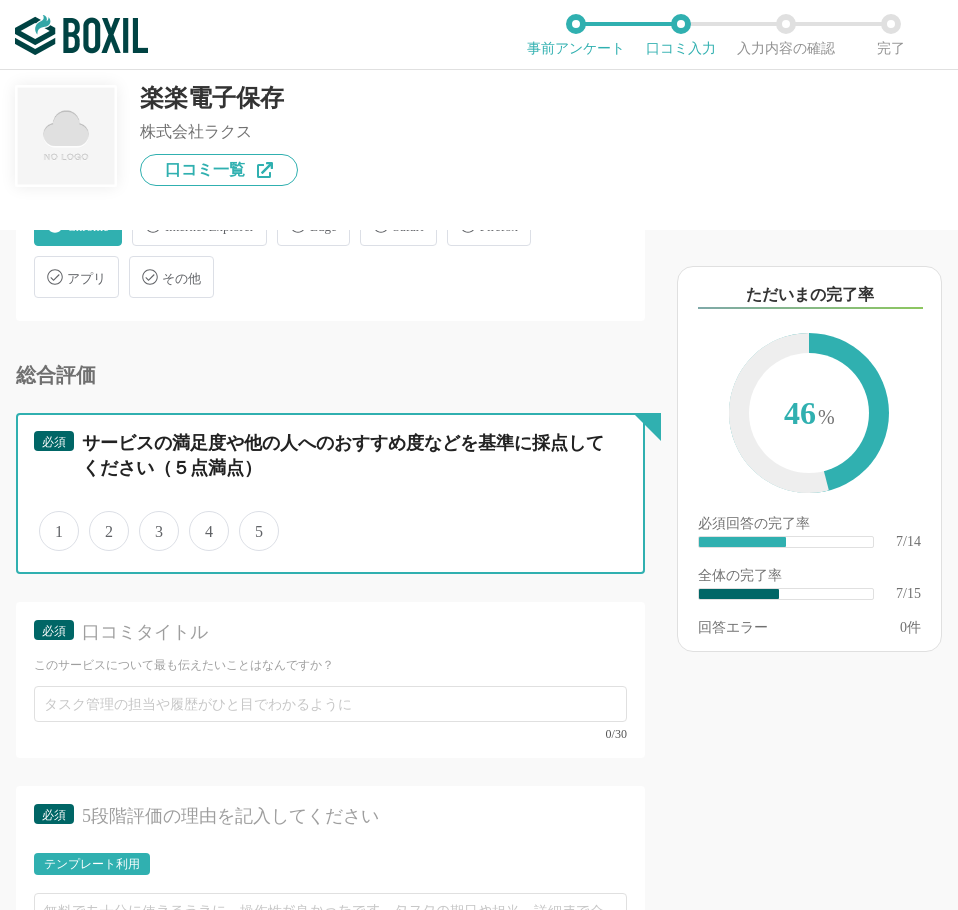 click on "4" at bounding box center [200, 520] 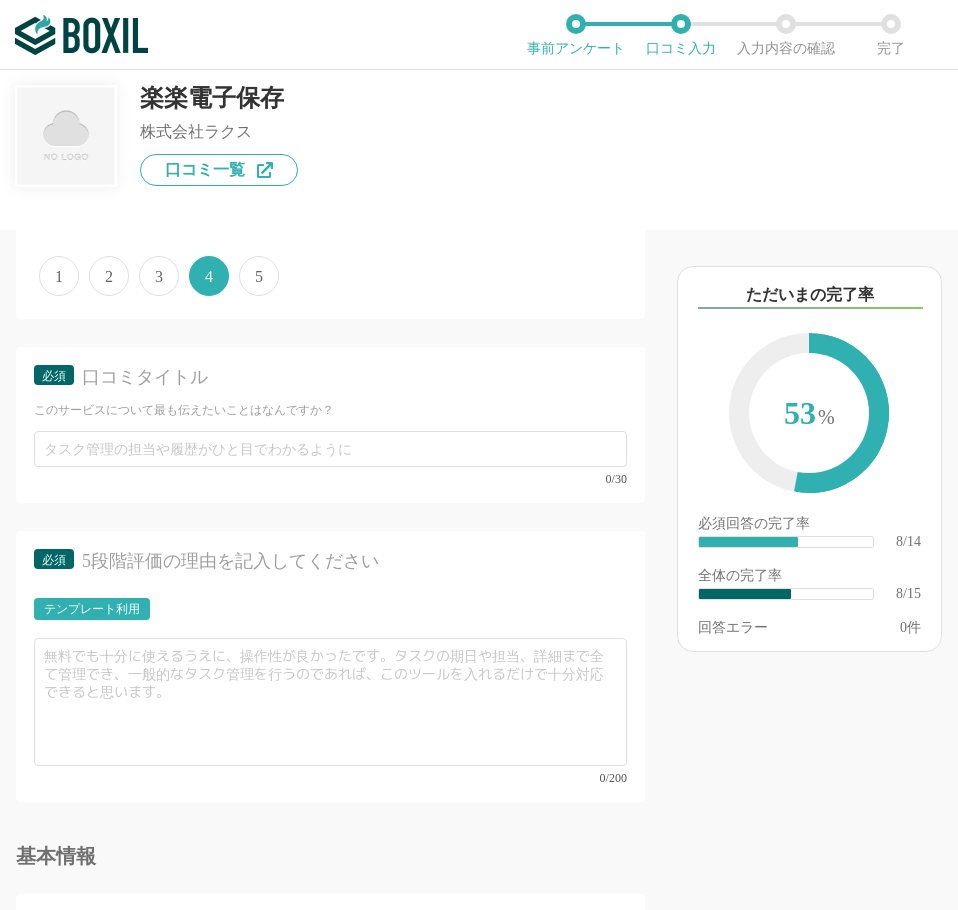 scroll, scrollTop: 1800, scrollLeft: 0, axis: vertical 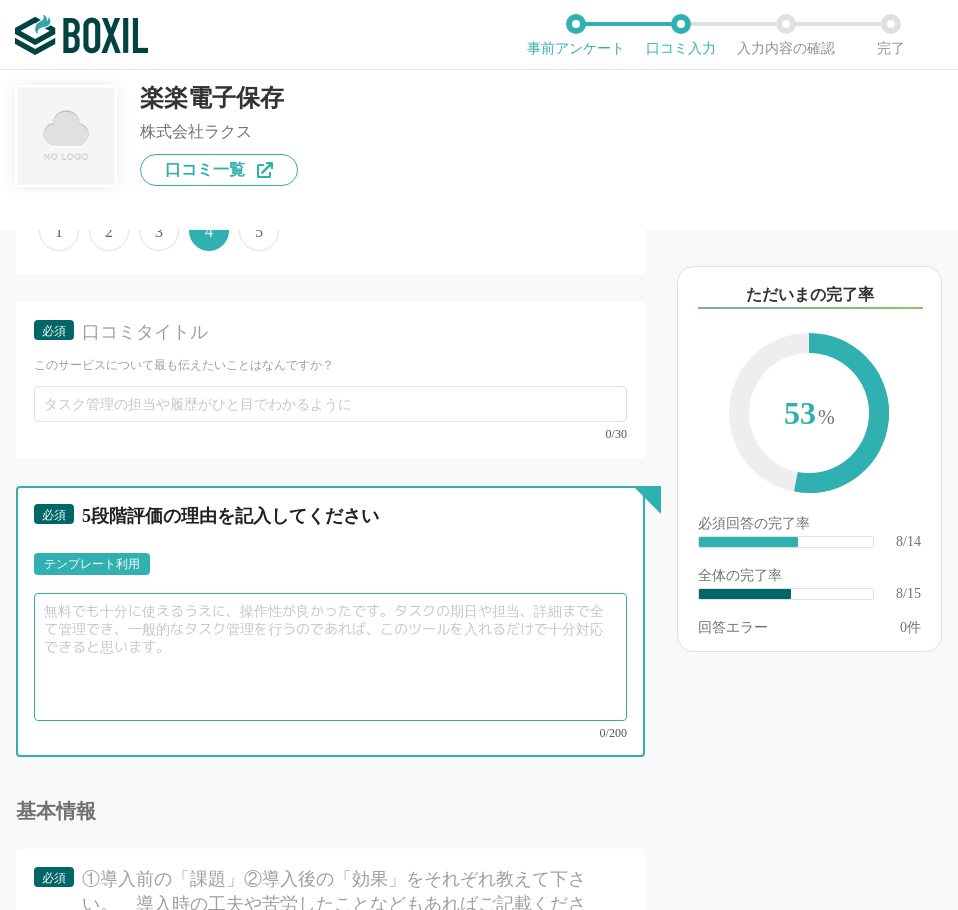 click at bounding box center (330, 657) 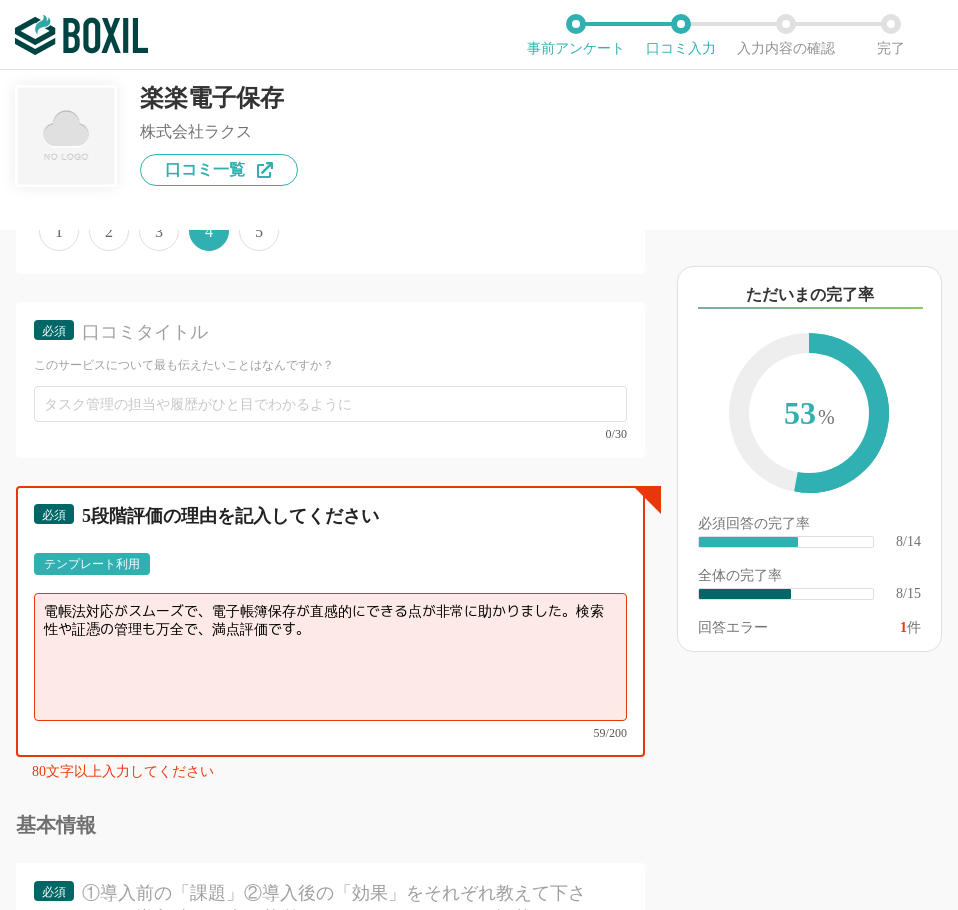 click on "電帳法対応がスムーズで、電子帳簿保存が直感的にできる点が非常に助かりました。検索性や証憑の管理も万全で、満点評価です。" at bounding box center [330, 657] 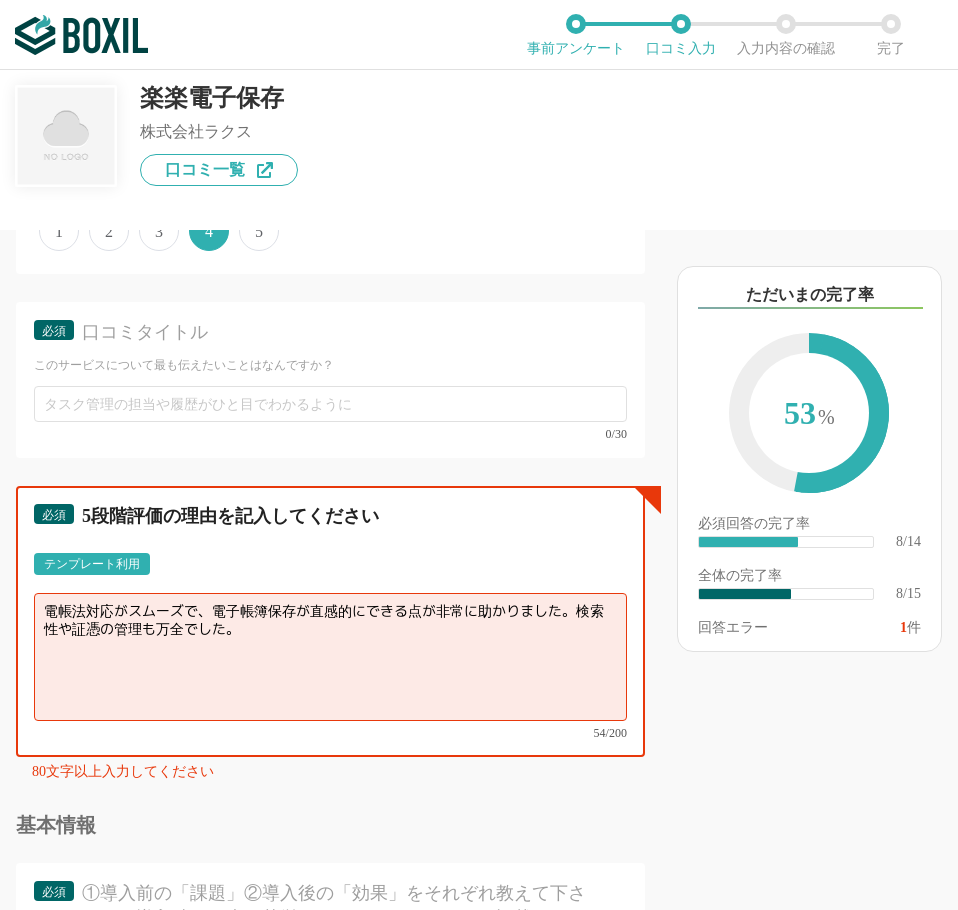 click on "電帳法対応がスムーズで、電子帳簿保存が直感的にできる点が非常に助かりました。検索性や証憑の管理も万全でした。" at bounding box center (330, 657) 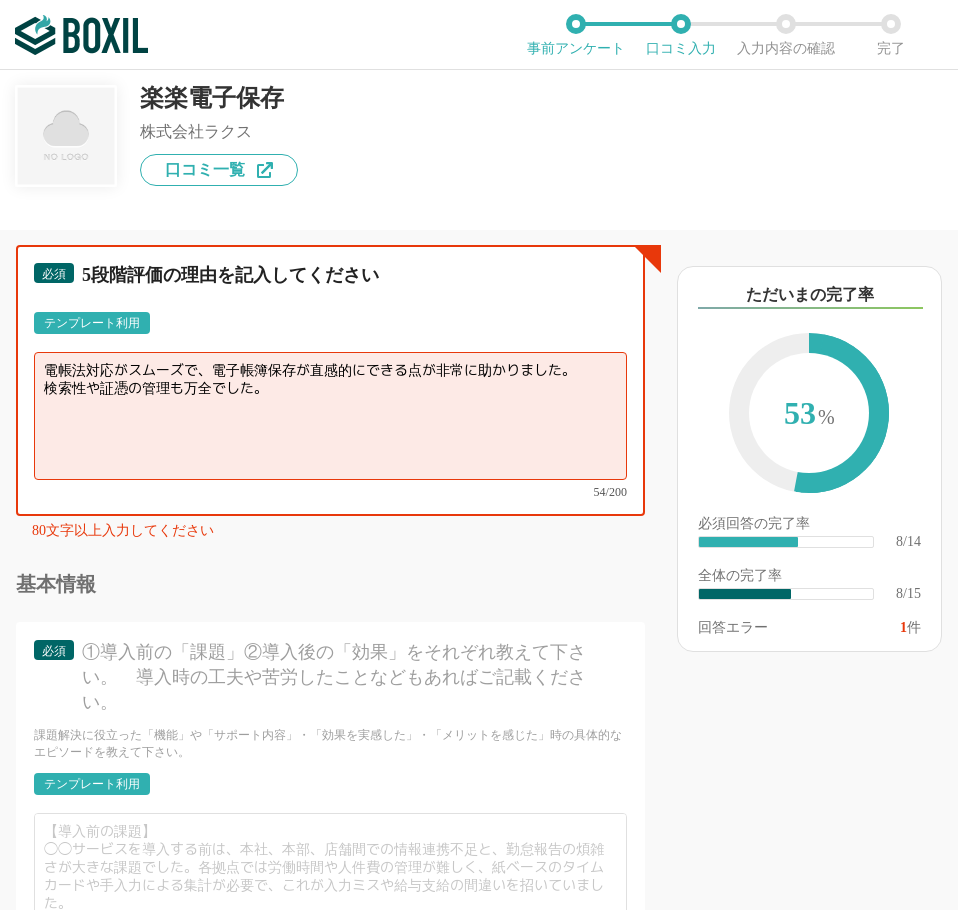 scroll, scrollTop: 2100, scrollLeft: 0, axis: vertical 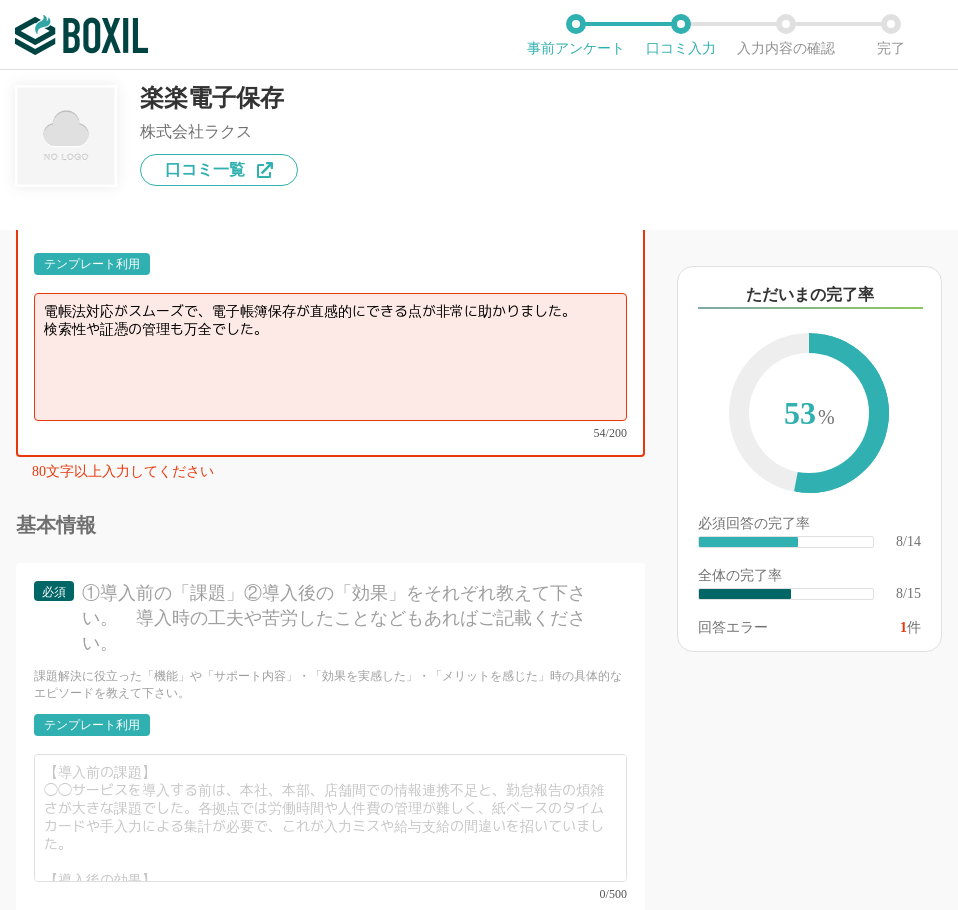 type on "電帳法対応がスムーズで、電子帳簿保存が直感的にできる点が非常に助かりました。
検索性や証憑の管理も万全でした。" 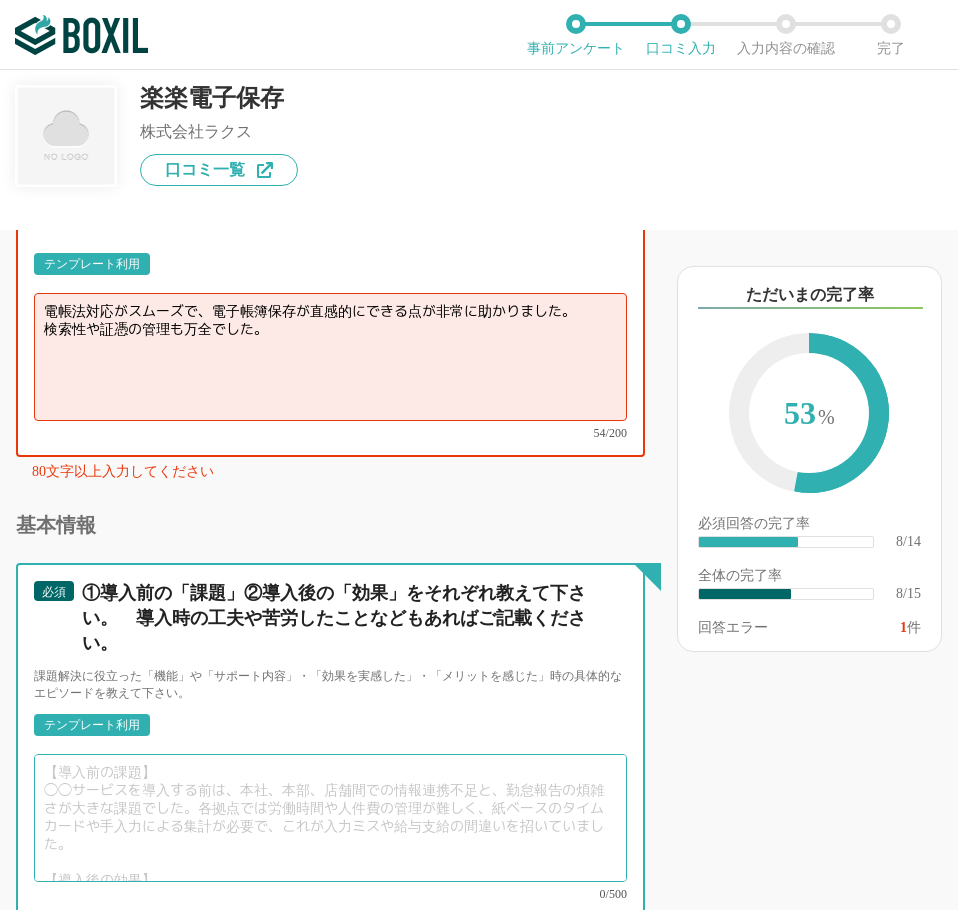 click at bounding box center [330, 818] 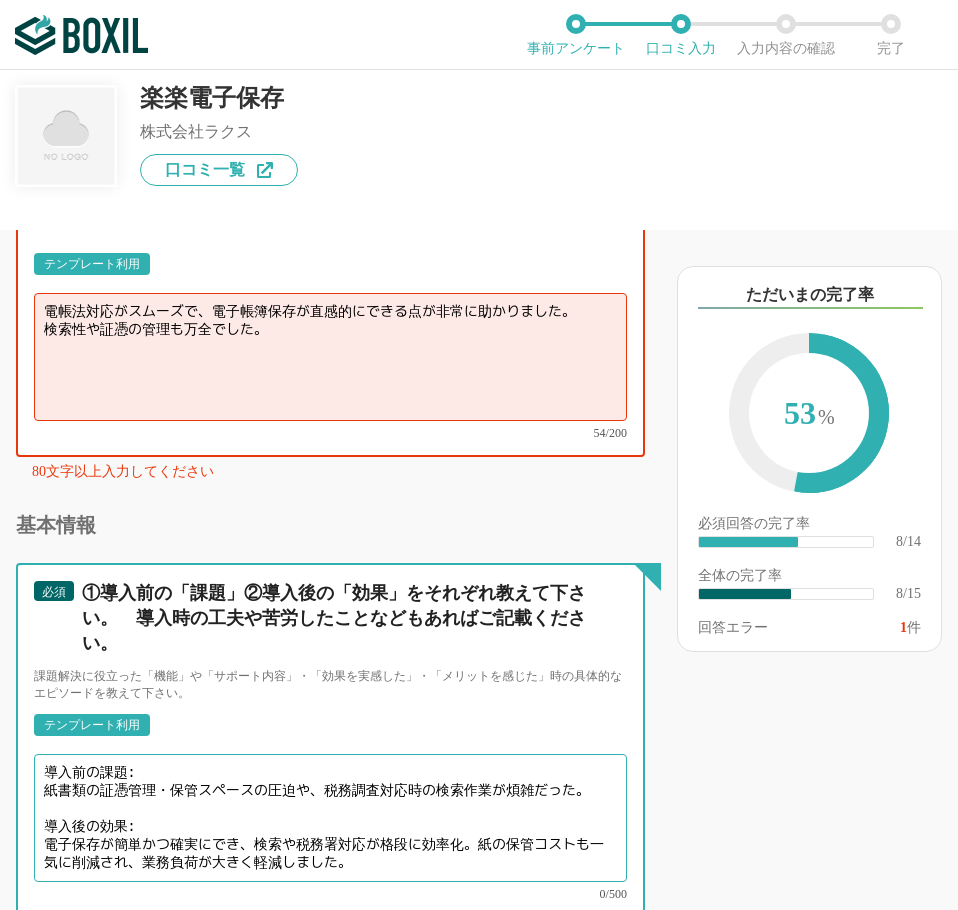 scroll, scrollTop: 6, scrollLeft: 0, axis: vertical 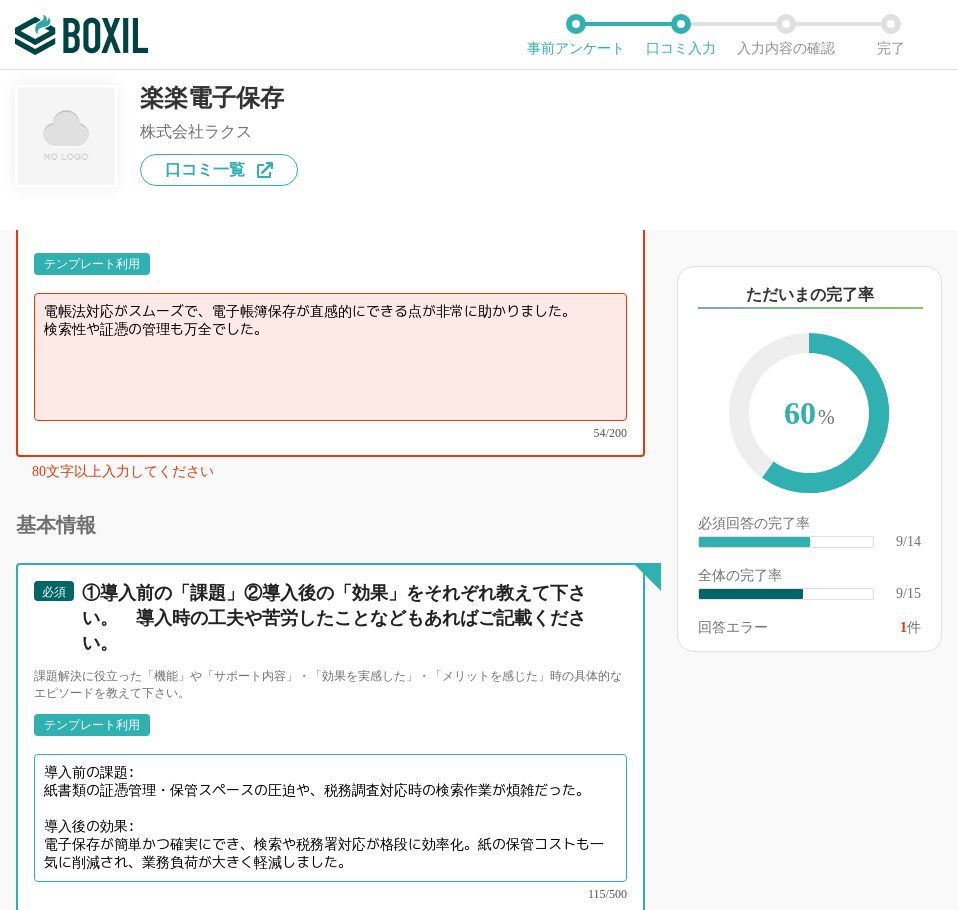 type on "導入前の課題:
紙書類の証憑管理・保管スペースの圧迫や、税務調査対応時の検索作業が煩雑だった。
導入後の効果:
電子保存が簡単かつ確実にでき、検索や税務署対応が格段に効率化。紙の保管コストも一気に削減され、業務負荷が大きく軽減しました。" 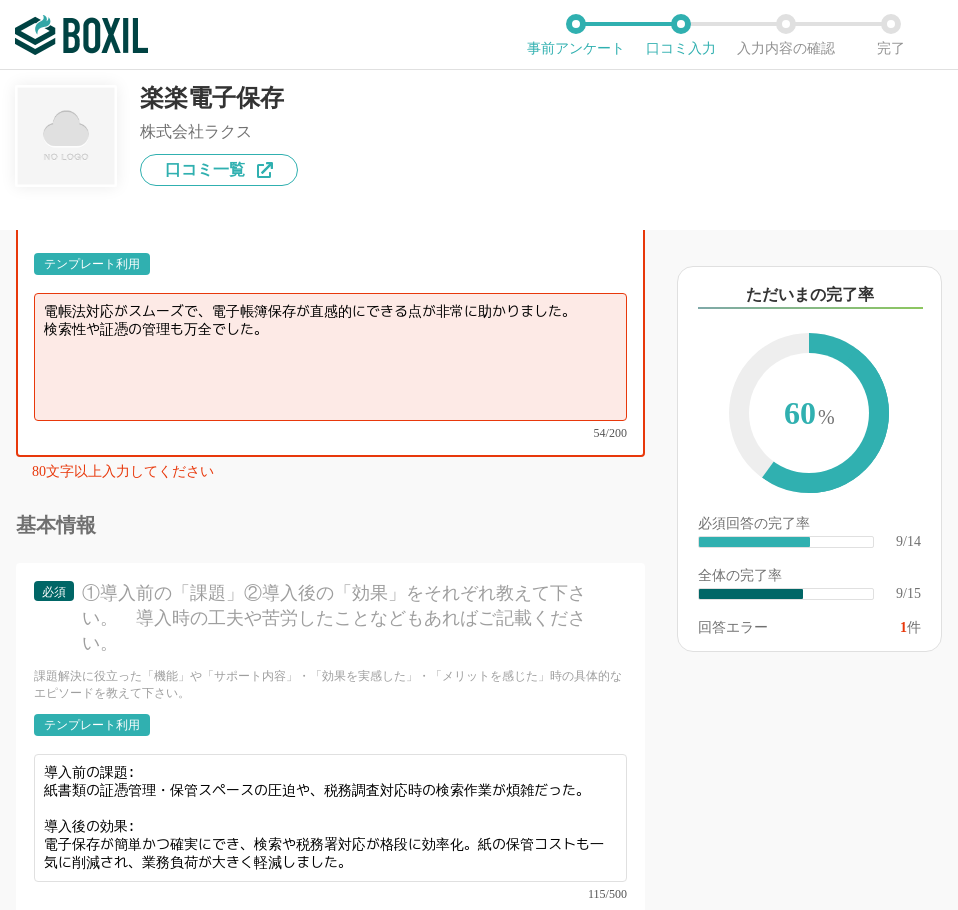 click on "電帳法対応がスムーズで、電子帳簿保存が直感的にできる点が非常に助かりました。
検索性や証憑の管理も万全でした。" at bounding box center (330, 357) 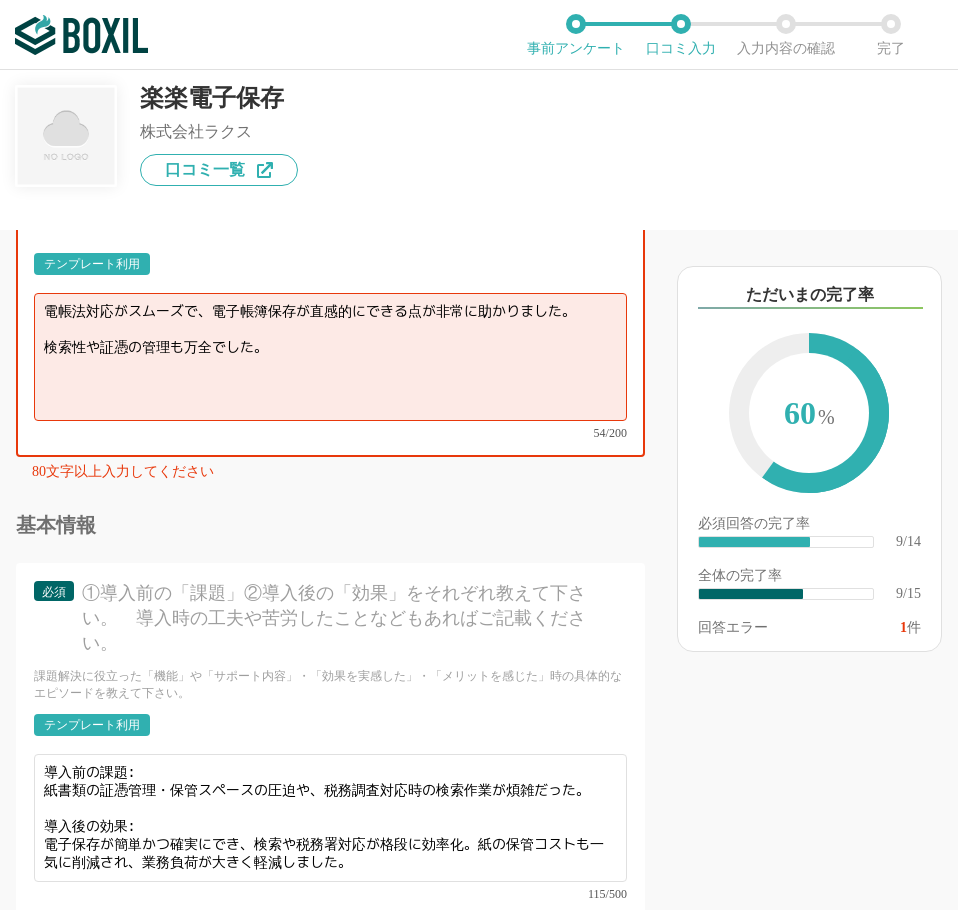 paste on "法改正による要件にもタイムリーに対応し、電子保存が漏れなくできる。" 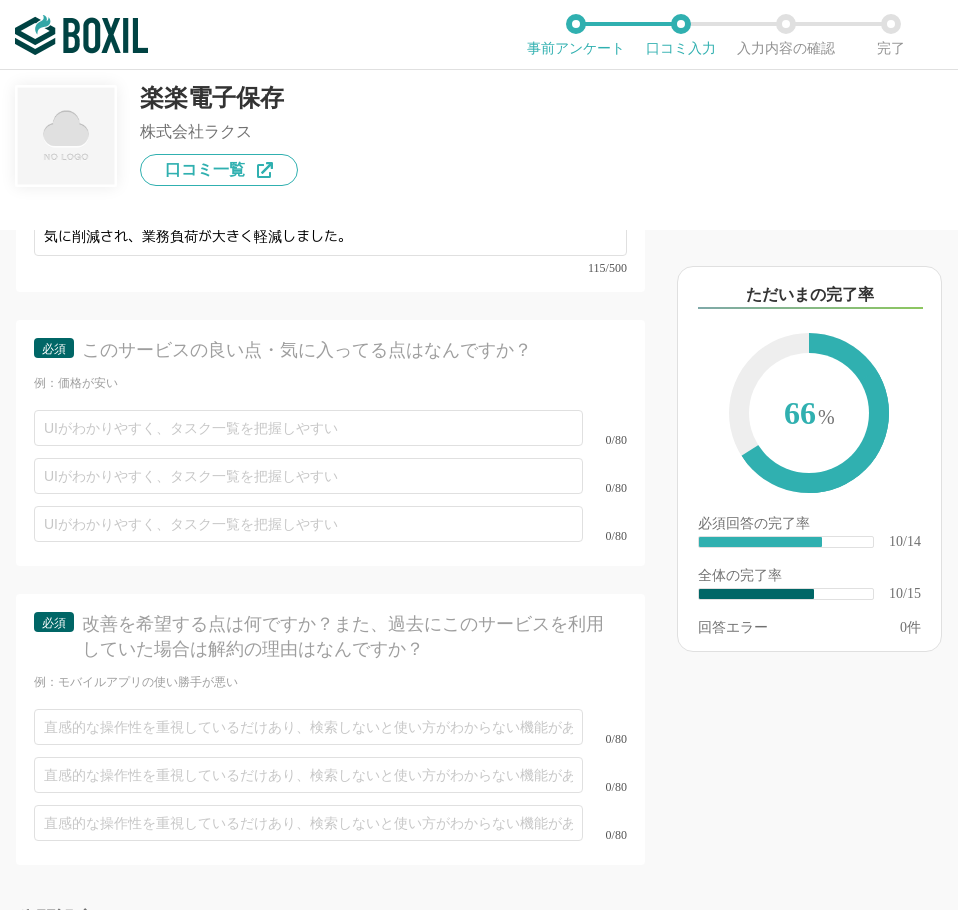 scroll, scrollTop: 2668, scrollLeft: 0, axis: vertical 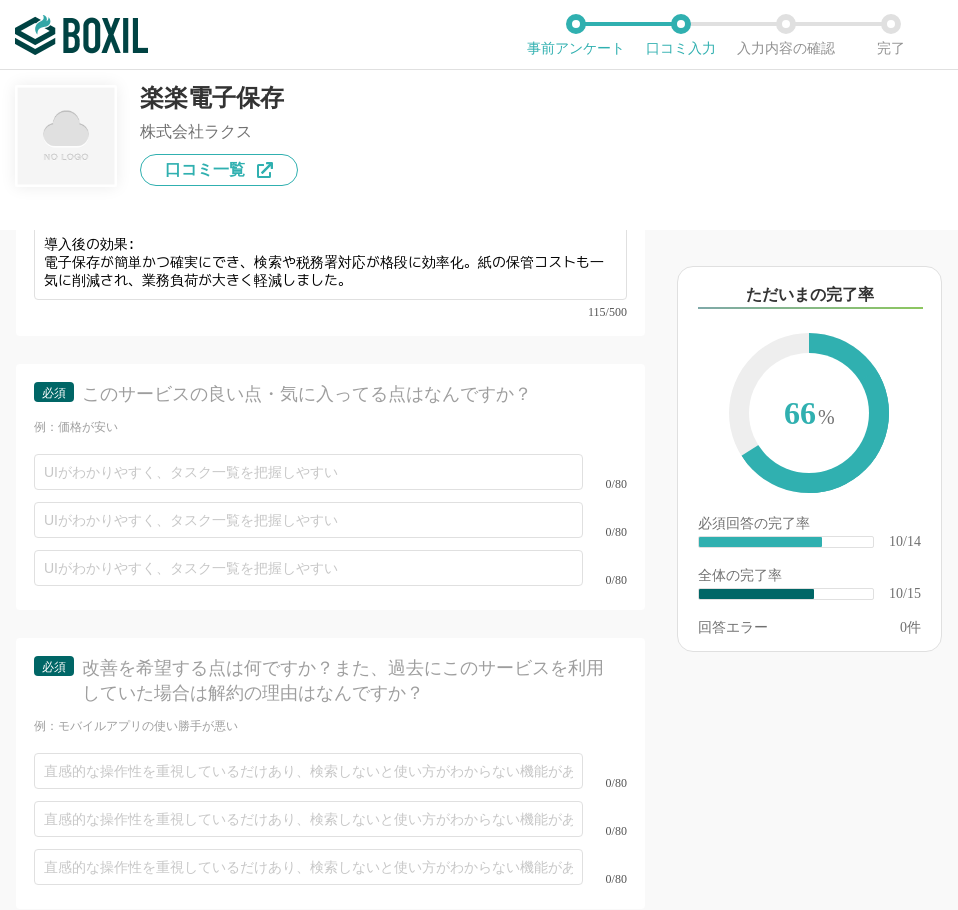 type on "電帳法対応がスムーズで、電子帳簿保存が直感的にできる点が非常に助かりました。
法改正による要件にもタイムリーに対応し、電子保存が漏れなくできる。
検索性や証憑の管理も万全でした。" 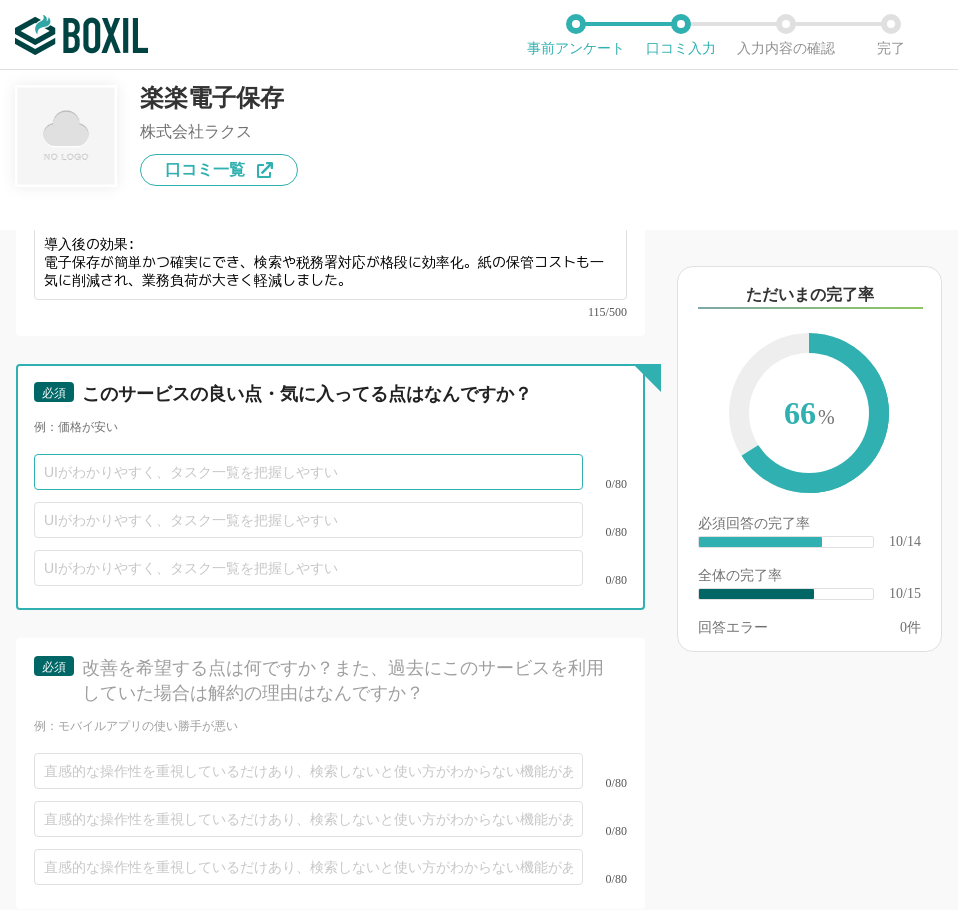 click at bounding box center (308, 472) 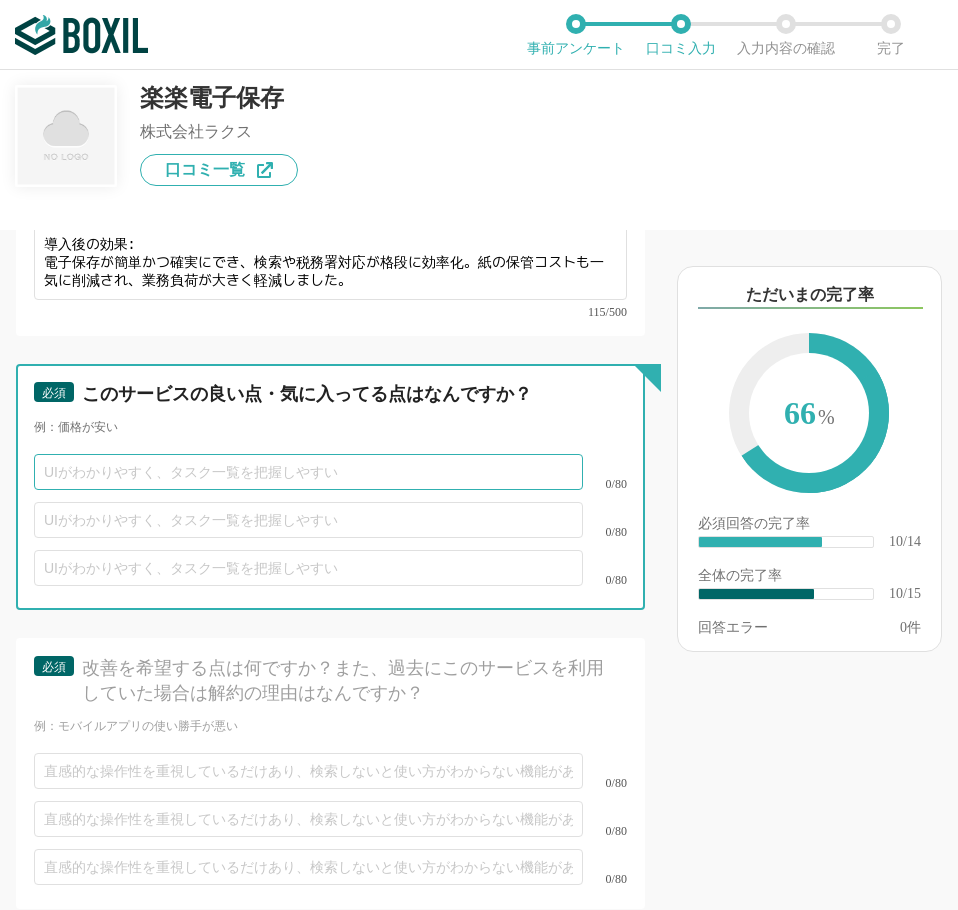 click at bounding box center (308, 472) 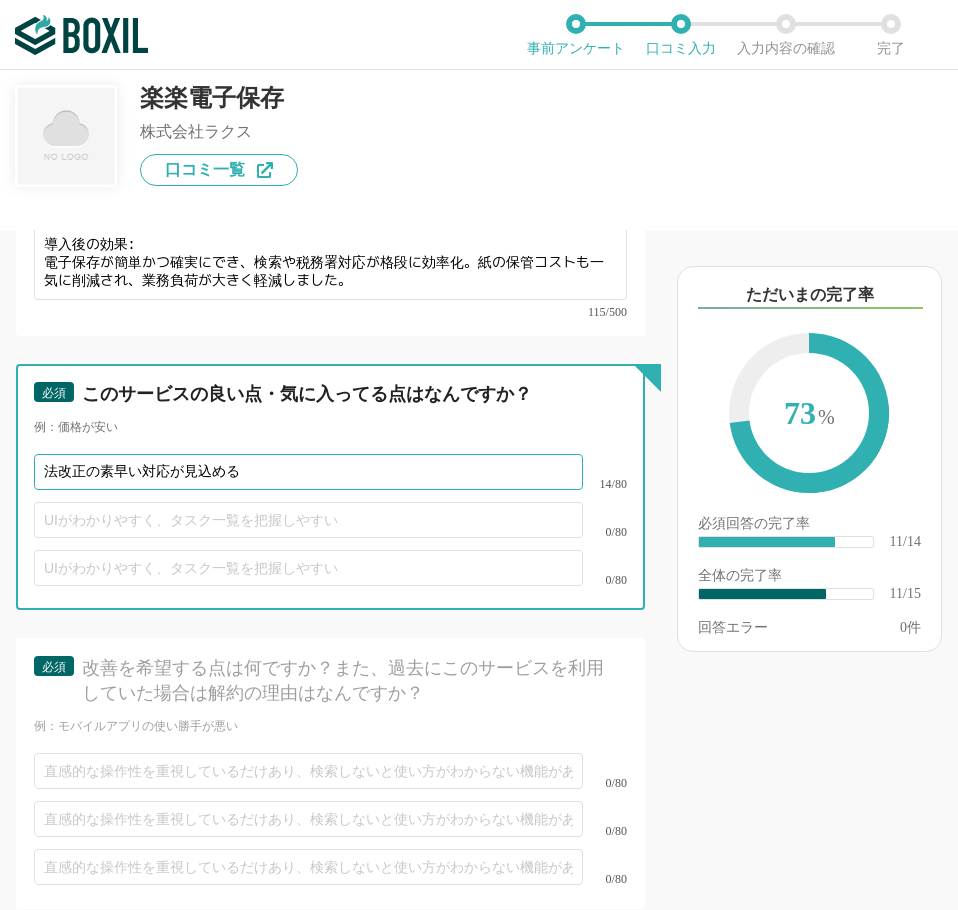 type on "法改正の素早い対応が見込める" 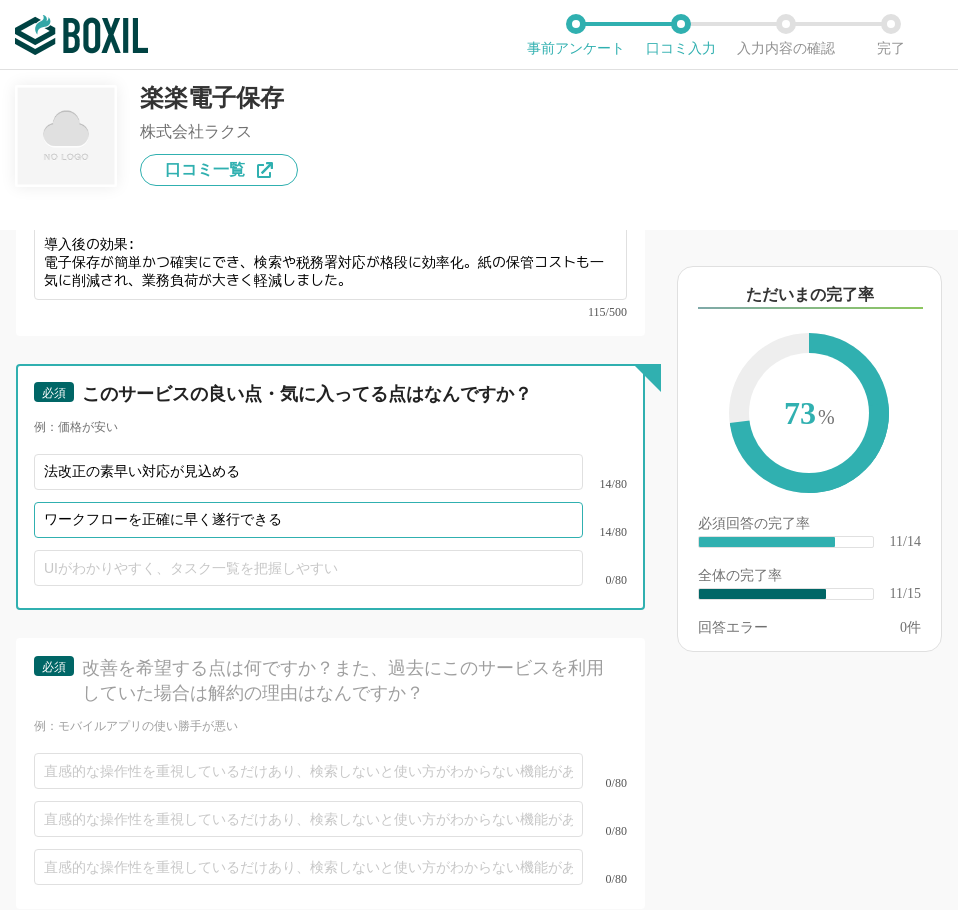 type on "ワークフローを正確に早く遂行できる" 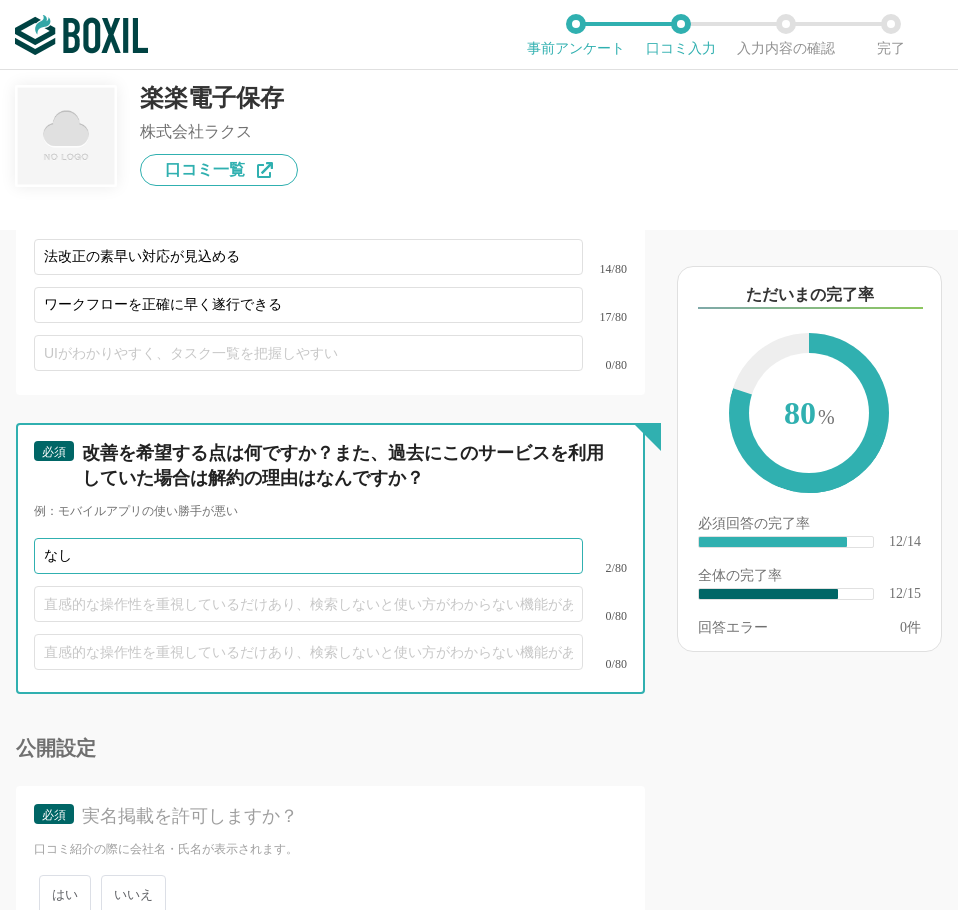 scroll, scrollTop: 2968, scrollLeft: 0, axis: vertical 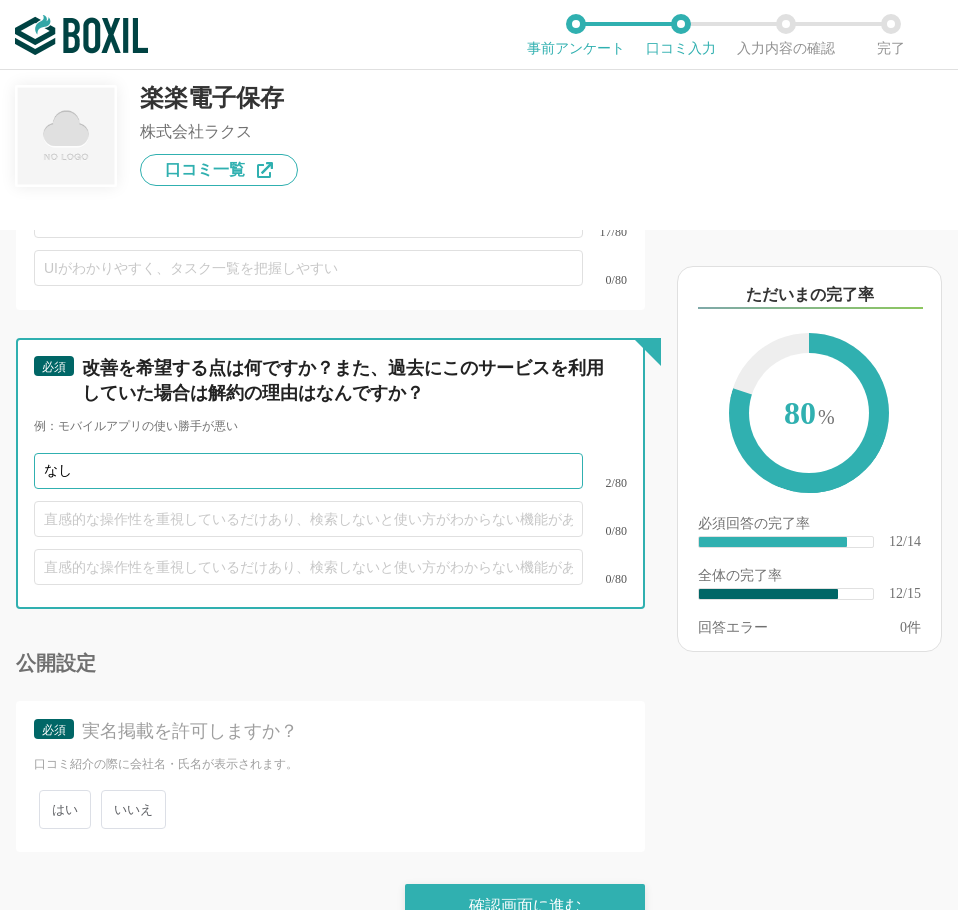 type on "なし" 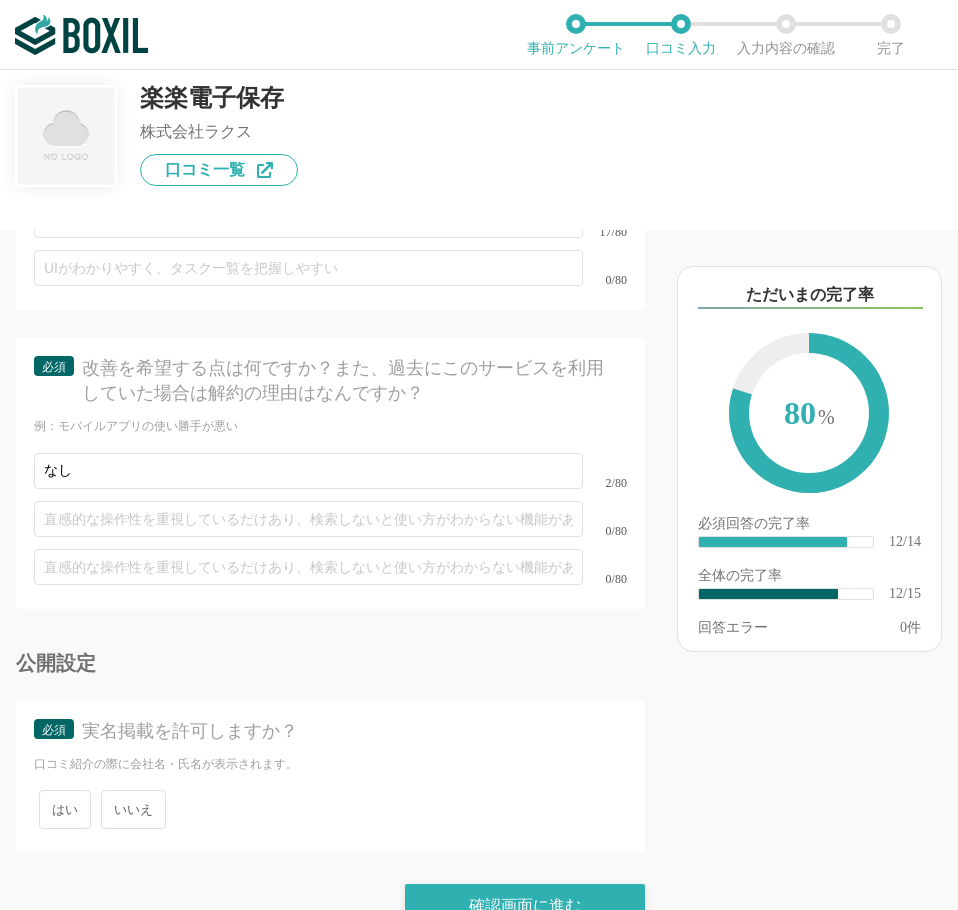click on "いいえ" at bounding box center [133, 809] 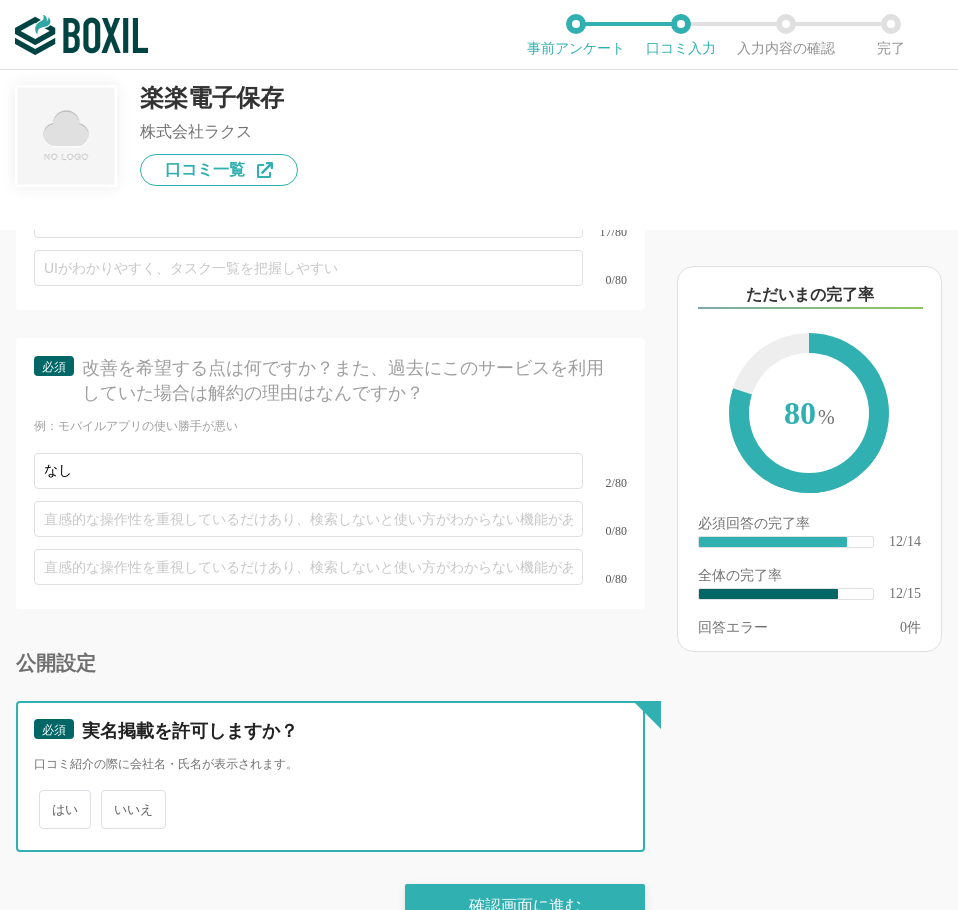 click on "いいえ" at bounding box center [112, 799] 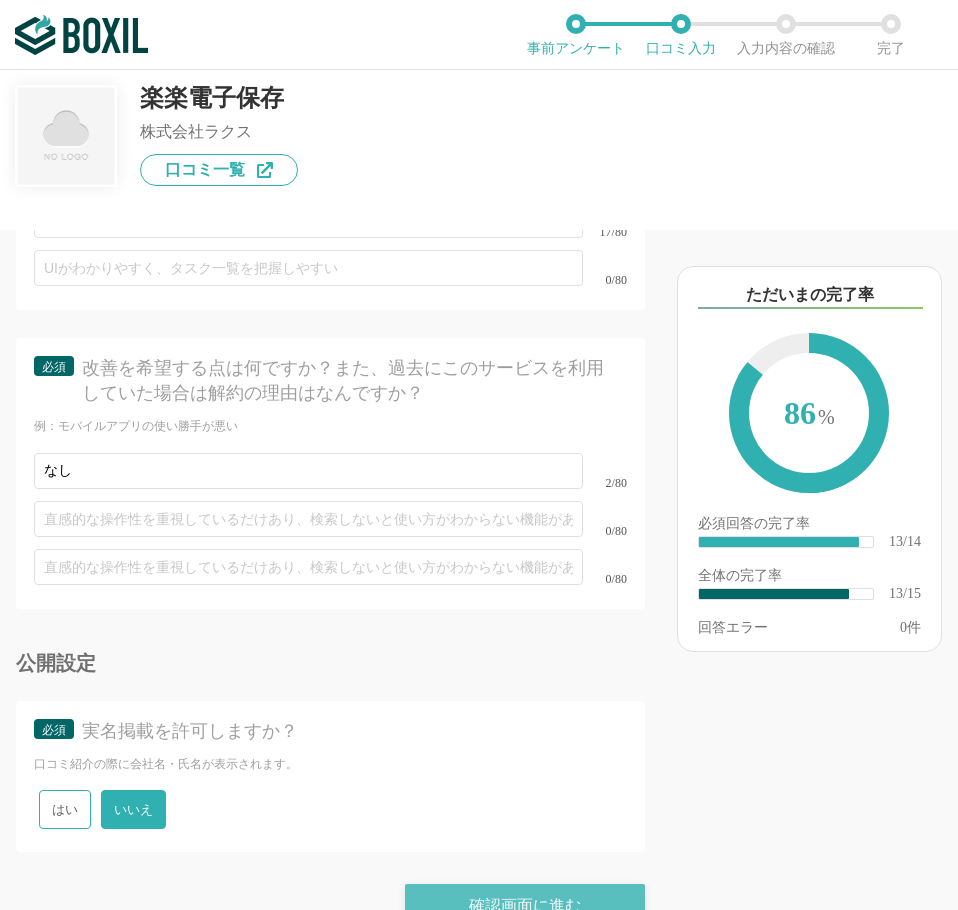 click on "確認画面に進む" at bounding box center [525, 906] 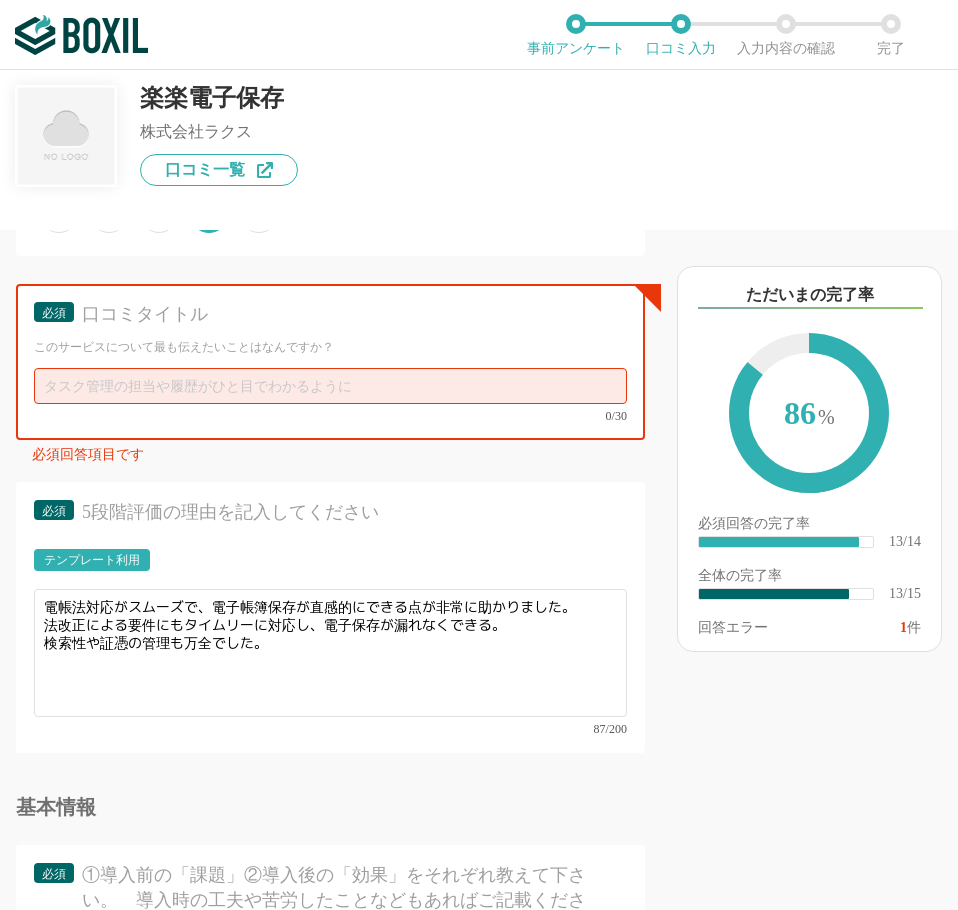 scroll, scrollTop: 1772, scrollLeft: 0, axis: vertical 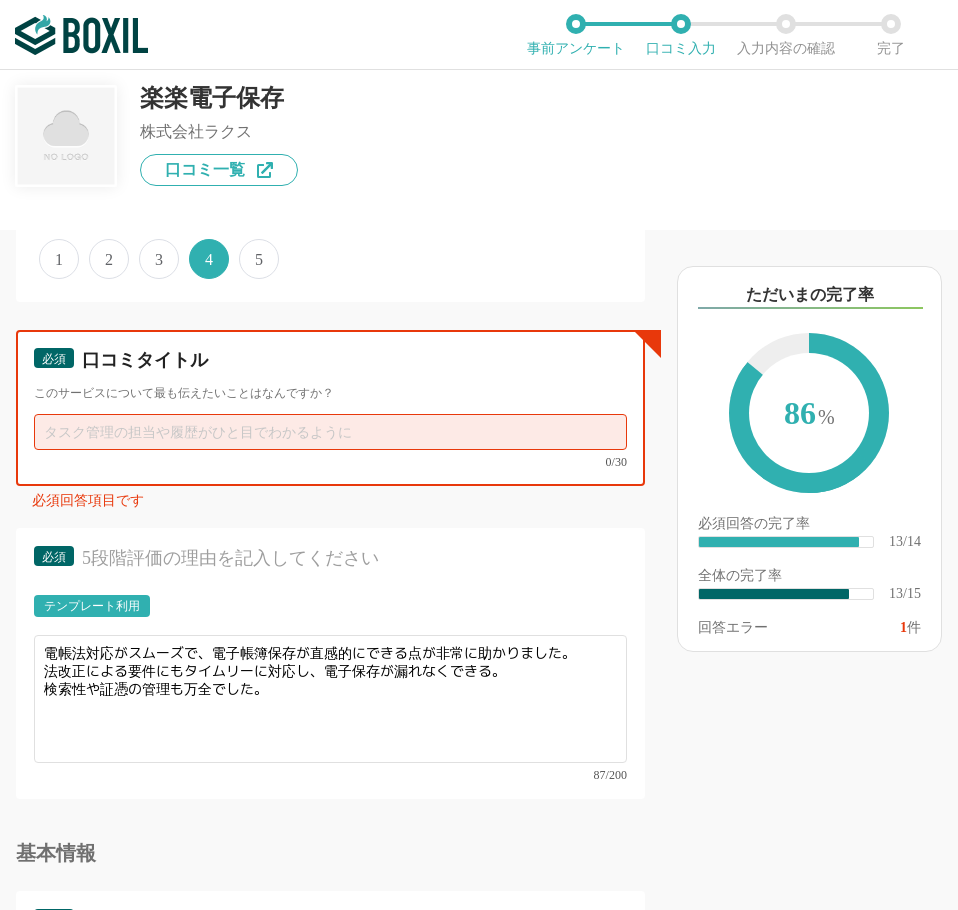 click at bounding box center (330, 432) 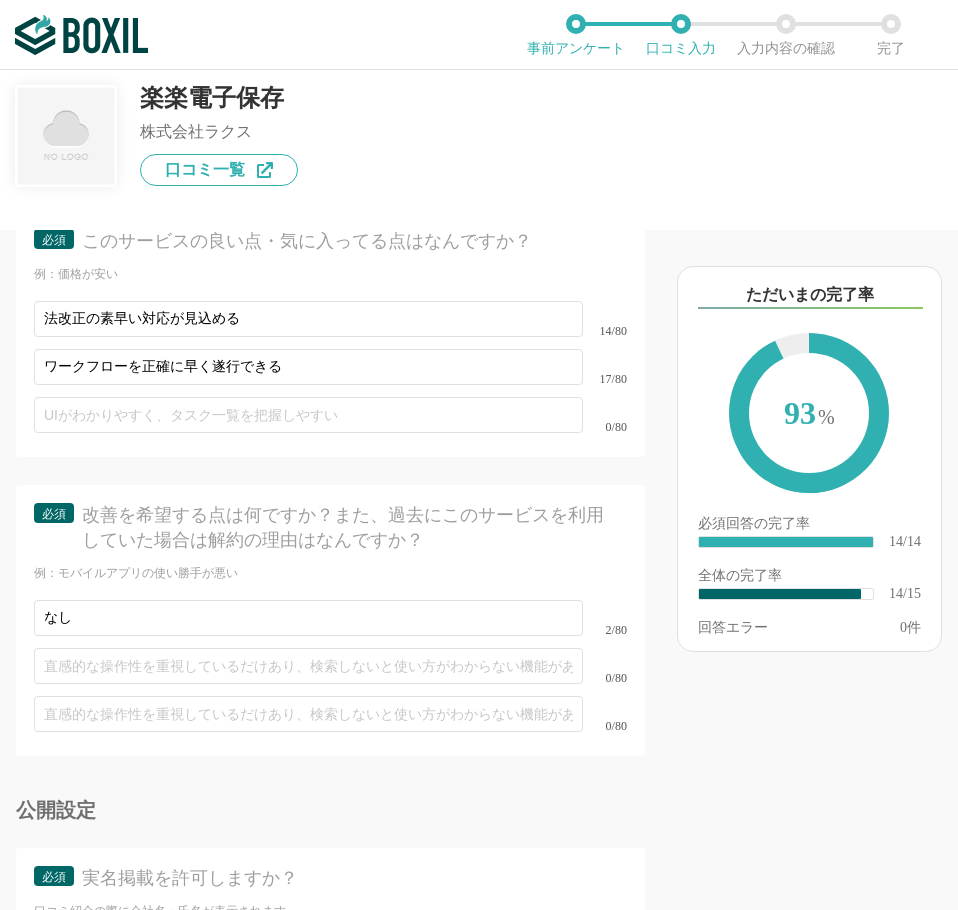 scroll, scrollTop: 2968, scrollLeft: 0, axis: vertical 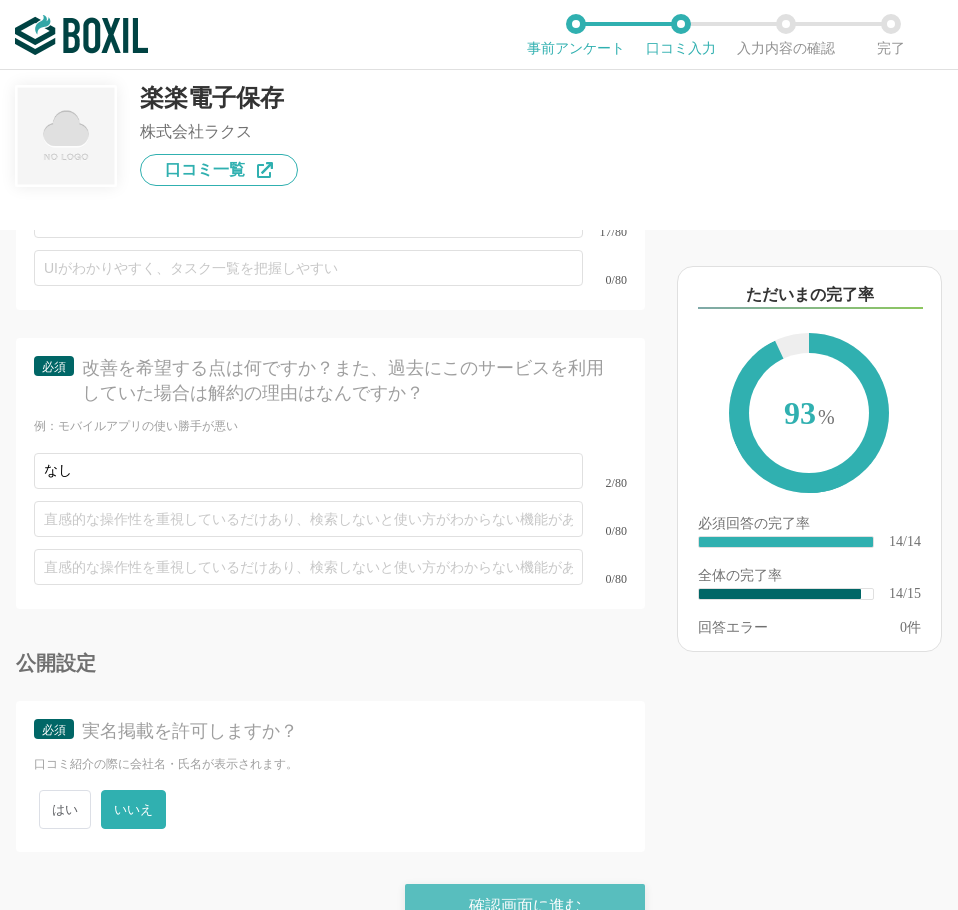 type on "法令遵守＋業務効率化を両立" 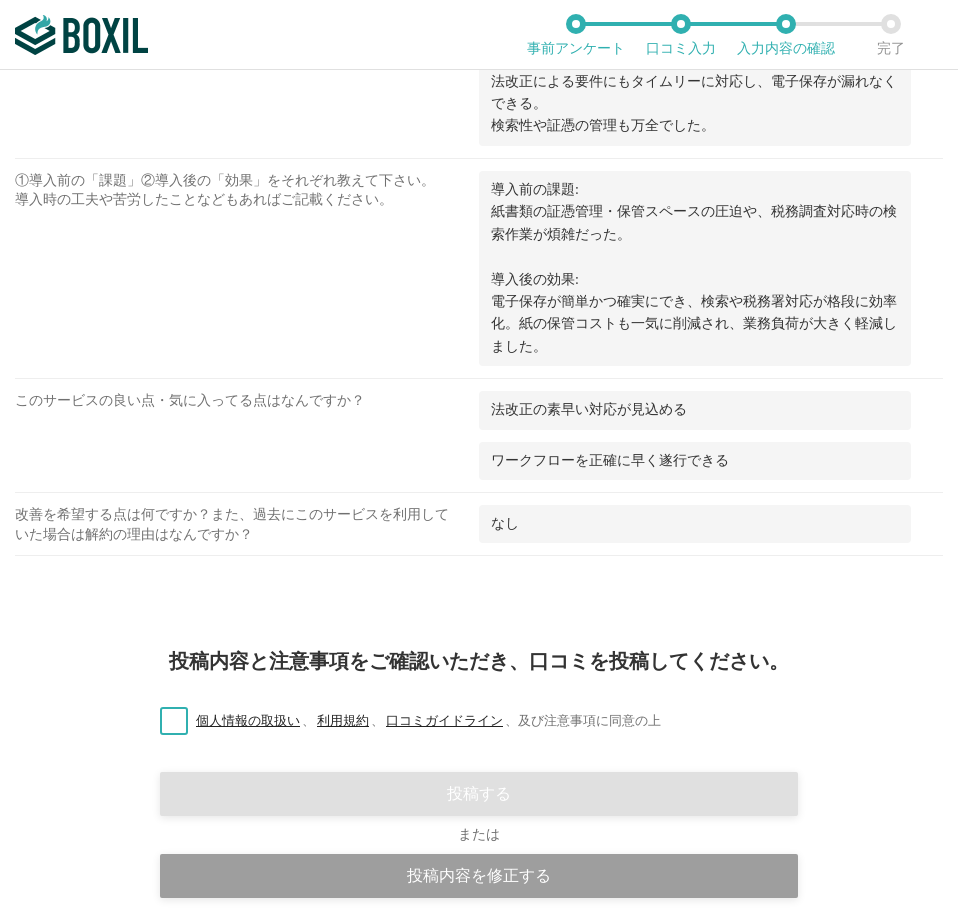 scroll, scrollTop: 1391, scrollLeft: 0, axis: vertical 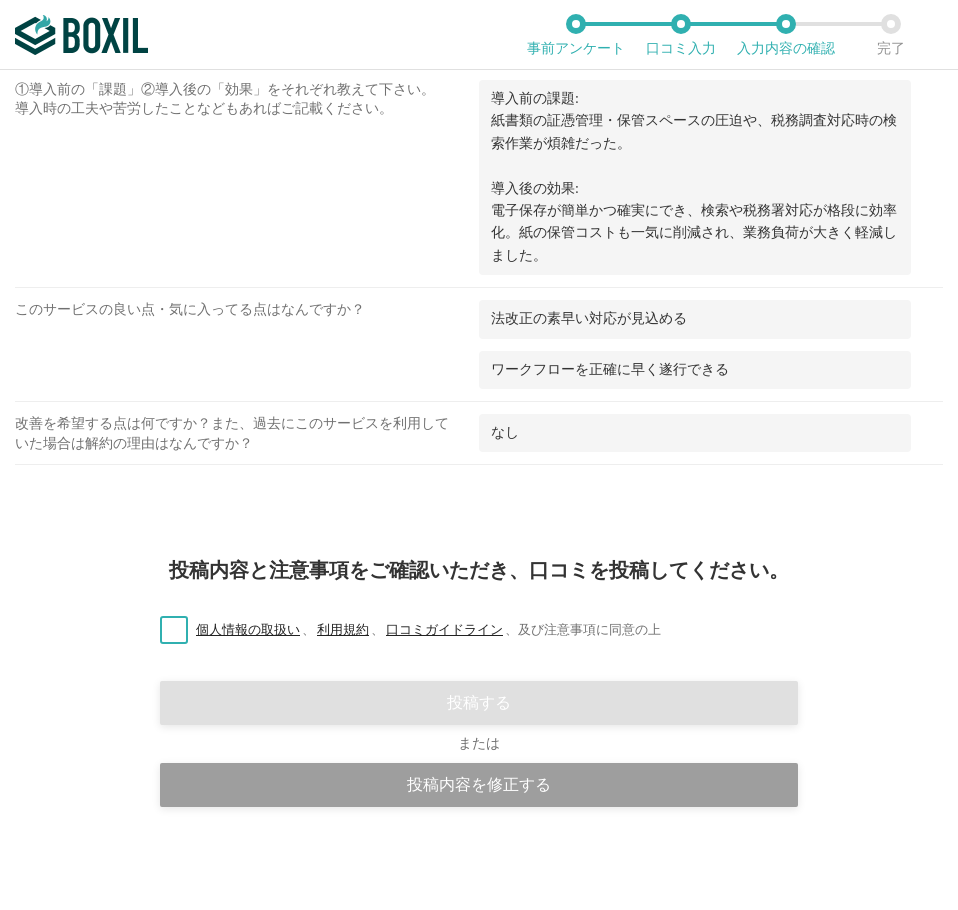 click on "個人情報の取扱い 、 利用規約 、 口コミガイドライン 、 及び注意事項に同意の上" at bounding box center [402, 630] 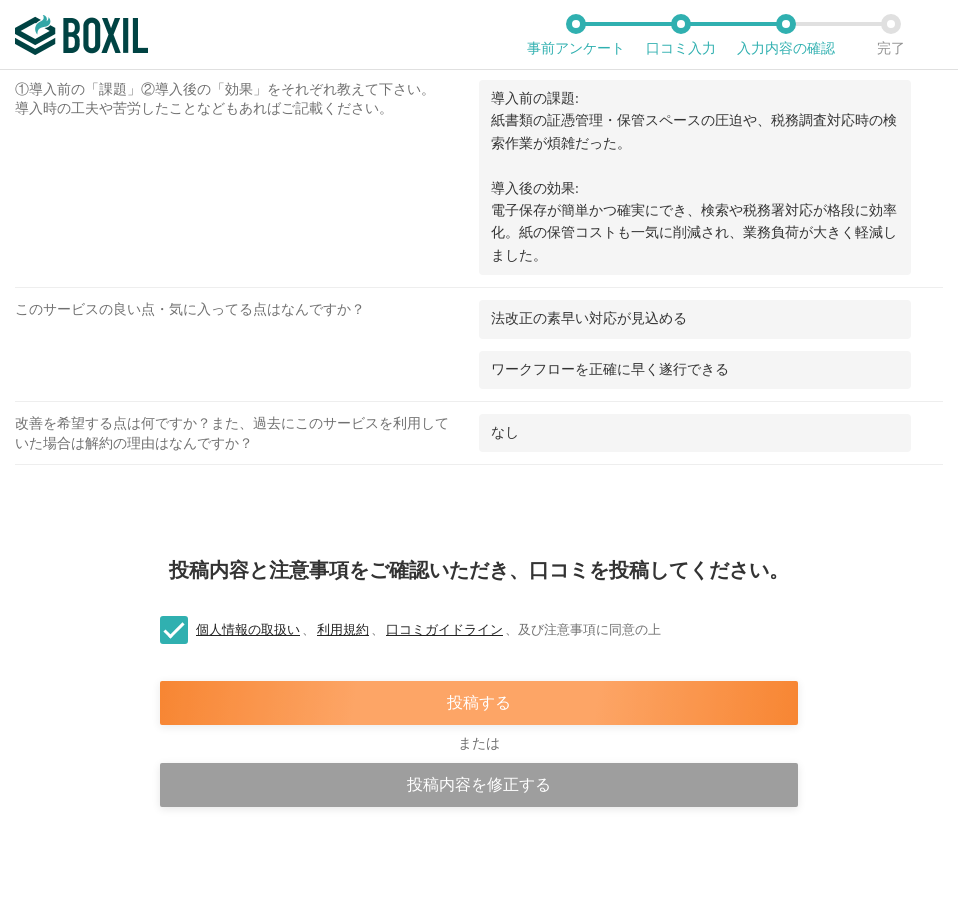 click on "投稿する" at bounding box center [479, 703] 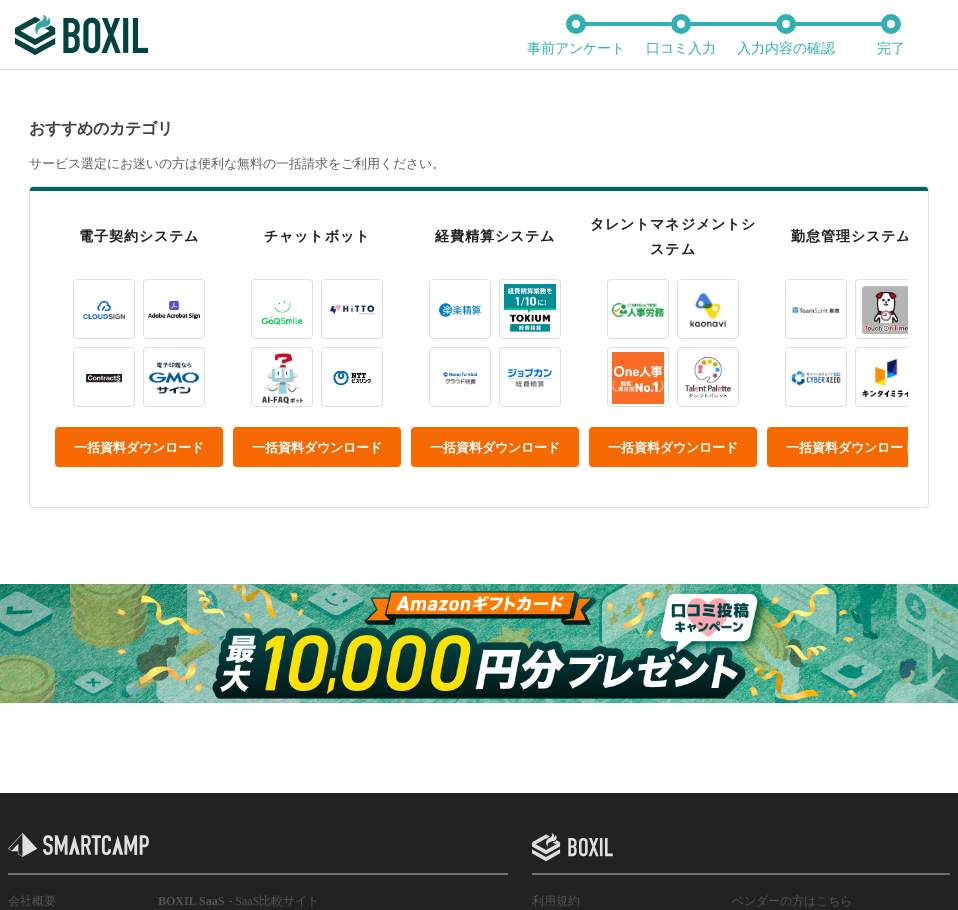 scroll, scrollTop: 800, scrollLeft: 0, axis: vertical 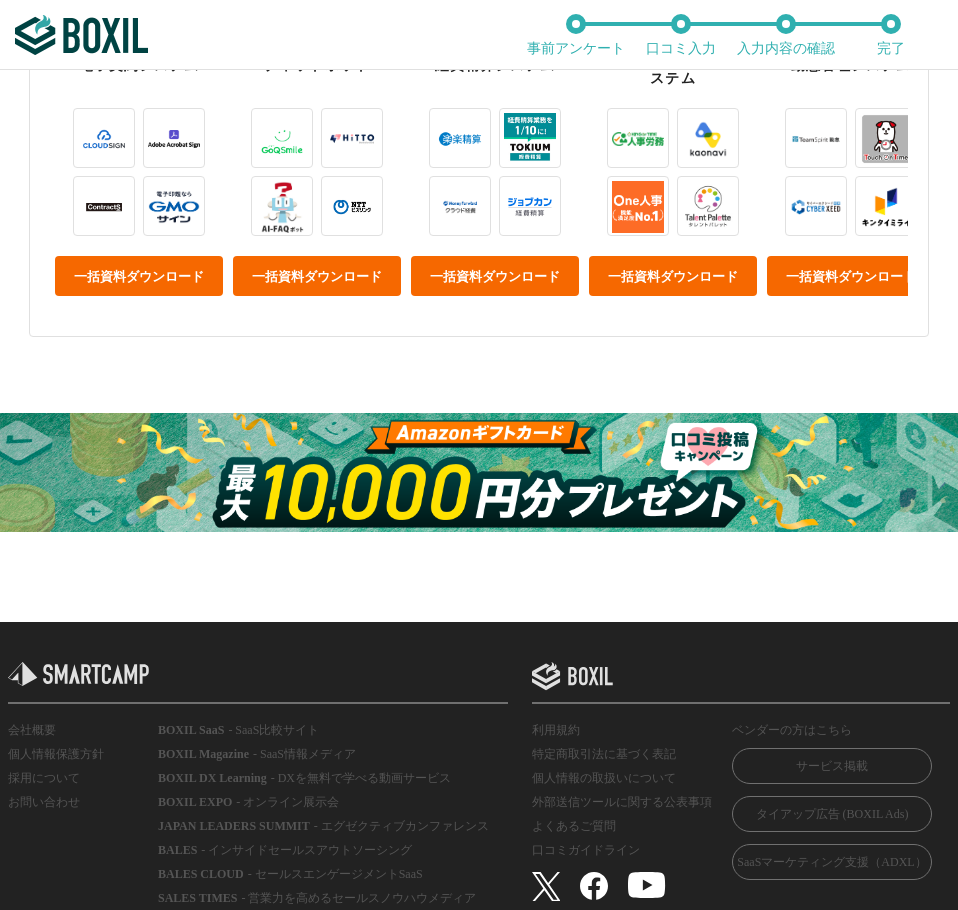 click at bounding box center (479, 472) 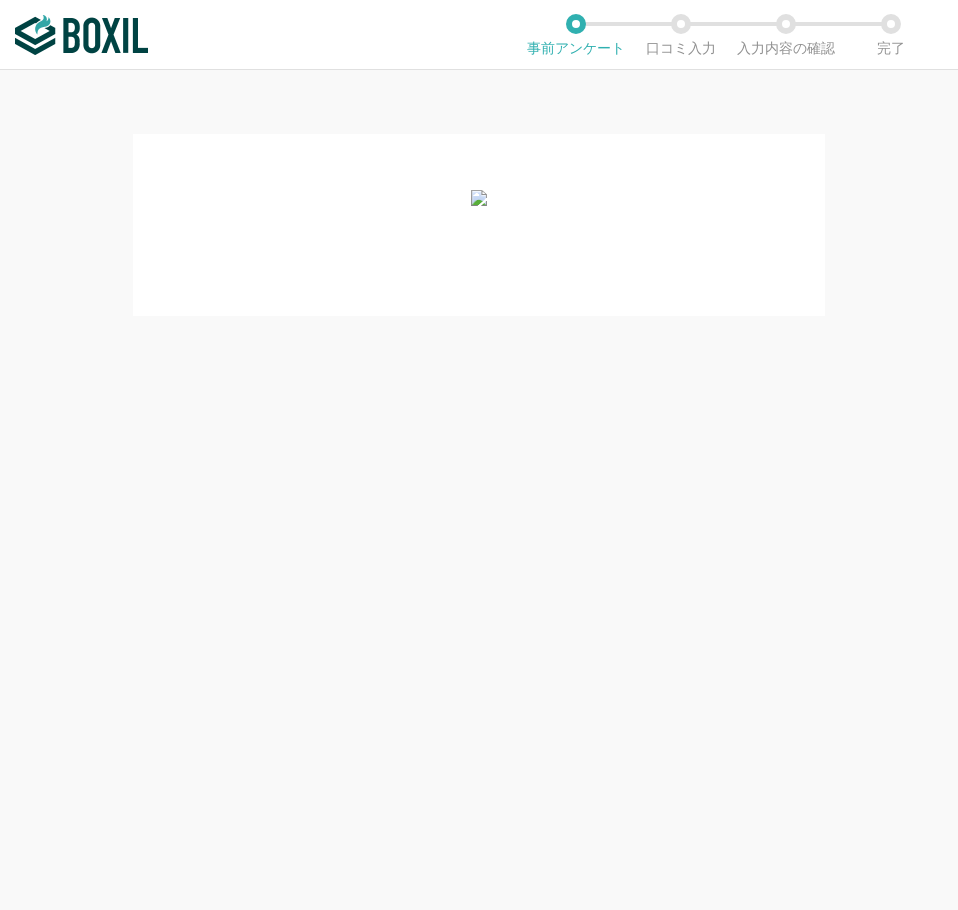 scroll, scrollTop: 0, scrollLeft: 0, axis: both 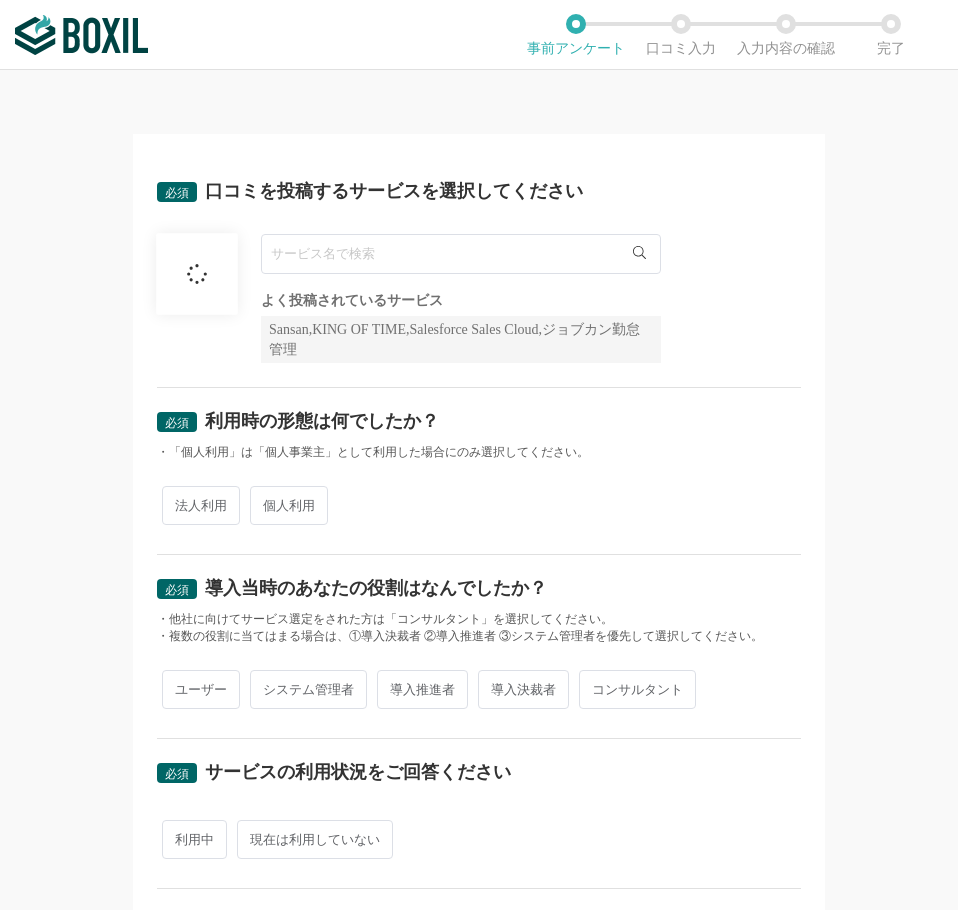 click at bounding box center [461, 254] 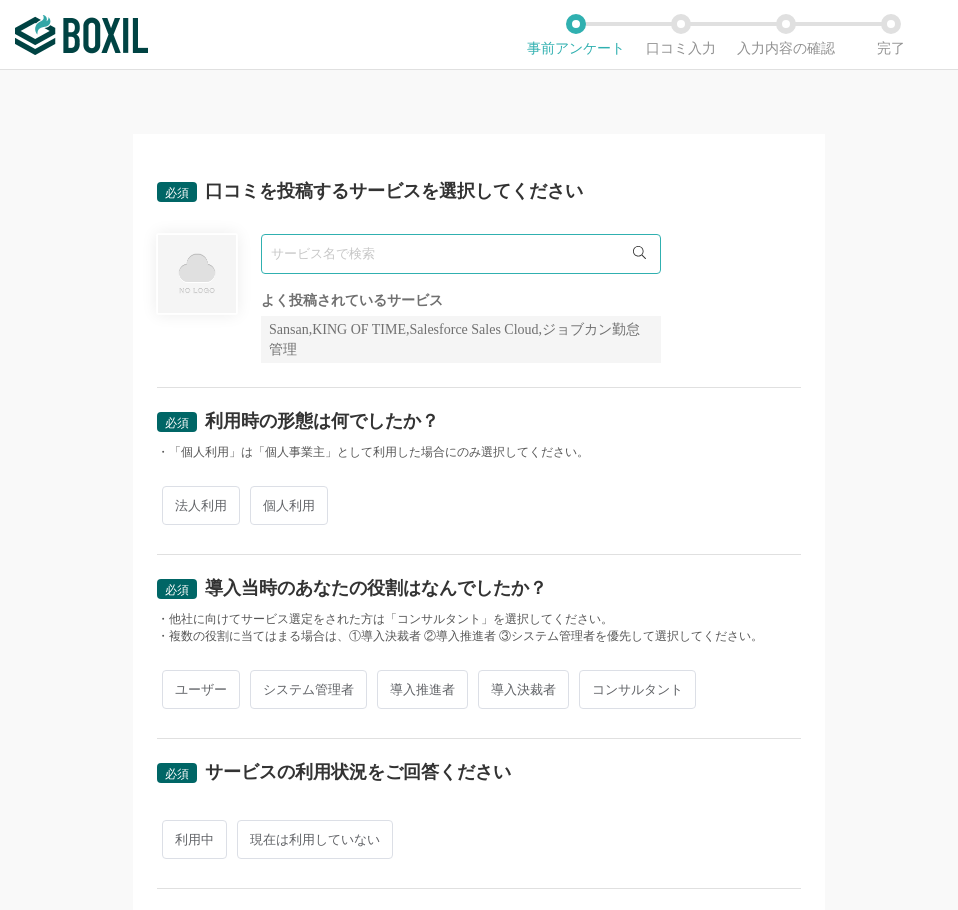 paste on "Trello" 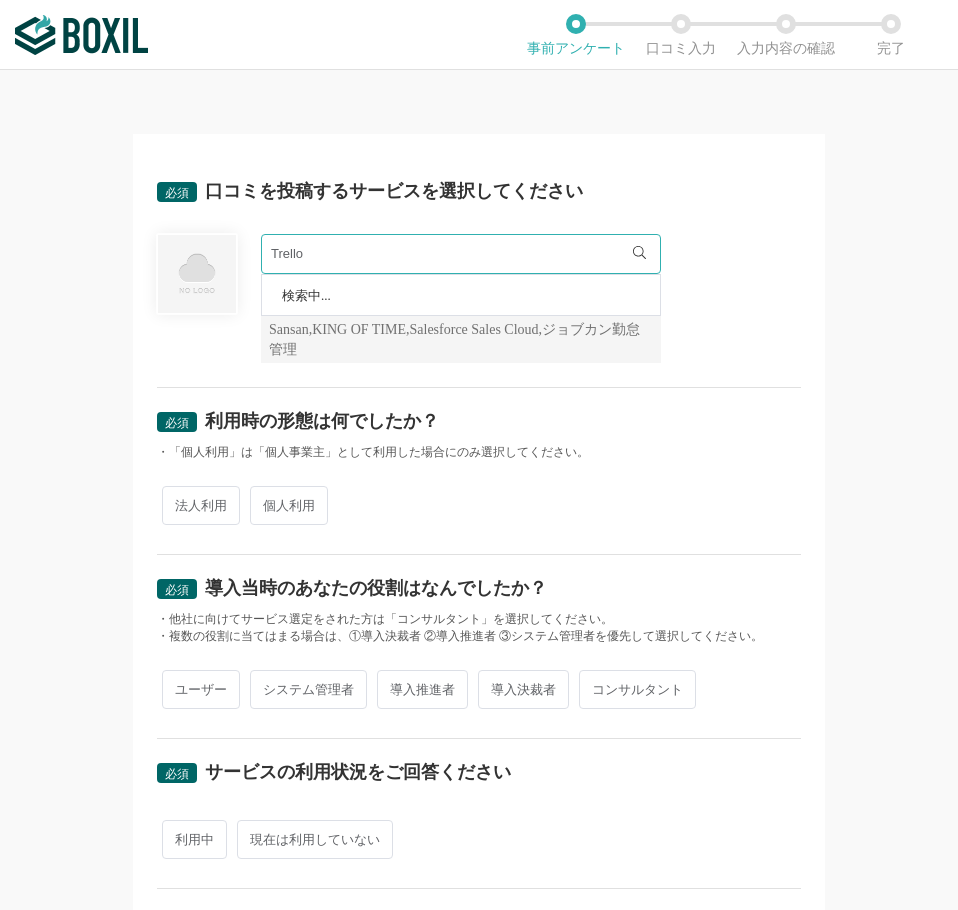 type on "Trello" 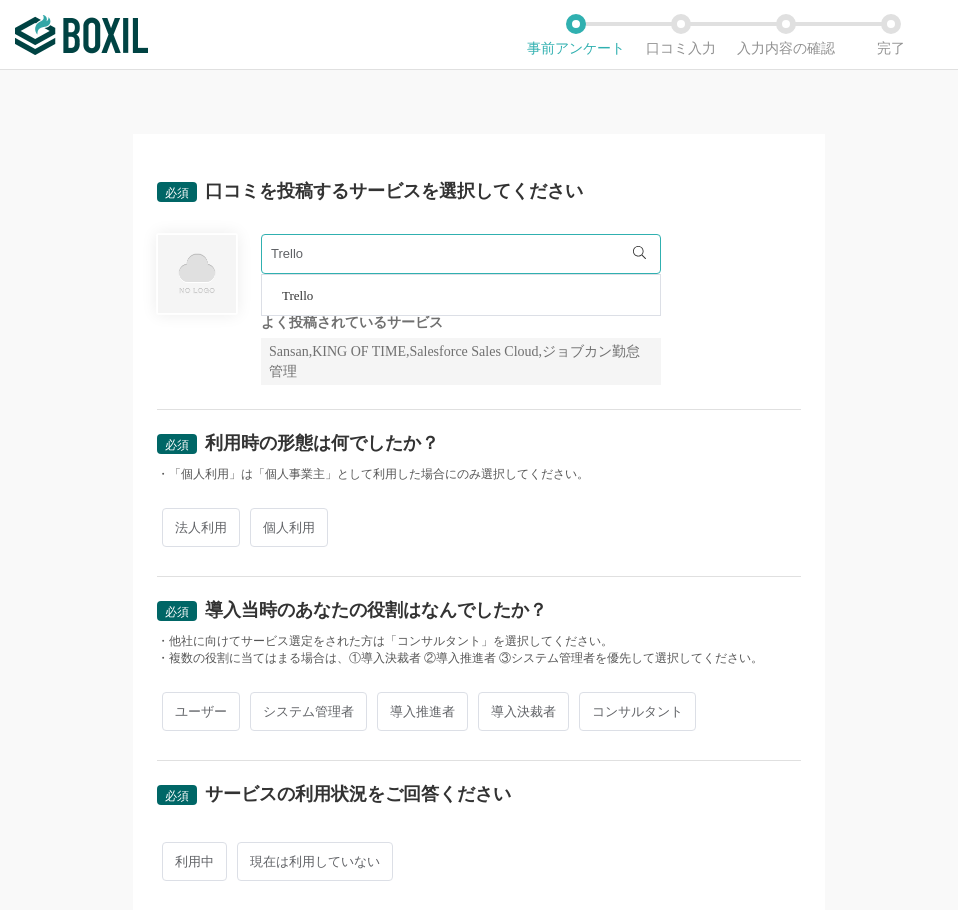 click on "Trello" at bounding box center (297, 295) 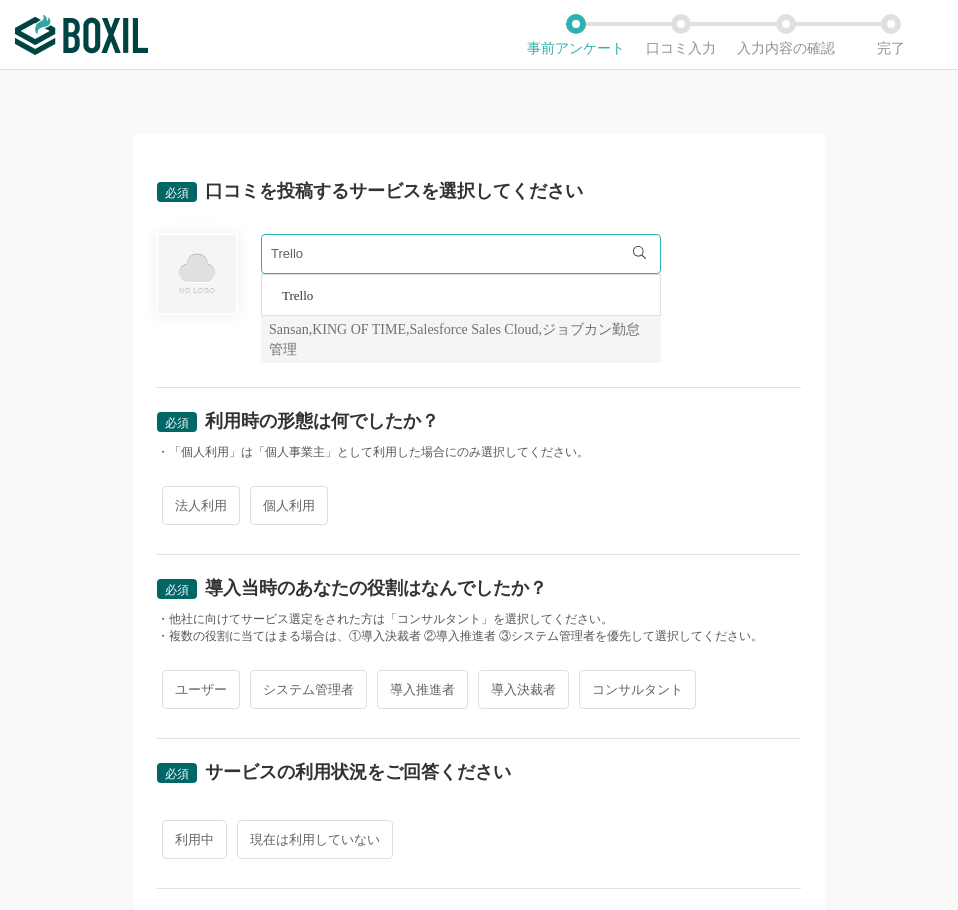 click on "法人利用" at bounding box center [201, 505] 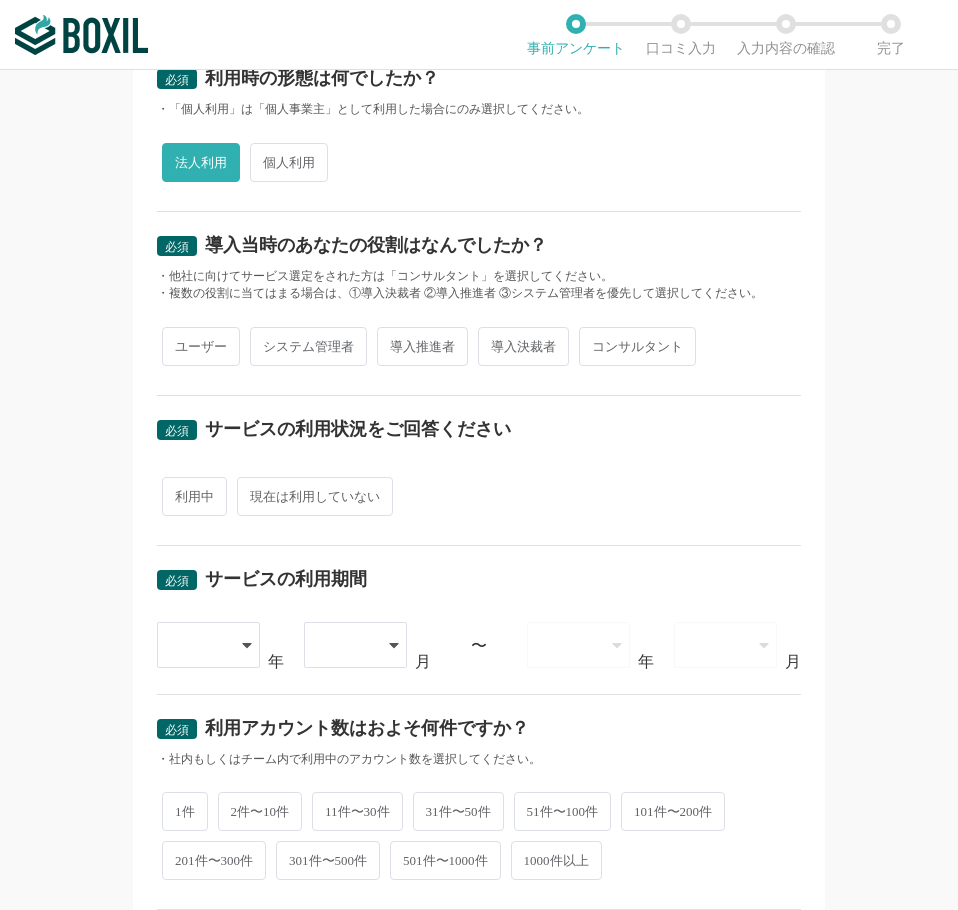 scroll, scrollTop: 400, scrollLeft: 0, axis: vertical 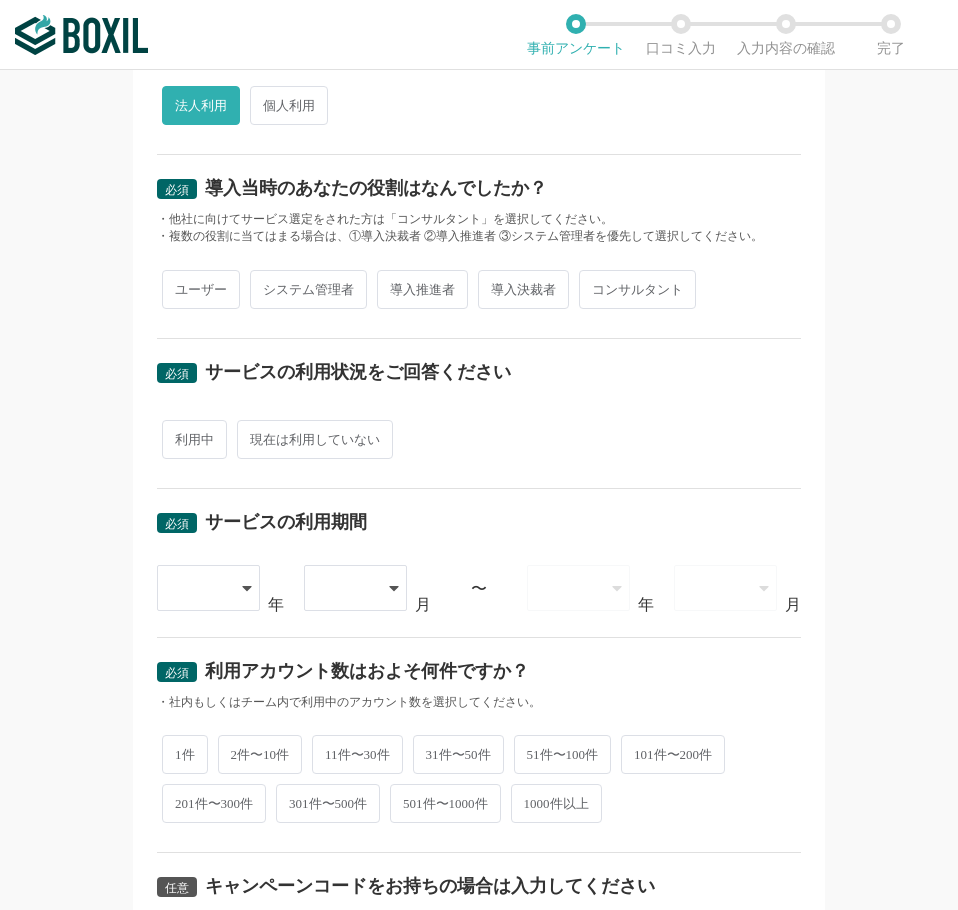 click on "ユーザー" at bounding box center (201, 289) 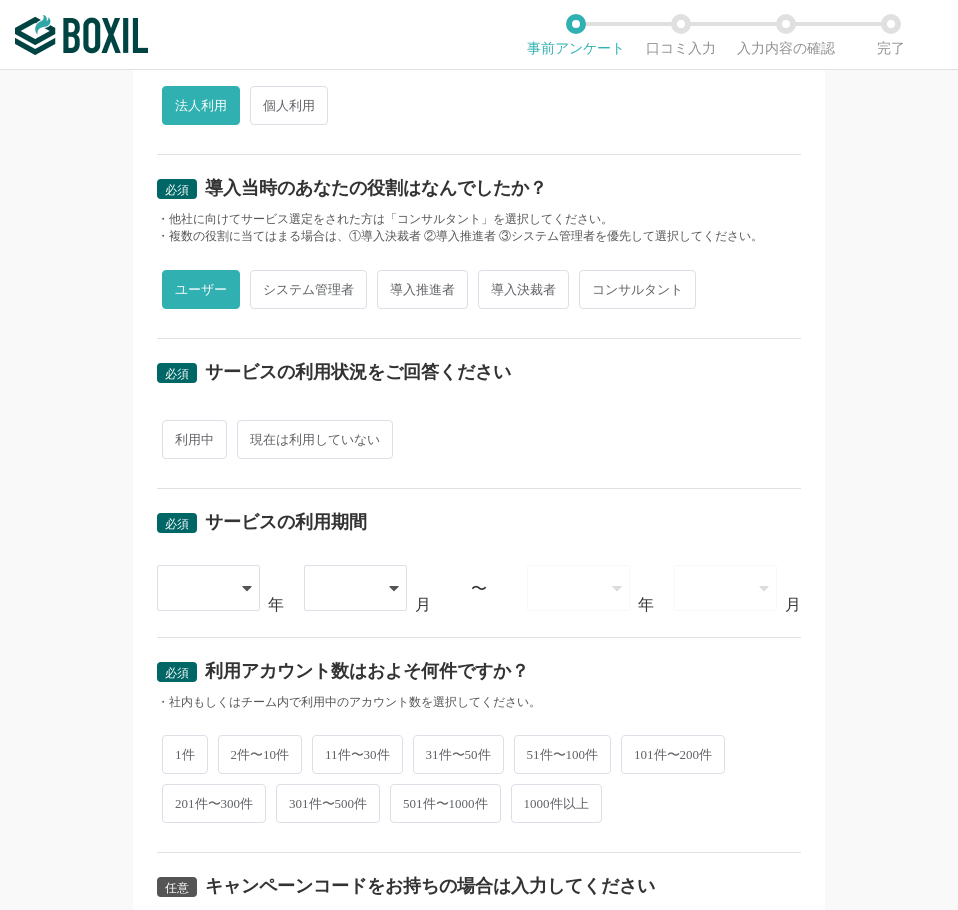 click on "利用中" at bounding box center (194, 439) 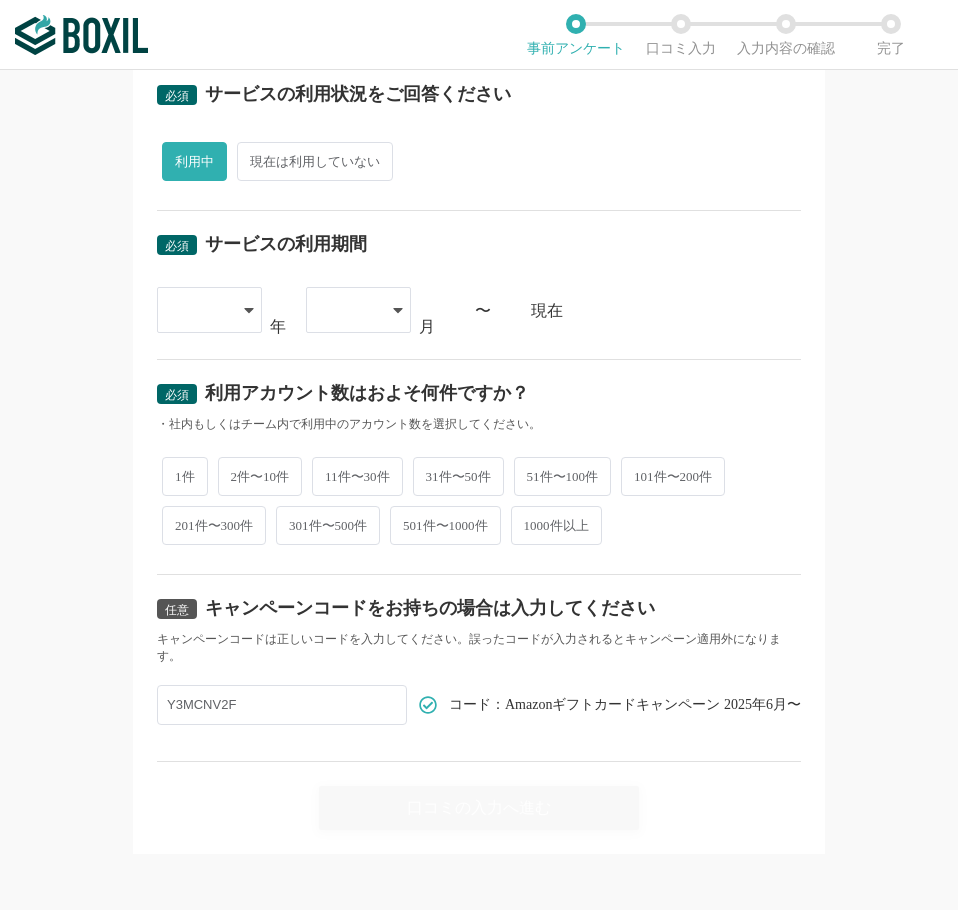 scroll, scrollTop: 684, scrollLeft: 0, axis: vertical 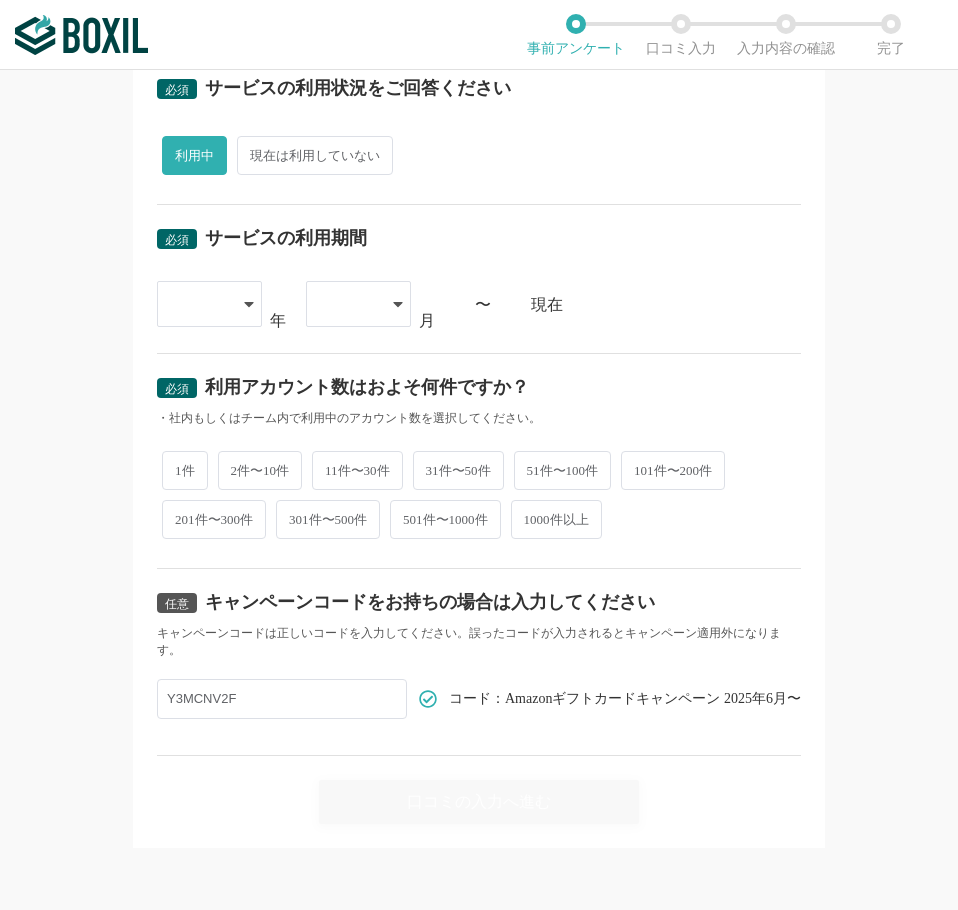 click at bounding box center [209, 304] 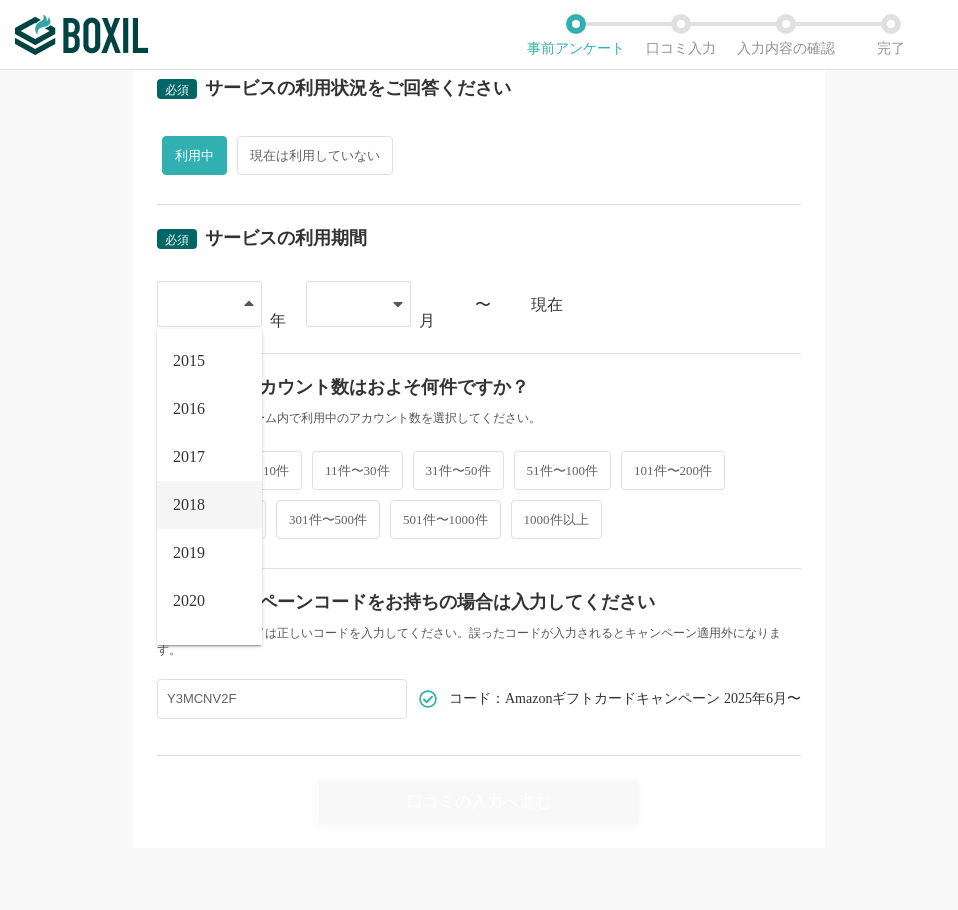 scroll, scrollTop: 228, scrollLeft: 0, axis: vertical 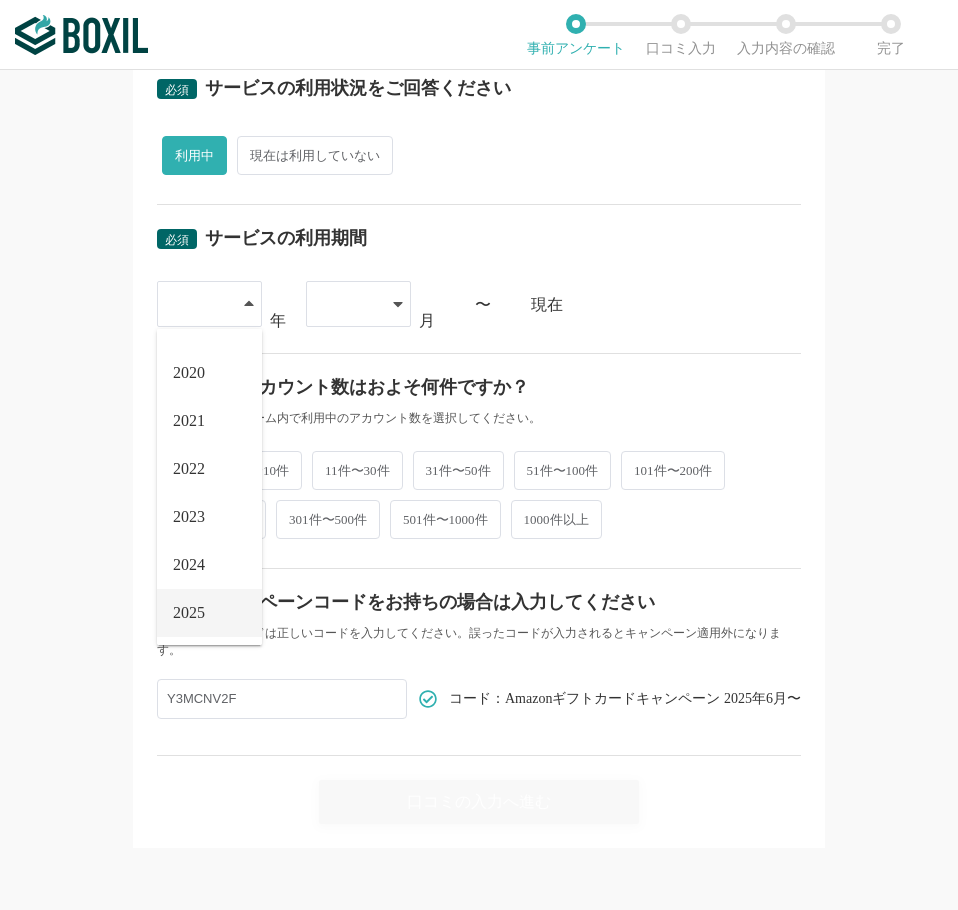 click on "2025" at bounding box center [189, 613] 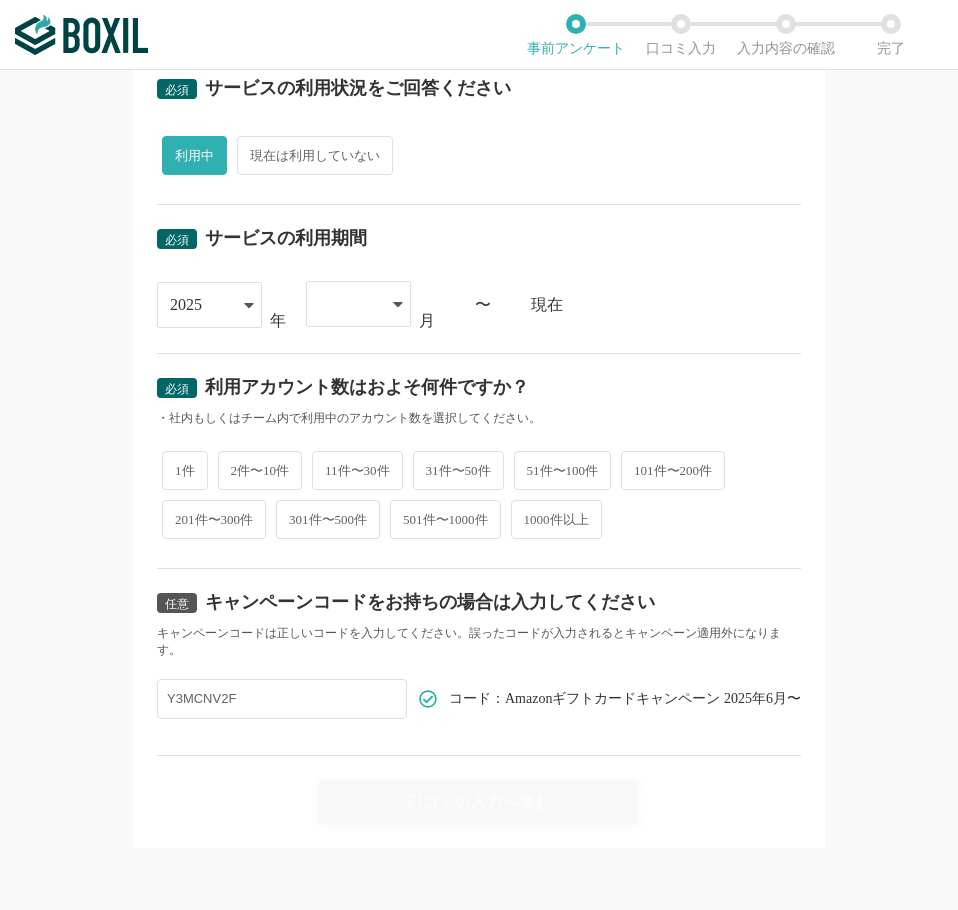 click at bounding box center [348, 304] 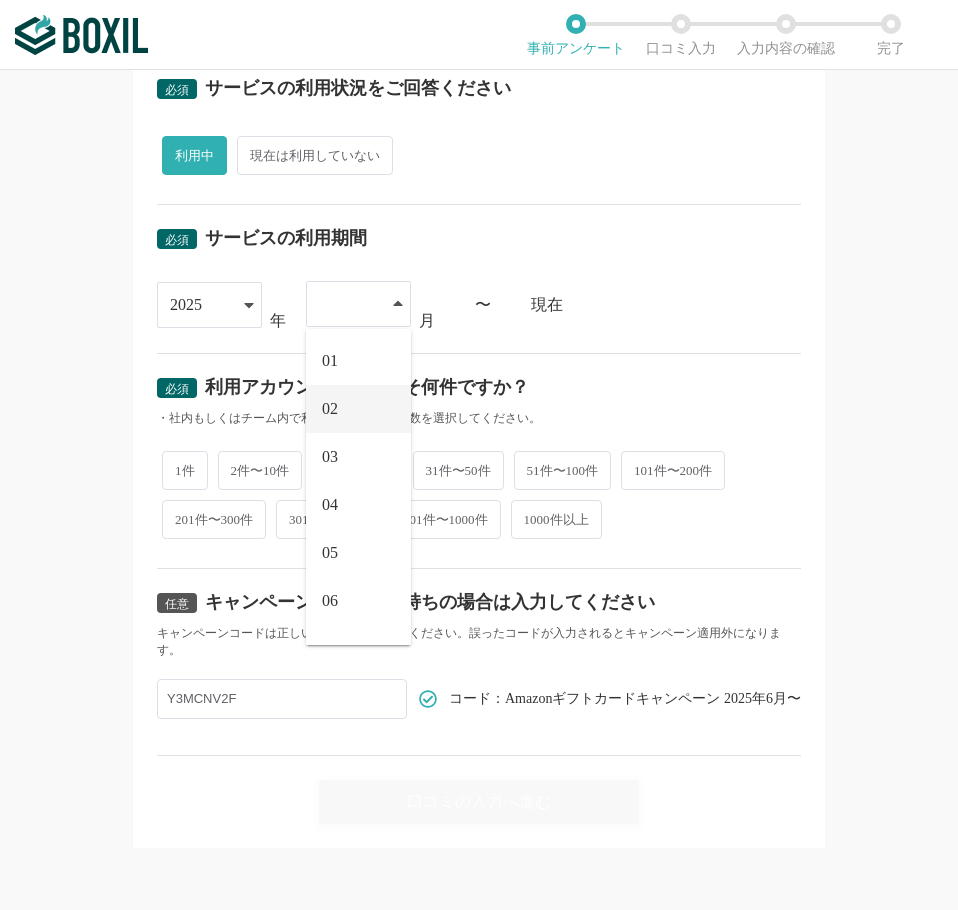 click on "02" at bounding box center (358, 409) 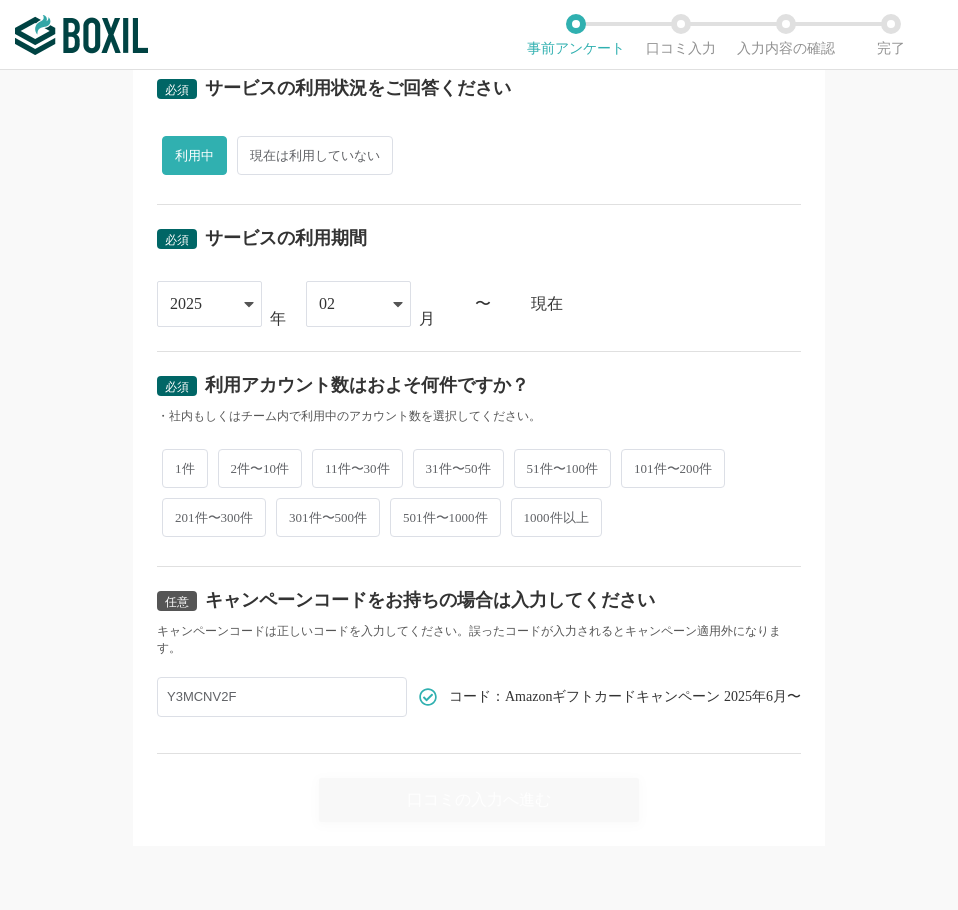 click on "2件〜10件" at bounding box center (260, 468) 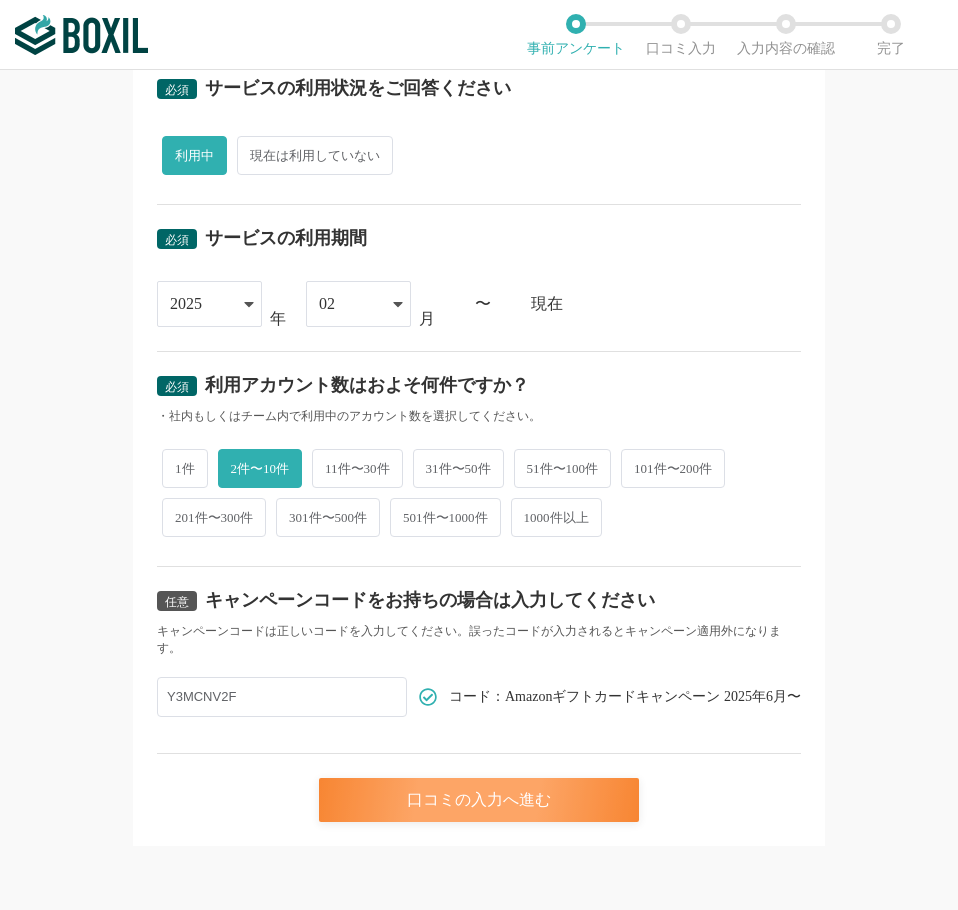click on "口コミの入力へ進む" at bounding box center (479, 800) 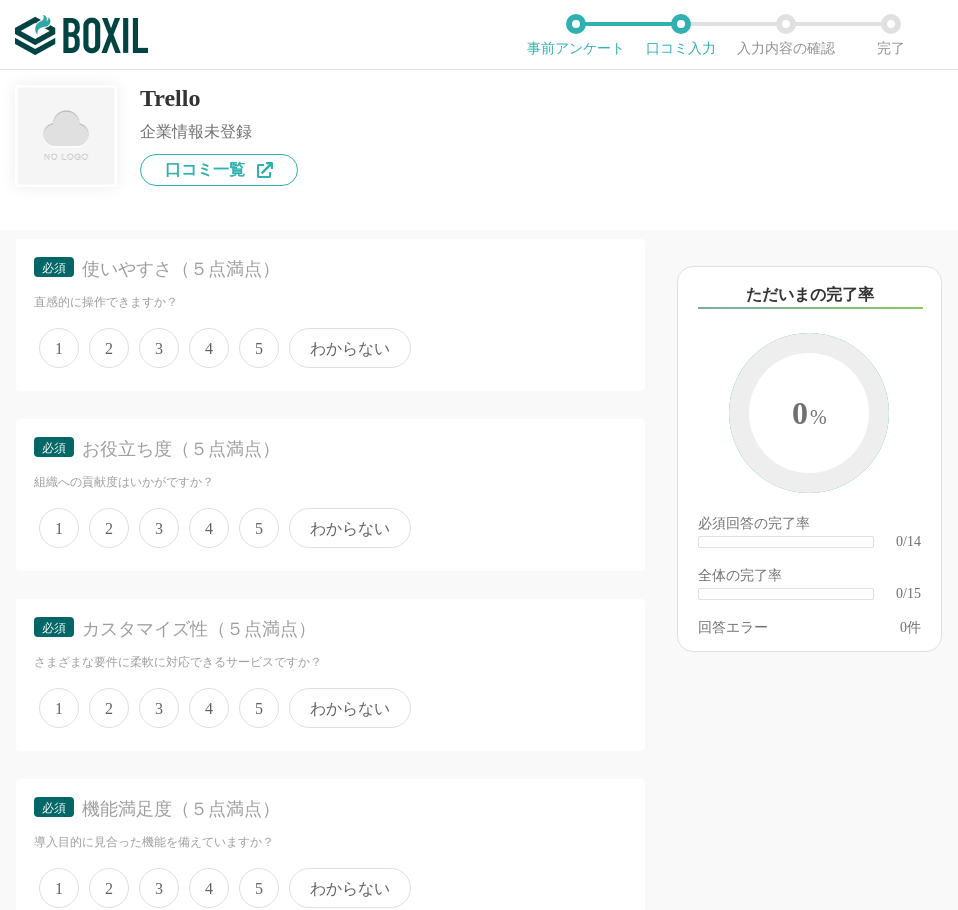 scroll, scrollTop: 300, scrollLeft: 0, axis: vertical 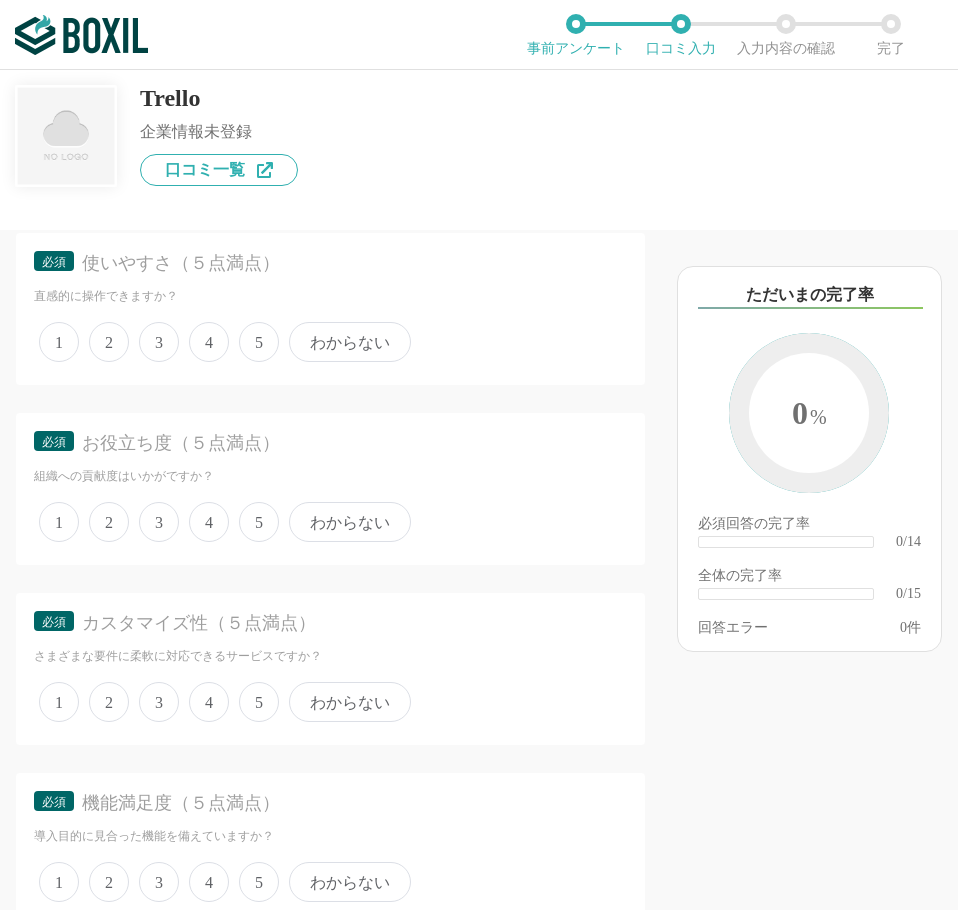 click on "4" at bounding box center (209, 342) 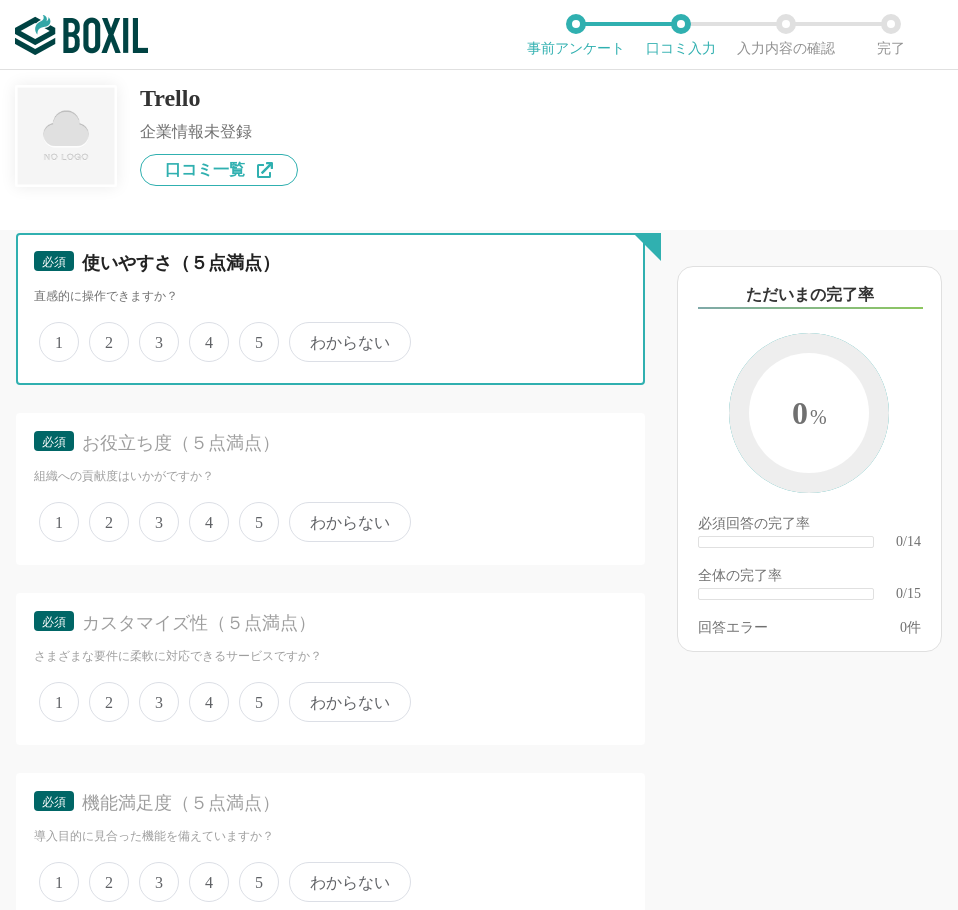 click on "4" at bounding box center [200, 331] 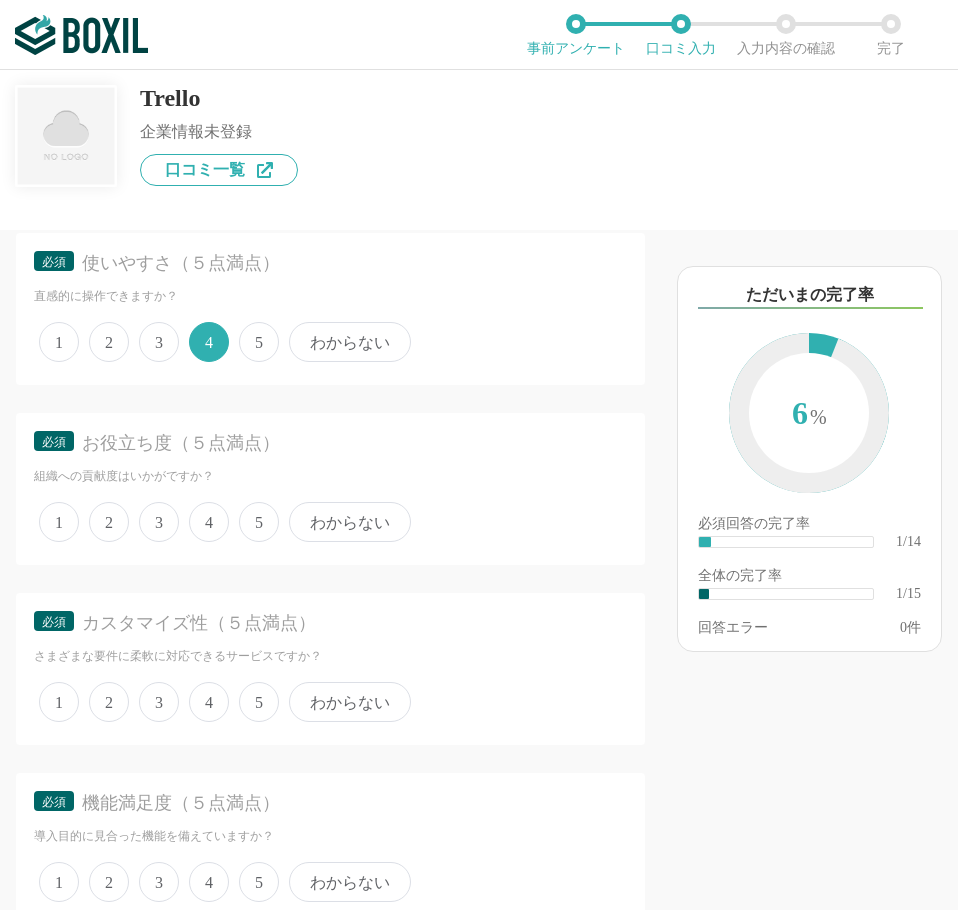click on "4" at bounding box center (209, 522) 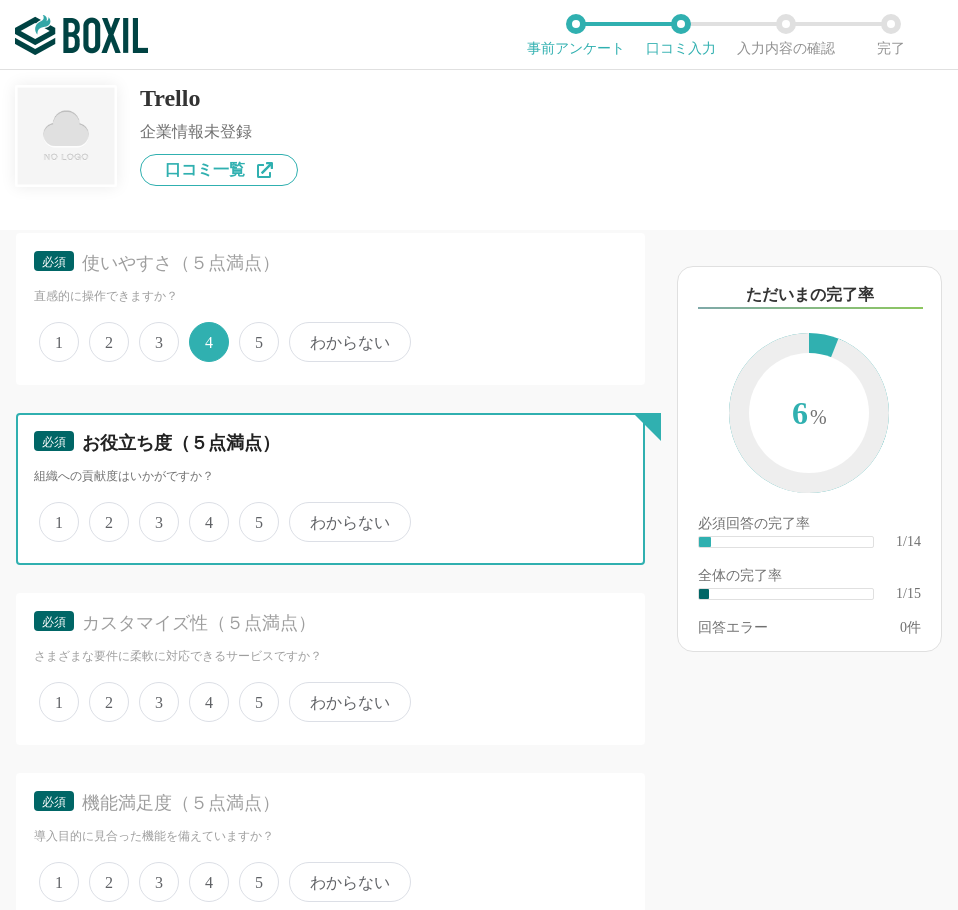 click on "4" at bounding box center [200, 511] 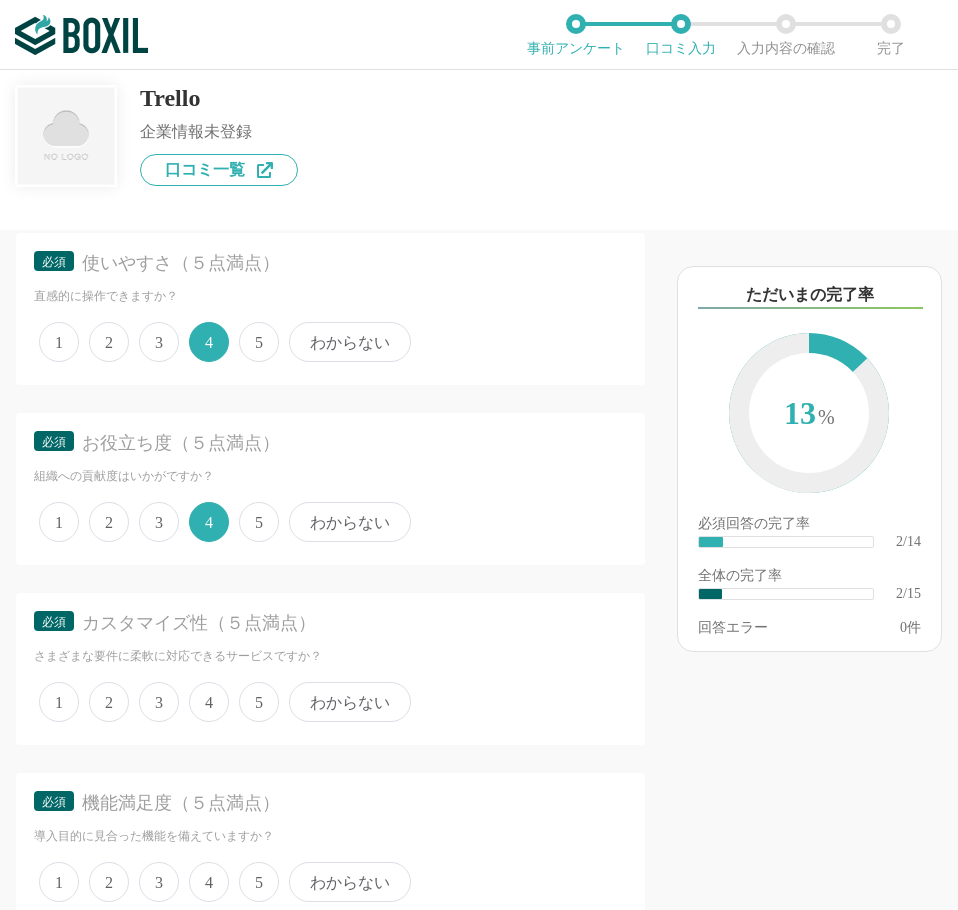 click on "5" at bounding box center [259, 702] 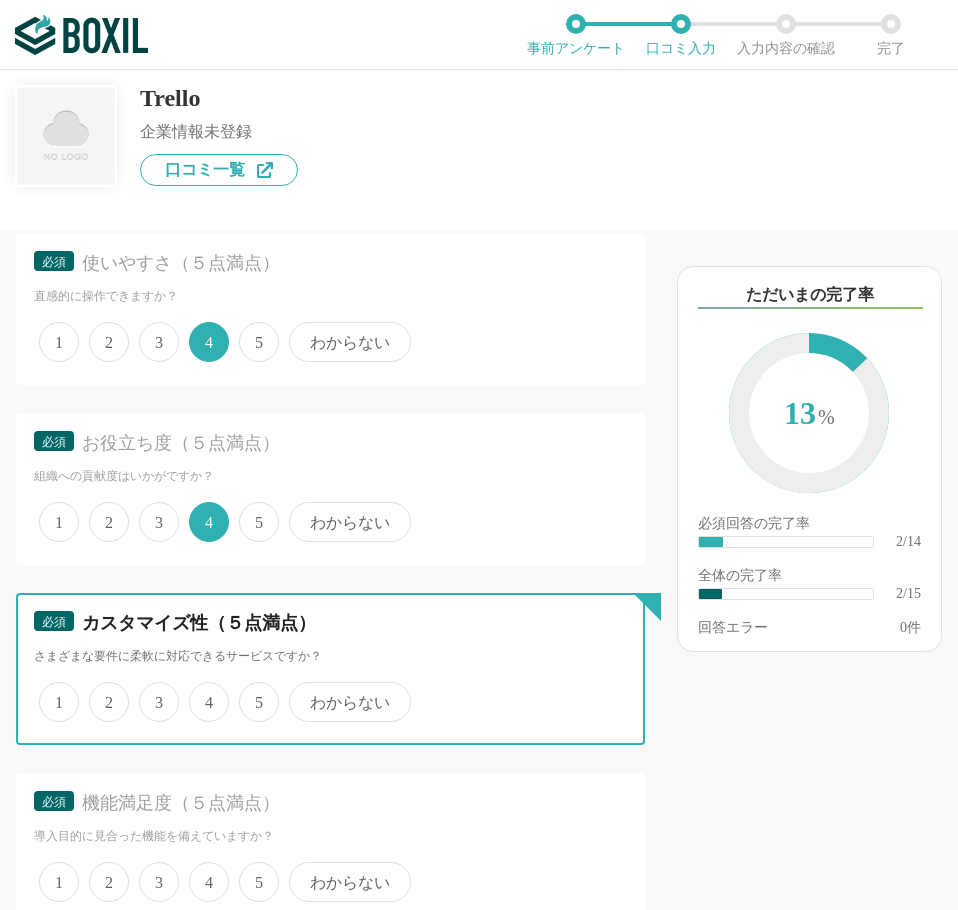 click on "5" at bounding box center (250, 691) 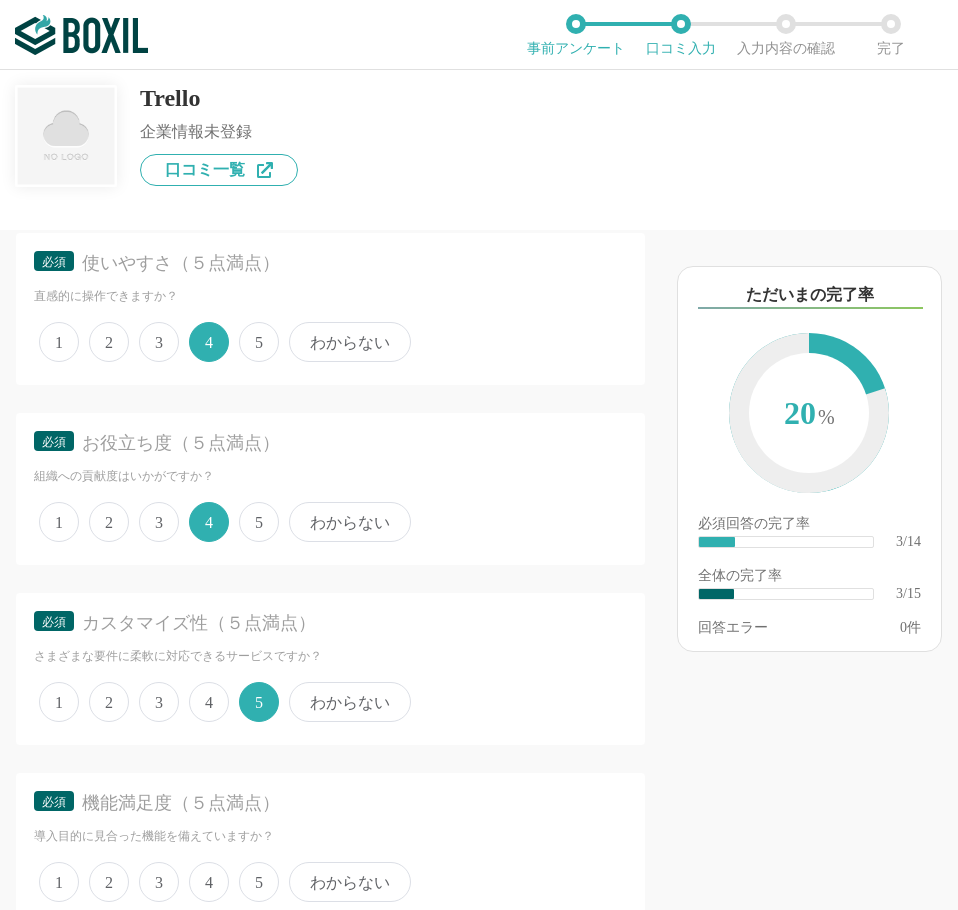 click on "5" at bounding box center [259, 882] 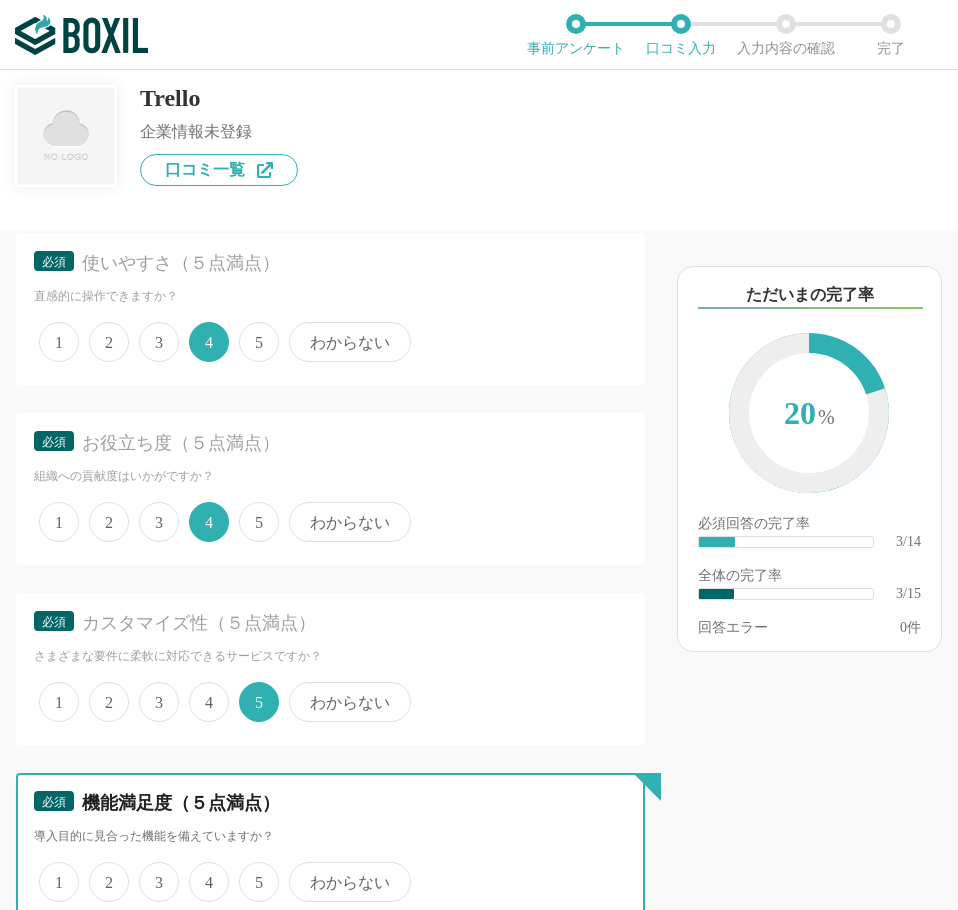 click on "5" at bounding box center (250, 871) 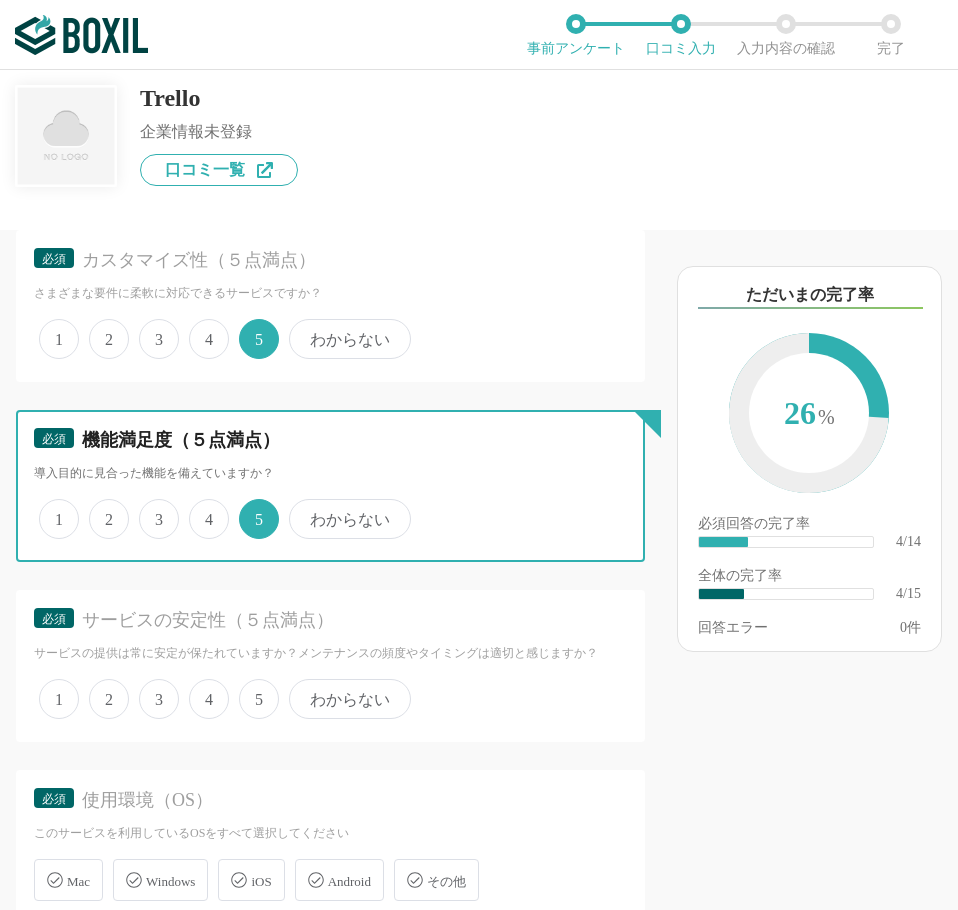 scroll, scrollTop: 900, scrollLeft: 0, axis: vertical 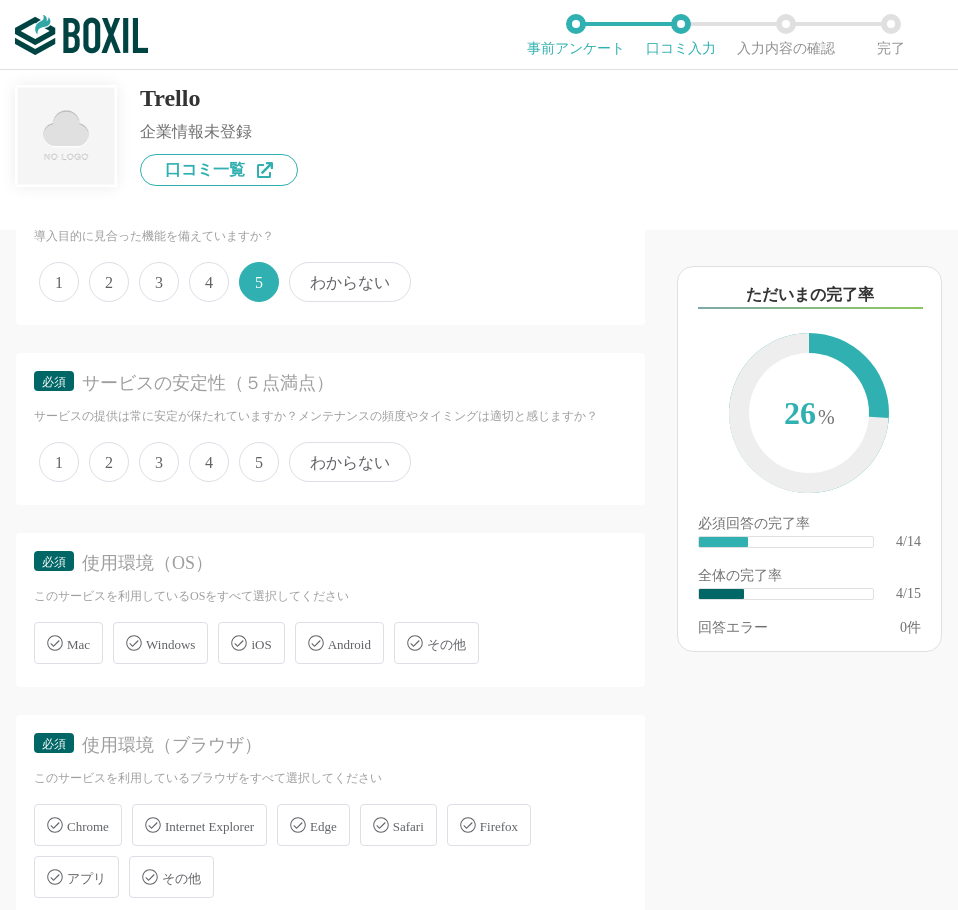 click on "5" at bounding box center [259, 462] 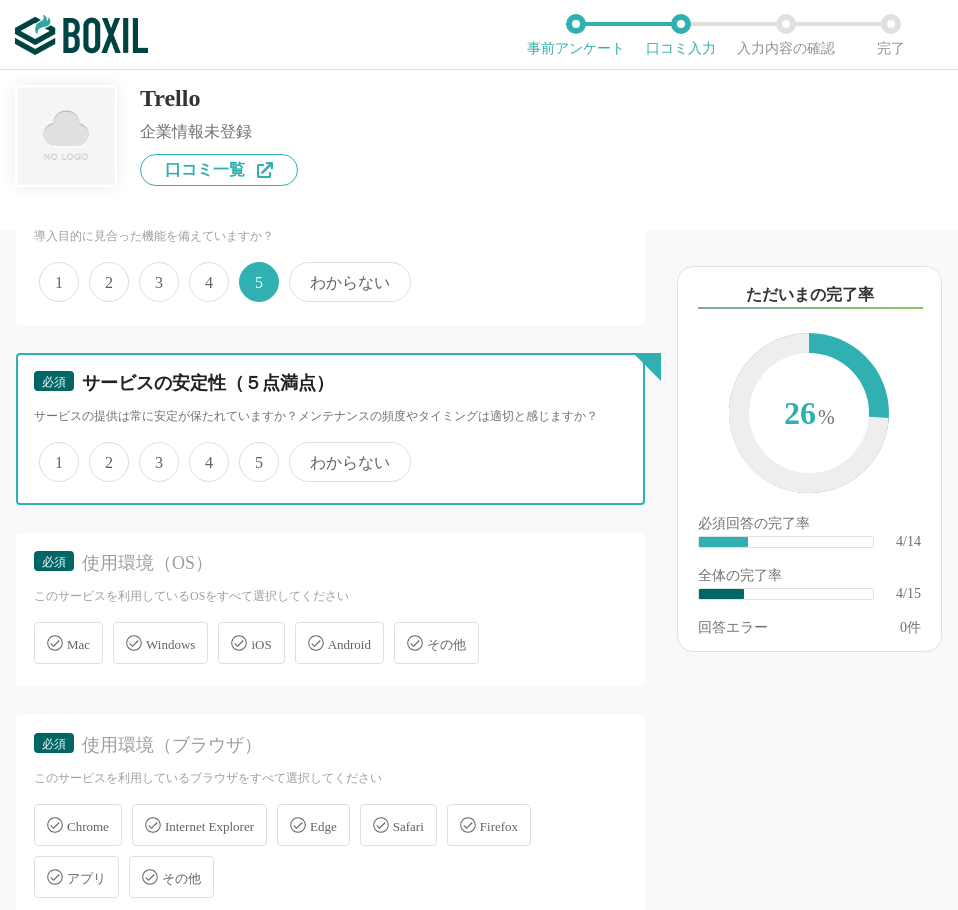 click on "5" at bounding box center (250, 451) 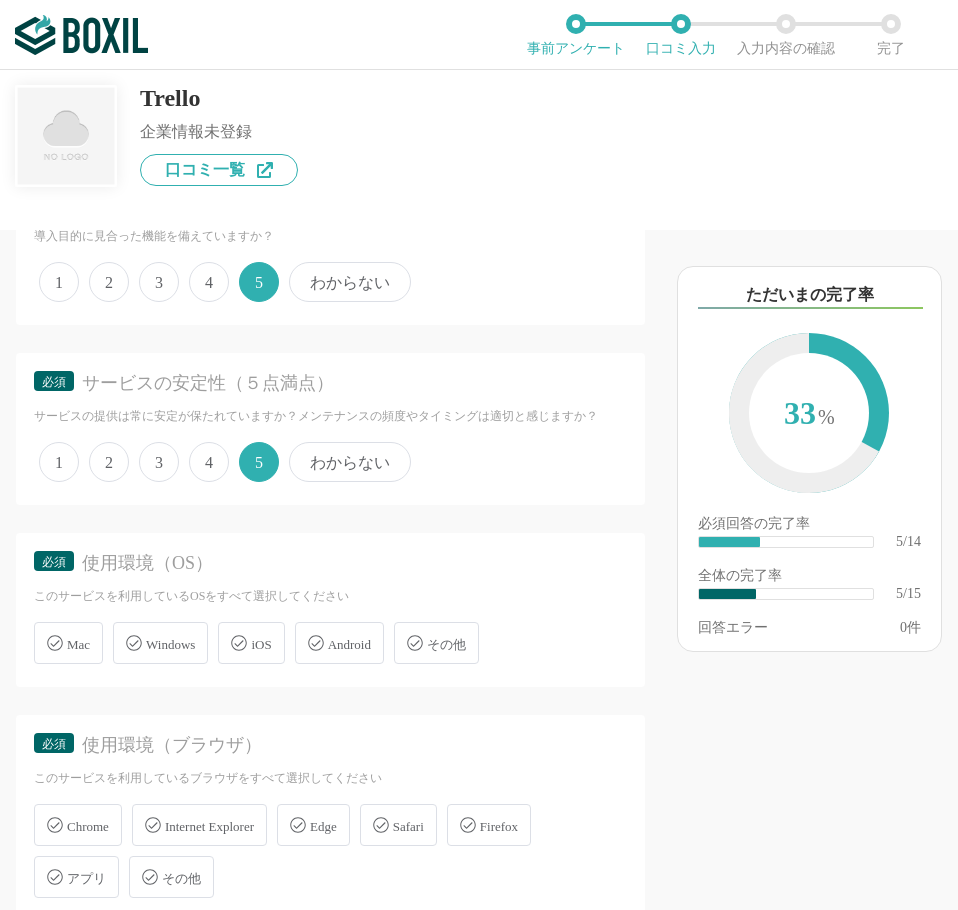click on "Windows" at bounding box center [170, 644] 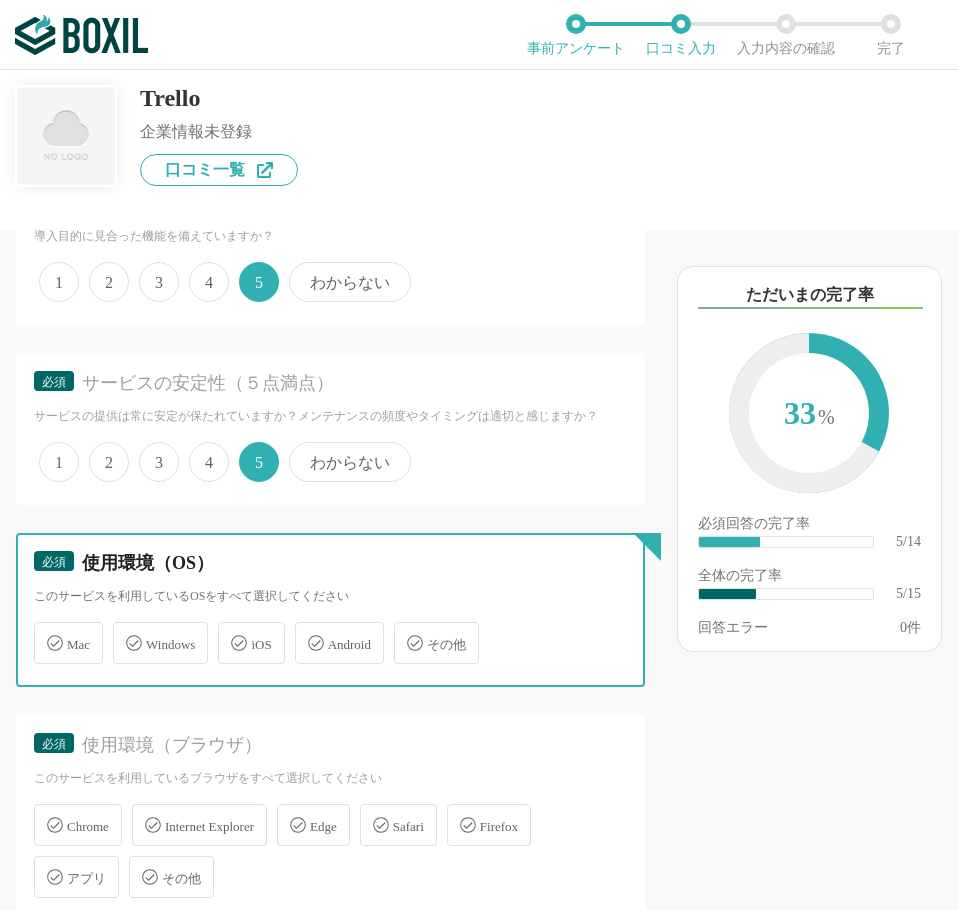 click on "Windows" at bounding box center (123, 631) 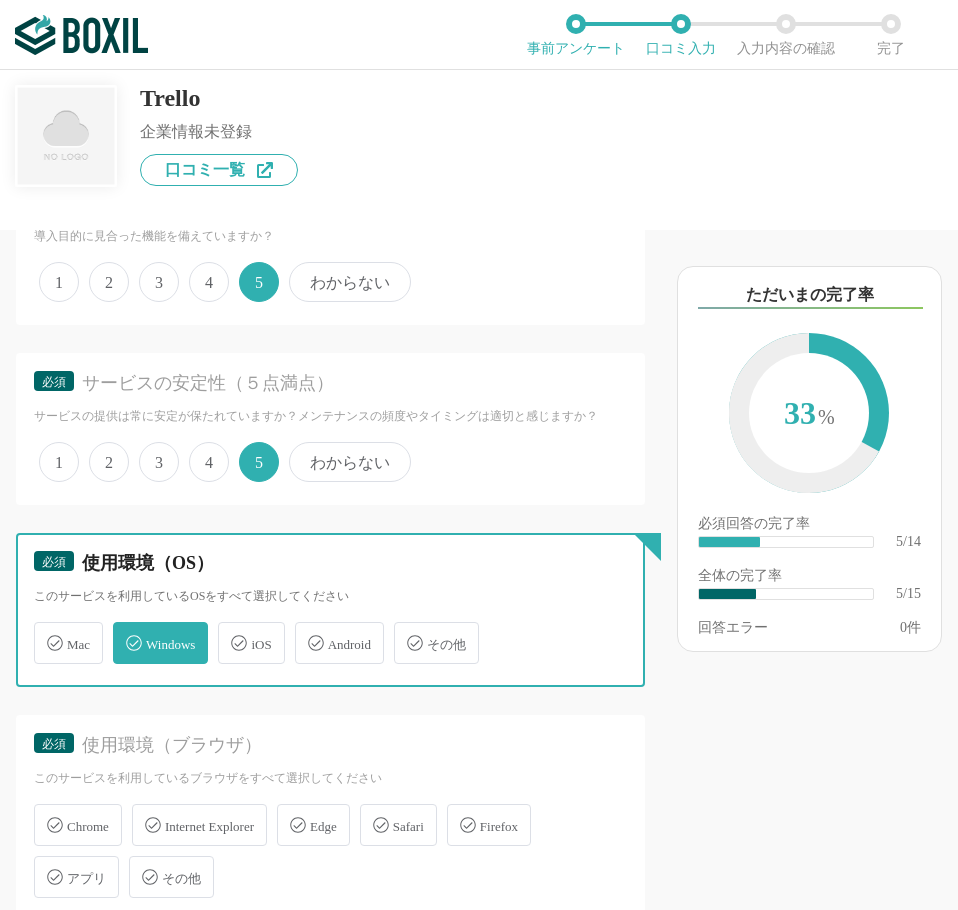 checkbox on "true" 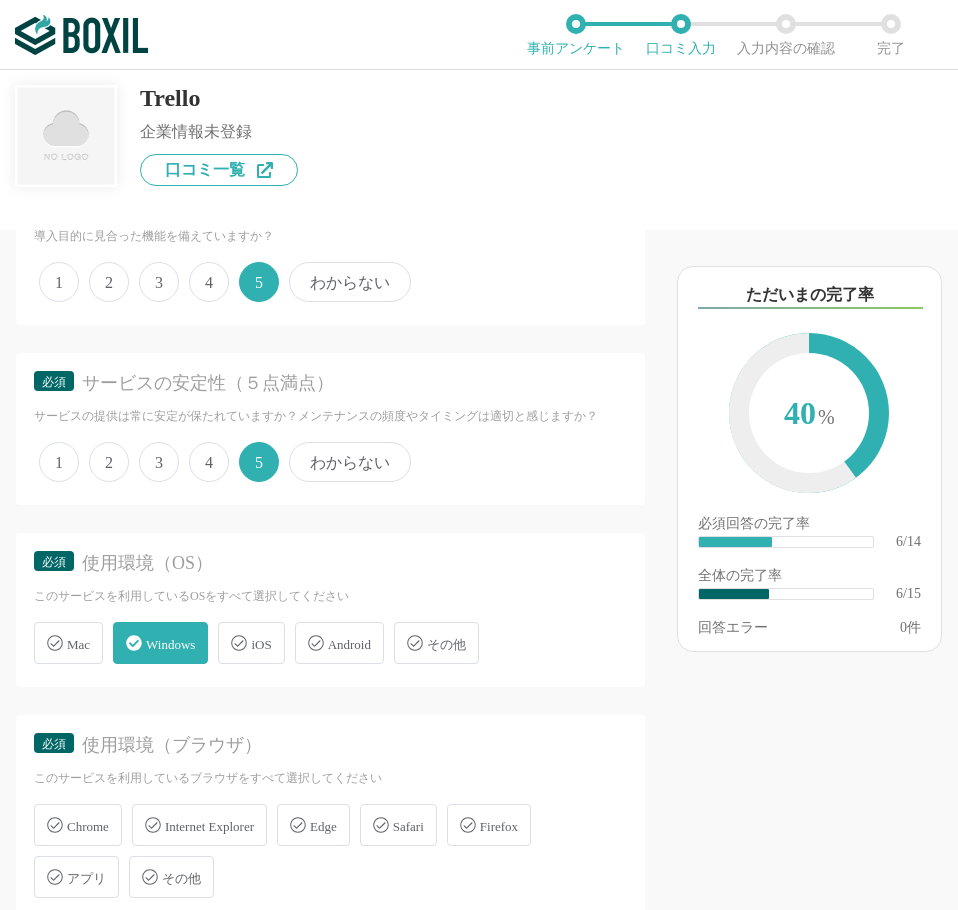 click on "Chrome" at bounding box center [88, 826] 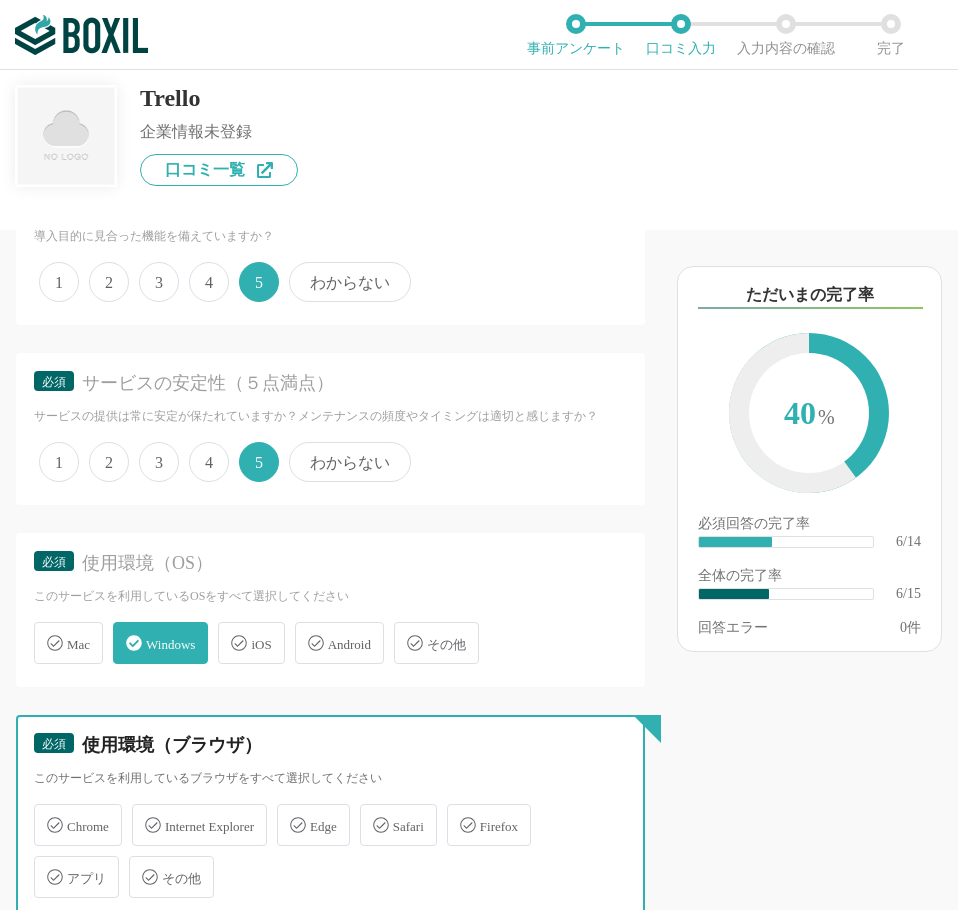 click on "Chrome" at bounding box center (44, 813) 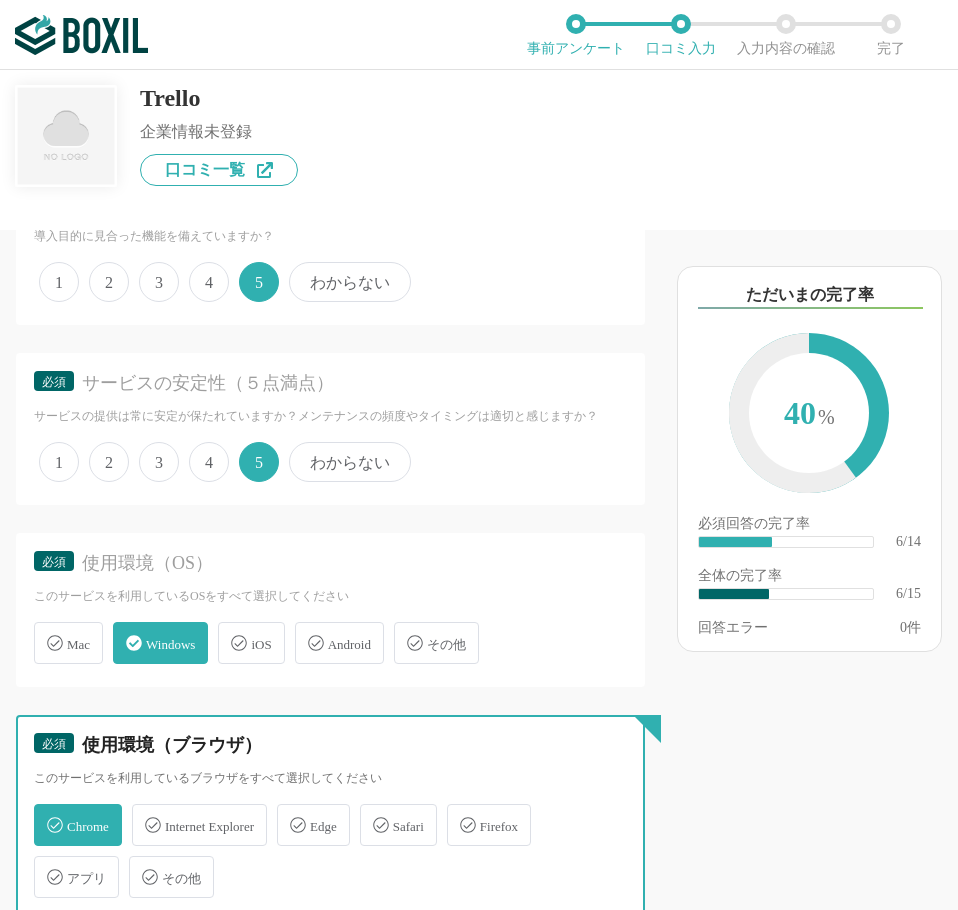 checkbox on "true" 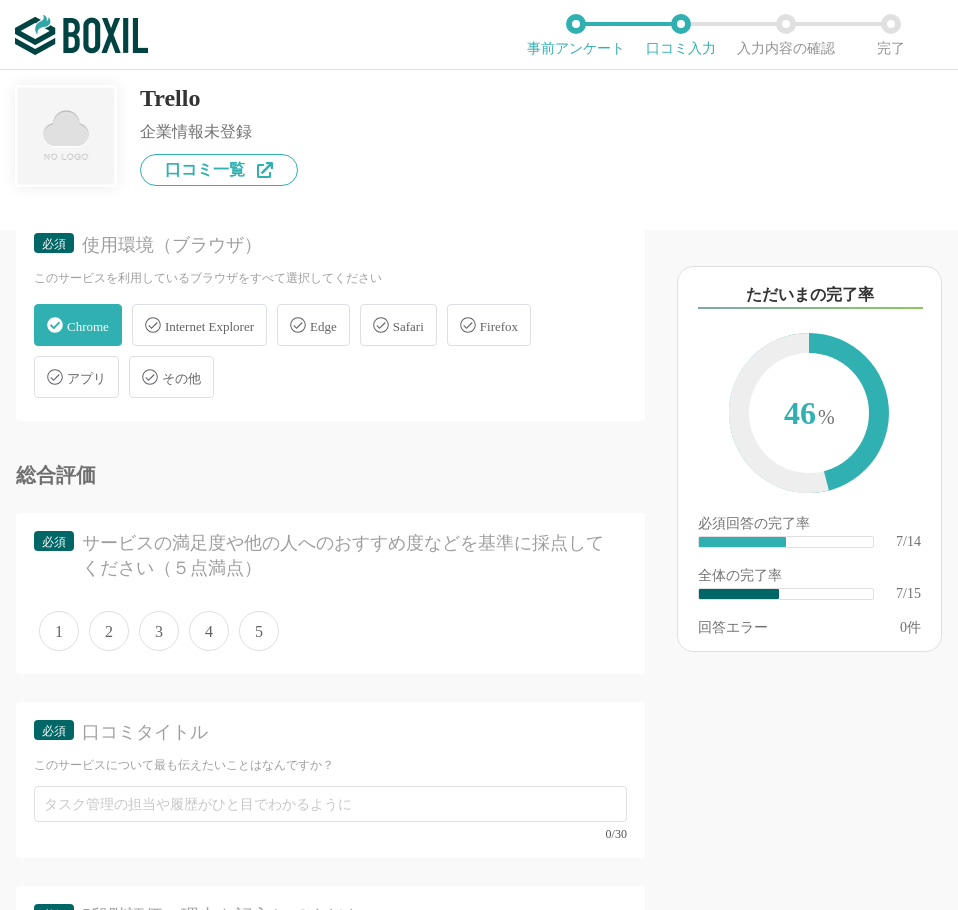 click on "5" at bounding box center [259, 631] 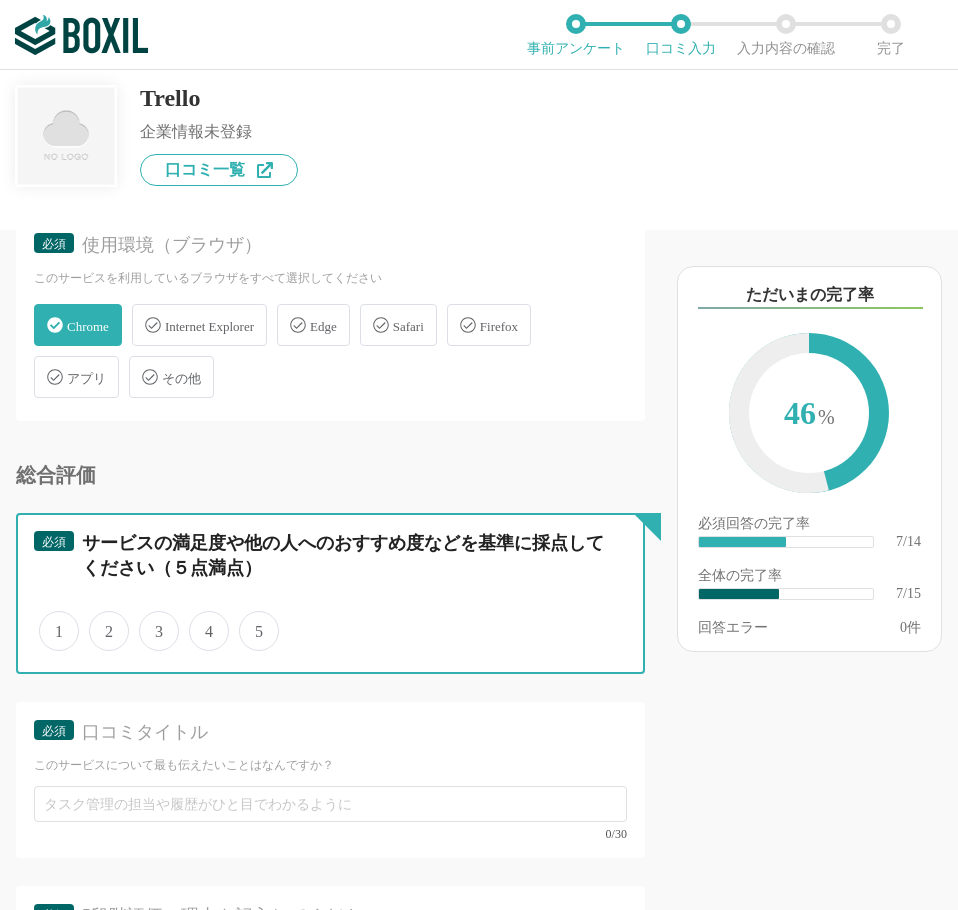 click on "5" at bounding box center (250, 620) 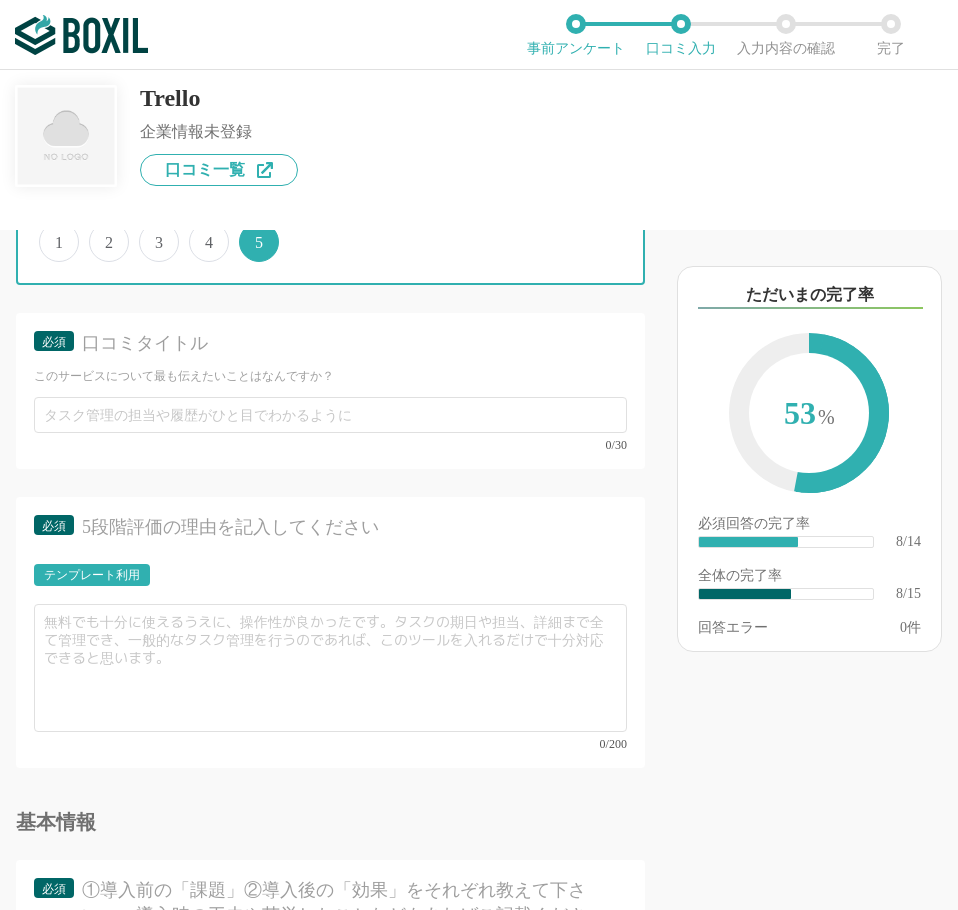 scroll, scrollTop: 1800, scrollLeft: 0, axis: vertical 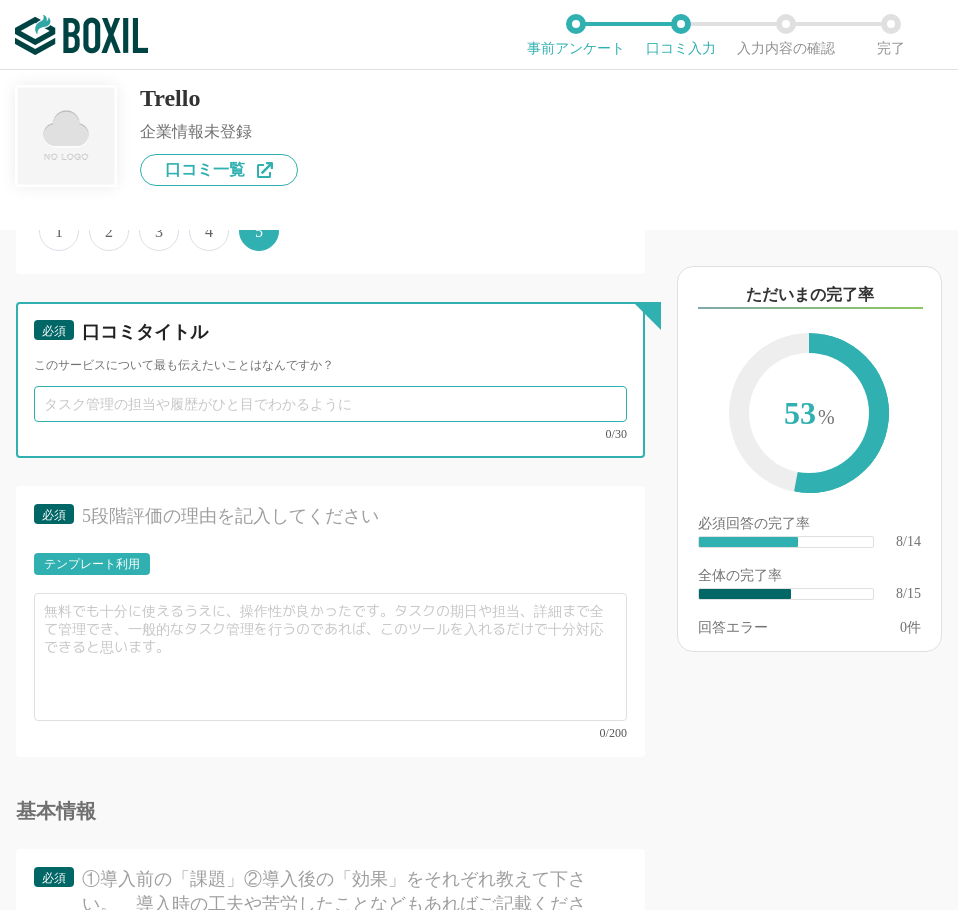 click at bounding box center (330, 404) 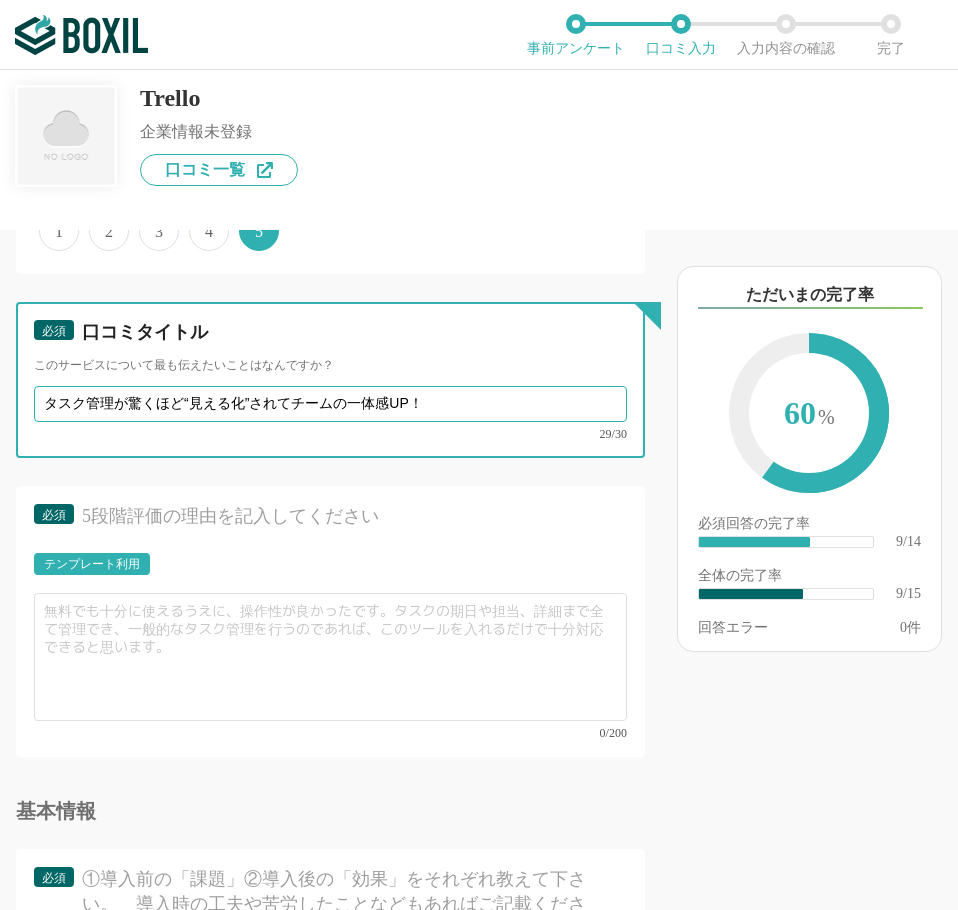 type on "タスク管理が驚くほど“見える化”されてチームの一体感UP！" 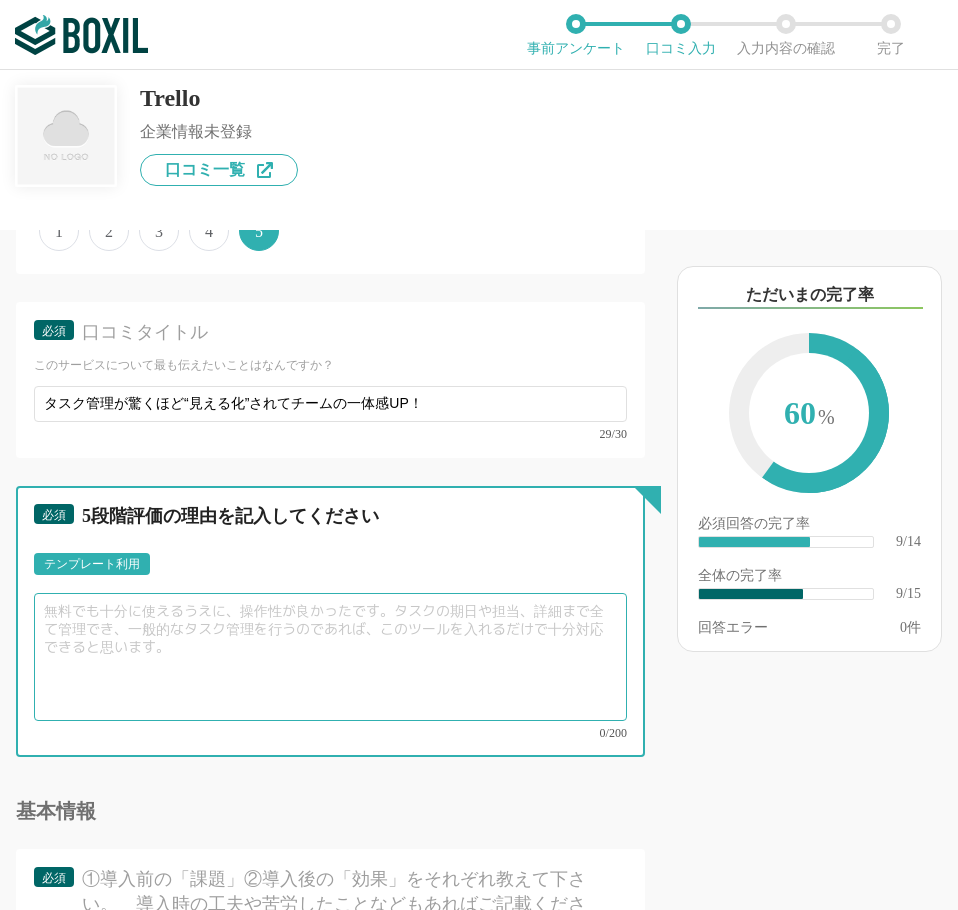 click at bounding box center [330, 657] 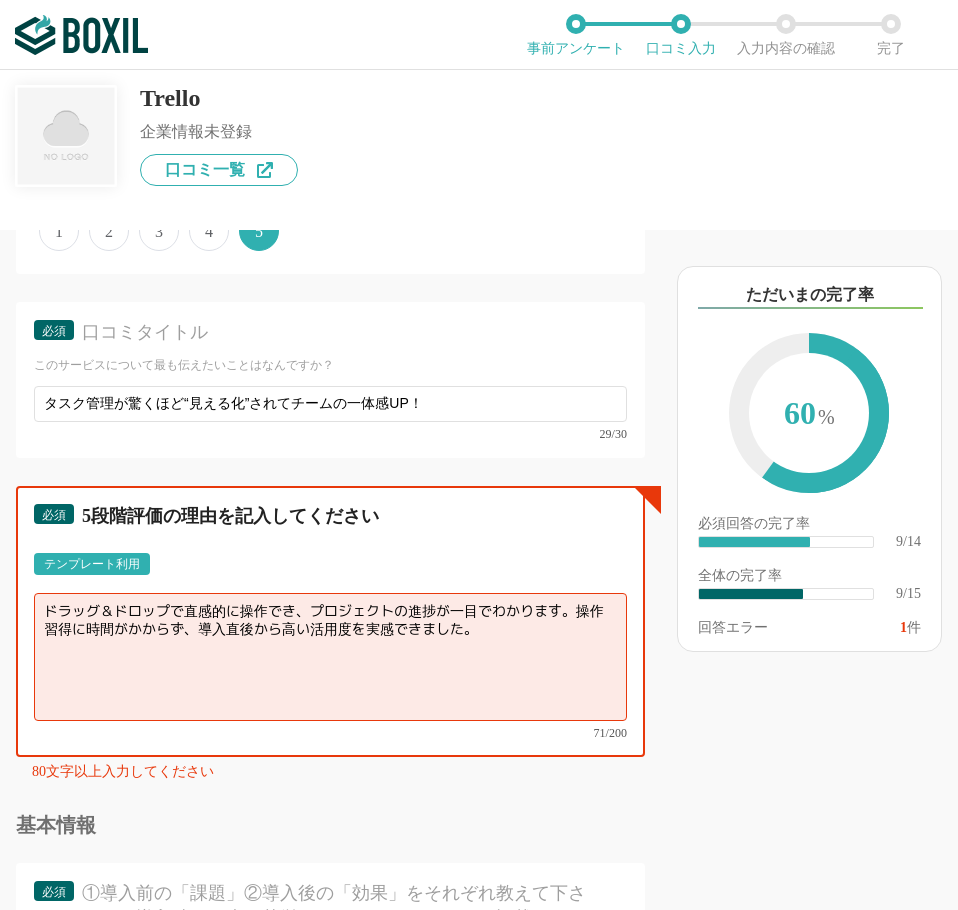 click on "ドラッグ＆ドロップで直感的に操作でき、プロジェクトの進捗が一目でわかります。操作習得に時間がかからず、導入直後から高い活用度を実感できました。" at bounding box center (330, 657) 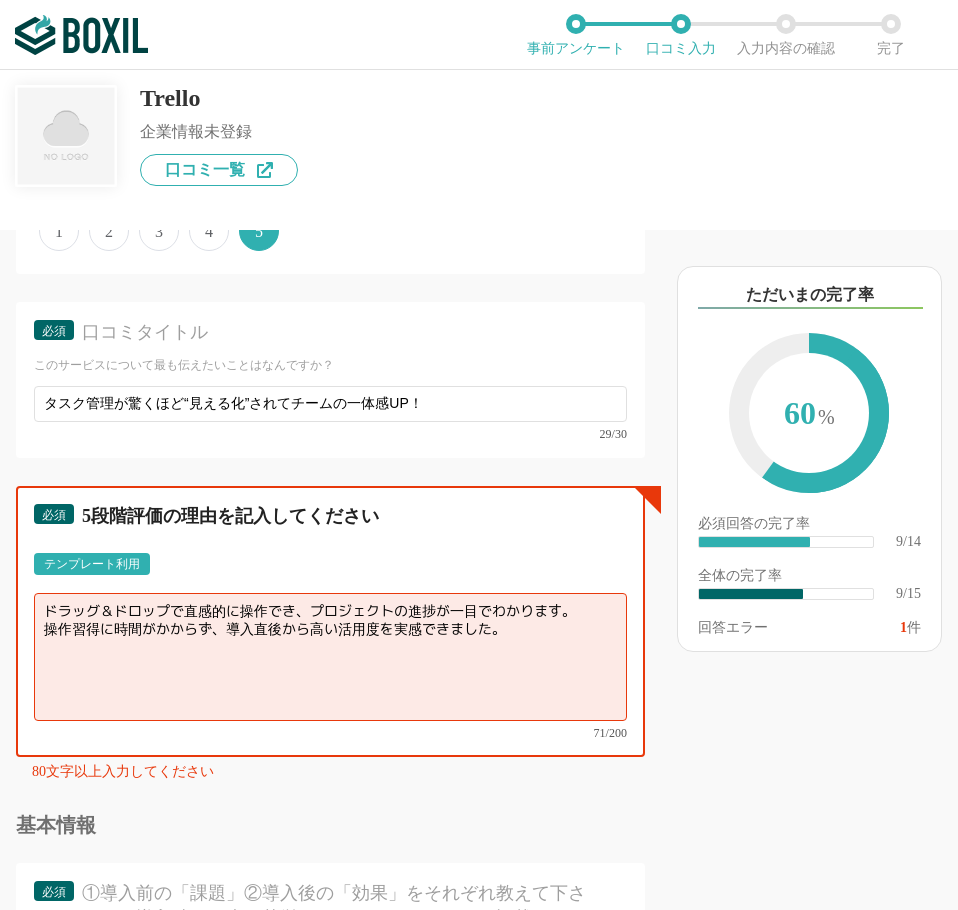 click on "ドラッグ＆ドロップで直感的に操作でき、プロジェクトの進捗が一目でわかります。
操作習得に時間がかからず、導入直後から高い活用度を実感できました。" at bounding box center [330, 657] 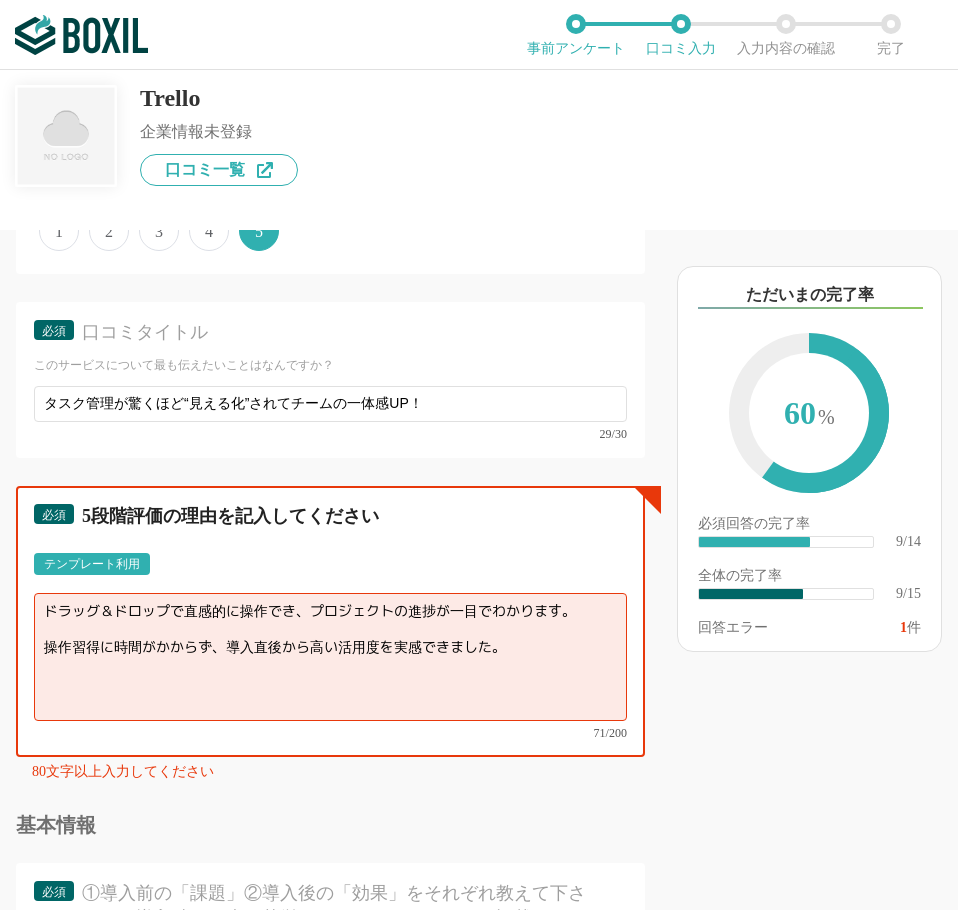 paste on "SlackやGoogle Driveなど他ツールとの連携が手軽に実現でき、日々の作業効率が目に見えて向上" 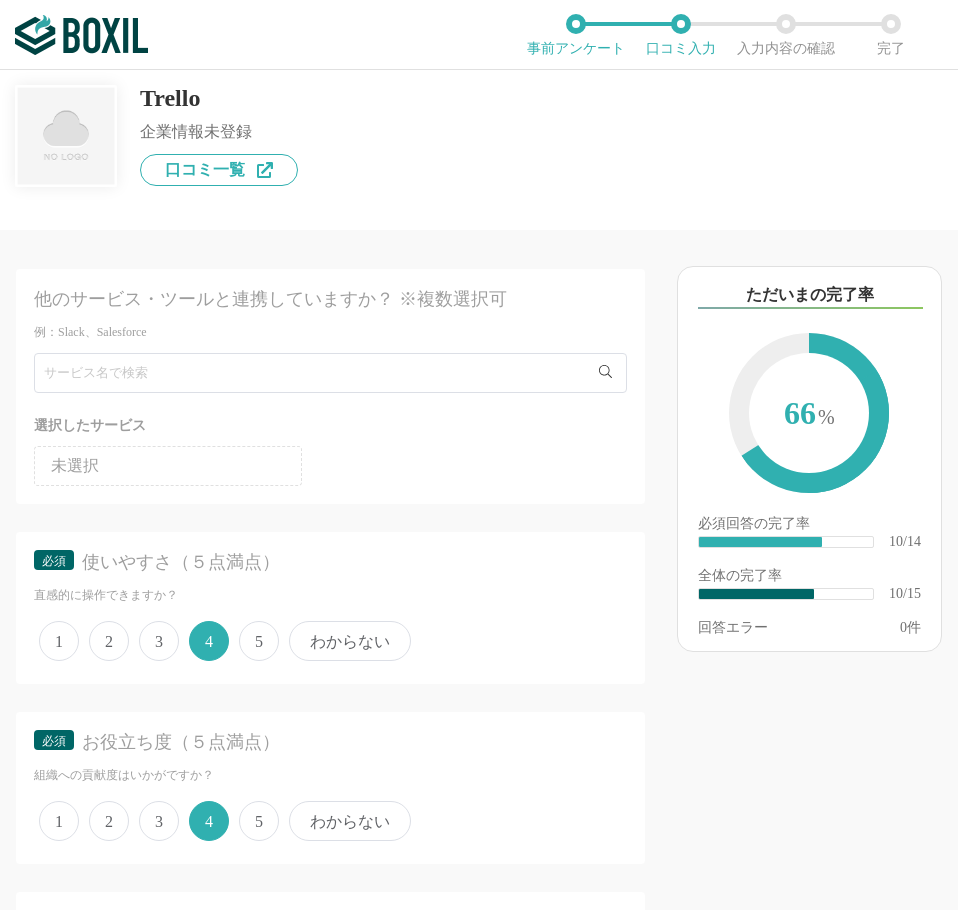 scroll, scrollTop: 0, scrollLeft: 0, axis: both 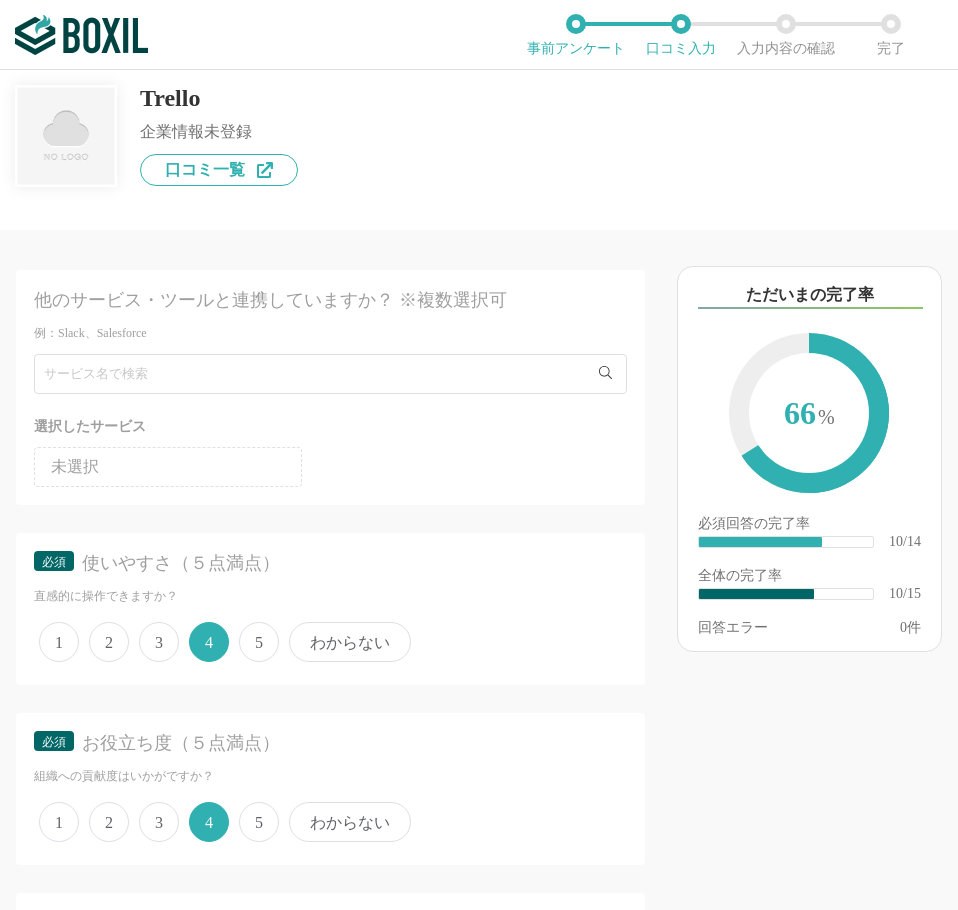 type on "ドラッグ＆ドロップで直感的に操作でき、プロジェクトの進捗が一目でわかります。
SlackやGoogle Driveなど他ツールとの連携が手軽に実現でき、日々の作業効率が目に見えて向上。
操作習得に時間がかからず、導入直後から高い活用度を実感できました。" 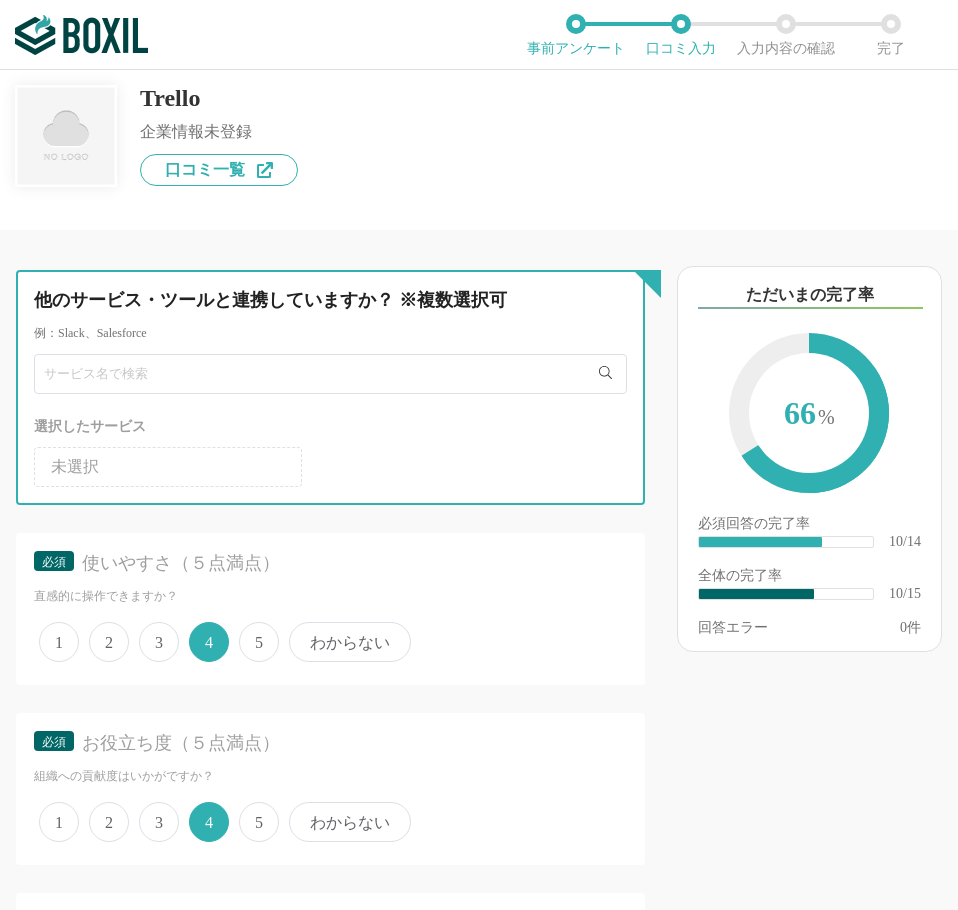 click at bounding box center (330, 374) 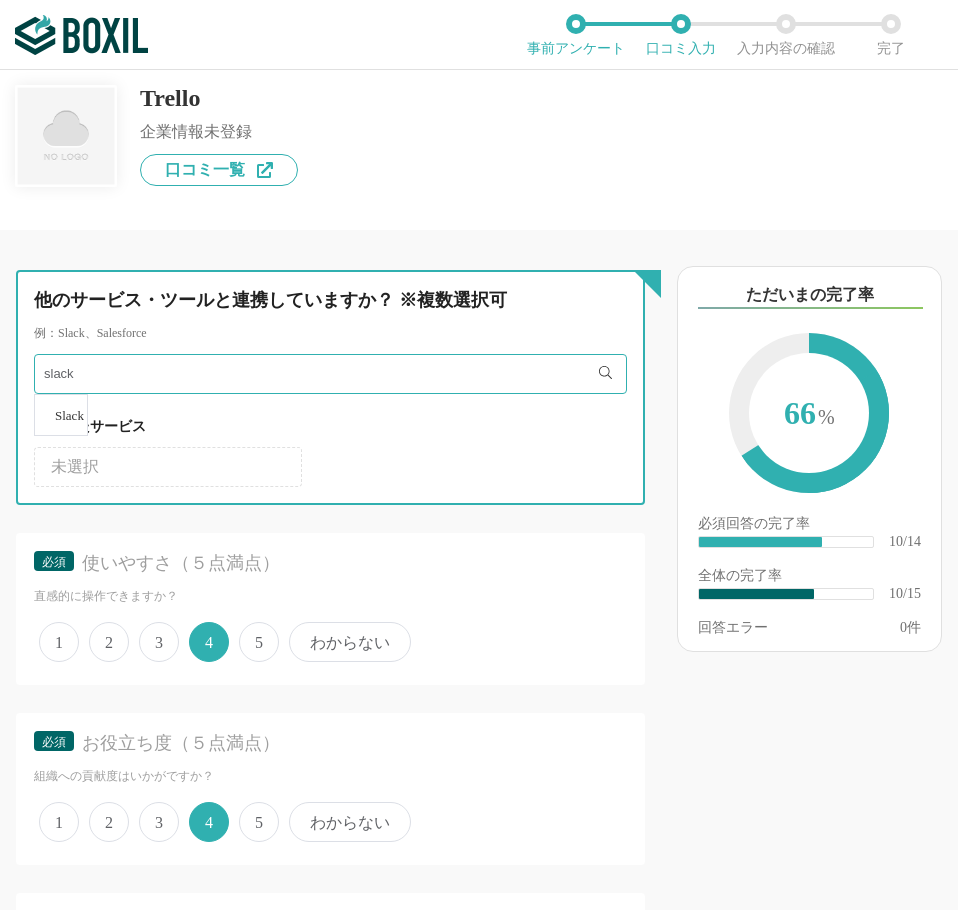 type on "slack" 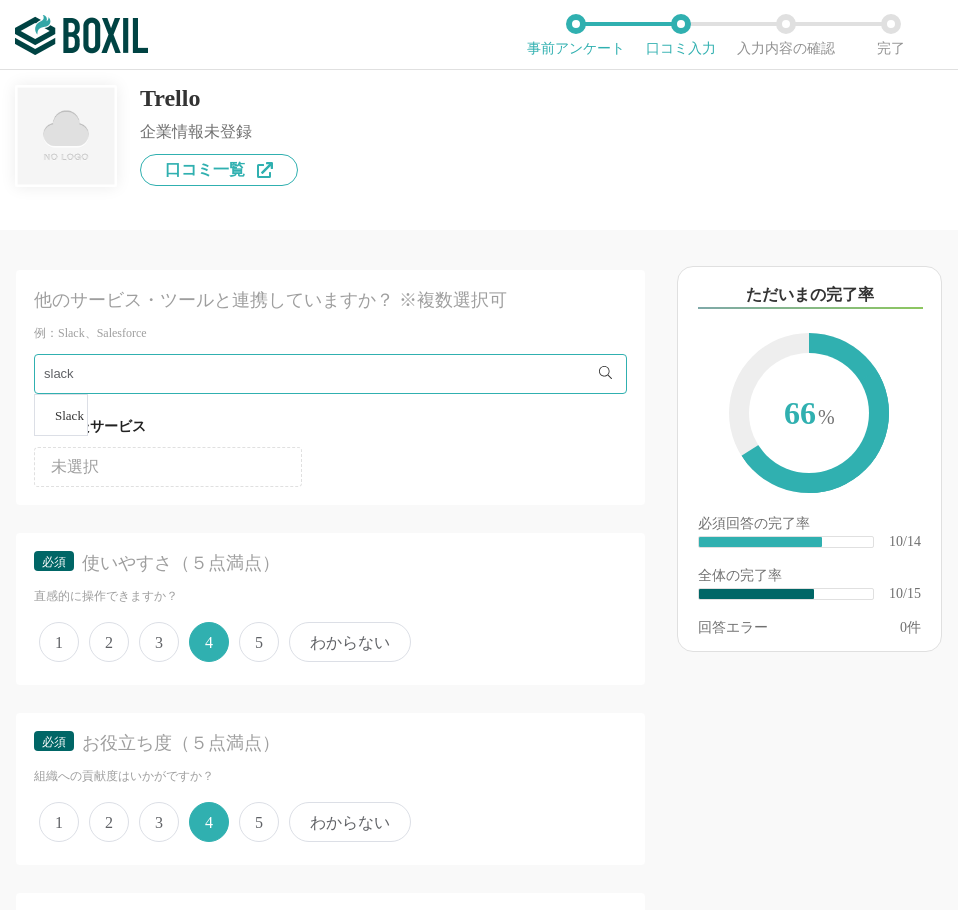 click on "Slack" at bounding box center (69, 415) 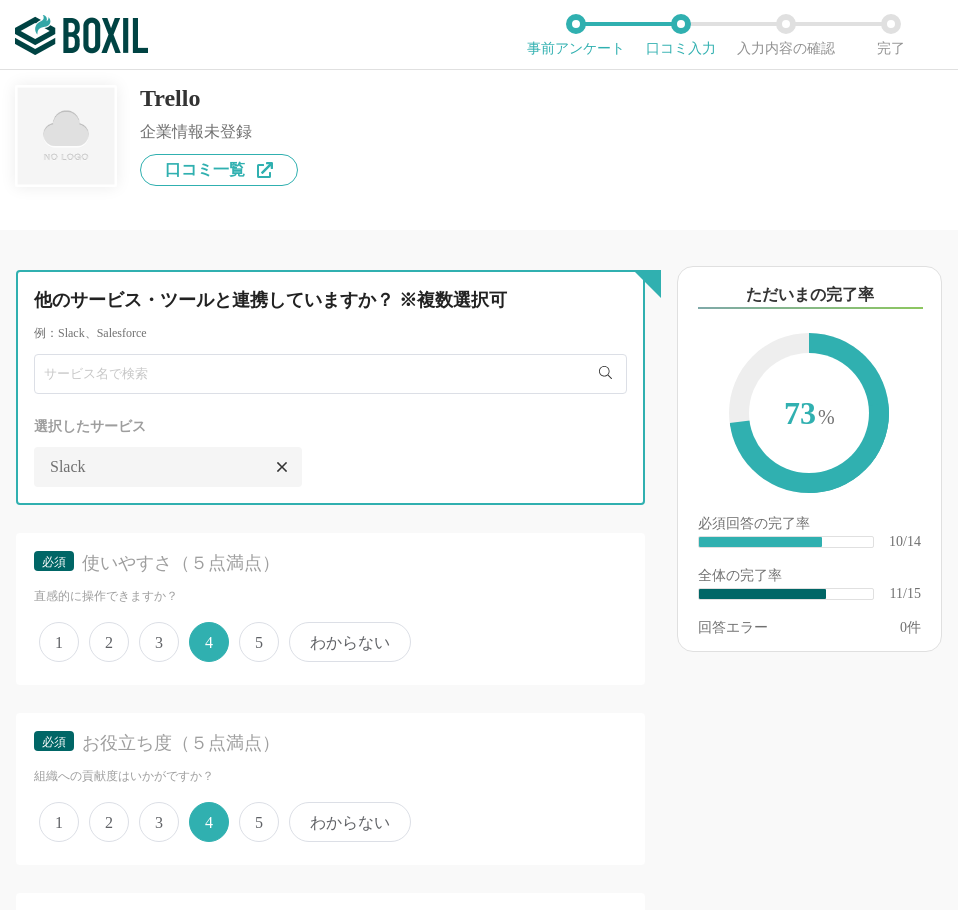click at bounding box center (330, 374) 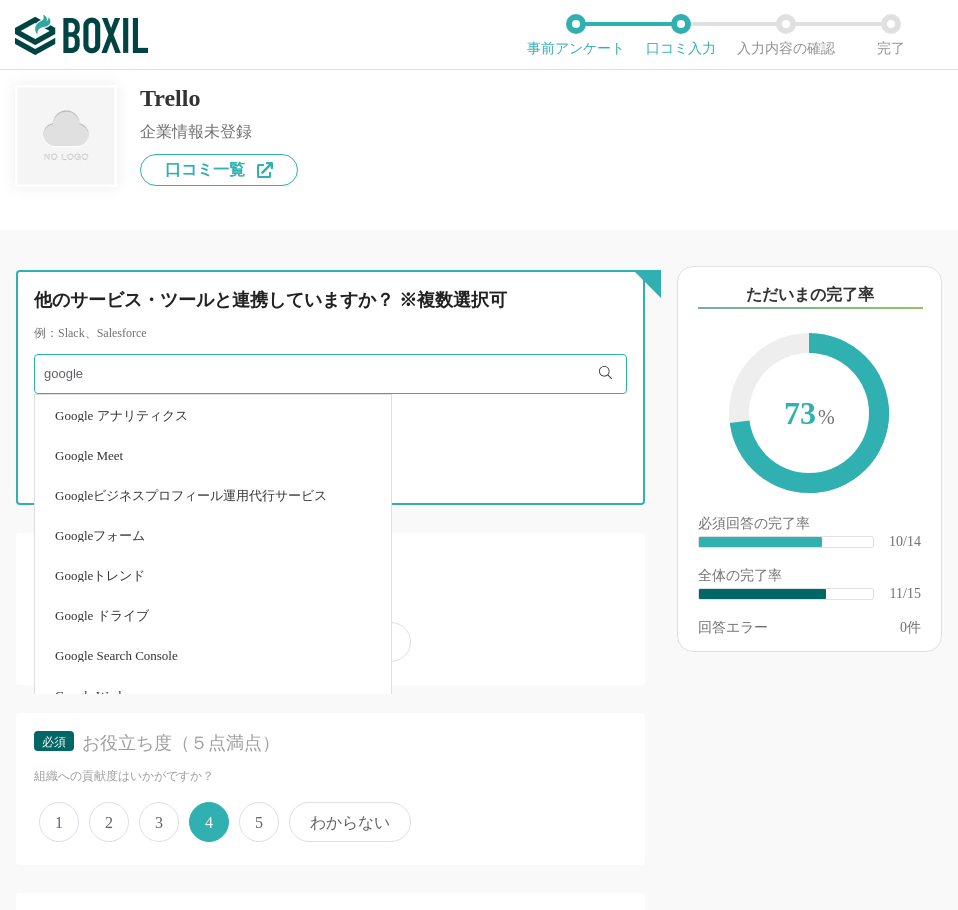 type on "google" 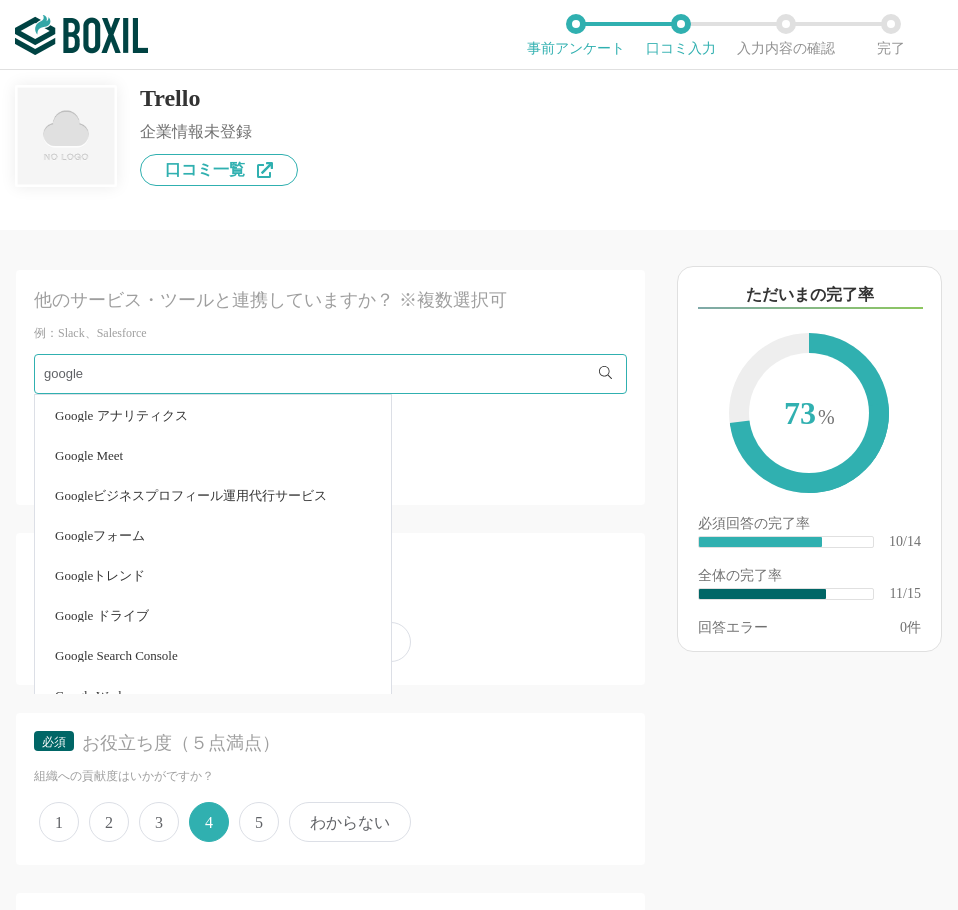 click on "Google ドライブ" at bounding box center (102, 615) 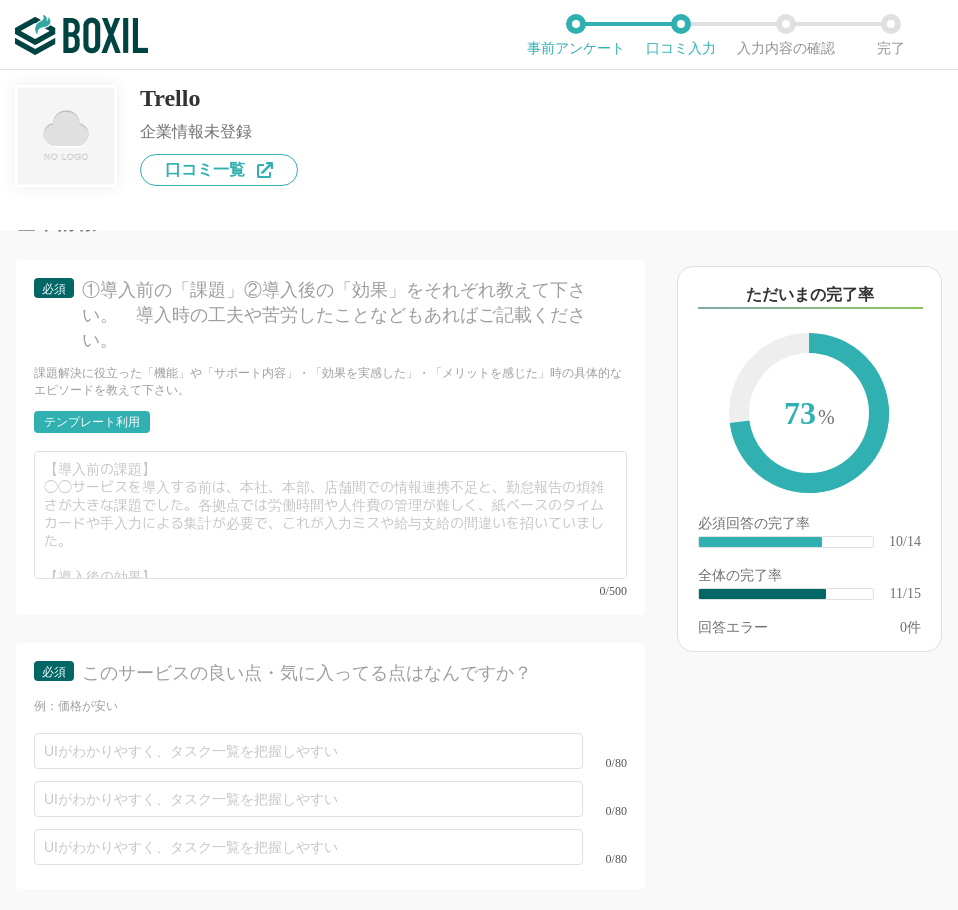 scroll, scrollTop: 2400, scrollLeft: 0, axis: vertical 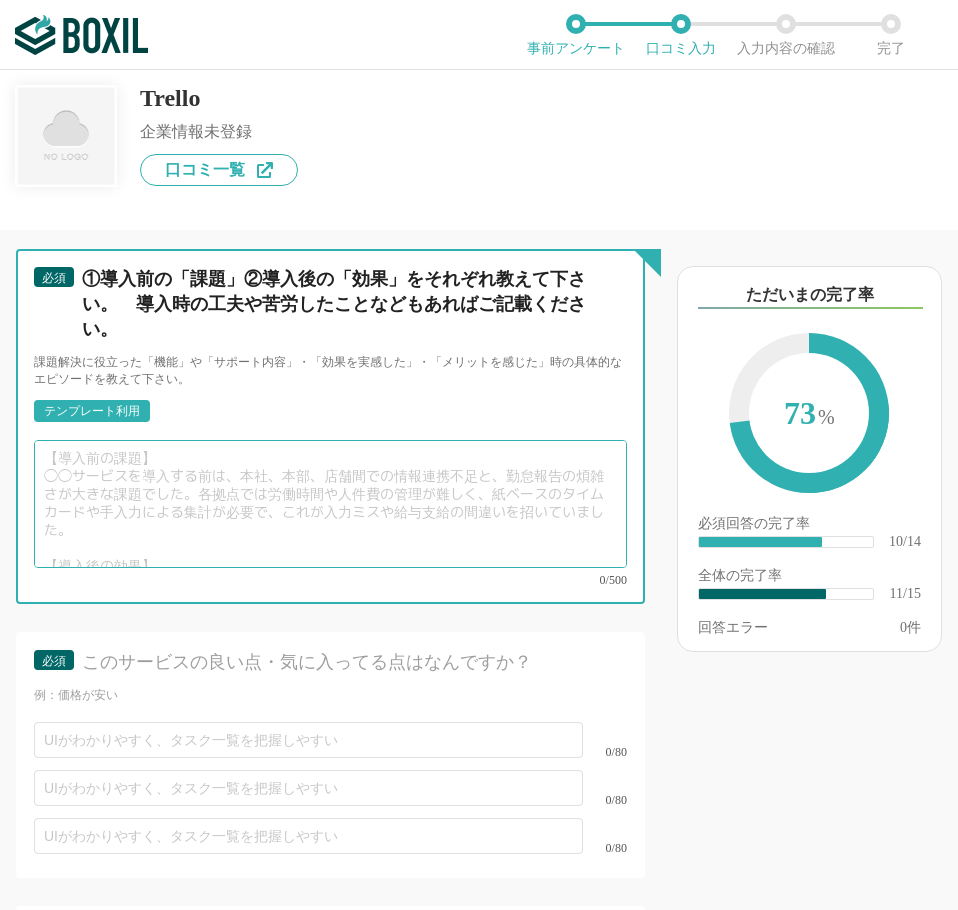 click at bounding box center (330, 504) 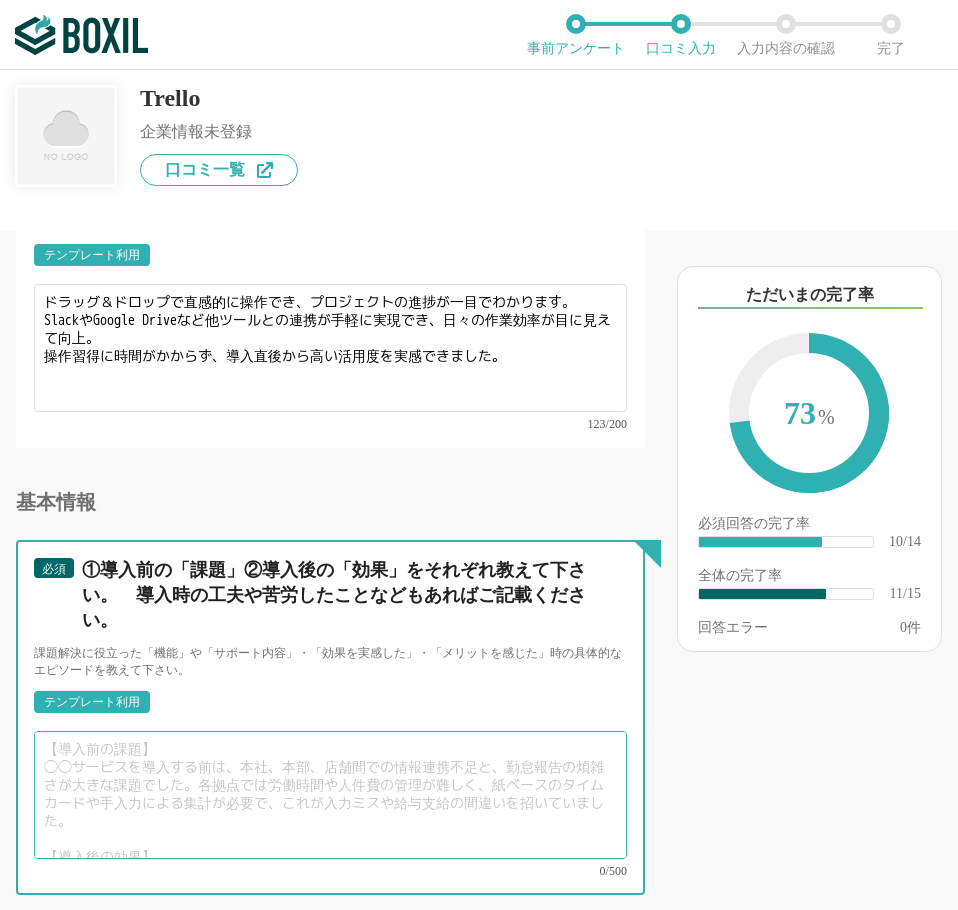 scroll, scrollTop: 2100, scrollLeft: 0, axis: vertical 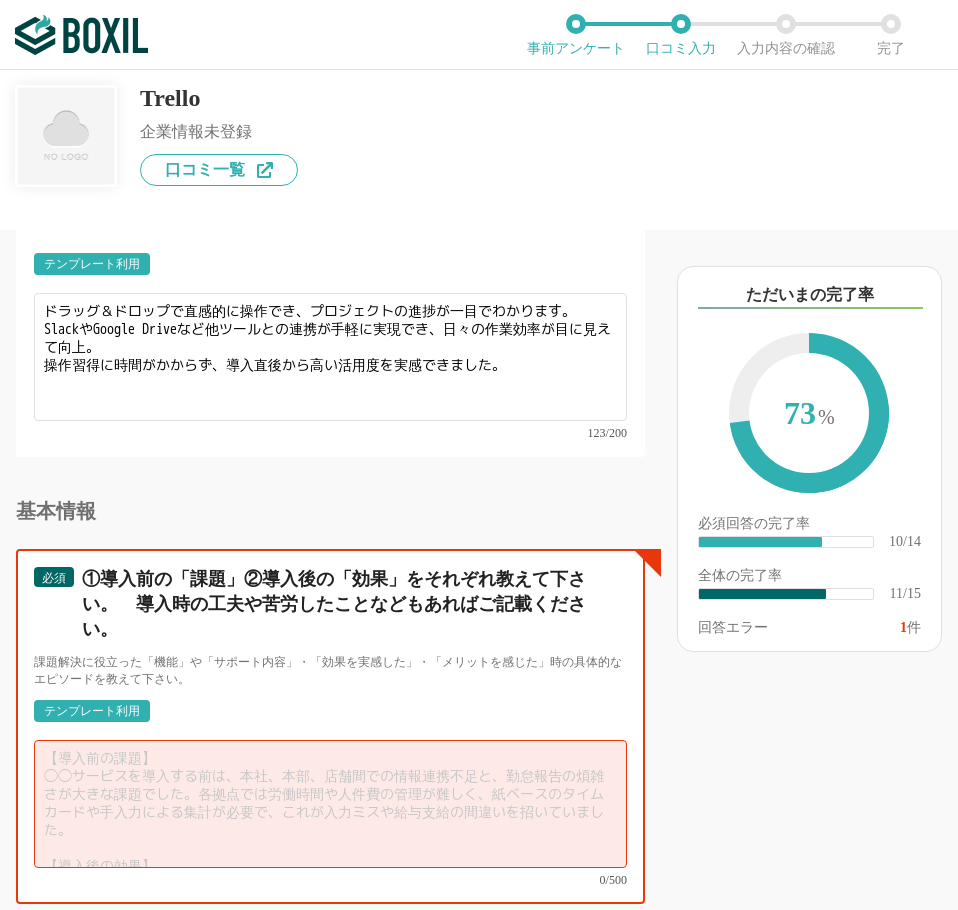 click at bounding box center [330, 804] 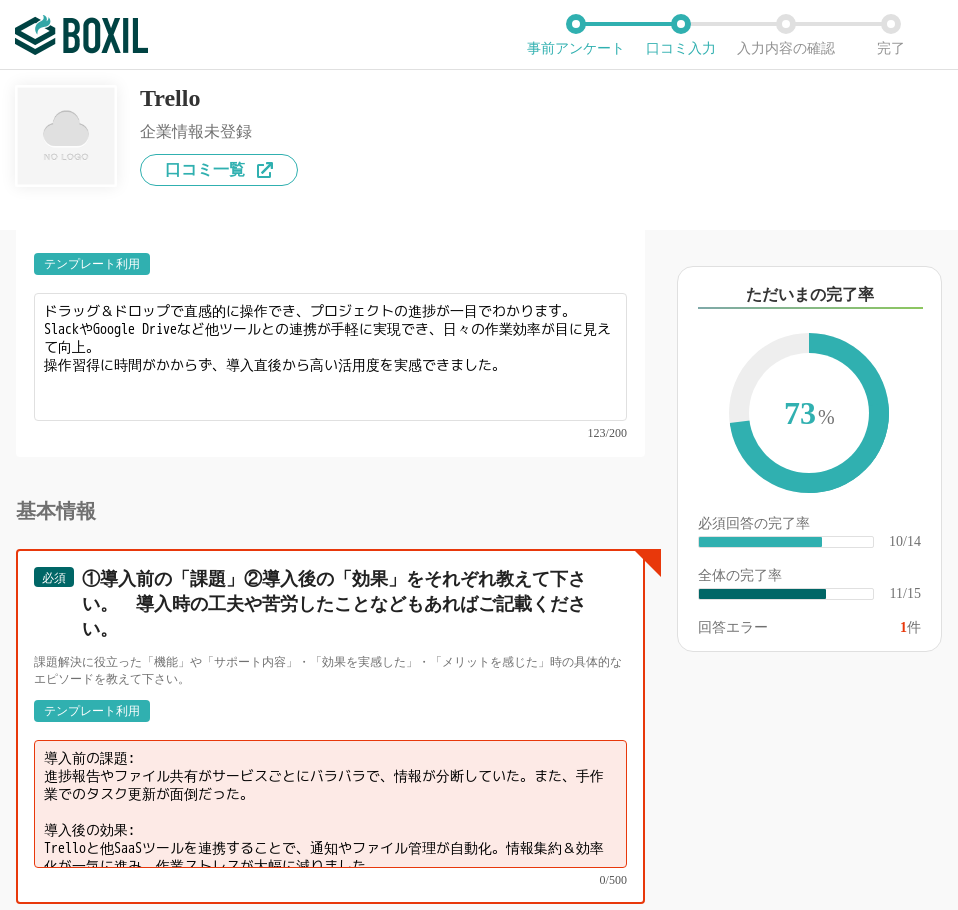 scroll, scrollTop: 6, scrollLeft: 0, axis: vertical 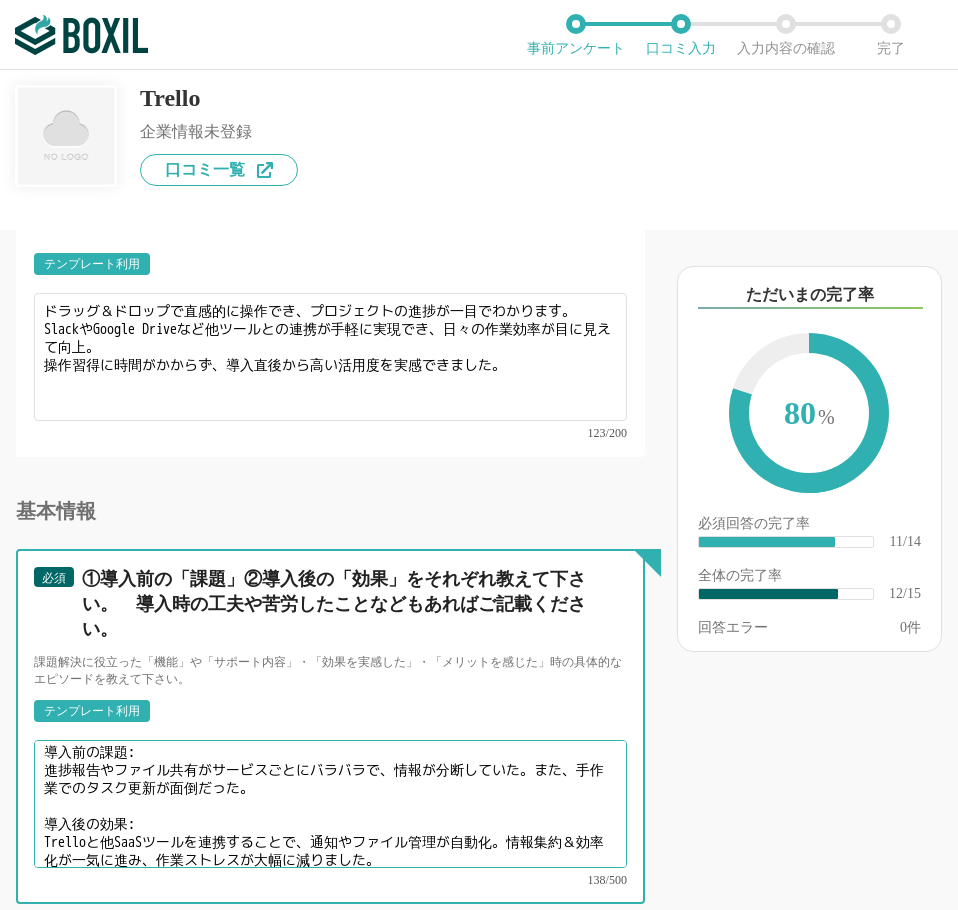 click on "導入前の課題:
進捗報告やファイル共有がサービスごとにバラバラで、情報が分断していた。また、手作業でのタスク更新が面倒だった。
導入後の効果:
Trelloと他SaaSツールを連携することで、通知やファイル管理が自動化。情報集約＆効率化が一気に進み、作業ストレスが大幅に減りました。" at bounding box center (330, 804) 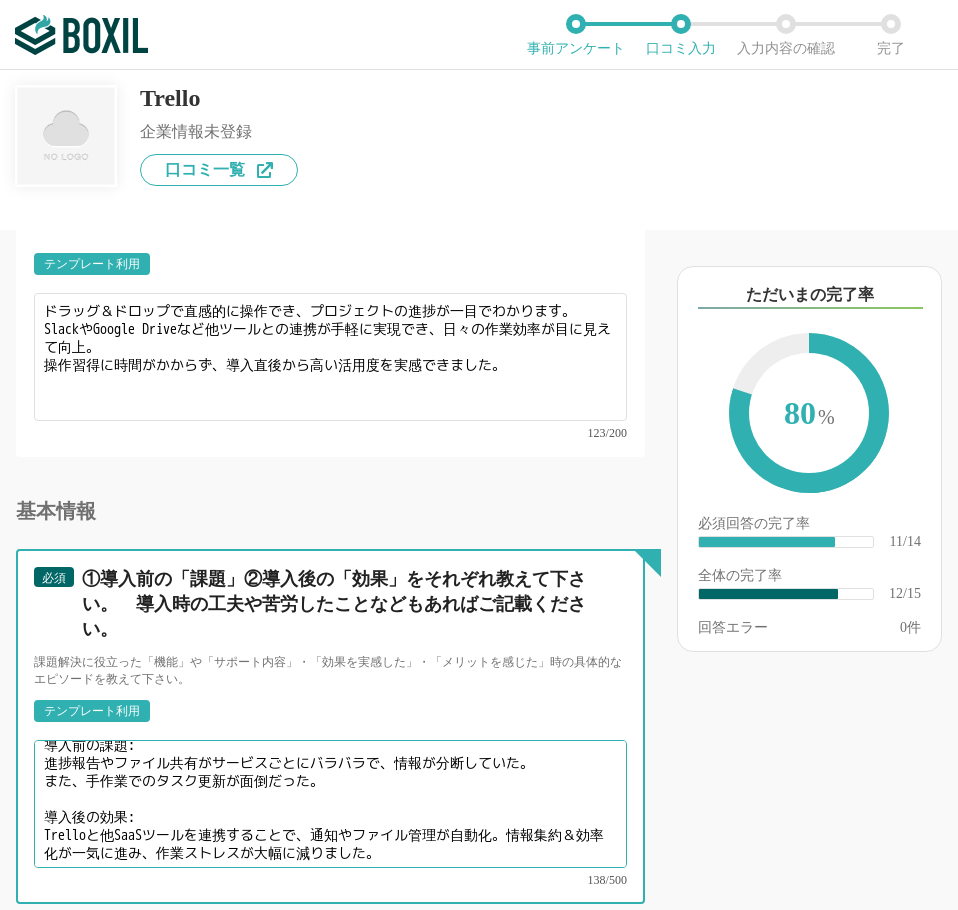 scroll, scrollTop: 14, scrollLeft: 0, axis: vertical 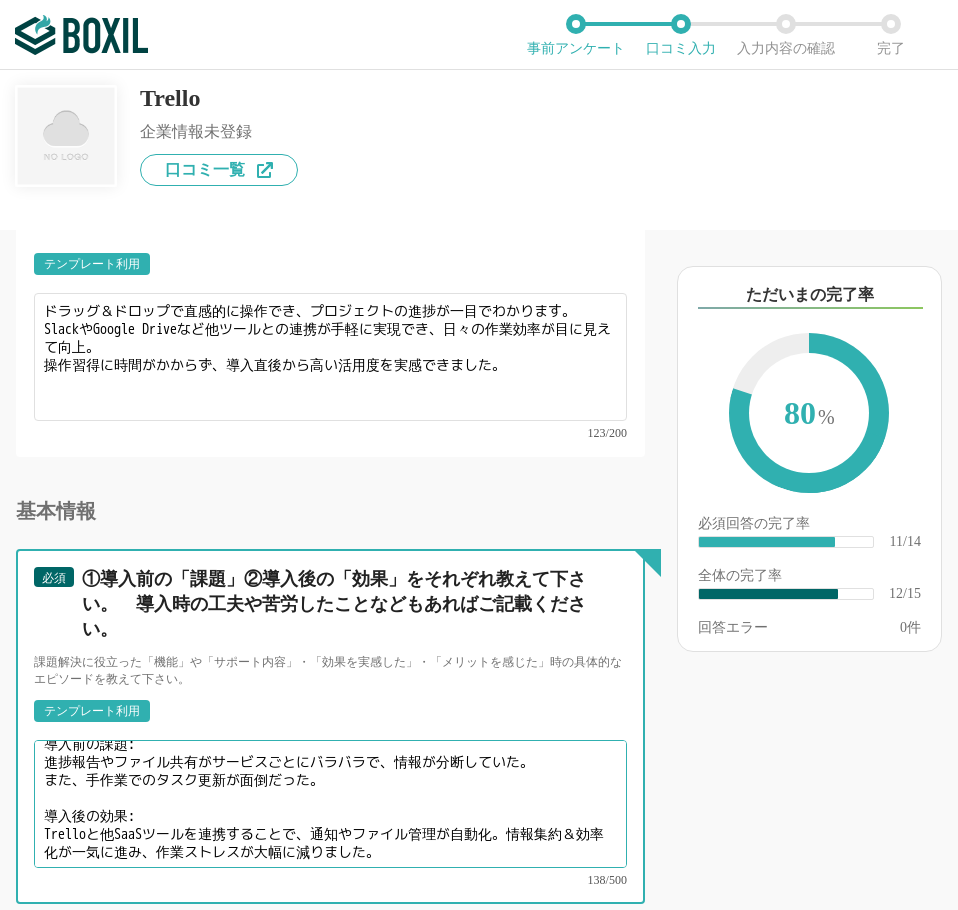 click on "導入前の課題:
進捗報告やファイル共有がサービスごとにバラバラで、情報が分断していた。
また、手作業でのタスク更新が面倒だった。
導入後の効果:
Trelloと他SaaSツールを連携することで、通知やファイル管理が自動化。情報集約＆効率化が一気に進み、作業ストレスが大幅に減りました。" at bounding box center [330, 804] 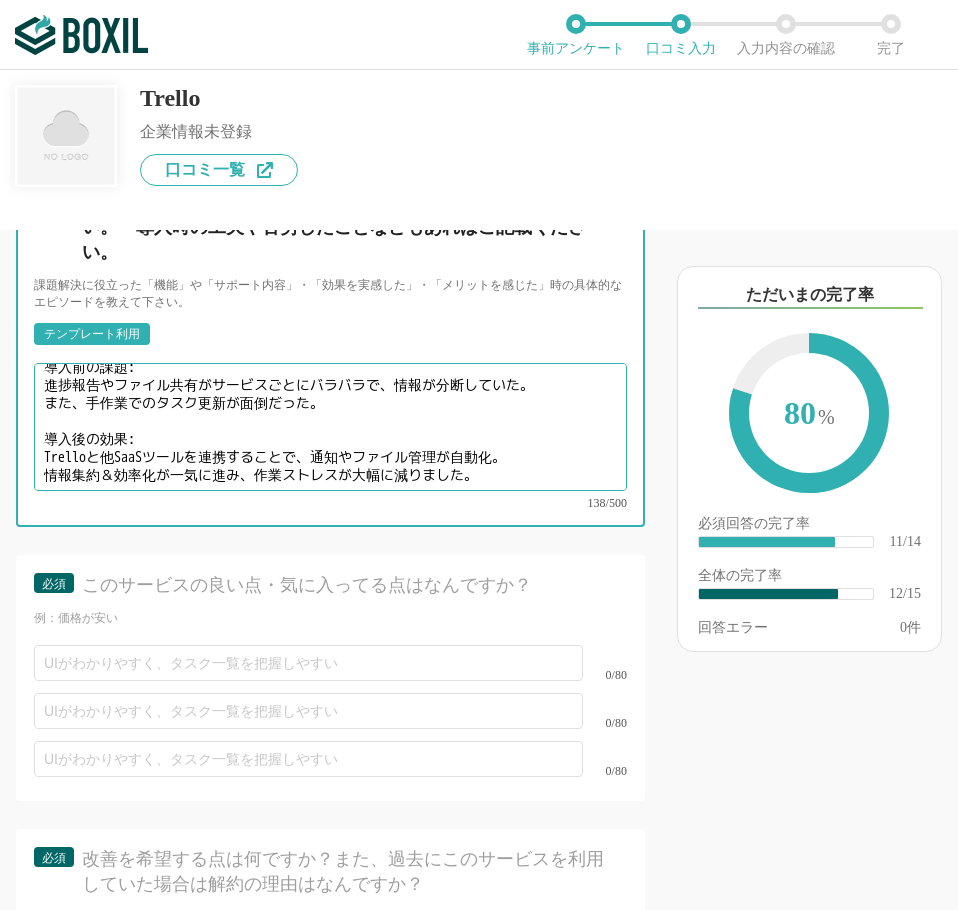 scroll, scrollTop: 2500, scrollLeft: 0, axis: vertical 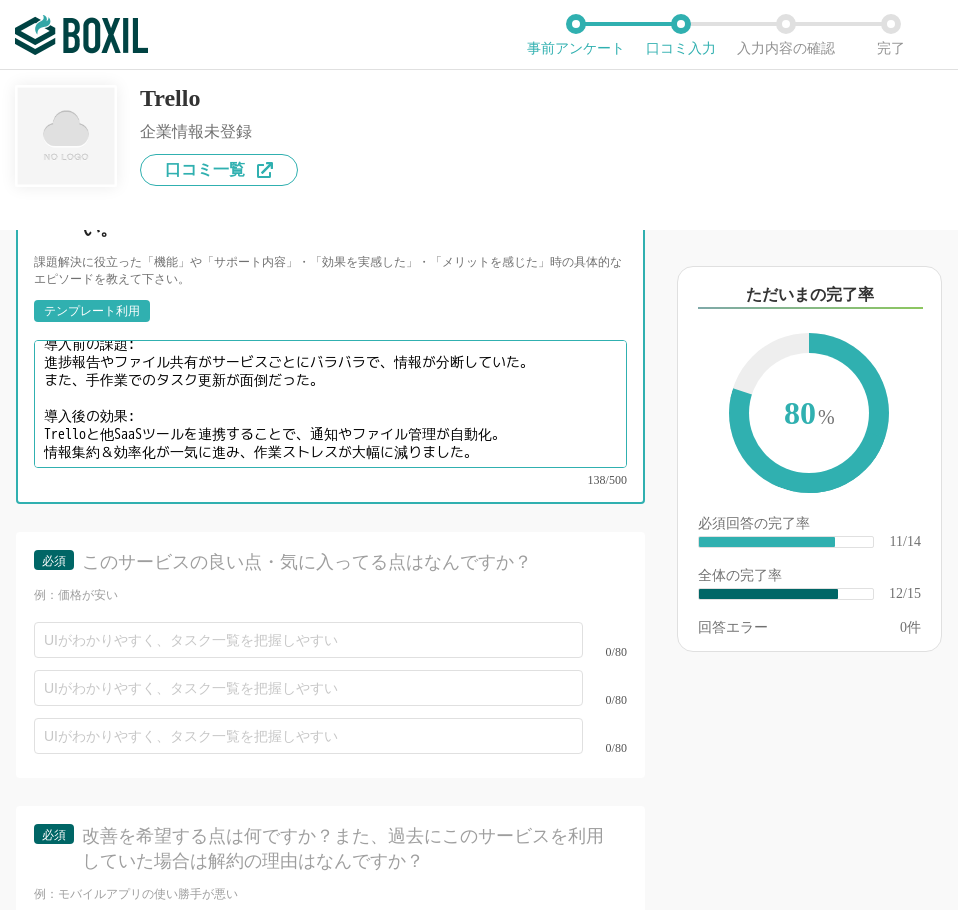 type on "導入前の課題:
進捗報告やファイル共有がサービスごとにバラバラで、情報が分断していた。
また、手作業でのタスク更新が面倒だった。
導入後の効果:
Trelloと他SaaSツールを連携することで、通知やファイル管理が自動化。
情報集約＆効率化が一気に進み、作業ストレスが大幅に減りました。" 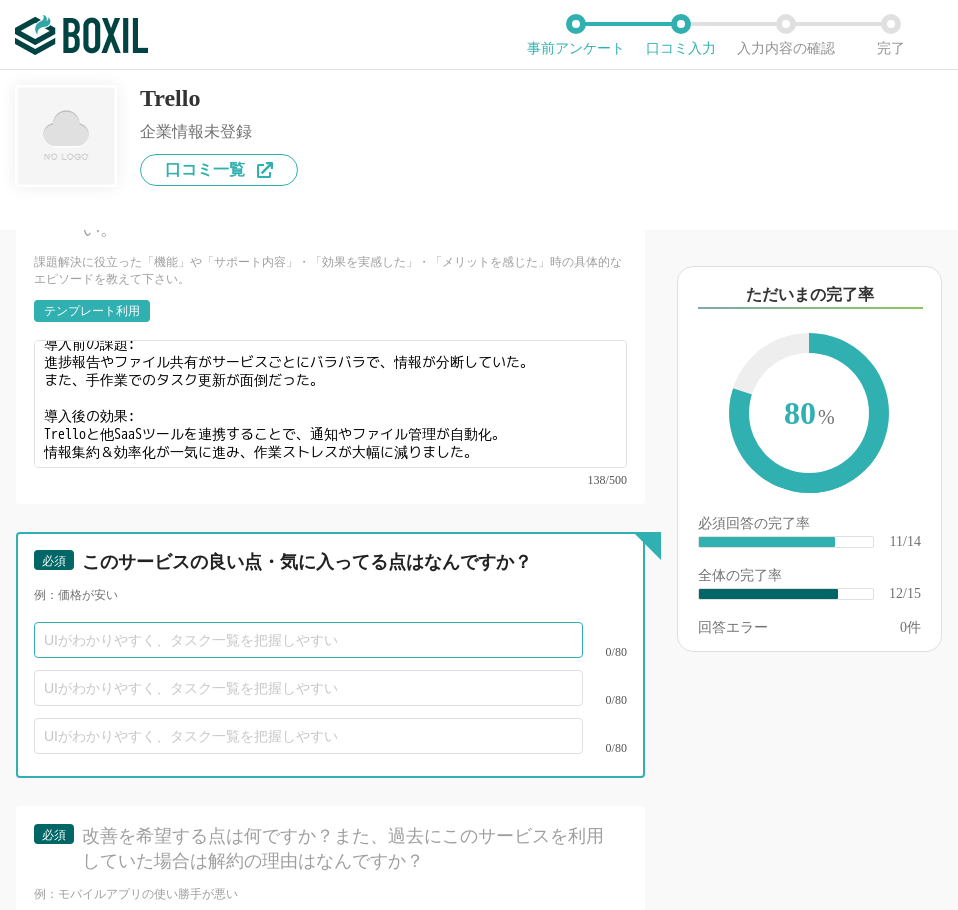 click at bounding box center [308, 640] 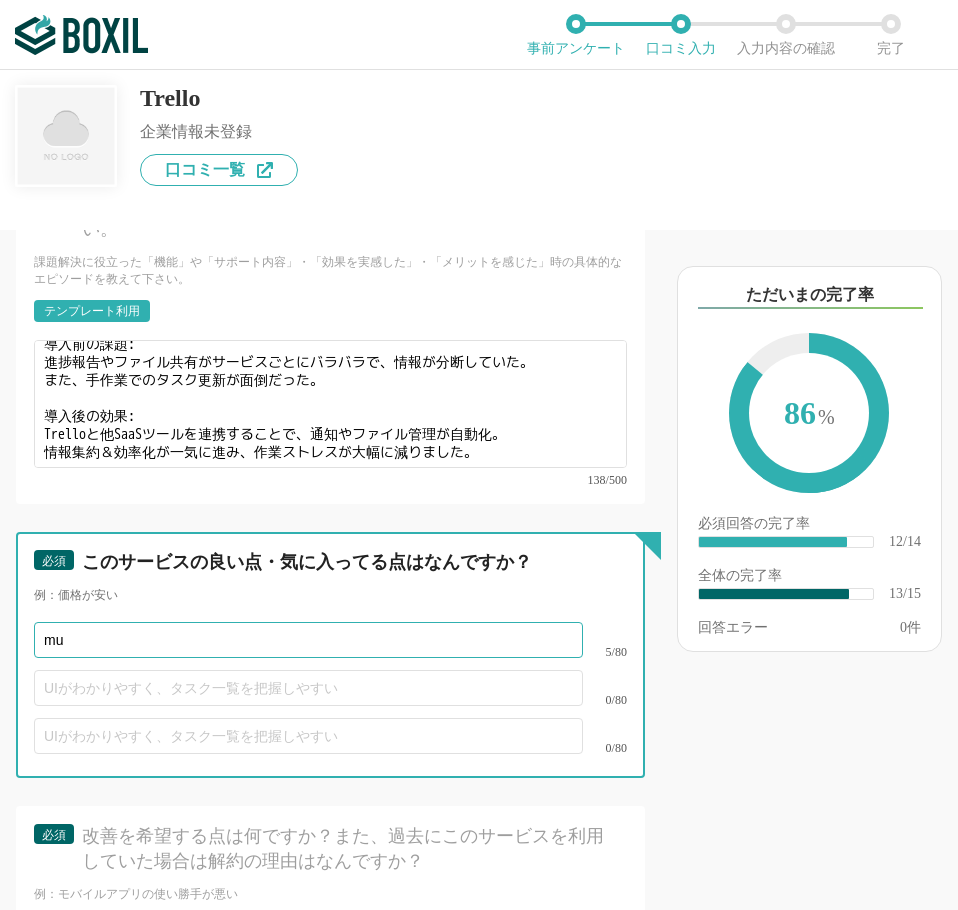 type on "m" 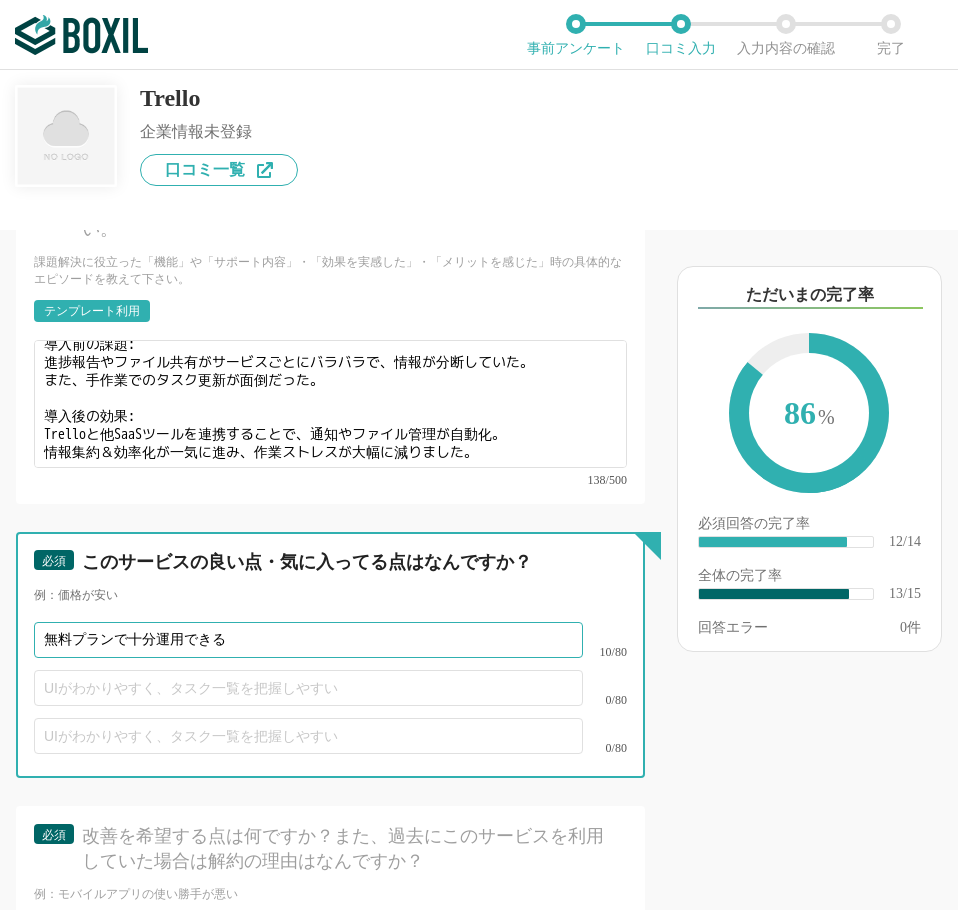 type on "無料プランで十分運用できる" 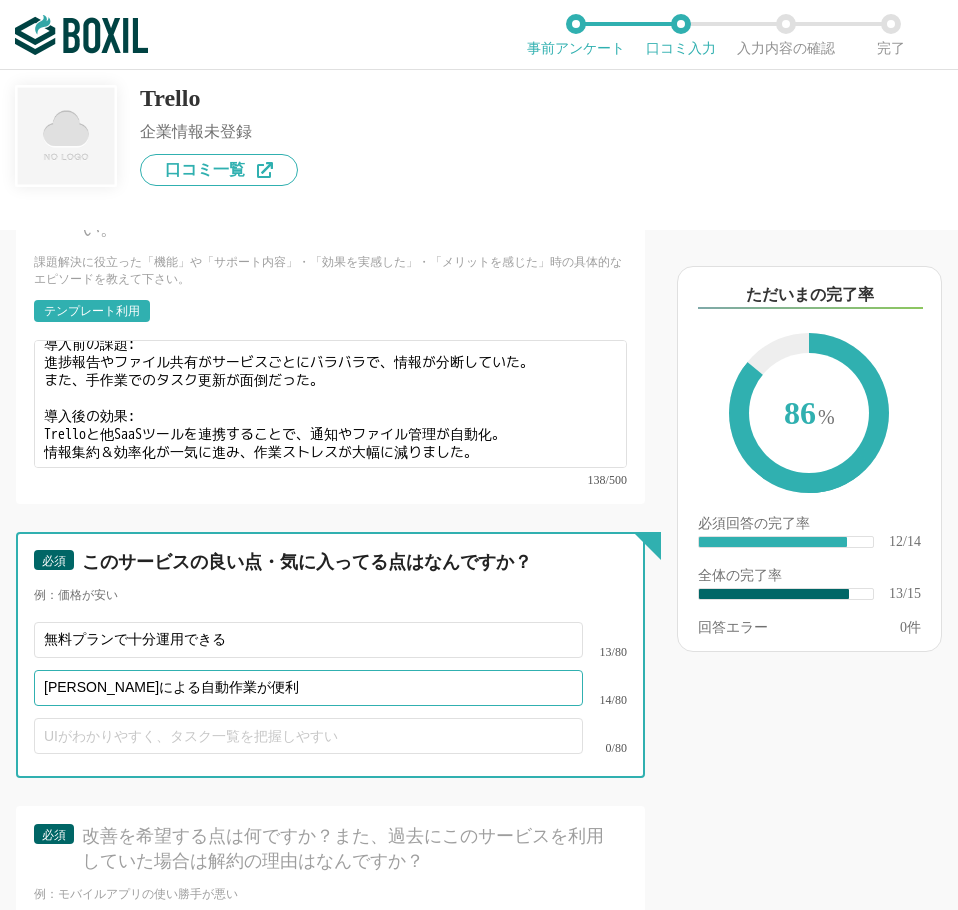 type on "バトラーによる自動作業が便利" 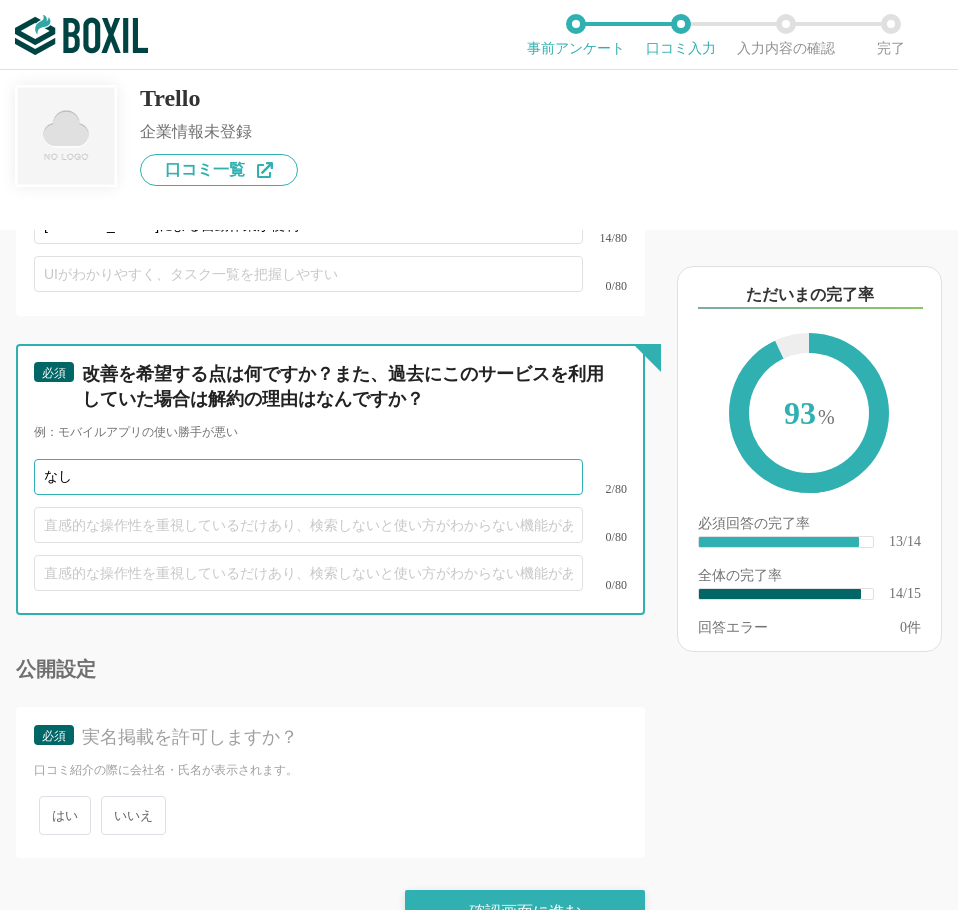 scroll, scrollTop: 2968, scrollLeft: 0, axis: vertical 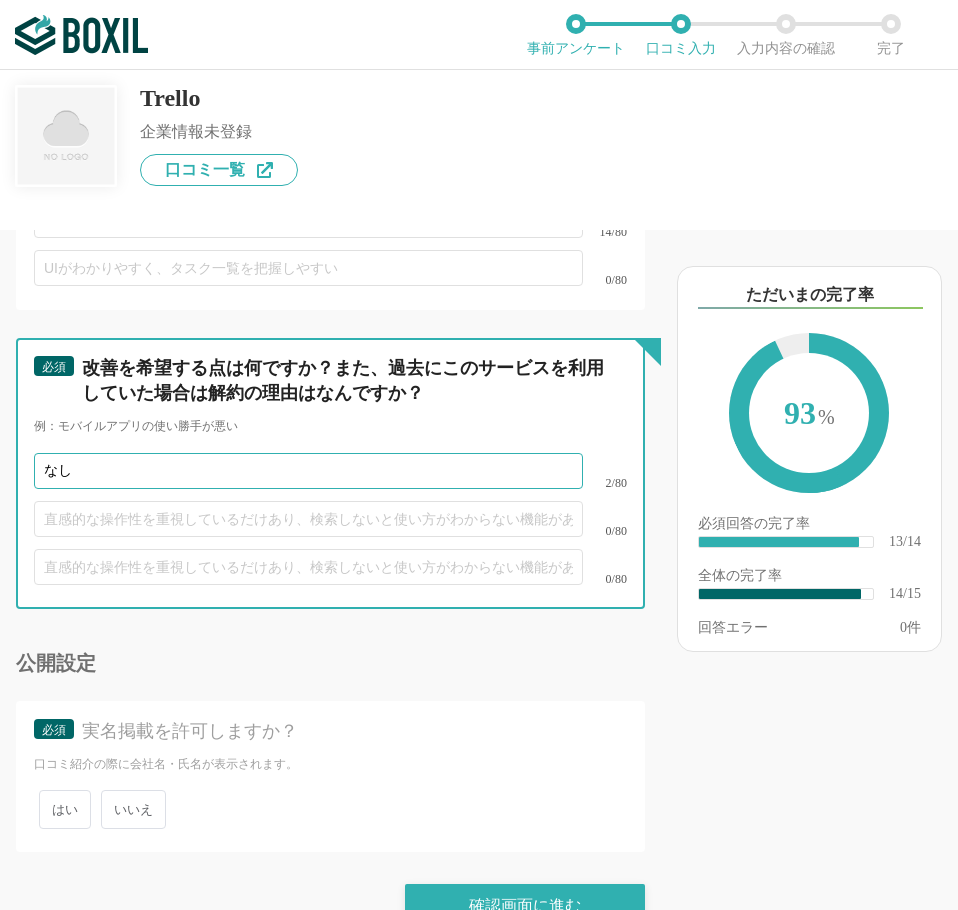 type on "なし" 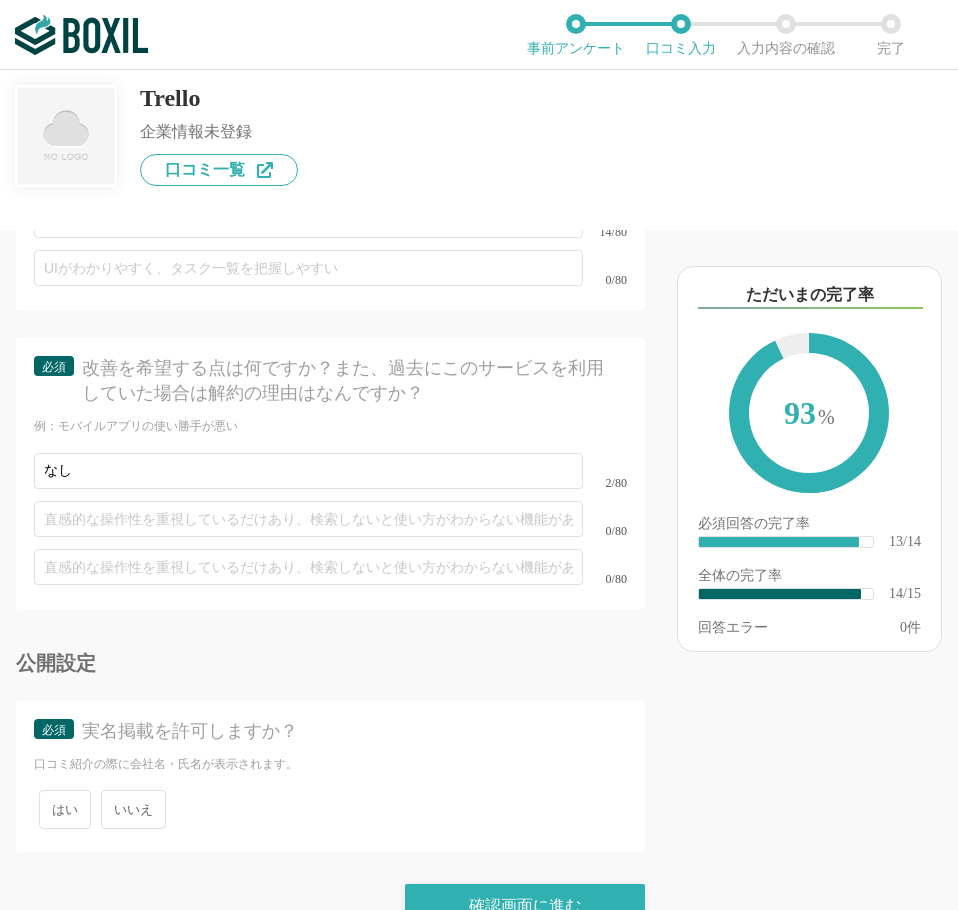 click on "いいえ" at bounding box center [133, 809] 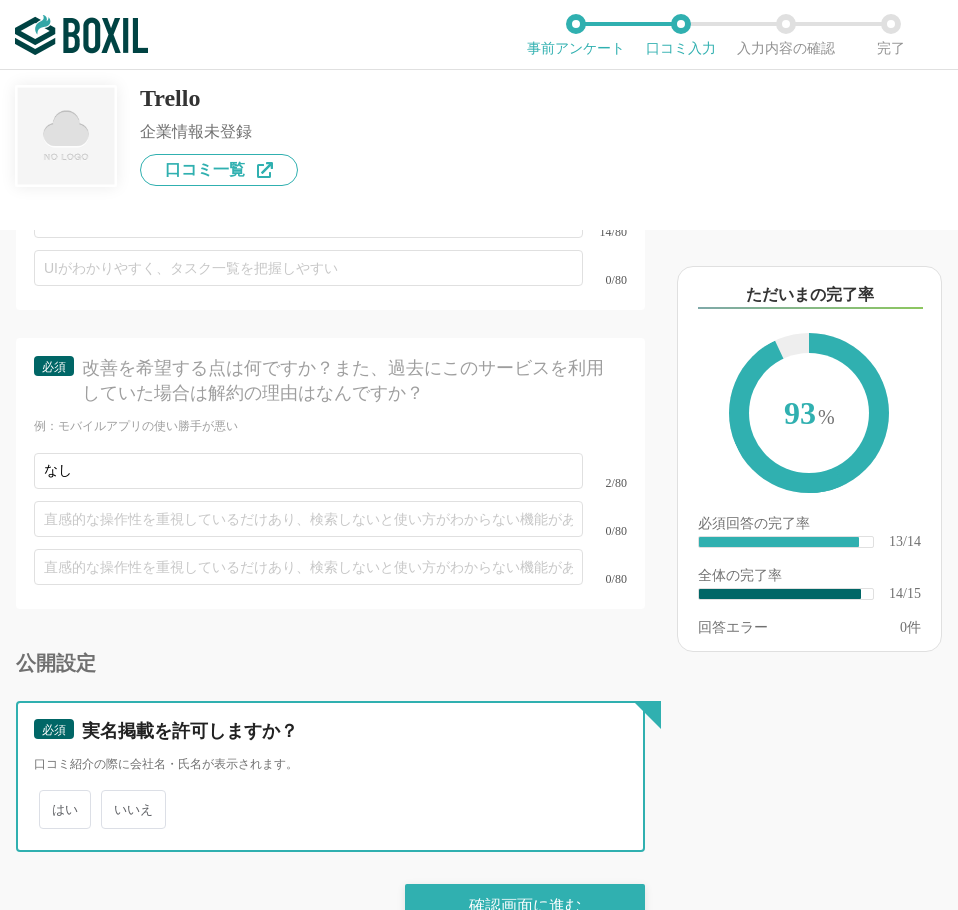click on "いいえ" at bounding box center (112, 799) 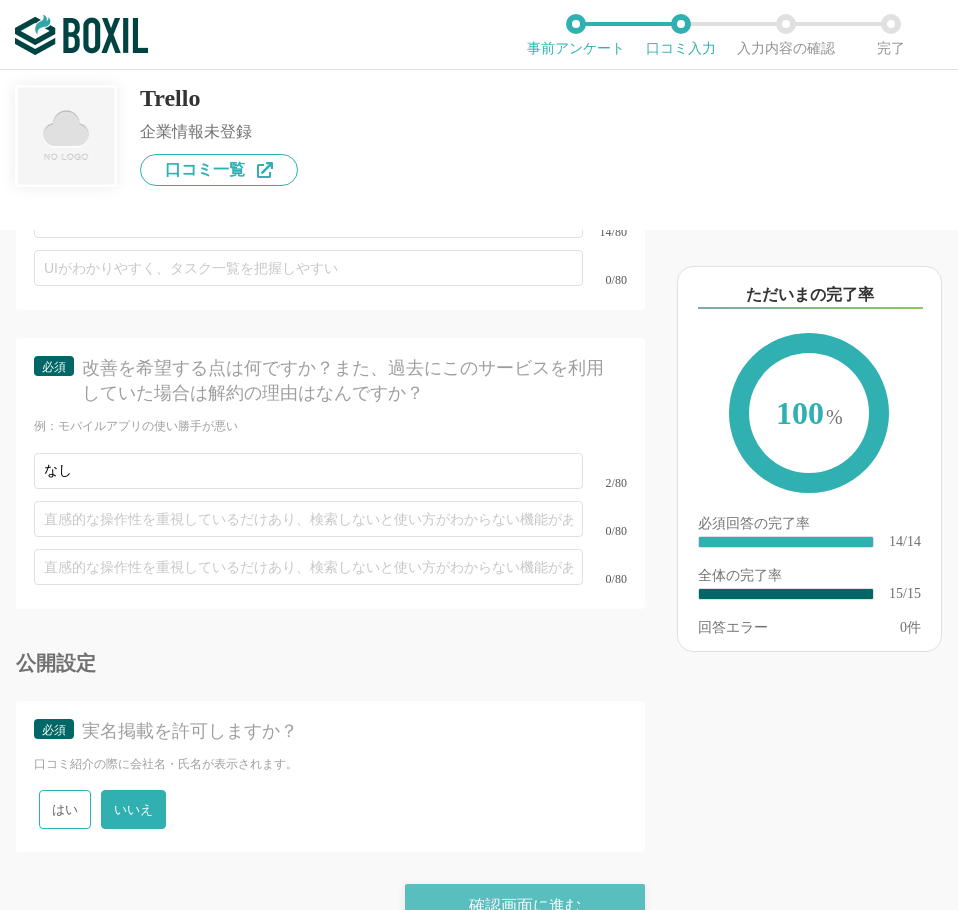 click on "確認画面に進む" at bounding box center (525, 906) 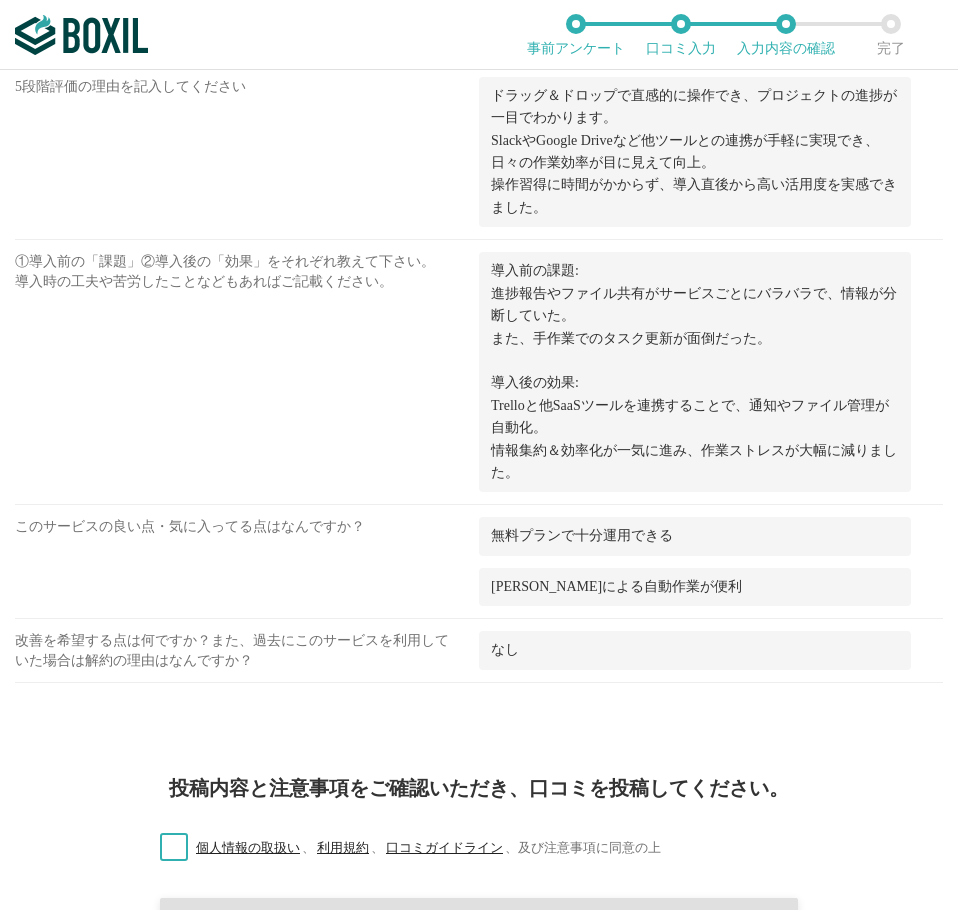 scroll, scrollTop: 1459, scrollLeft: 0, axis: vertical 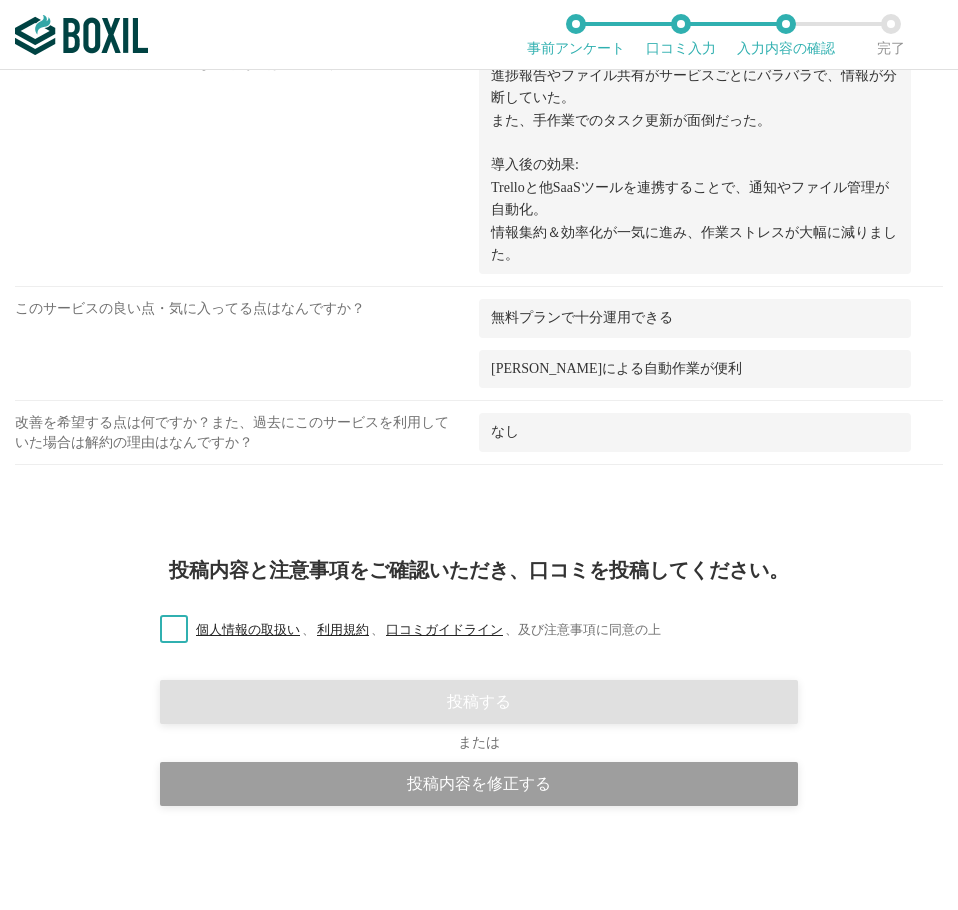 click on "個人情報の取扱い 、 利用規約 、 口コミガイドライン 、 及び注意事項に同意の上" at bounding box center [402, 630] 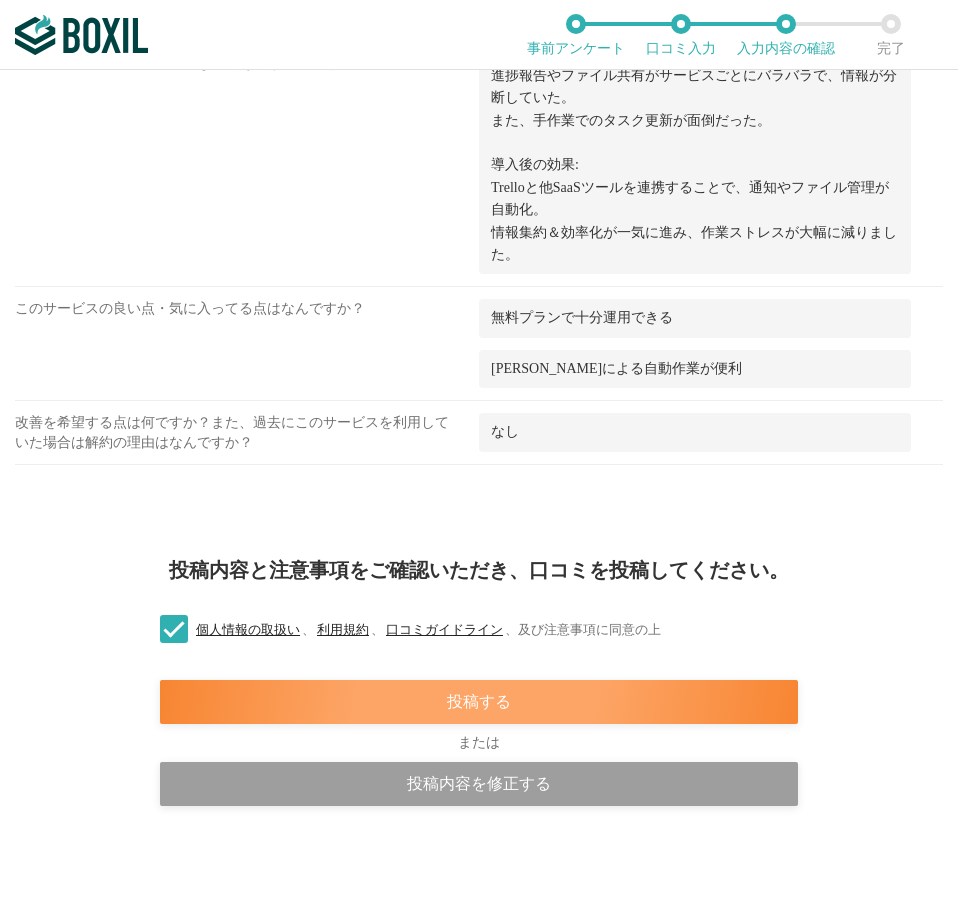 click on "投稿する" at bounding box center [479, 702] 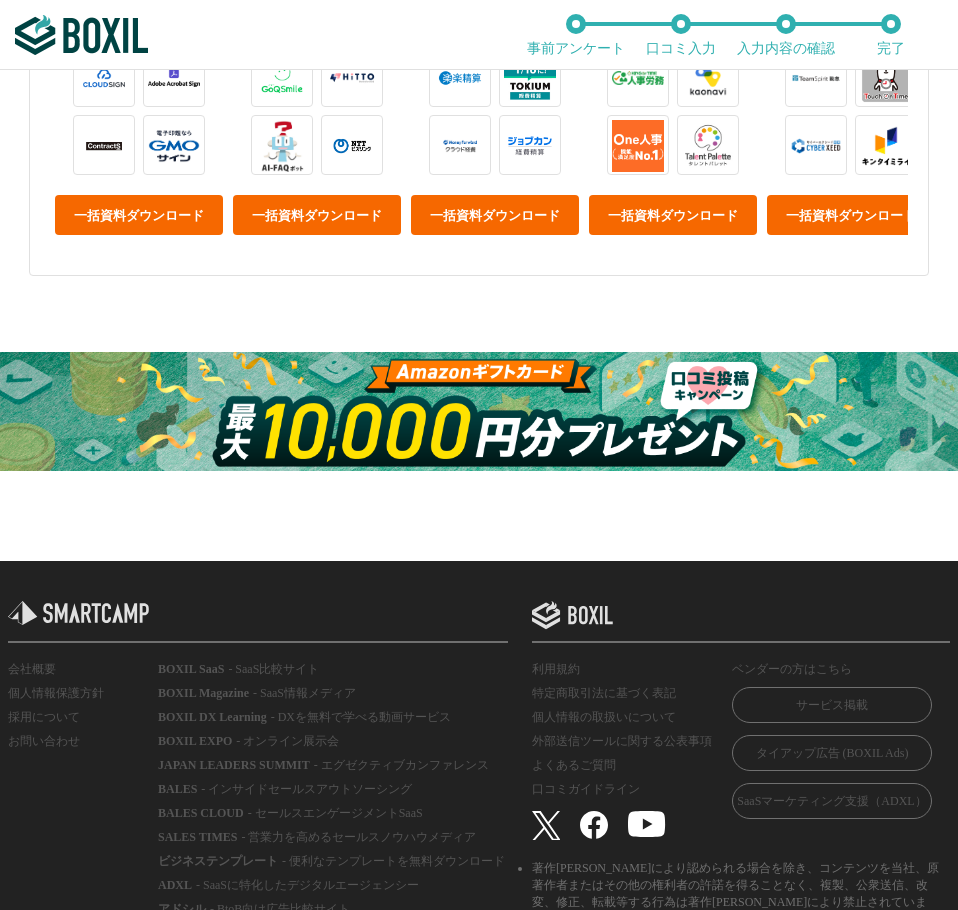 scroll, scrollTop: 1000, scrollLeft: 0, axis: vertical 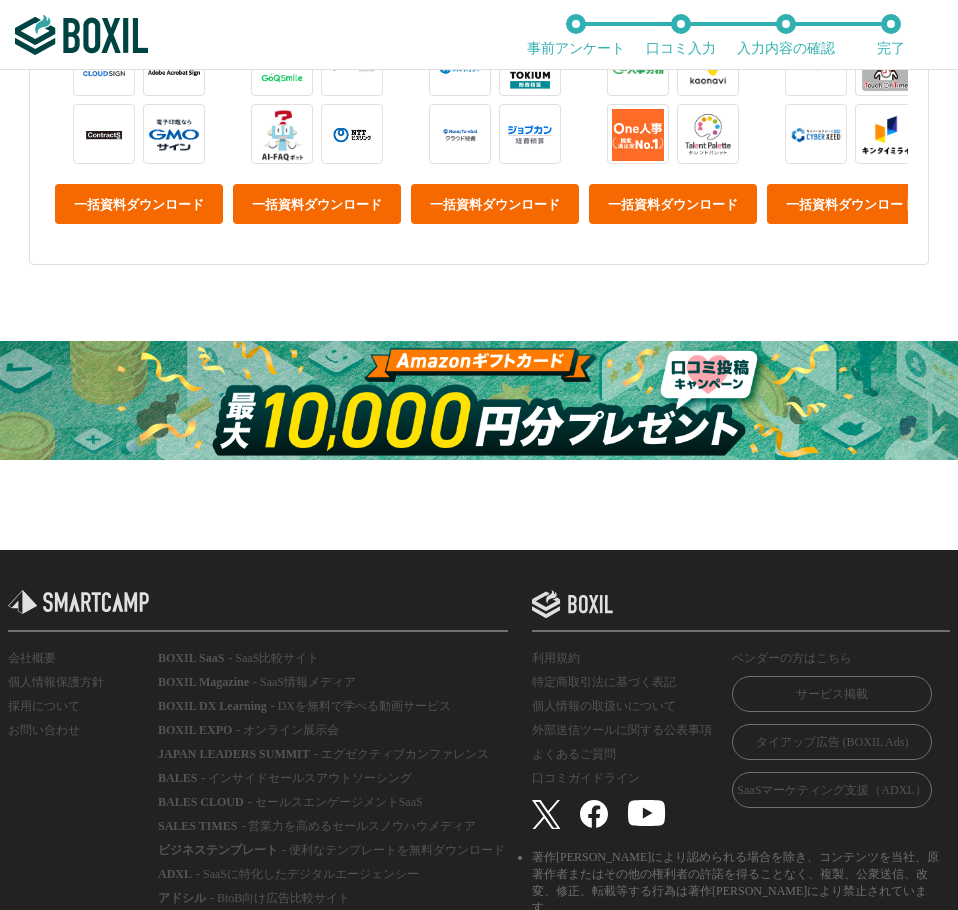 click at bounding box center [479, 400] 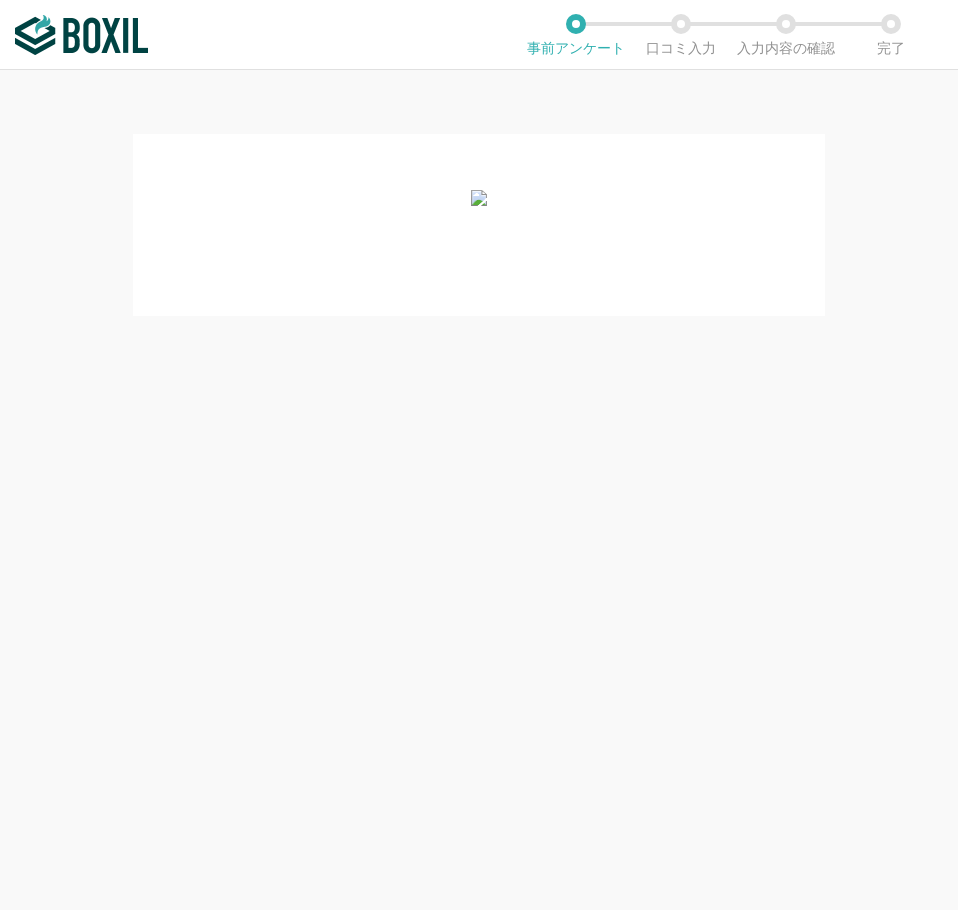 scroll, scrollTop: 0, scrollLeft: 0, axis: both 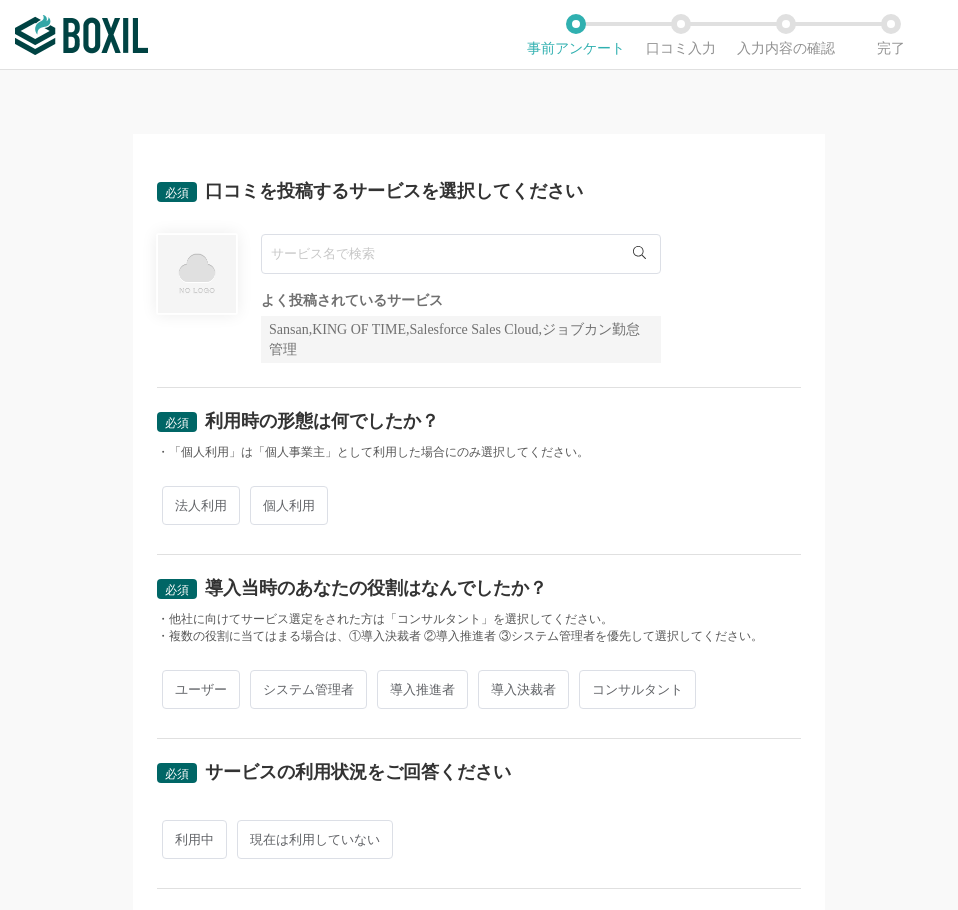 click at bounding box center (461, 254) 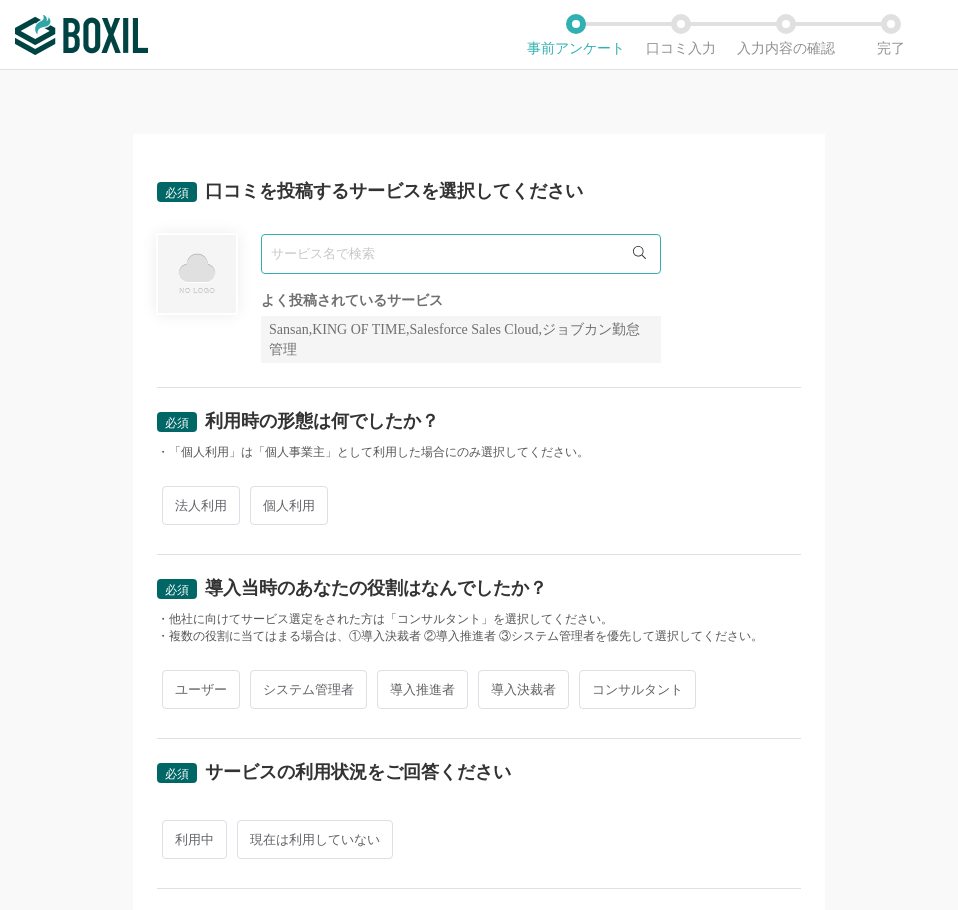 paste on "Slack" 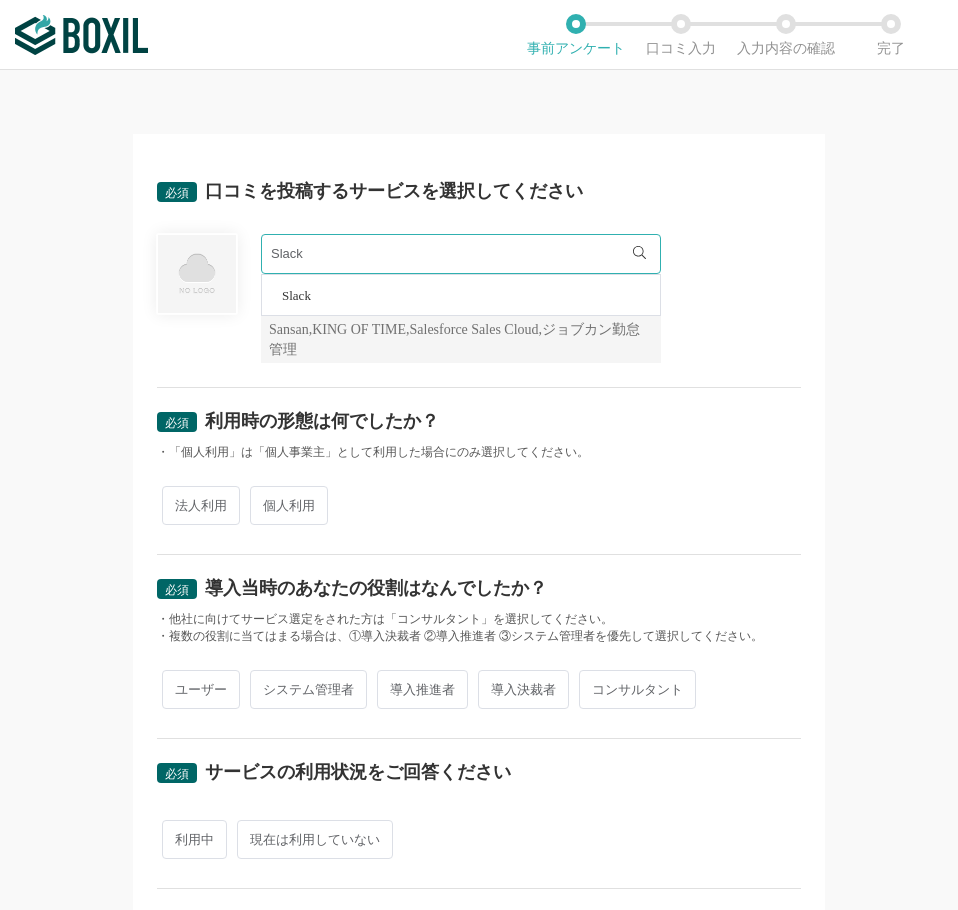 type on "Slack" 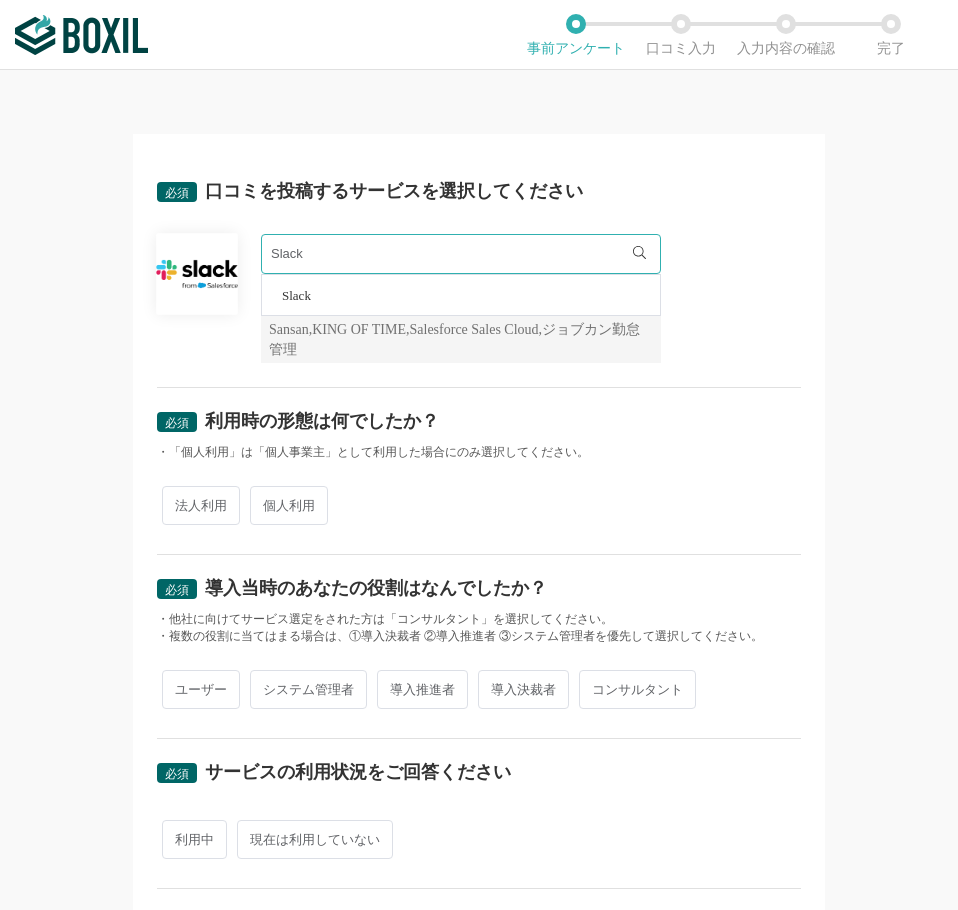 click on "法人利用" at bounding box center [201, 505] 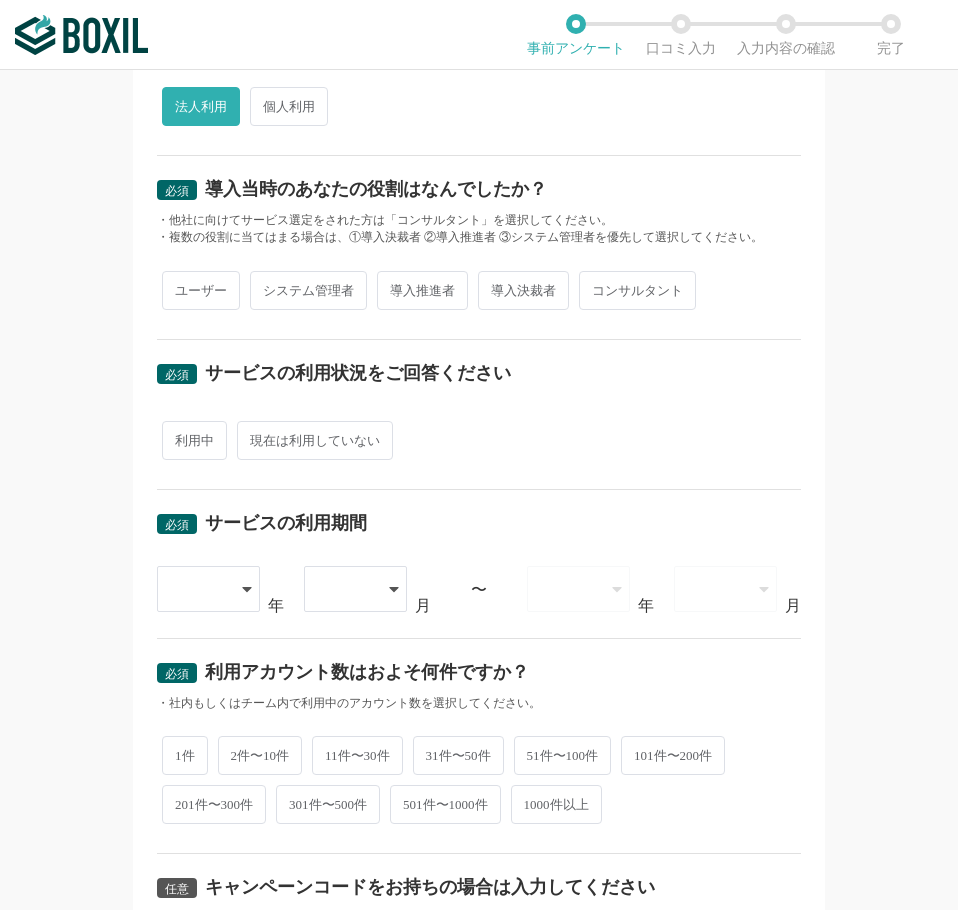 scroll, scrollTop: 400, scrollLeft: 0, axis: vertical 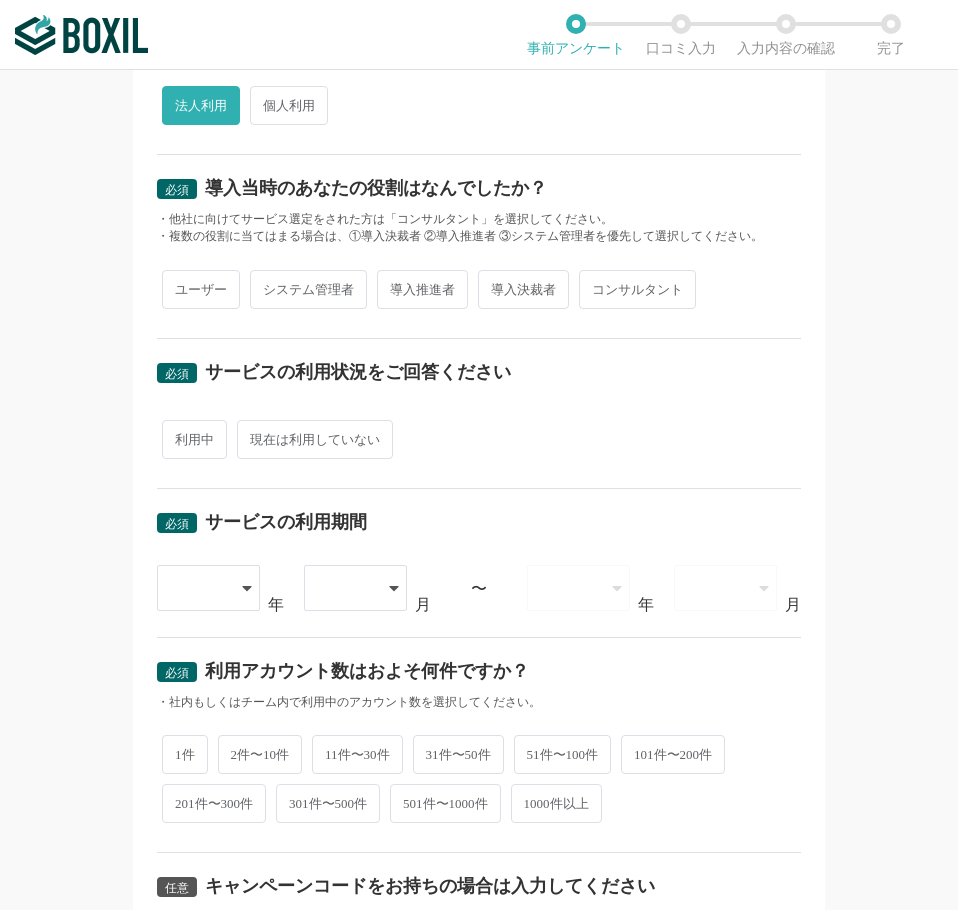 click on "ユーザー" at bounding box center [201, 289] 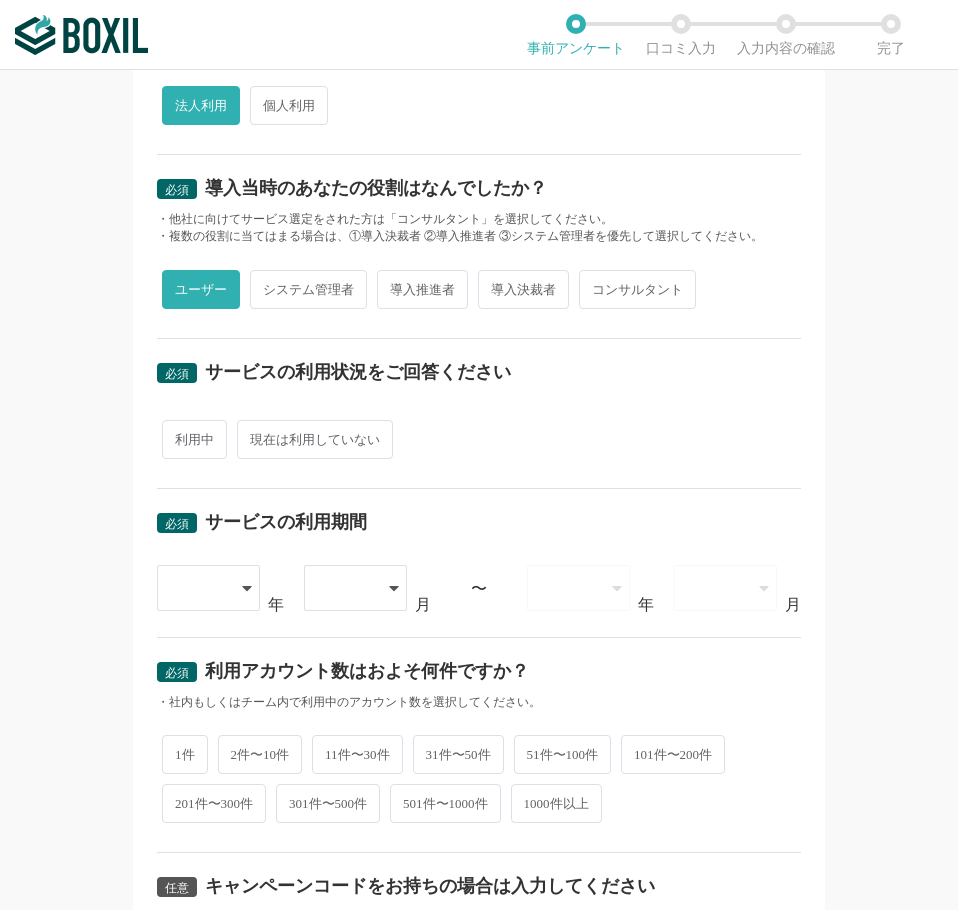 click on "利用中" at bounding box center (194, 439) 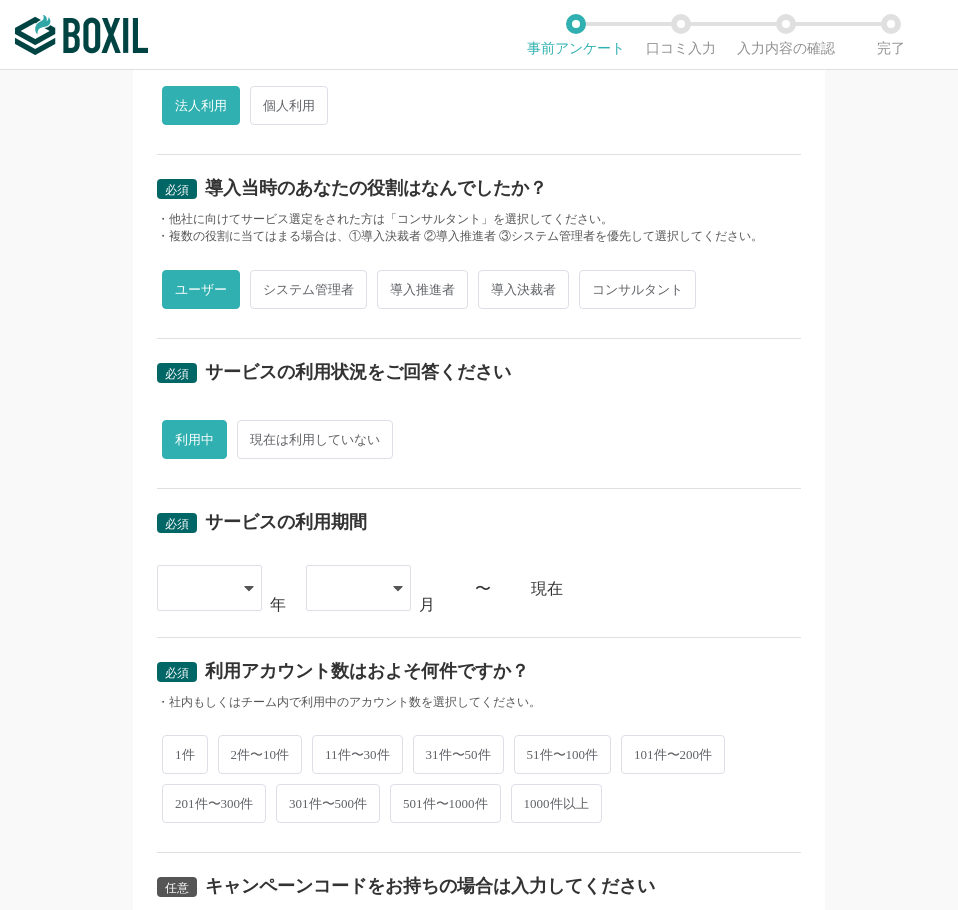 click at bounding box center (209, 588) 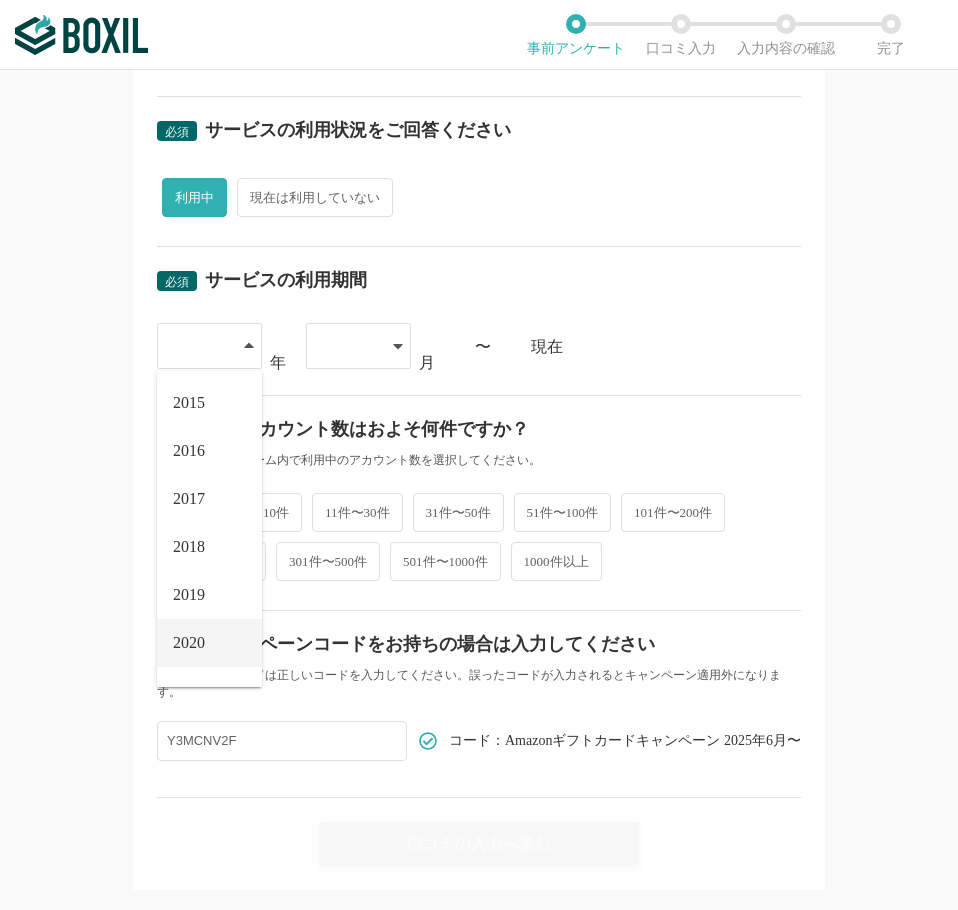 scroll, scrollTop: 684, scrollLeft: 0, axis: vertical 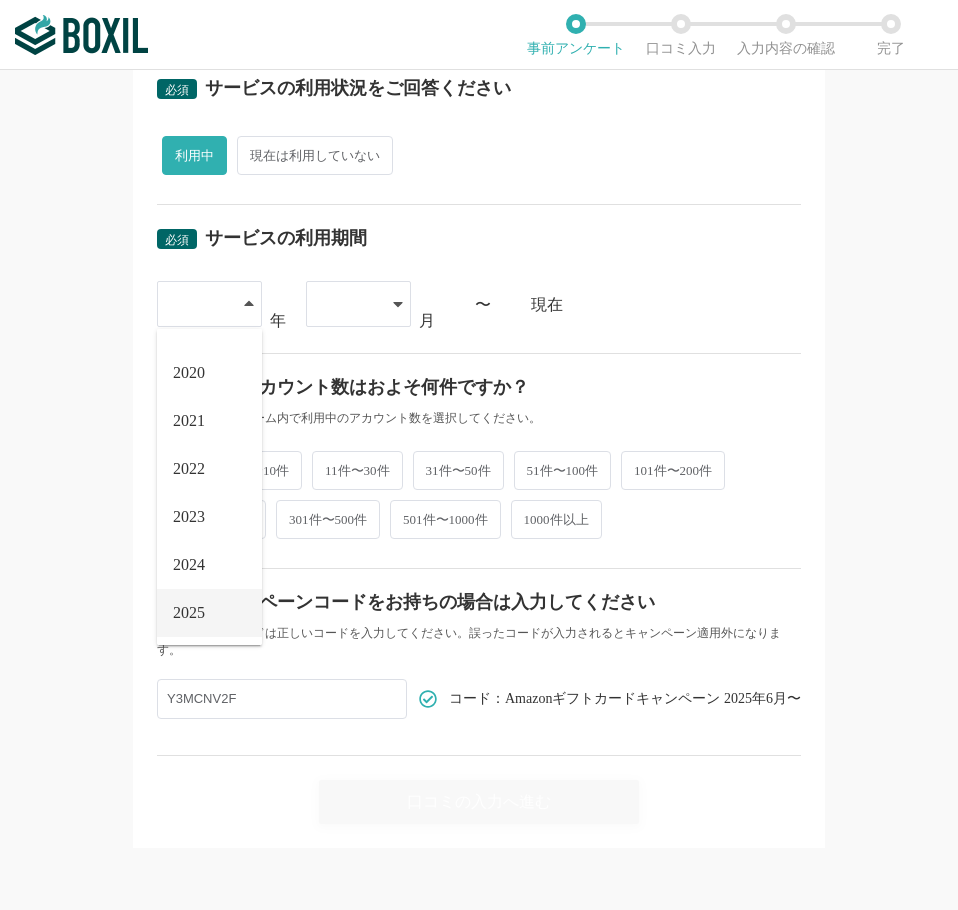 click on "2025" at bounding box center [209, 613] 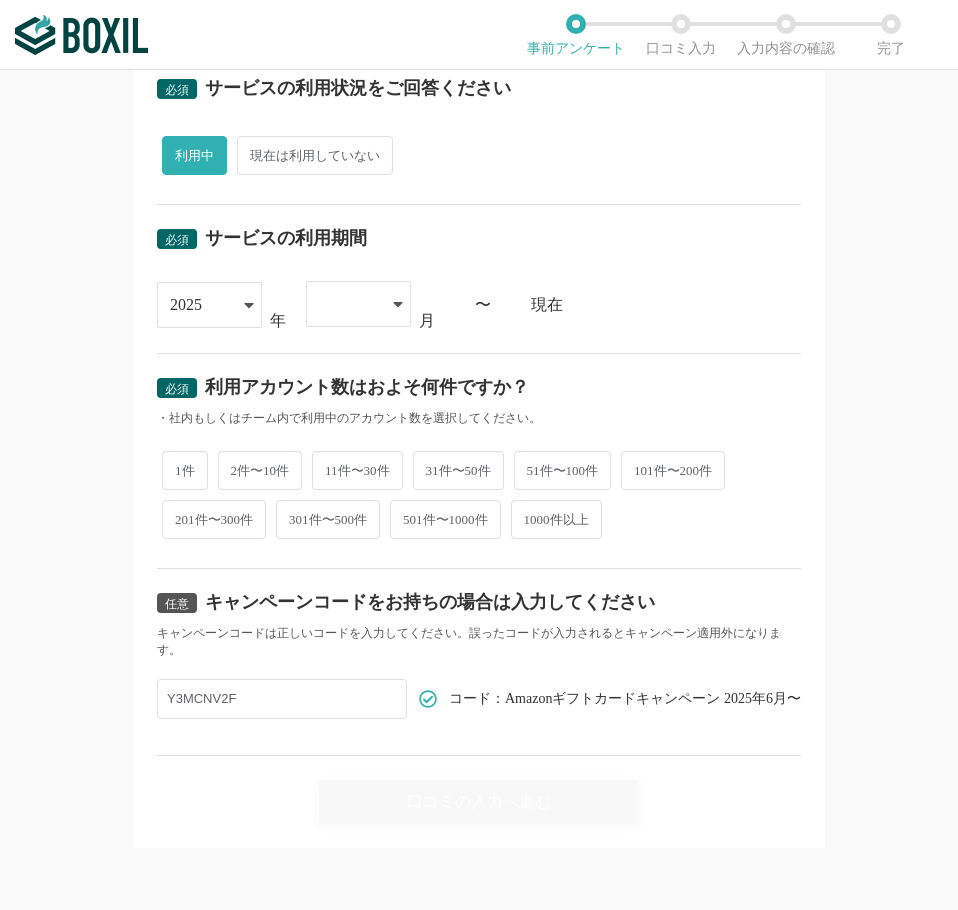 click at bounding box center [348, 304] 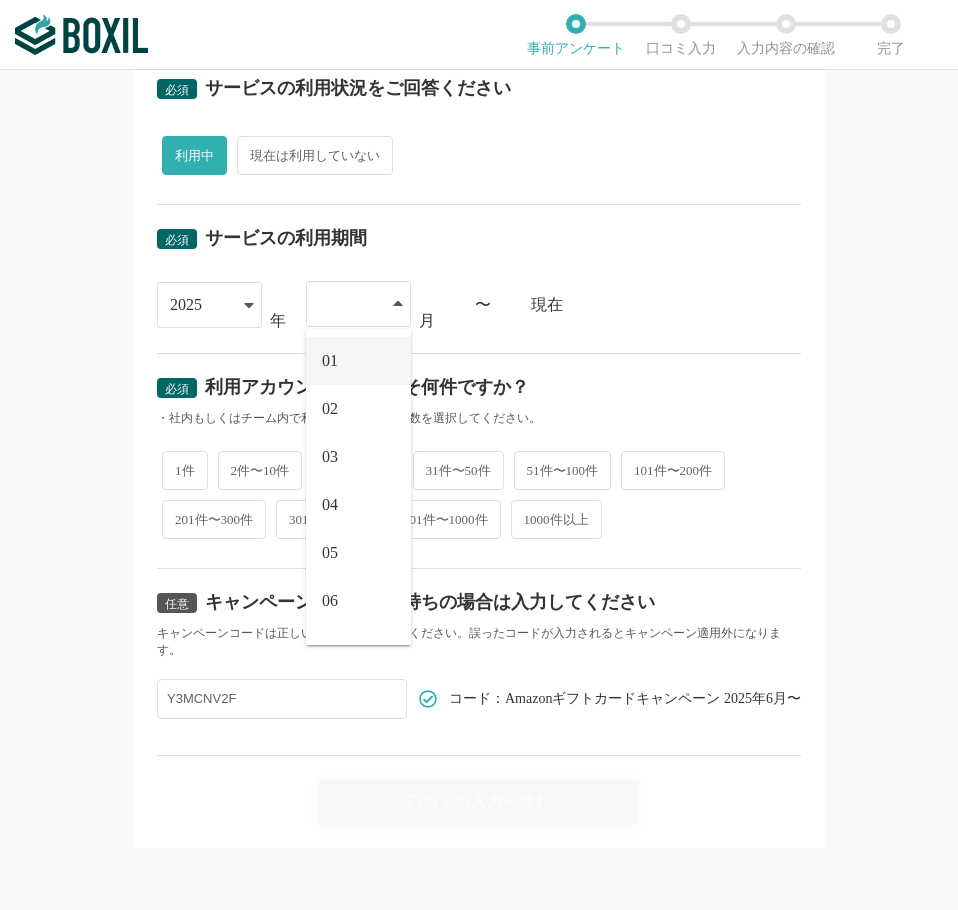 click on "01" at bounding box center (358, 361) 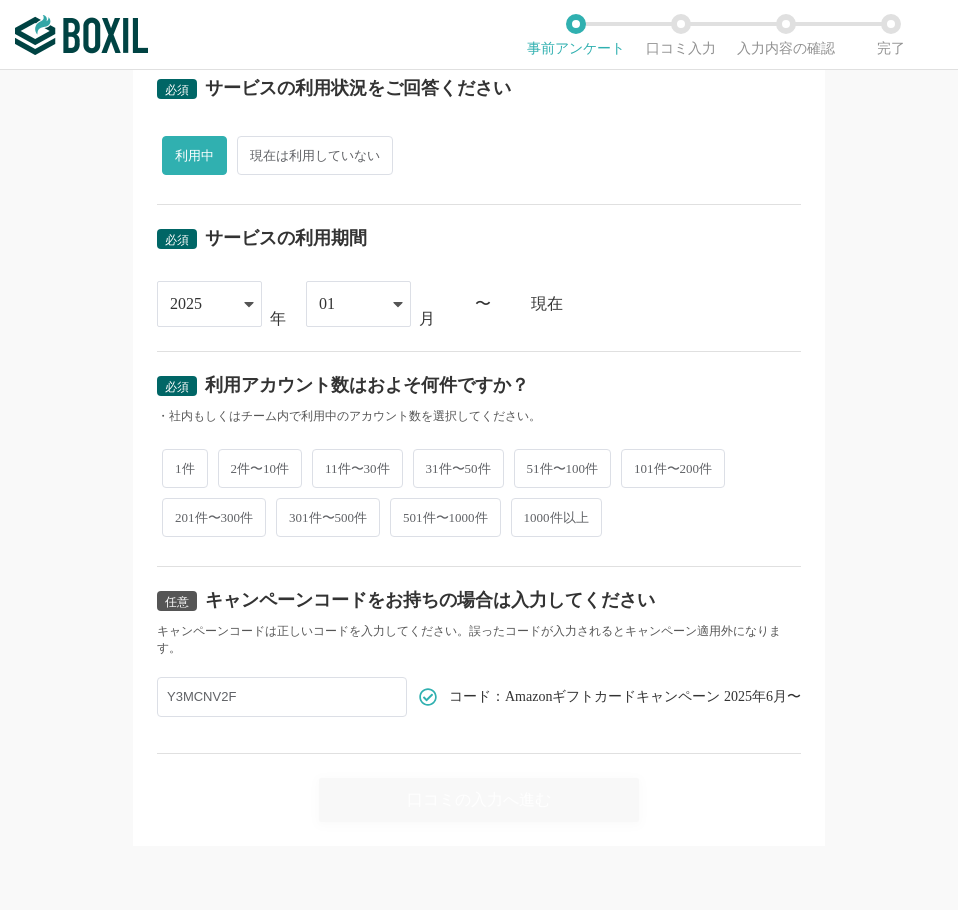 click on "2件〜10件" at bounding box center [260, 468] 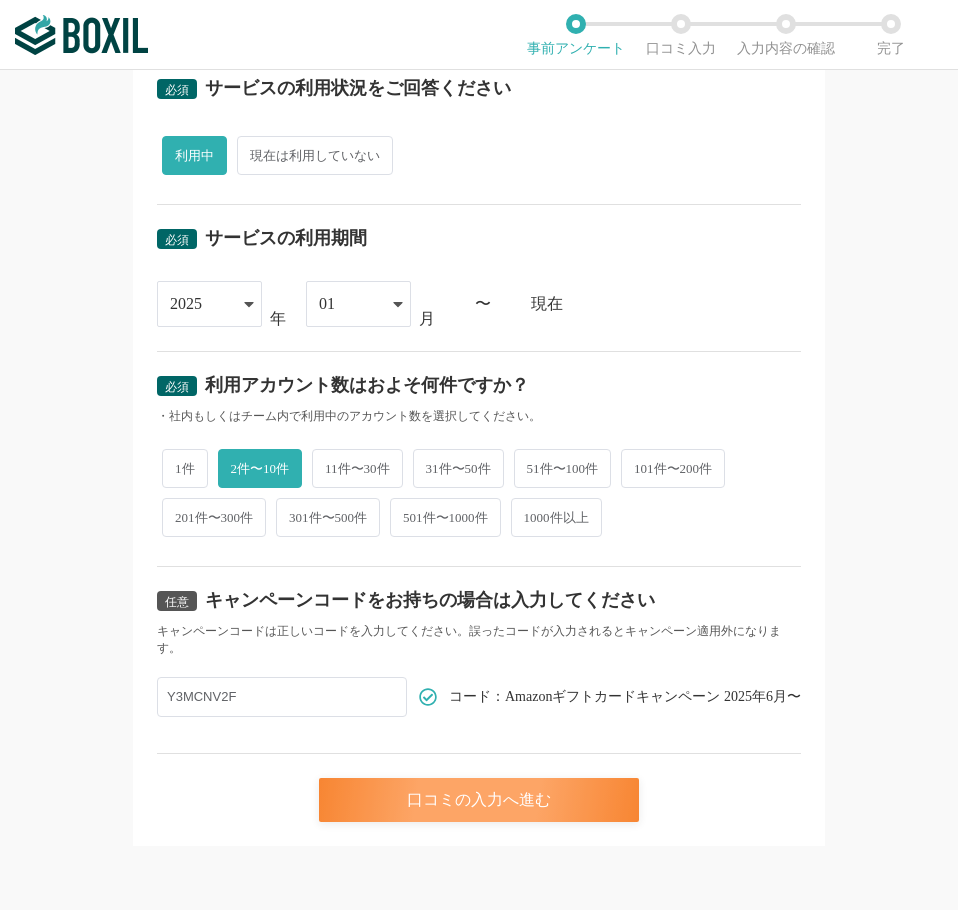 click on "口コミの入力へ進む" at bounding box center (479, 800) 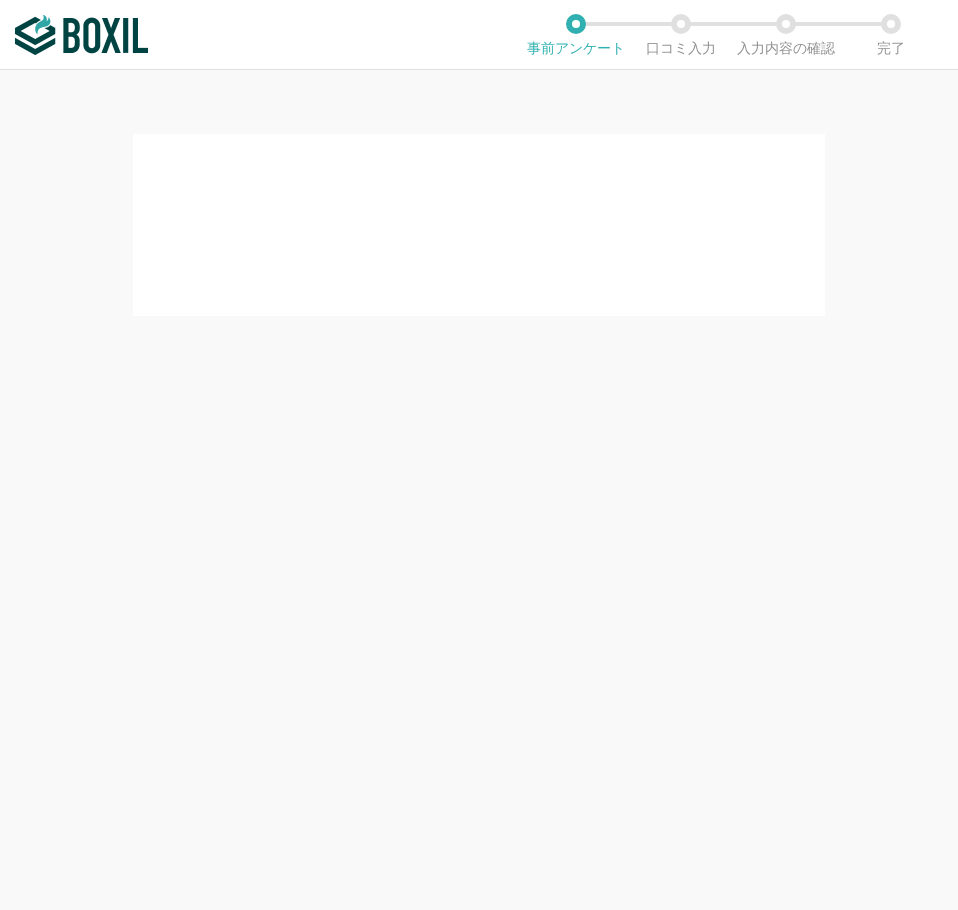 scroll, scrollTop: 0, scrollLeft: 0, axis: both 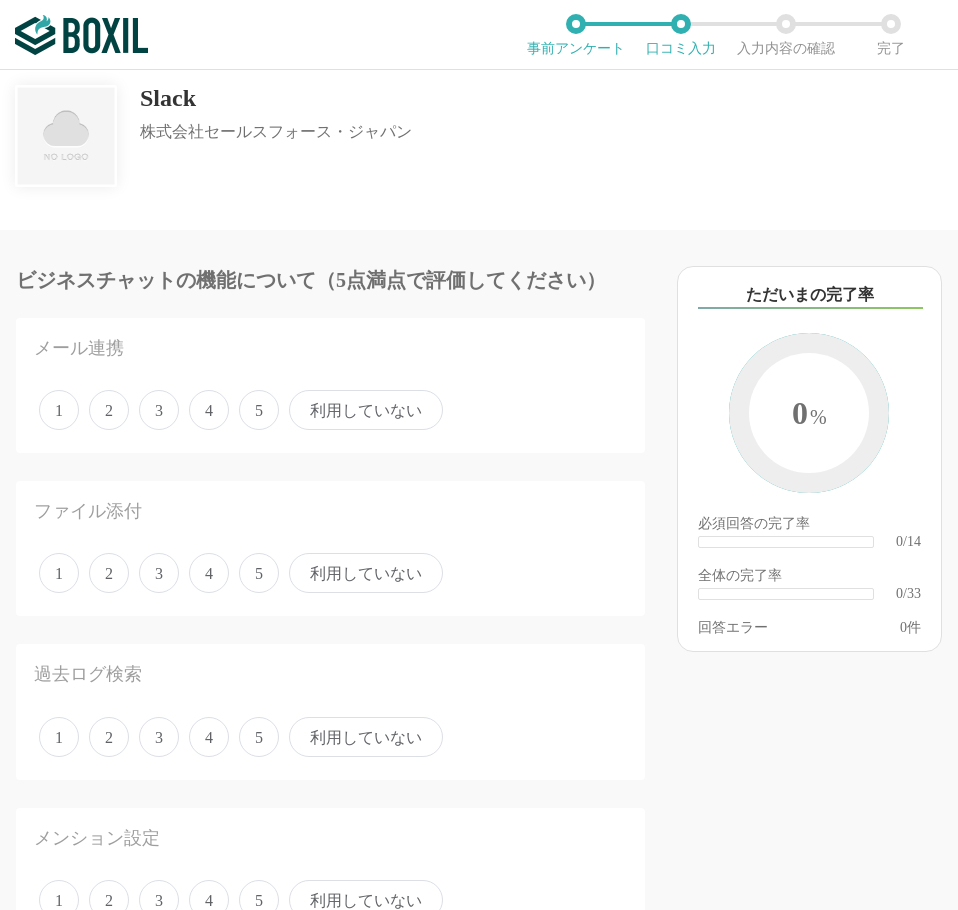 click on "1 2 3 4 5 利用していない" at bounding box center [330, 410] 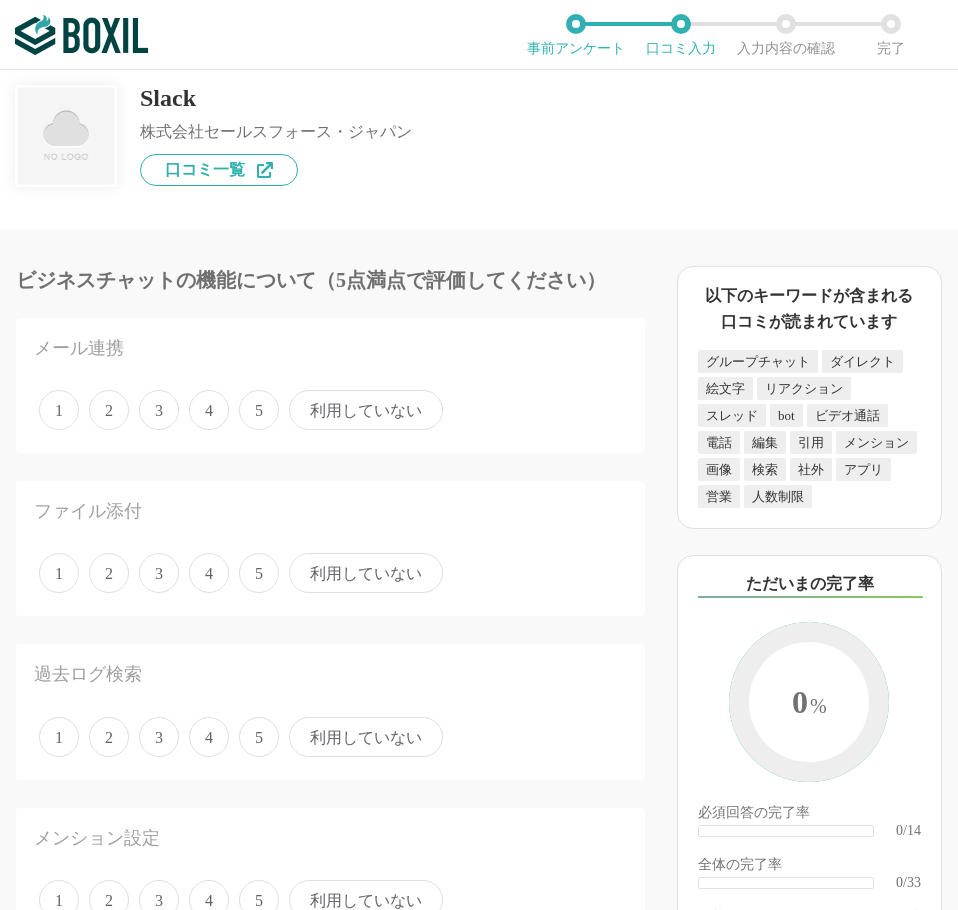 click on "メール連携 1 2 3 4 5 利用していない" at bounding box center (330, 385) 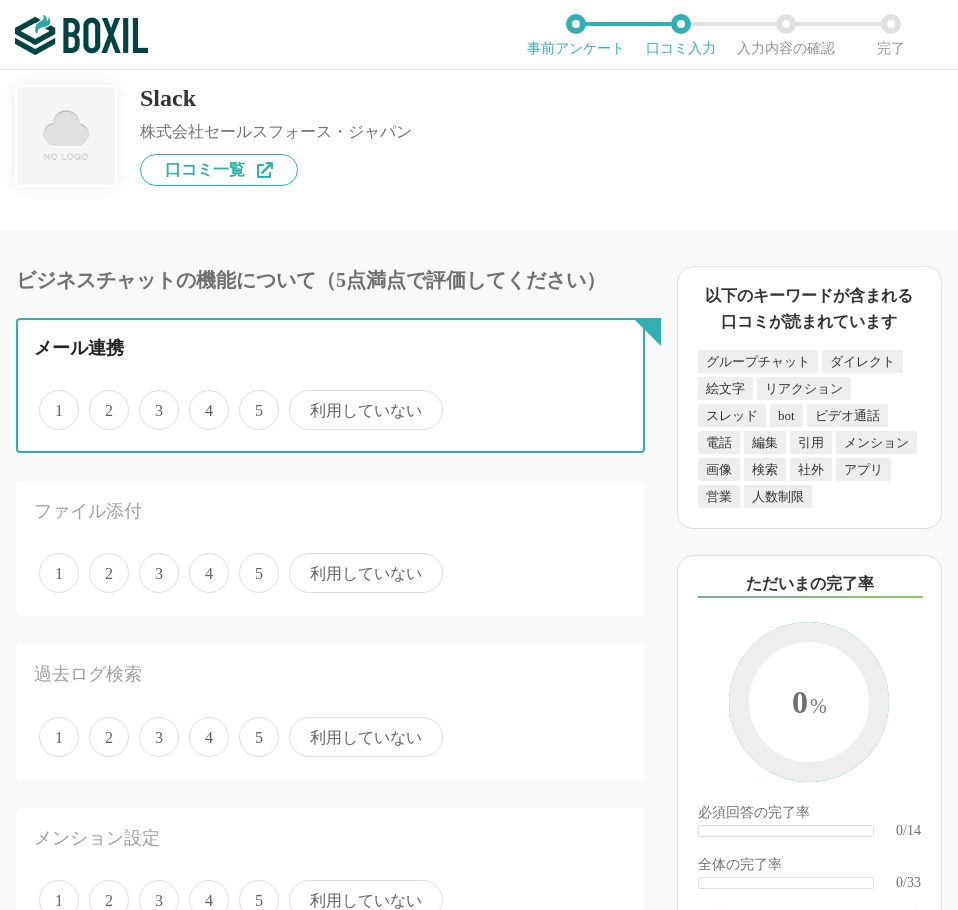click on "5" at bounding box center (250, 399) 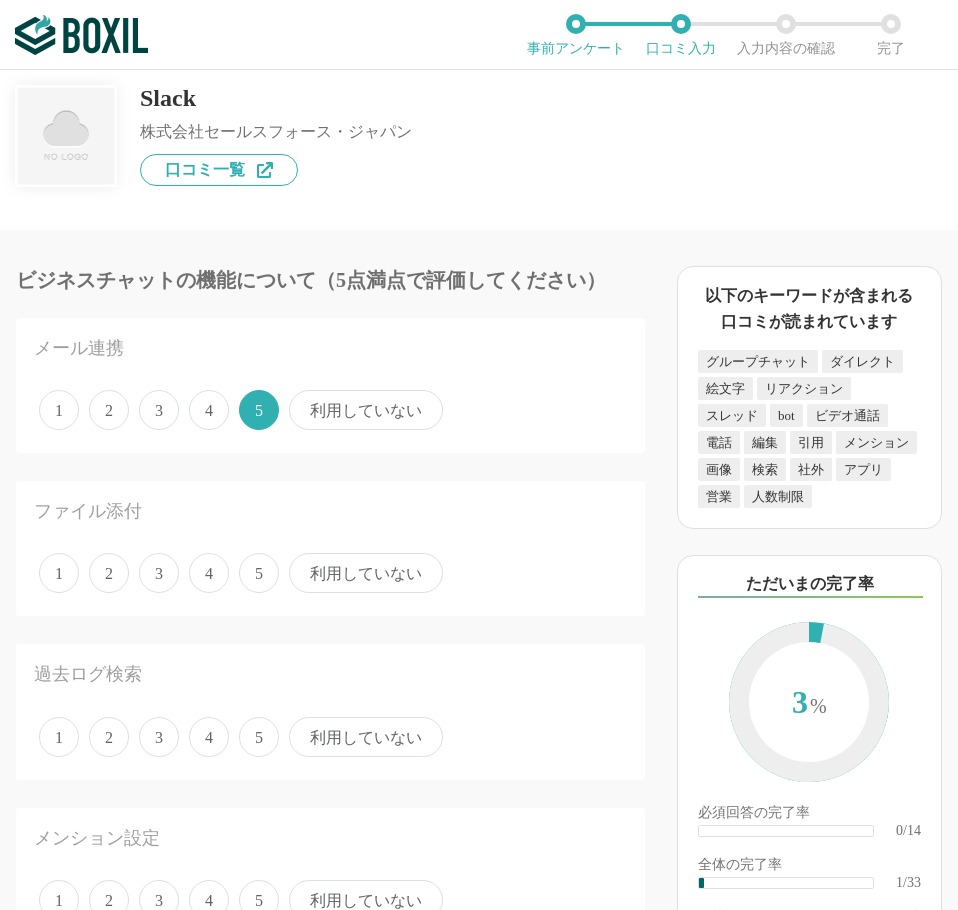 click on "4" at bounding box center [209, 573] 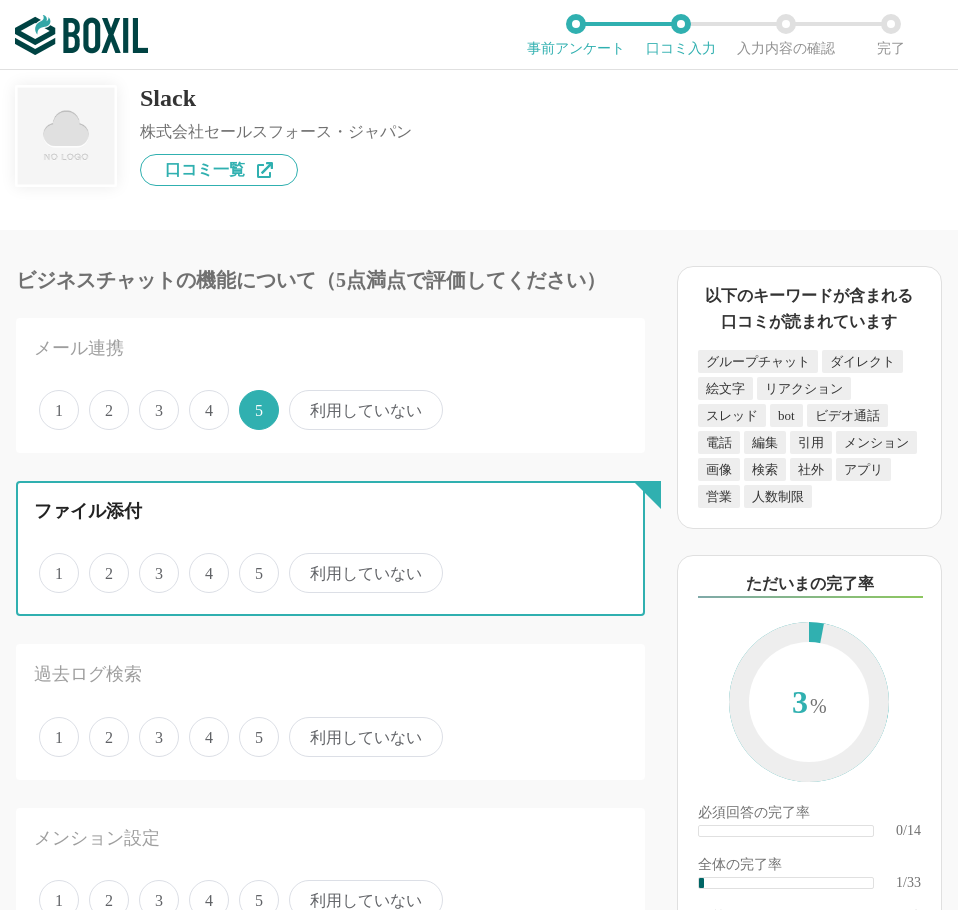 click on "4" at bounding box center (200, 562) 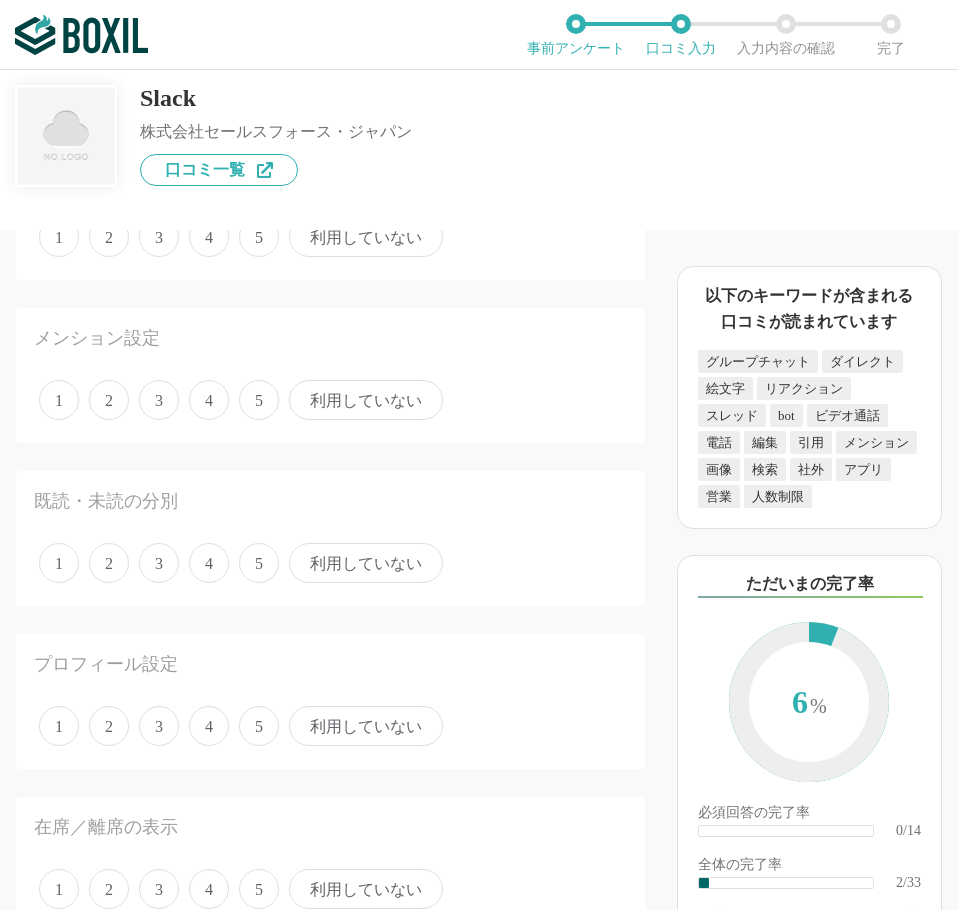 scroll, scrollTop: 400, scrollLeft: 0, axis: vertical 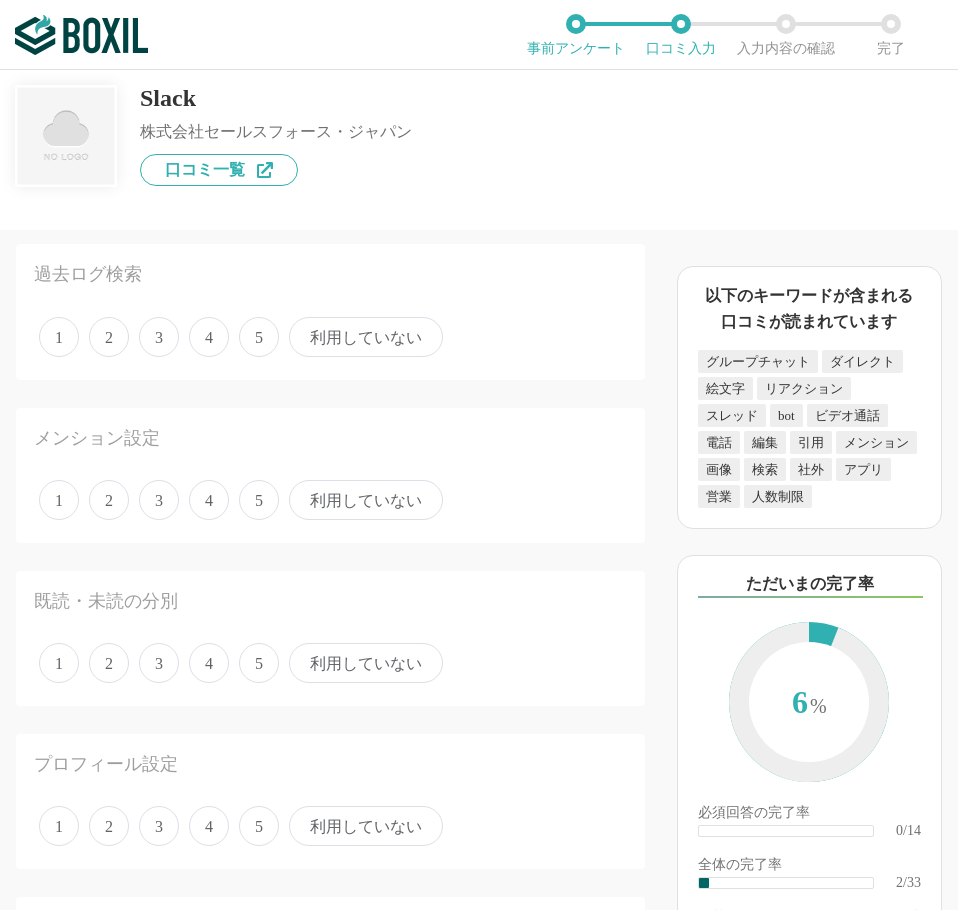click on "4" at bounding box center (209, 337) 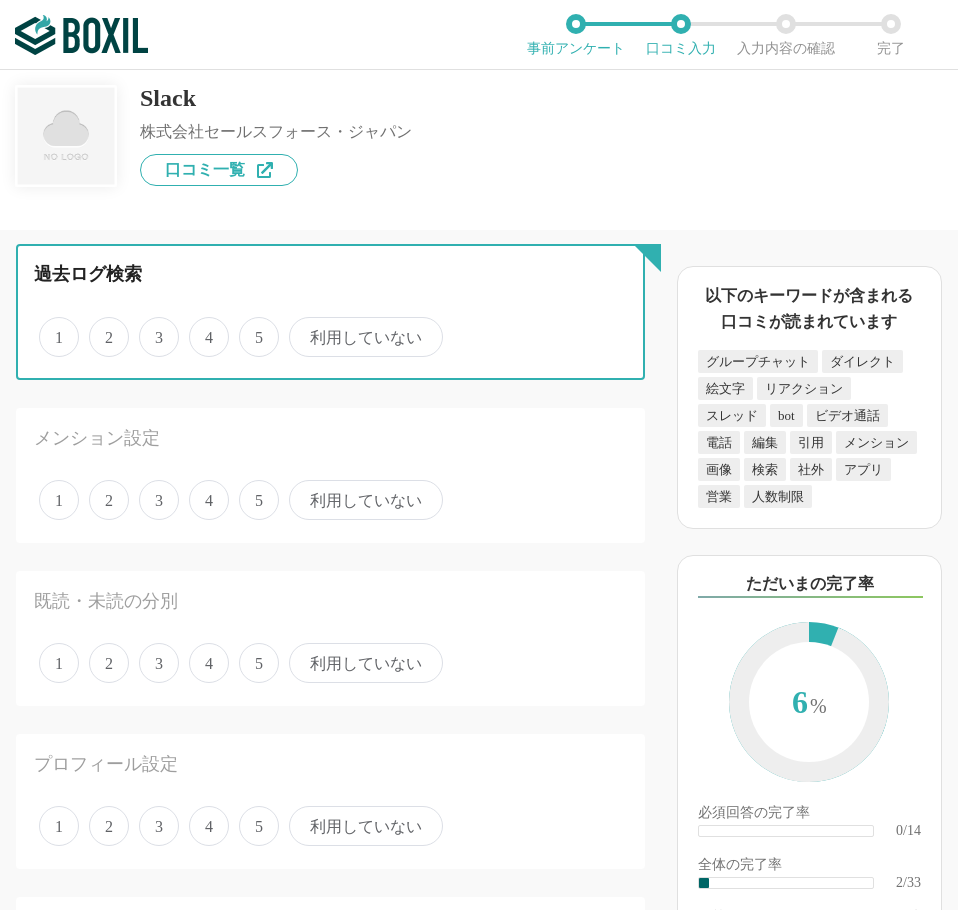 click on "4" at bounding box center (200, 326) 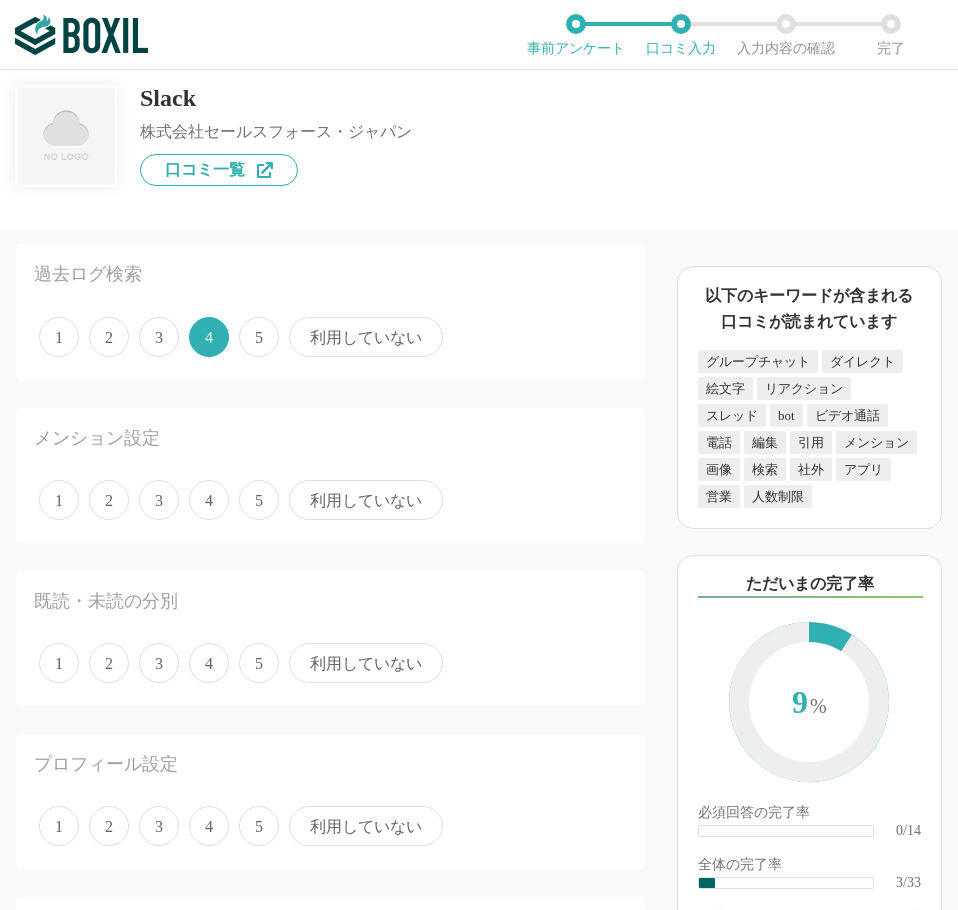 click on "5" at bounding box center (259, 500) 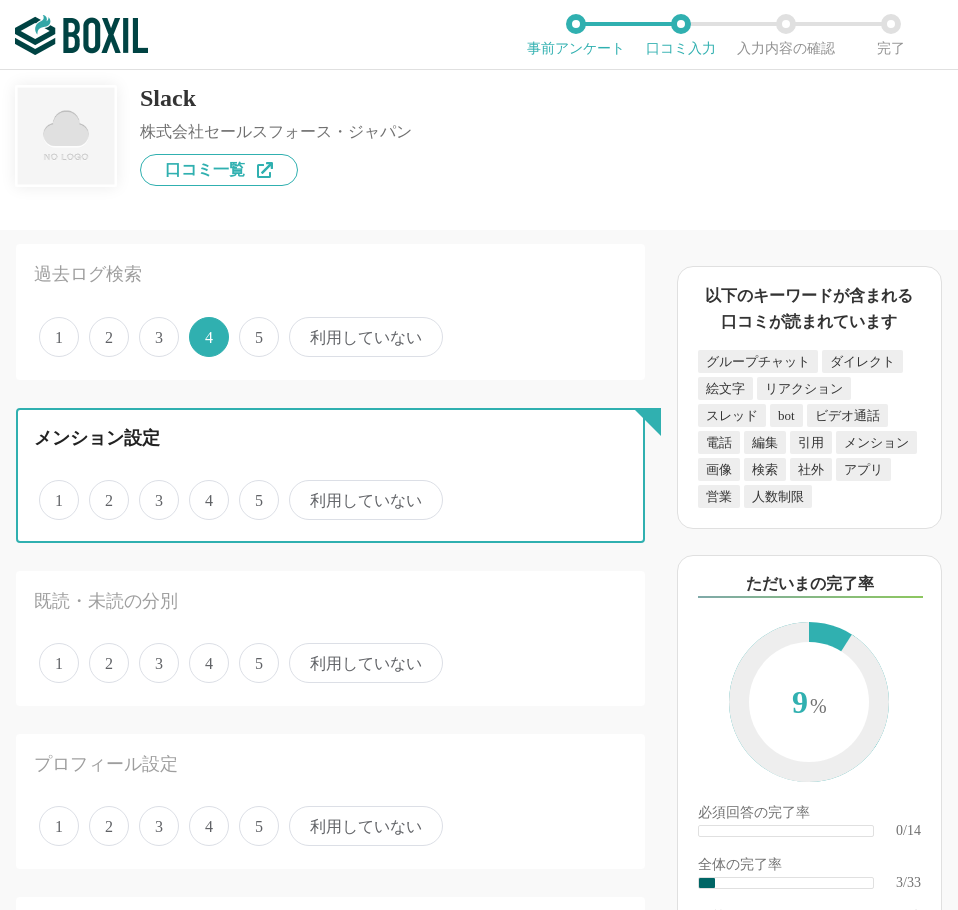 click on "5" at bounding box center [250, 489] 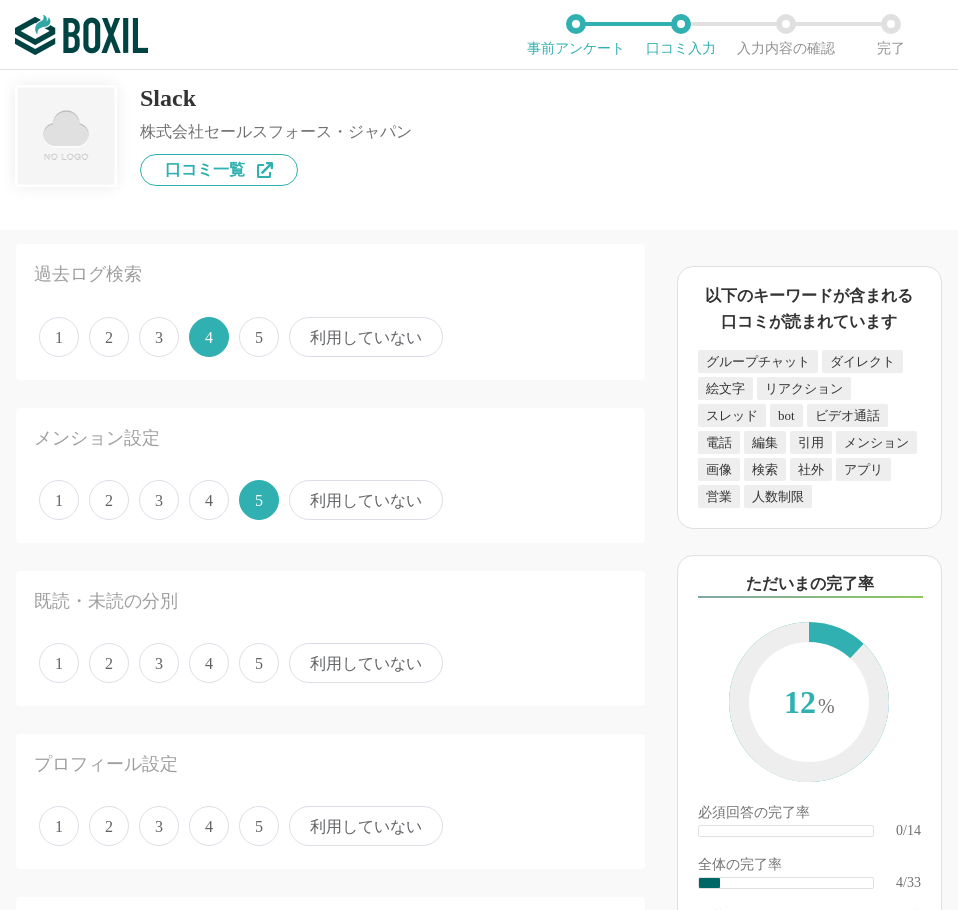 click on "5" at bounding box center [259, 663] 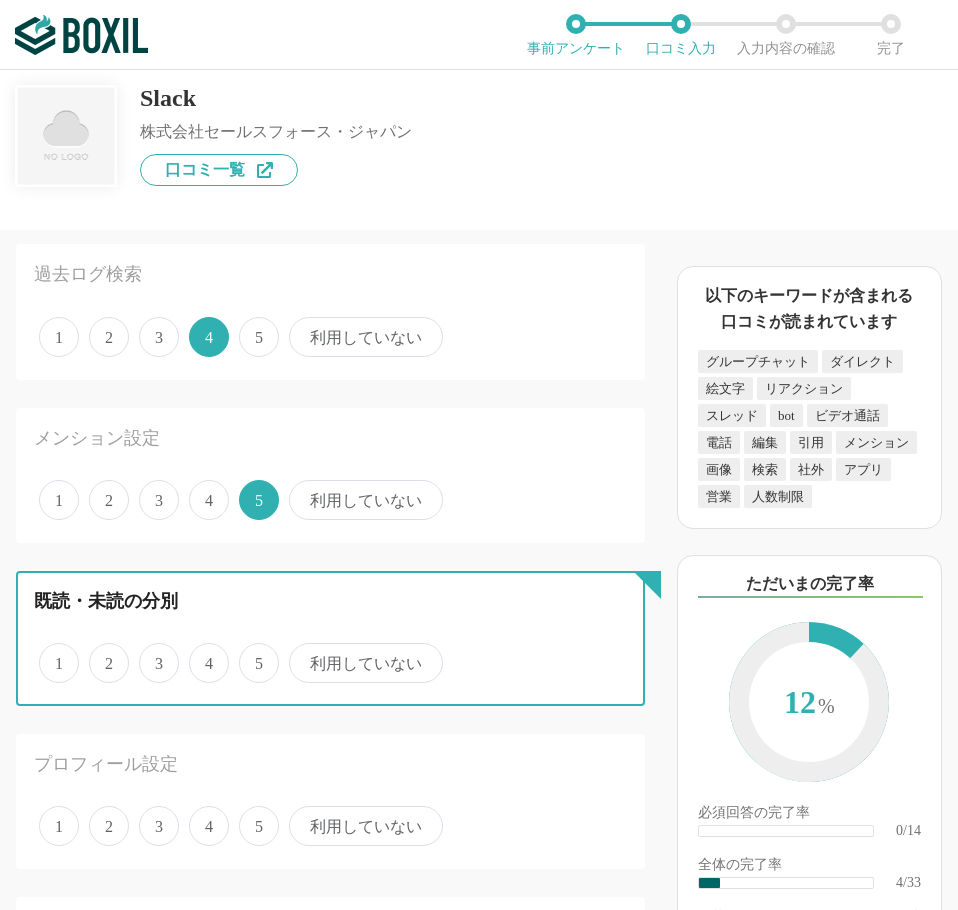 click on "5" at bounding box center [250, 652] 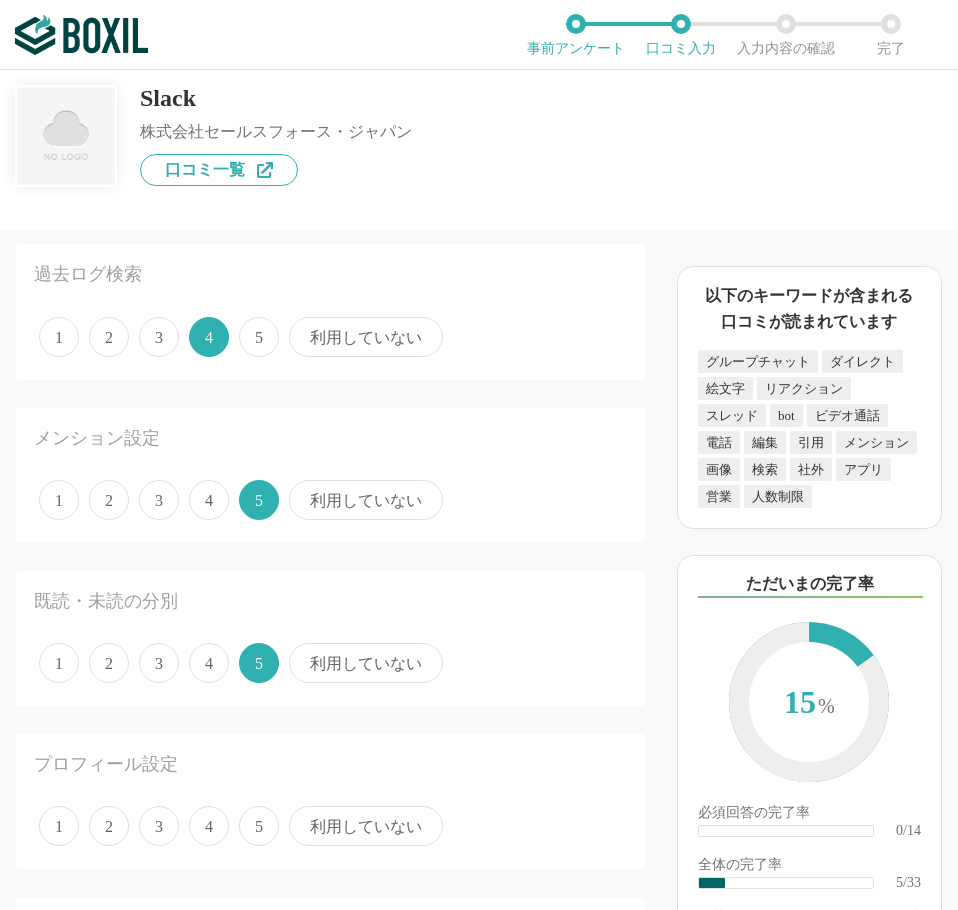 click on "4" at bounding box center (209, 826) 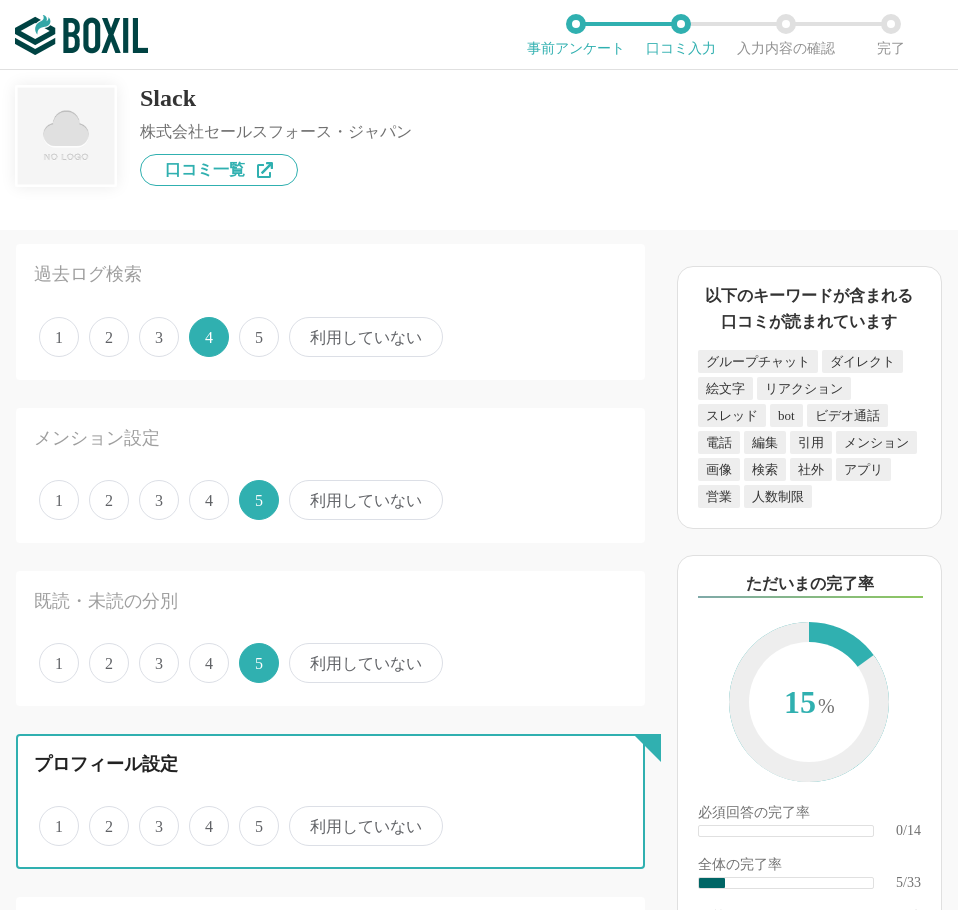 click on "4" at bounding box center (200, 815) 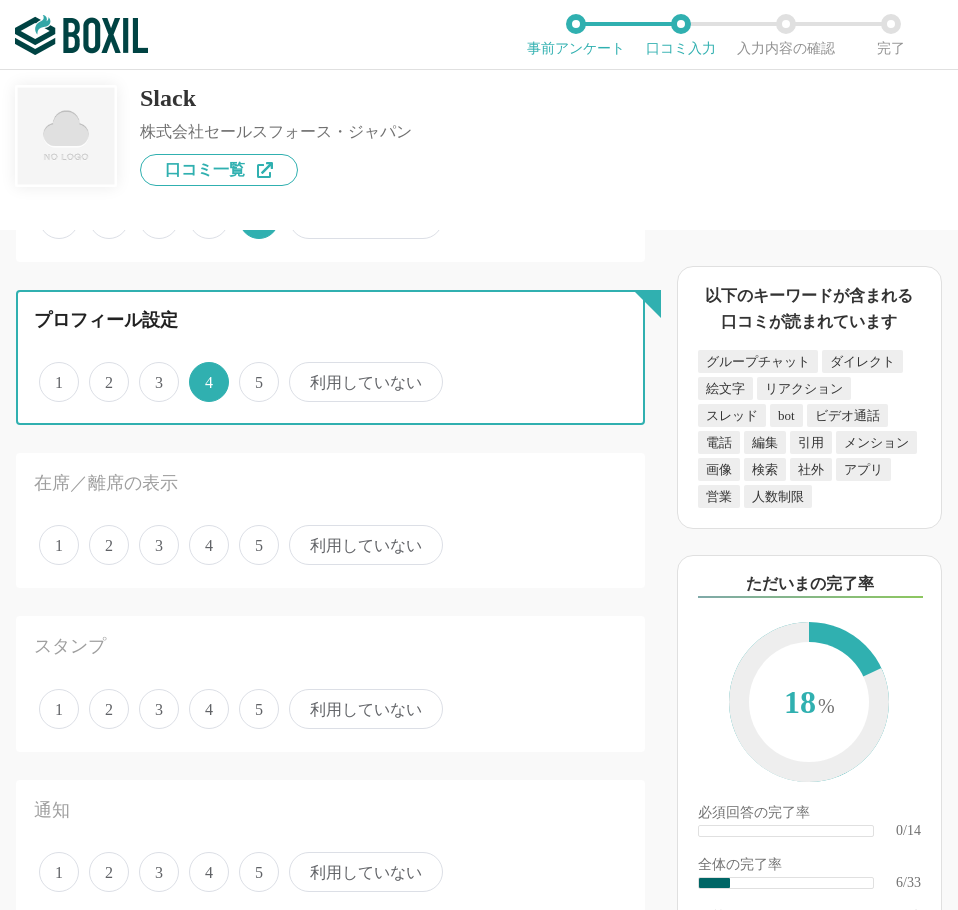 scroll, scrollTop: 900, scrollLeft: 0, axis: vertical 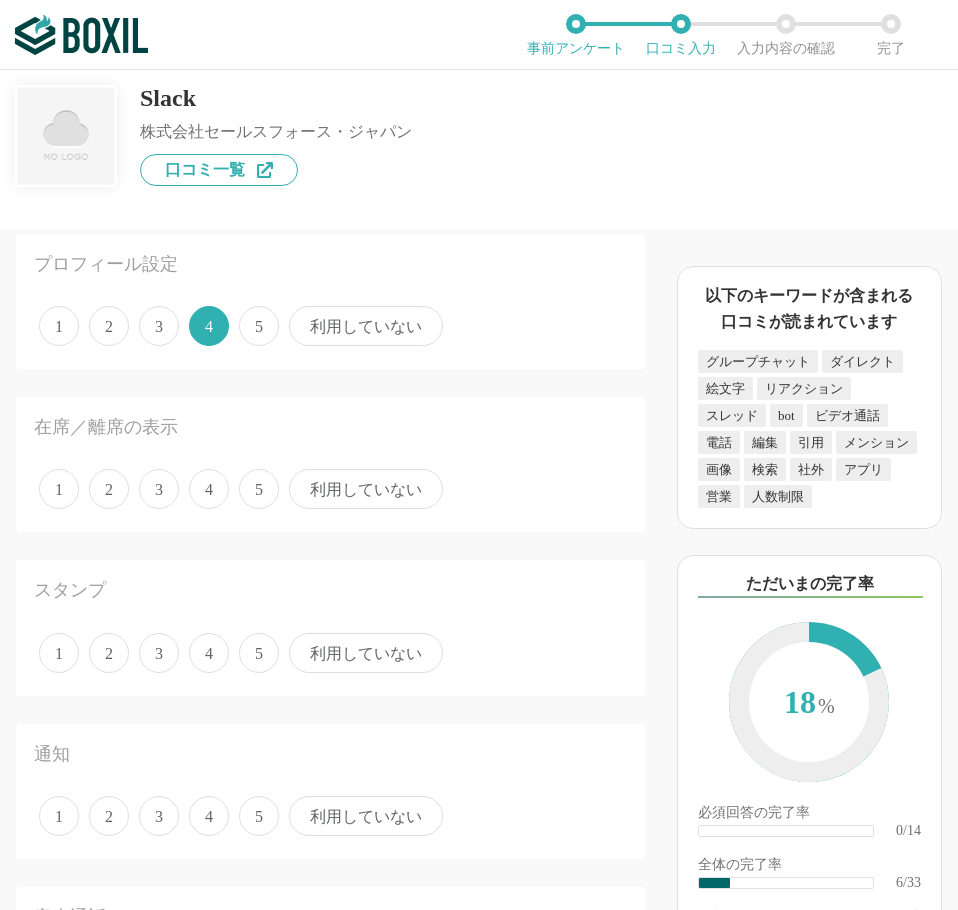 click on "5" at bounding box center [259, 489] 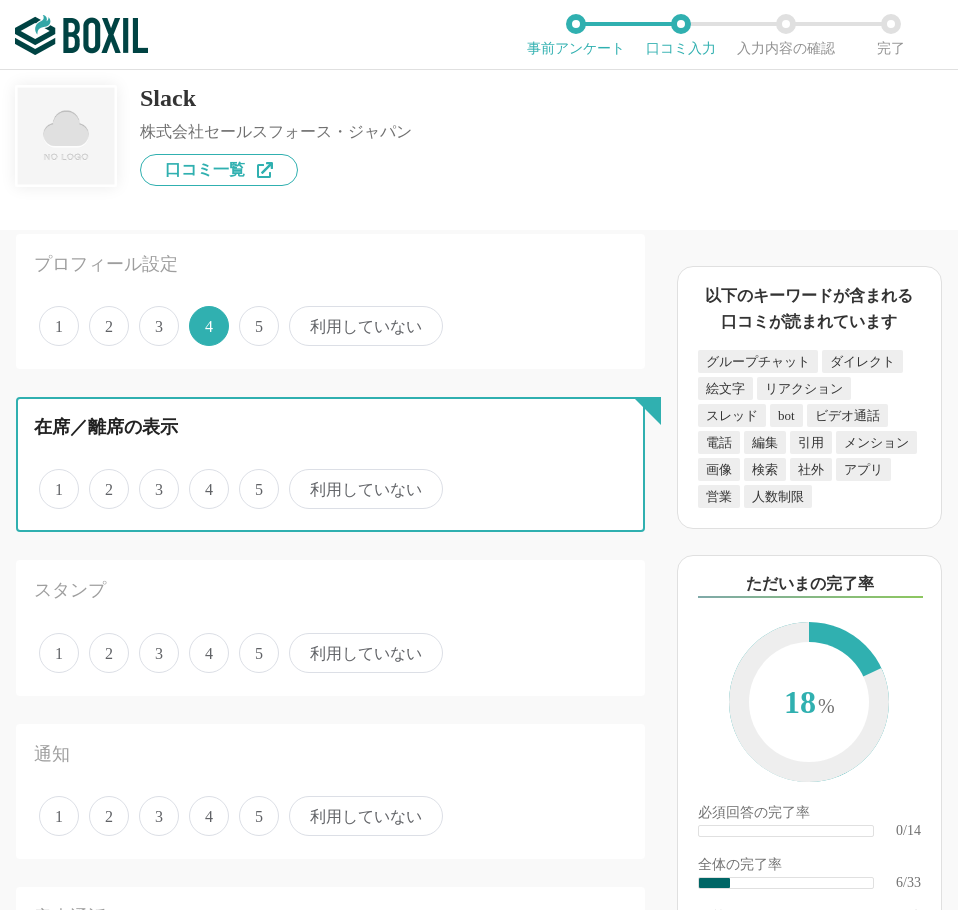 click on "5" at bounding box center (250, 478) 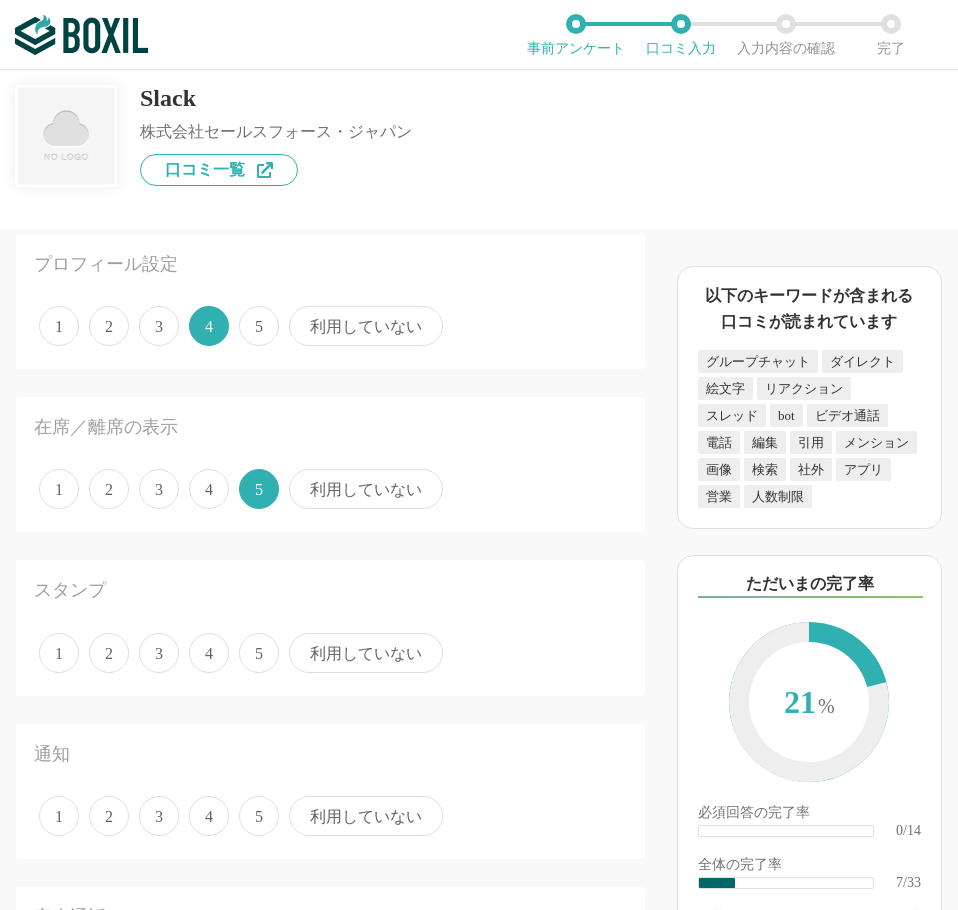 click on "4" at bounding box center [209, 653] 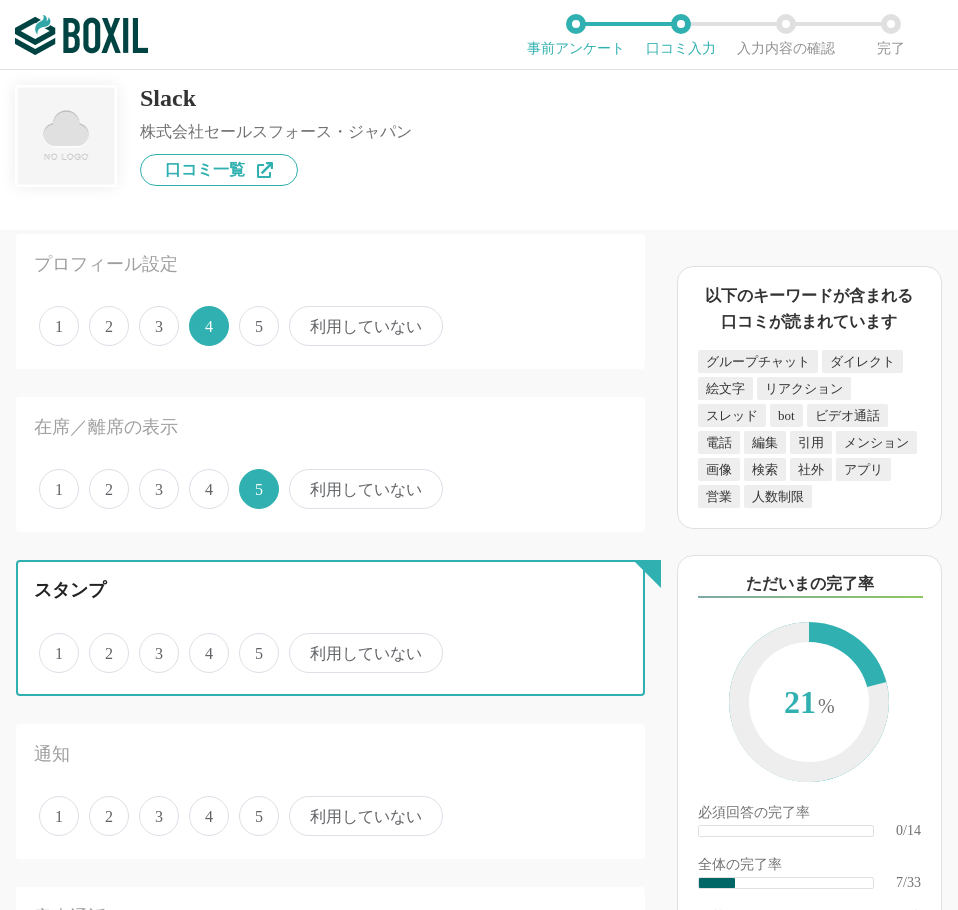 click on "4" at bounding box center [200, 642] 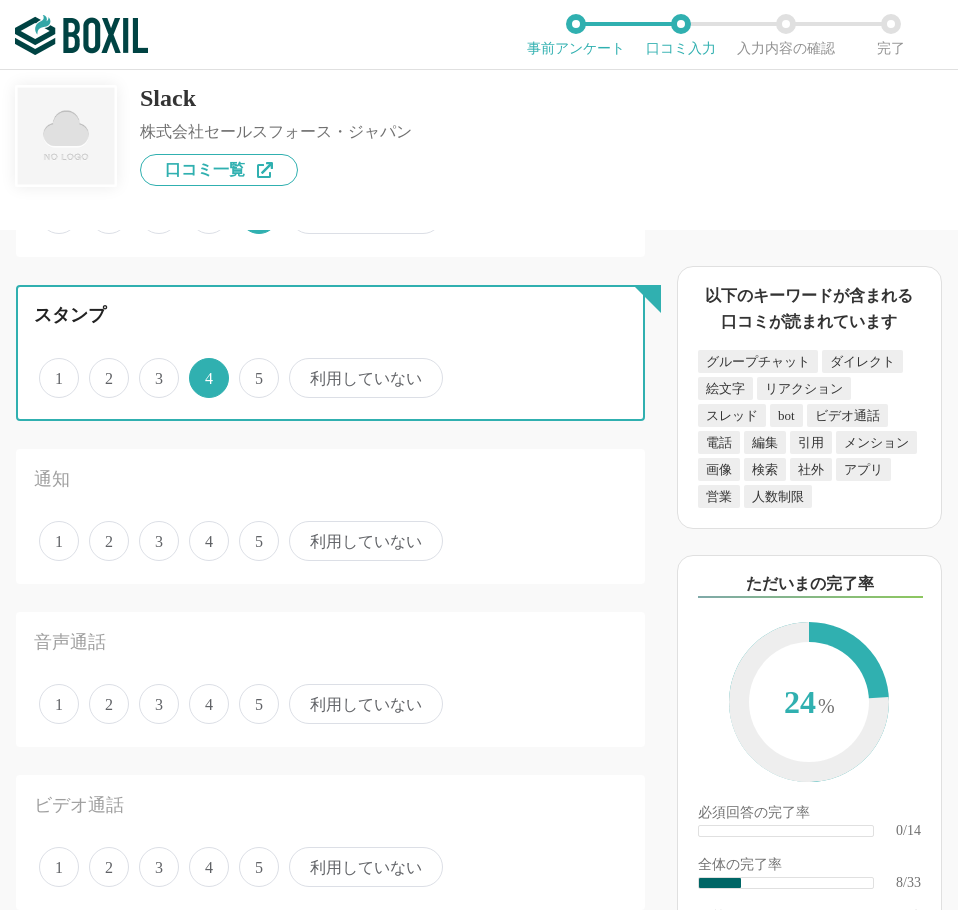scroll, scrollTop: 1200, scrollLeft: 0, axis: vertical 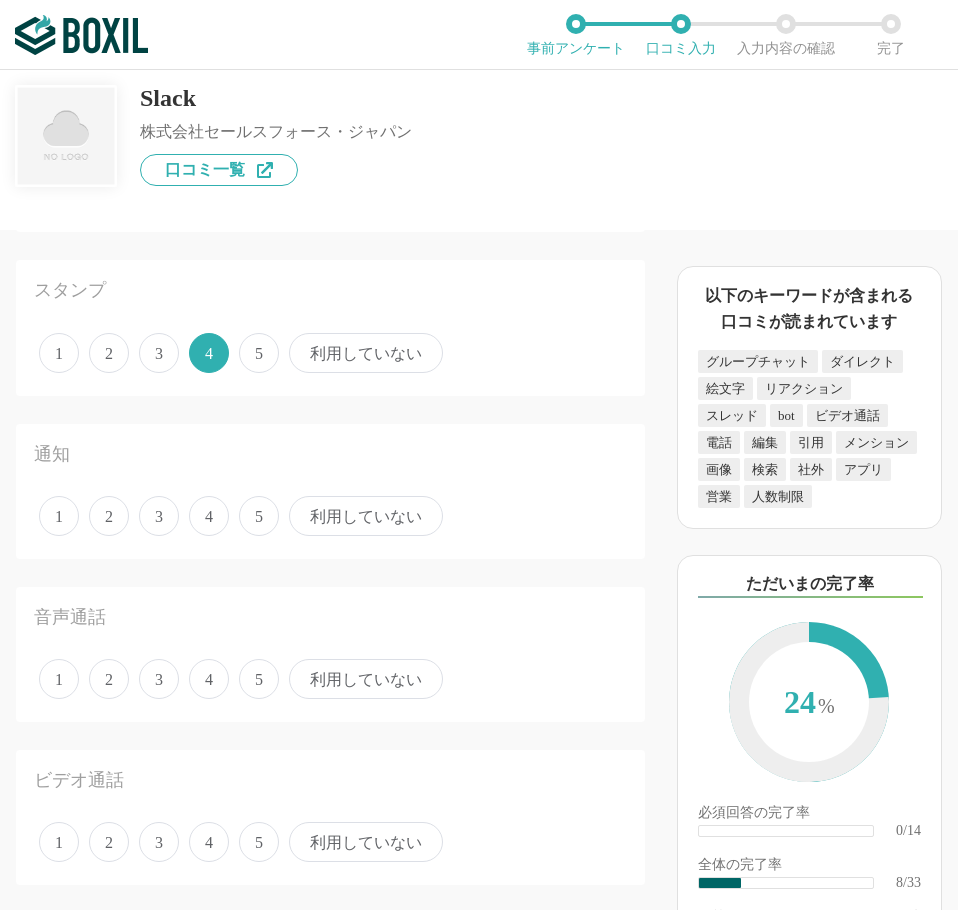 click on "5" at bounding box center [259, 353] 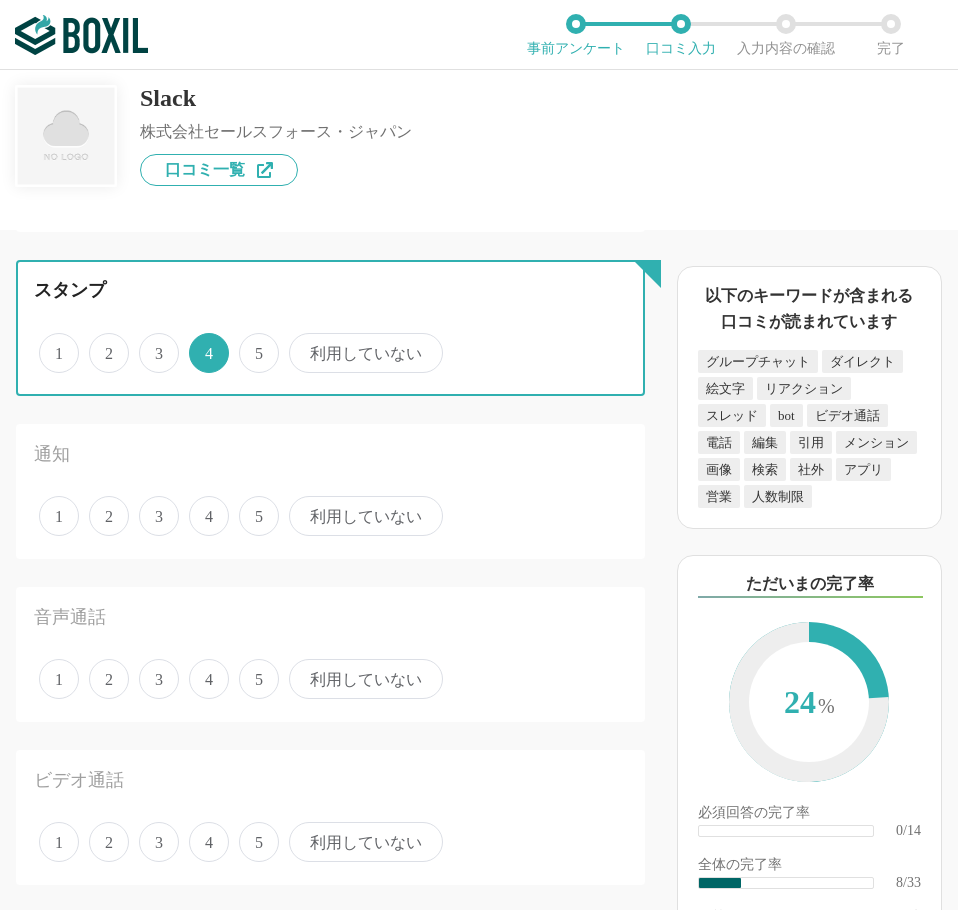 click on "5" at bounding box center (250, 342) 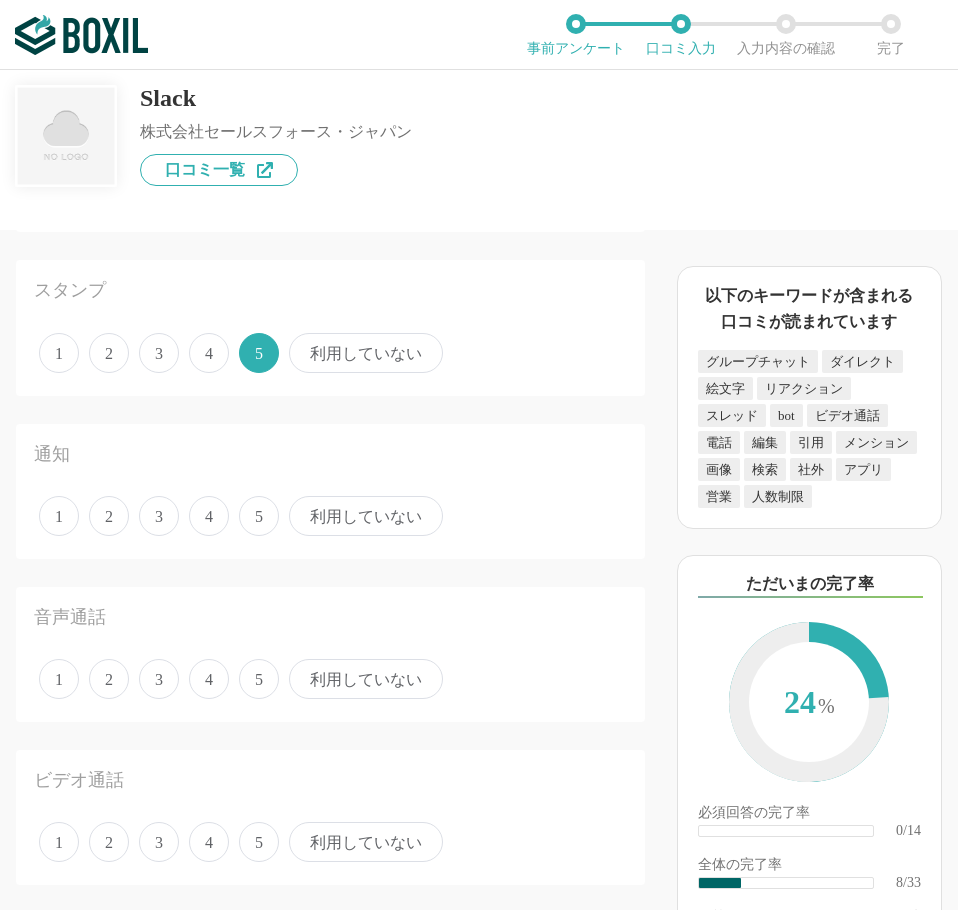 click on "4" at bounding box center [209, 516] 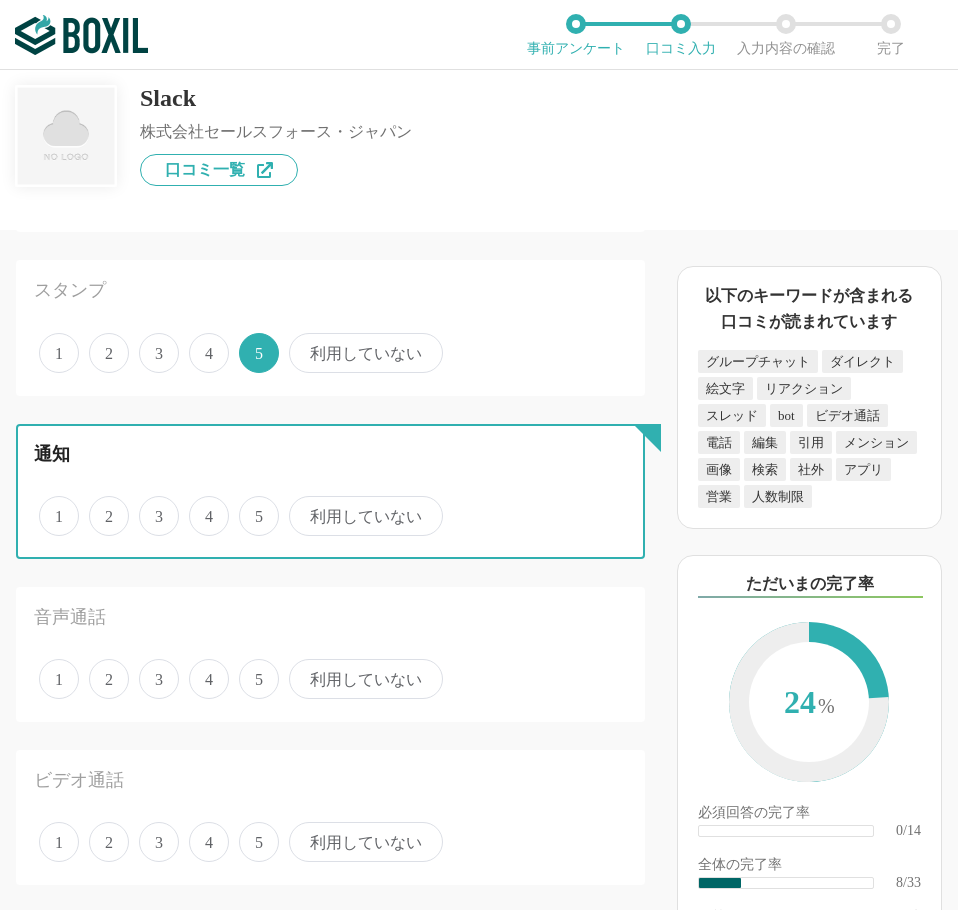 click on "4" at bounding box center [200, 505] 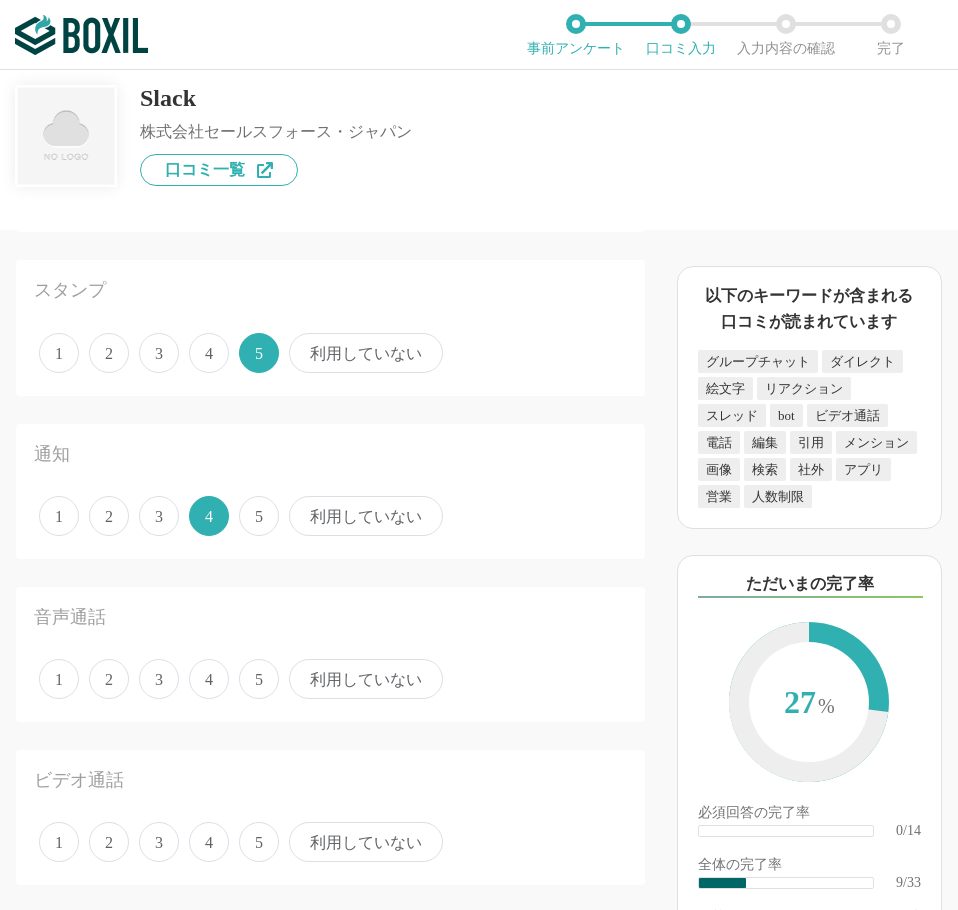 click on "5" at bounding box center (259, 516) 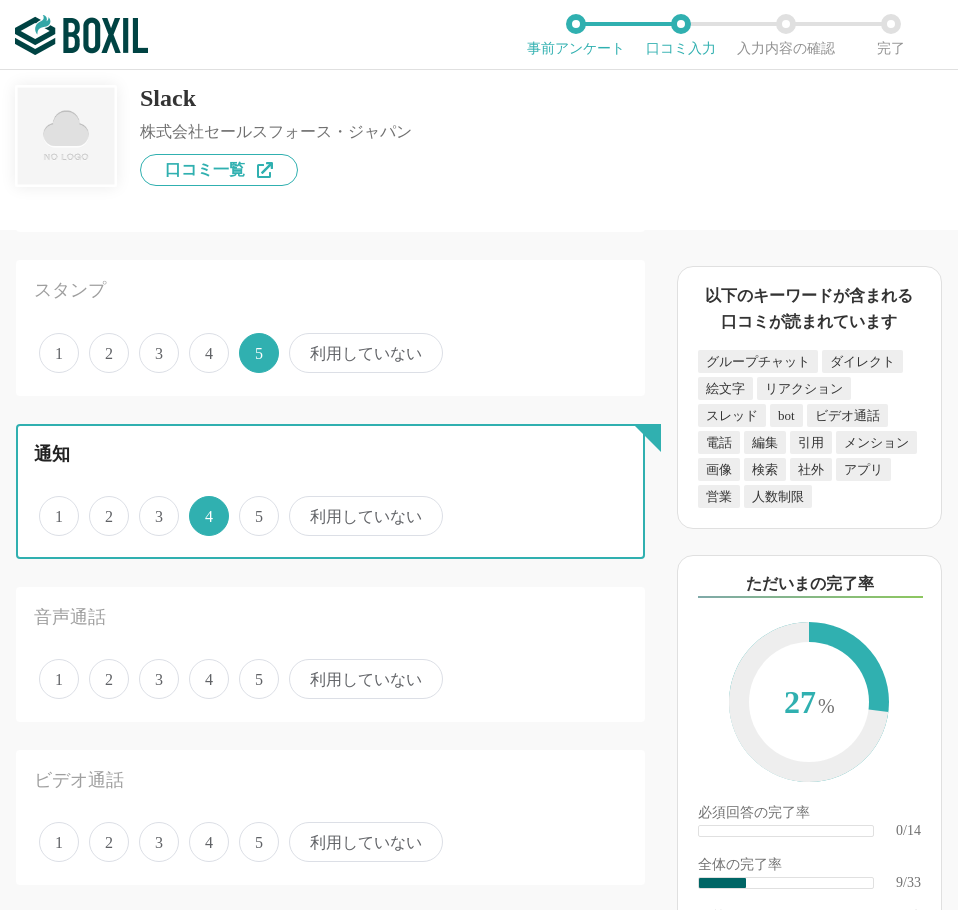 click on "5" at bounding box center (250, 505) 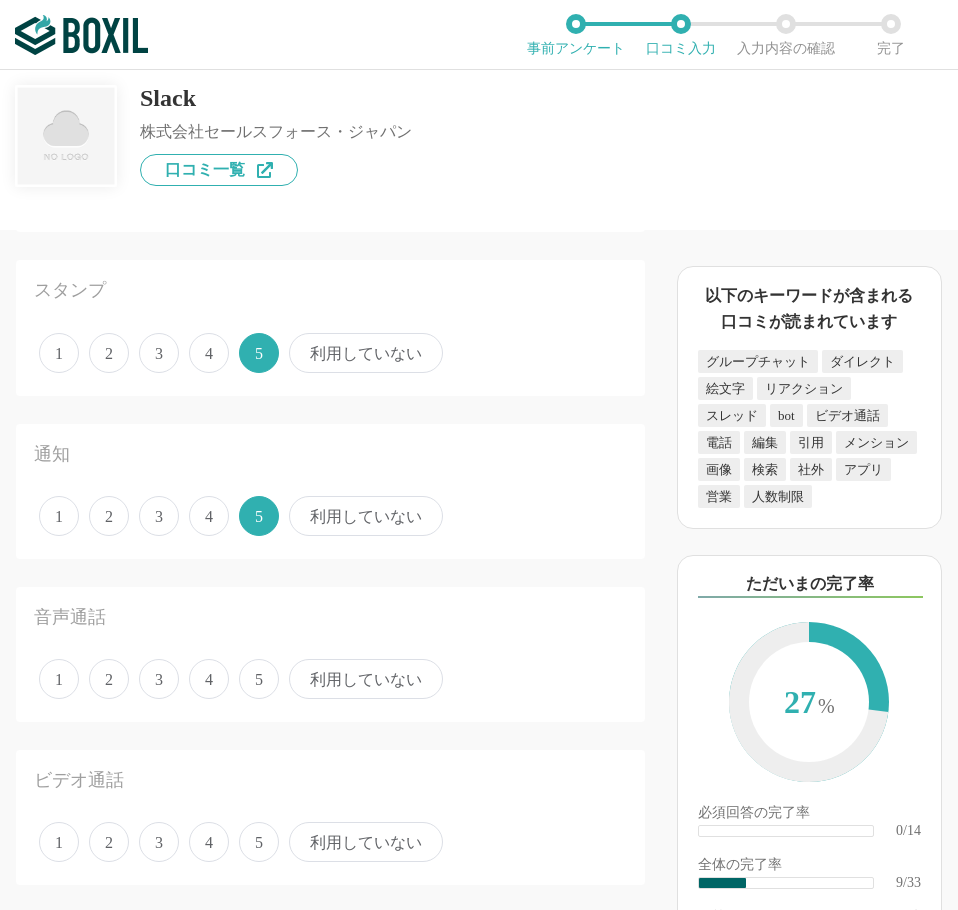 click on "4" at bounding box center [209, 679] 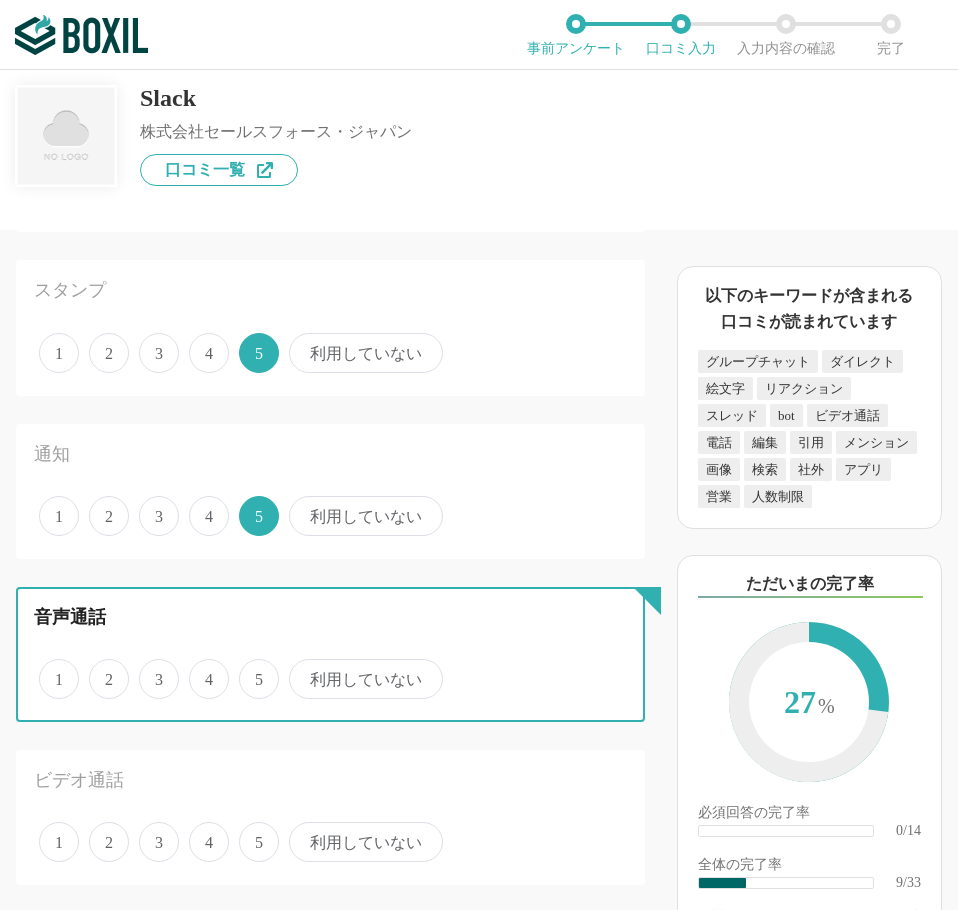 click on "4" at bounding box center [200, 668] 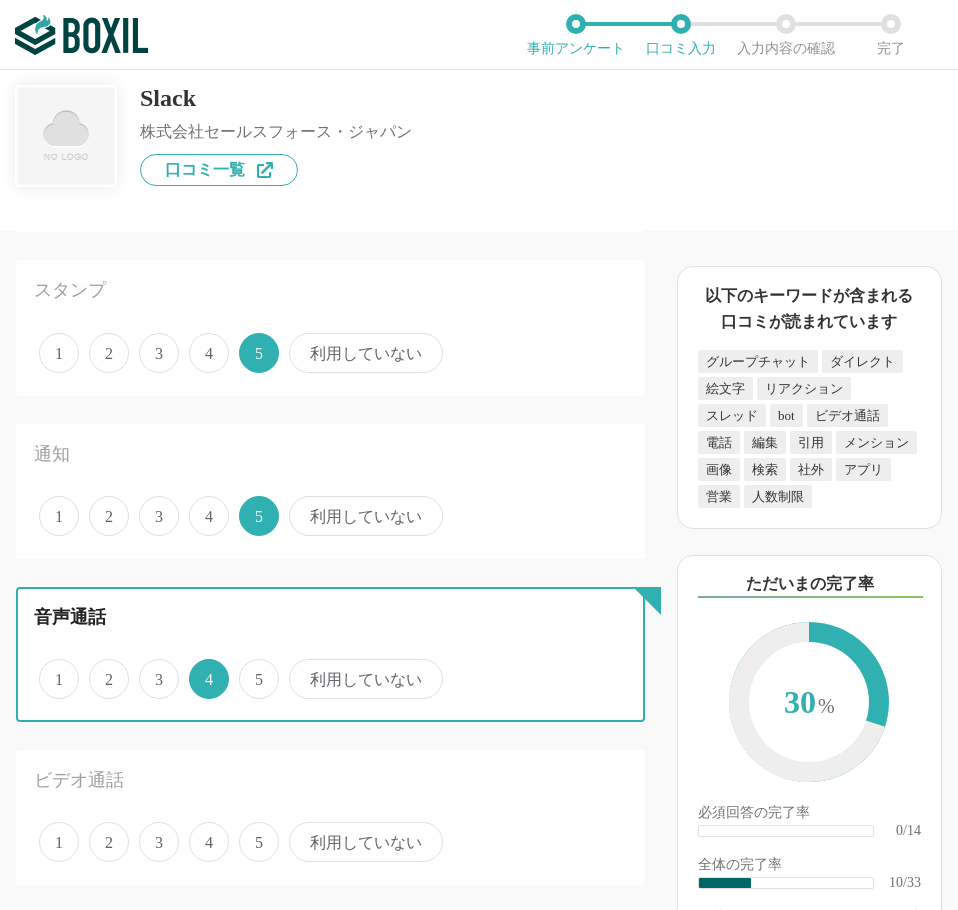 scroll, scrollTop: 1500, scrollLeft: 0, axis: vertical 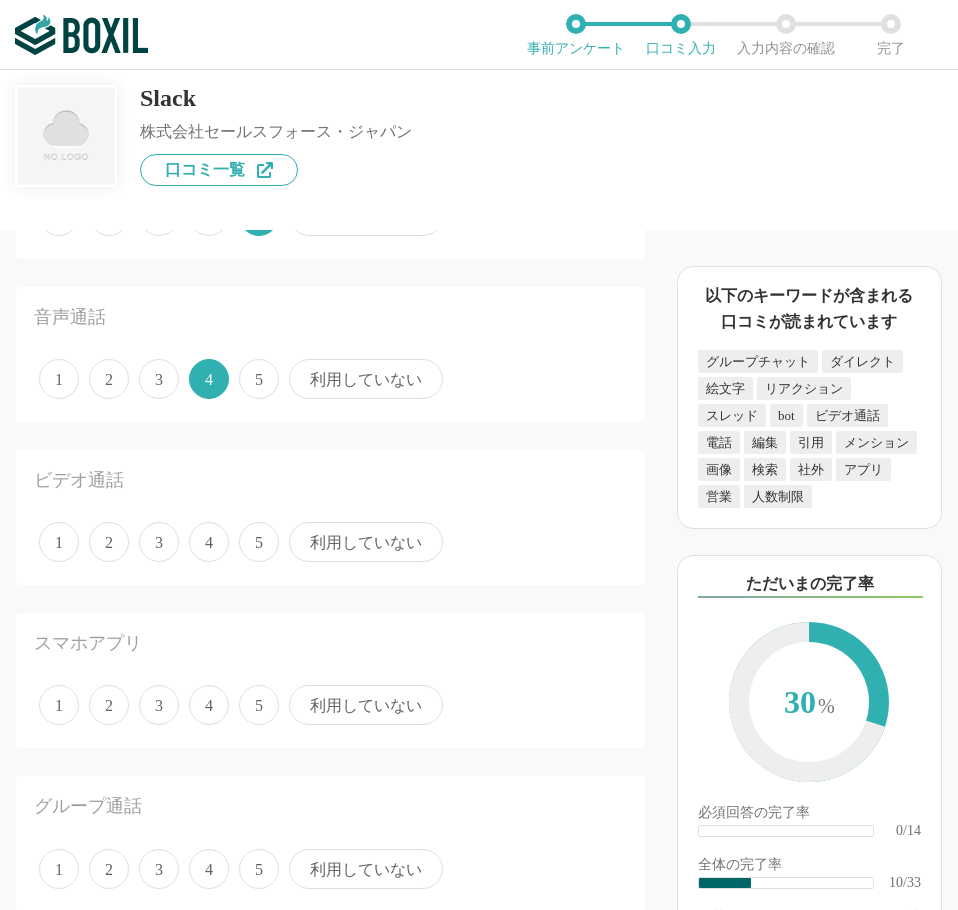 click on "4" at bounding box center (209, 542) 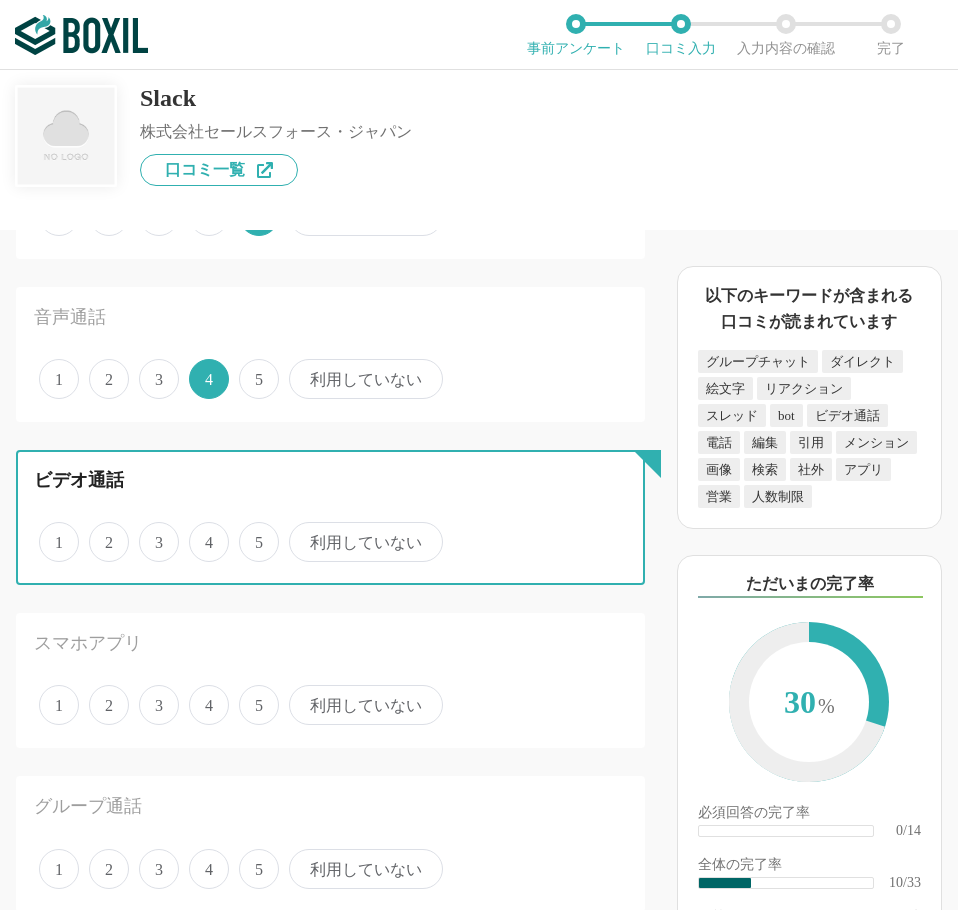click on "4" at bounding box center (200, 531) 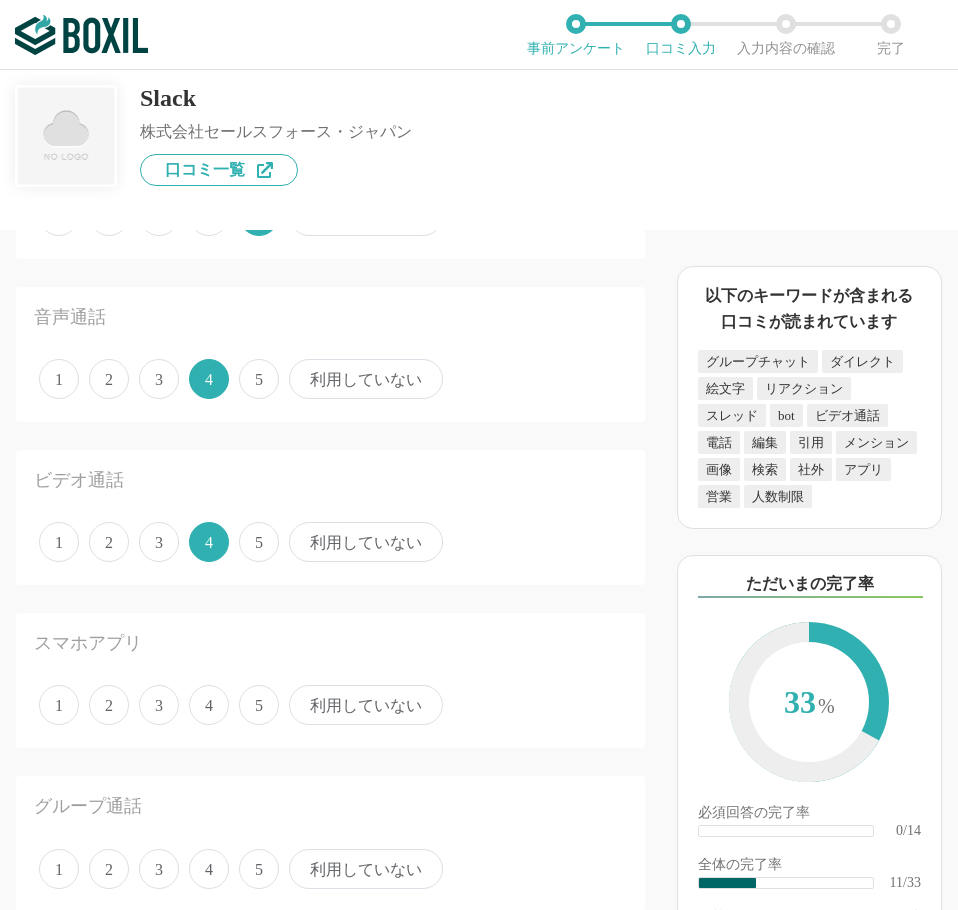 click on "4" at bounding box center (209, 705) 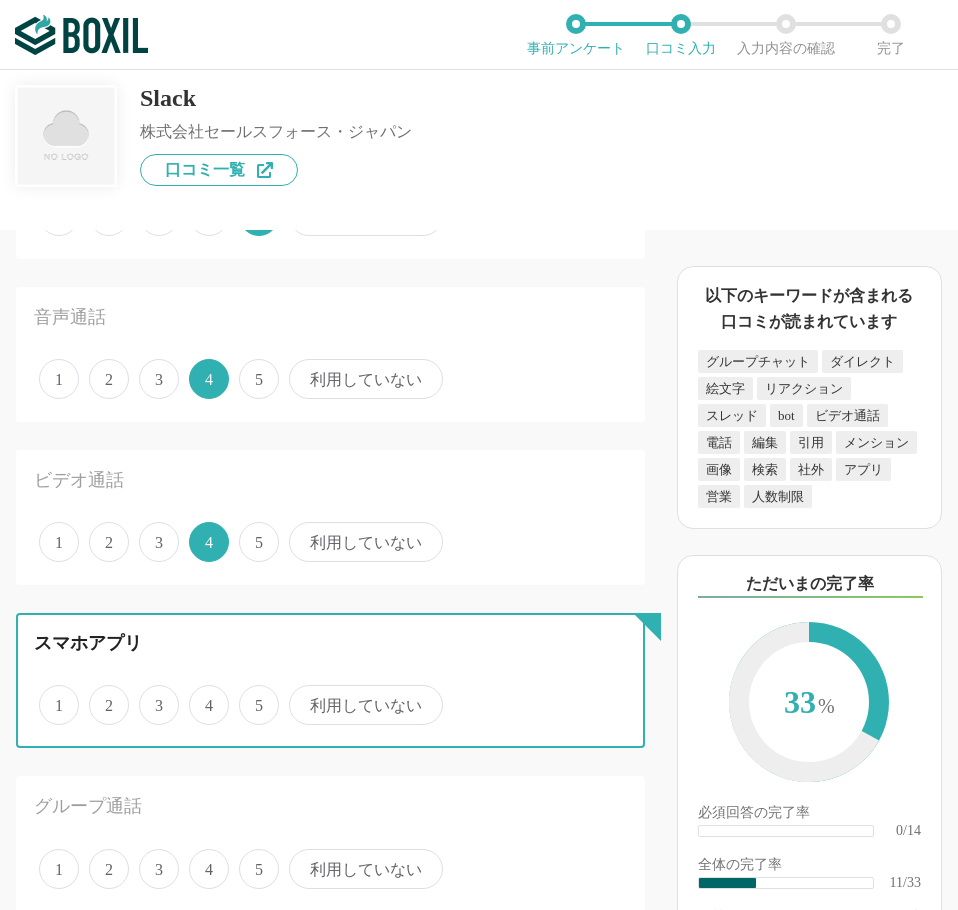 click on "4" at bounding box center (200, 694) 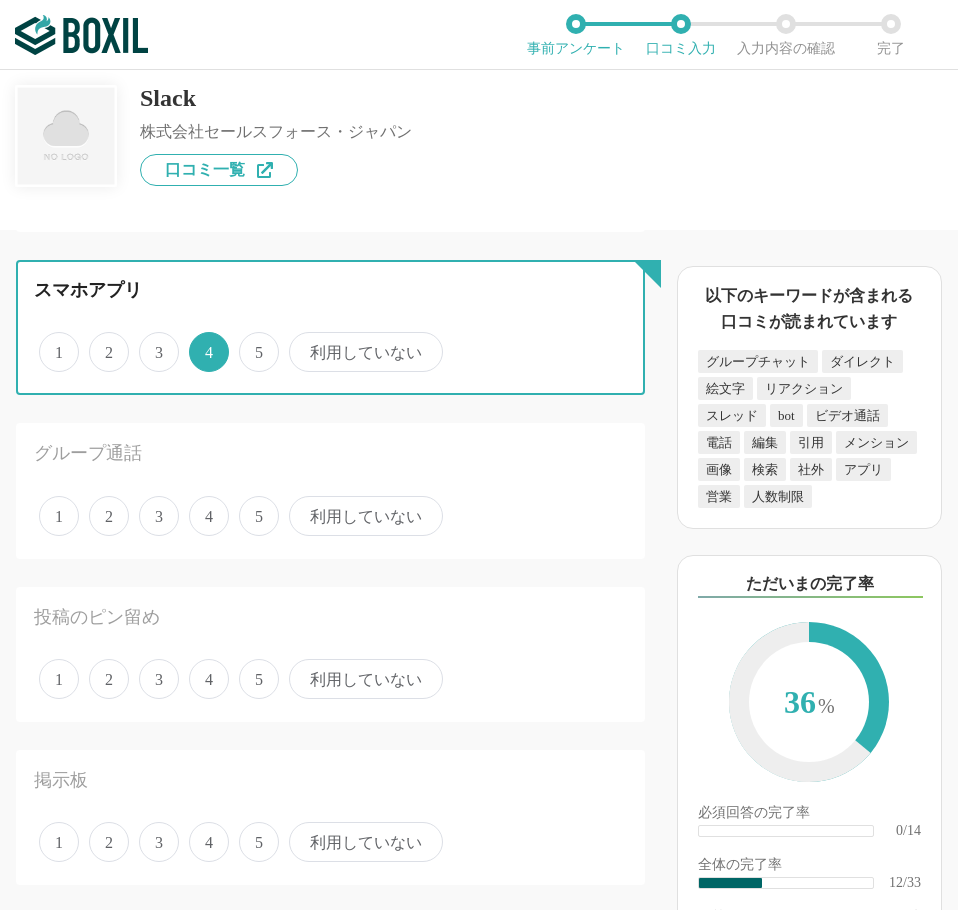 scroll, scrollTop: 1900, scrollLeft: 0, axis: vertical 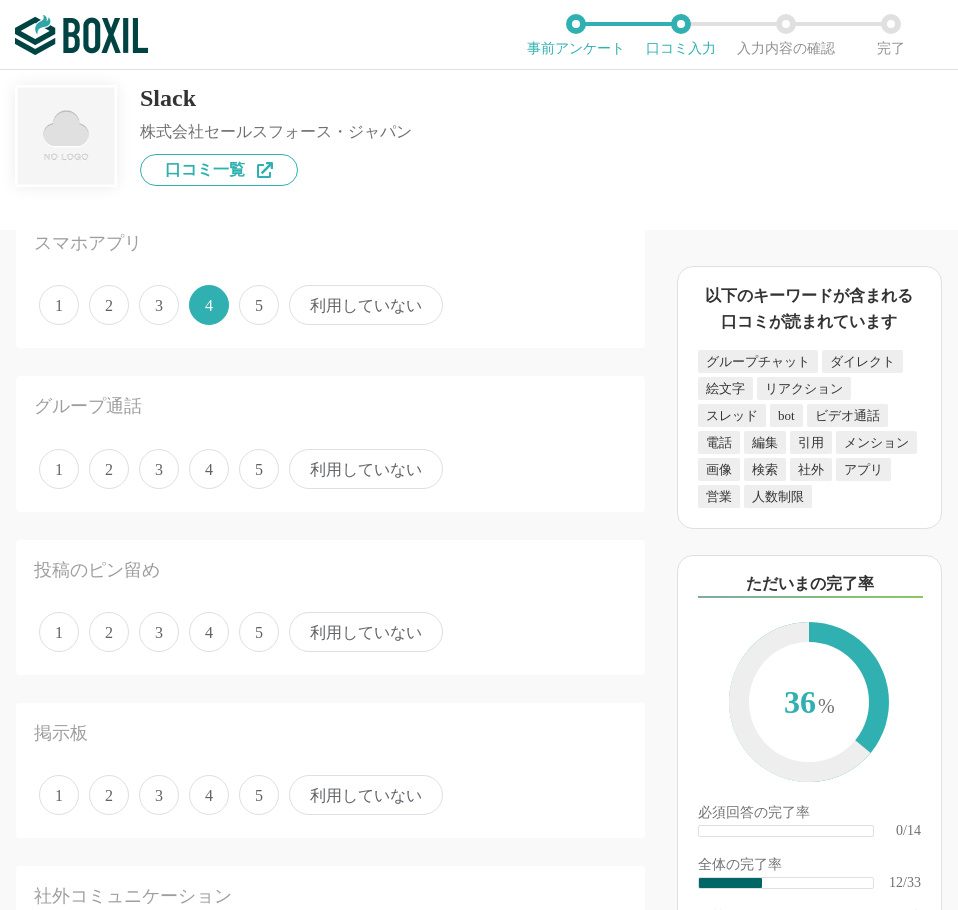 click on "5" at bounding box center [259, 469] 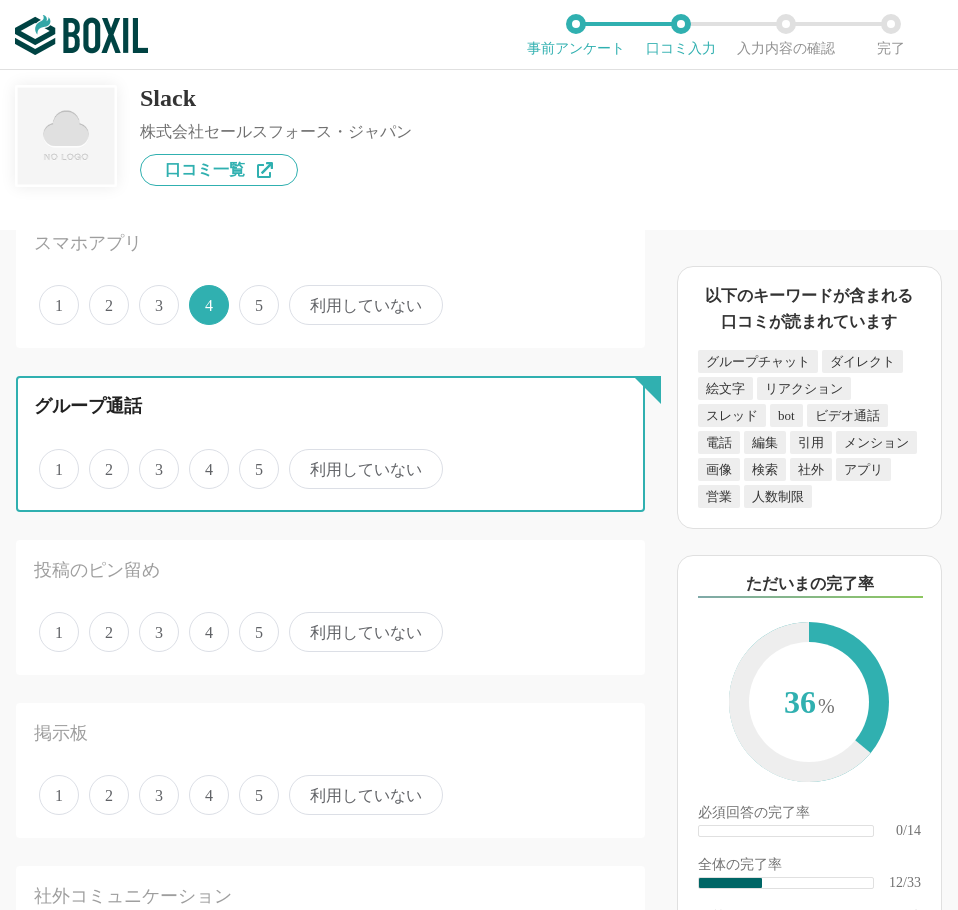 click on "5" at bounding box center [250, 458] 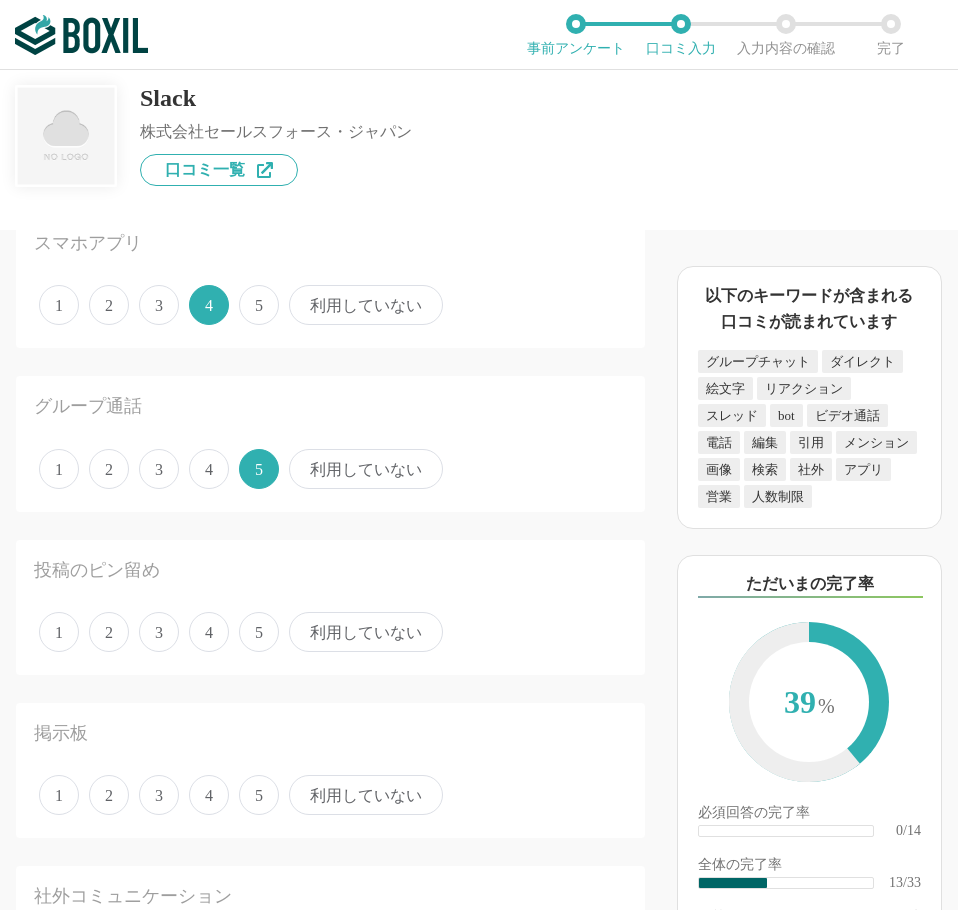 click on "投稿のピン留め 1 2 3 4 5 利用していない" at bounding box center (330, 607) 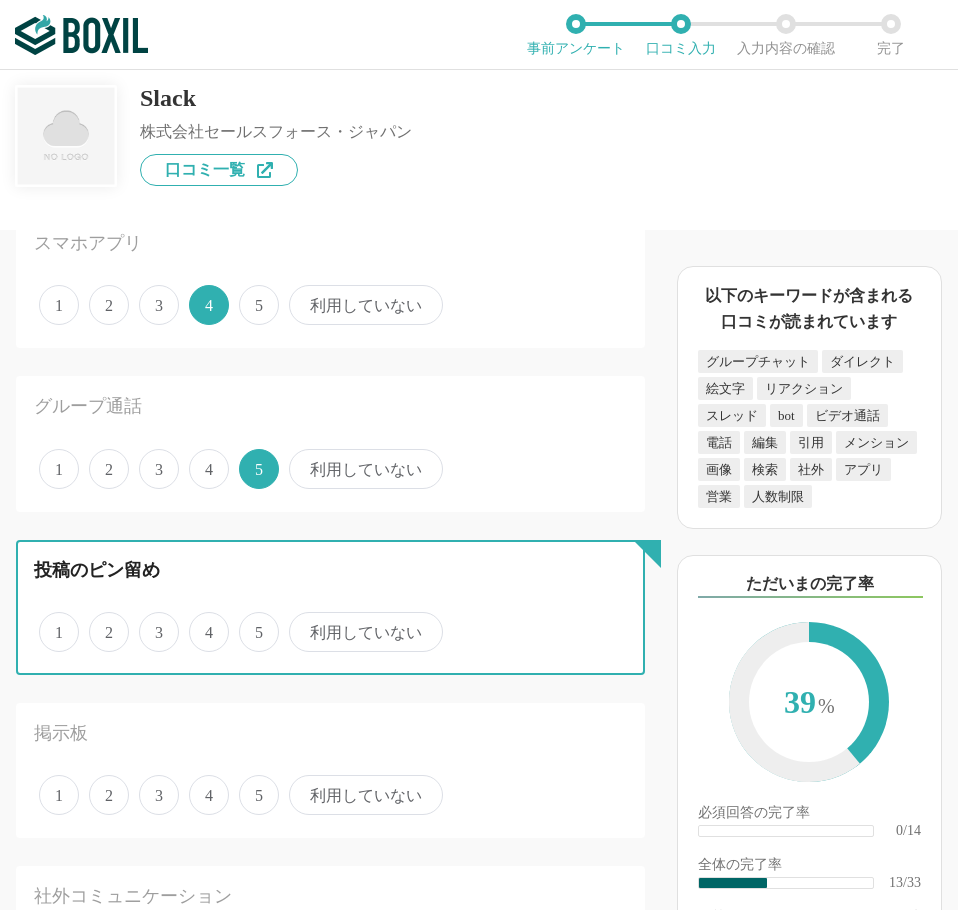 click on "4" at bounding box center (200, 621) 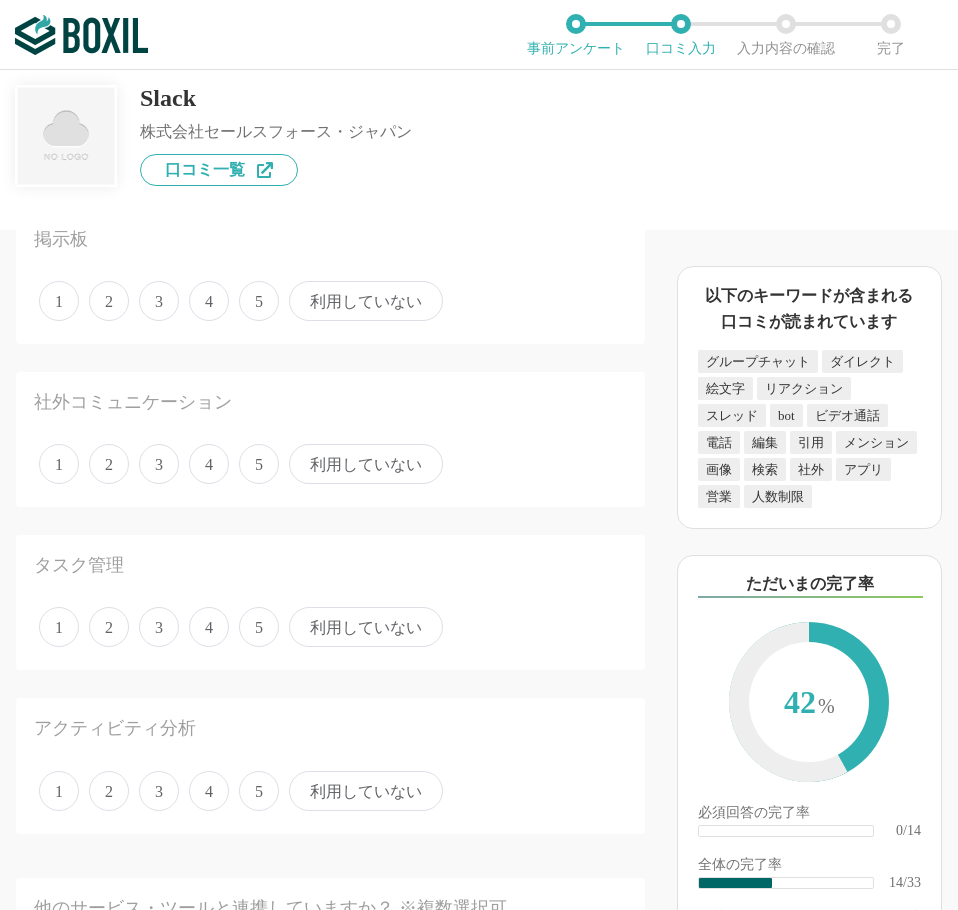 scroll, scrollTop: 2400, scrollLeft: 0, axis: vertical 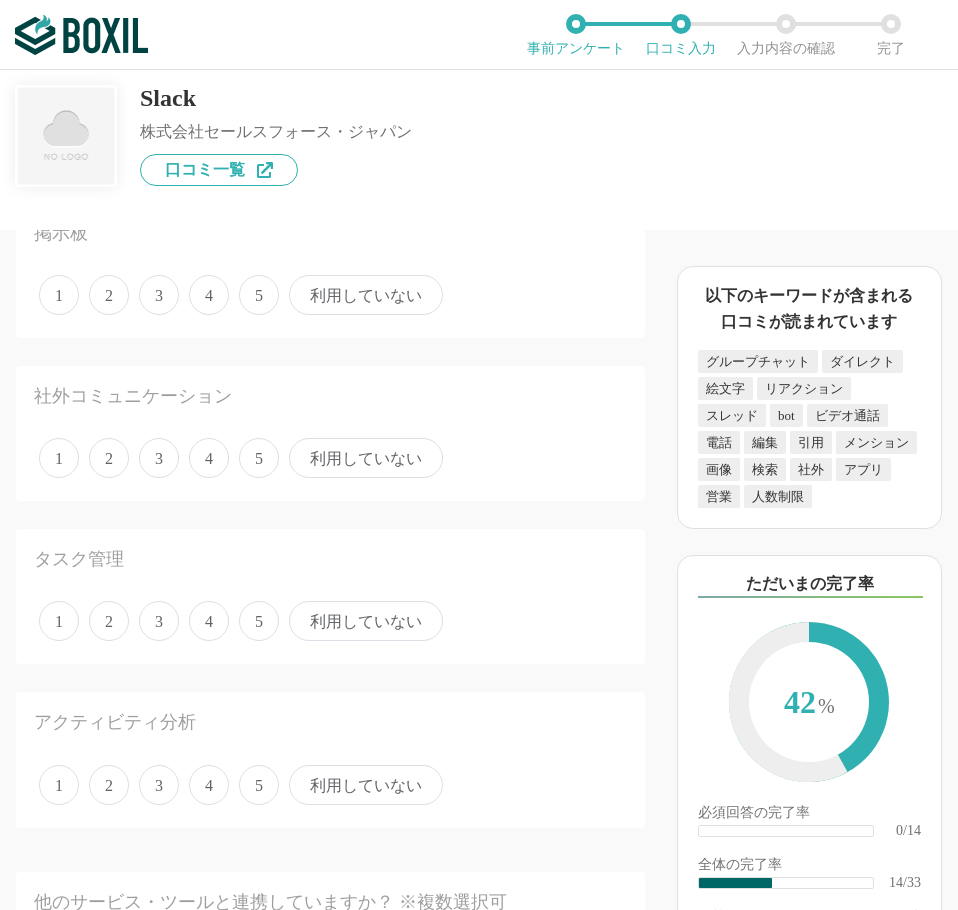 click on "4" at bounding box center (209, 295) 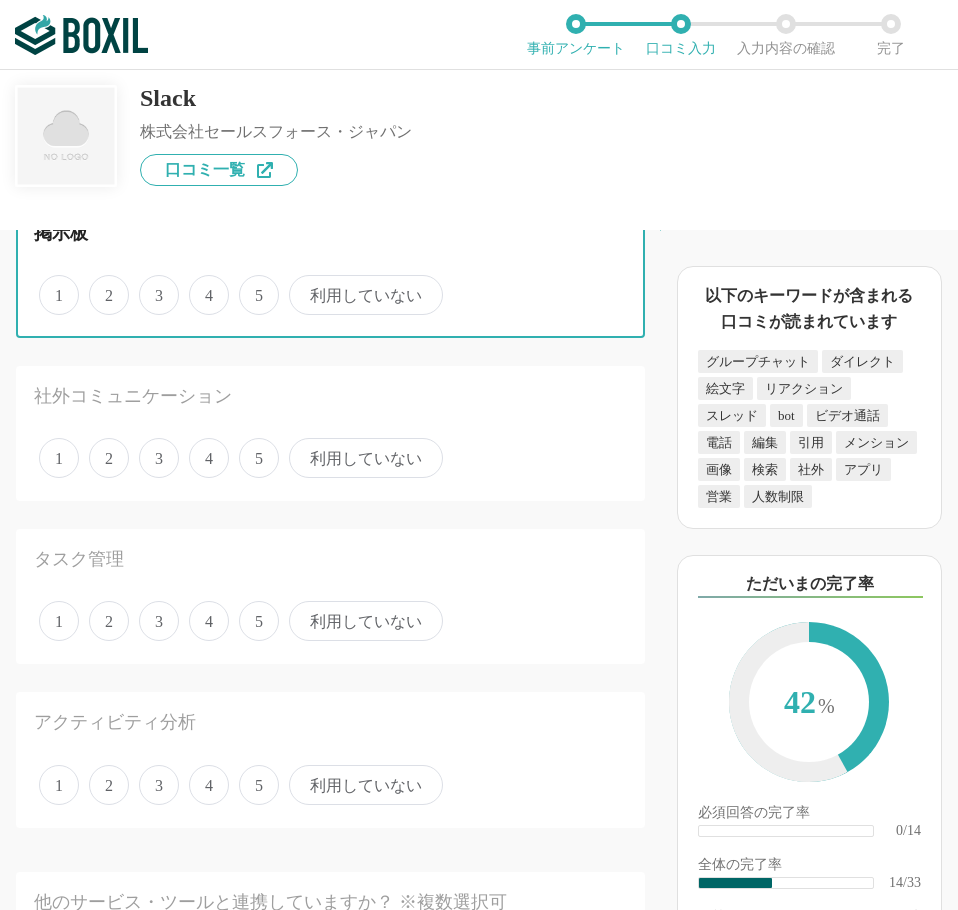 click on "4" at bounding box center (200, 284) 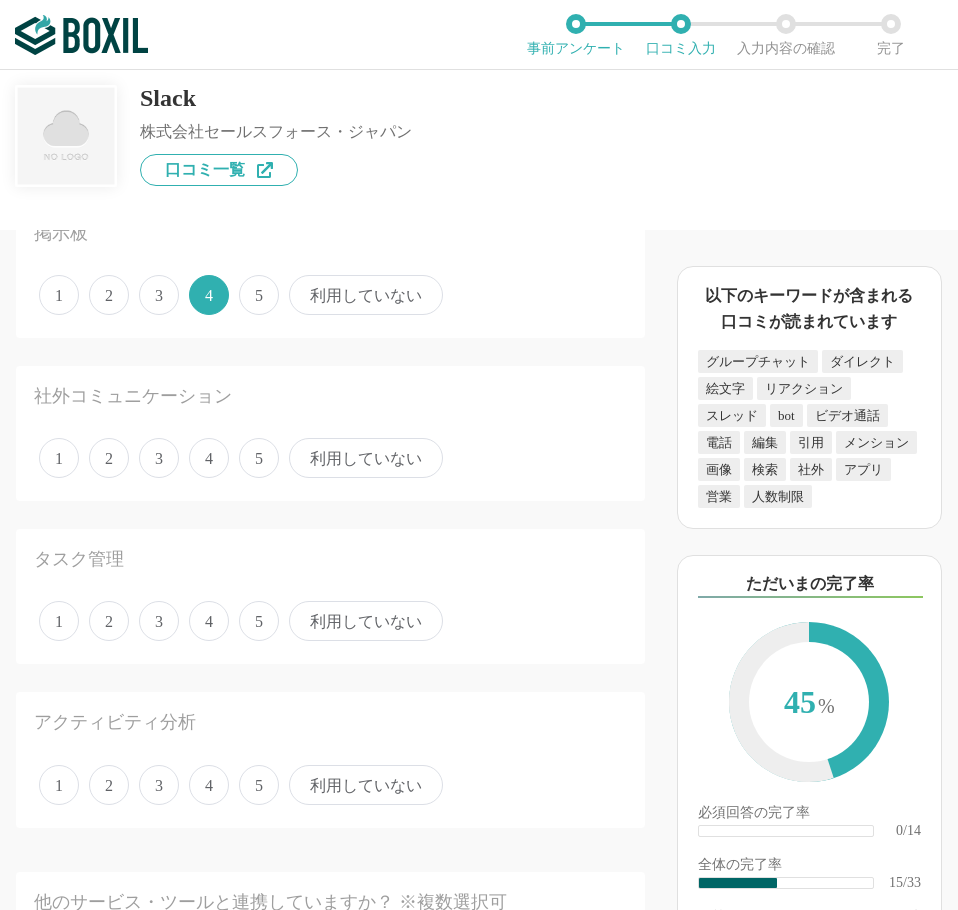 click on "1 2 3 4 5 利用していない" at bounding box center [330, 458] 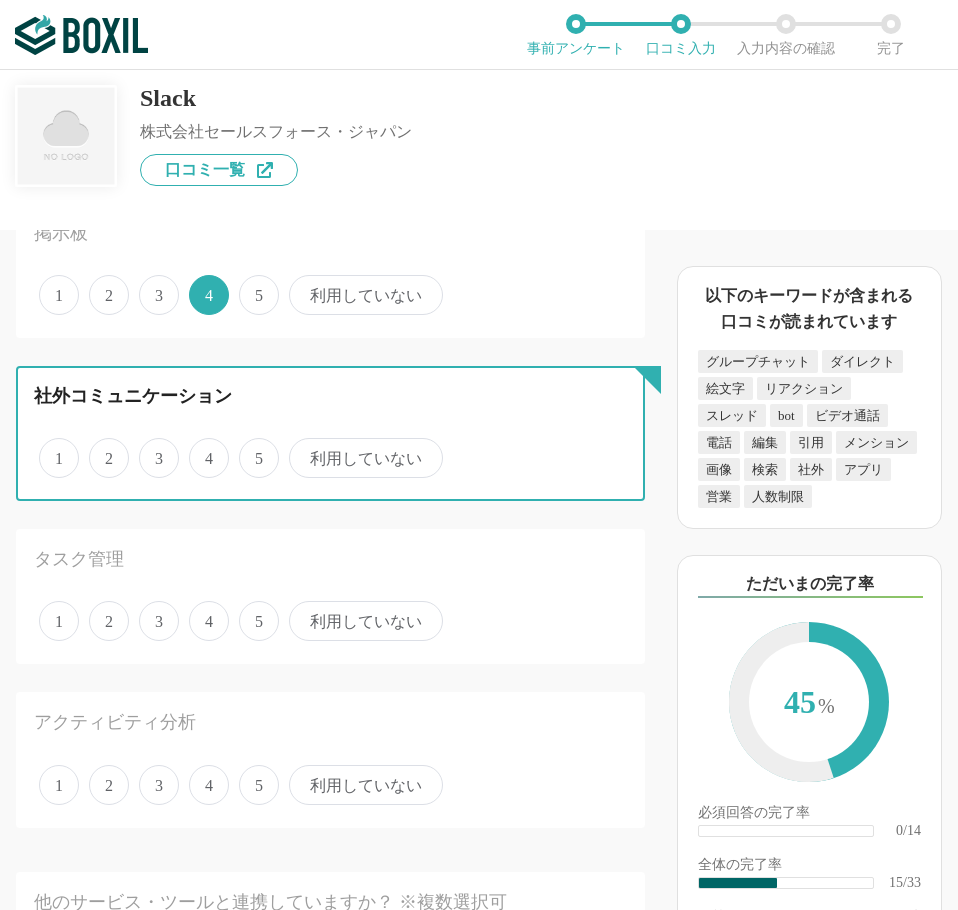 click on "5" at bounding box center [250, 447] 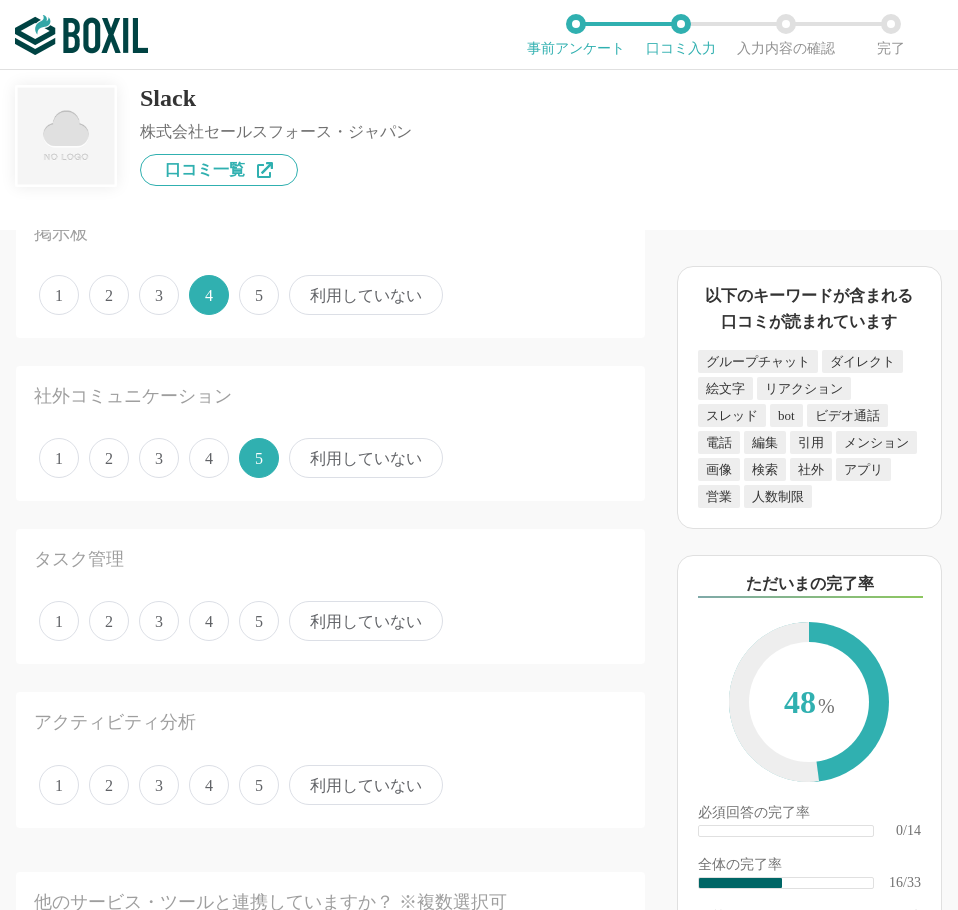 click on "5" at bounding box center [259, 621] 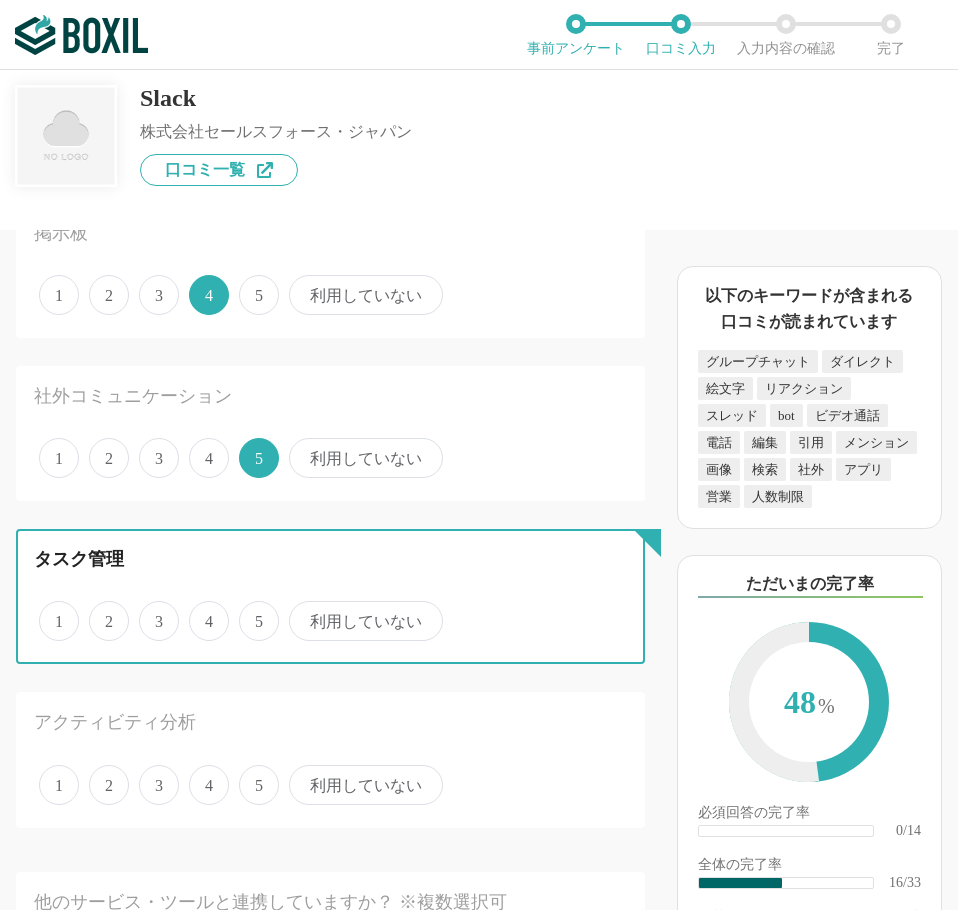 click on "5" at bounding box center (250, 610) 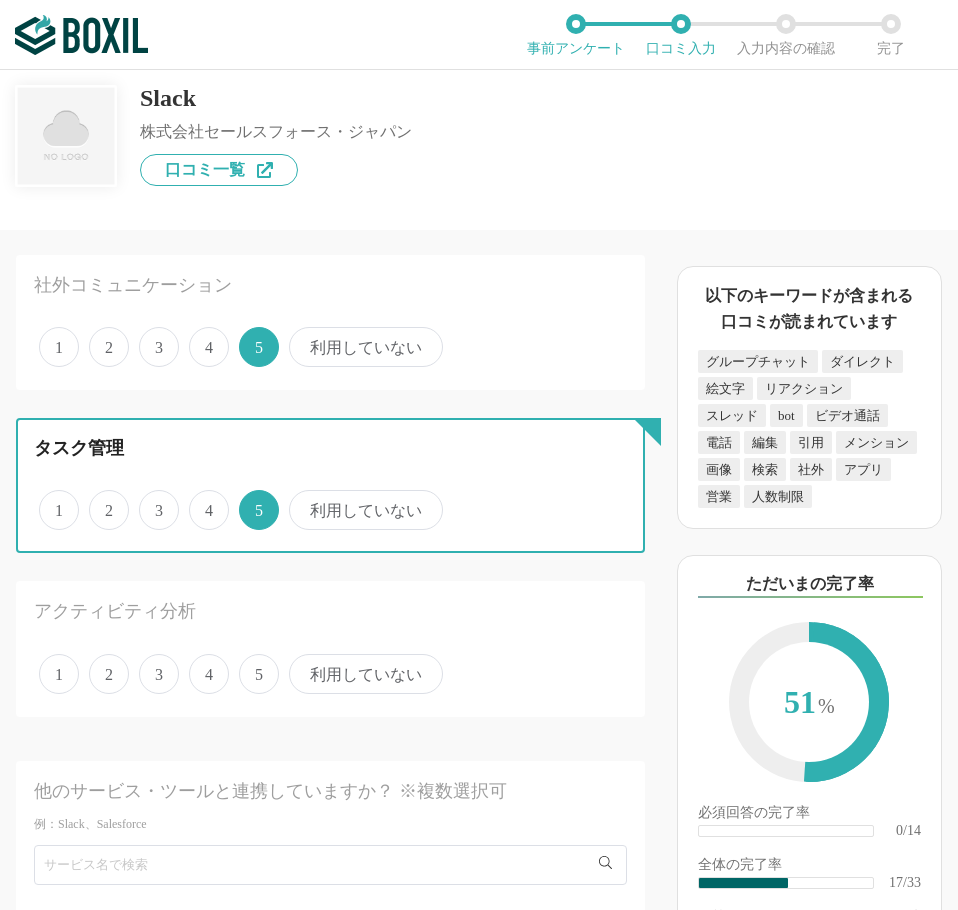scroll, scrollTop: 2800, scrollLeft: 0, axis: vertical 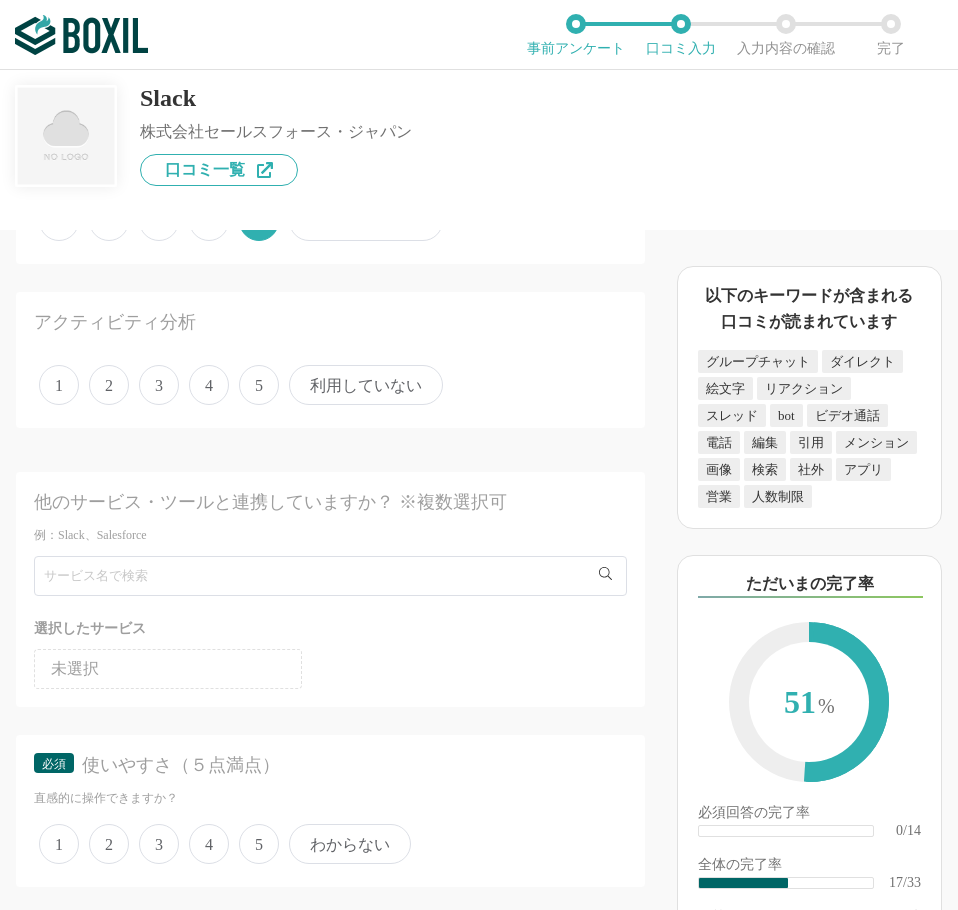 click on "4" at bounding box center (209, 385) 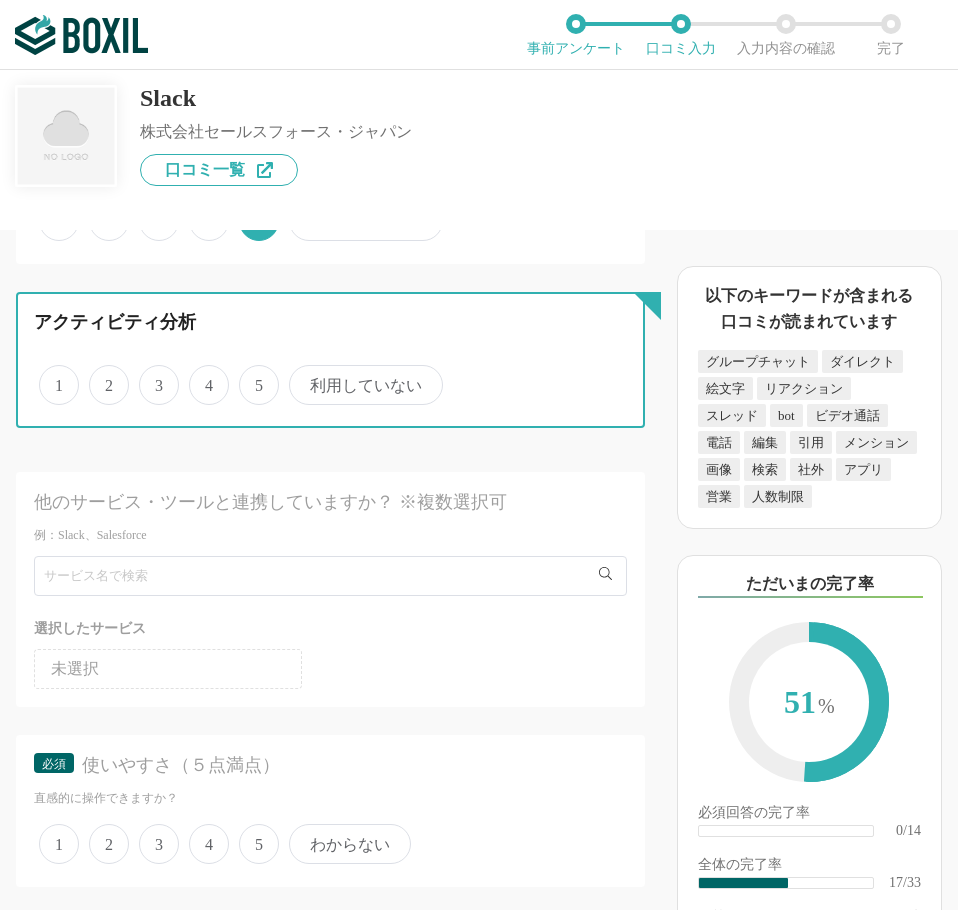 click on "4" at bounding box center [200, 374] 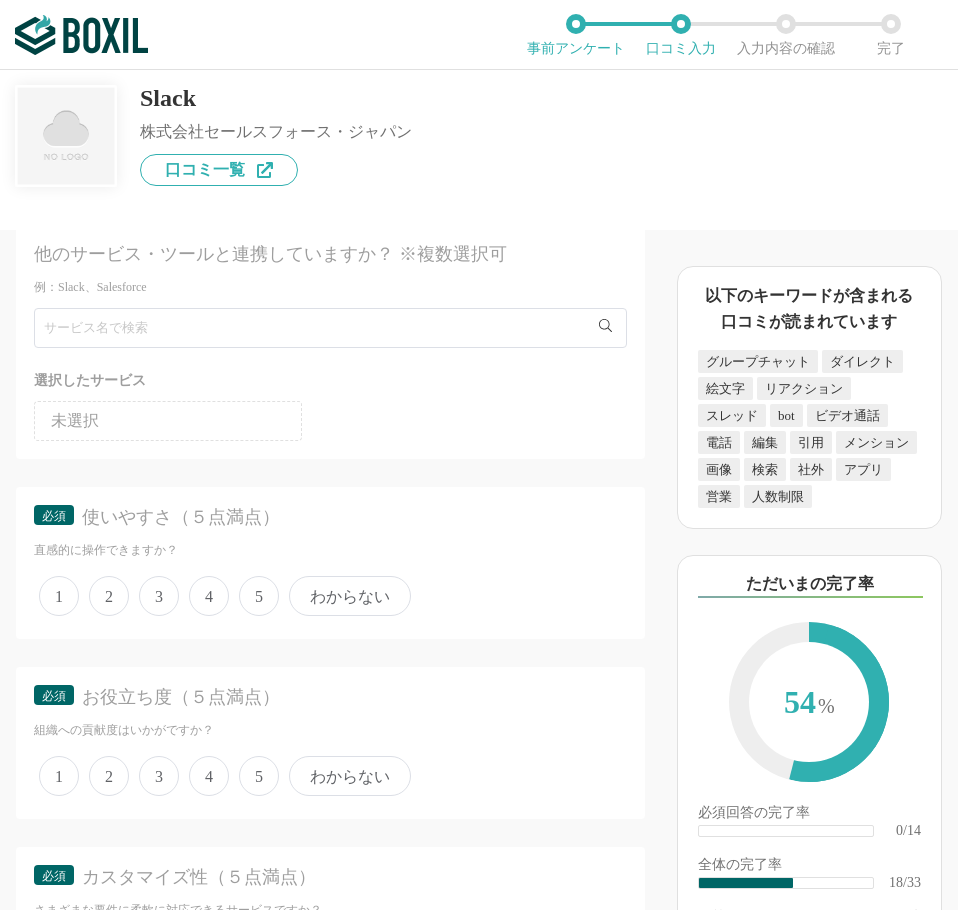 scroll, scrollTop: 3000, scrollLeft: 0, axis: vertical 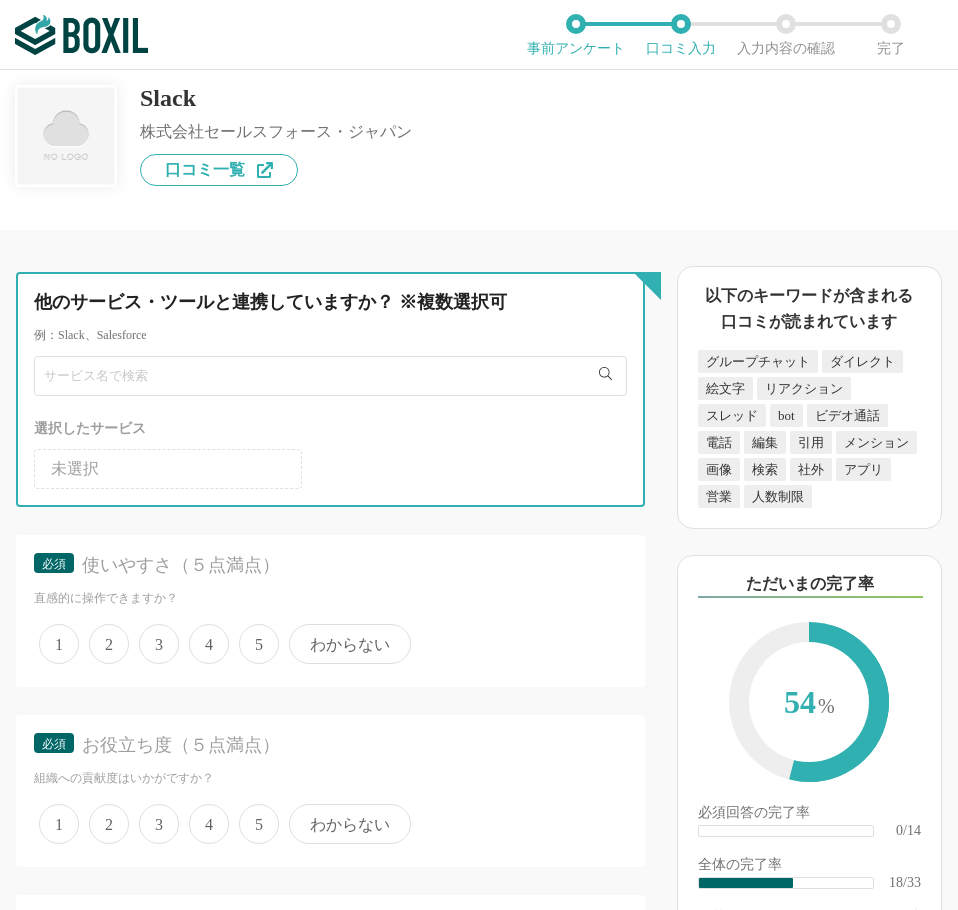 click at bounding box center (330, 376) 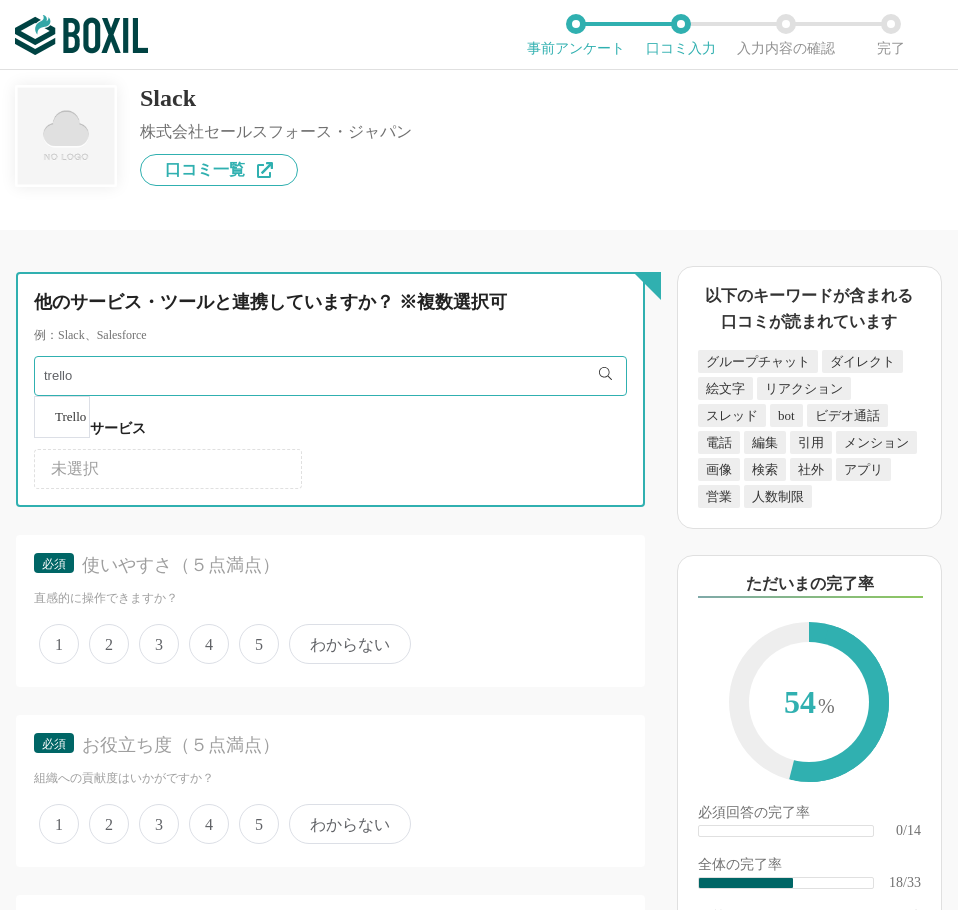 type on "trello" 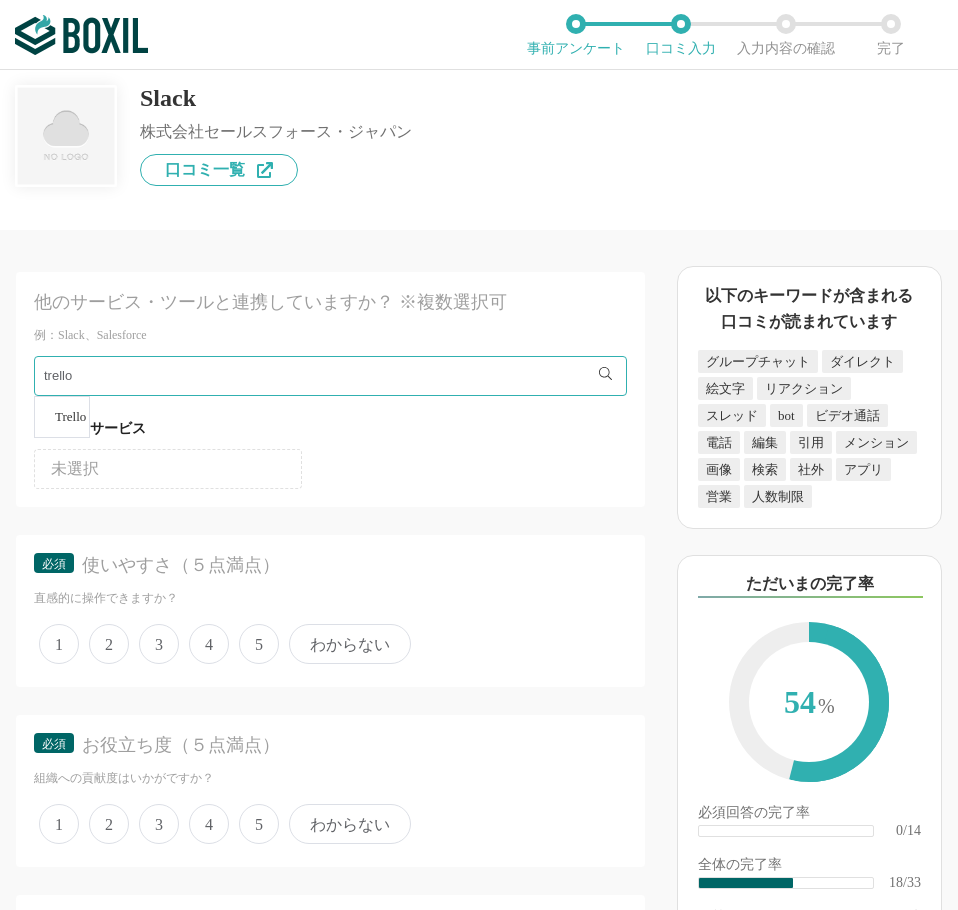 click on "Trello" at bounding box center (62, 417) 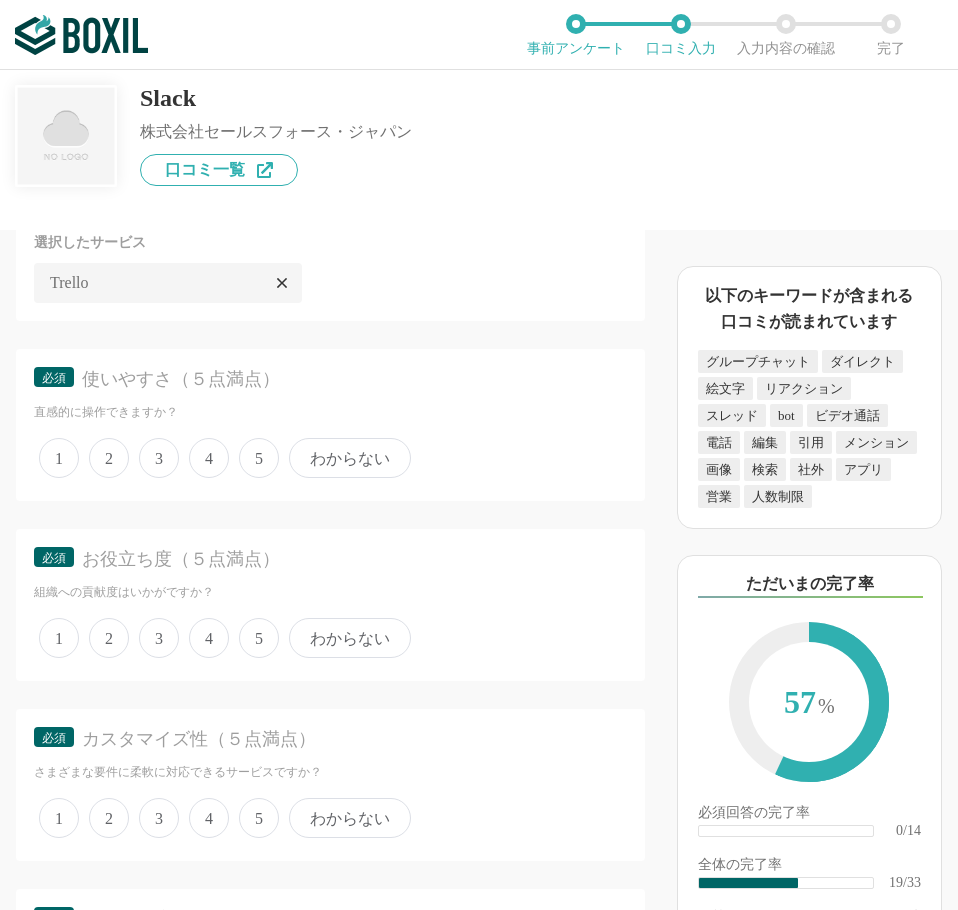 scroll, scrollTop: 3300, scrollLeft: 0, axis: vertical 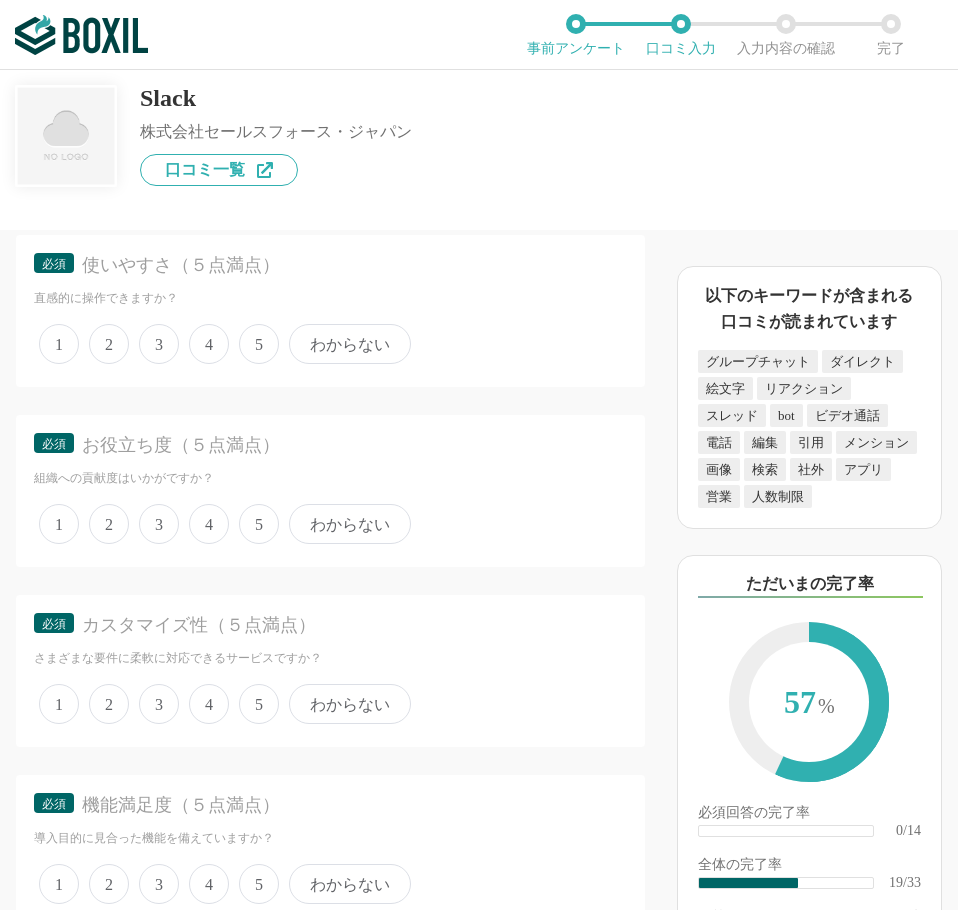 click on "5" at bounding box center (259, 344) 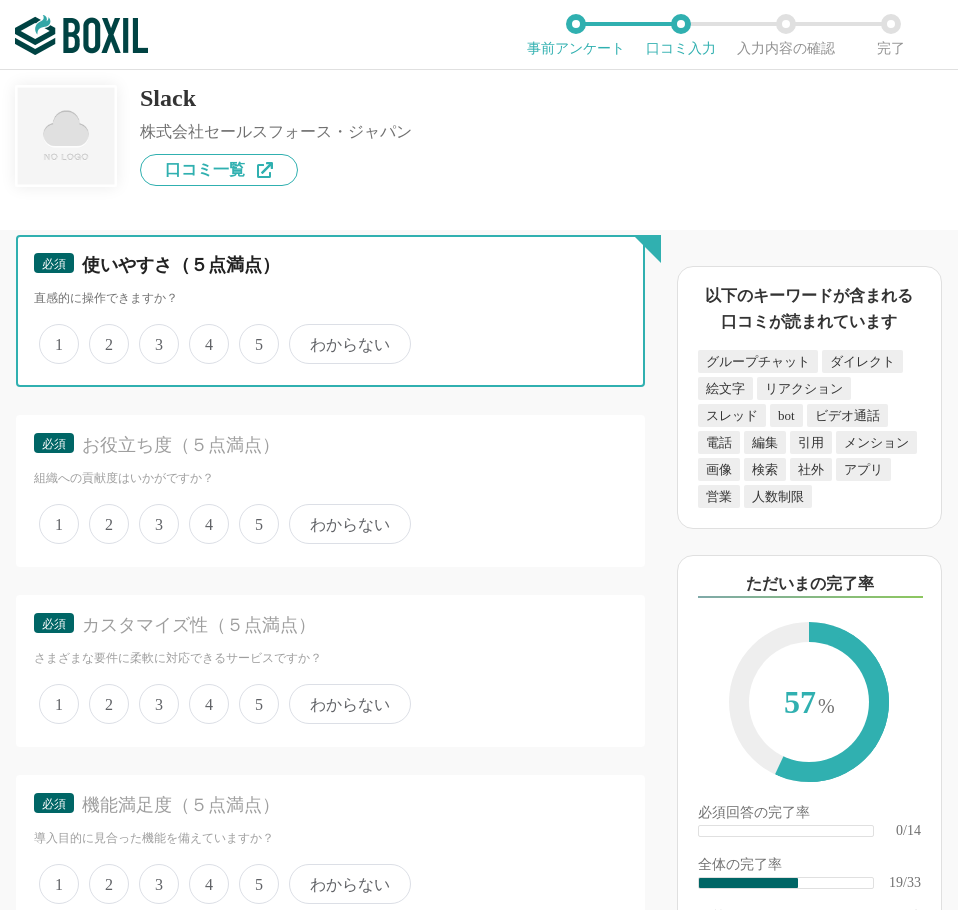 click on "5" at bounding box center (250, 333) 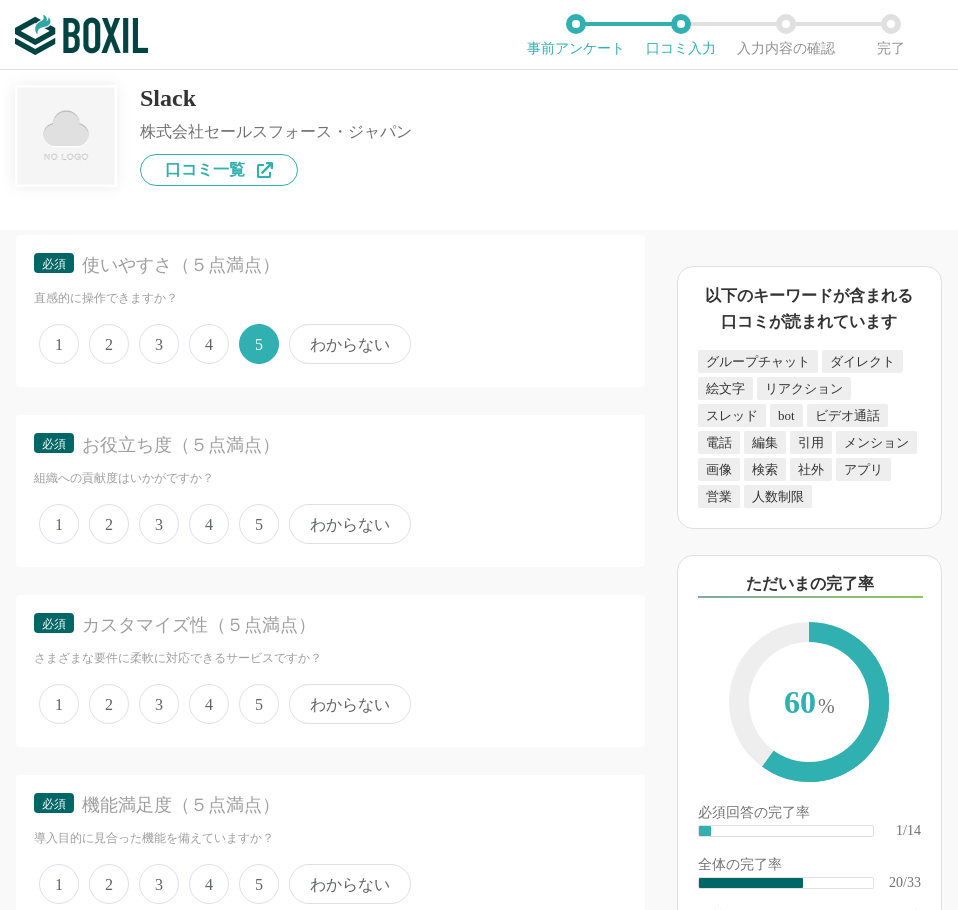 drag, startPoint x: 228, startPoint y: 508, endPoint x: 222, endPoint y: 523, distance: 16.155495 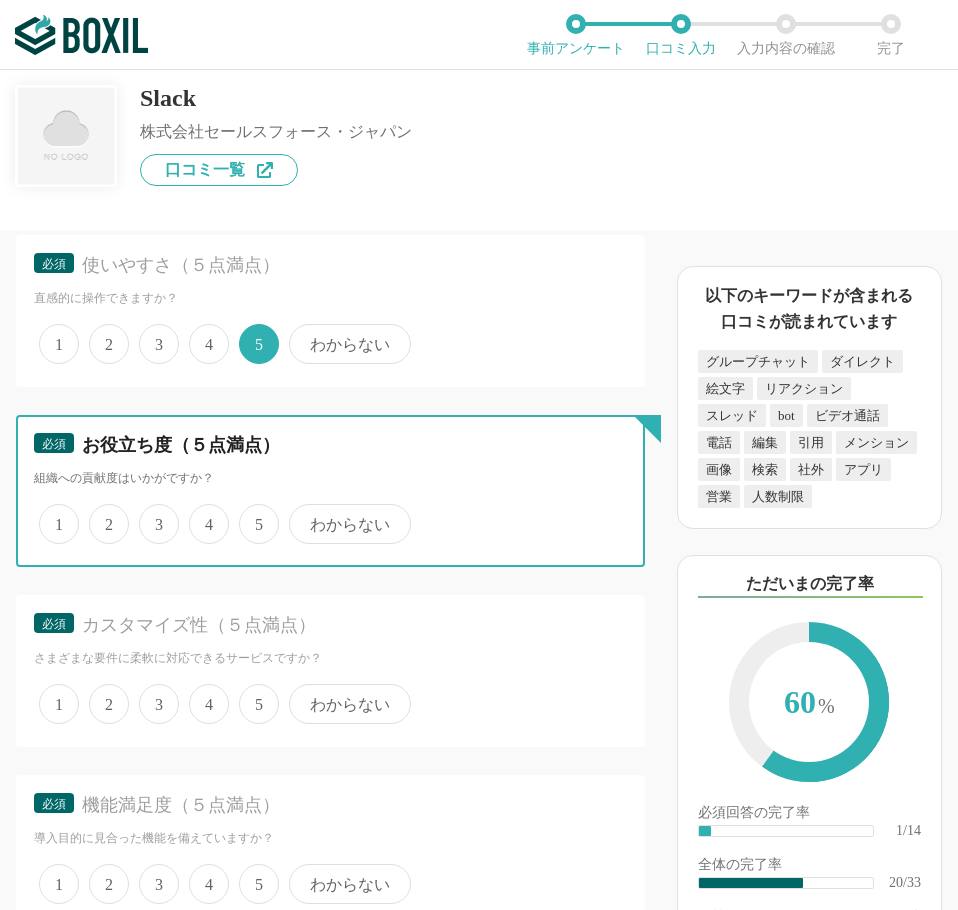 click on "4" at bounding box center [200, 513] 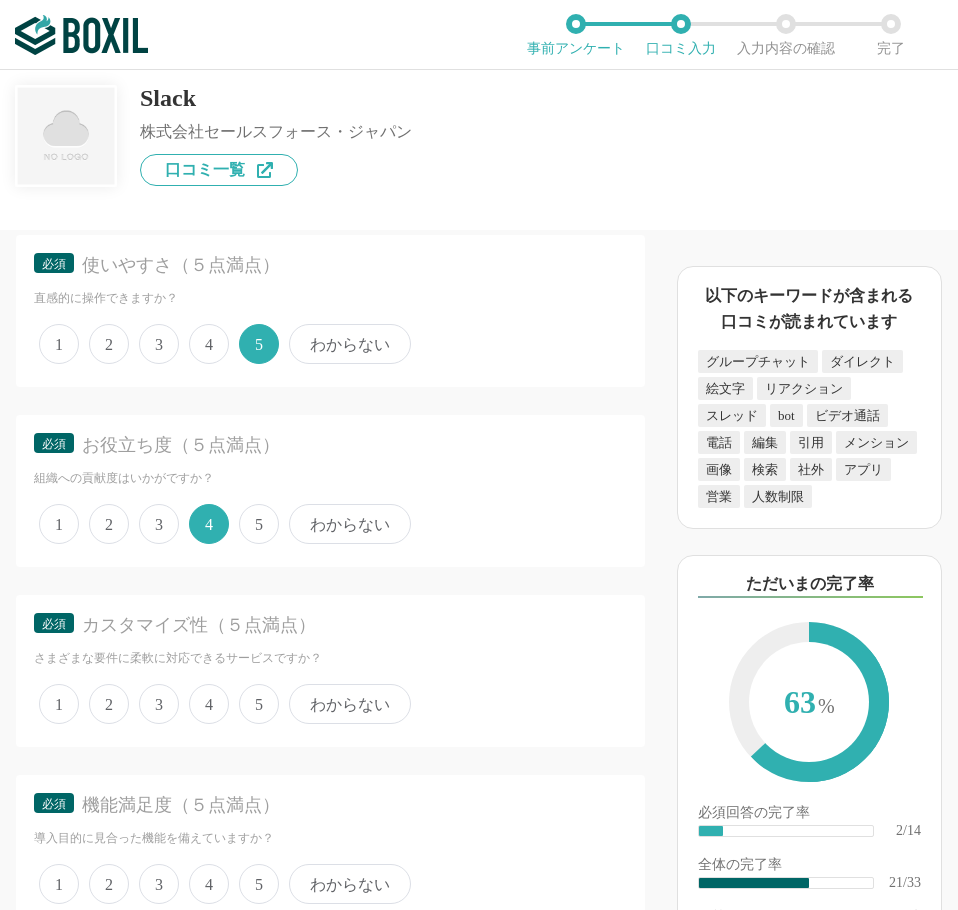 click on "4" at bounding box center (209, 524) 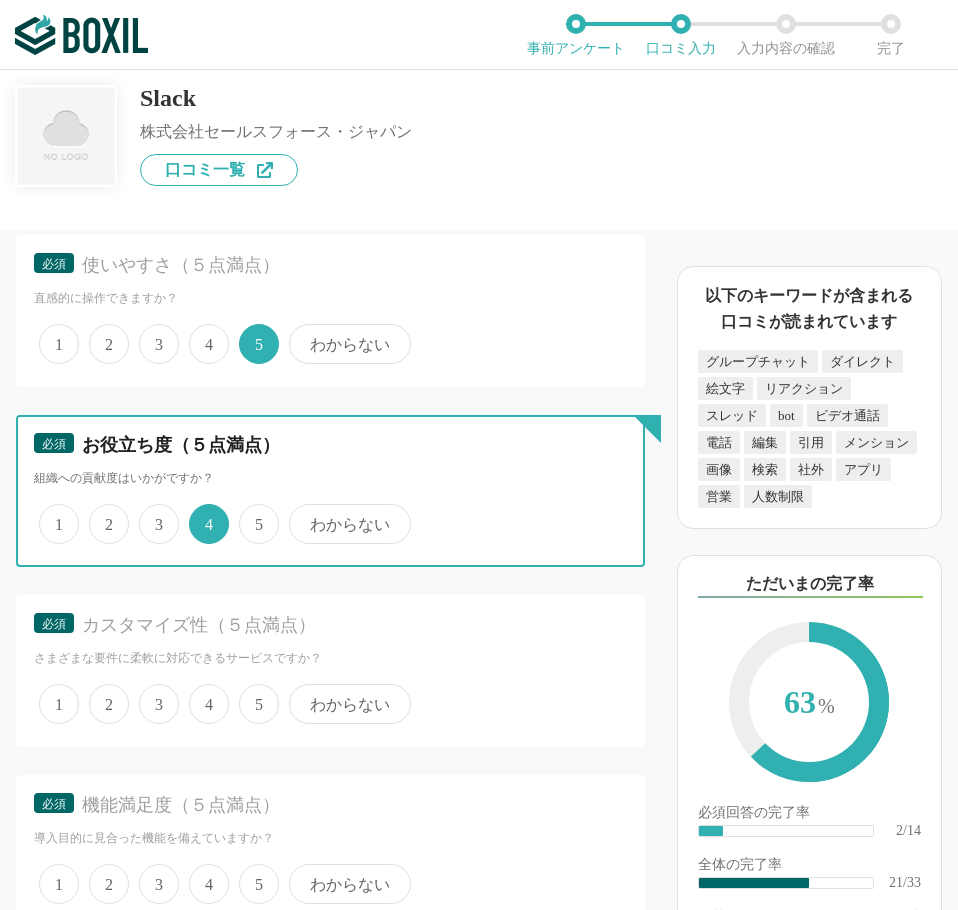 click on "4" at bounding box center [200, 513] 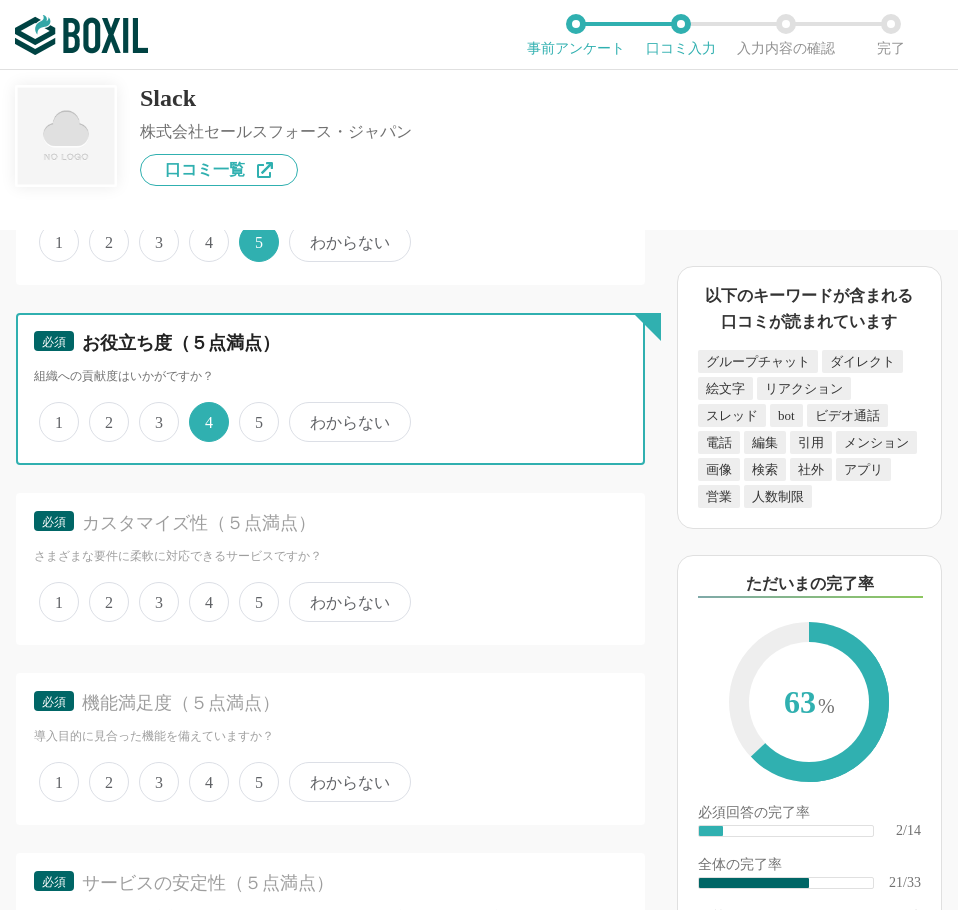 scroll, scrollTop: 3500, scrollLeft: 0, axis: vertical 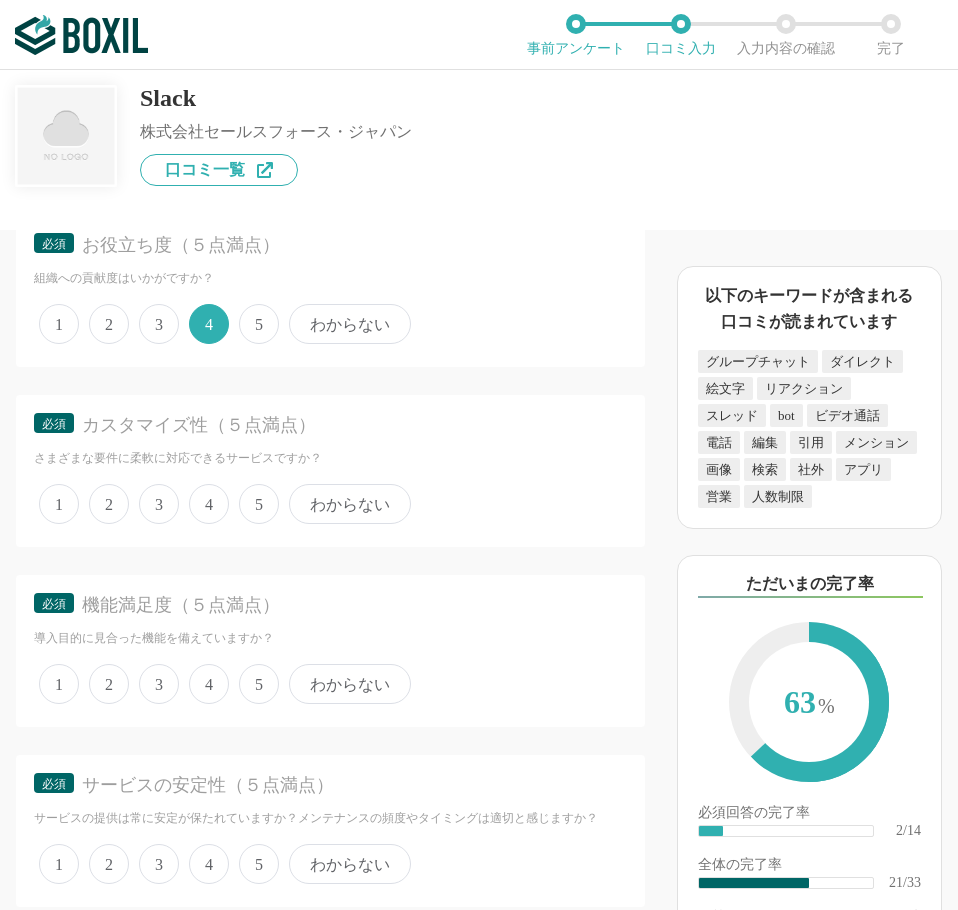 click on "5" at bounding box center [259, 504] 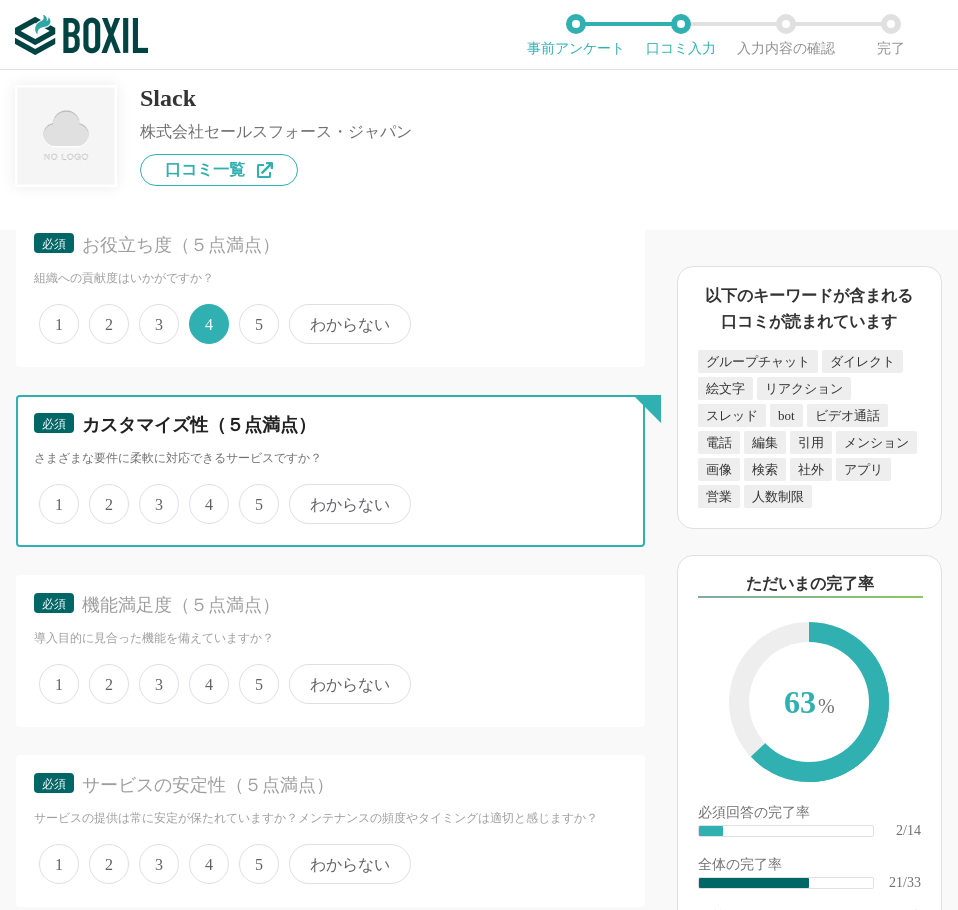 click on "5" at bounding box center (250, 493) 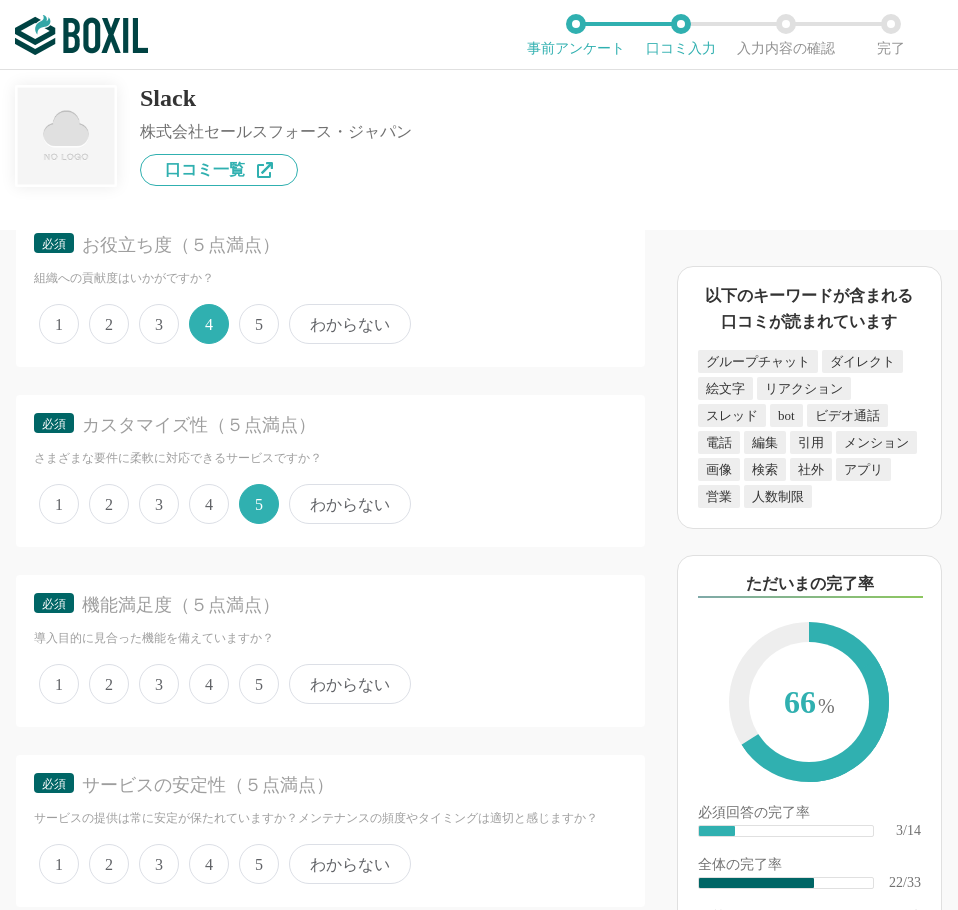 click on "5" at bounding box center [259, 684] 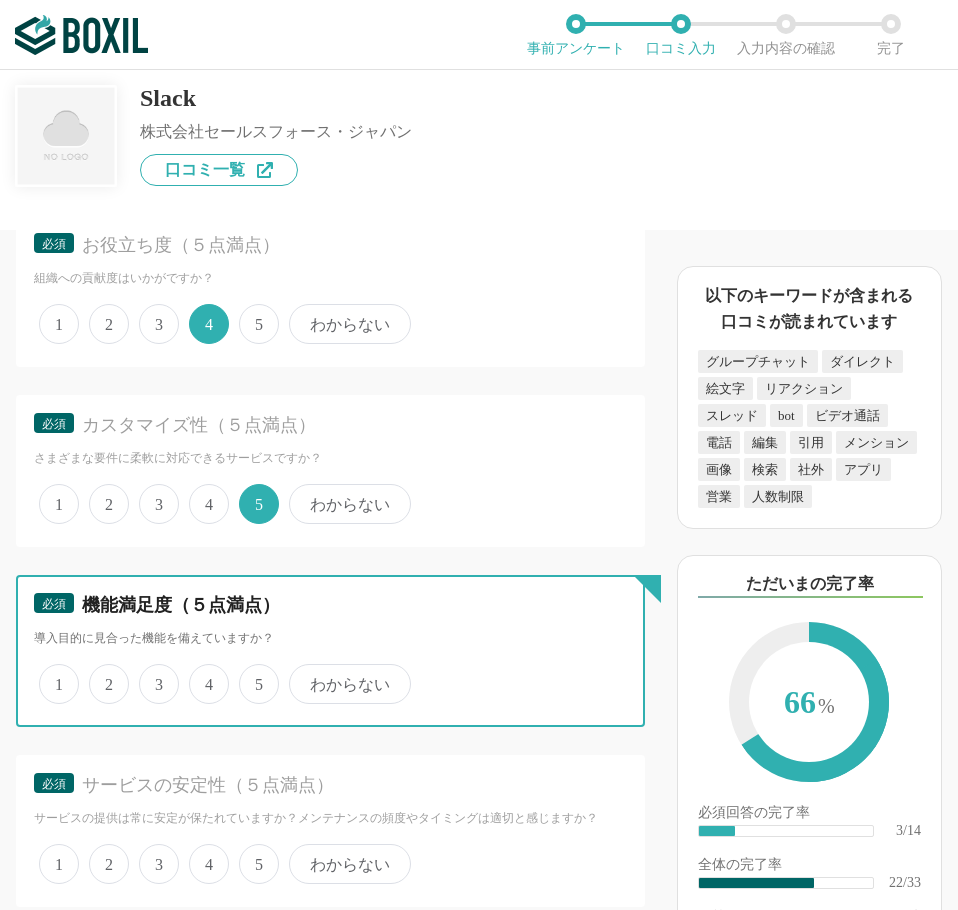 click on "5" at bounding box center [250, 673] 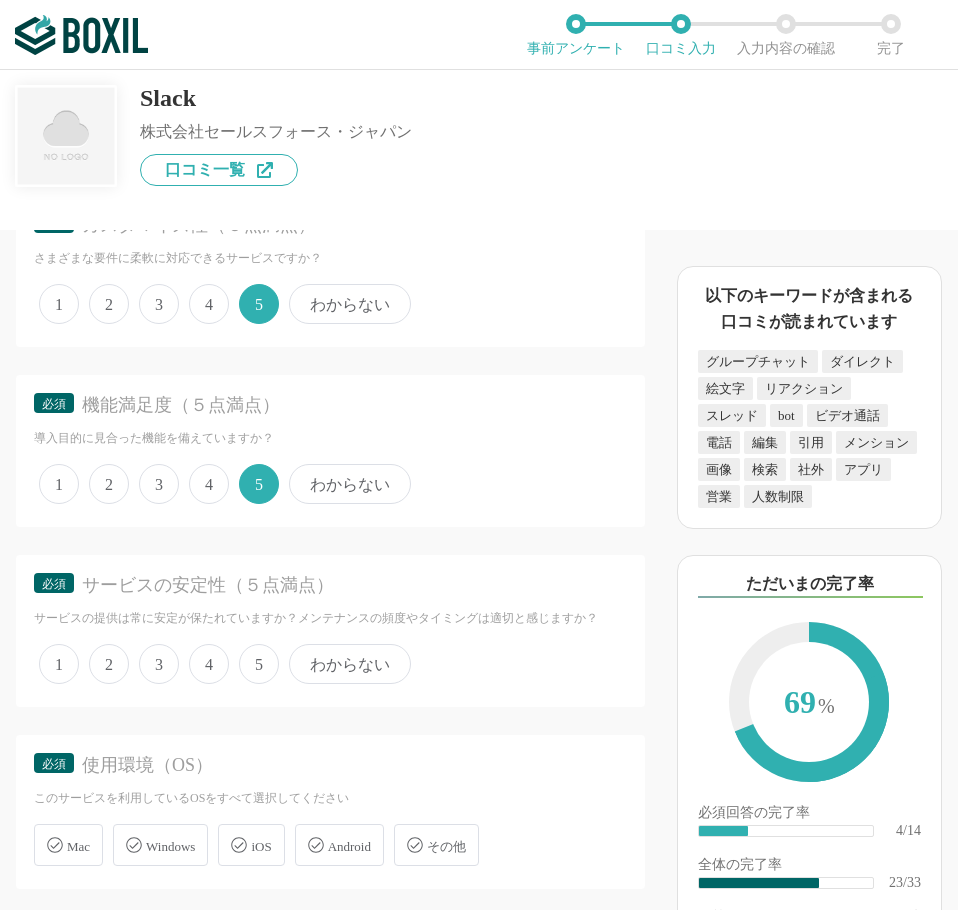 click on "4" at bounding box center [209, 664] 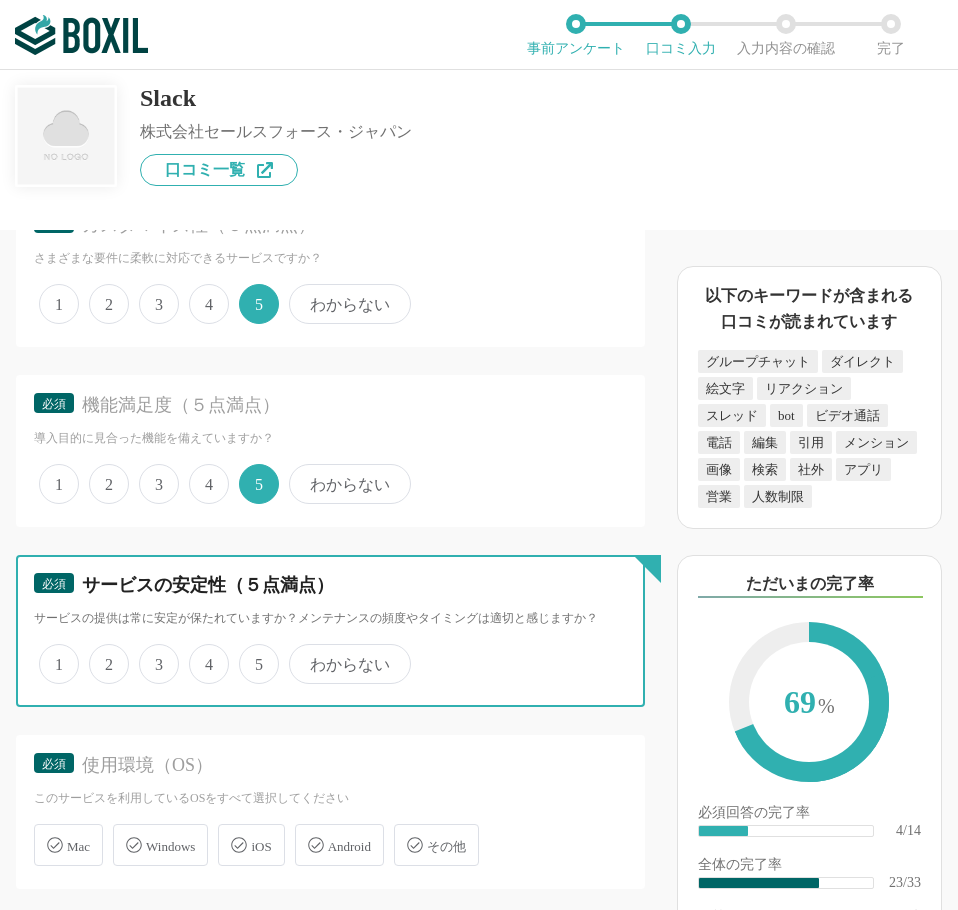 click on "4" at bounding box center [200, 653] 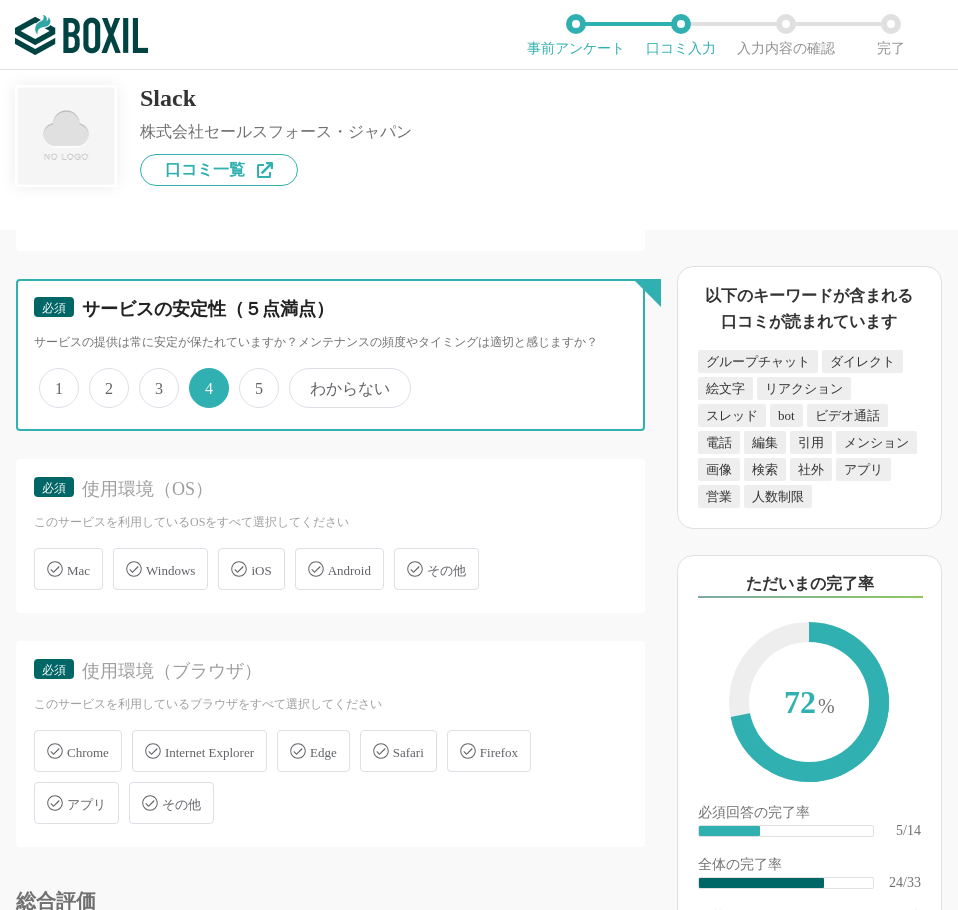 scroll, scrollTop: 4000, scrollLeft: 0, axis: vertical 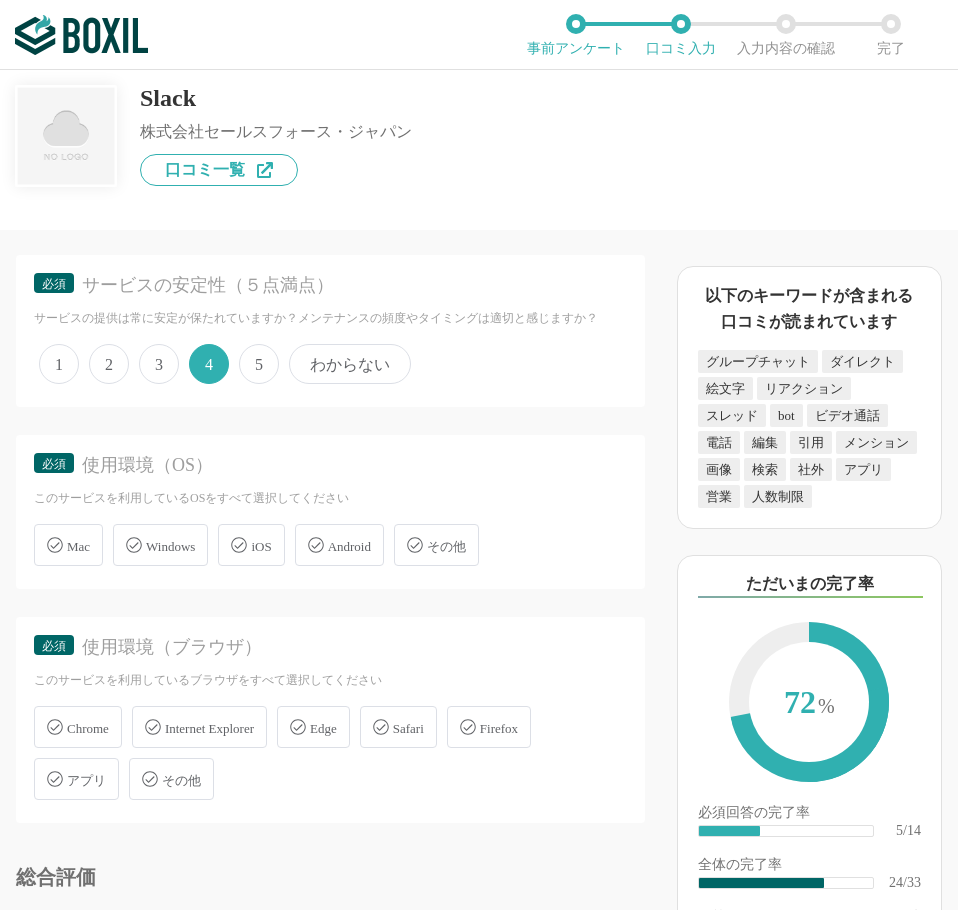 drag, startPoint x: 181, startPoint y: 554, endPoint x: 176, endPoint y: 613, distance: 59.211487 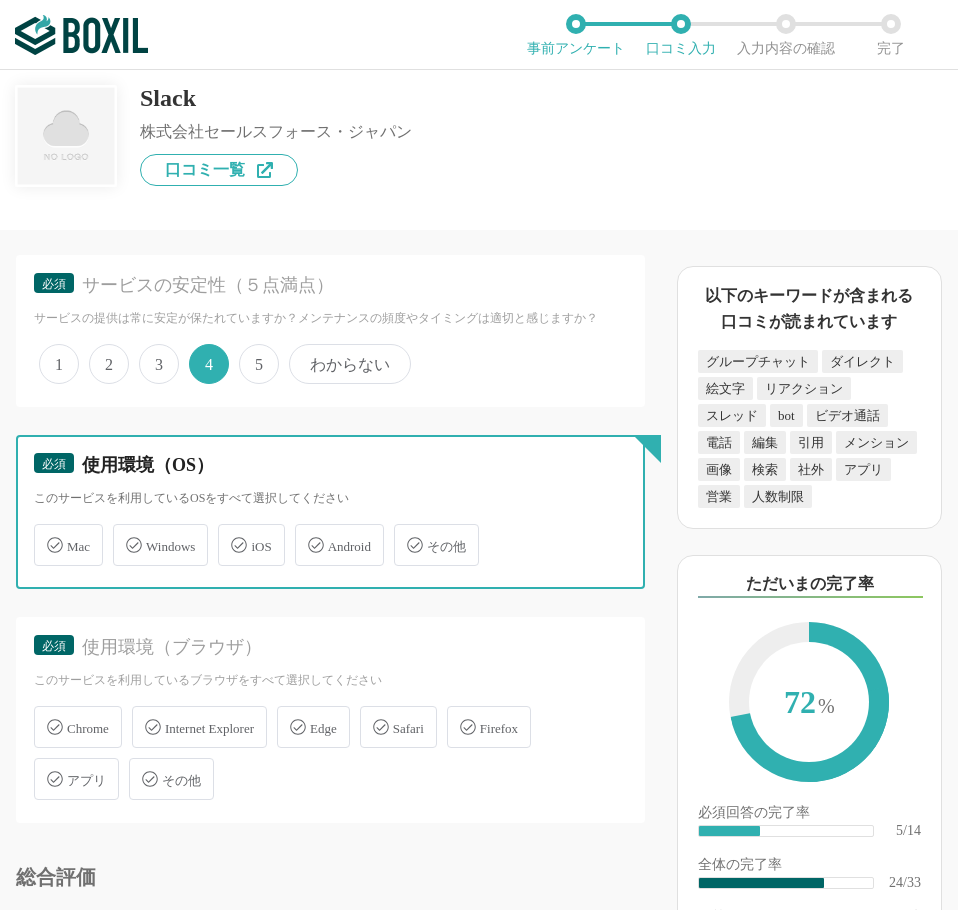 click on "Windows" at bounding box center (123, 533) 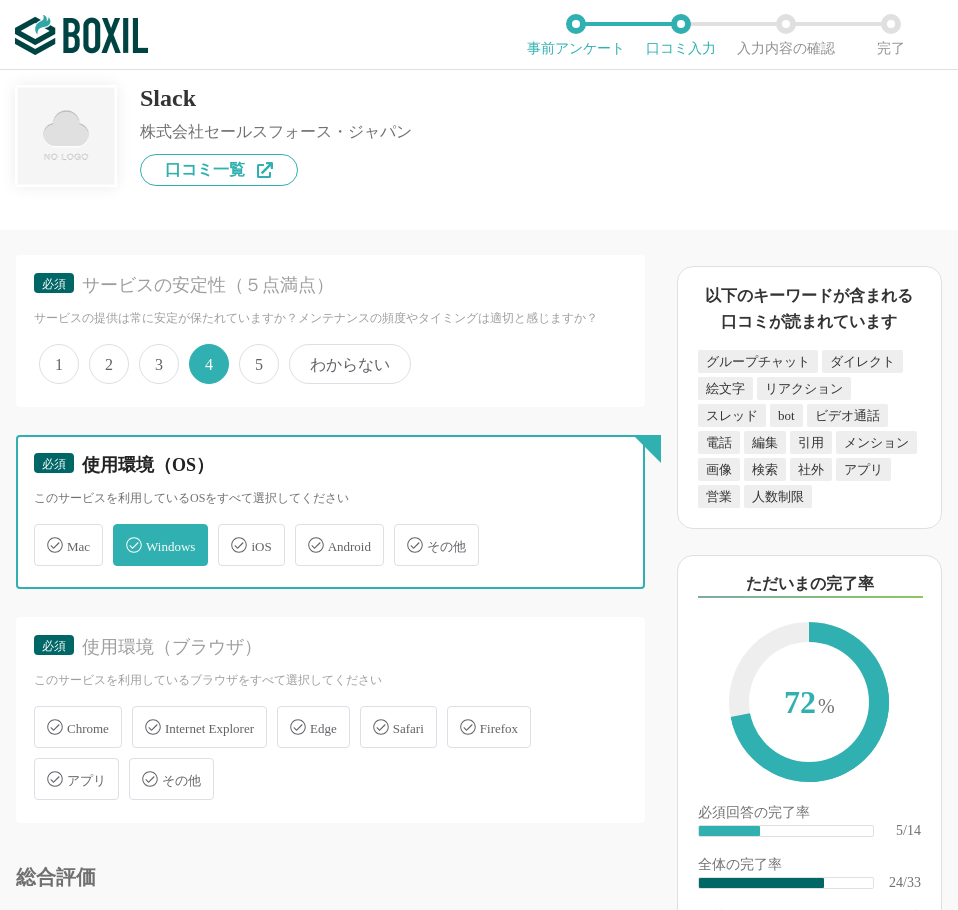 checkbox on "true" 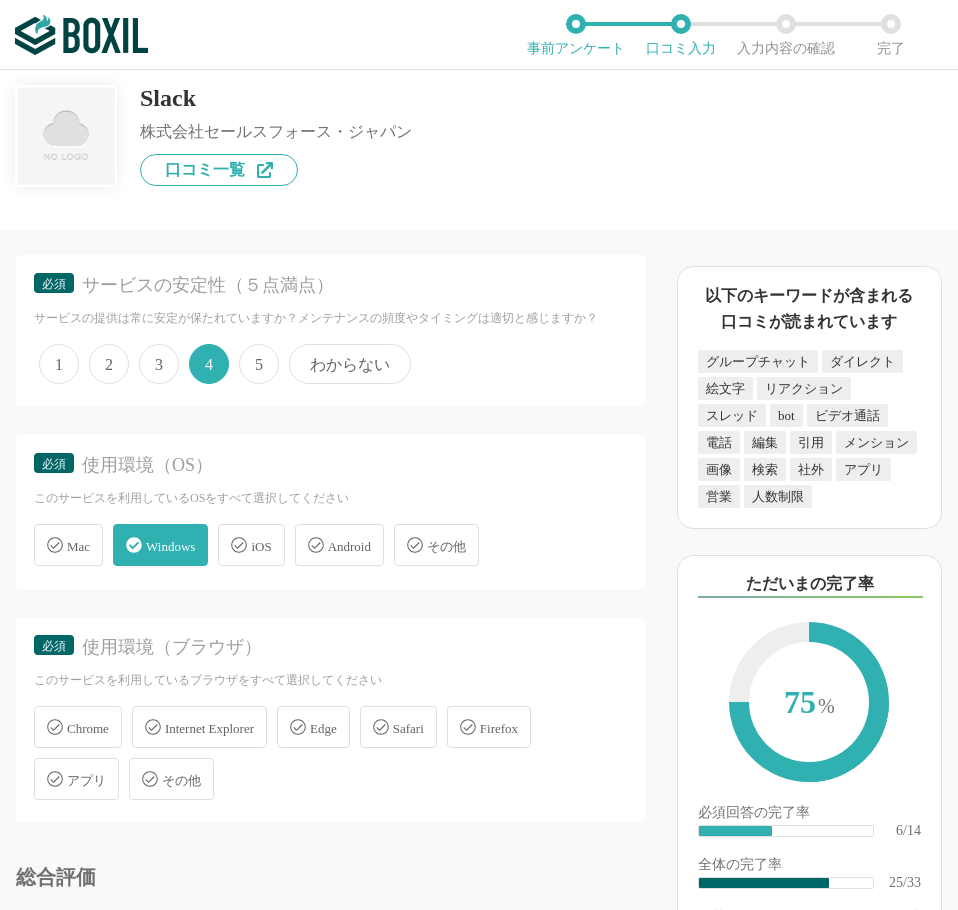 click on "Chrome" at bounding box center [88, 728] 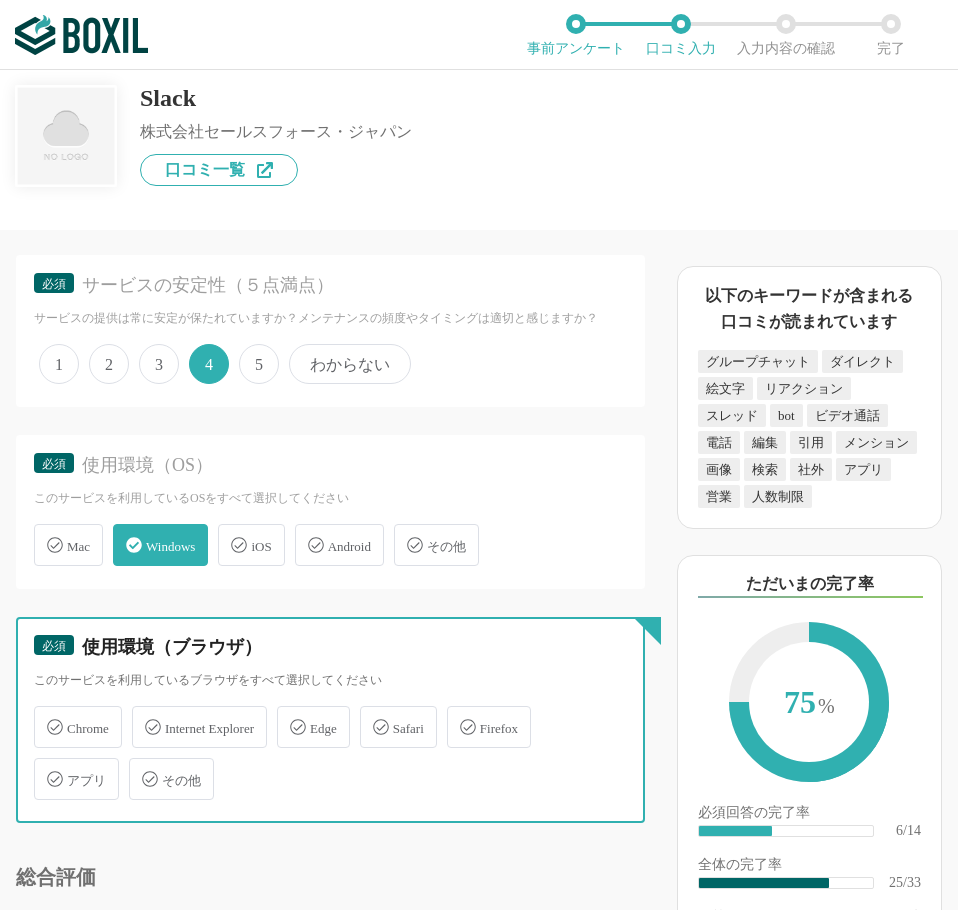 click on "Chrome" at bounding box center (44, 715) 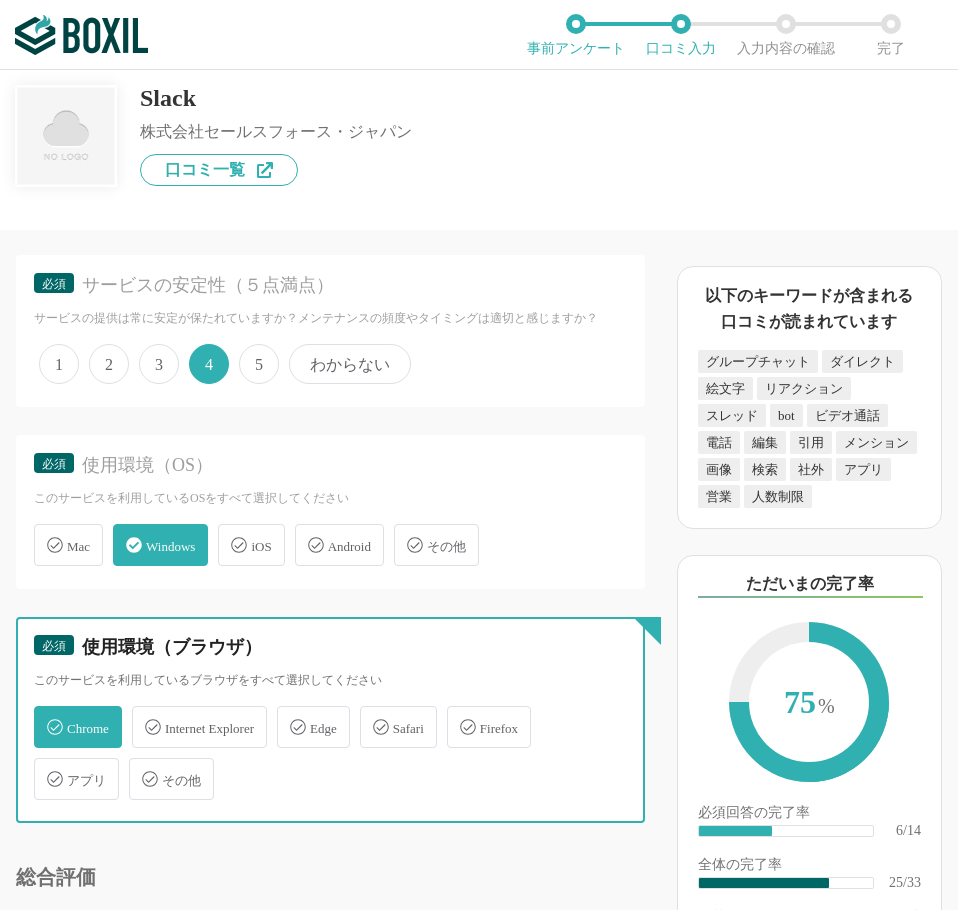 checkbox on "true" 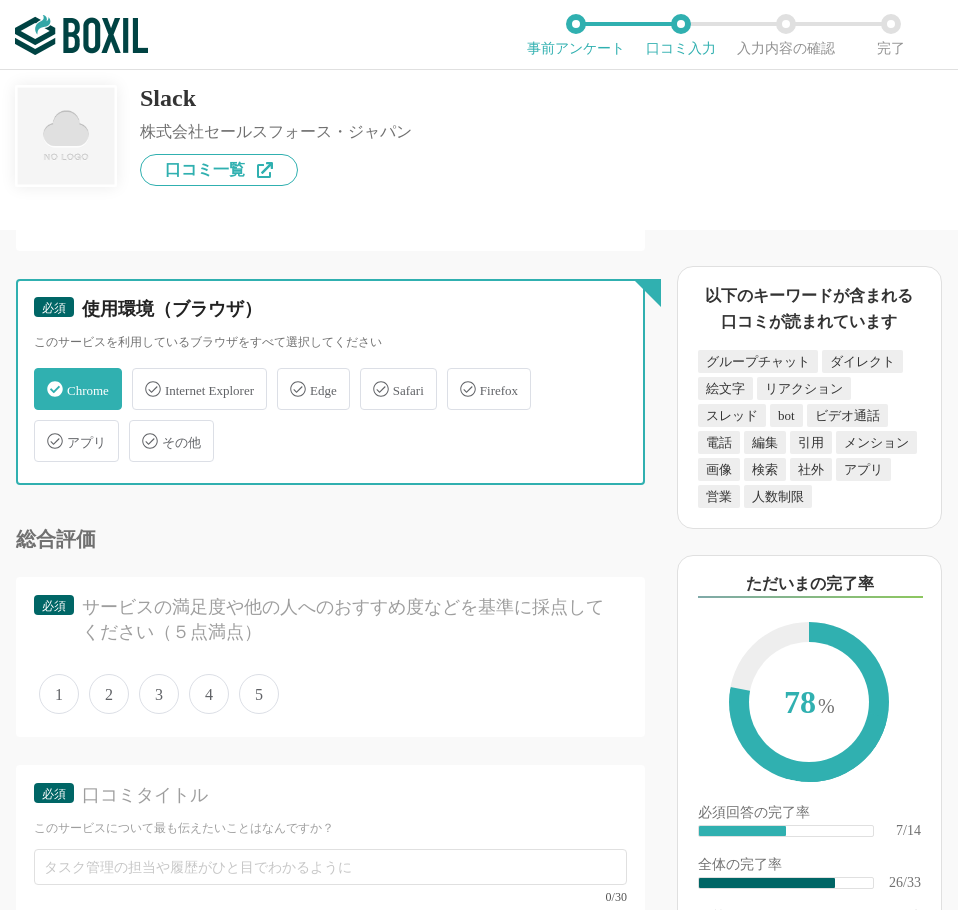 scroll, scrollTop: 4500, scrollLeft: 0, axis: vertical 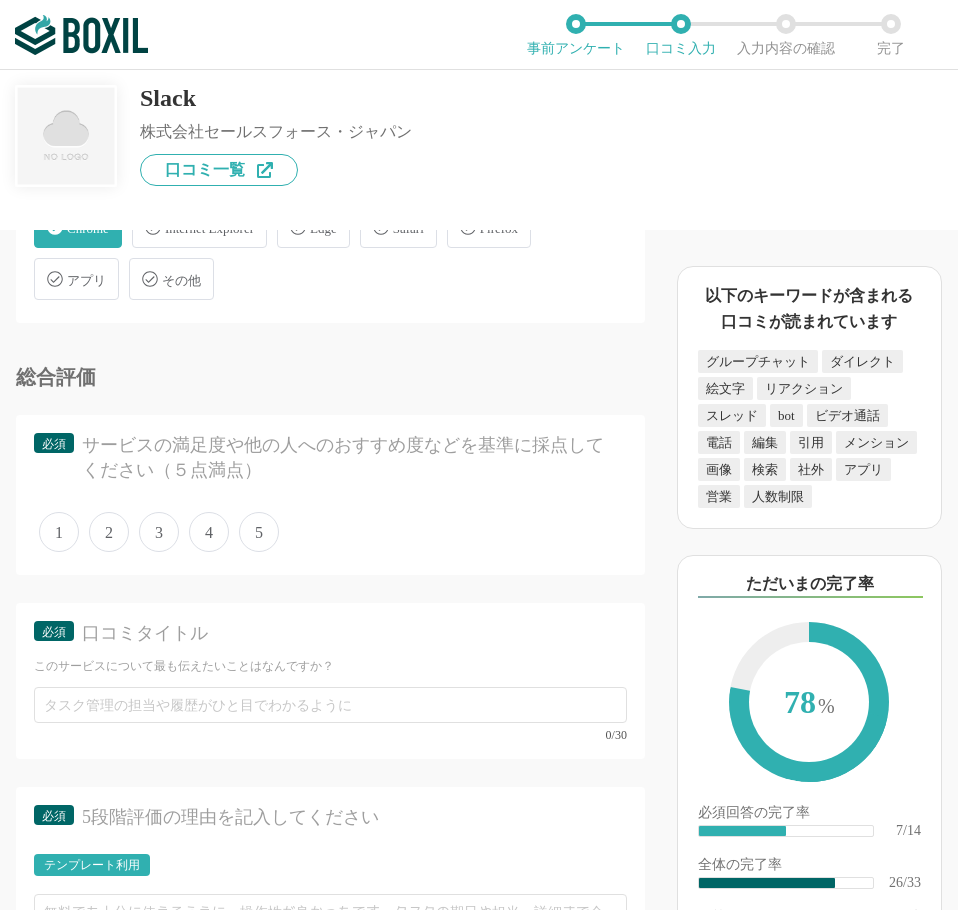 click on "5" at bounding box center [259, 532] 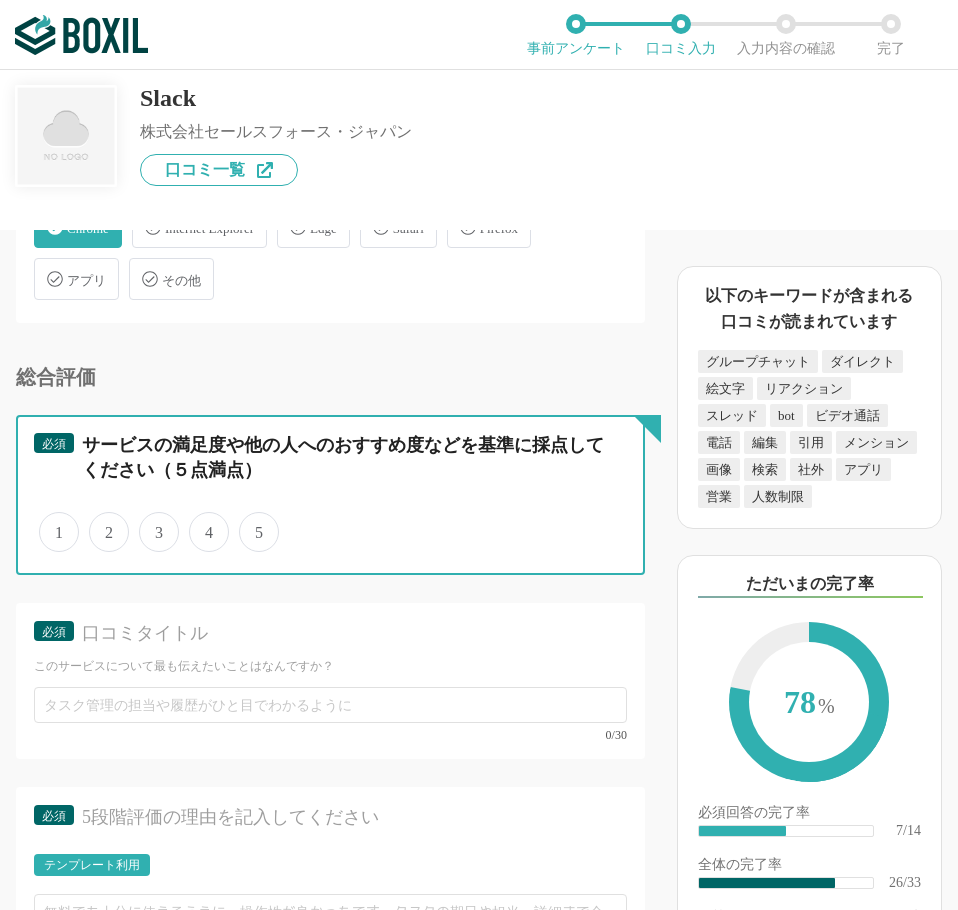 click on "5" at bounding box center (250, 521) 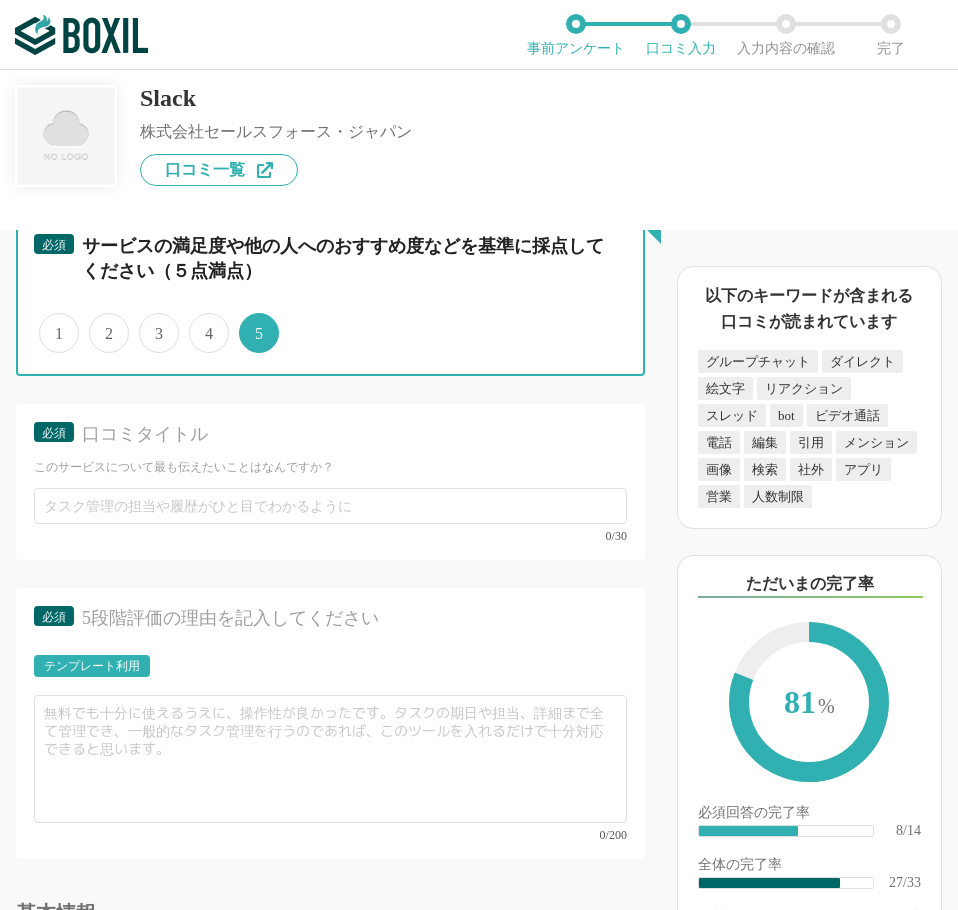 scroll, scrollTop: 4700, scrollLeft: 0, axis: vertical 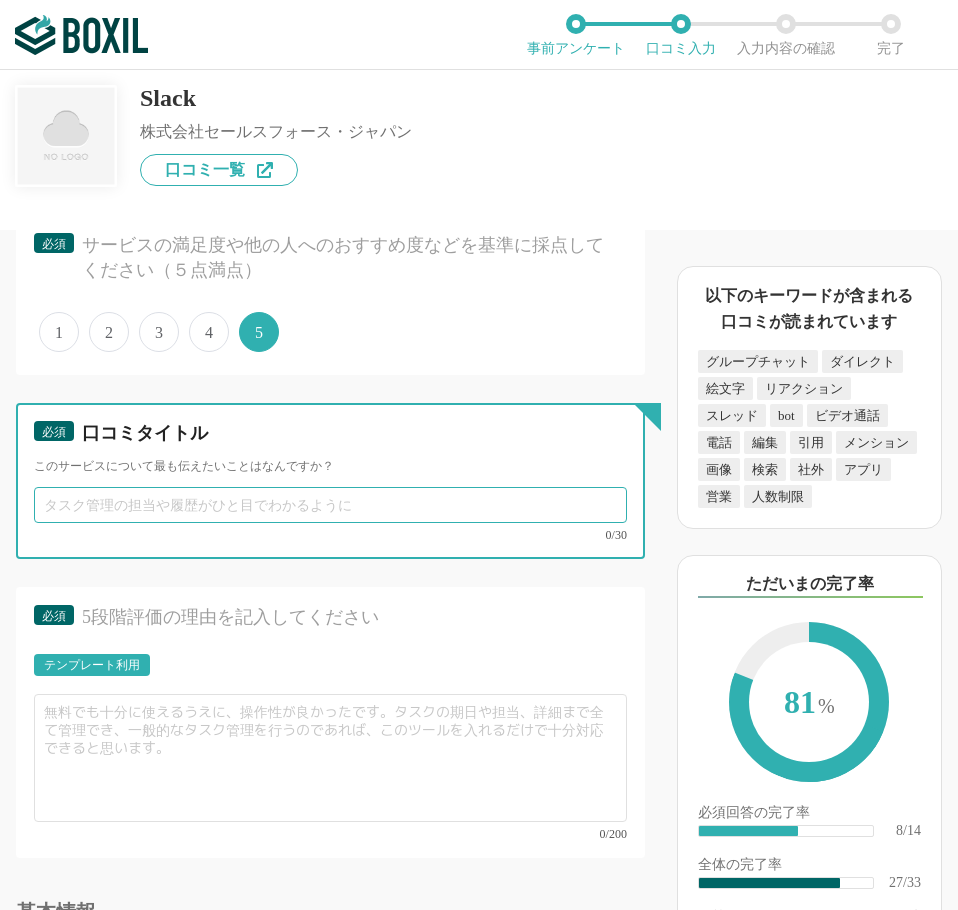 click at bounding box center (330, 505) 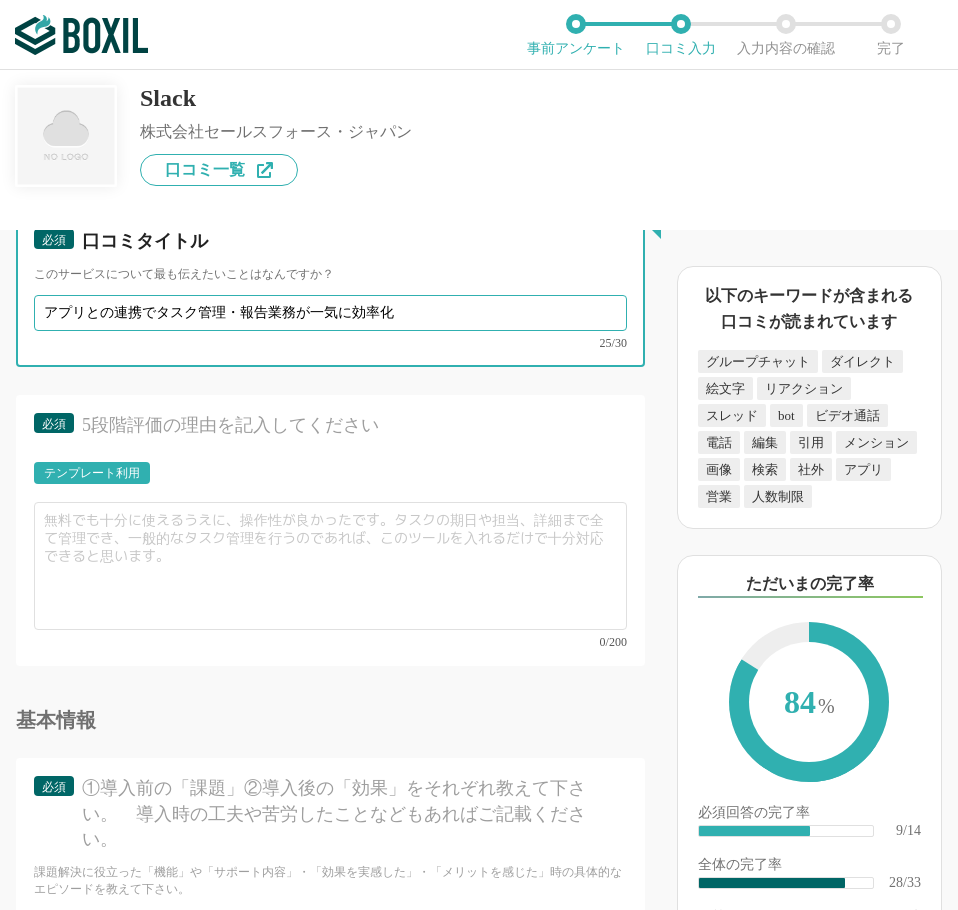 scroll, scrollTop: 4900, scrollLeft: 0, axis: vertical 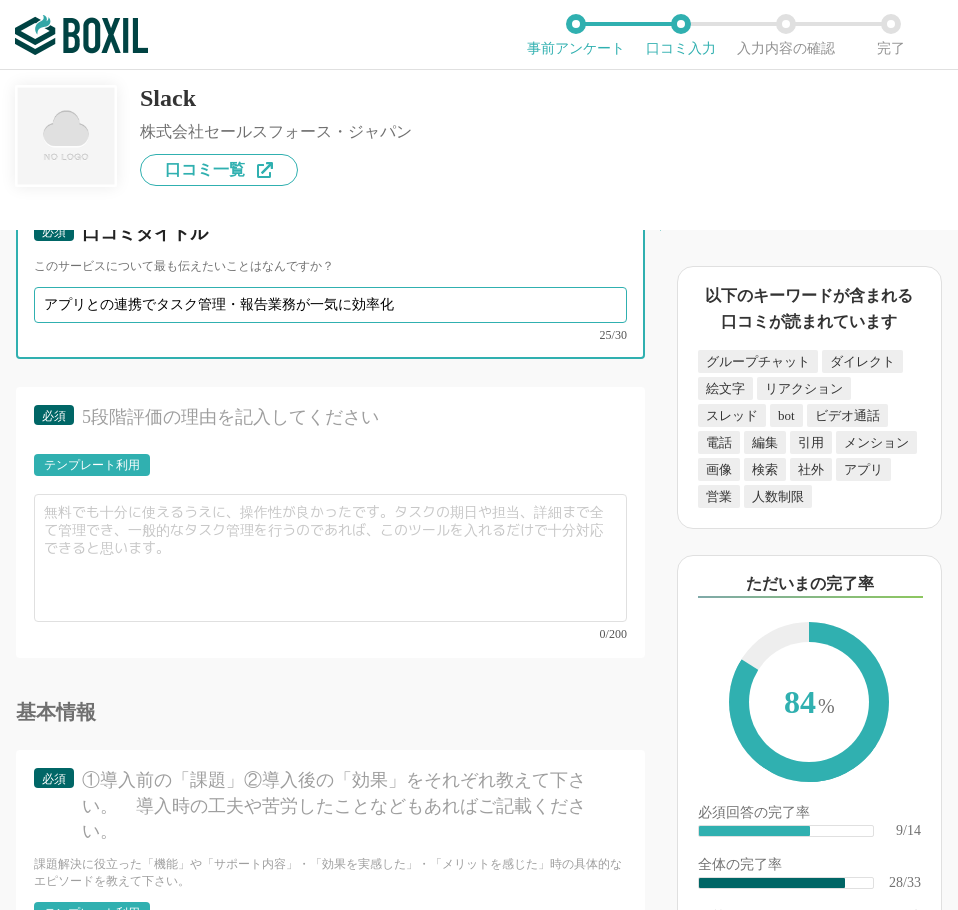 type on "アプリとの連携でタスク管理・報告業務が一気に効率化" 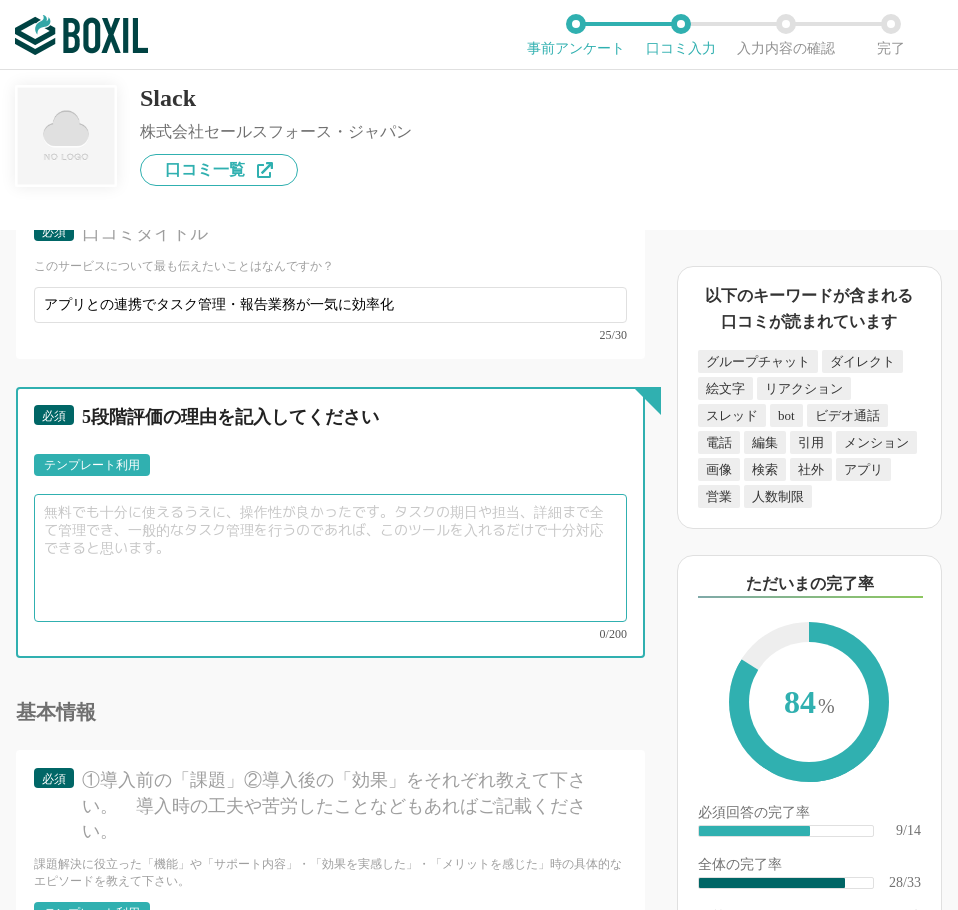 paste on "Google DriveやTrello、カレンダー連携など、日々の業務ツールをまとめて管理できて便利。ただし、情報量が多くなると検索性がやや落ちるのが惜しいポイント。" 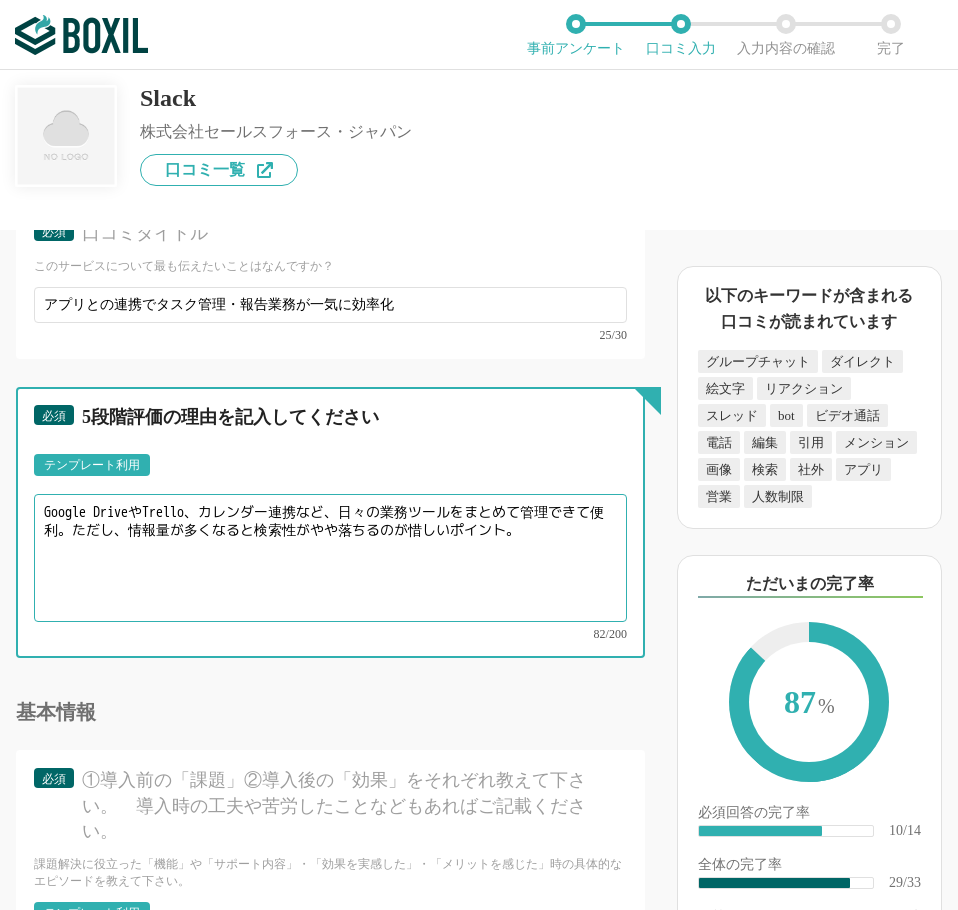click on "Google DriveやTrello、カレンダー連携など、日々の業務ツールをまとめて管理できて便利。ただし、情報量が多くなると検索性がやや落ちるのが惜しいポイント。" at bounding box center [330, 558] 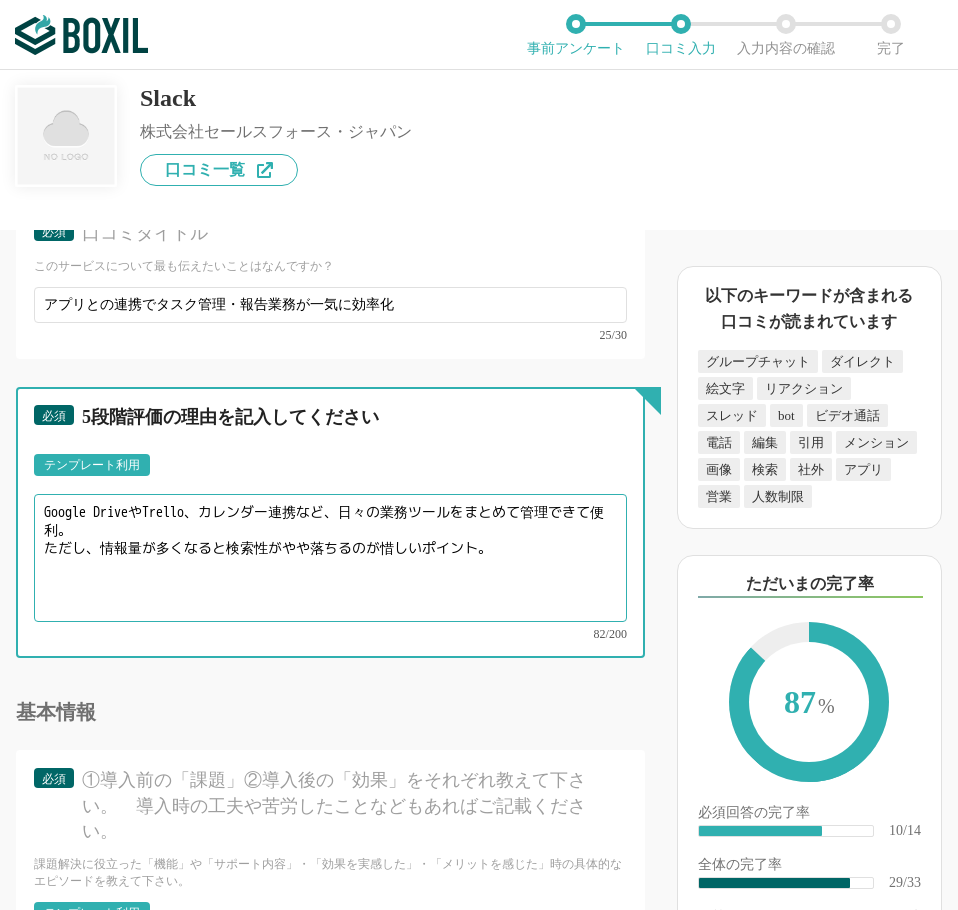 drag, startPoint x: 511, startPoint y: 537, endPoint x: -3, endPoint y: 545, distance: 514.06226 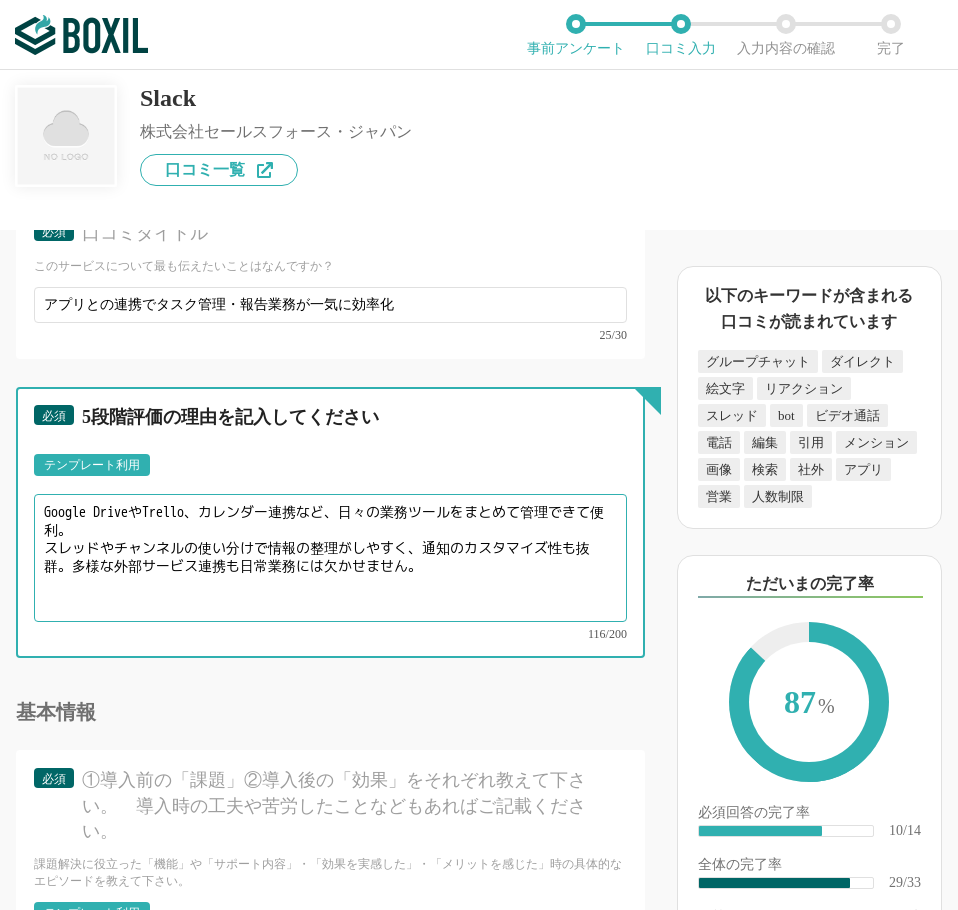 click on "Google DriveやTrello、カレンダー連携など、日々の業務ツールをまとめて管理できて便利。
スレッドやチャンネルの使い分けで情報の整理がしやすく、通知のカスタマイズ性も抜群。多様な外部サービス連携も日常業務には欠かせません。" at bounding box center (330, 558) 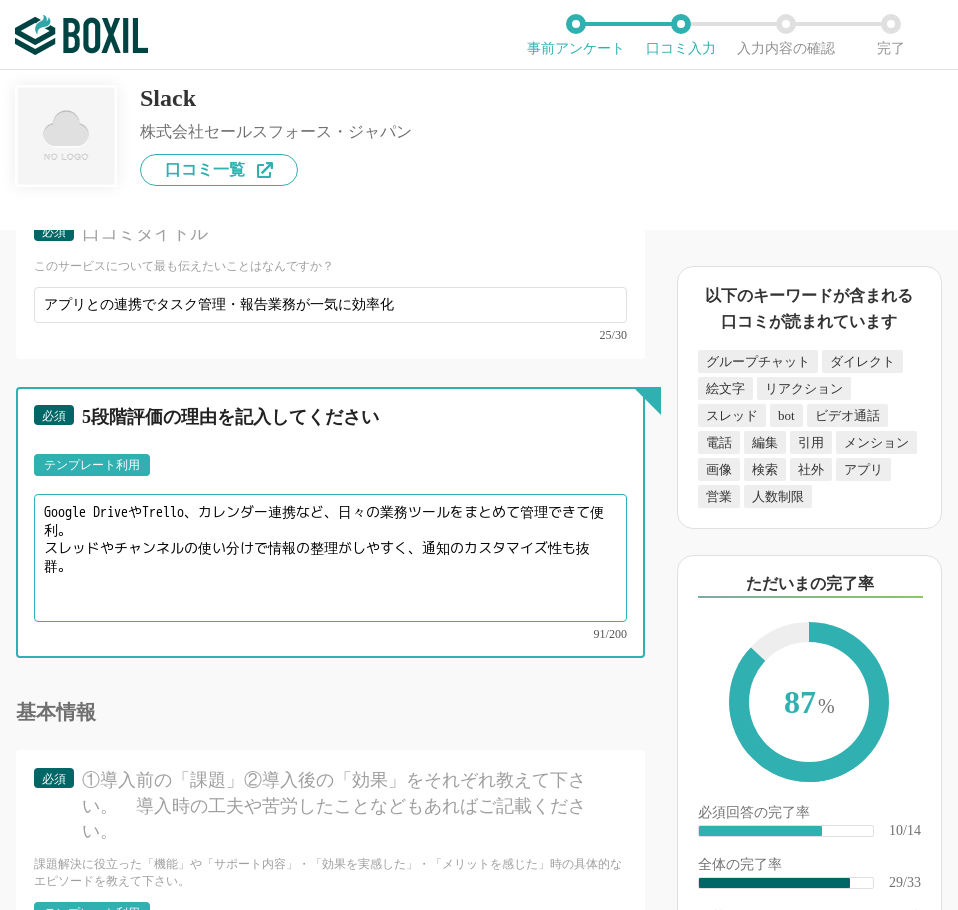 drag, startPoint x: 95, startPoint y: 525, endPoint x: -13, endPoint y: 503, distance: 110.217964 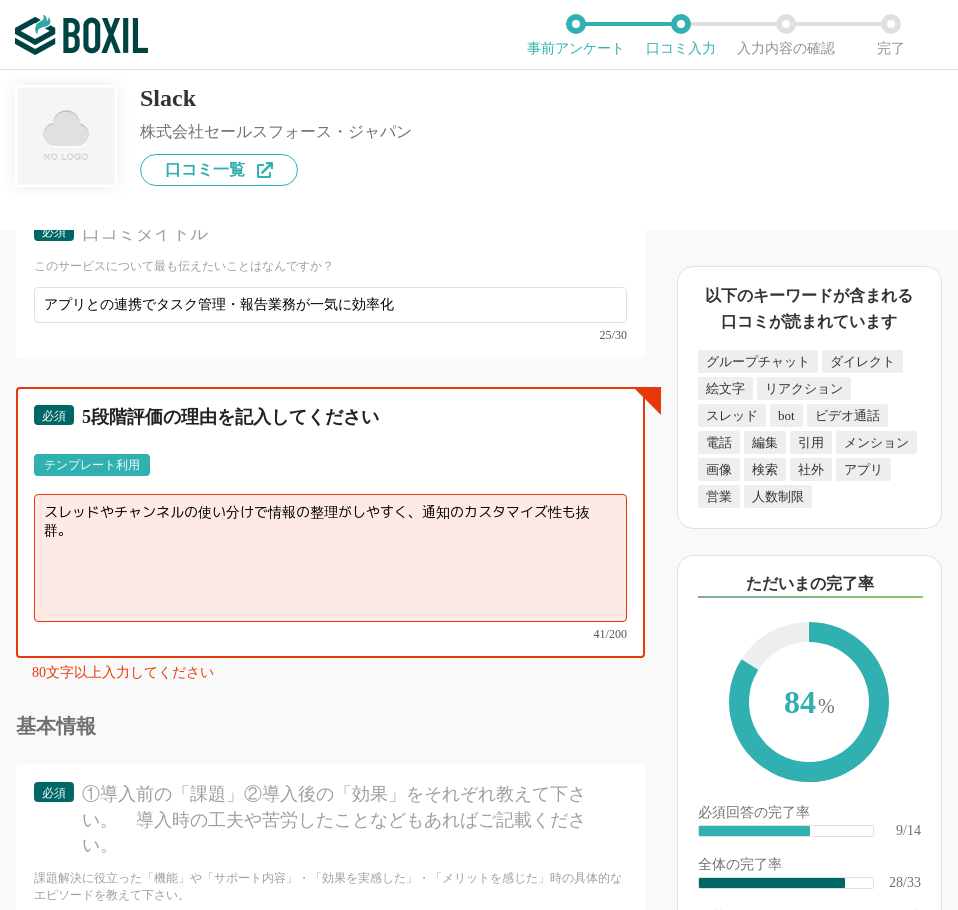 paste on "Google DriveやTrello、カレンダー連携など、日々の業務ツールをまとめて管理できて便利。" 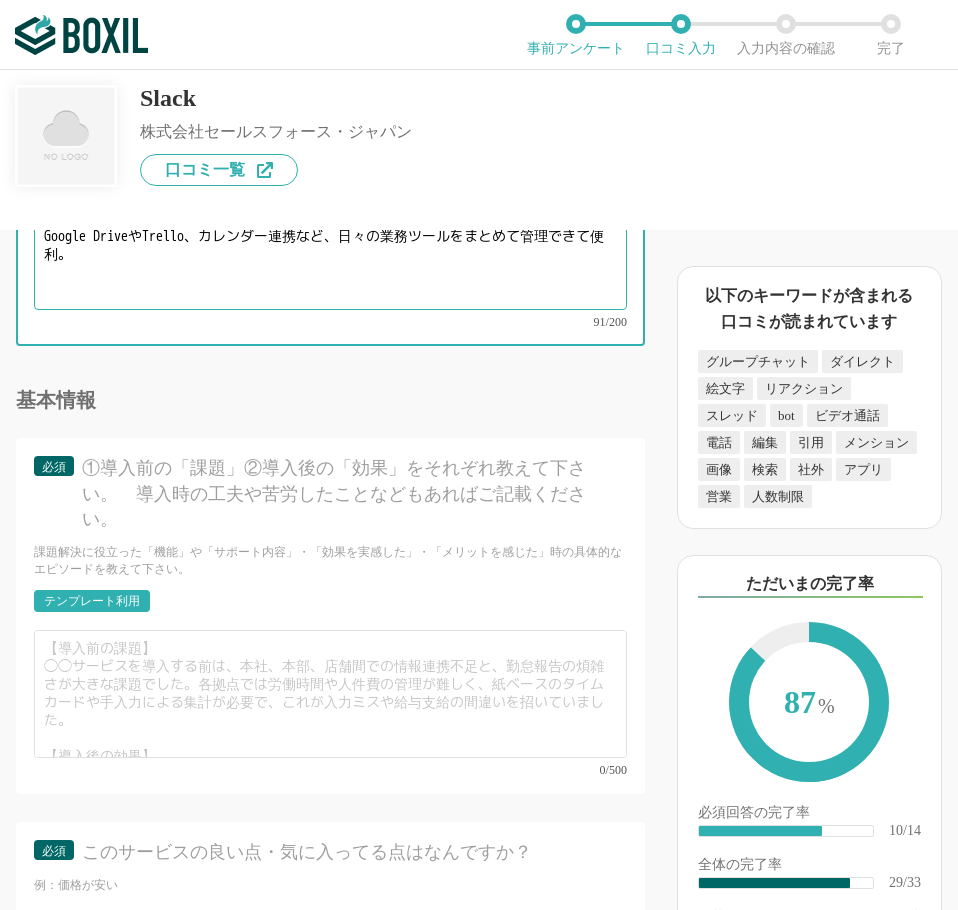 scroll, scrollTop: 5300, scrollLeft: 0, axis: vertical 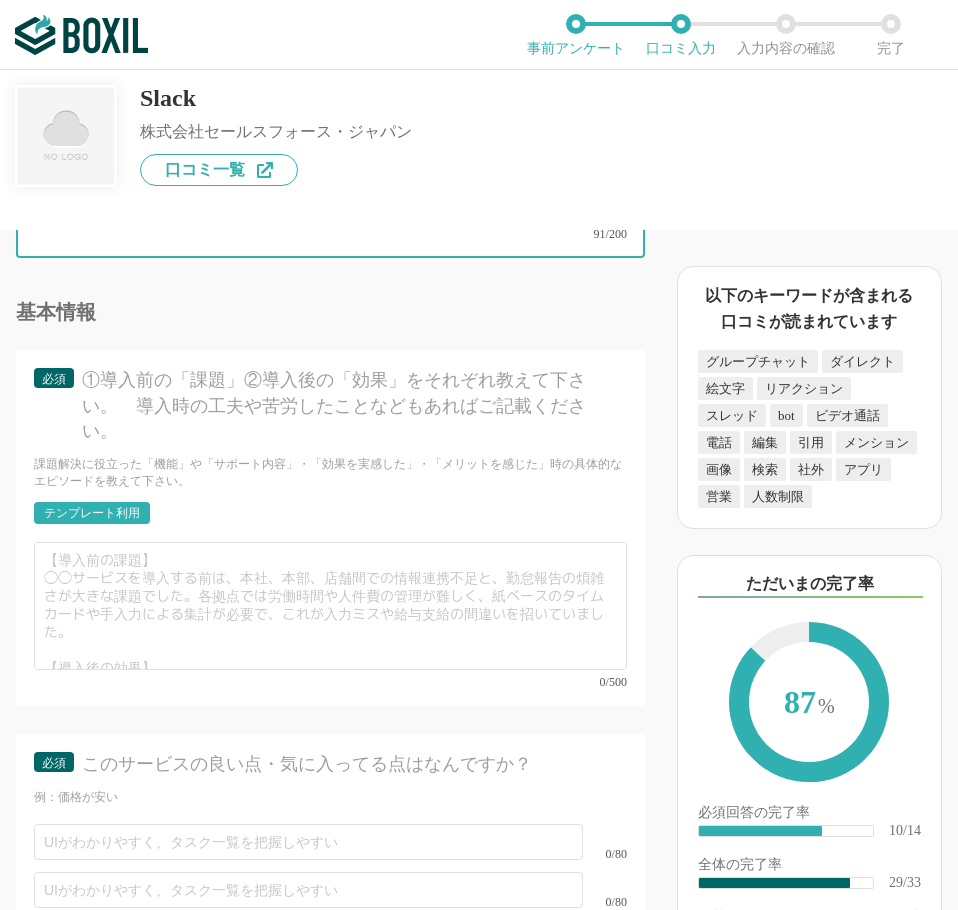 type on "スレッドやチャンネルの使い分けで情報の整理がしやすく、通知のカスタマイズ性も抜群。
Google DriveやTrello、カレンダー連携など、日々の業務ツールをまとめて管理できて便利。" 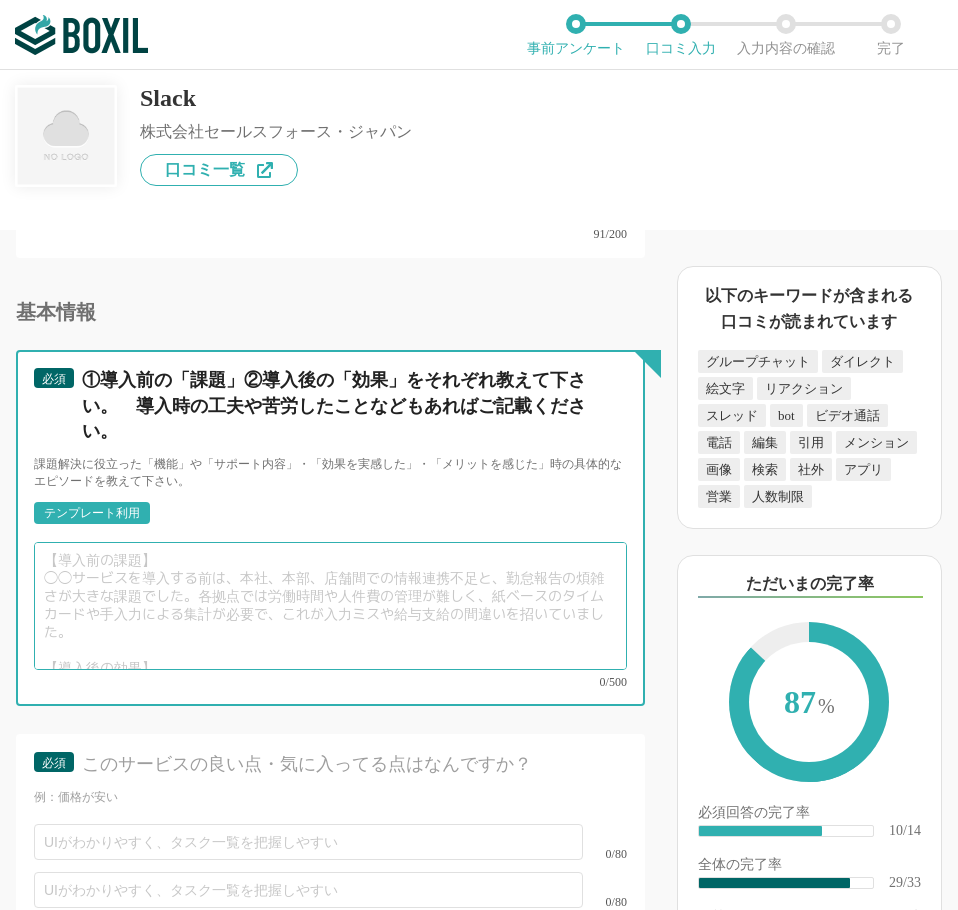 click at bounding box center [330, 606] 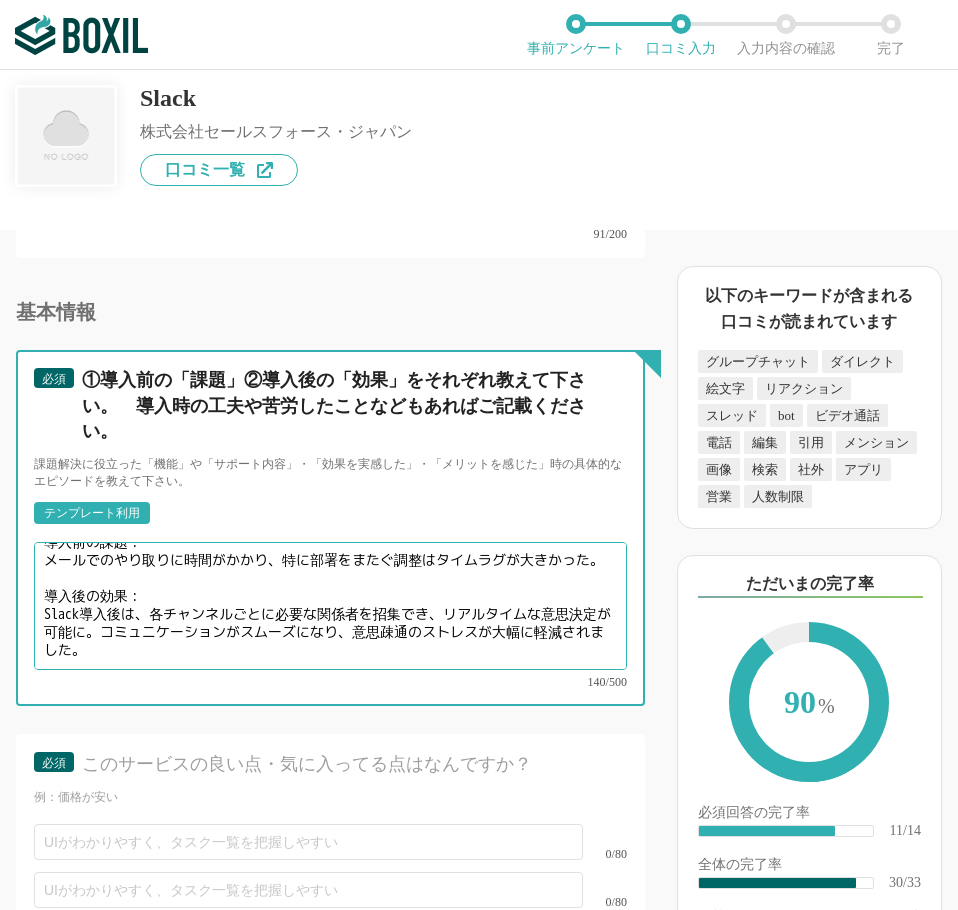 scroll, scrollTop: 28, scrollLeft: 0, axis: vertical 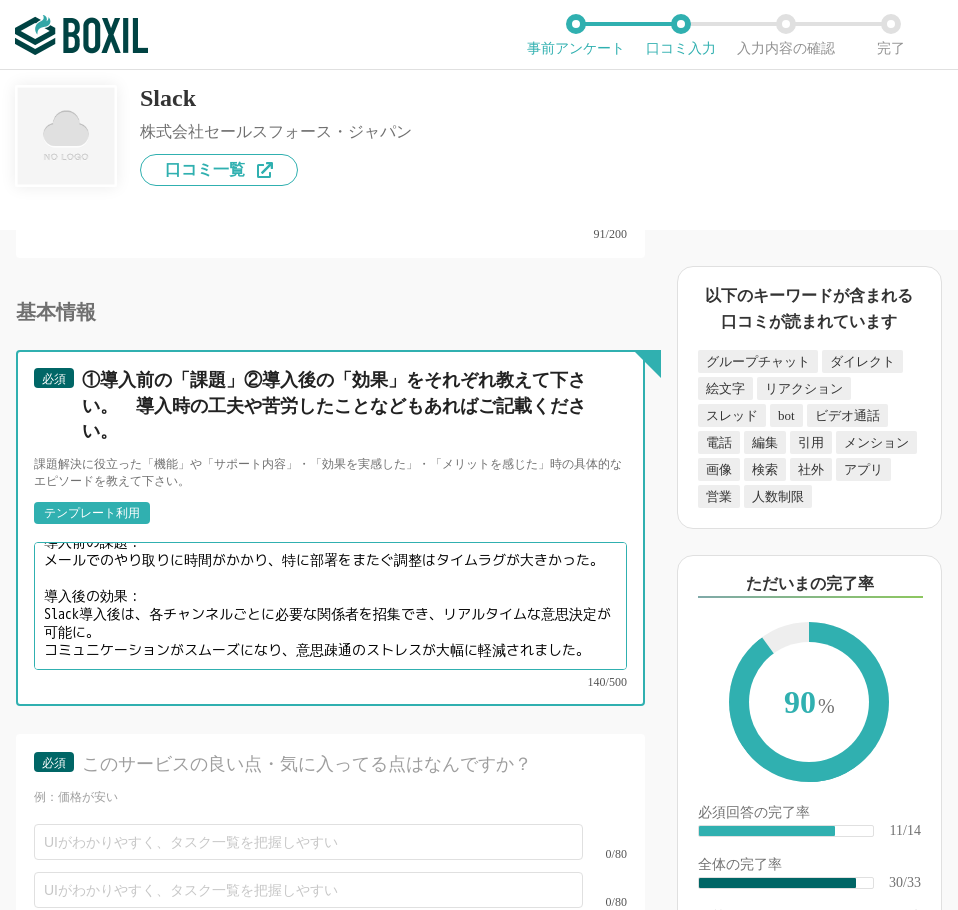 drag, startPoint x: 366, startPoint y: 594, endPoint x: 385, endPoint y: 607, distance: 23.021729 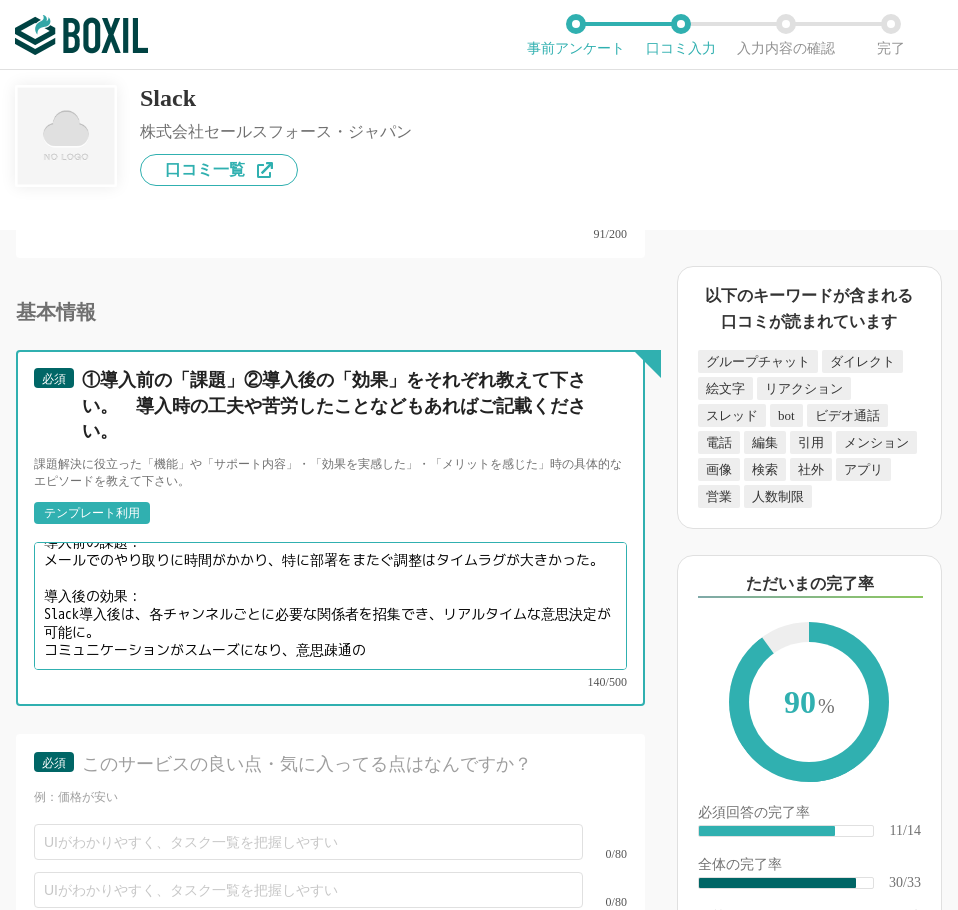 scroll, scrollTop: 28, scrollLeft: 0, axis: vertical 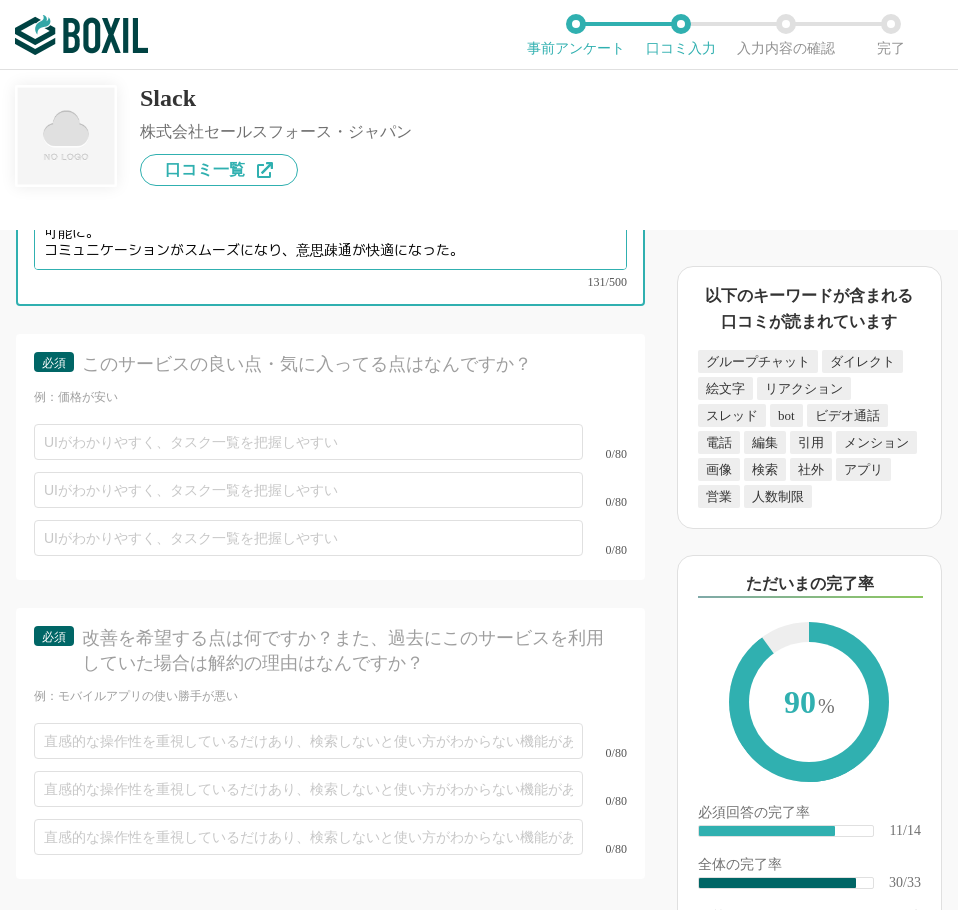 type on "導入前の課題：
メールでのやり取りに時間がかかり、特に部署をまたぐ調整はタイムラグが大きかった。
導入後の効果：
Slack導入後は、各チャンネルごとに必要な関係者を招集でき、リアルタイムな意思決定が可能に。
コミュニケーションがスムーズになり、意思疎通が快適になった。" 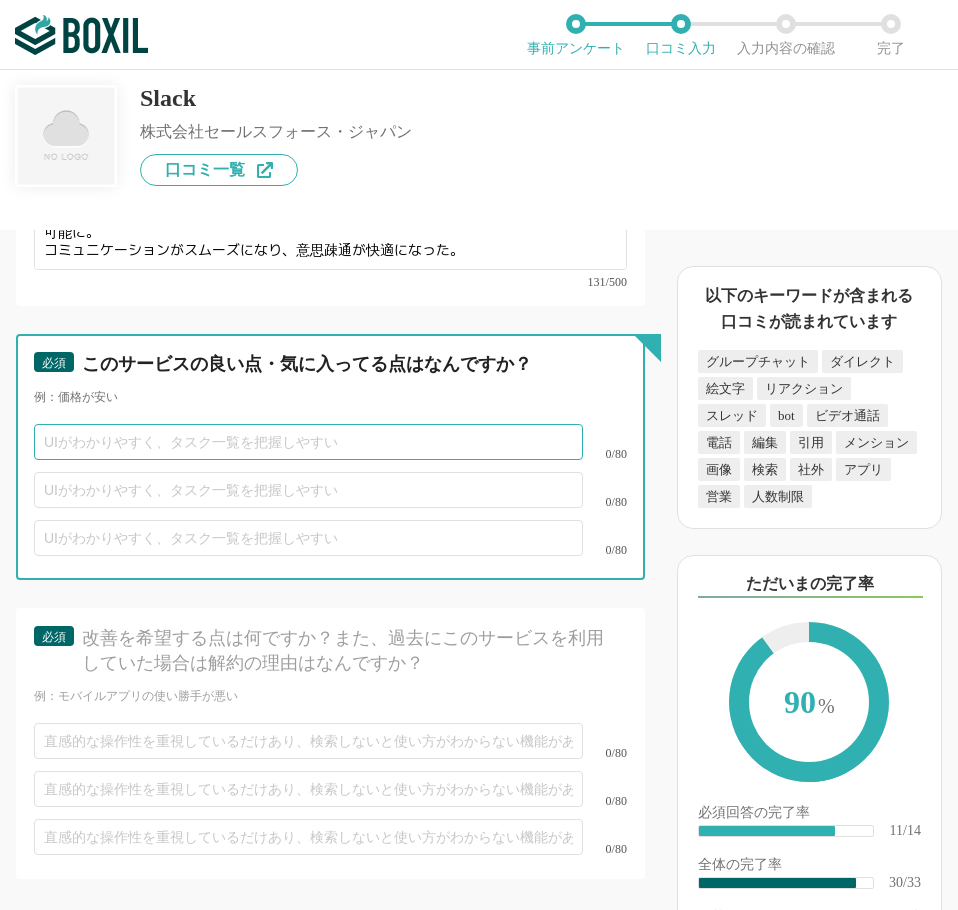 click at bounding box center [308, 442] 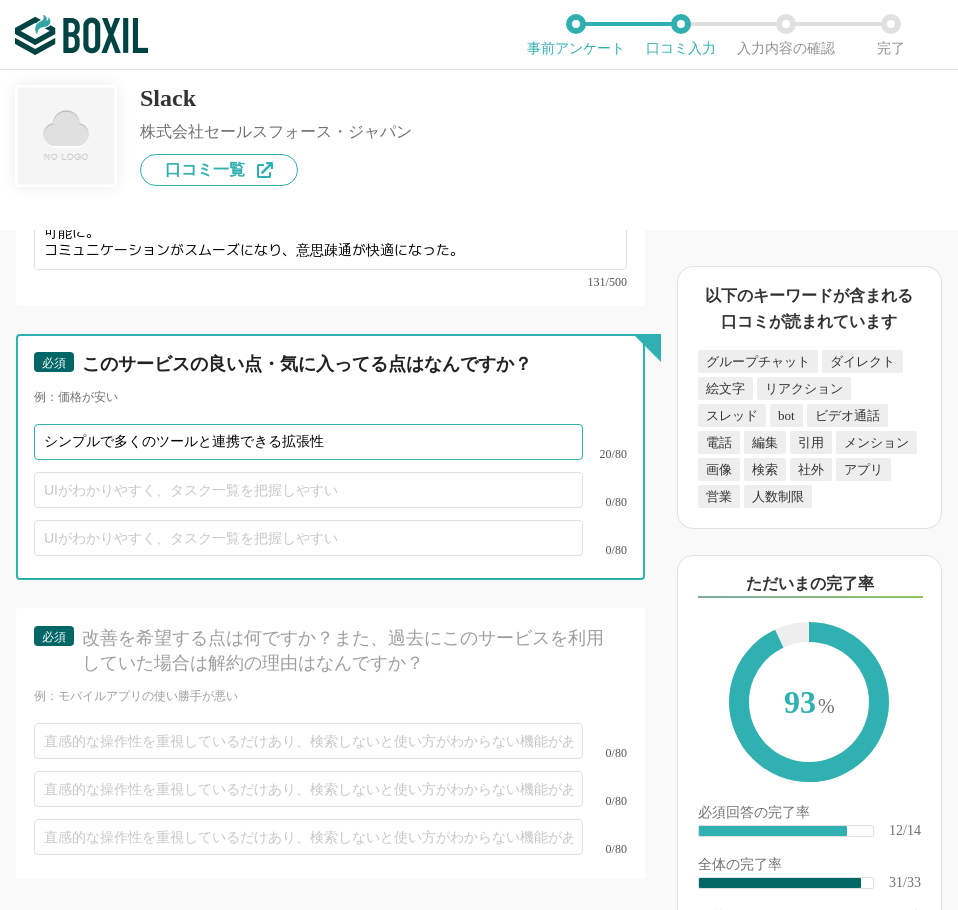 click on "シンプルで多くのツールと連携できる拡張性" at bounding box center [308, 442] 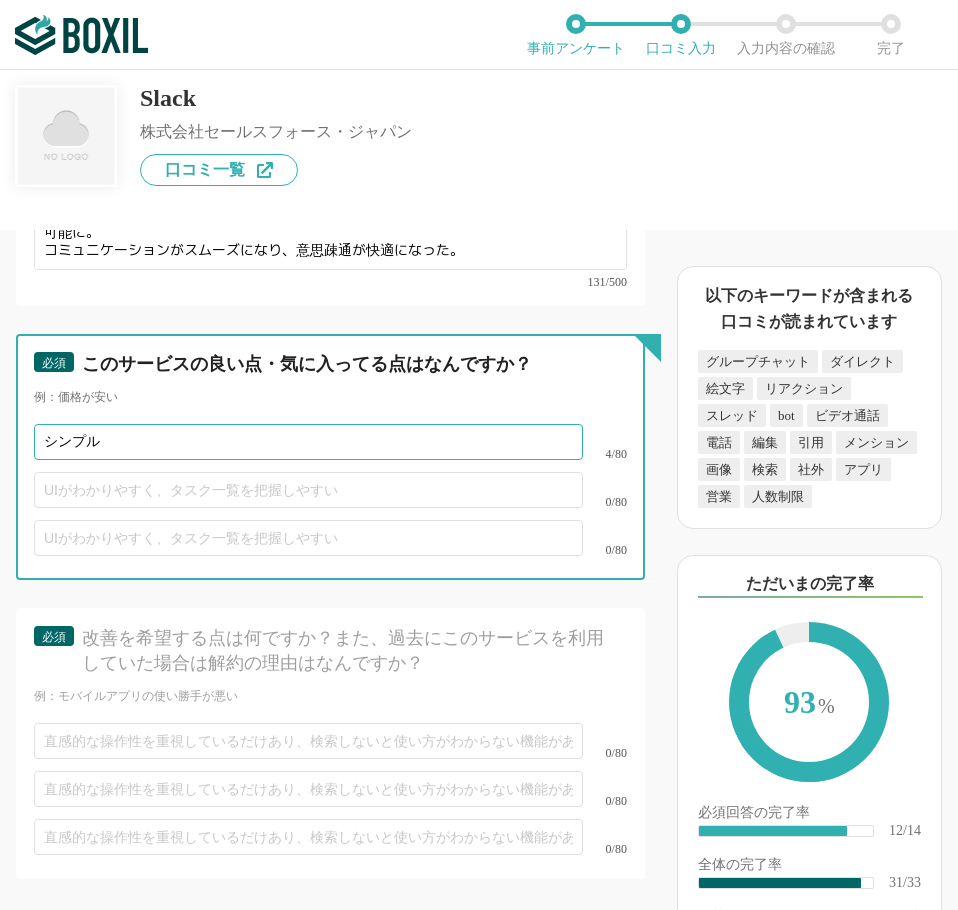 type on "シンプル" 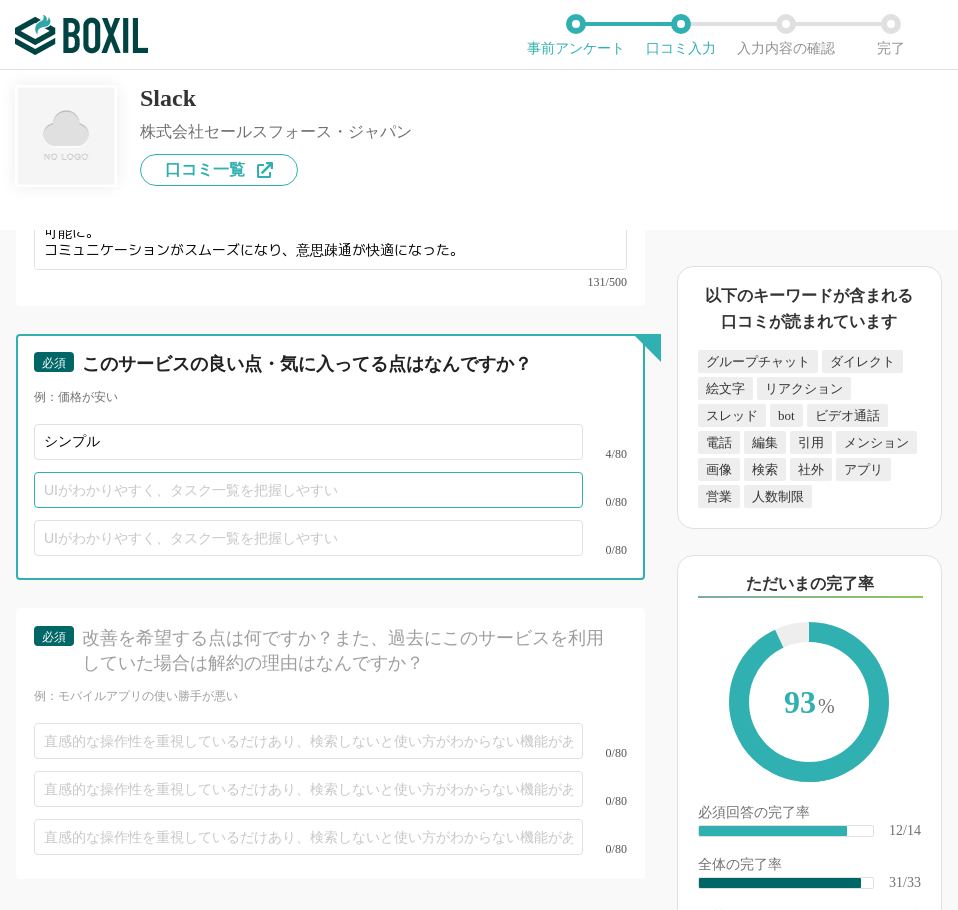 click at bounding box center (308, 490) 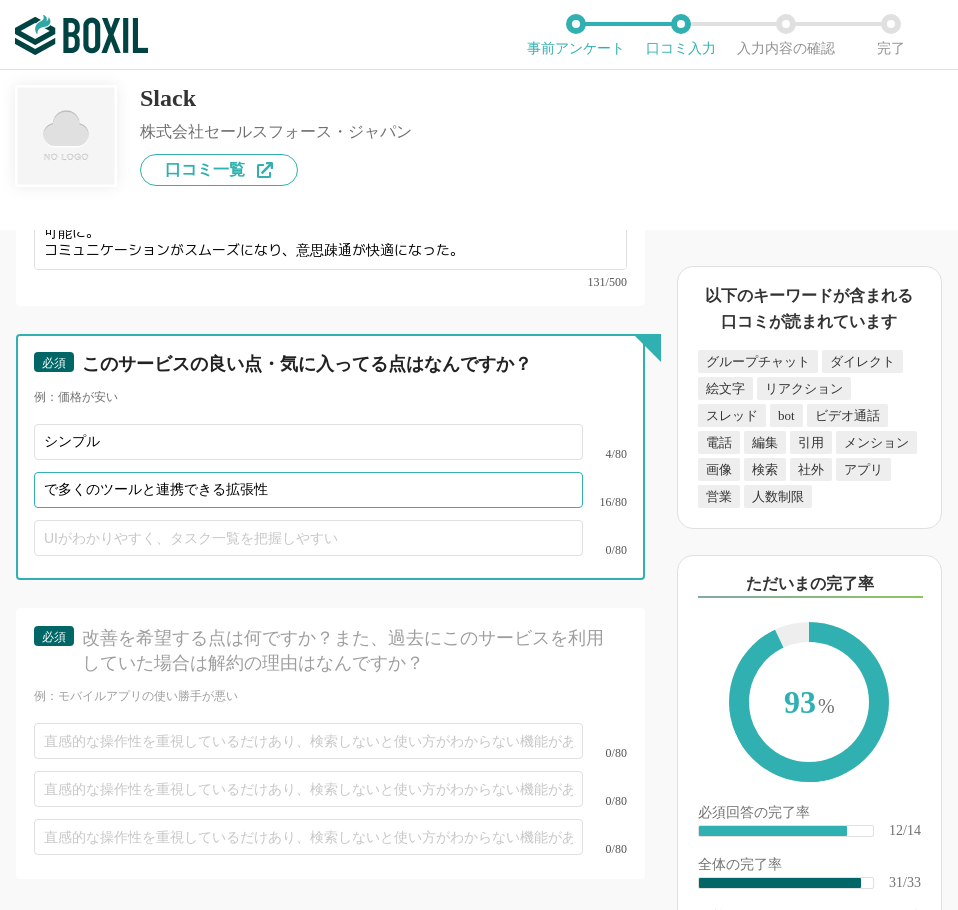 drag, startPoint x: 60, startPoint y: 445, endPoint x: 10, endPoint y: 449, distance: 50.159744 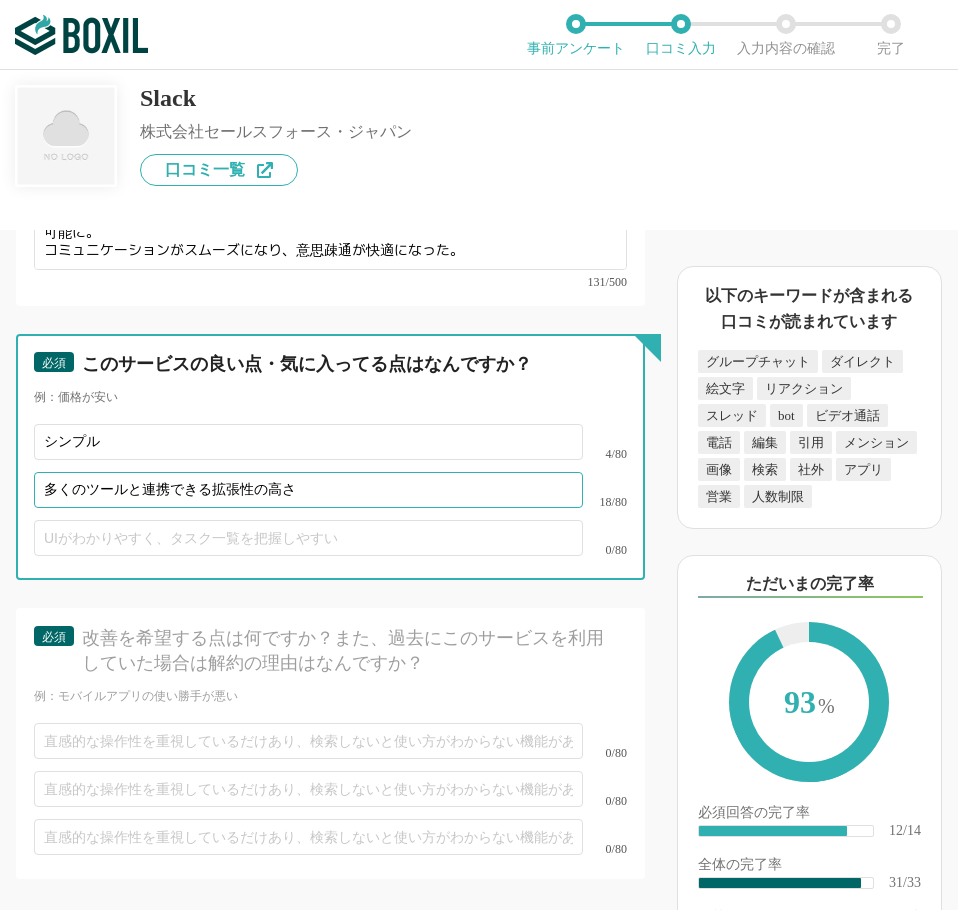 type on "多くのツールと連携できる拡張性の高さ" 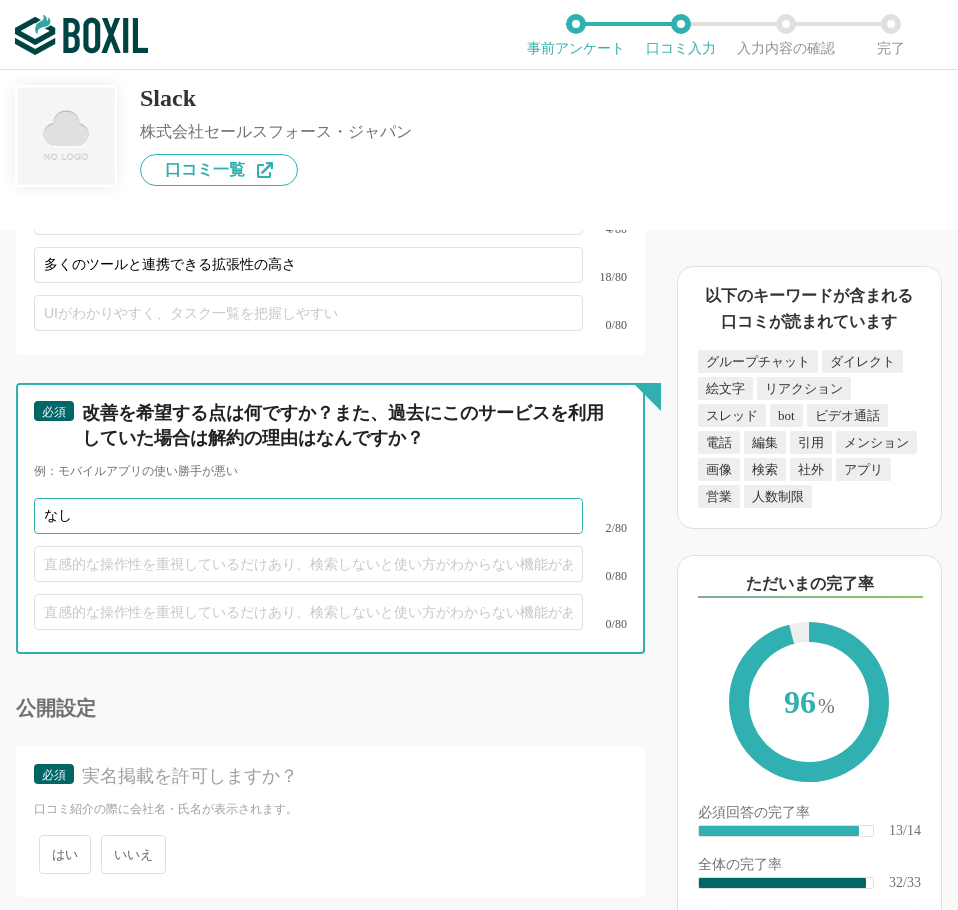 scroll, scrollTop: 5970, scrollLeft: 0, axis: vertical 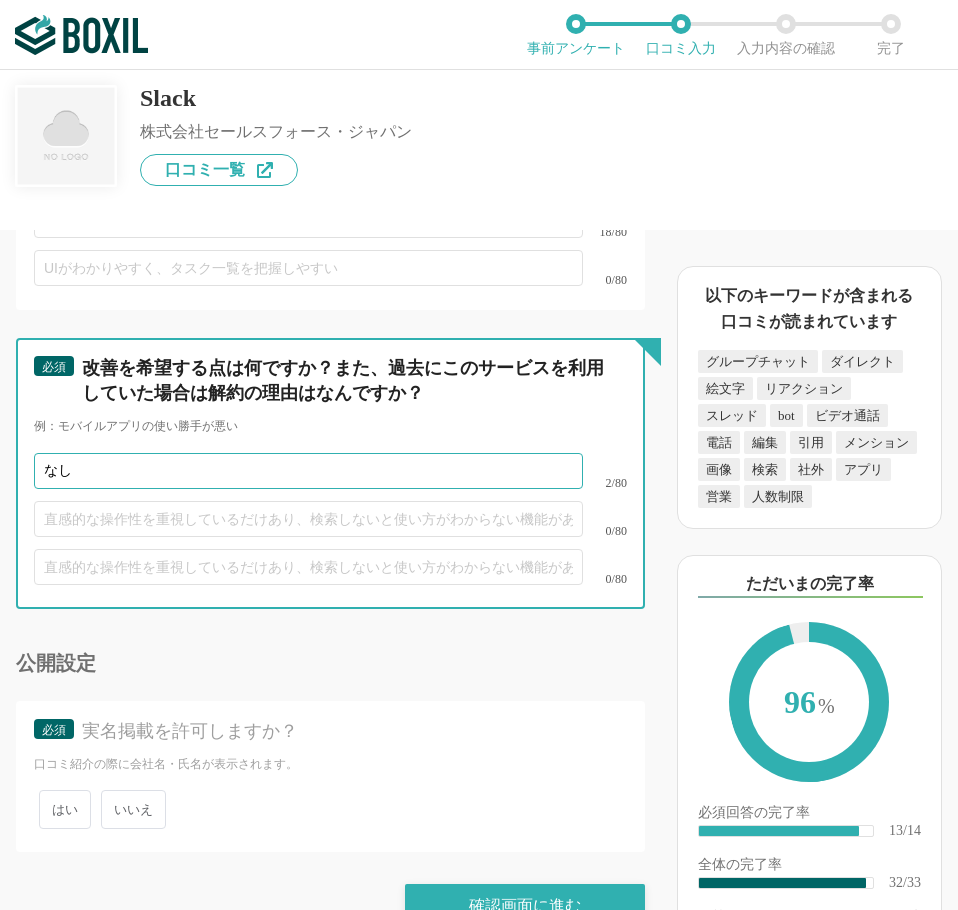 type on "なし" 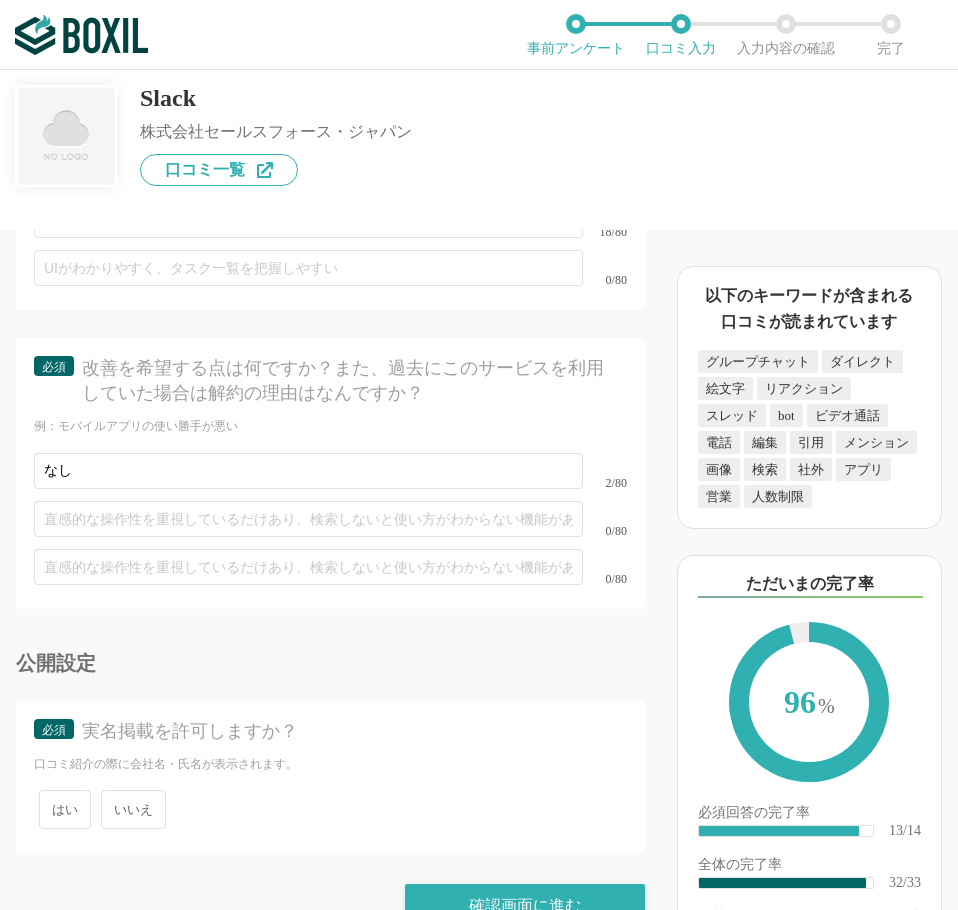 click on "いいえ" at bounding box center [133, 809] 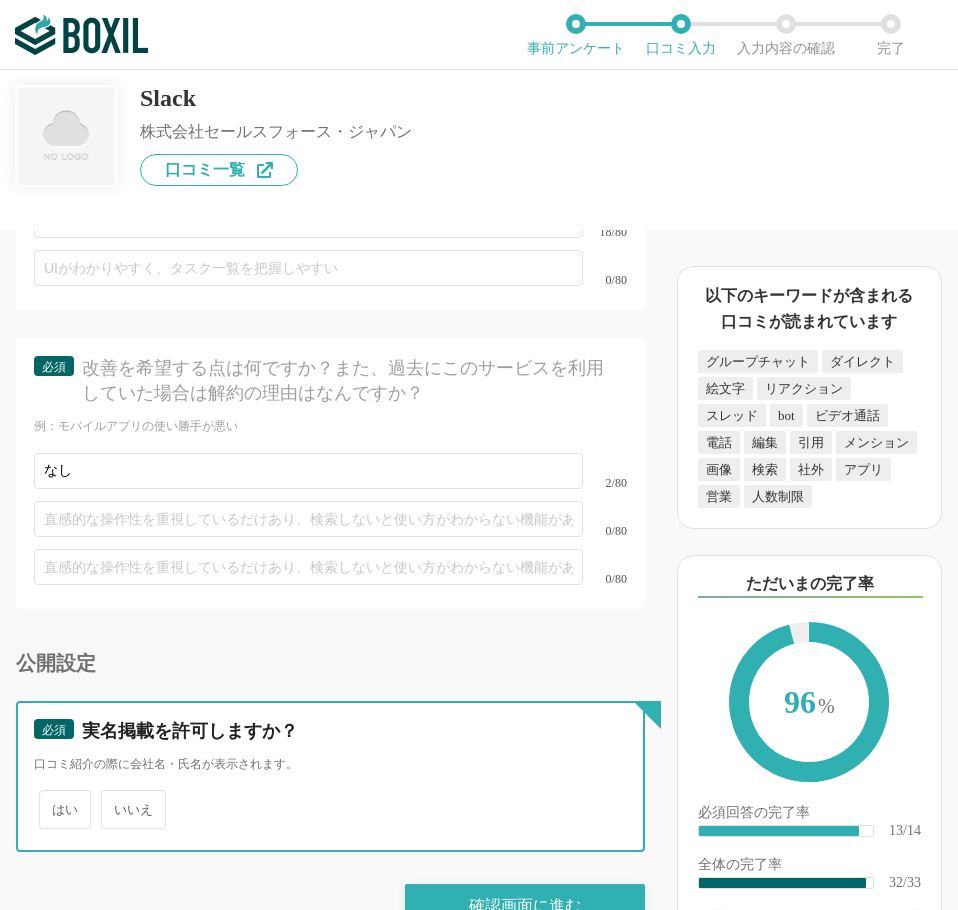 click on "いいえ" at bounding box center (112, 799) 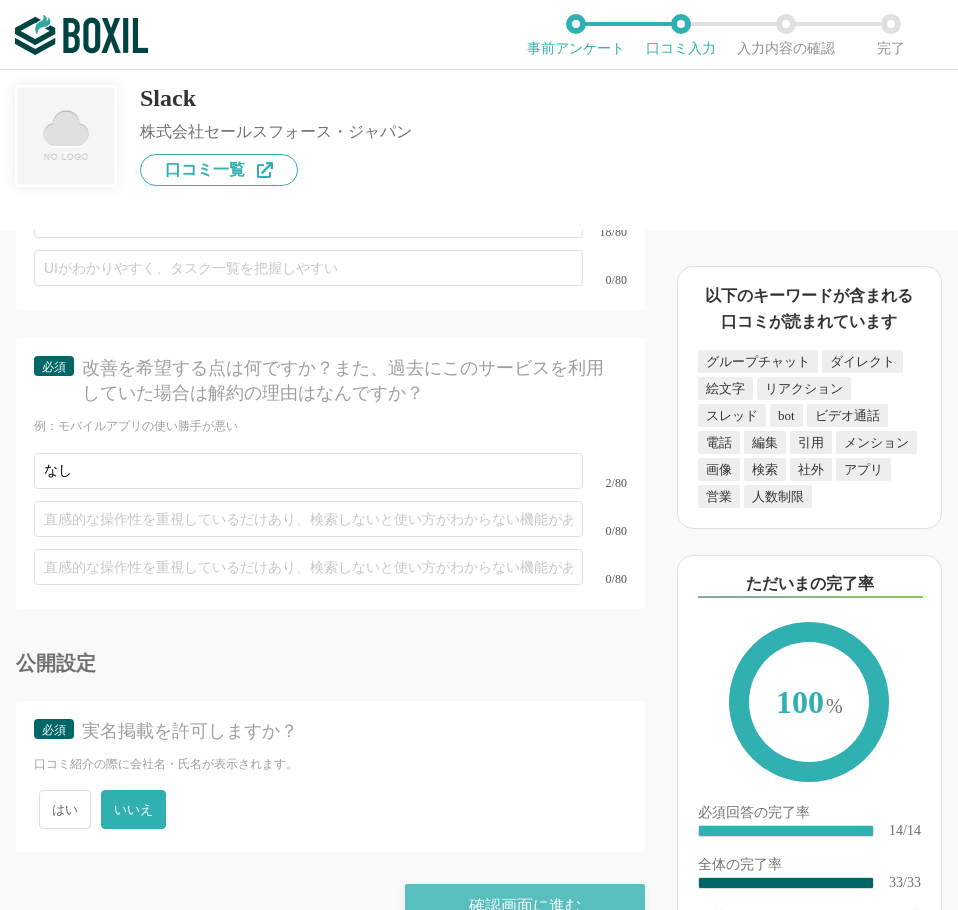 click on "確認画面に進む" at bounding box center [525, 906] 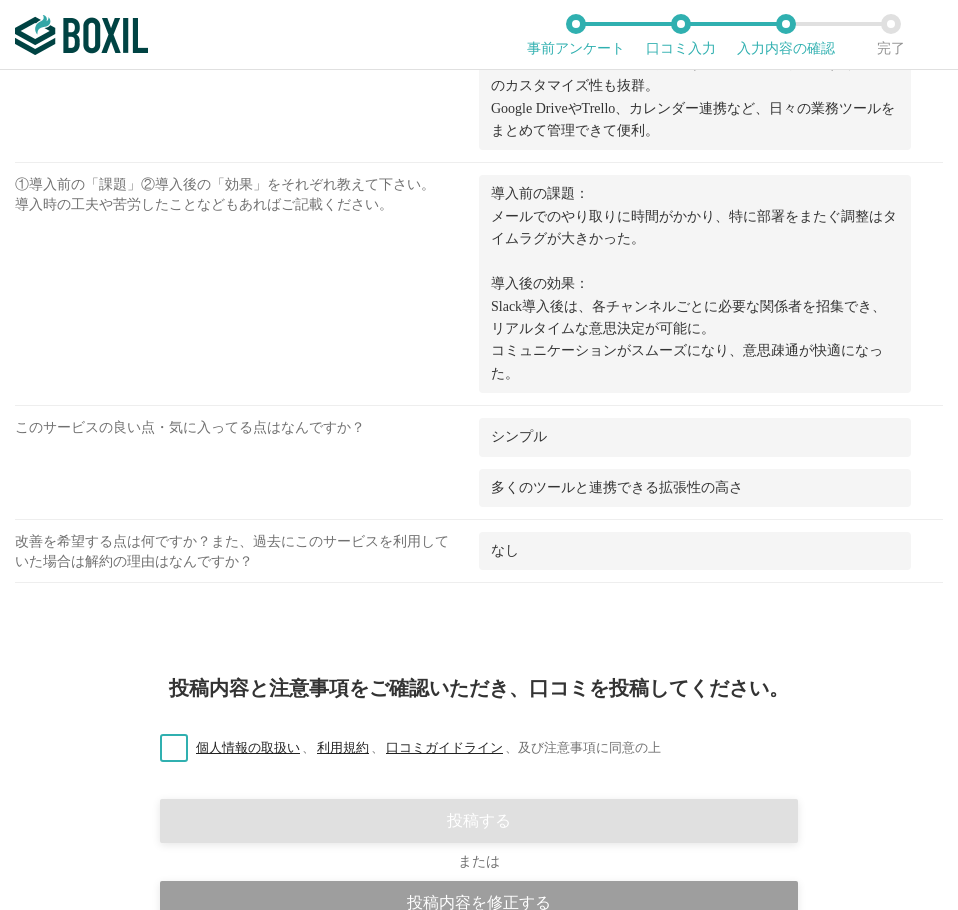 scroll, scrollTop: 2393, scrollLeft: 0, axis: vertical 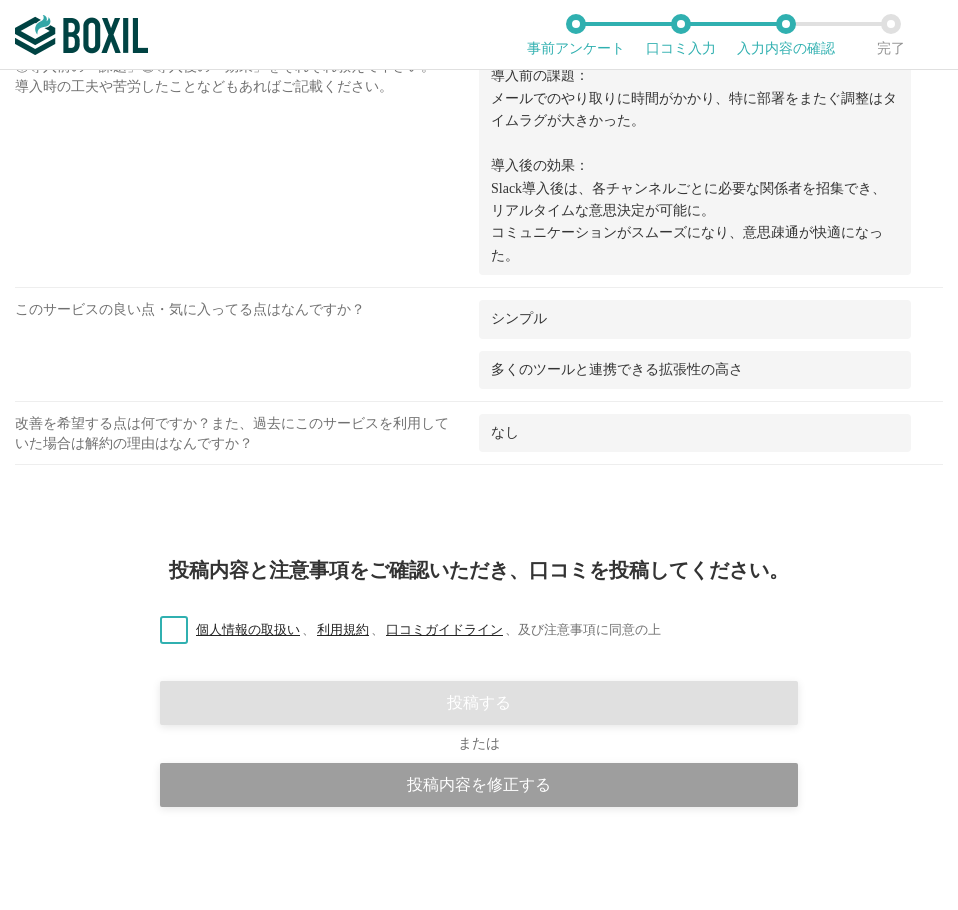 click on "個人情報の取扱い 、 利用規約 、 口コミガイドライン 、 及び注意事項に同意の上" at bounding box center [402, 630] 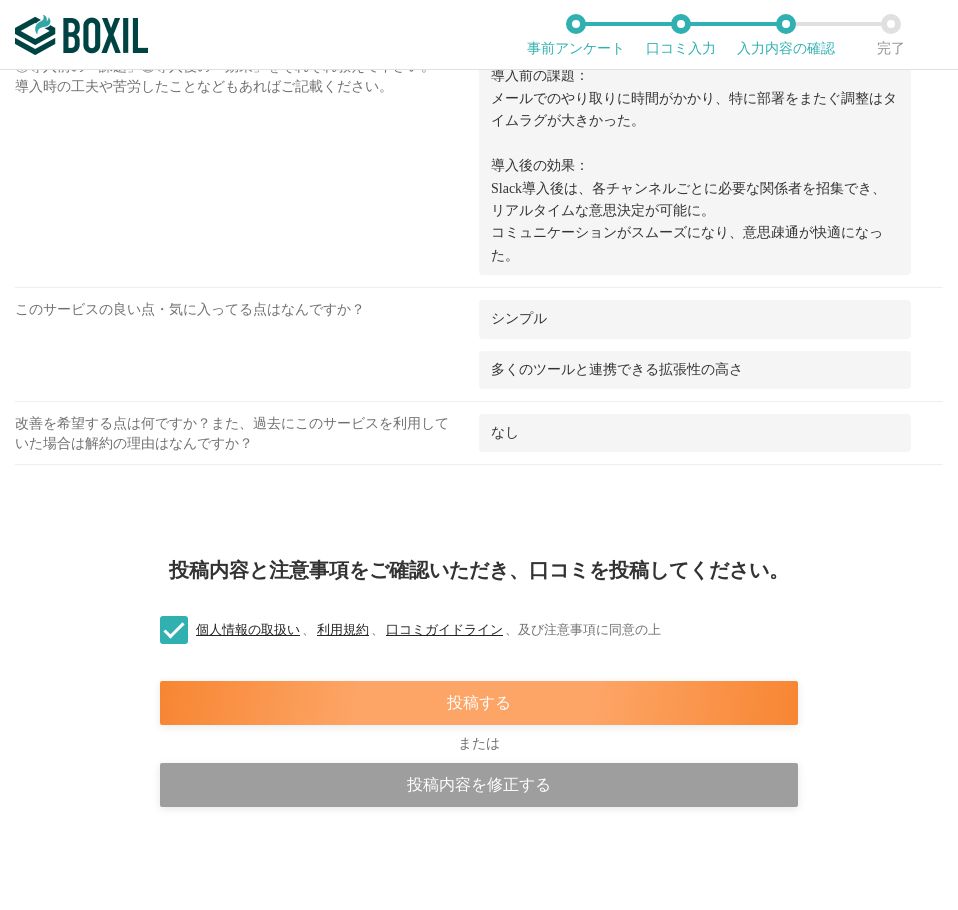 click on "投稿する" at bounding box center (479, 703) 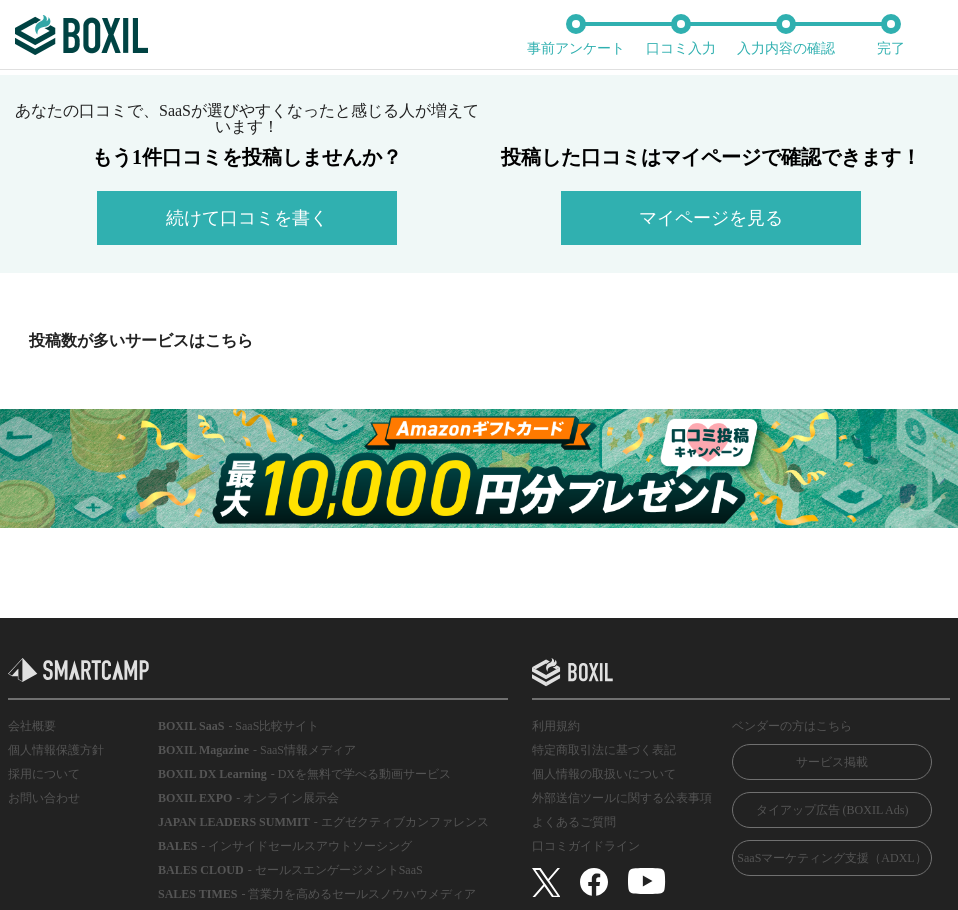 scroll, scrollTop: 200, scrollLeft: 0, axis: vertical 